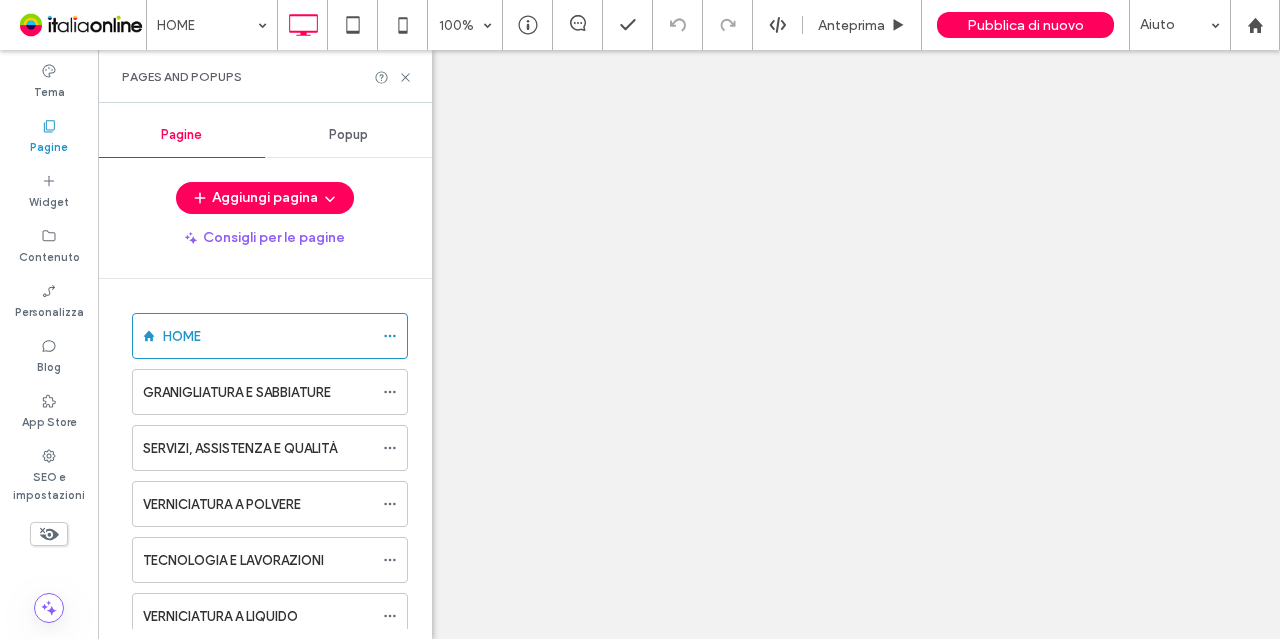 scroll, scrollTop: 0, scrollLeft: 0, axis: both 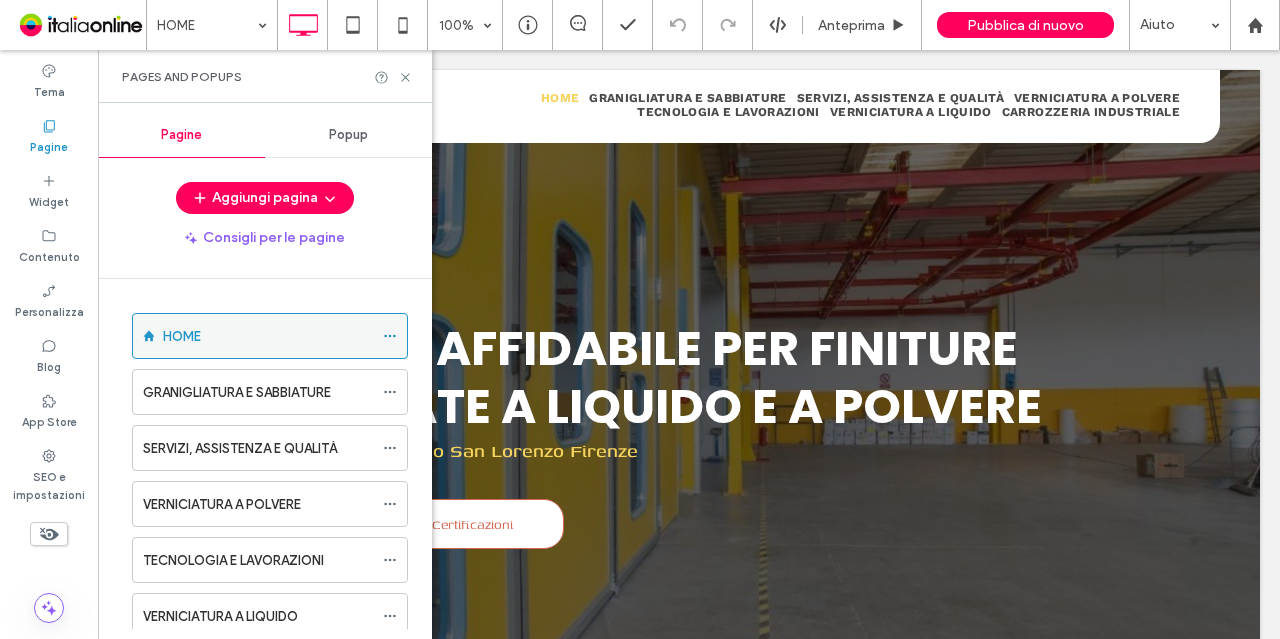 click at bounding box center [390, 336] 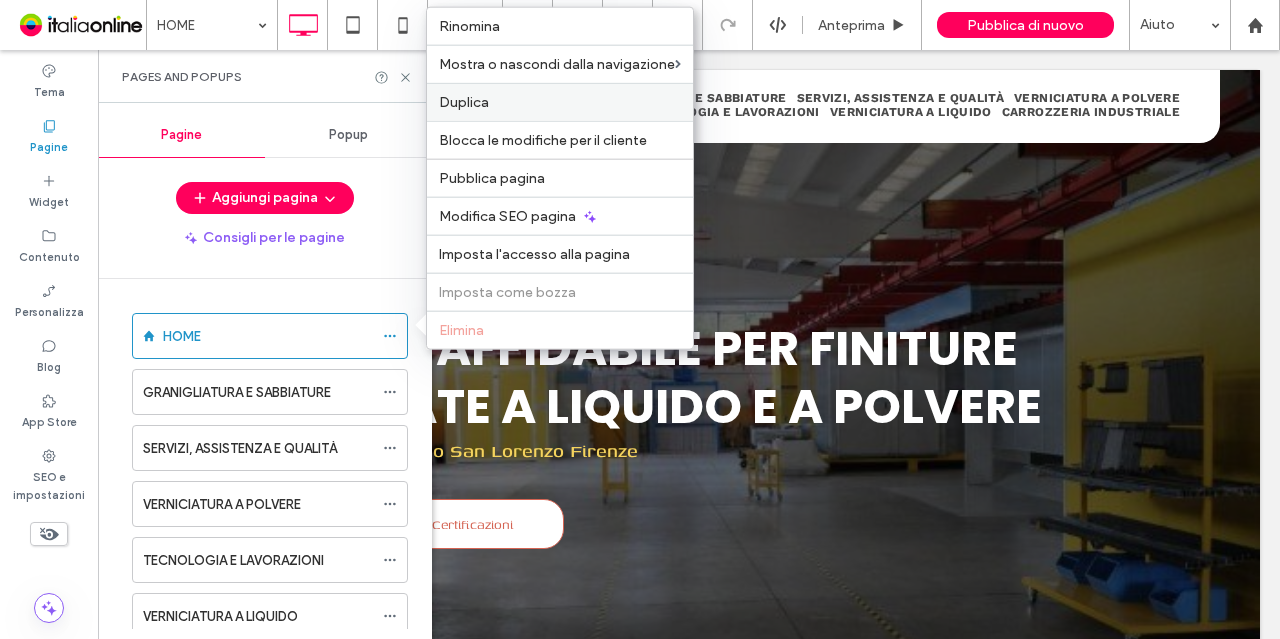 click on "Duplica" at bounding box center (560, 102) 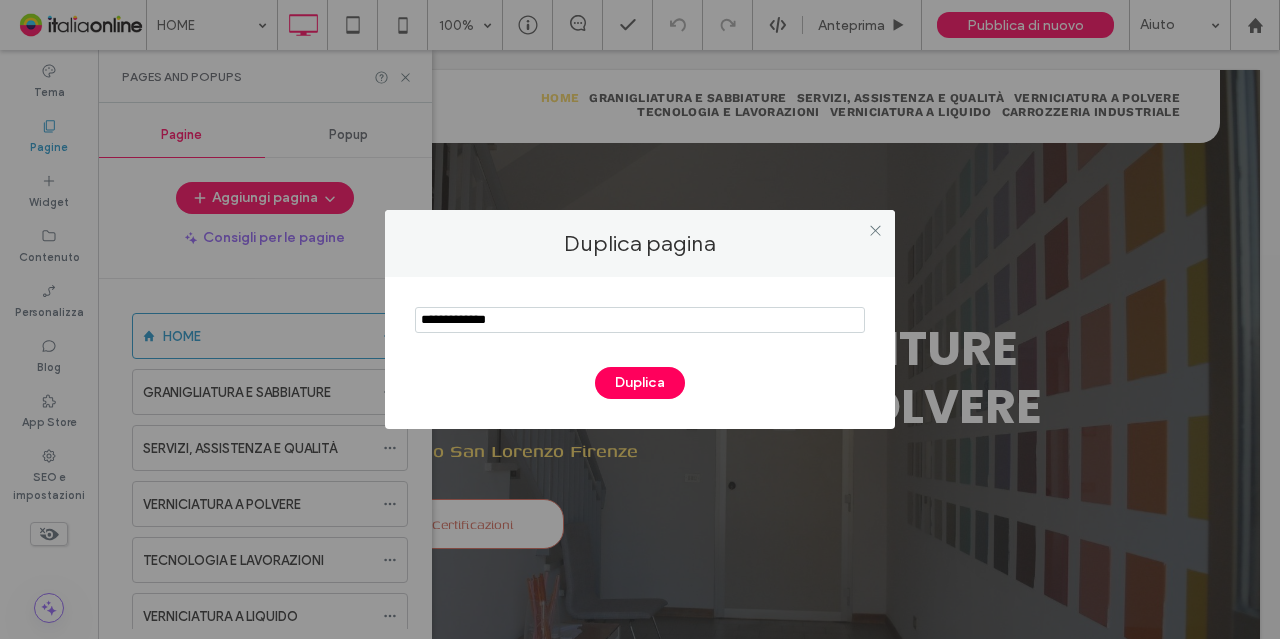 click at bounding box center (640, 320) 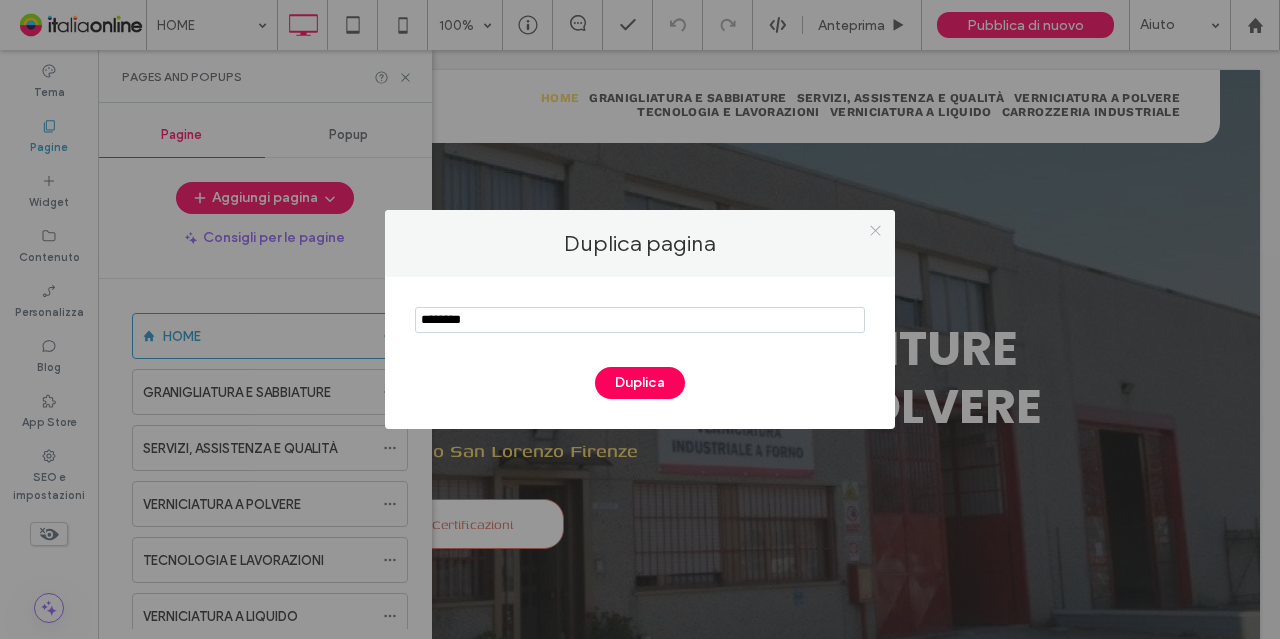 type on "********" 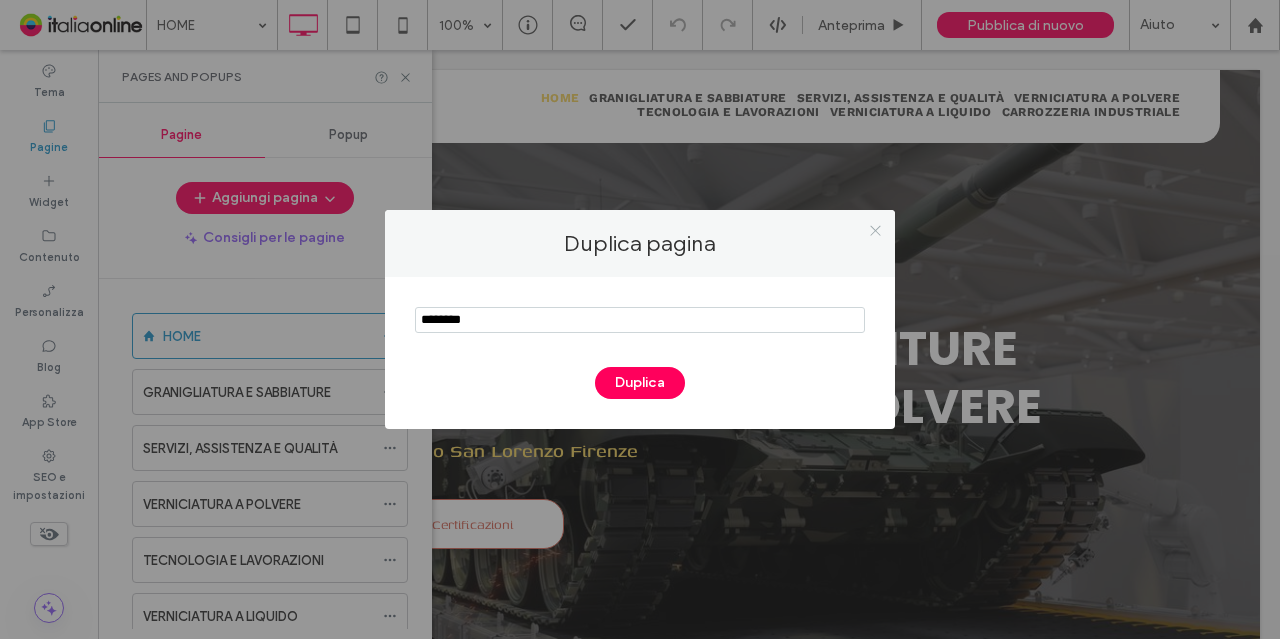 click 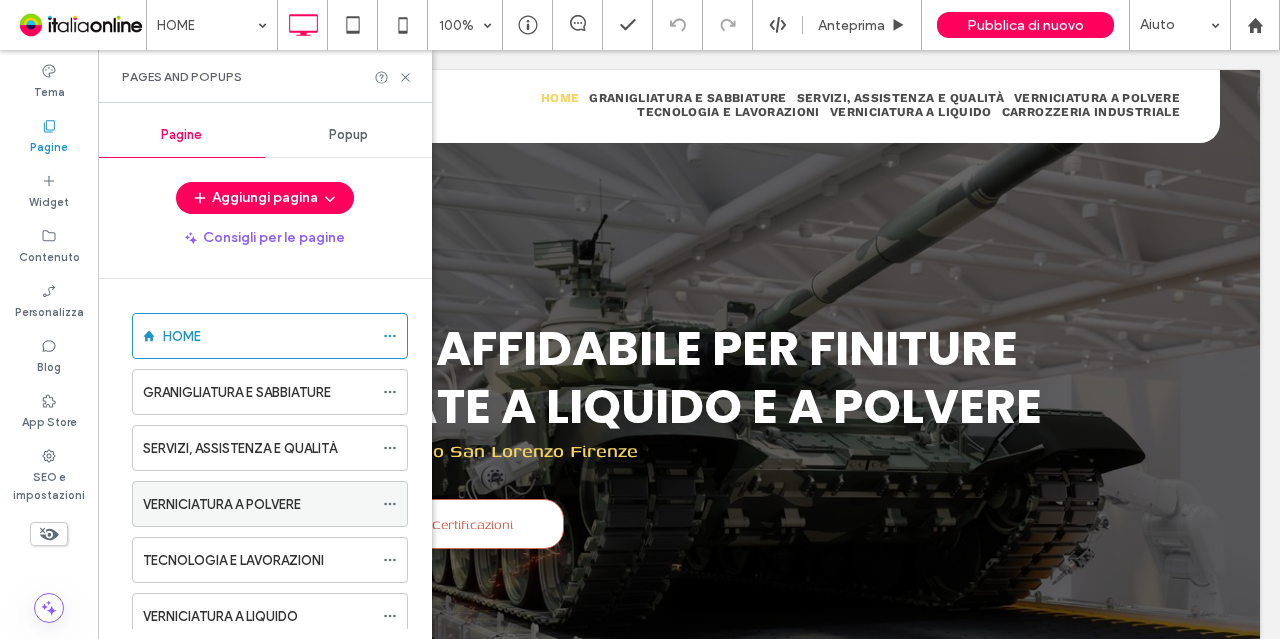 scroll, scrollTop: 110, scrollLeft: 0, axis: vertical 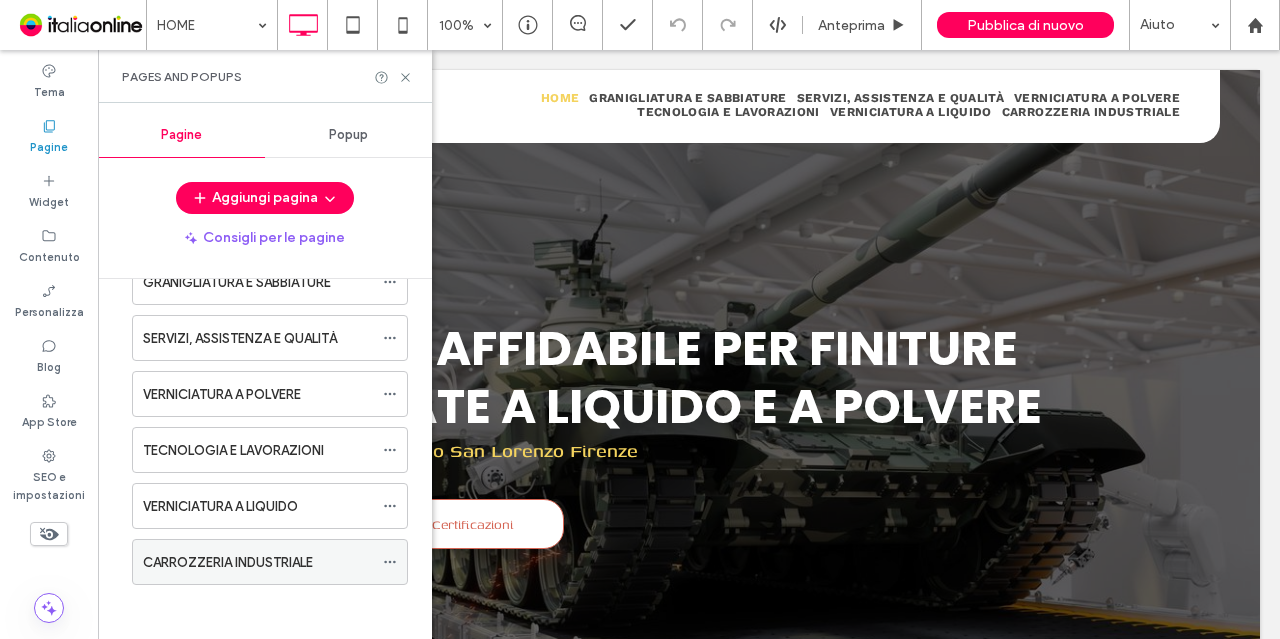 click 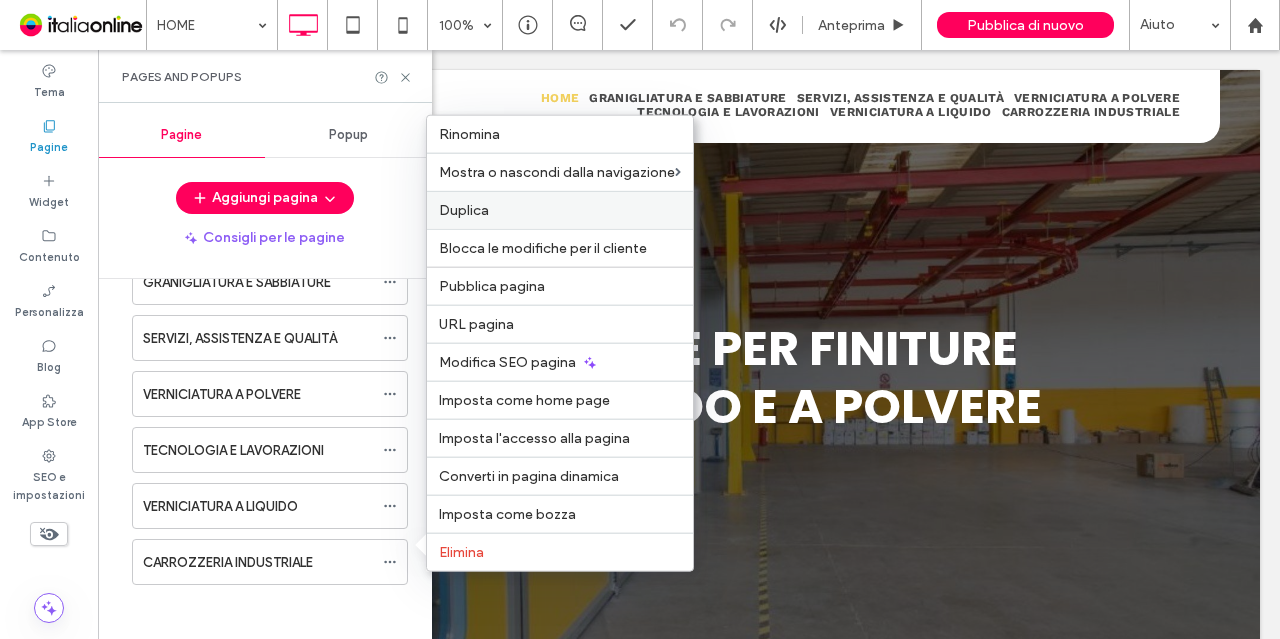 click on "Duplica" at bounding box center [560, 210] 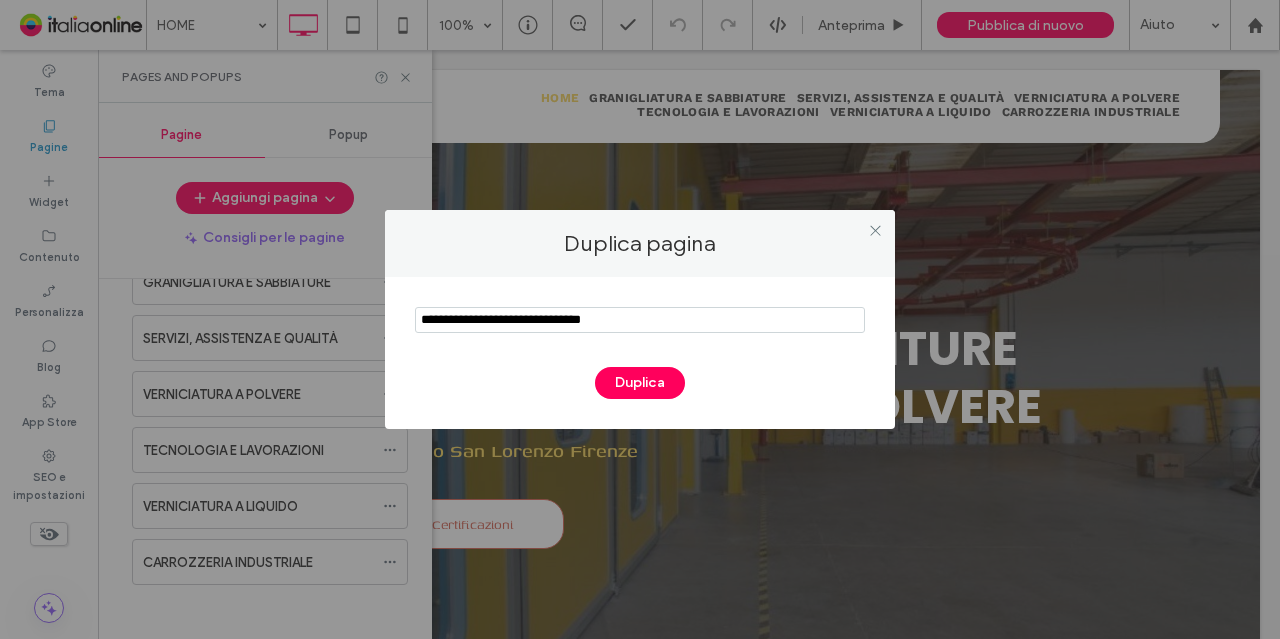 click at bounding box center (640, 320) 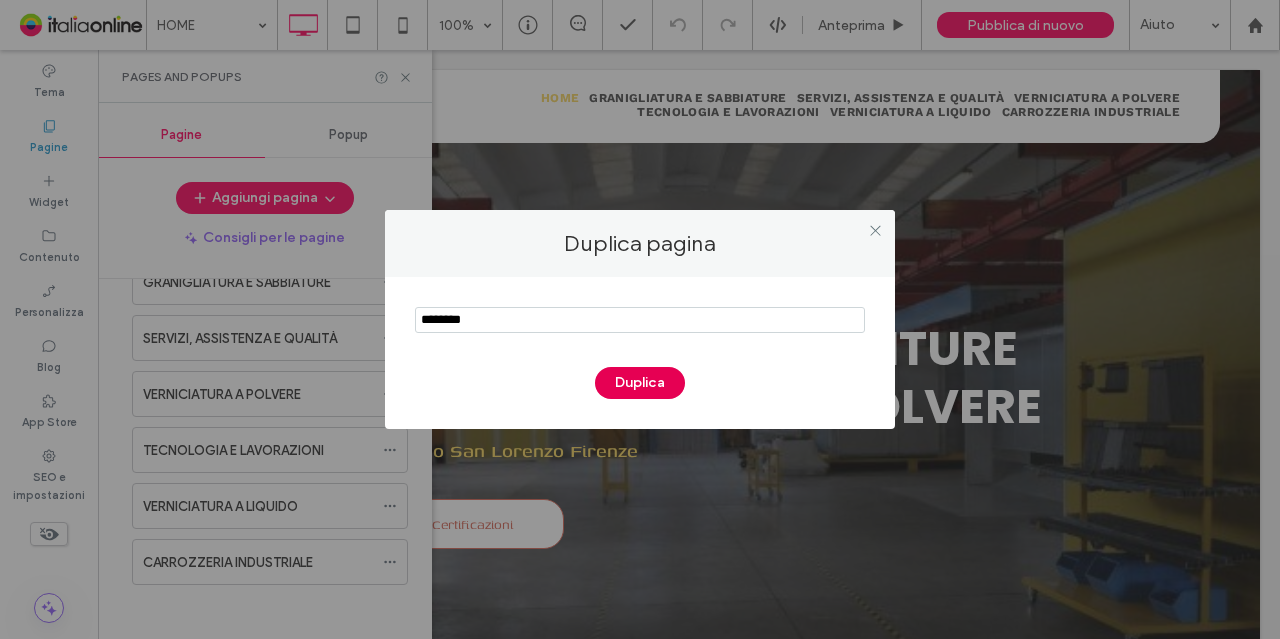type on "********" 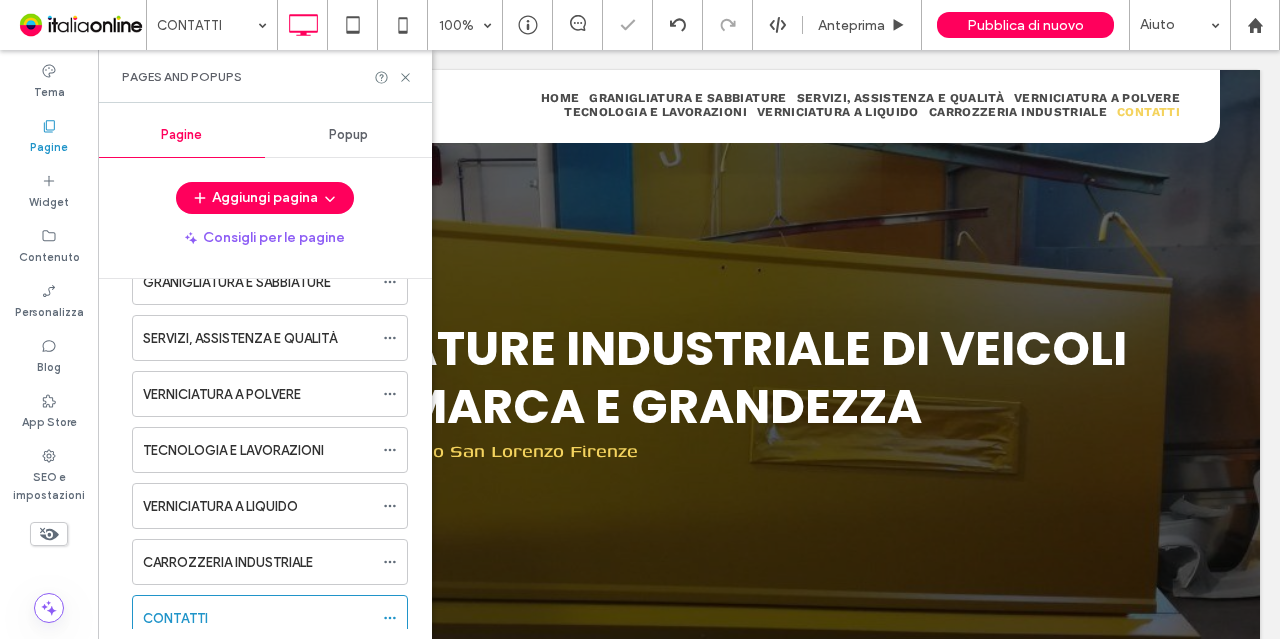 scroll, scrollTop: 0, scrollLeft: 0, axis: both 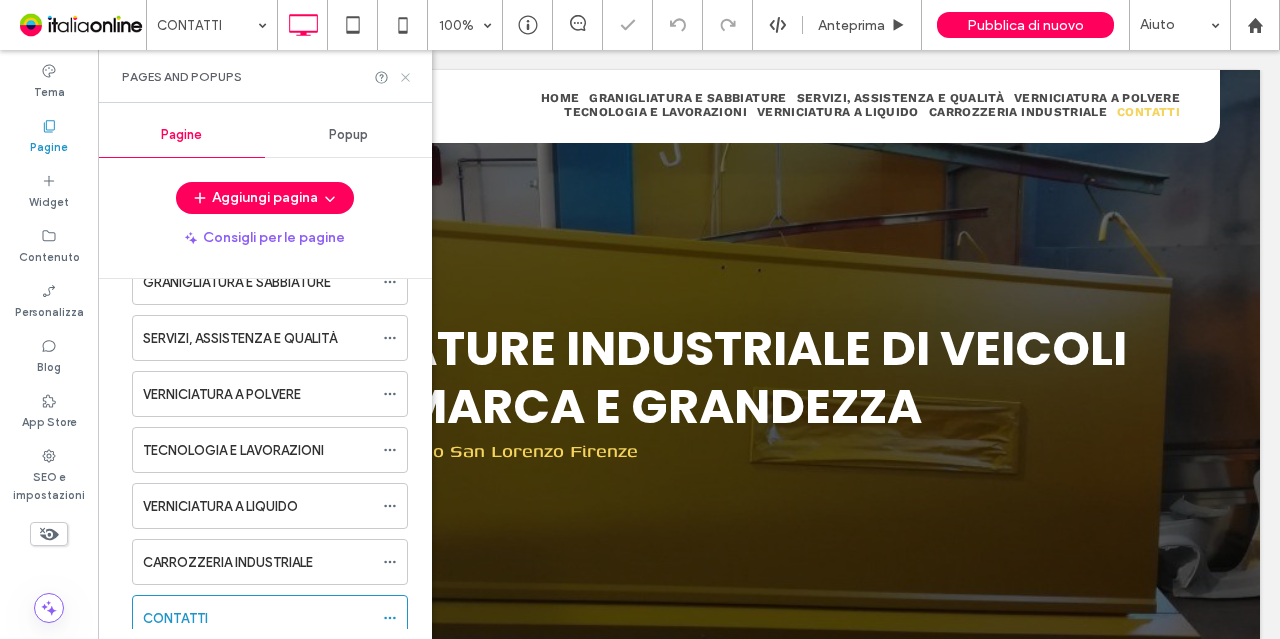 click 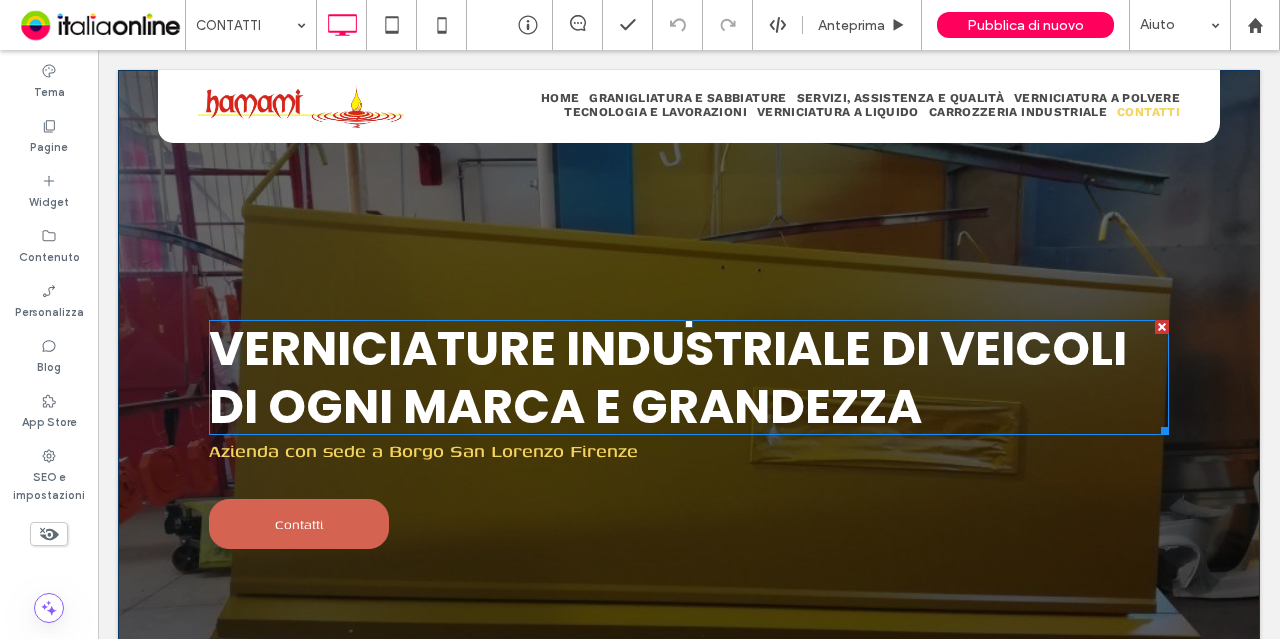 click on "Verniciature industriale di Veicoli di ogni marca e grandezza" at bounding box center [668, 377] 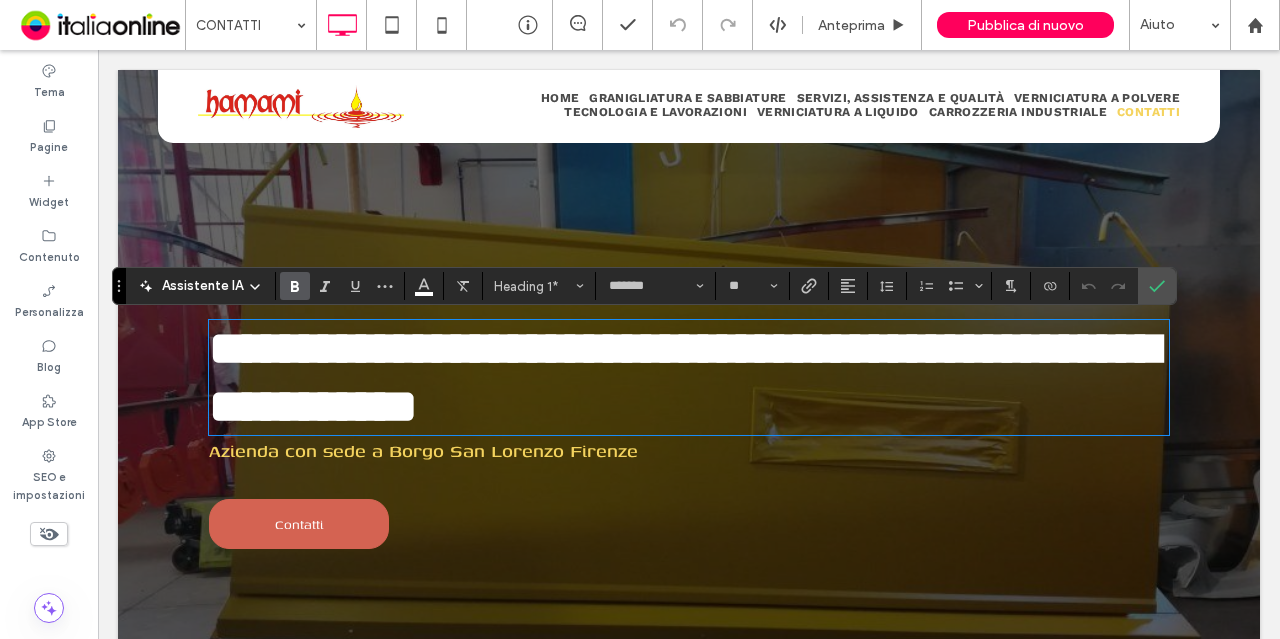 type on "*********" 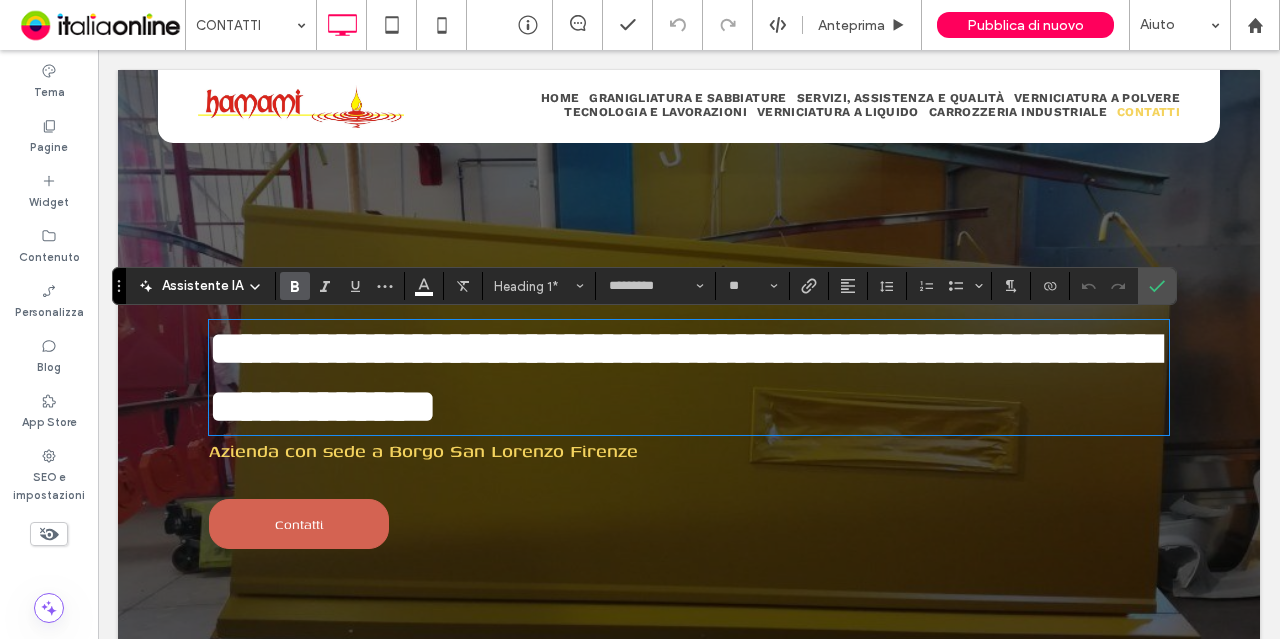 scroll, scrollTop: 4, scrollLeft: 0, axis: vertical 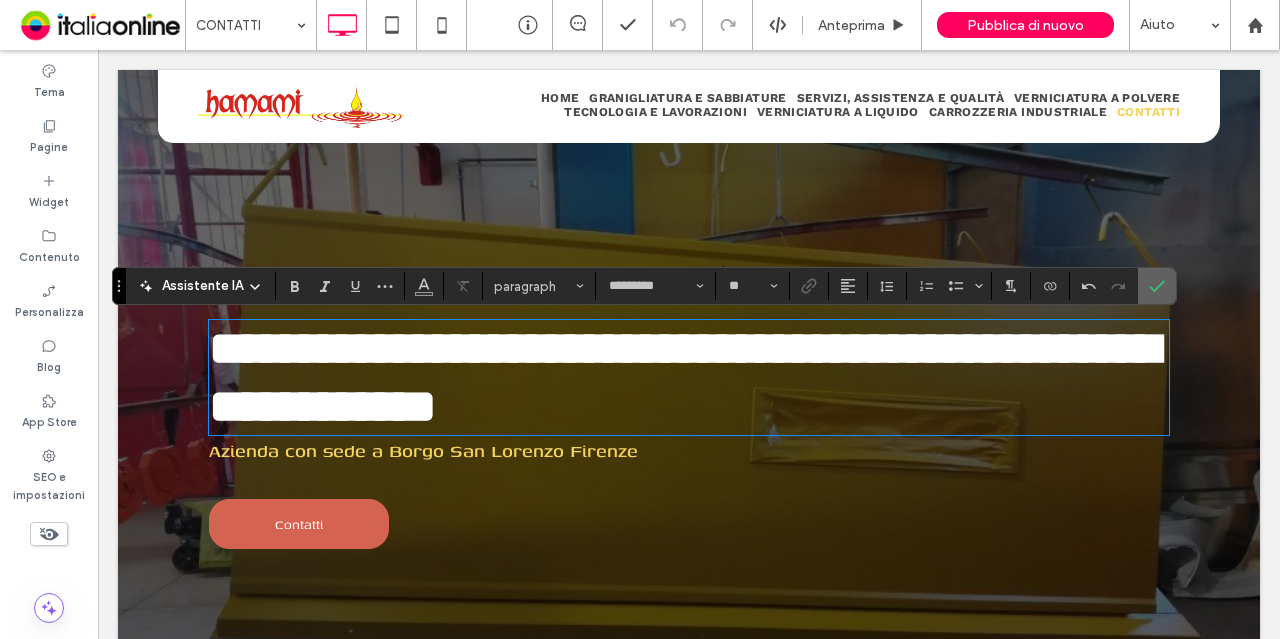 click 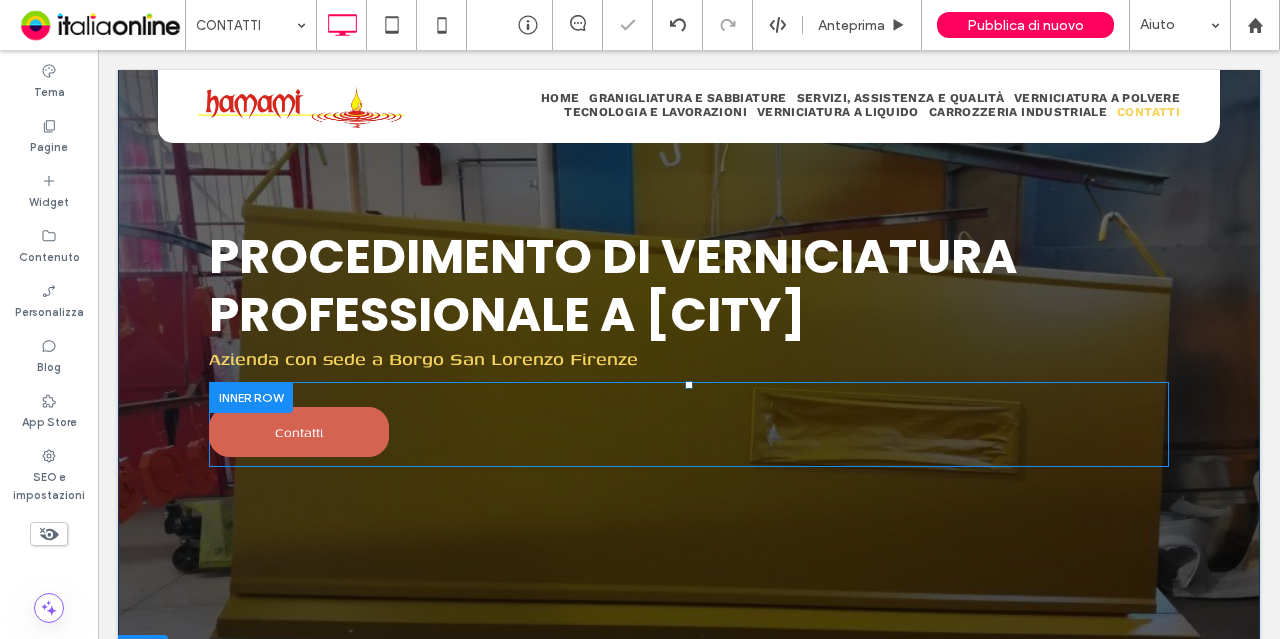 scroll, scrollTop: 84, scrollLeft: 0, axis: vertical 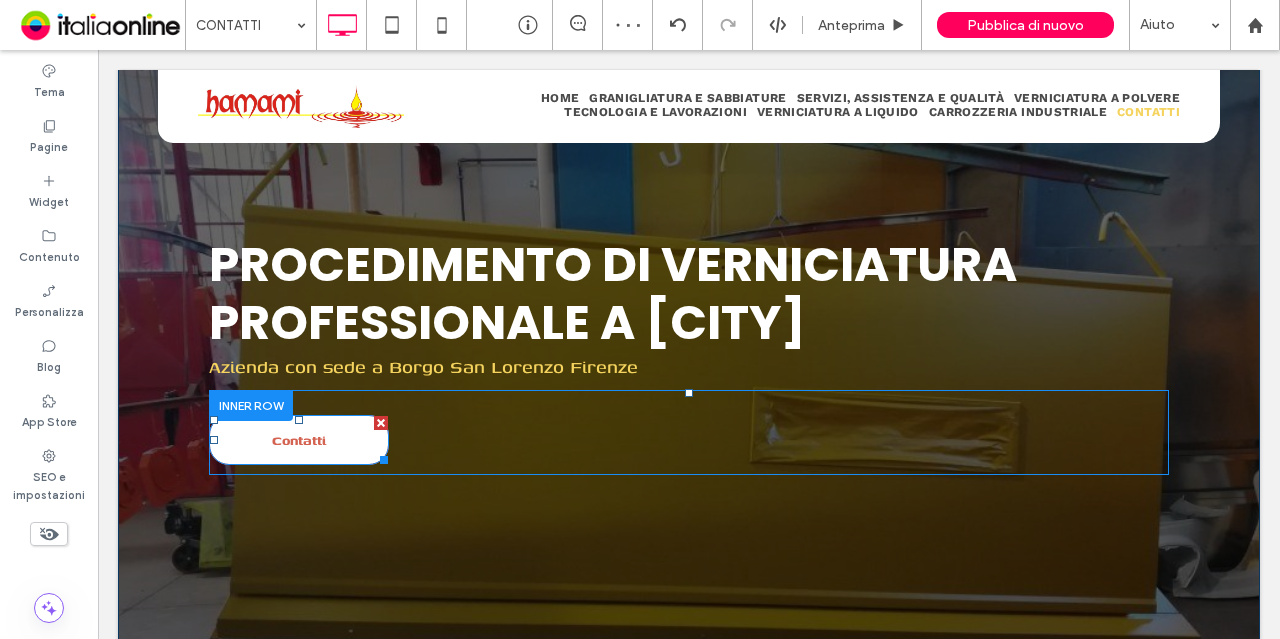 click on "Contatti" at bounding box center [299, 440] 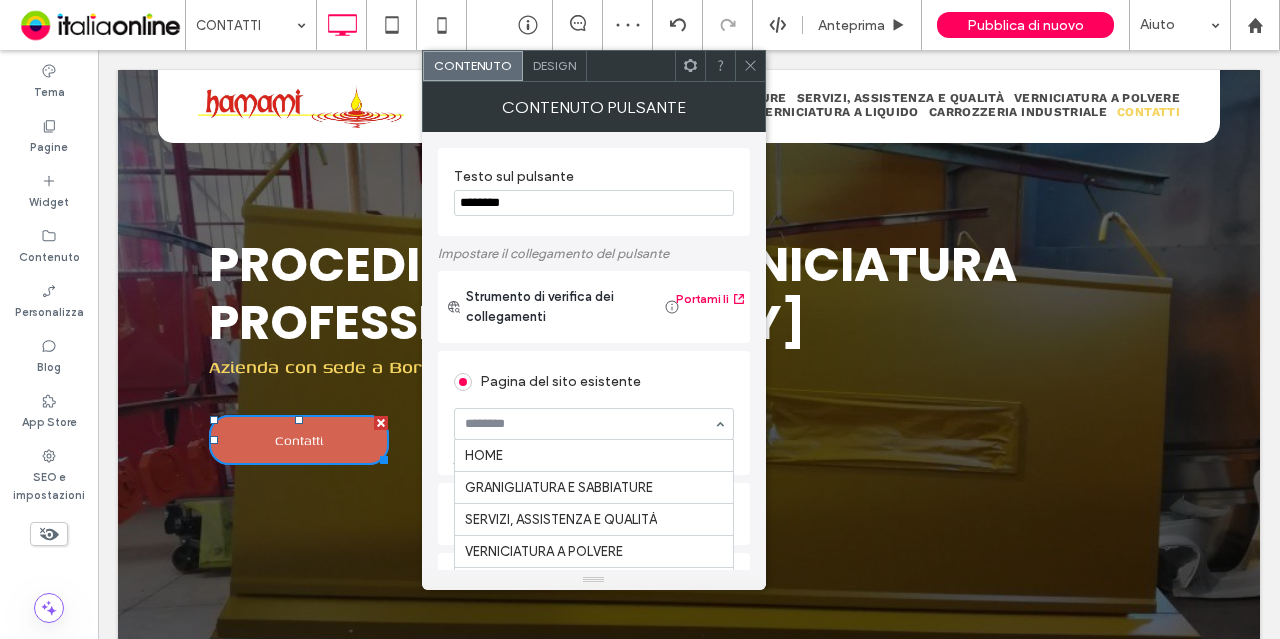 scroll, scrollTop: 62, scrollLeft: 0, axis: vertical 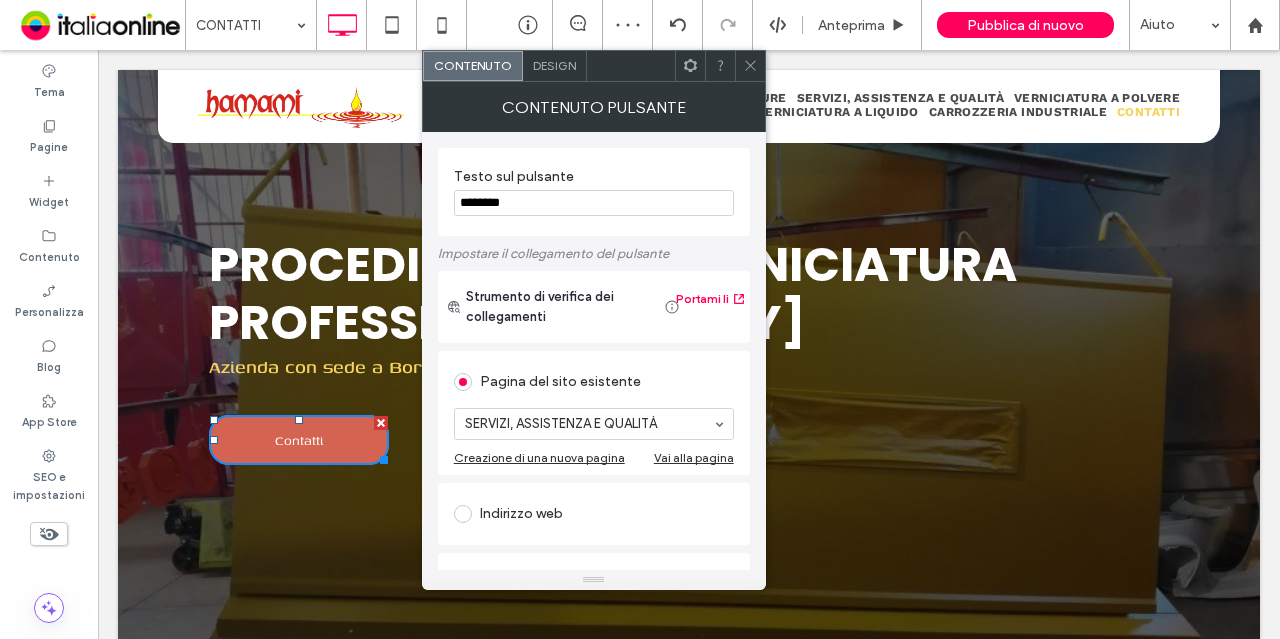 click on "********" at bounding box center (594, 203) 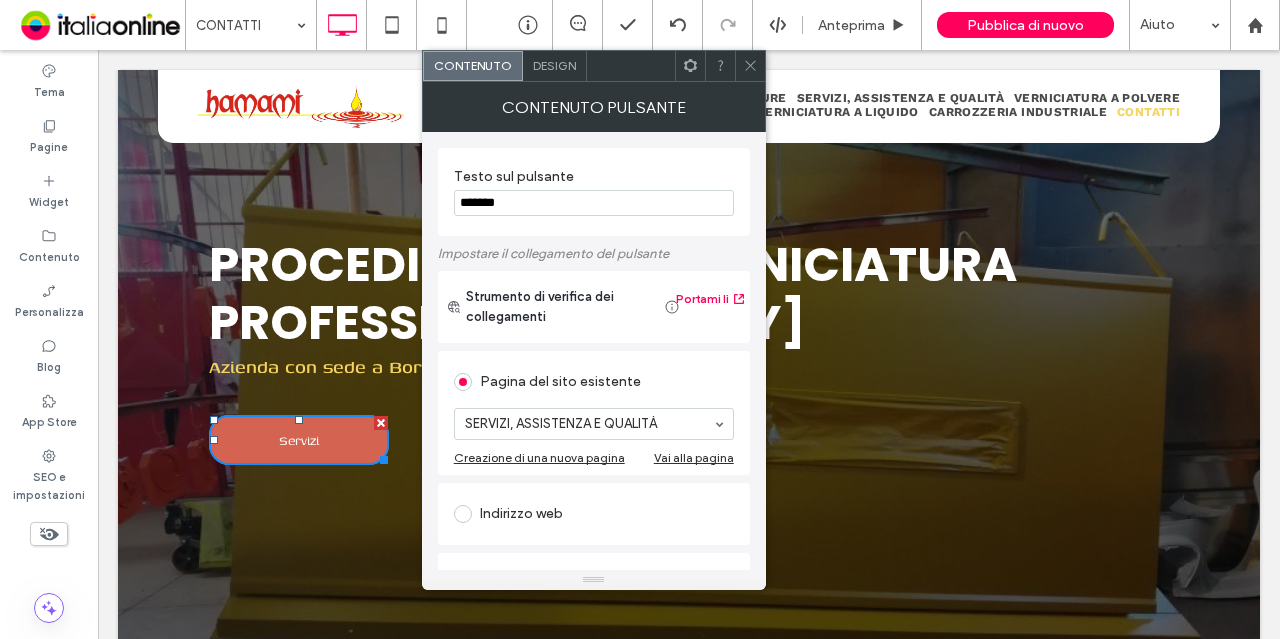 type on "*******" 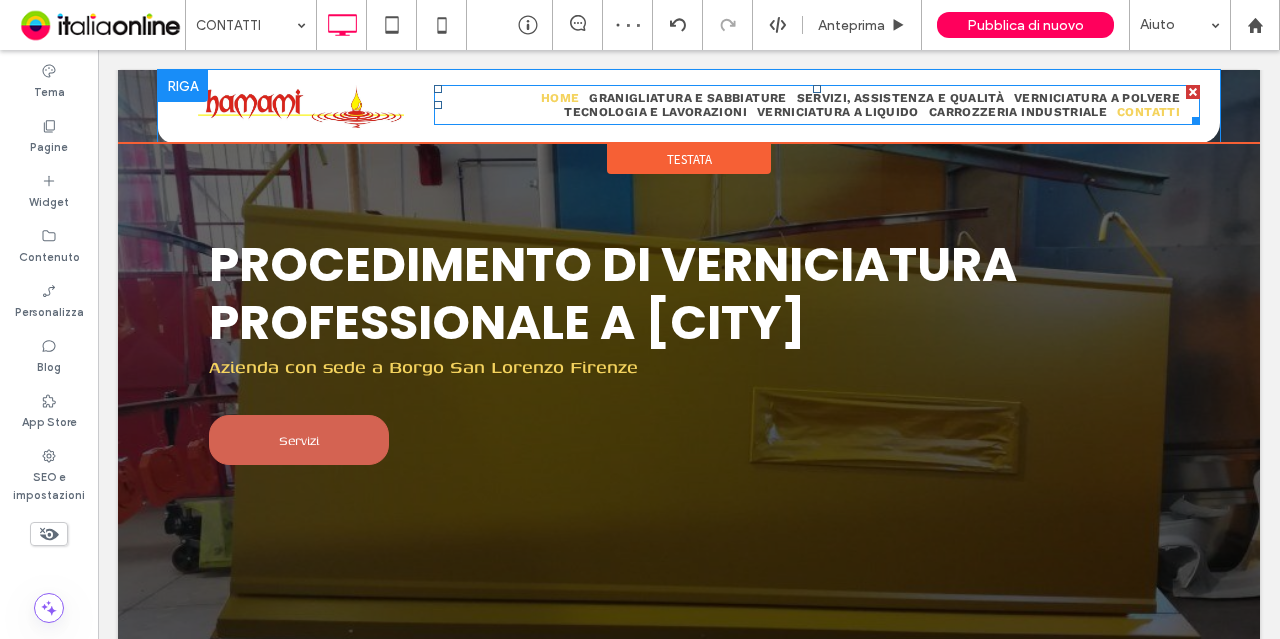 click on "HOME" at bounding box center [560, 105] 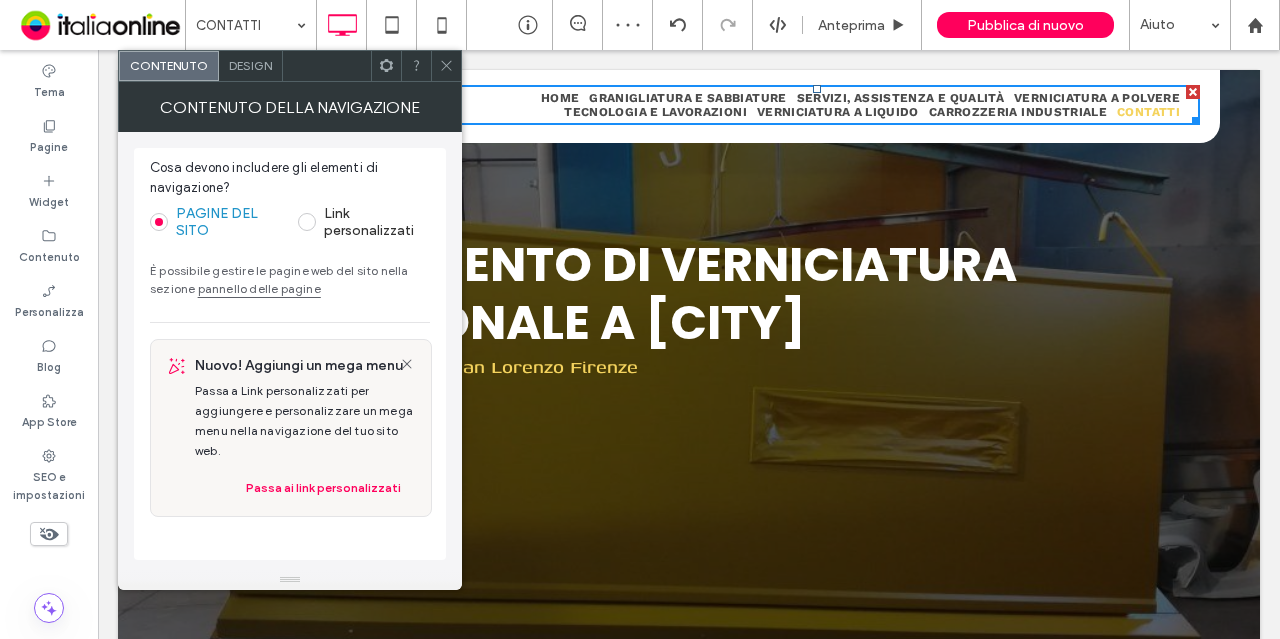 click 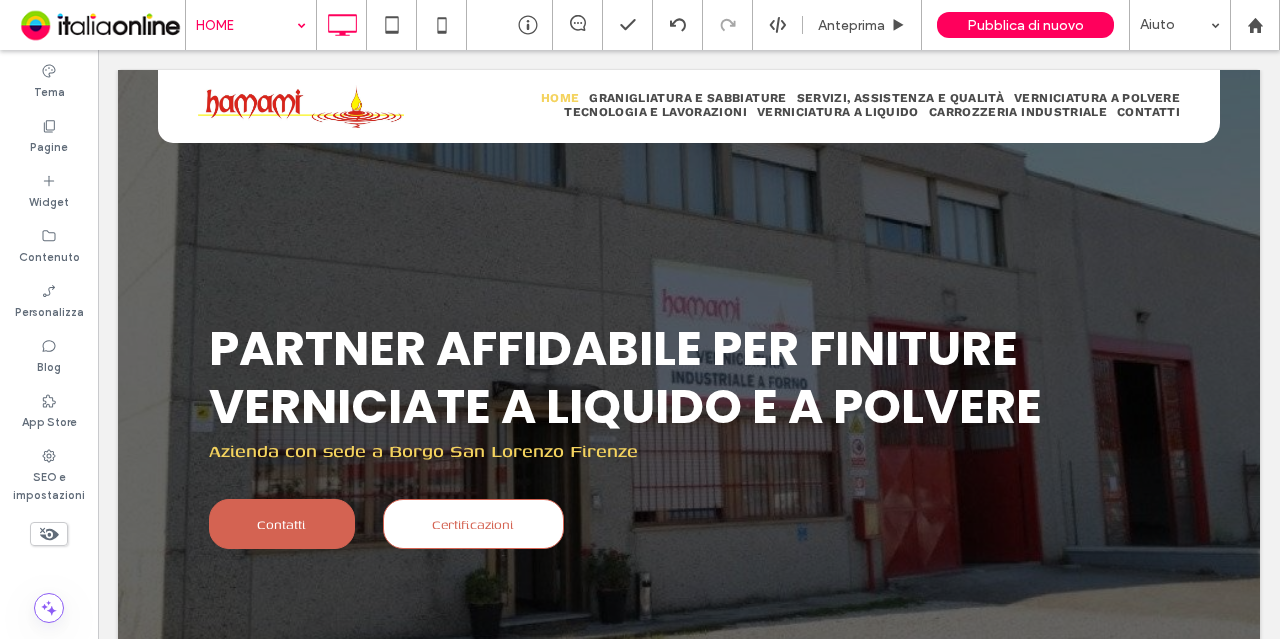 scroll, scrollTop: 0, scrollLeft: 0, axis: both 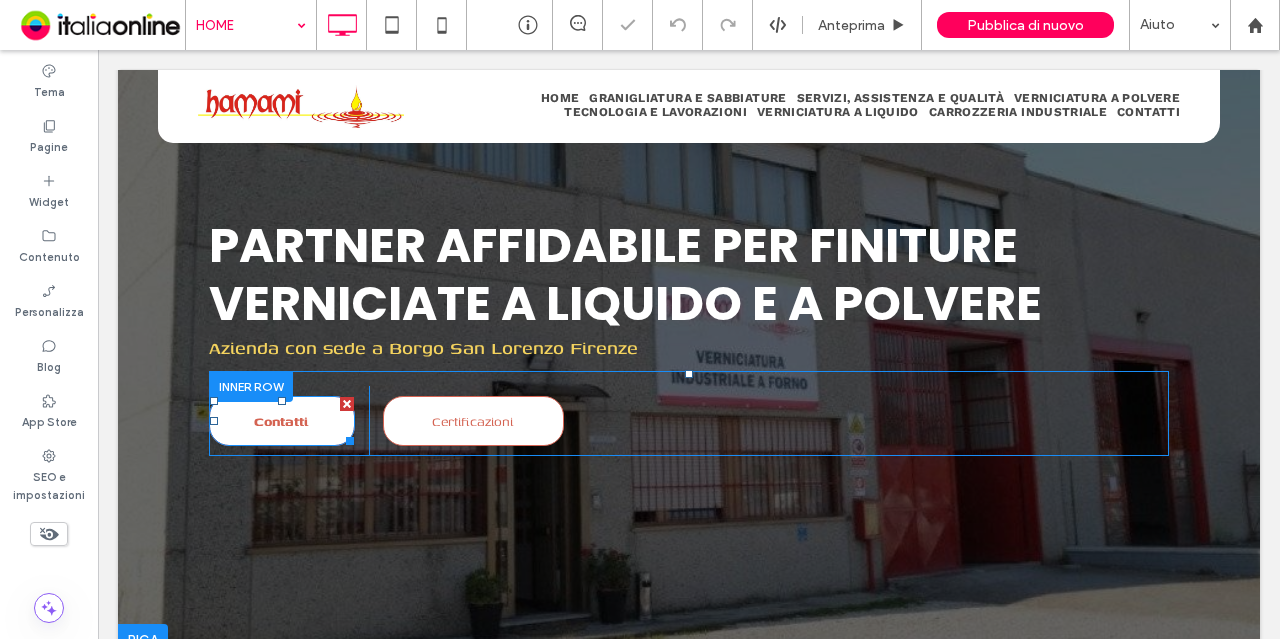 click on "Contatti" at bounding box center (281, 421) 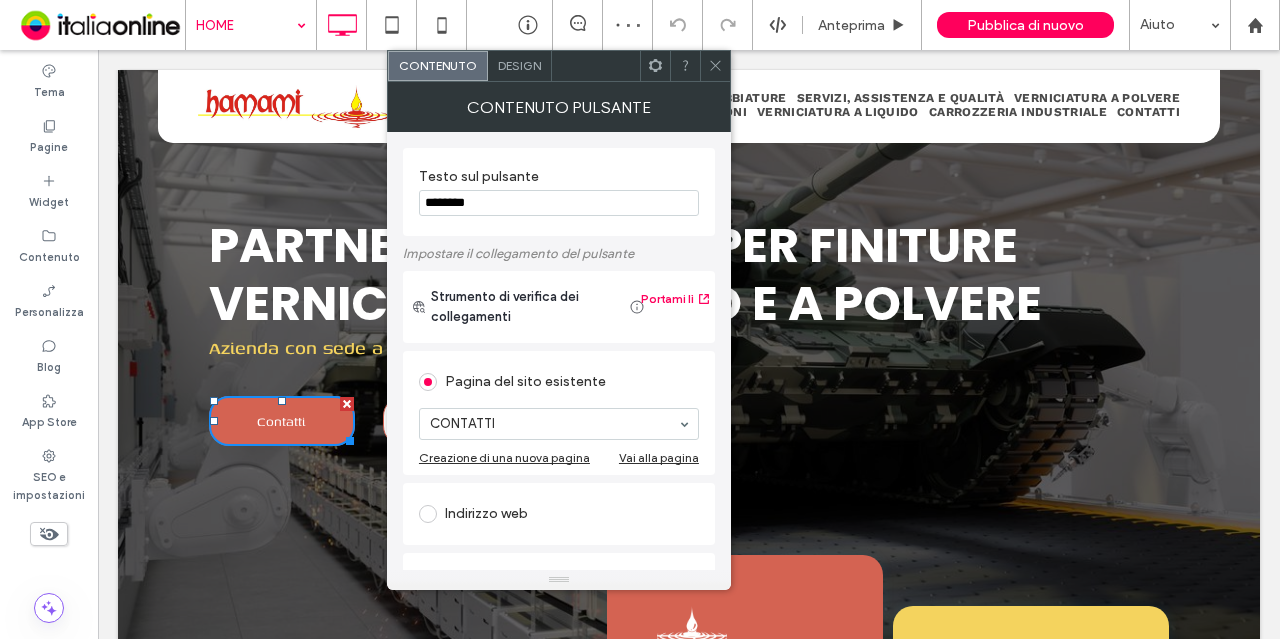 click at bounding box center (715, 66) 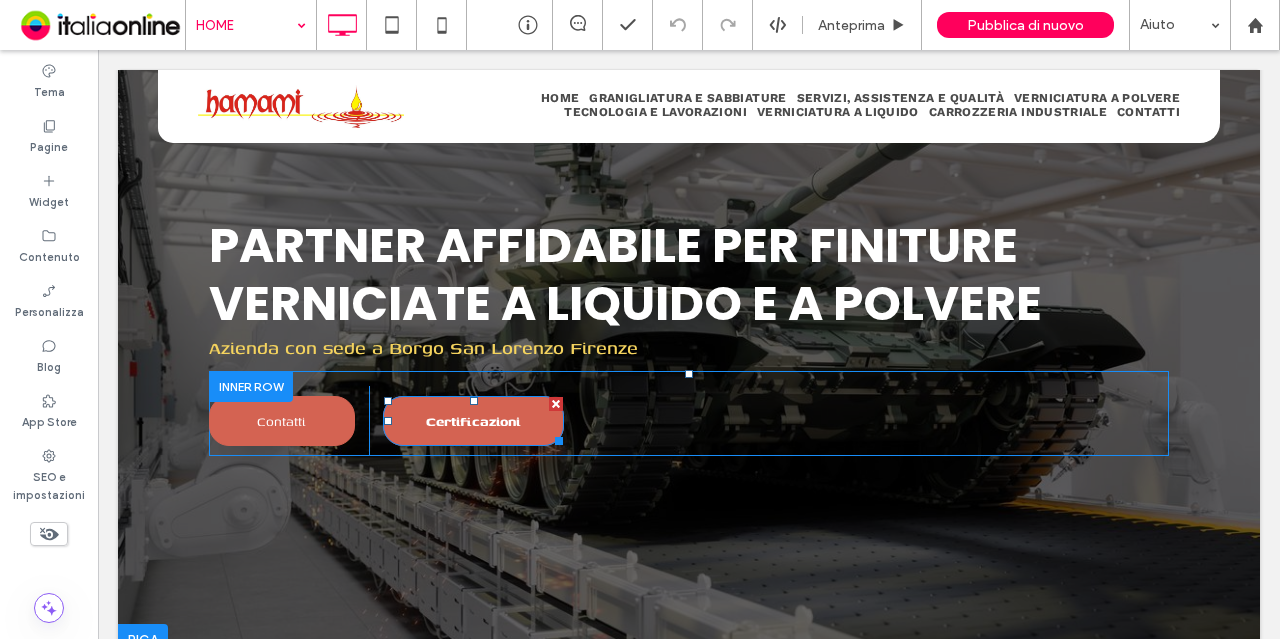 click on "Certificazioni" at bounding box center (473, 421) 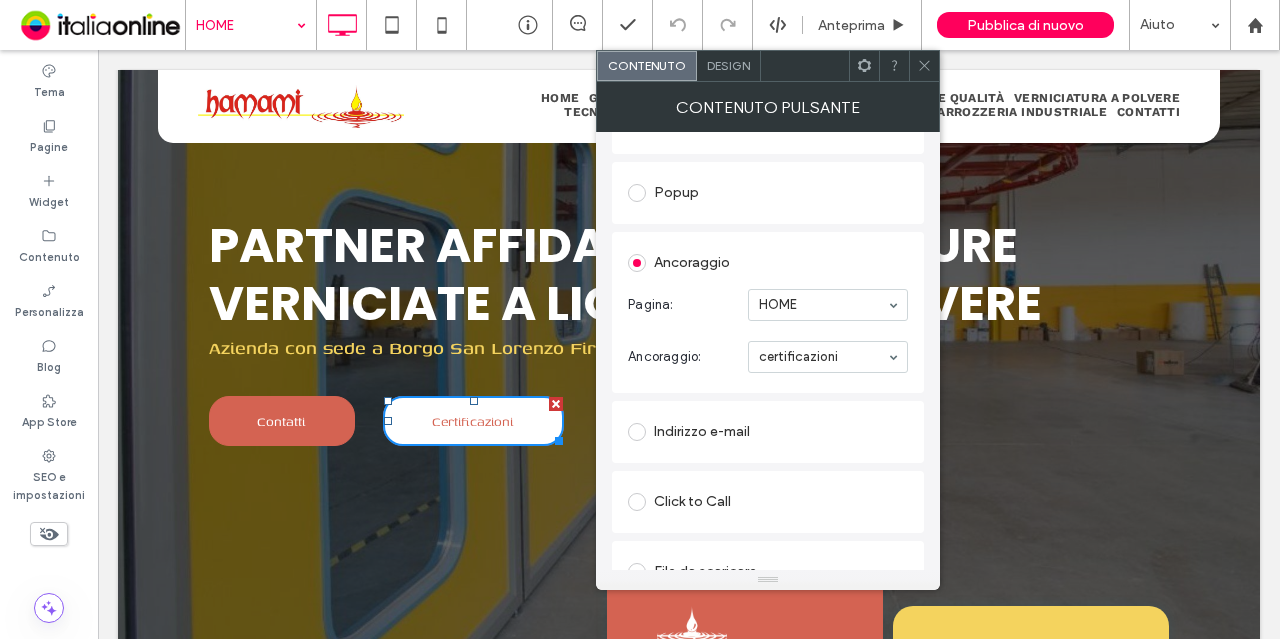 scroll, scrollTop: 362, scrollLeft: 0, axis: vertical 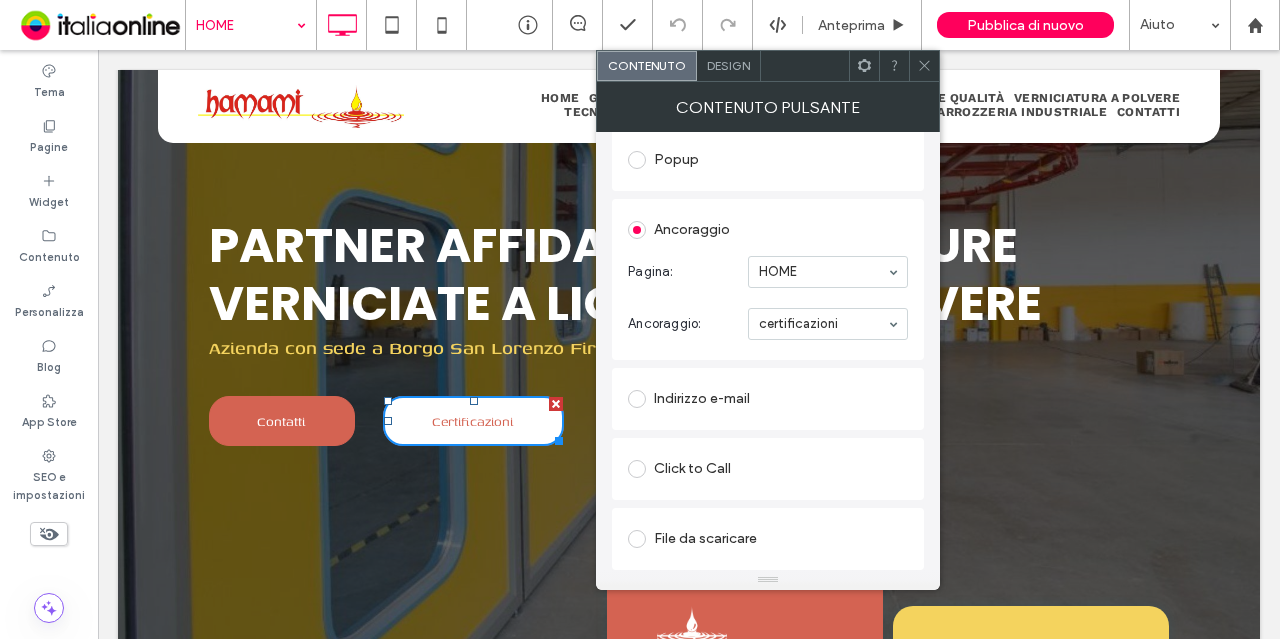 click 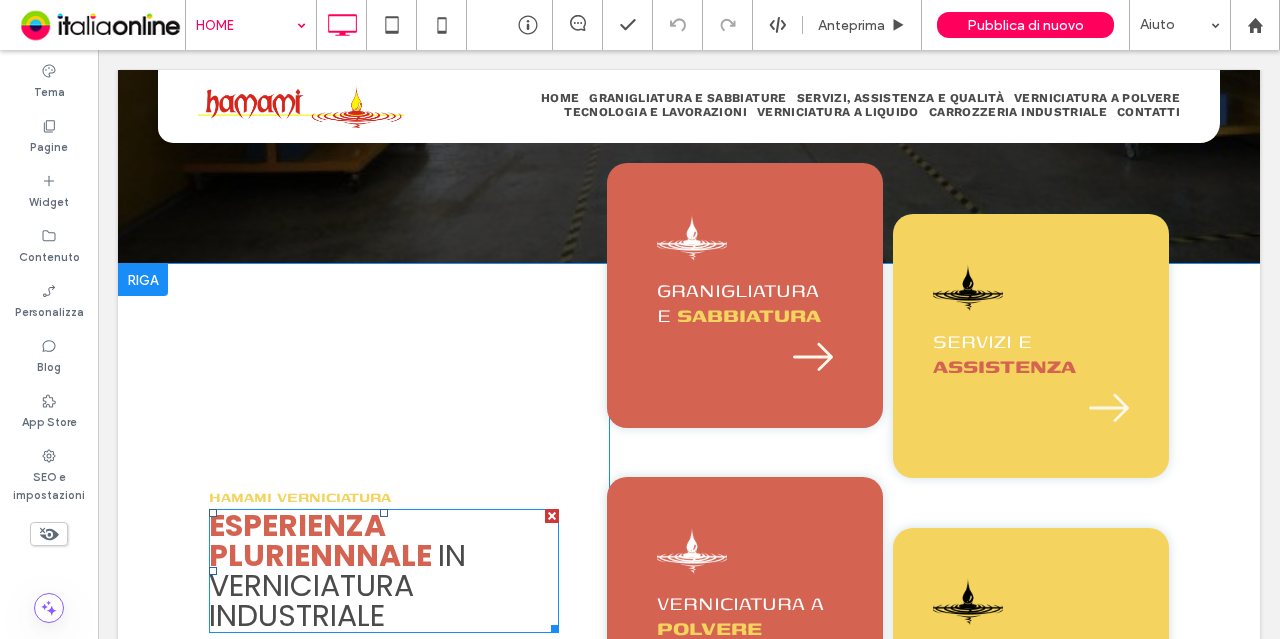 scroll, scrollTop: 491, scrollLeft: 0, axis: vertical 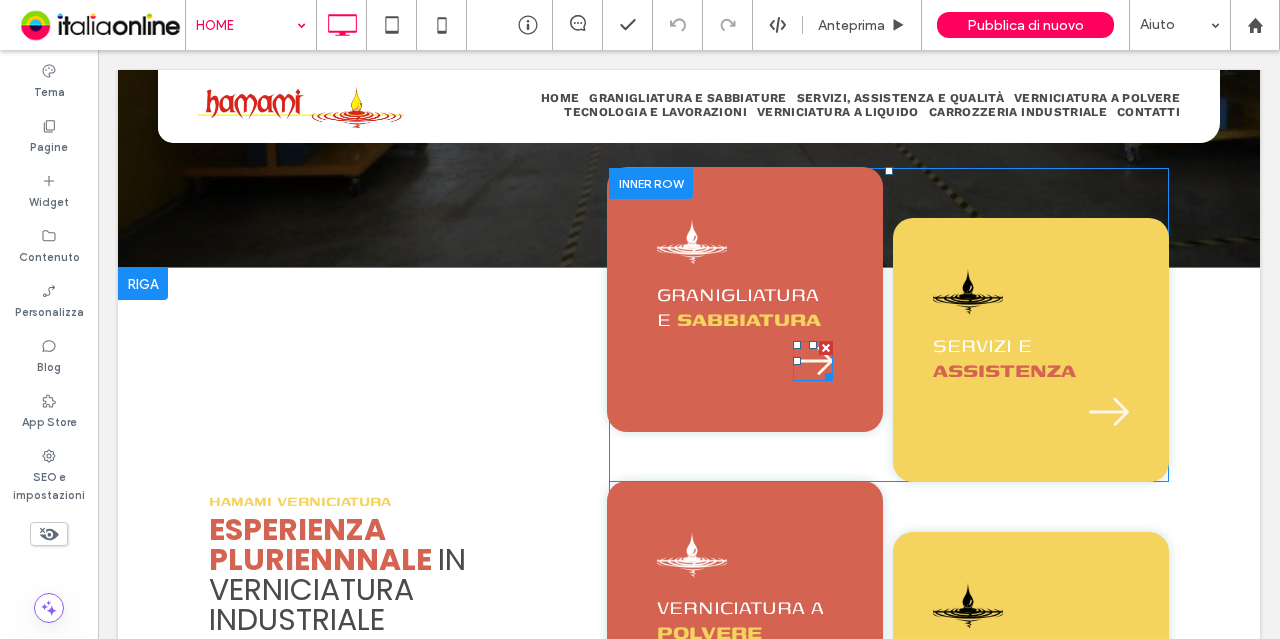 click on "icona freccia" 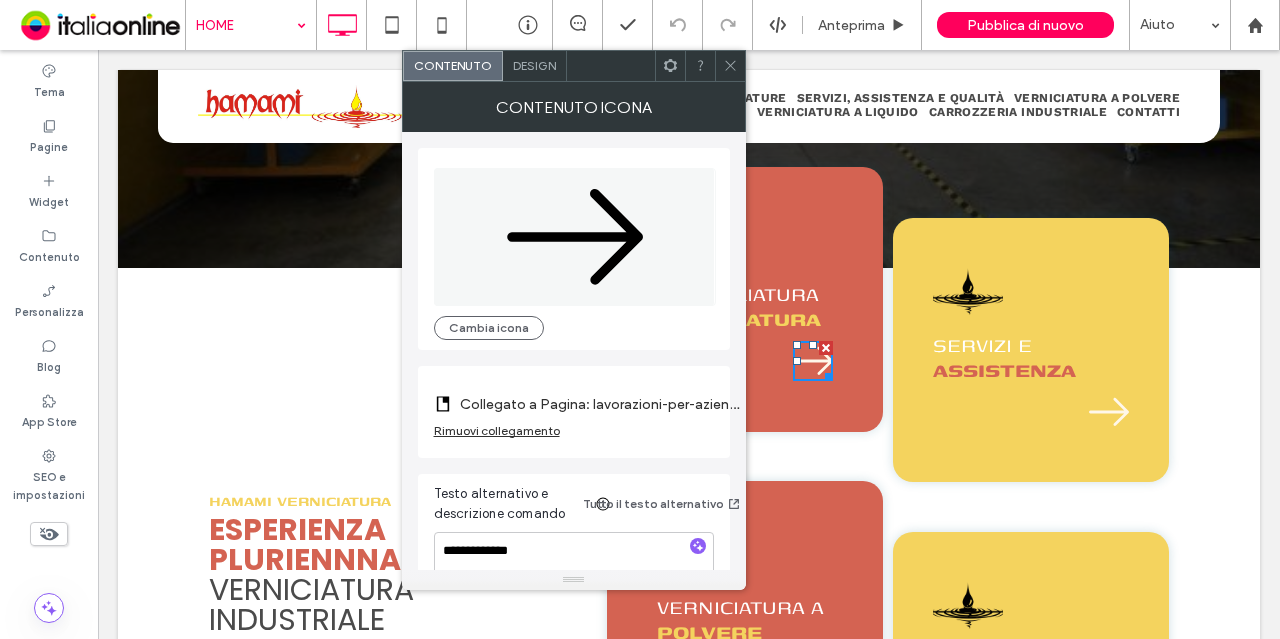 scroll, scrollTop: 34, scrollLeft: 0, axis: vertical 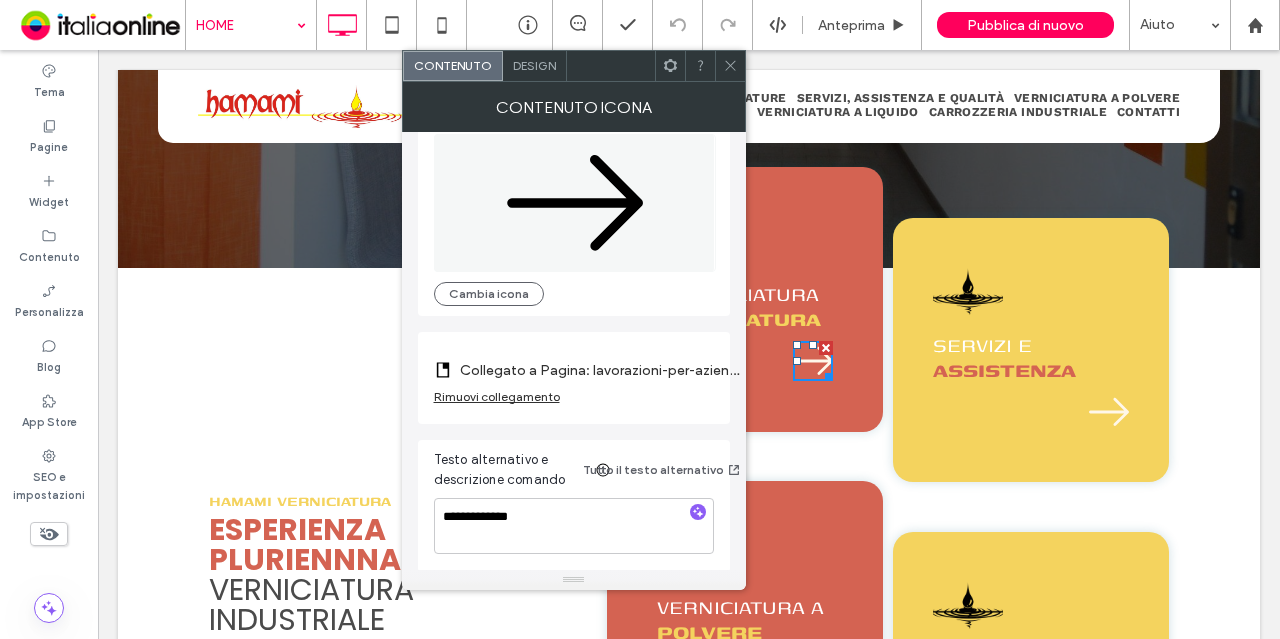 click on "Collegato a Pagina: lavorazioni-per-aziende (Deleted)" at bounding box center (600, 370) 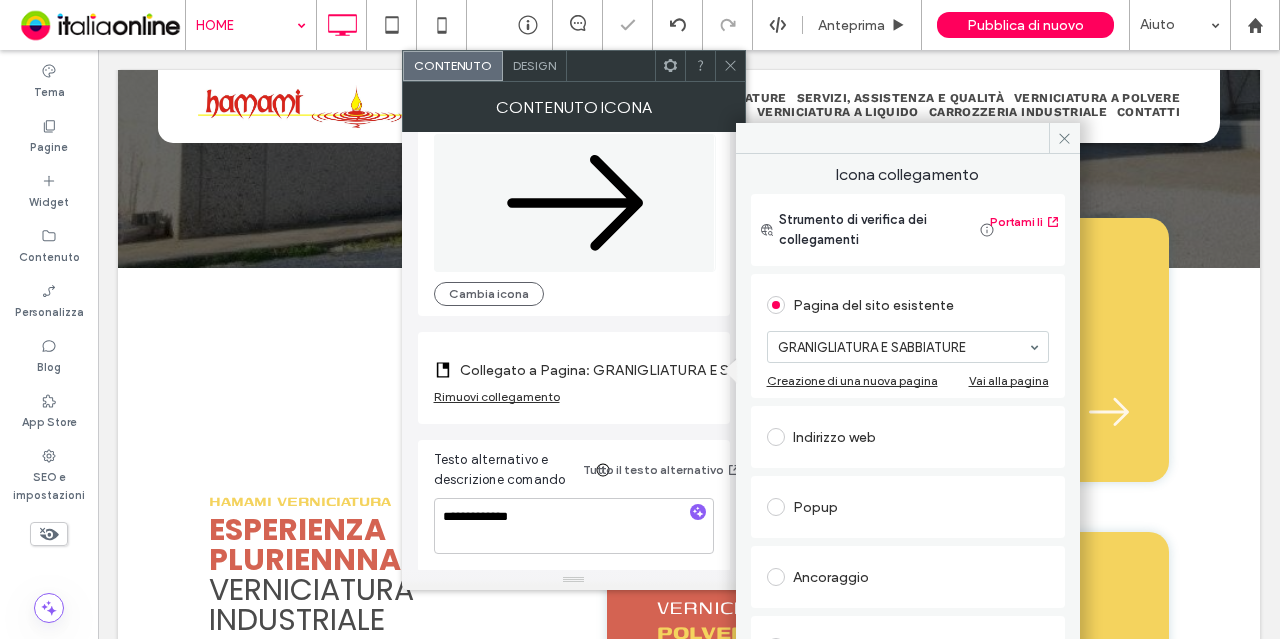 click 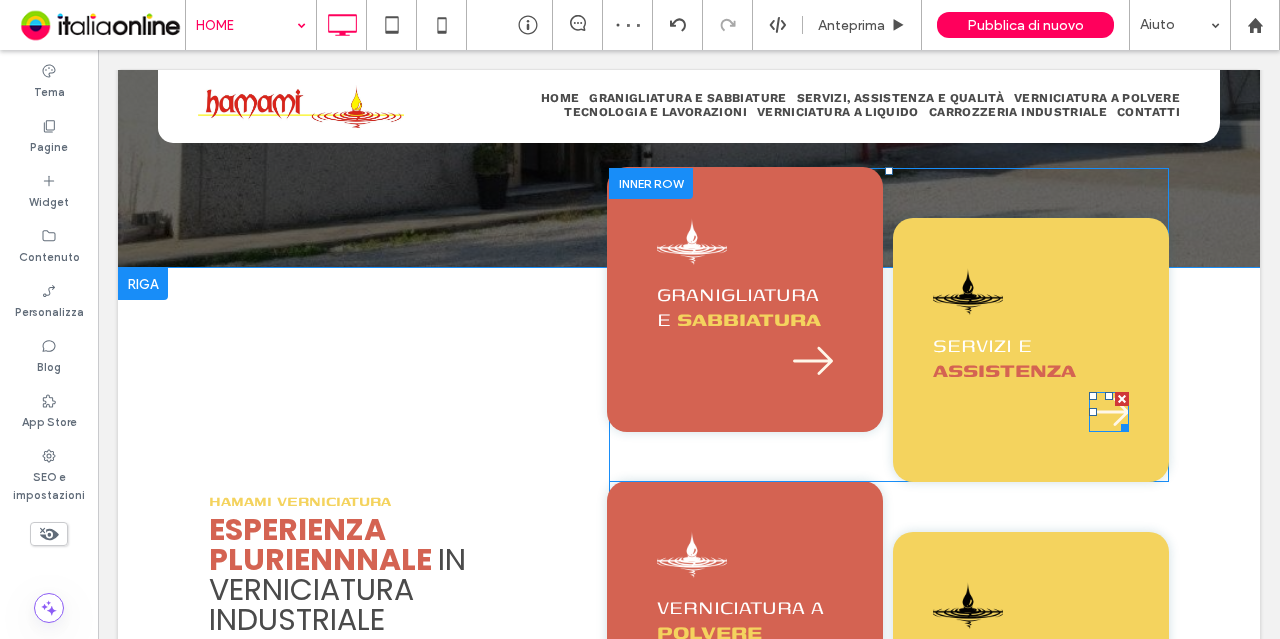 click on "icona freccia" 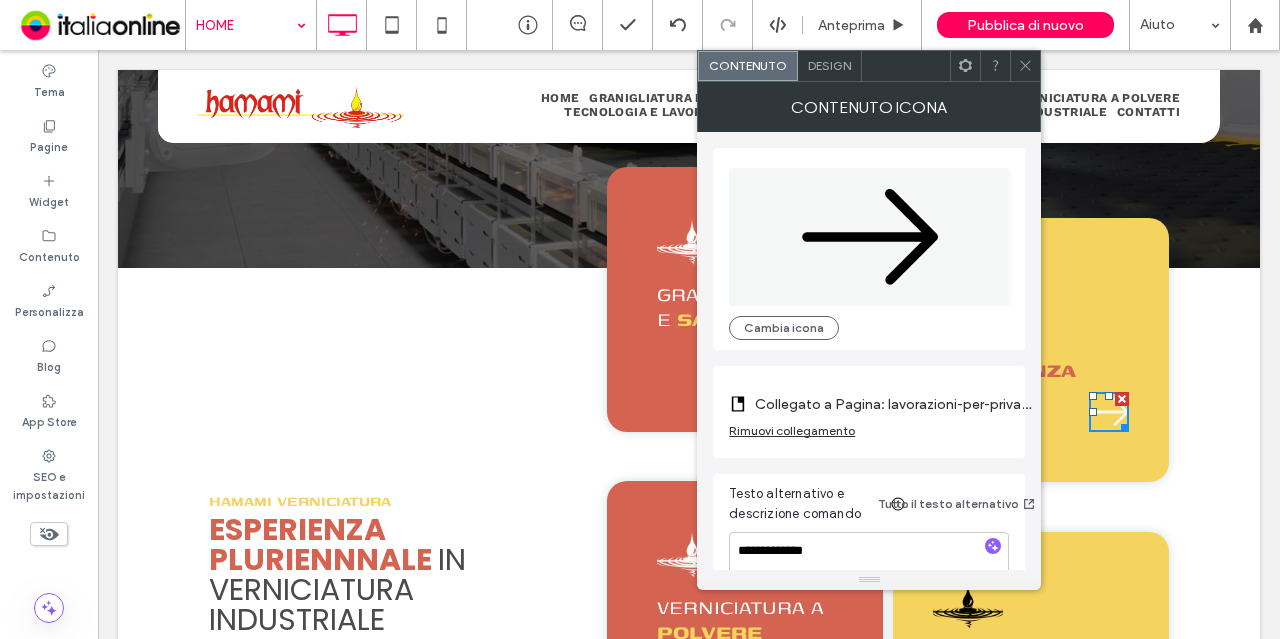 click on "Rimuovi collegamento" at bounding box center (792, 430) 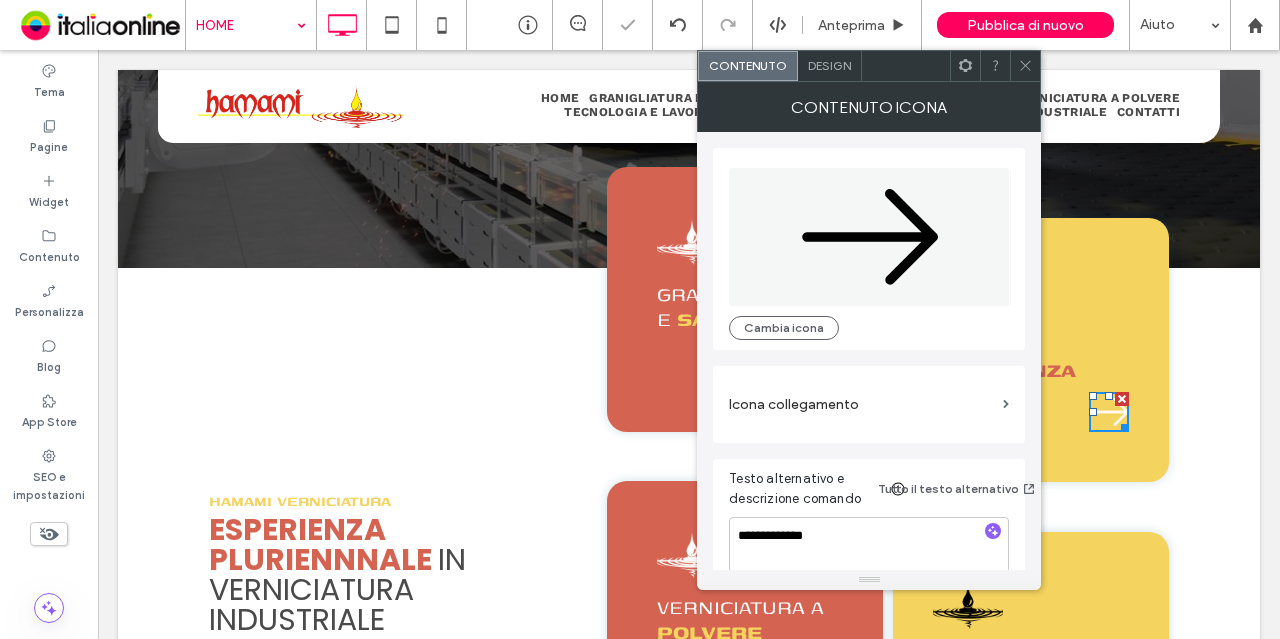 click on "Icona collegamento" at bounding box center (862, 404) 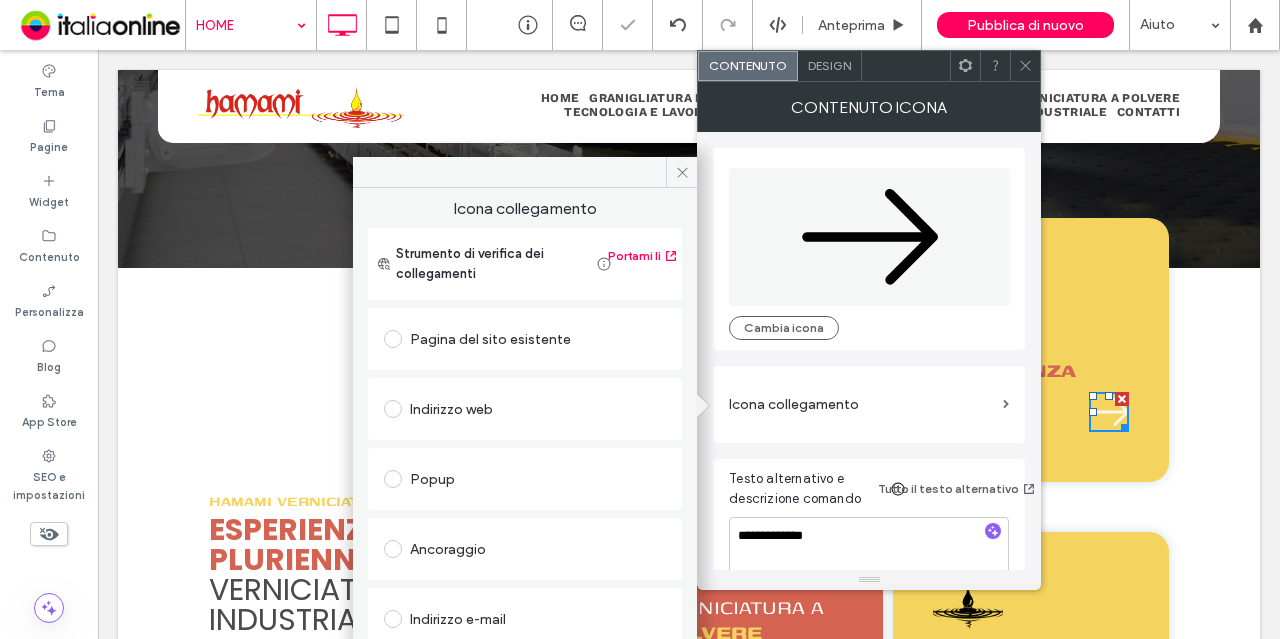 click on "Pagina del sito esistente" at bounding box center [525, 339] 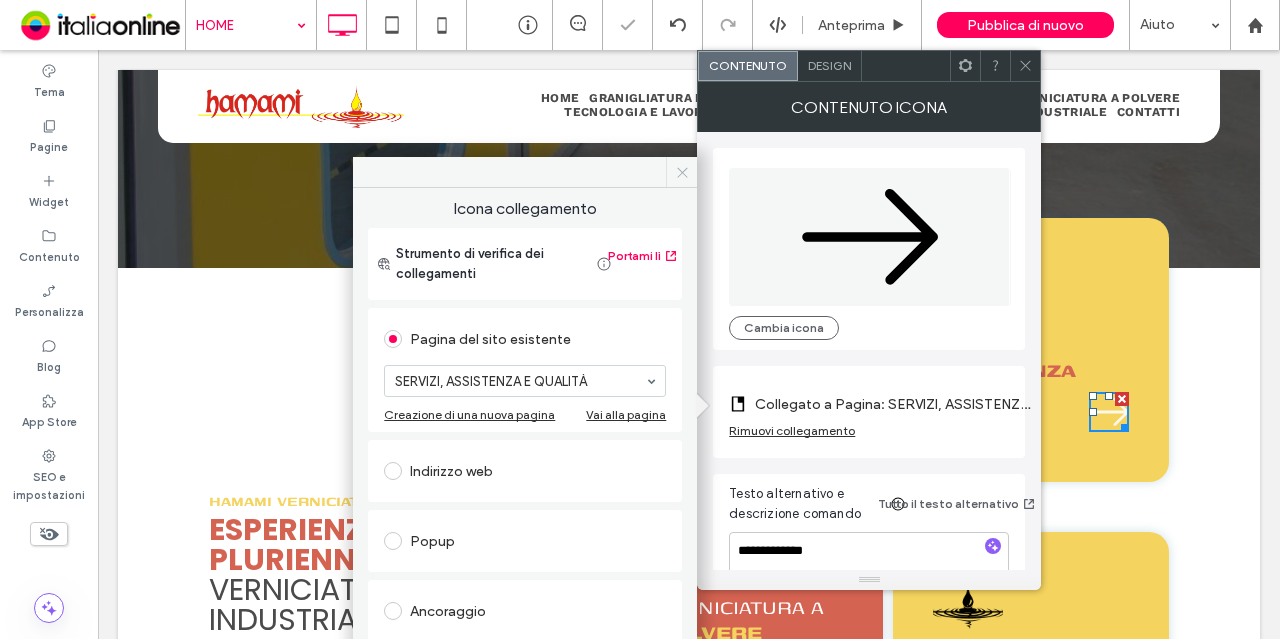 click 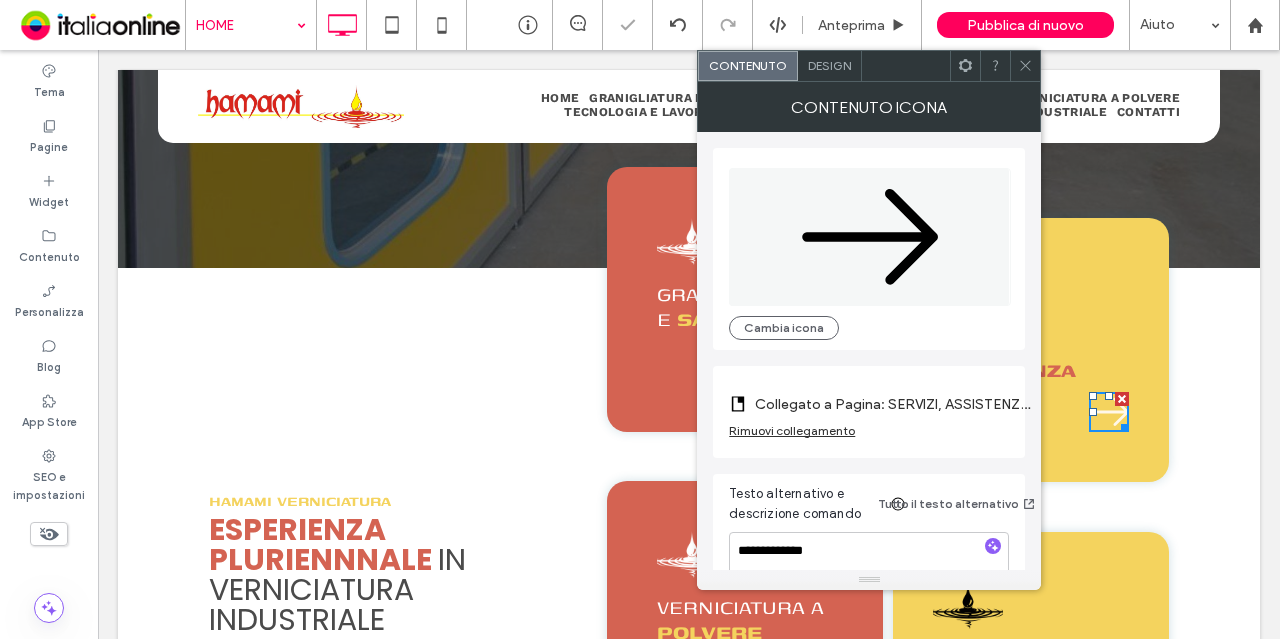 click 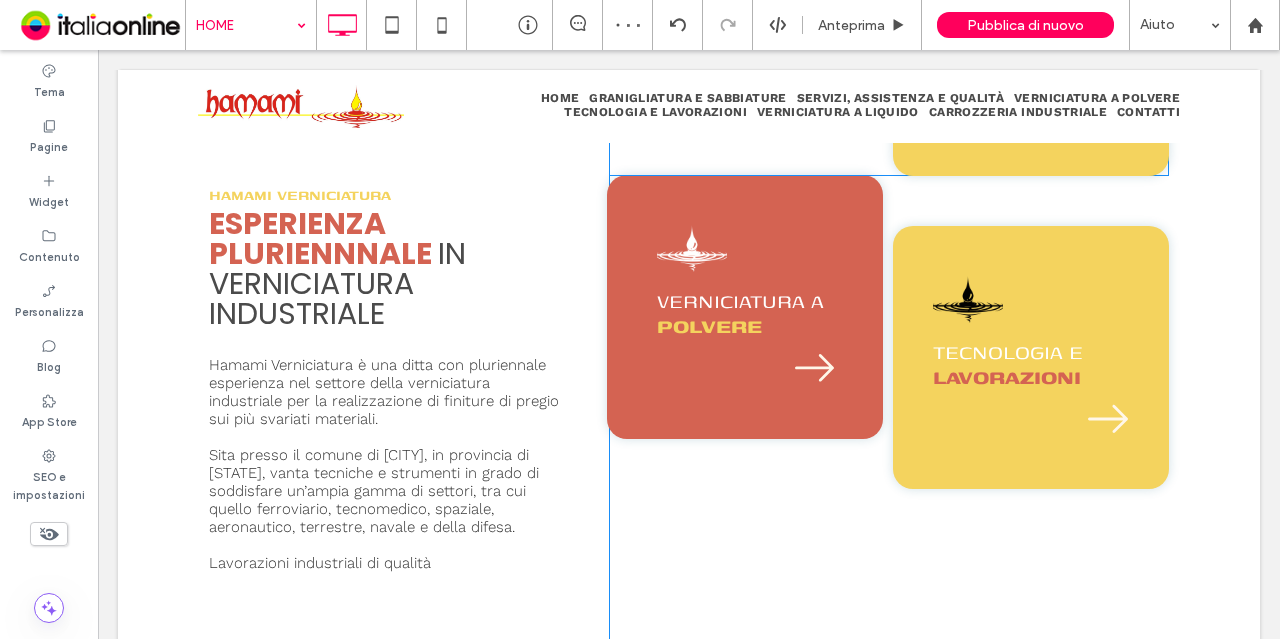 scroll, scrollTop: 853, scrollLeft: 0, axis: vertical 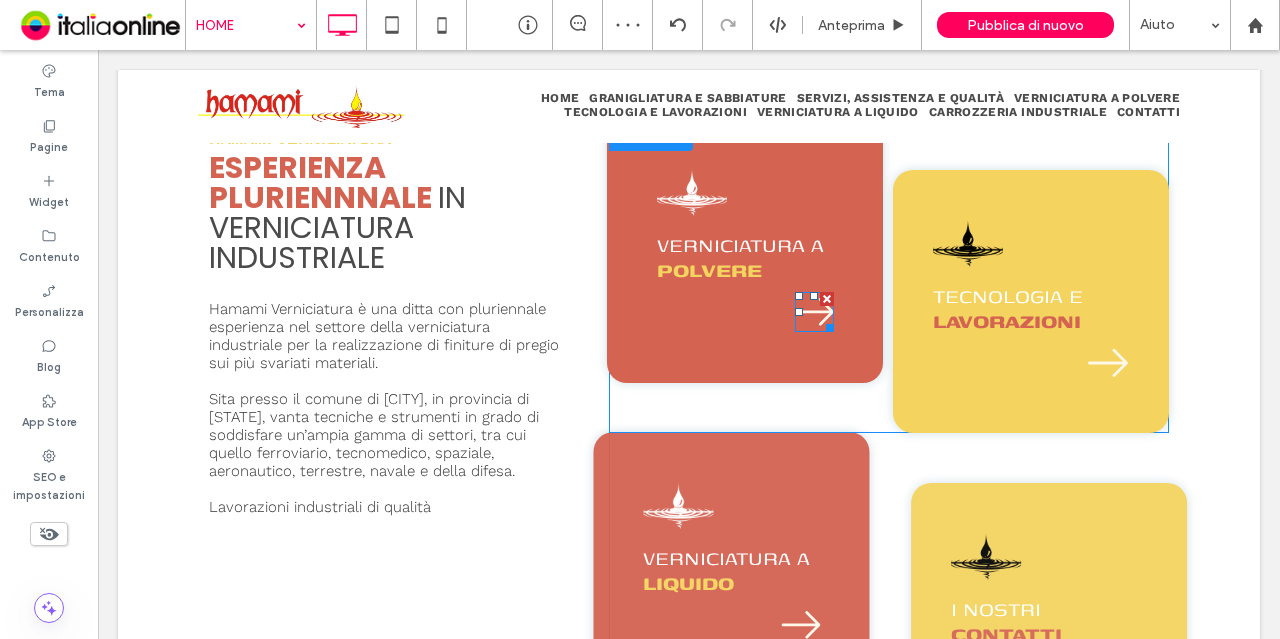 click on "icona freccia" 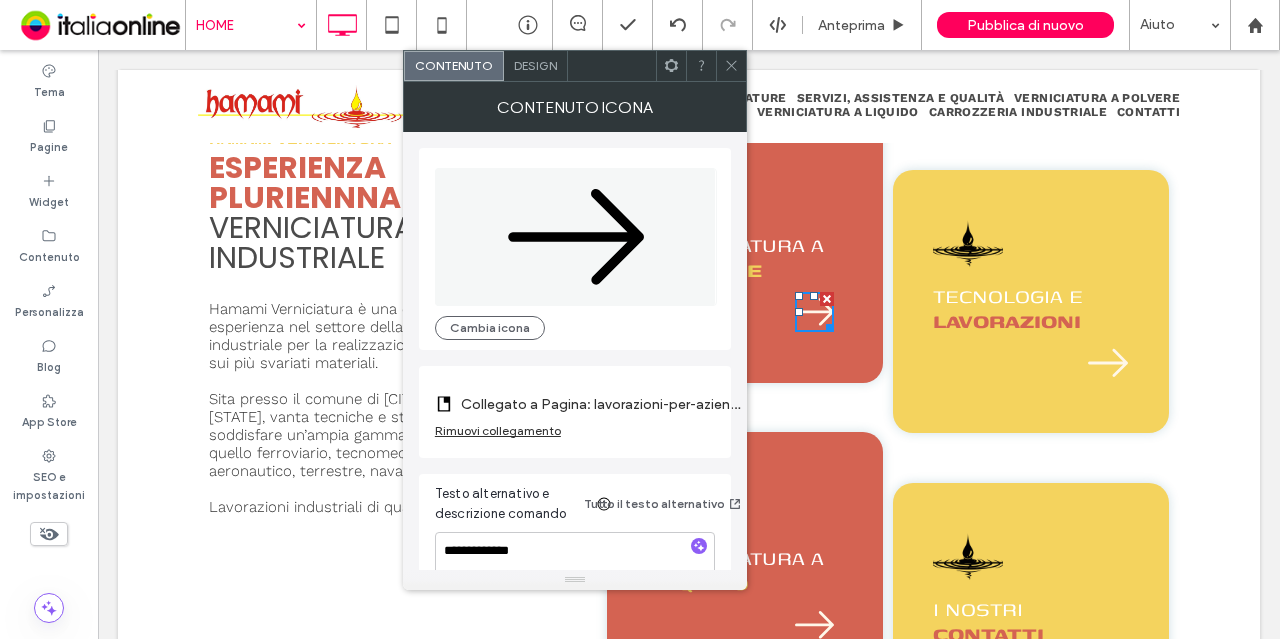 click on "Rimuovi collegamento" at bounding box center [498, 430] 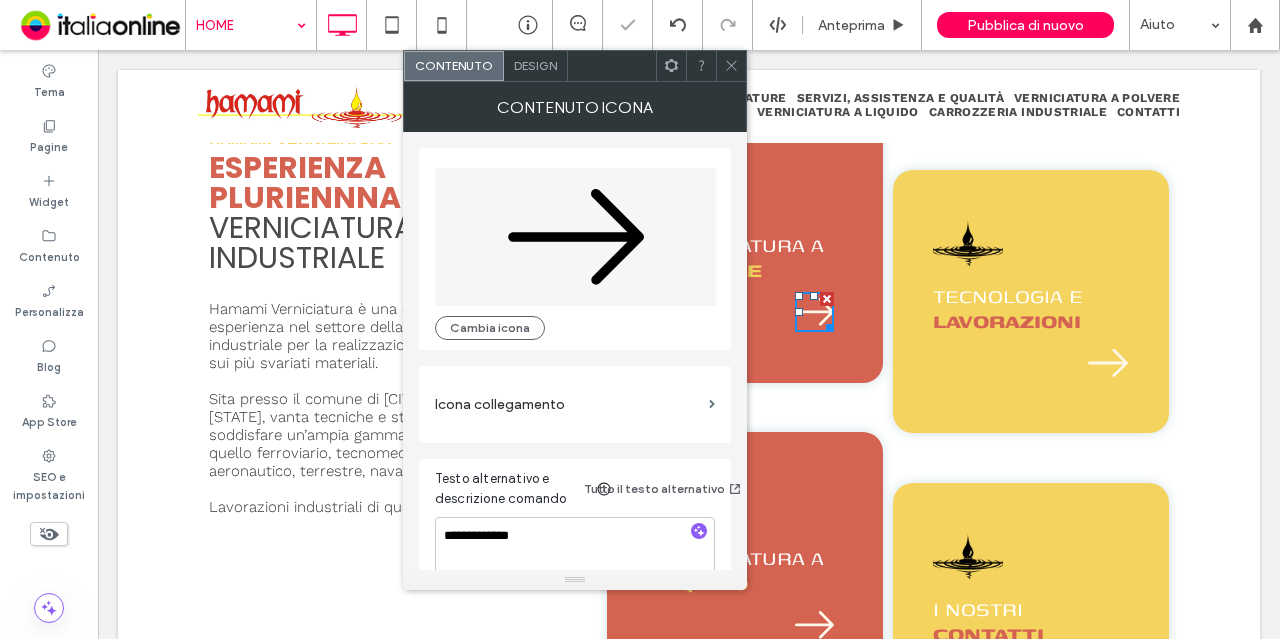 click on "Icona collegamento" at bounding box center (568, 404) 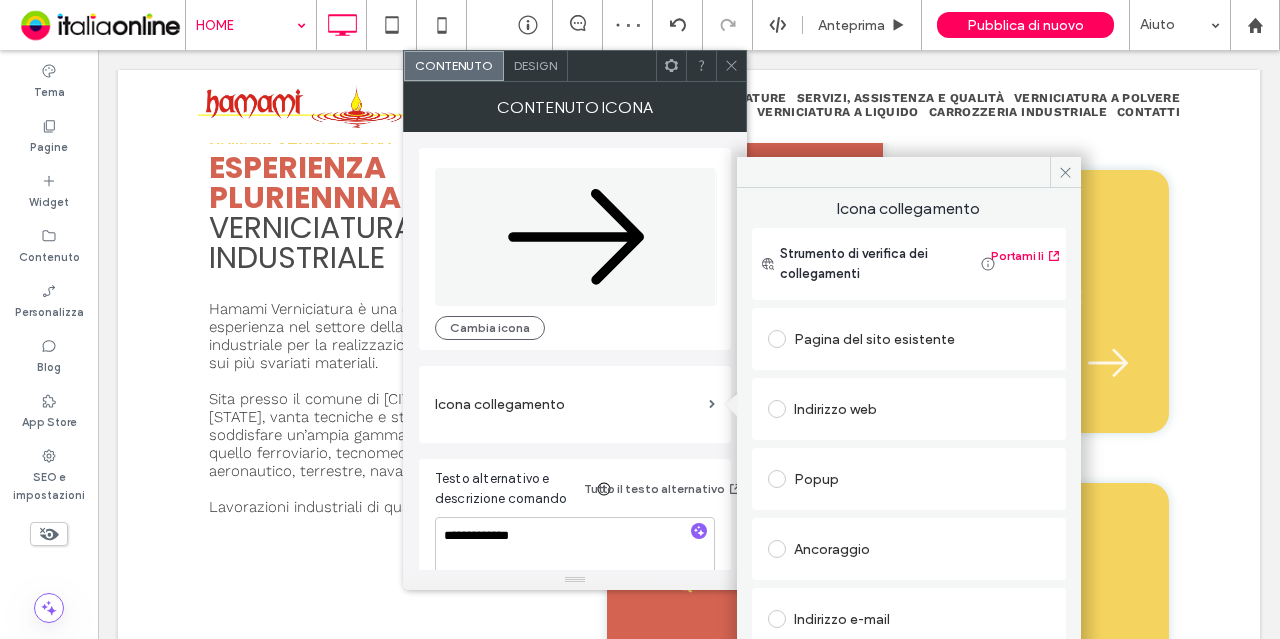 click on "Pagina del sito esistente" at bounding box center [909, 339] 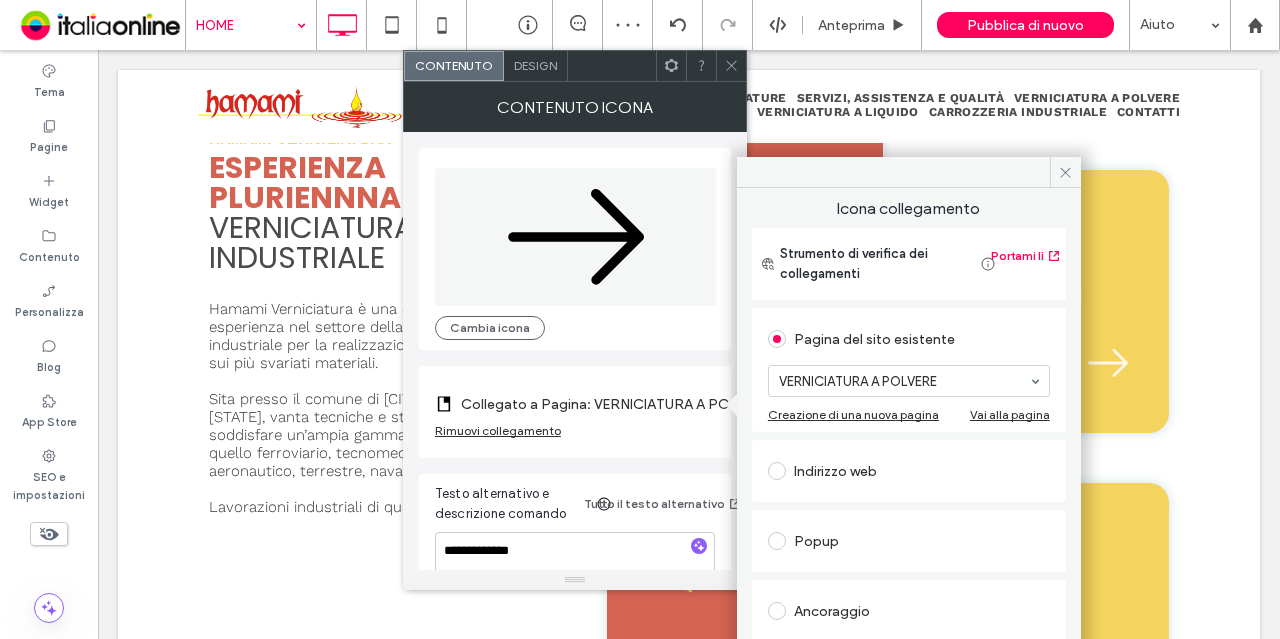 click 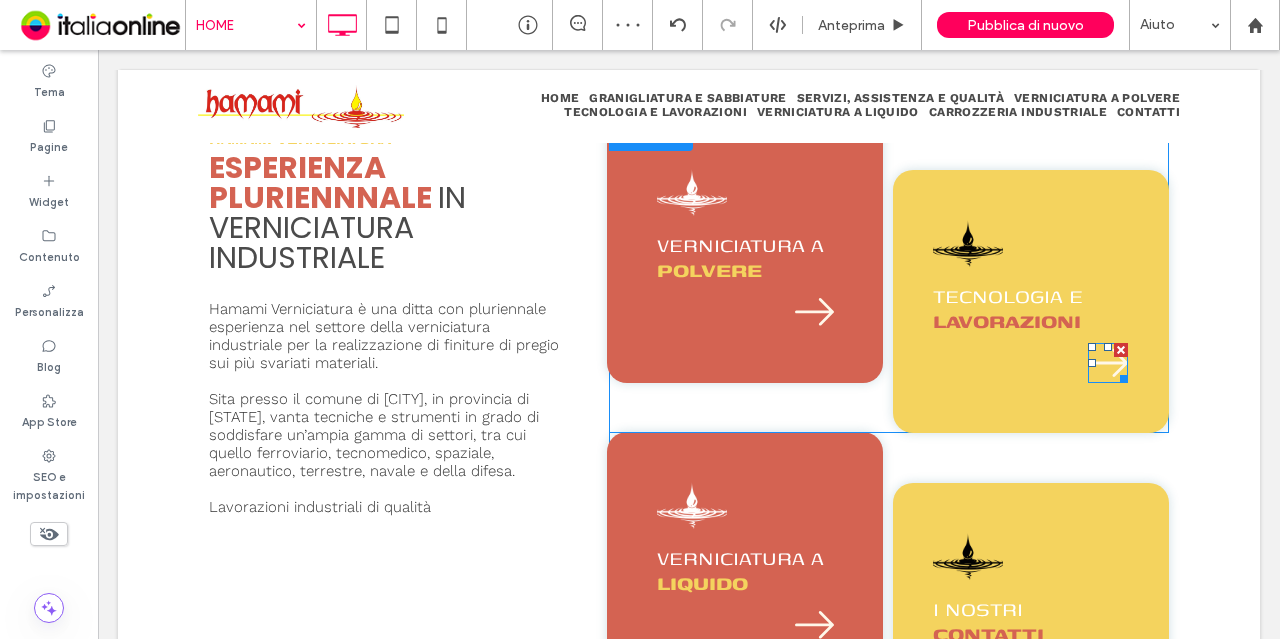 click 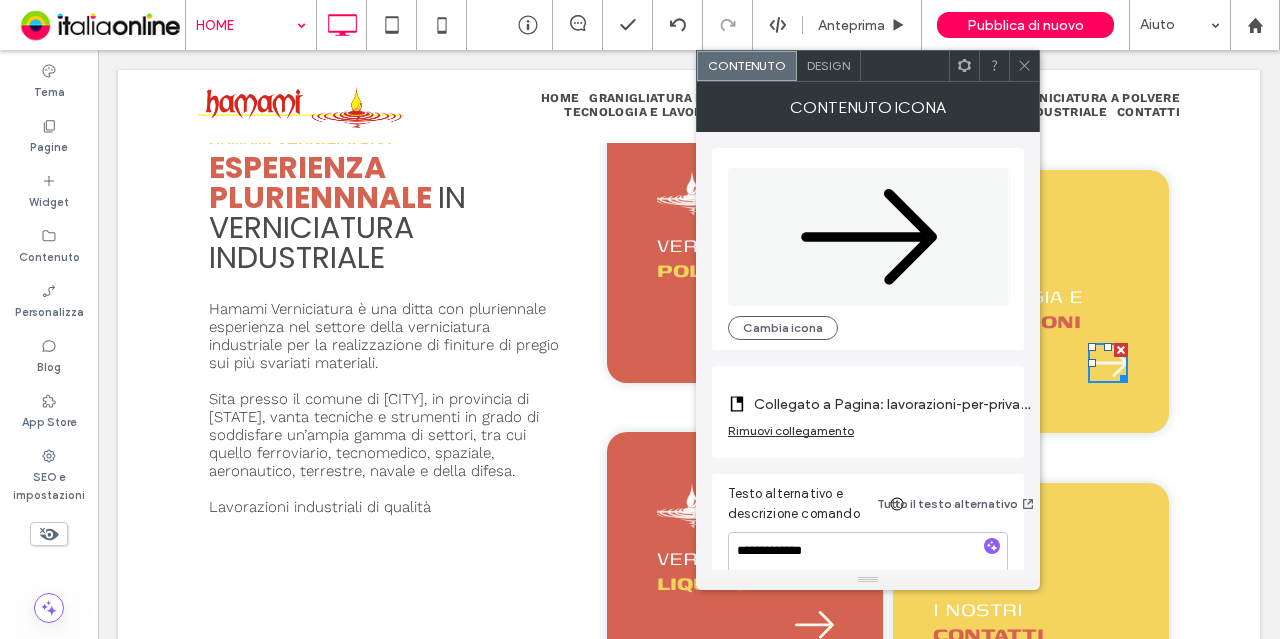 click on "Rimuovi collegamento" at bounding box center (791, 430) 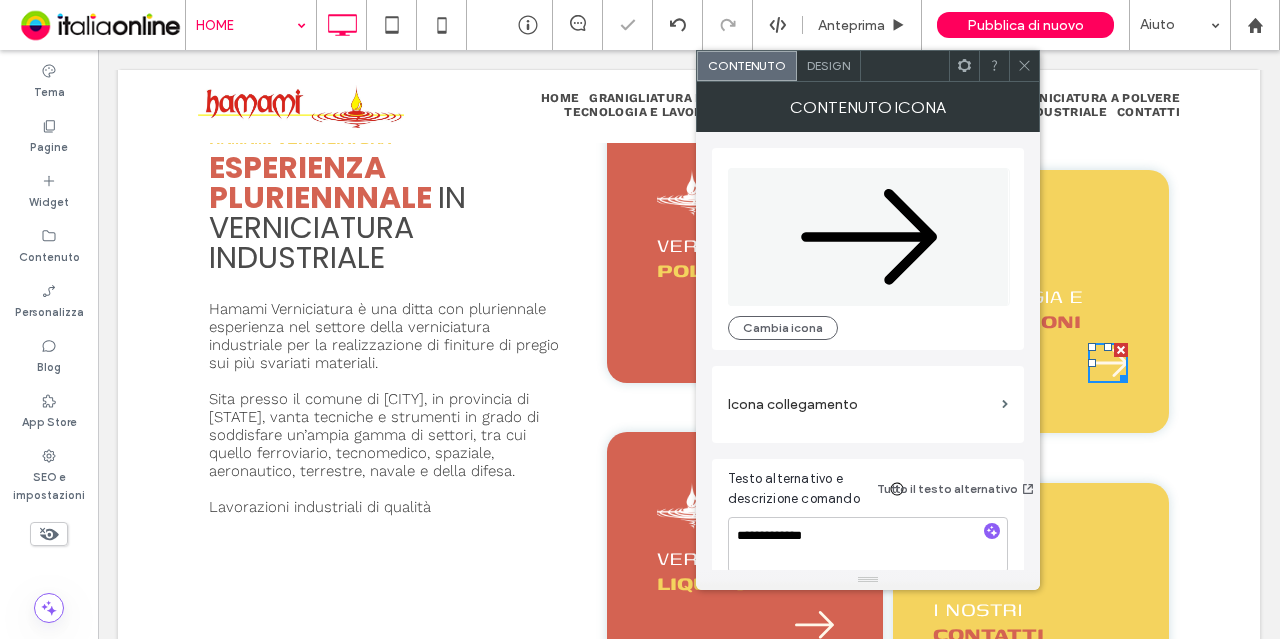 click on "Icona collegamento" at bounding box center [861, 404] 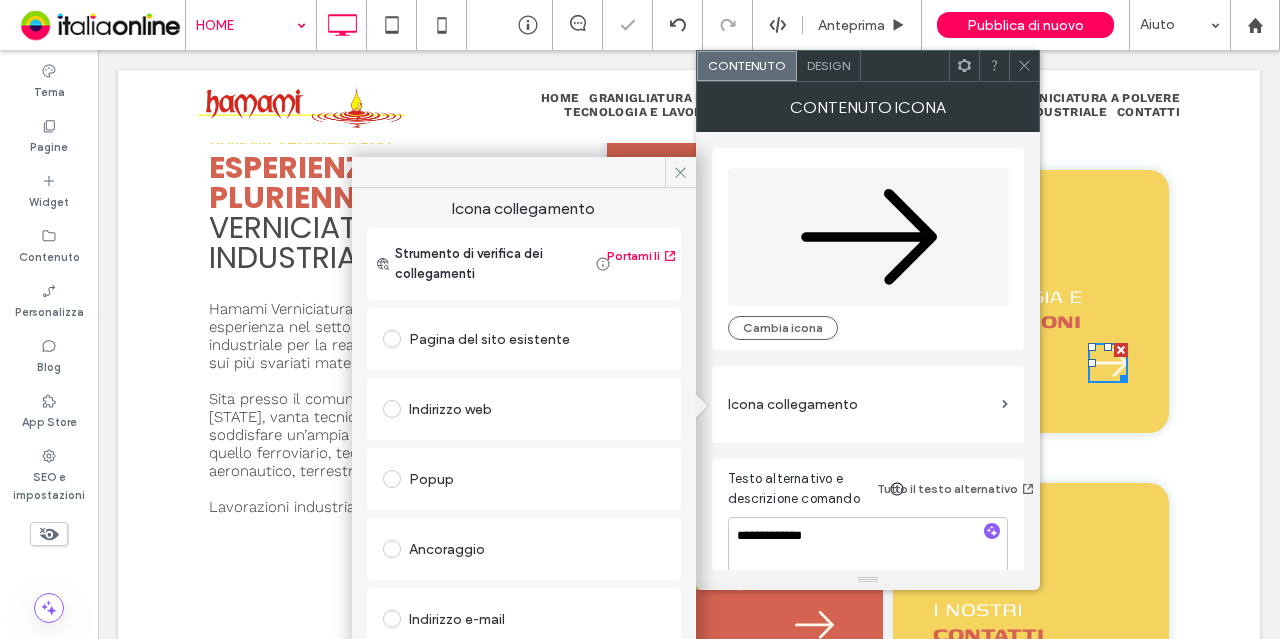 scroll, scrollTop: 48, scrollLeft: 0, axis: vertical 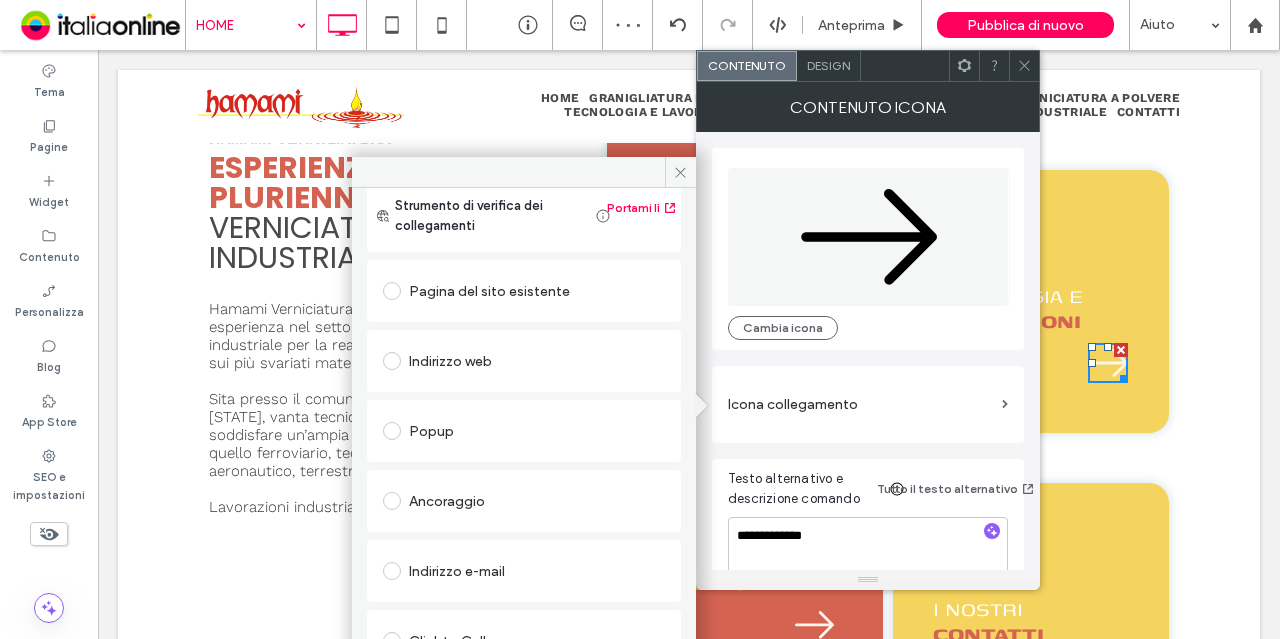 click on "Pagina del sito esistente" at bounding box center [524, 291] 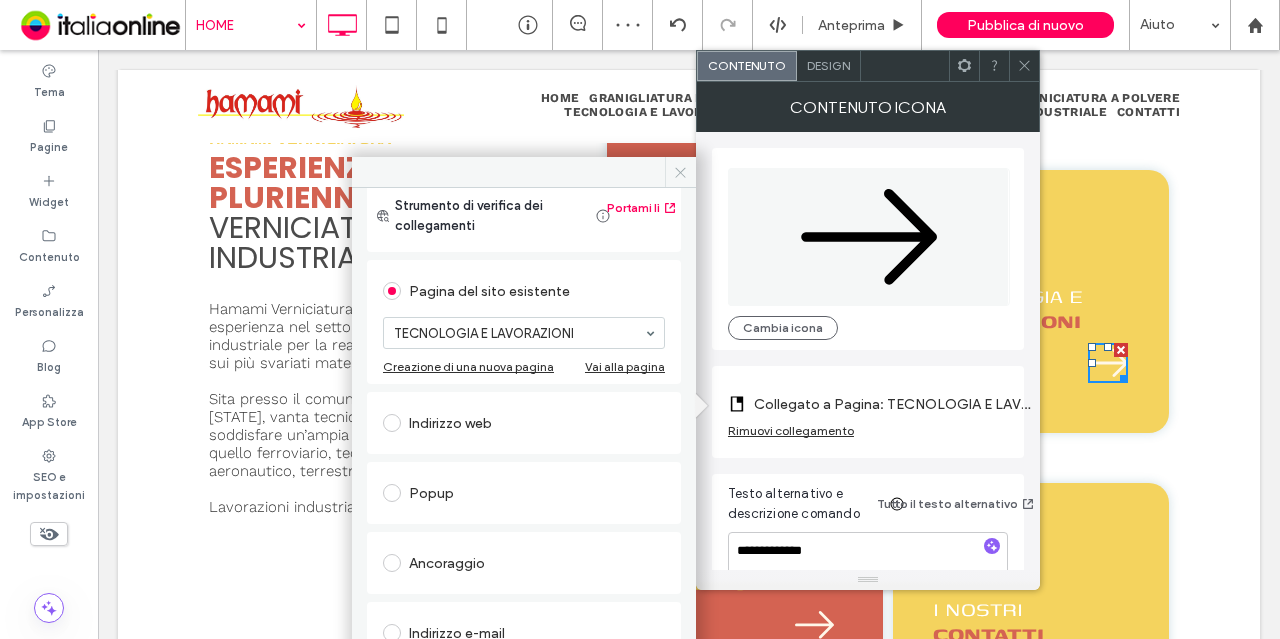 click 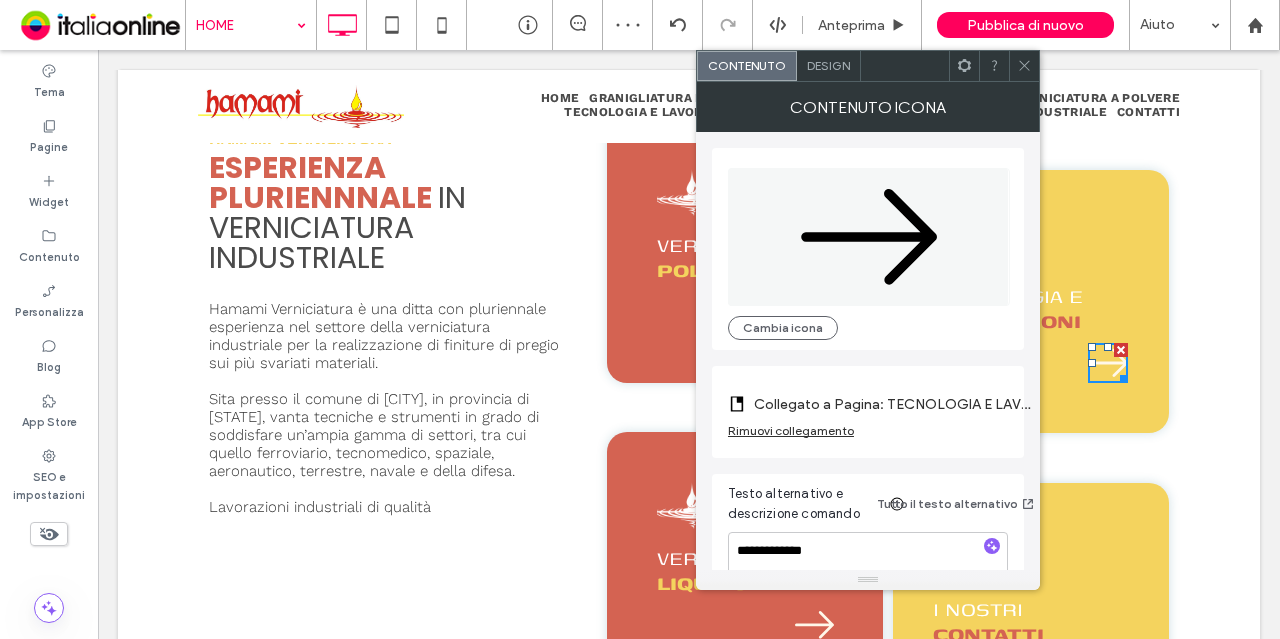 click 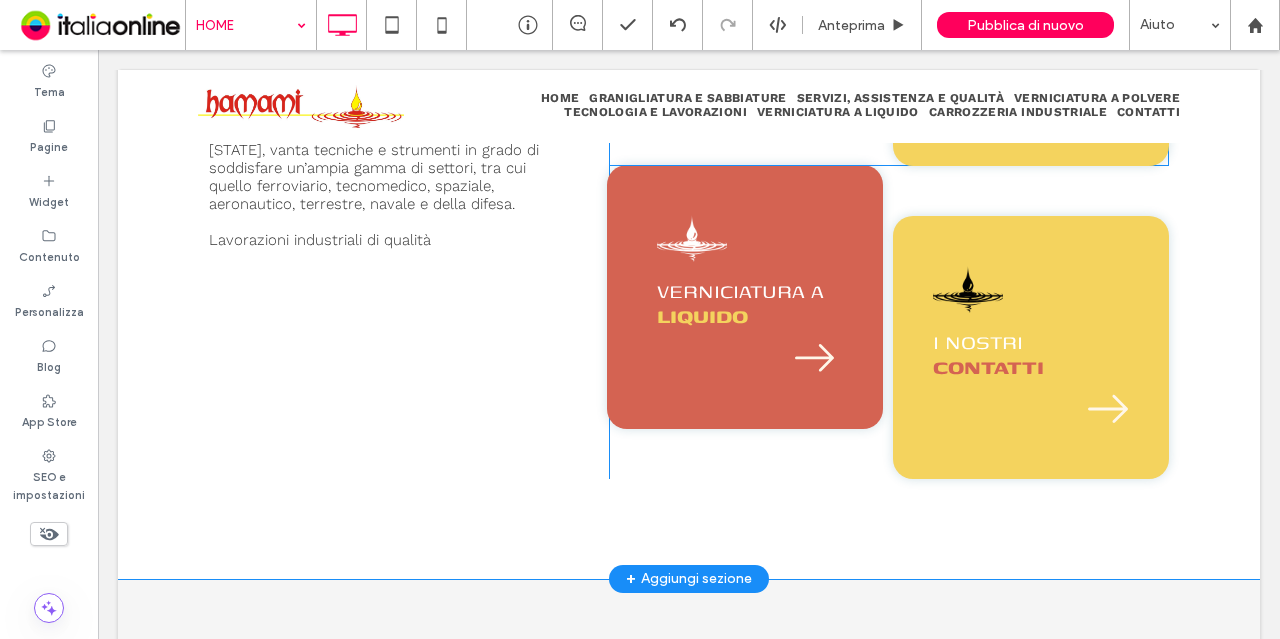 scroll, scrollTop: 1125, scrollLeft: 0, axis: vertical 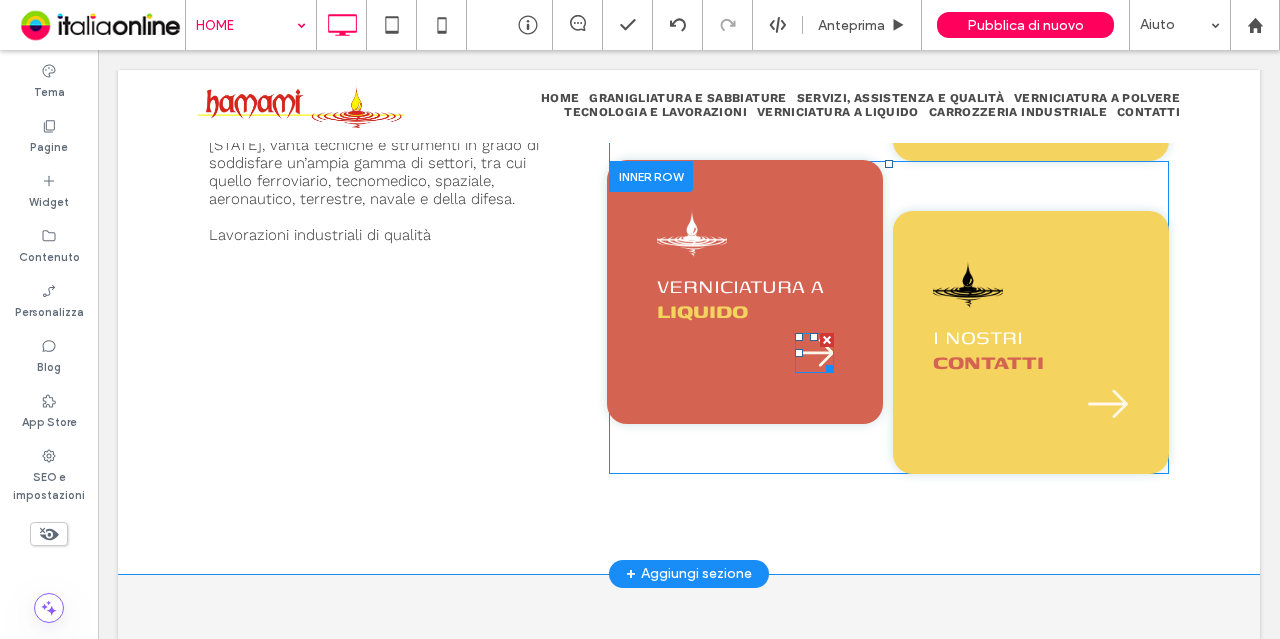 click on "icona freccia" 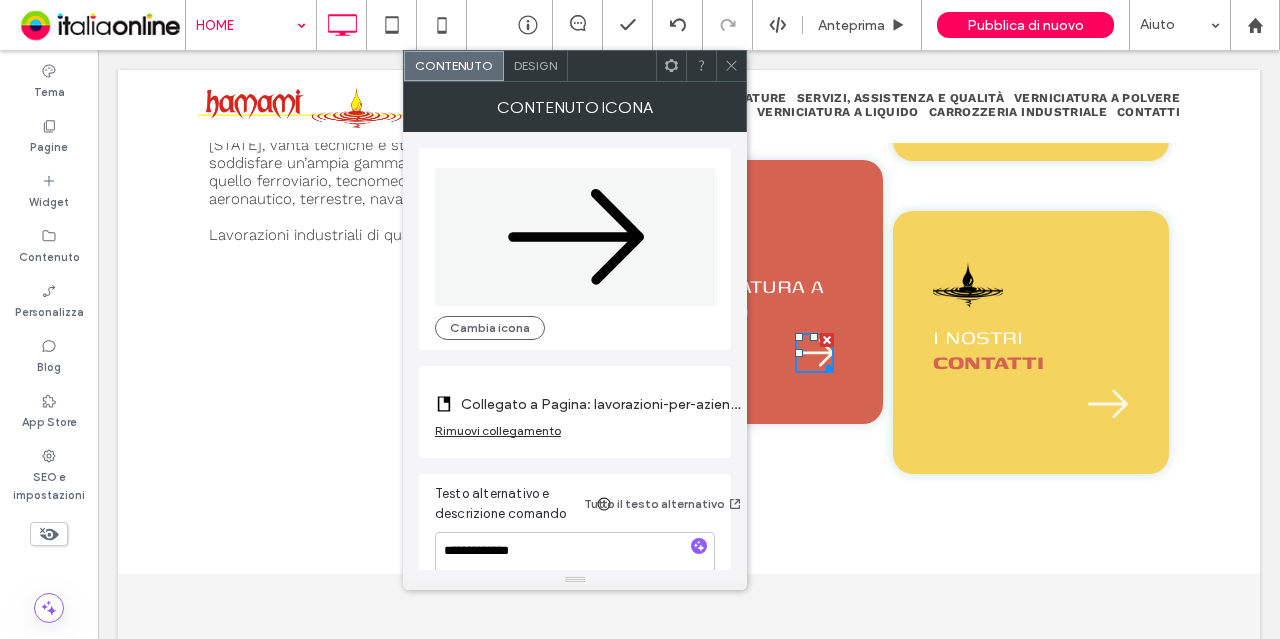 click on "Rimuovi collegamento" at bounding box center [498, 430] 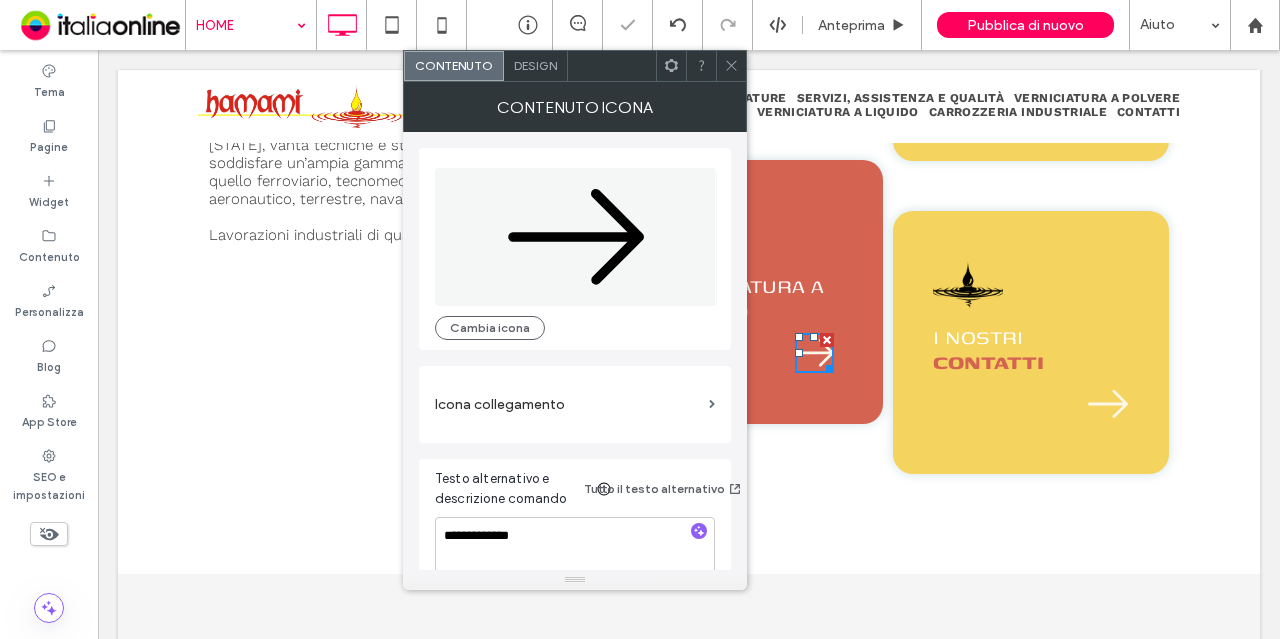 click on "Icona collegamento" at bounding box center (568, 404) 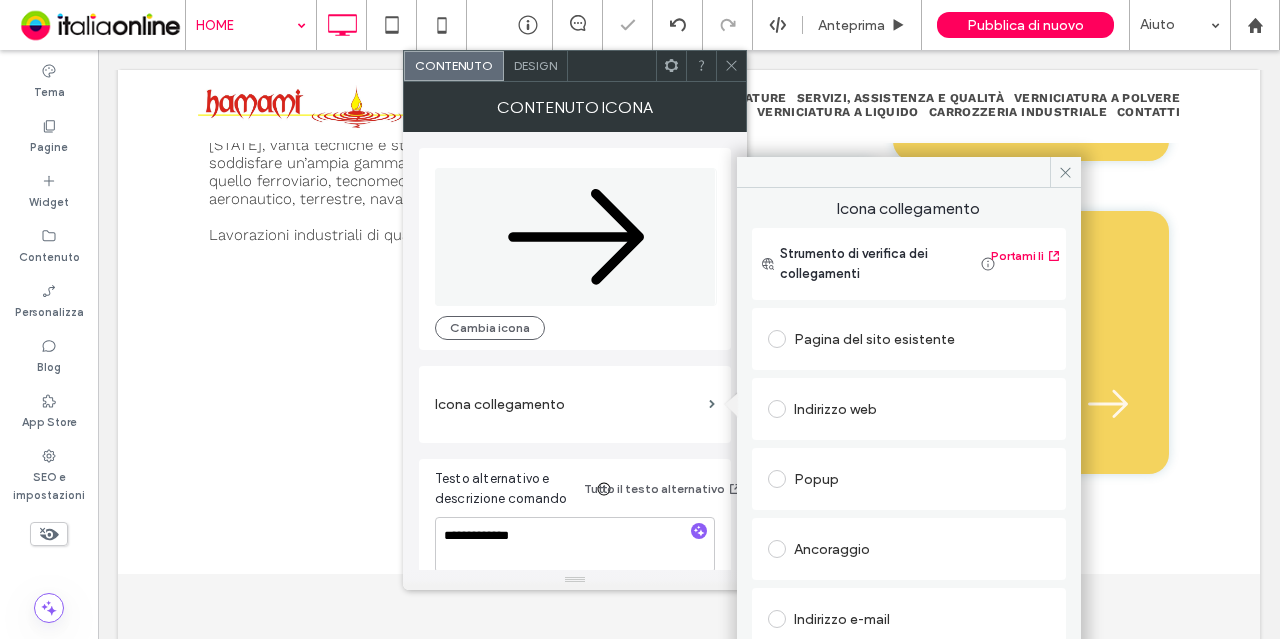 scroll, scrollTop: 48, scrollLeft: 0, axis: vertical 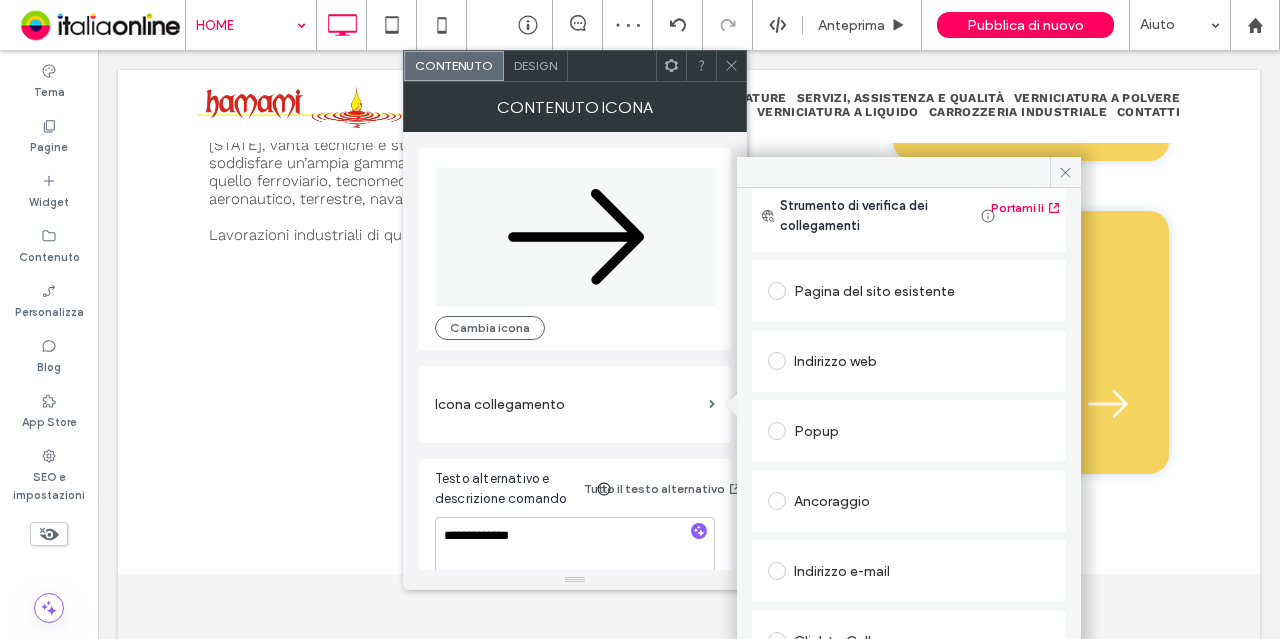 click on "Pagina del sito esistente" at bounding box center (909, 291) 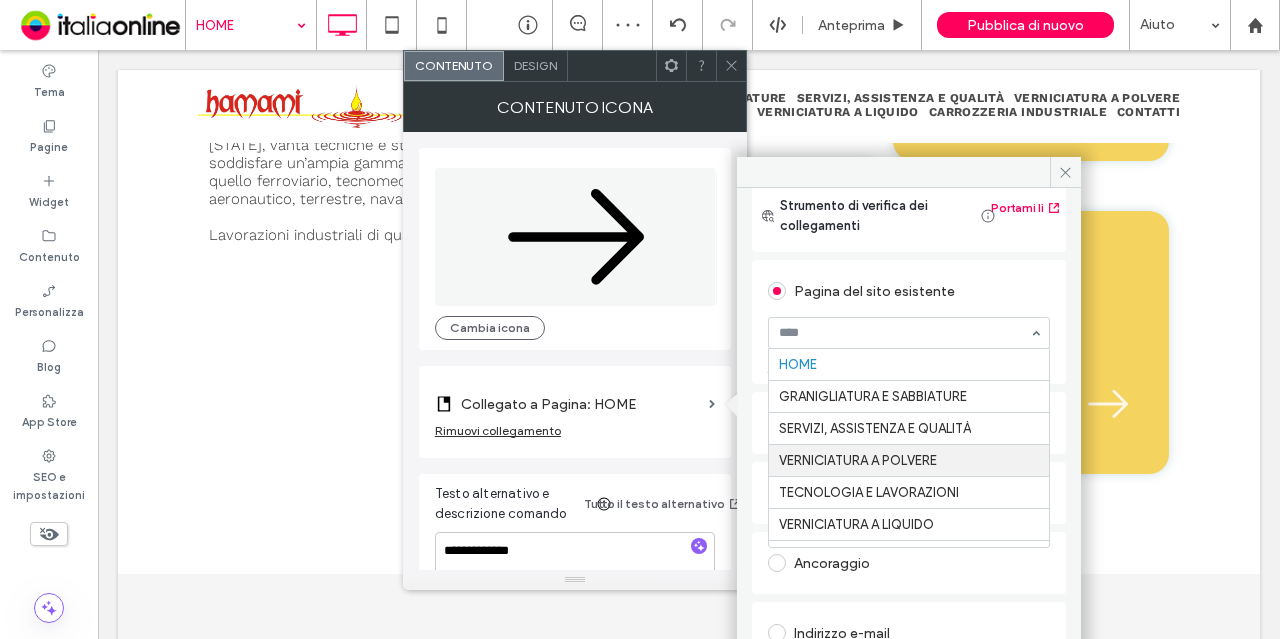 scroll, scrollTop: 62, scrollLeft: 0, axis: vertical 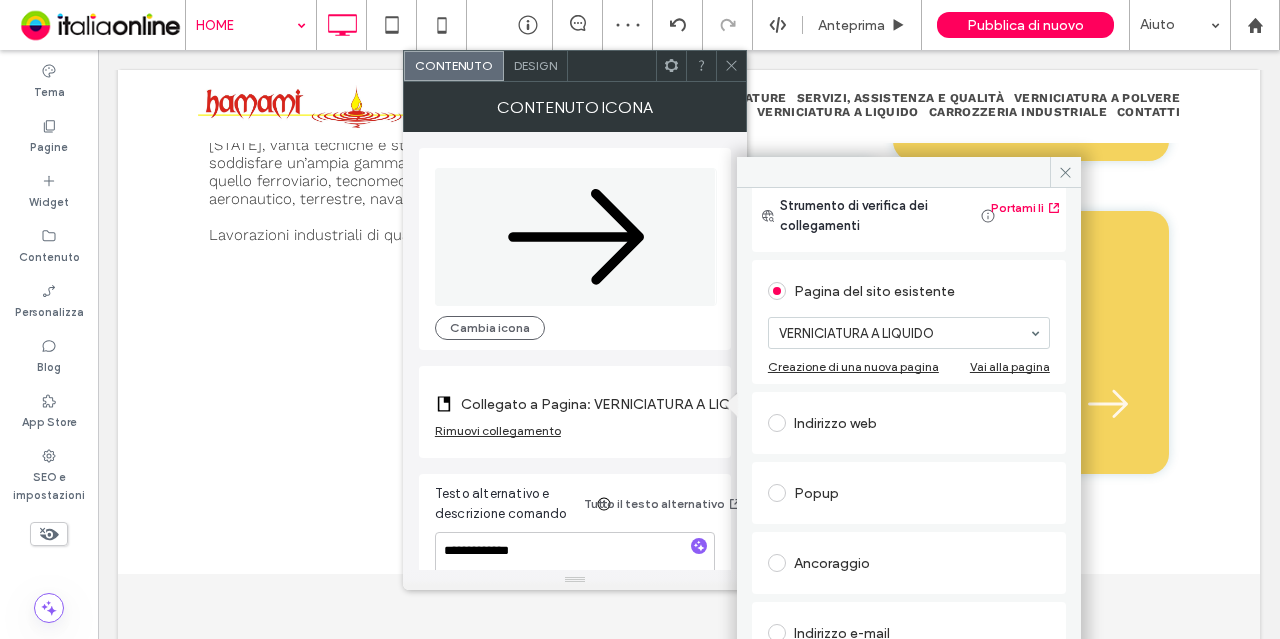 click at bounding box center (731, 66) 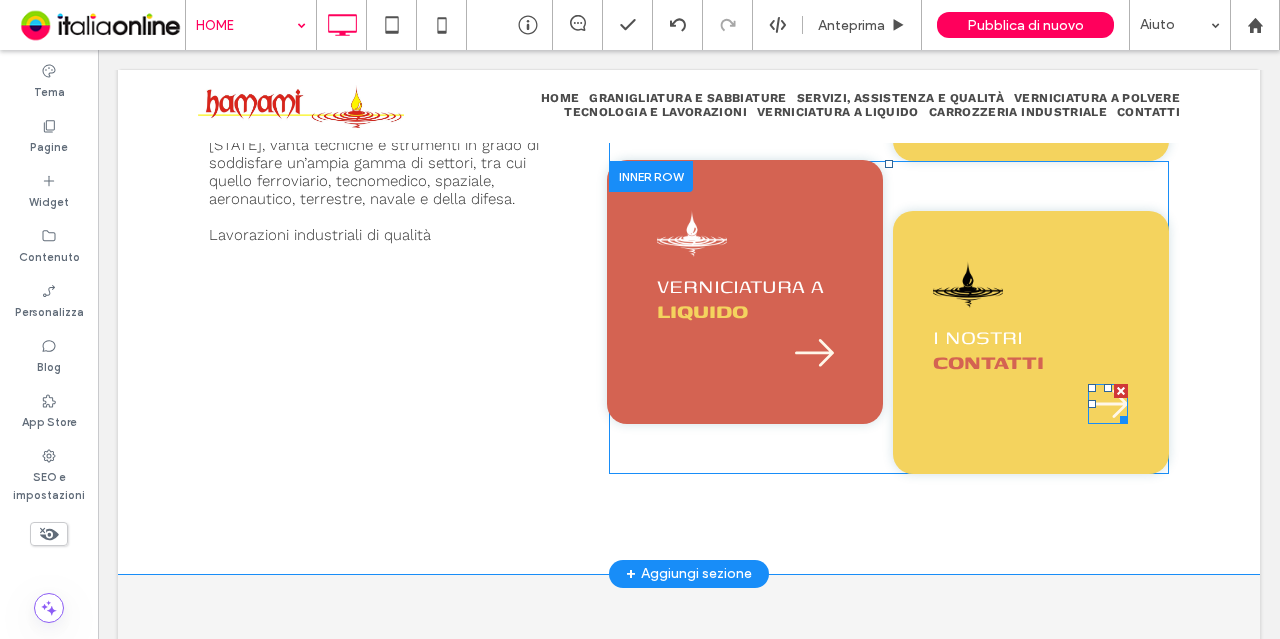 click on "icona freccia" 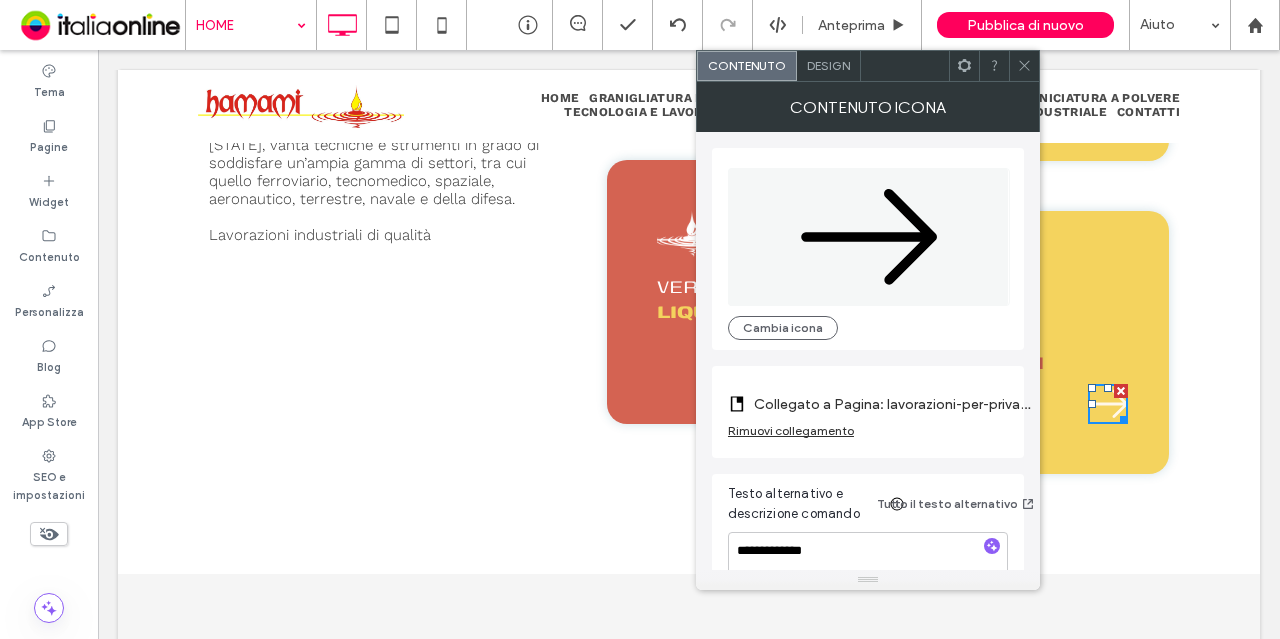 click on "Rimuovi collegamento" at bounding box center (791, 430) 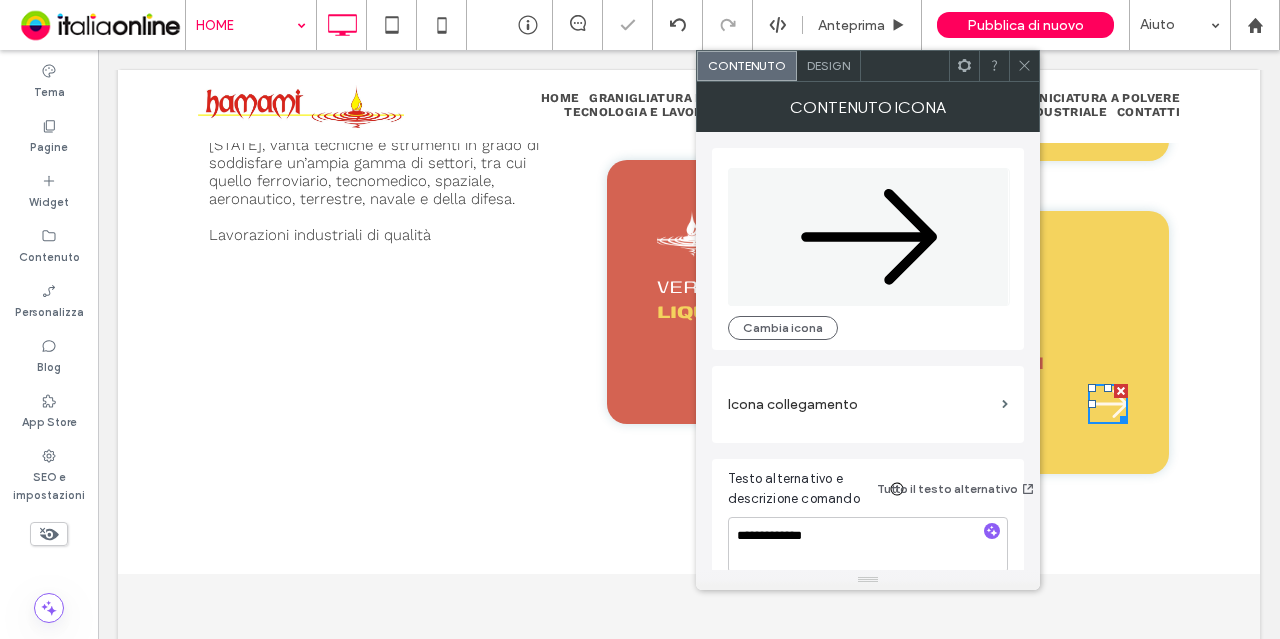 click on "Icona collegamento" at bounding box center [861, 404] 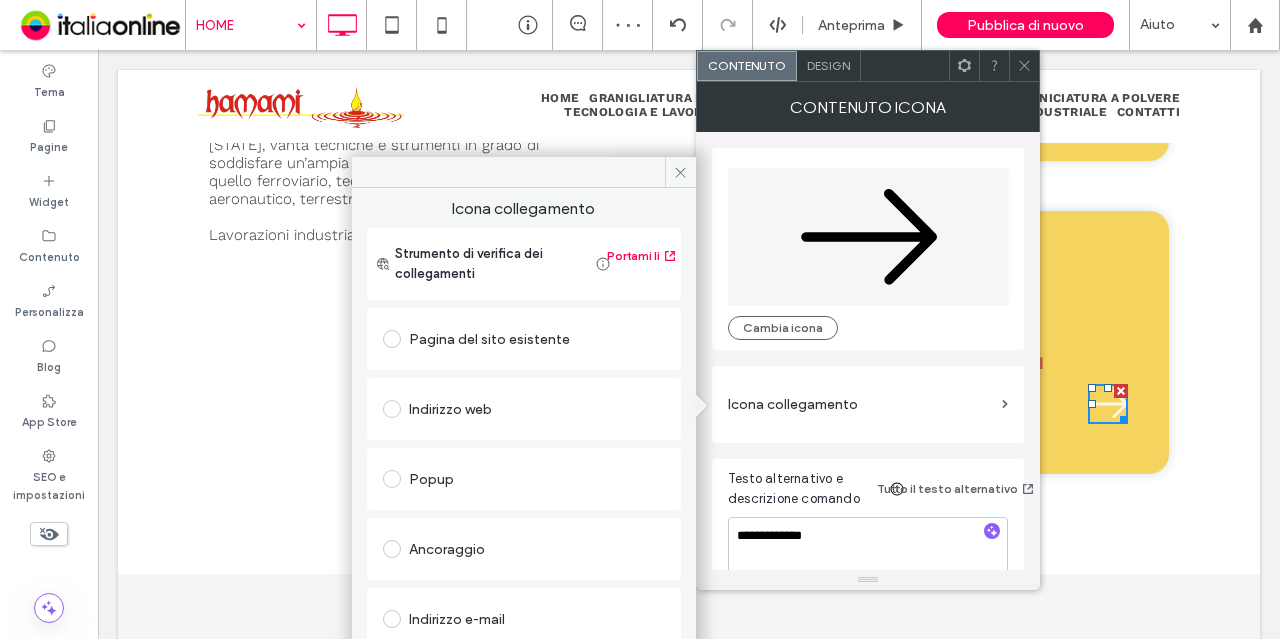 click on "Pagina del sito esistente" at bounding box center (524, 339) 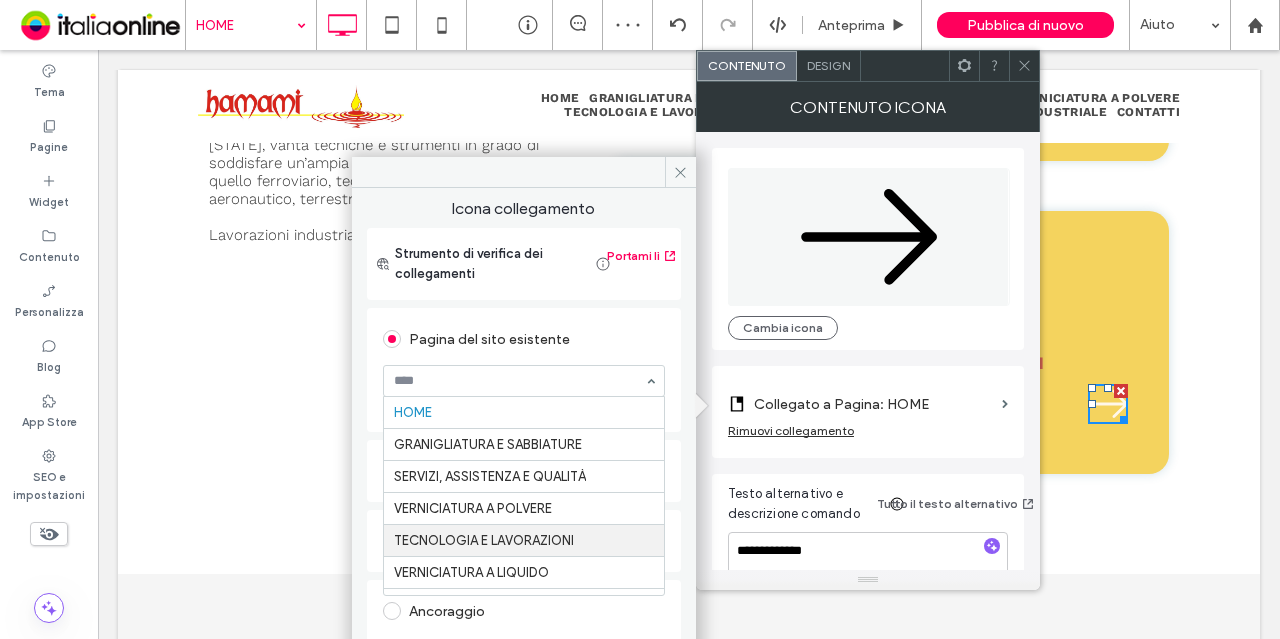 scroll, scrollTop: 62, scrollLeft: 0, axis: vertical 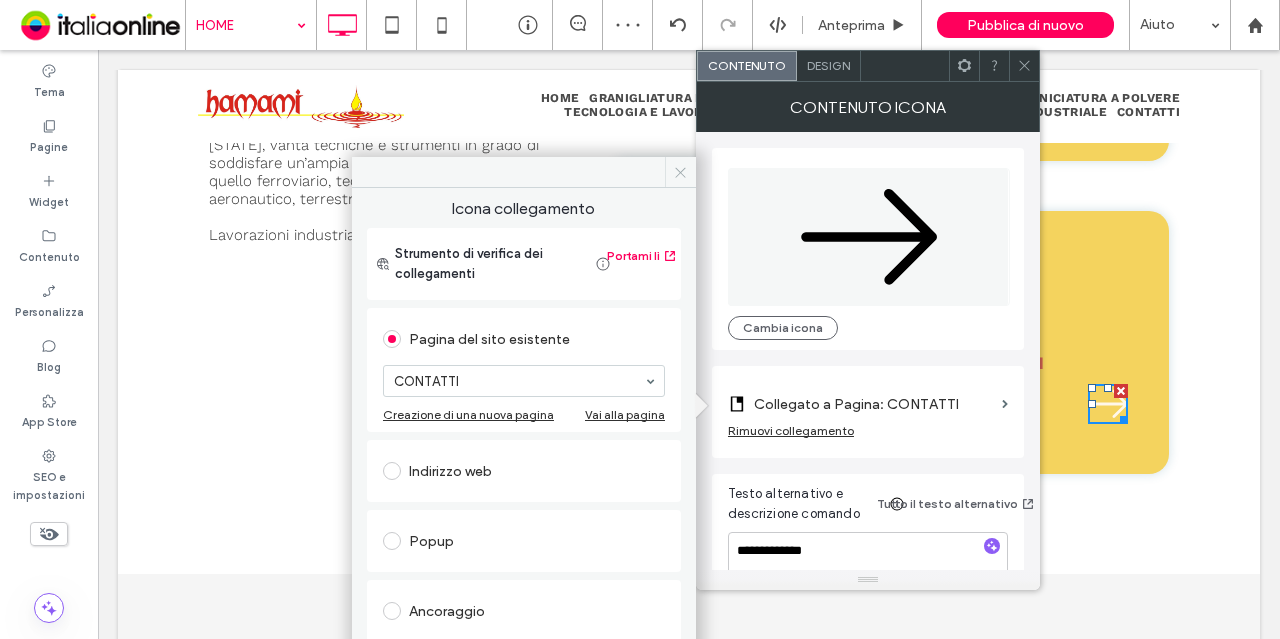 click 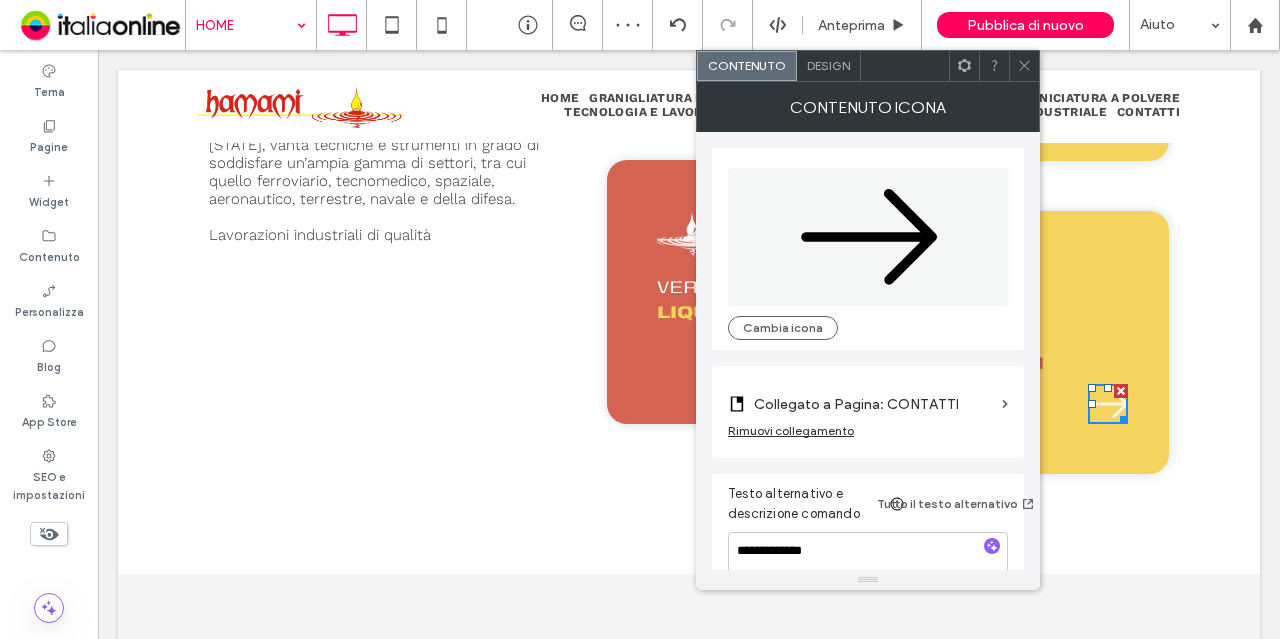 click 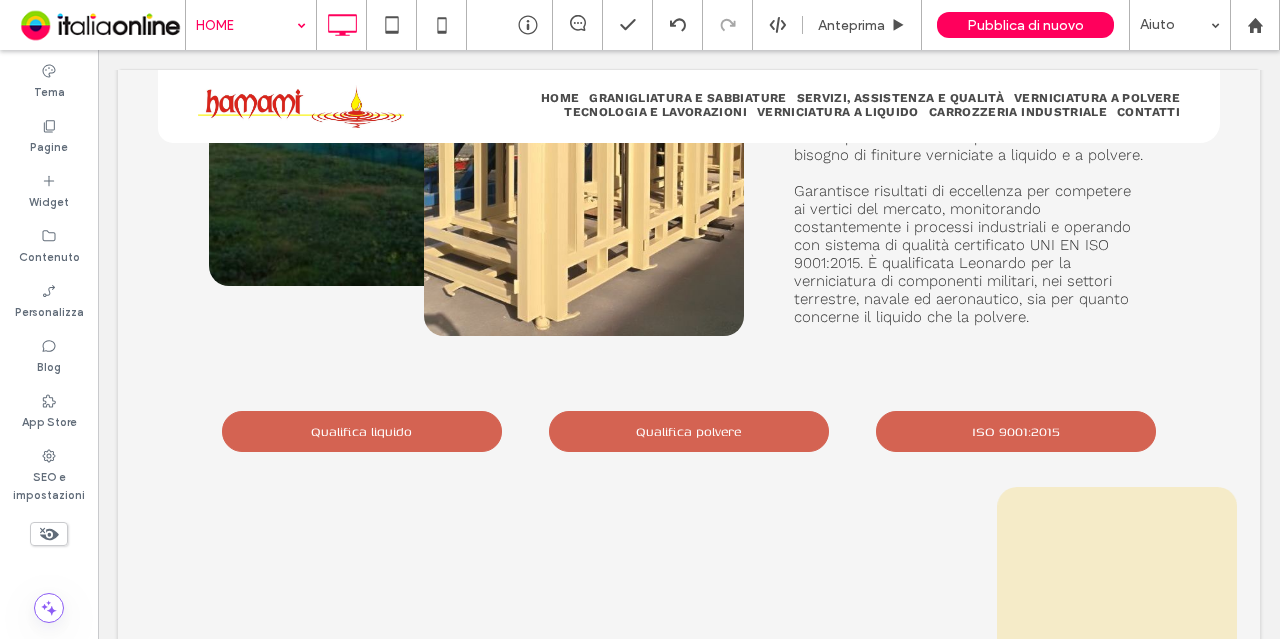 scroll, scrollTop: 2023, scrollLeft: 0, axis: vertical 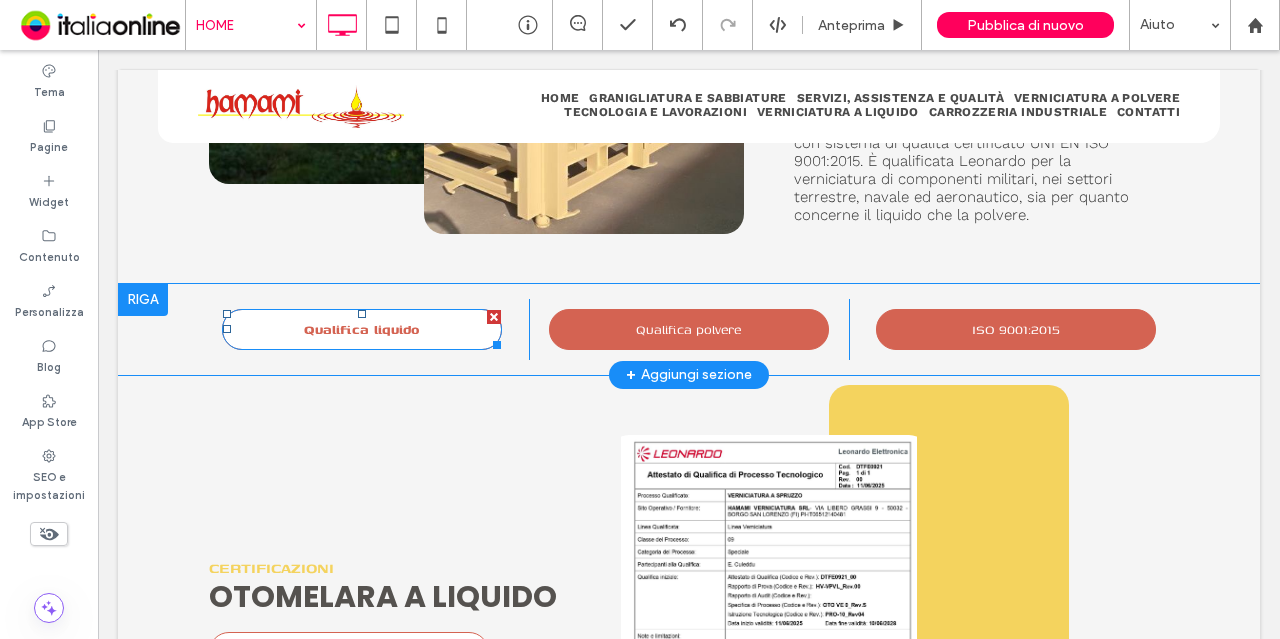 click on "Qualifica liquido" at bounding box center [362, 329] 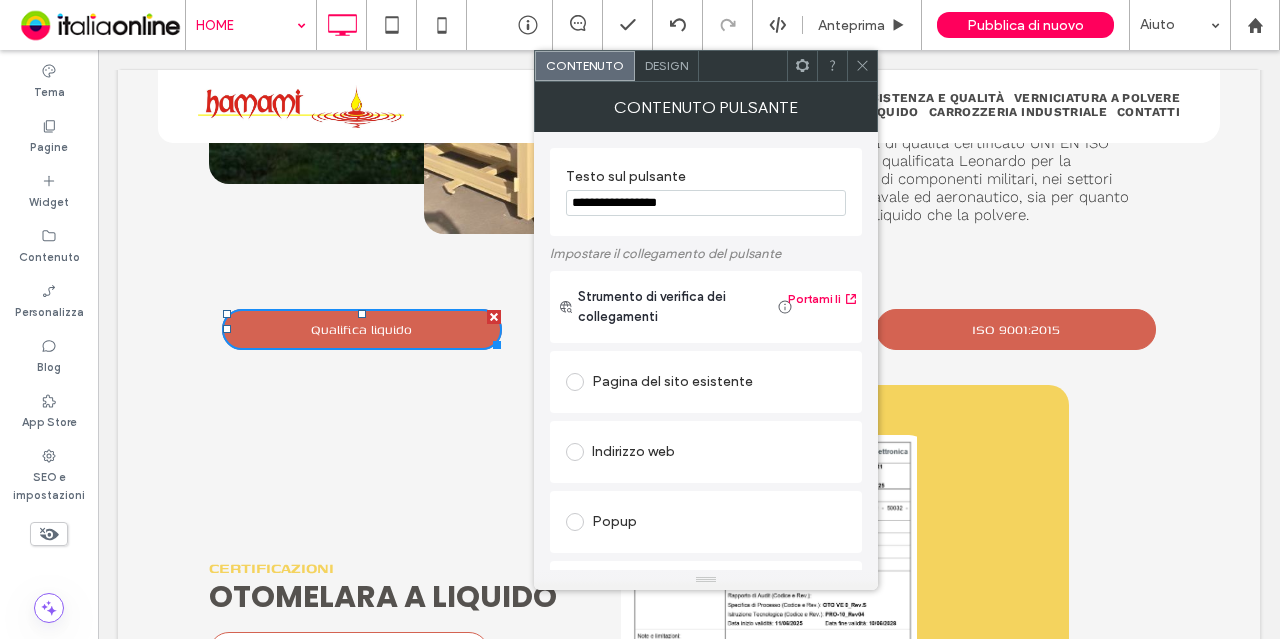 scroll, scrollTop: 326, scrollLeft: 0, axis: vertical 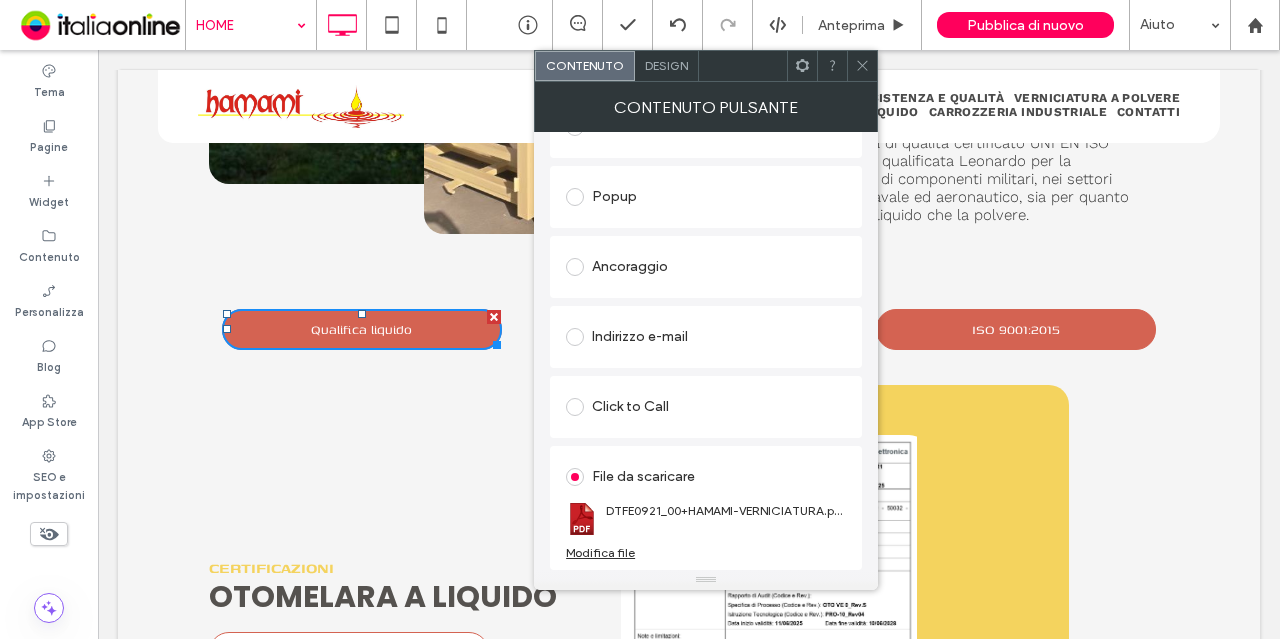 click at bounding box center (862, 66) 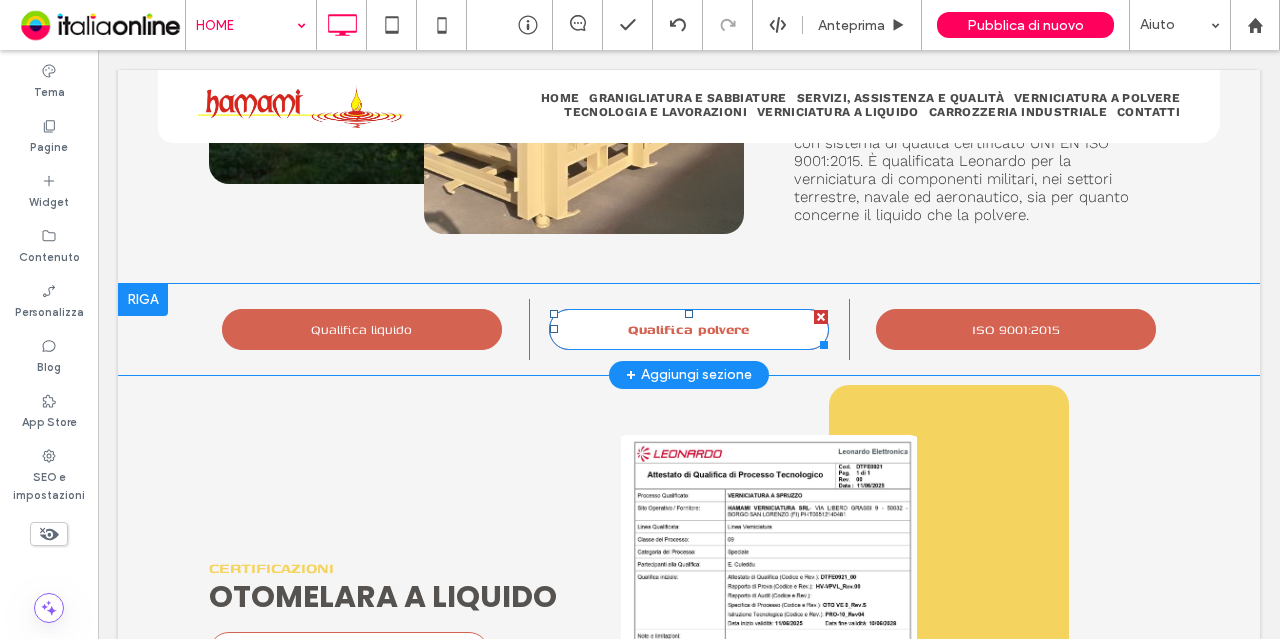 click on "Qualifica polvere" at bounding box center (689, 329) 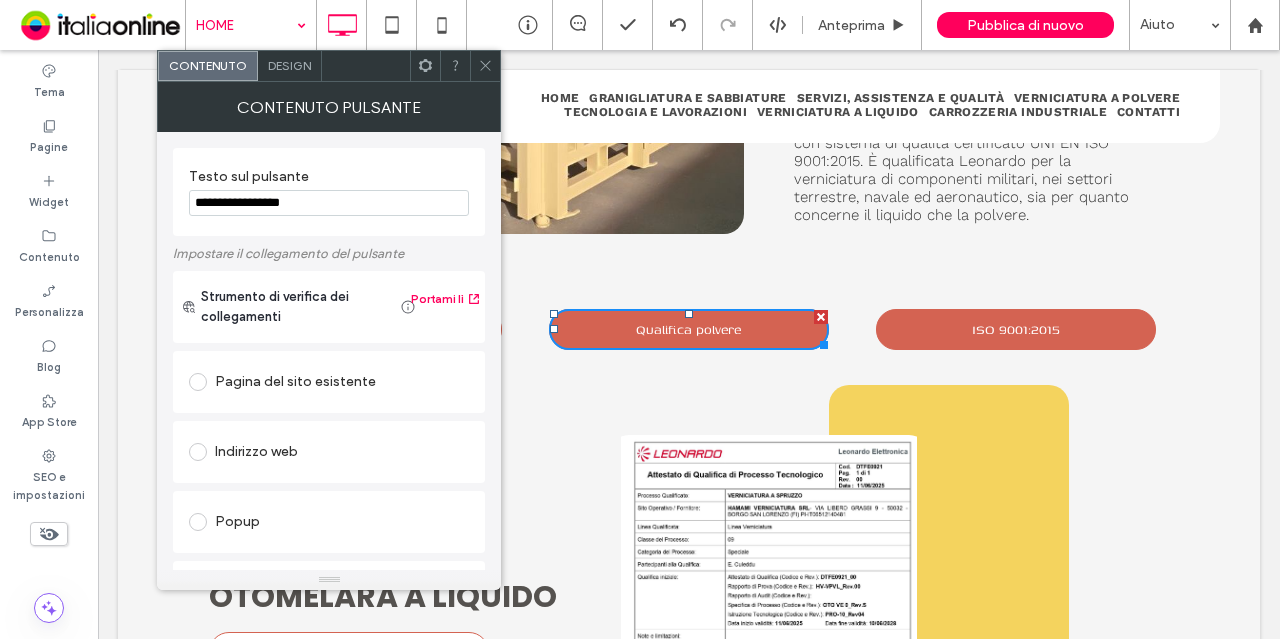 scroll, scrollTop: 326, scrollLeft: 0, axis: vertical 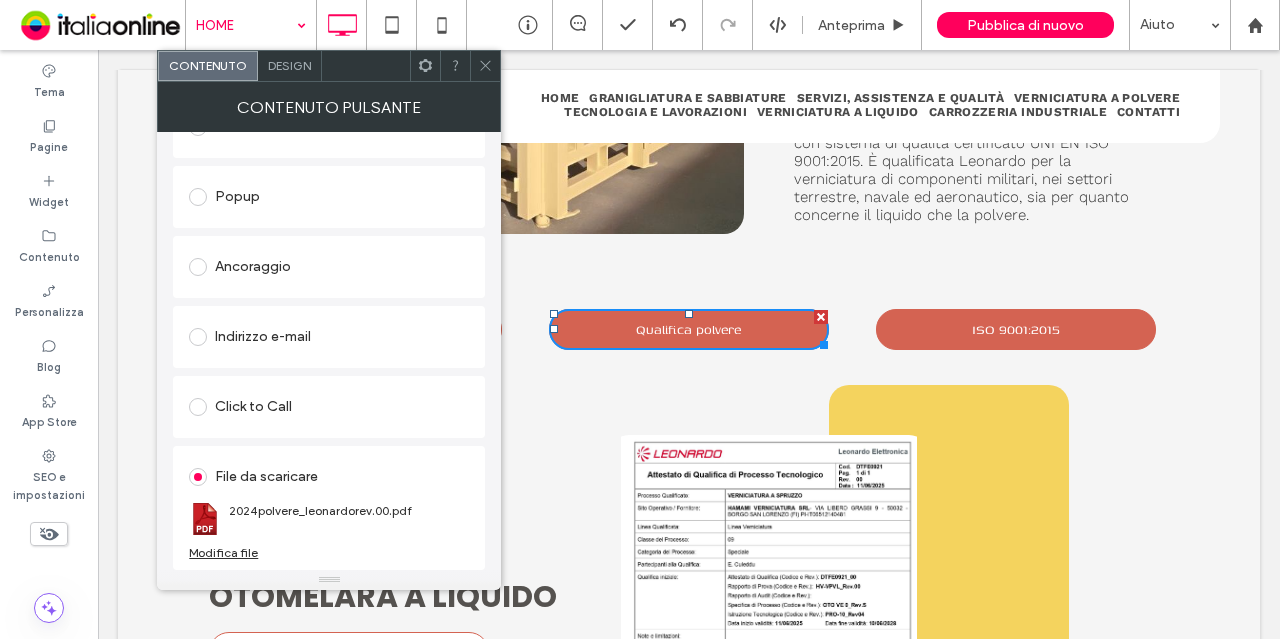 click 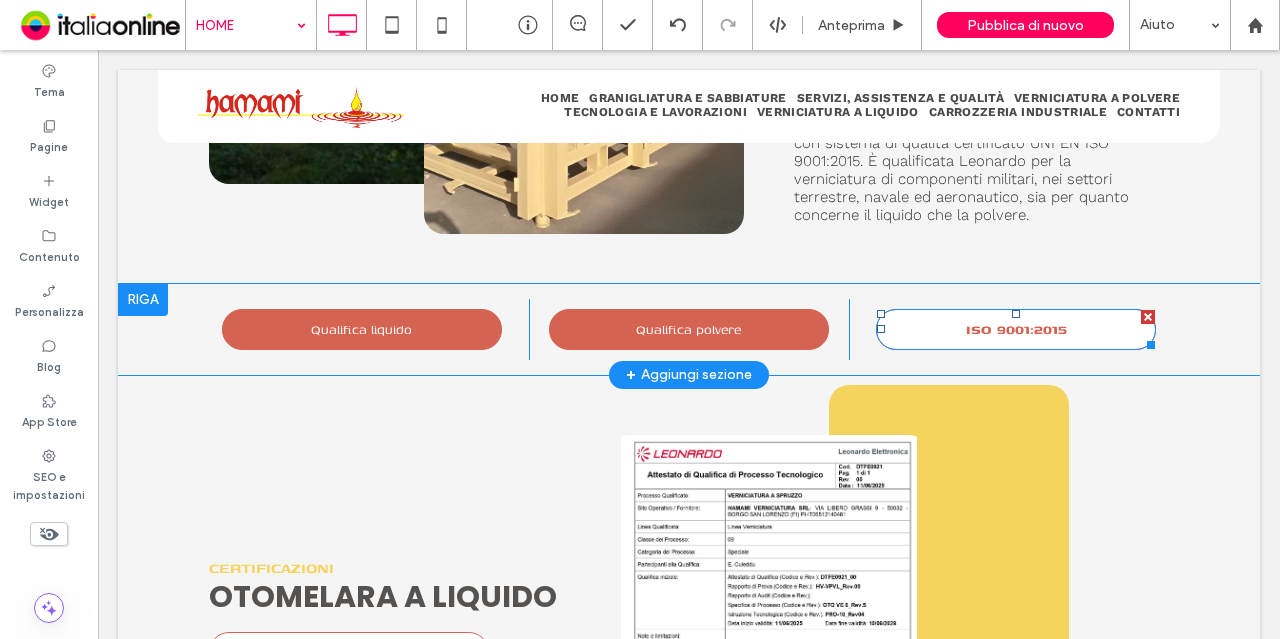click on "ISO 9001:2015" at bounding box center [1016, 329] 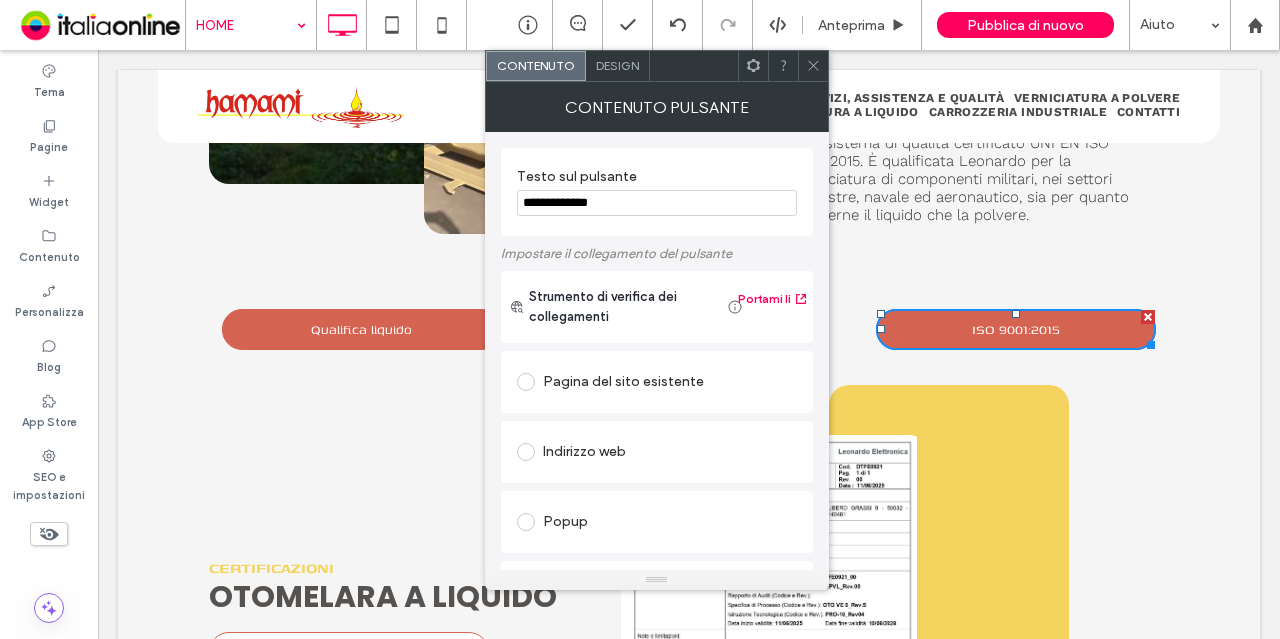 scroll, scrollTop: 326, scrollLeft: 0, axis: vertical 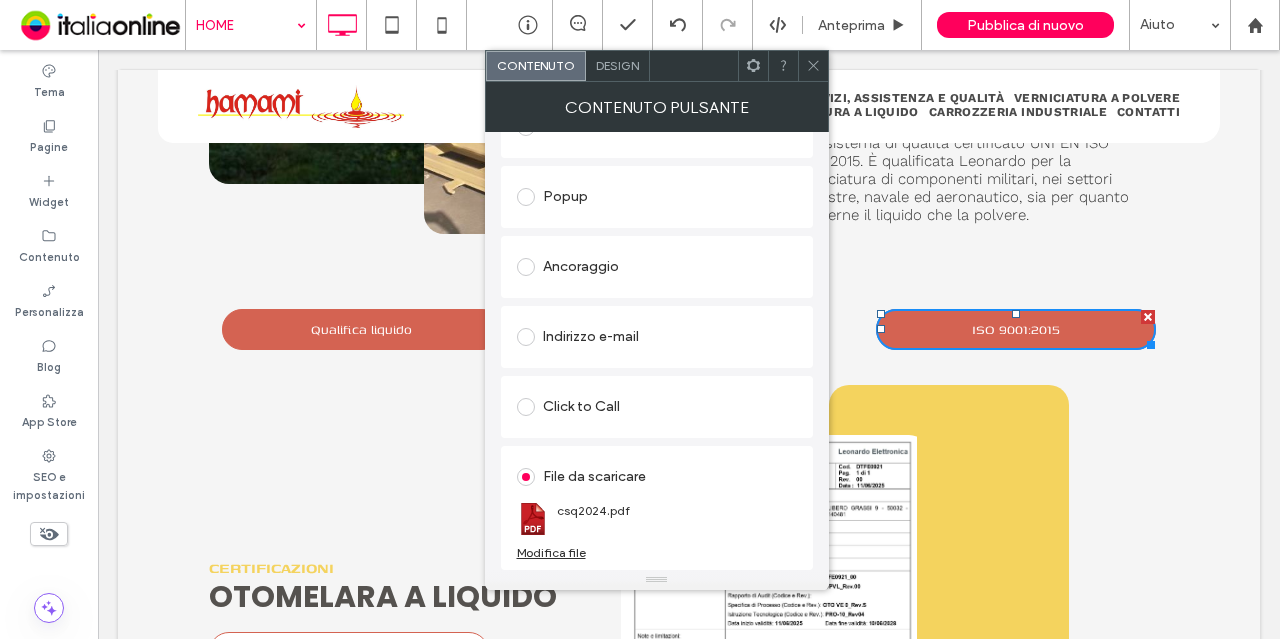 click 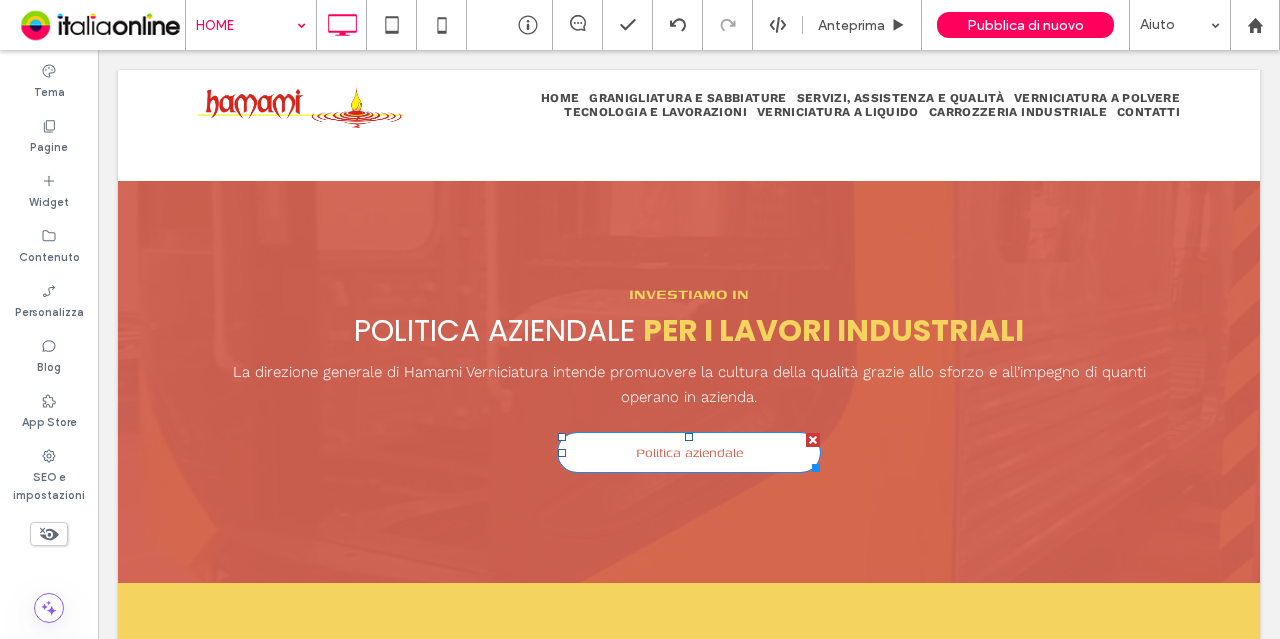 scroll, scrollTop: 4538, scrollLeft: 0, axis: vertical 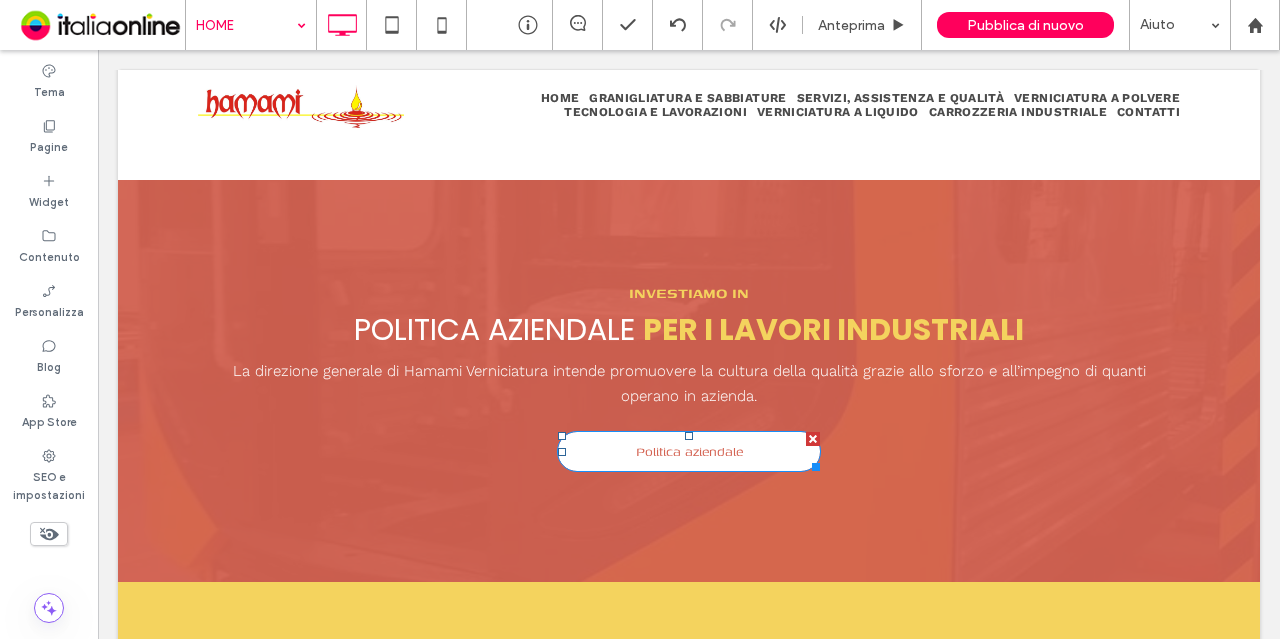 click on "Politica aziendale" at bounding box center (689, 451) 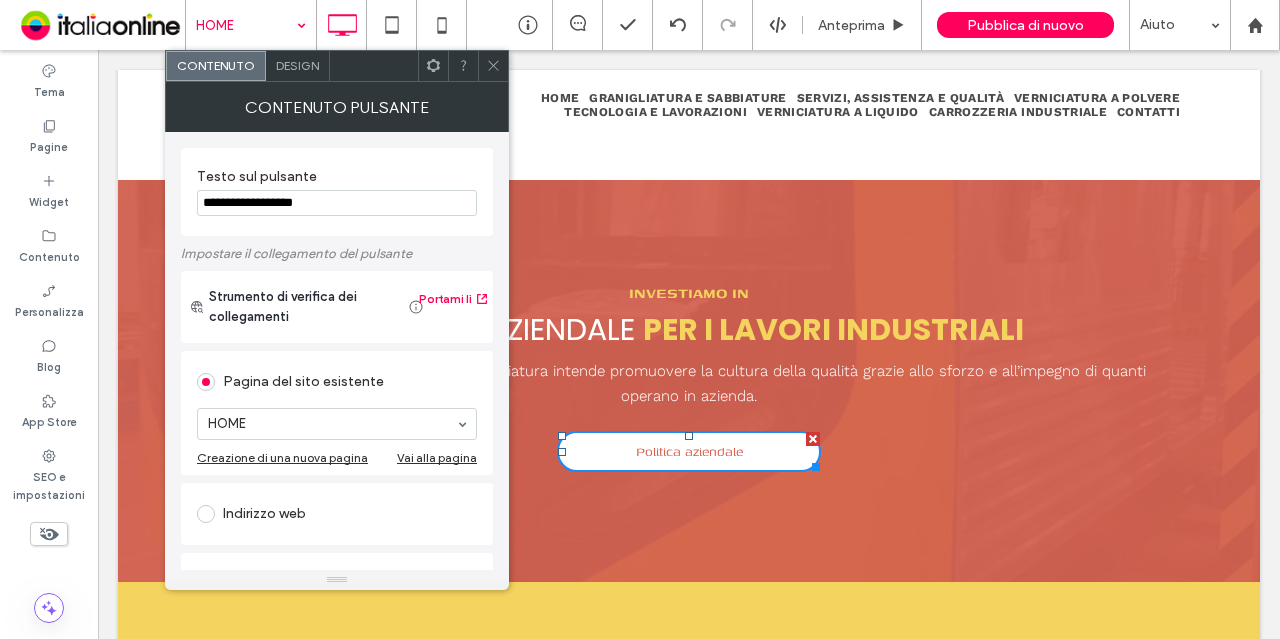 scroll, scrollTop: 325, scrollLeft: 0, axis: vertical 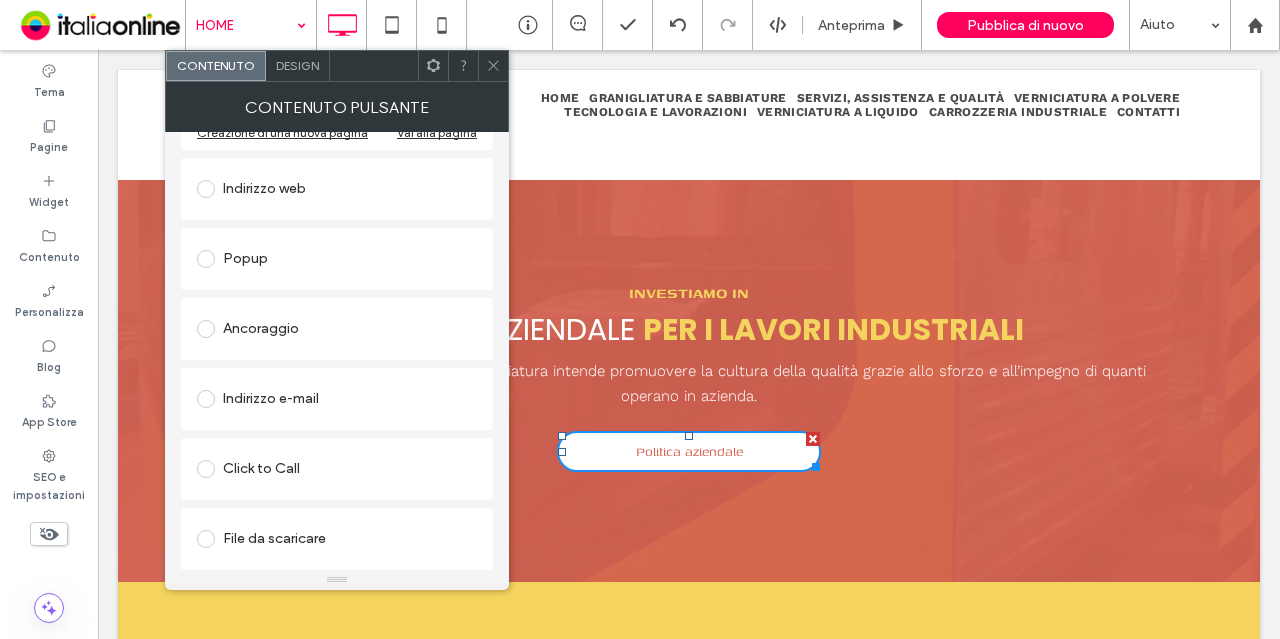 click on "File da scaricare" at bounding box center [337, 539] 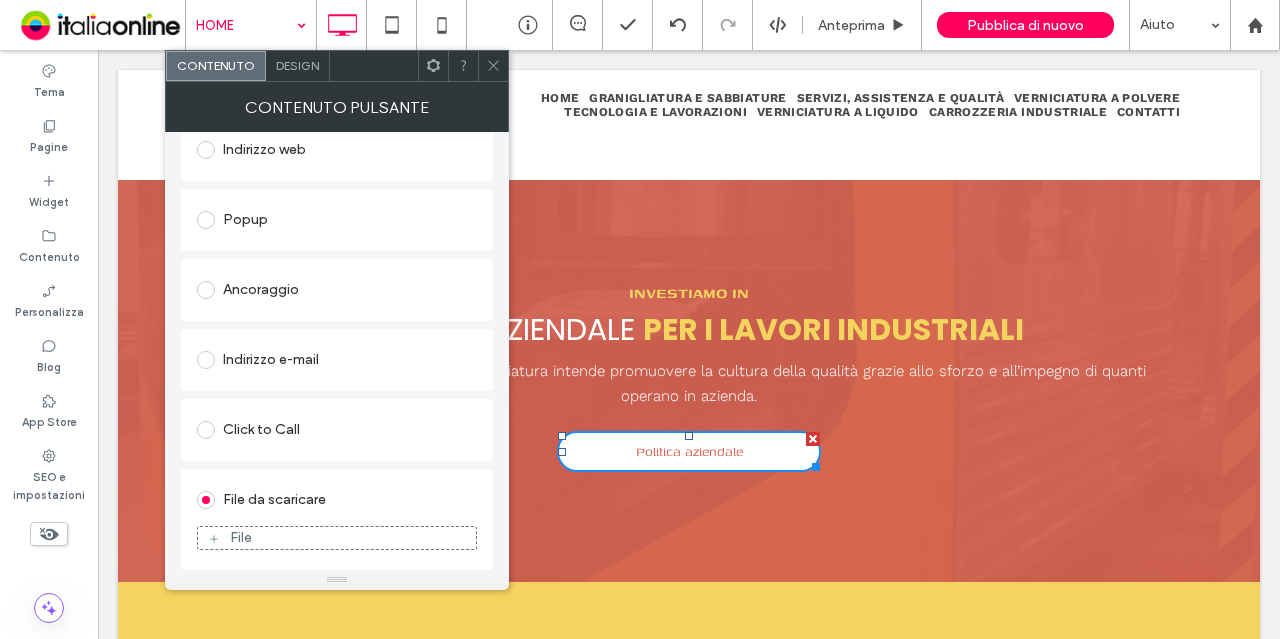 click on "File" at bounding box center (241, 537) 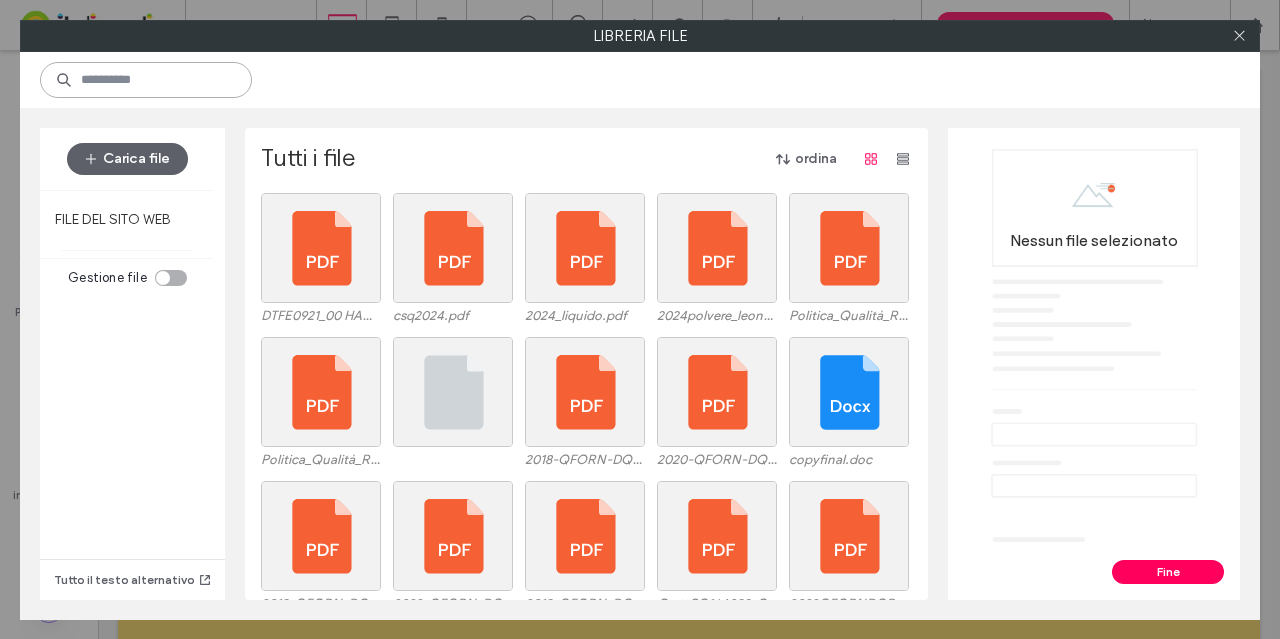 click at bounding box center (146, 80) 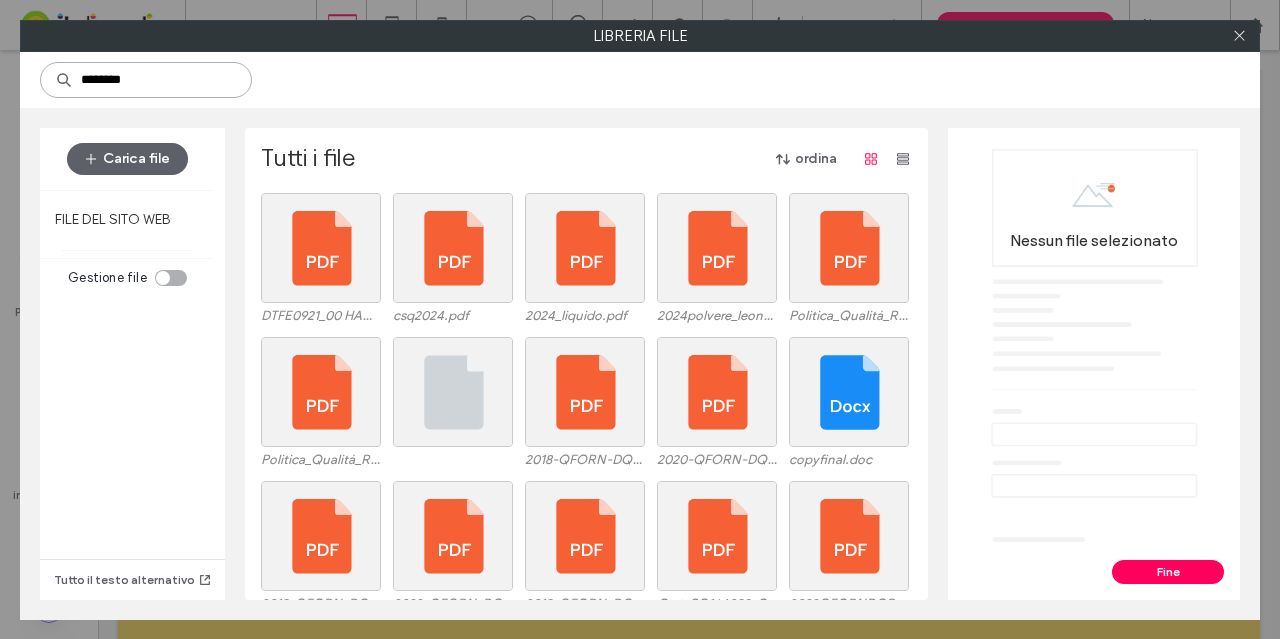 type on "********" 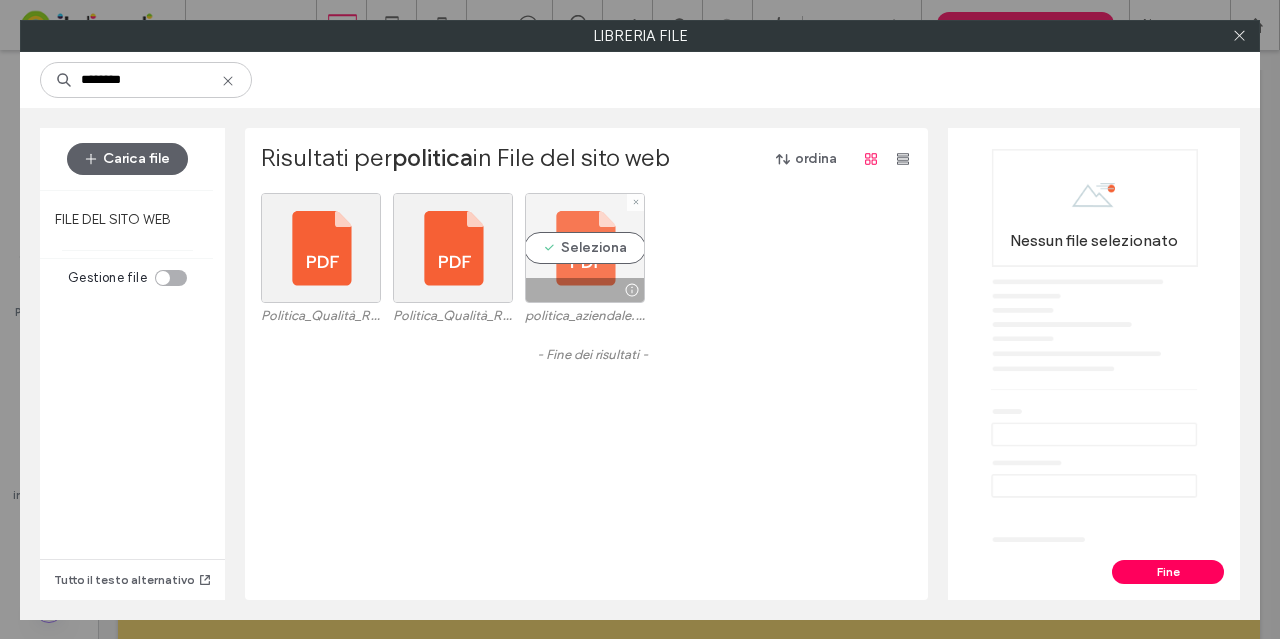 click on "Seleziona" at bounding box center (585, 248) 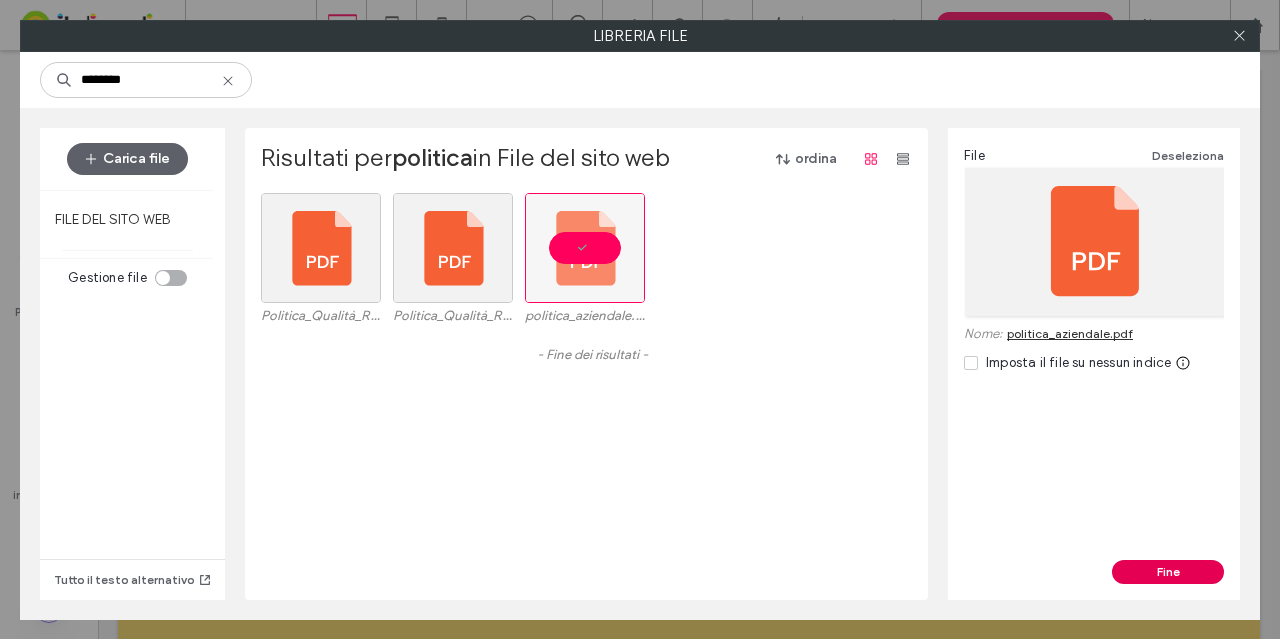 click on "Fine" at bounding box center (1168, 572) 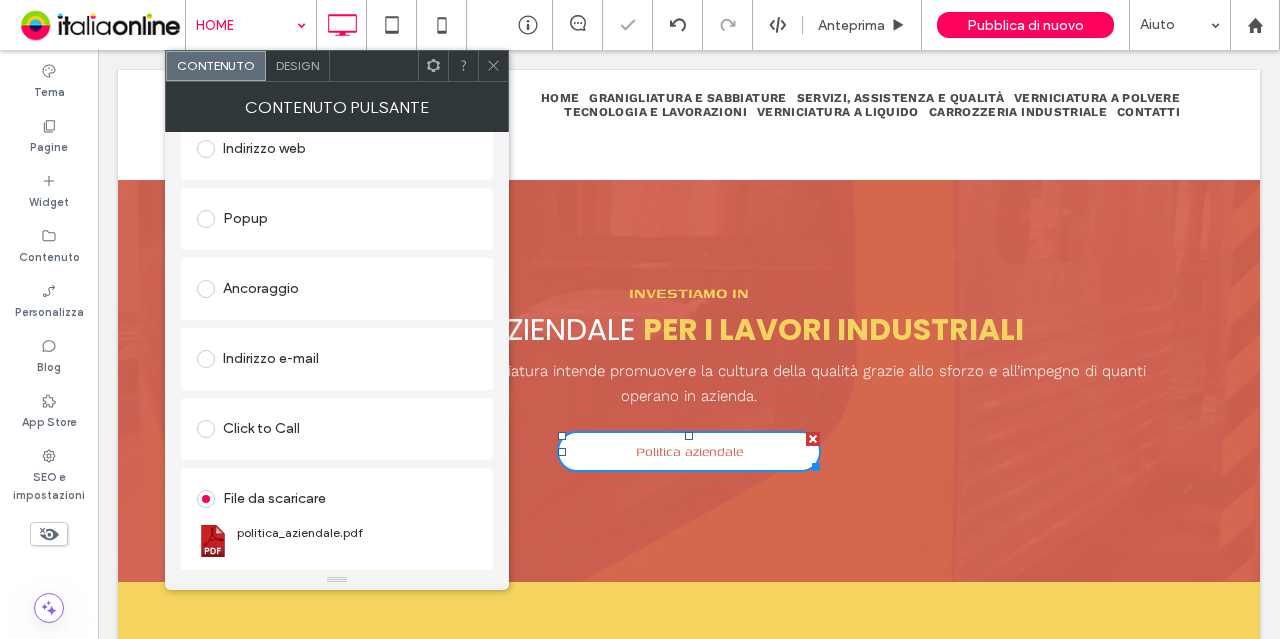 click 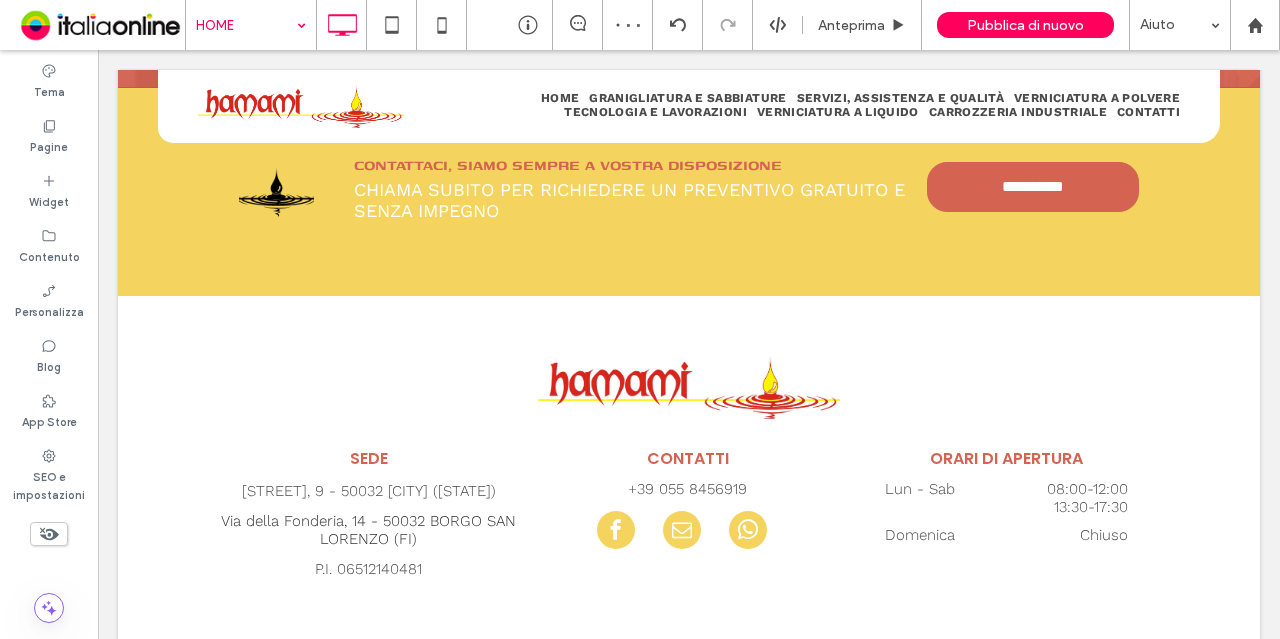 scroll, scrollTop: 5034, scrollLeft: 0, axis: vertical 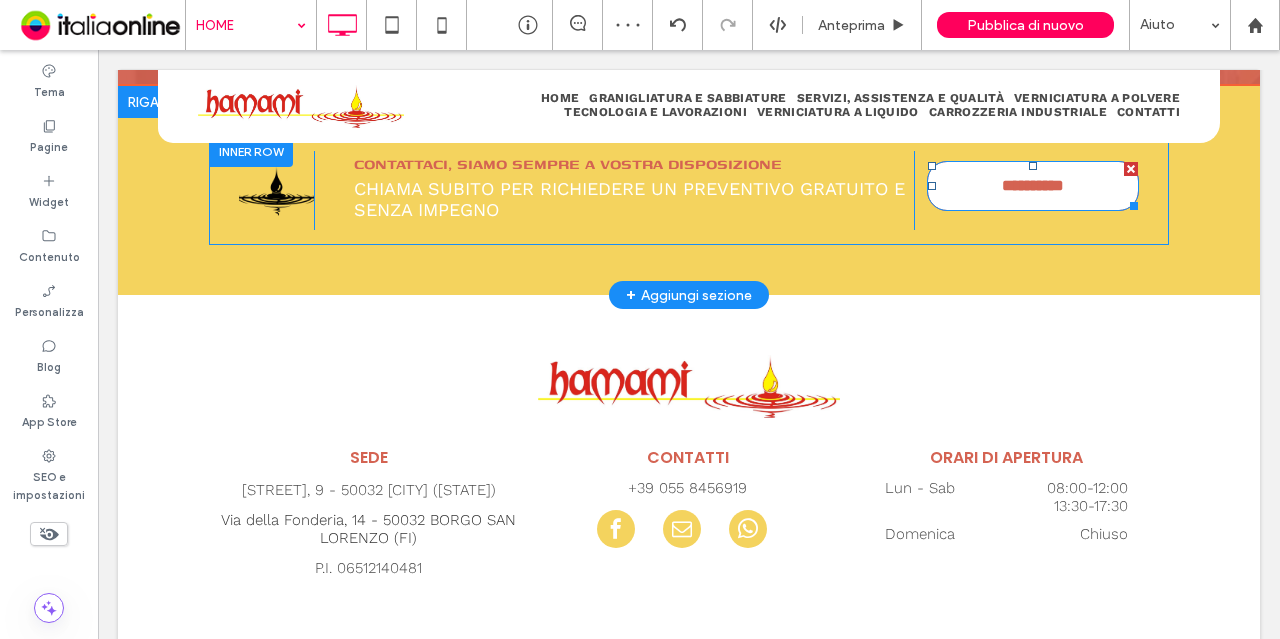 click on "**********" at bounding box center (1033, 186) 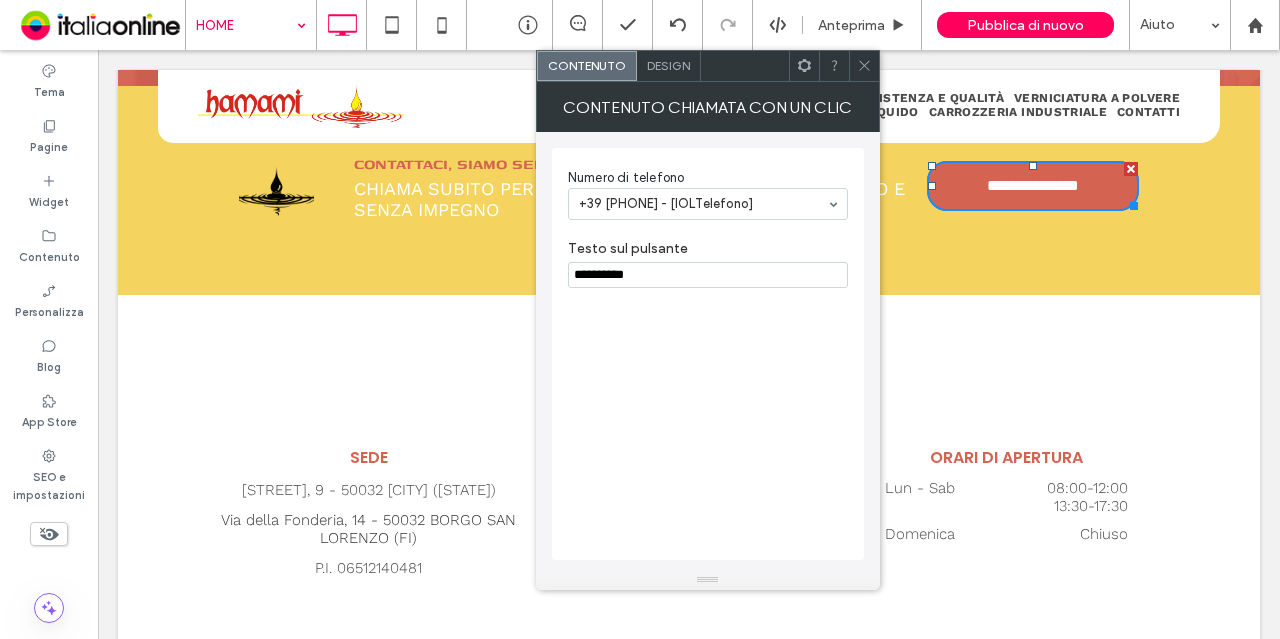 click 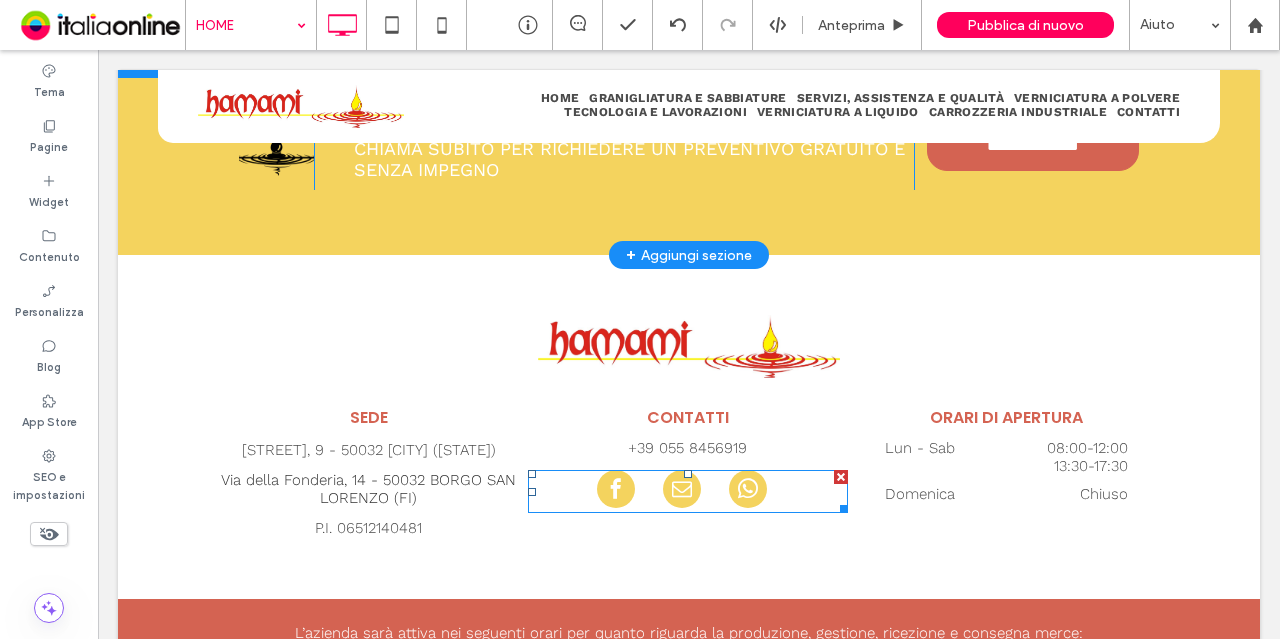 scroll, scrollTop: 5074, scrollLeft: 0, axis: vertical 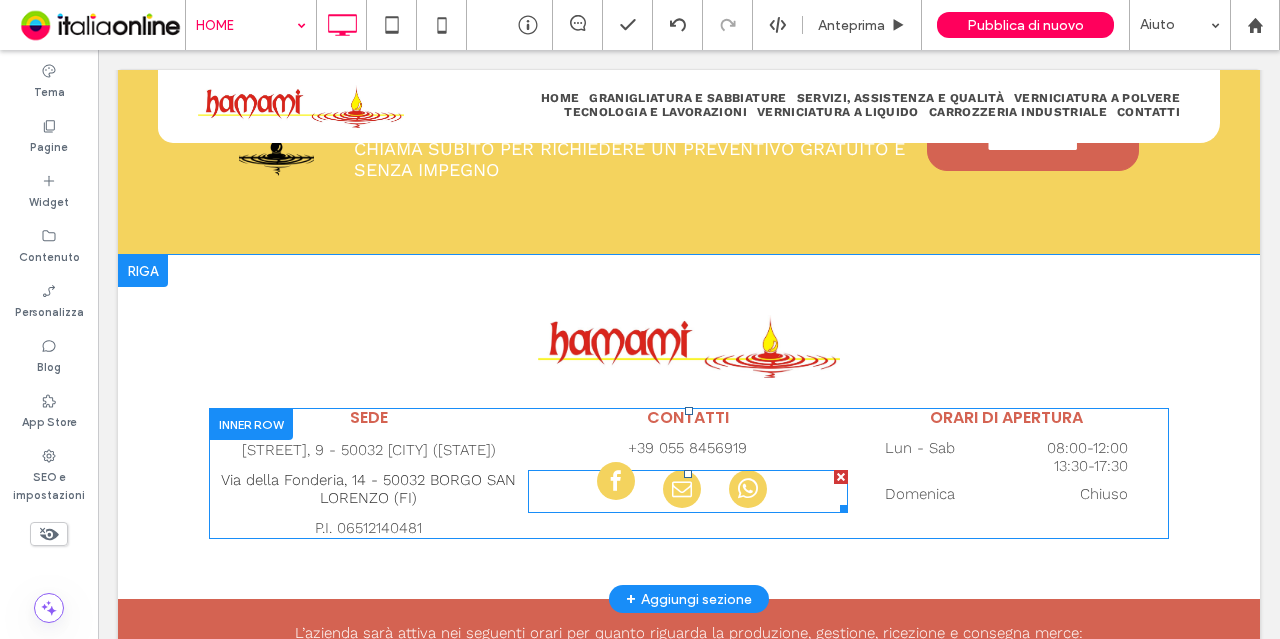 click at bounding box center [616, 481] 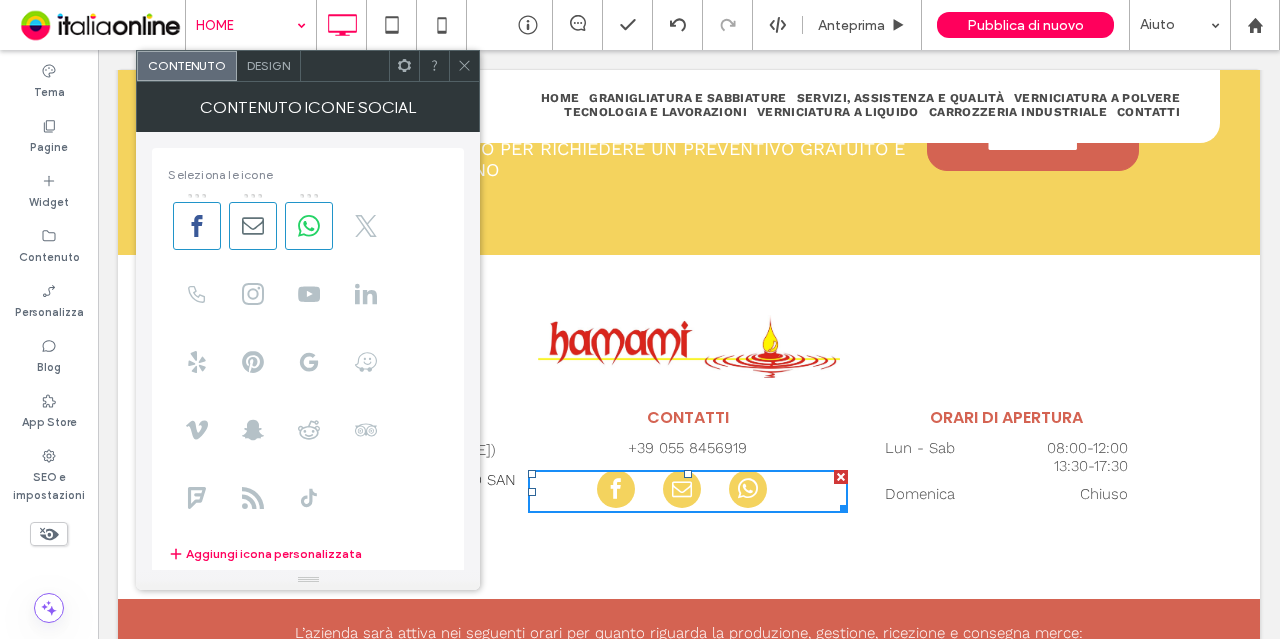 scroll, scrollTop: 352, scrollLeft: 0, axis: vertical 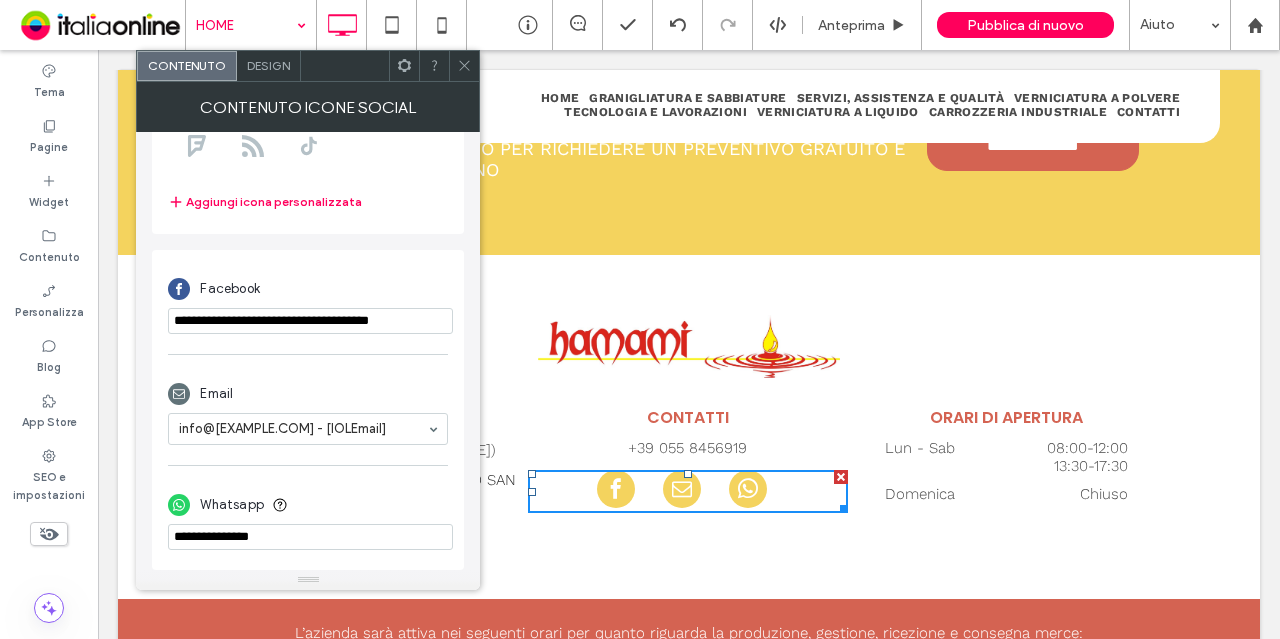 click 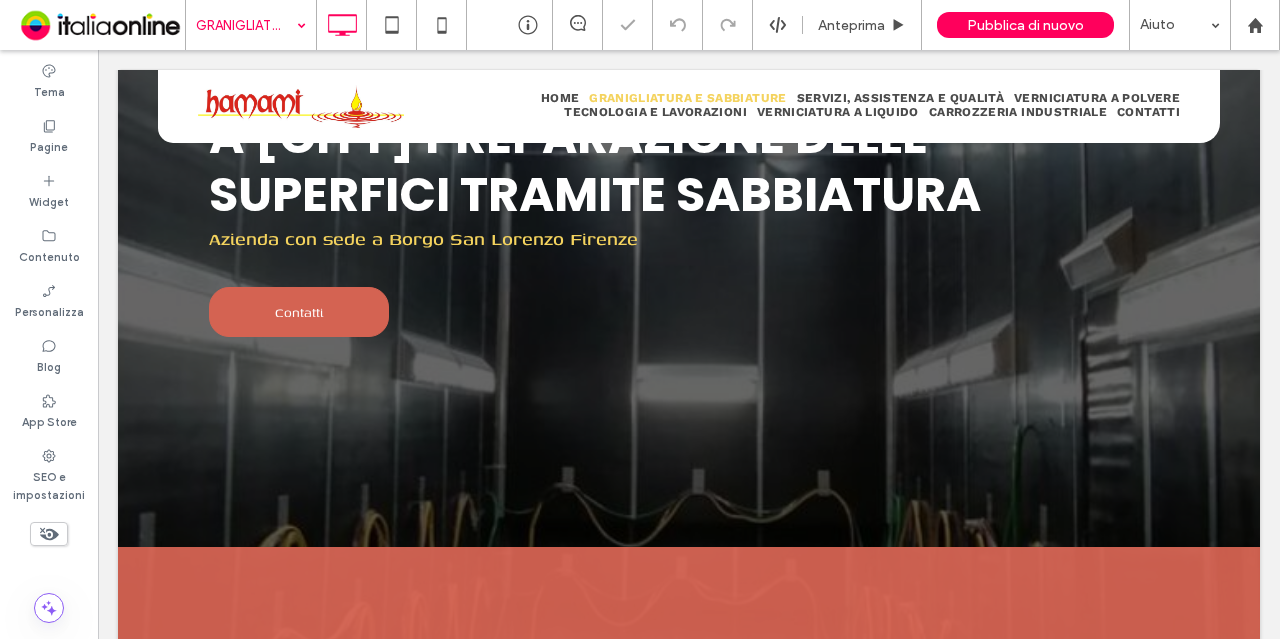 scroll, scrollTop: 214, scrollLeft: 0, axis: vertical 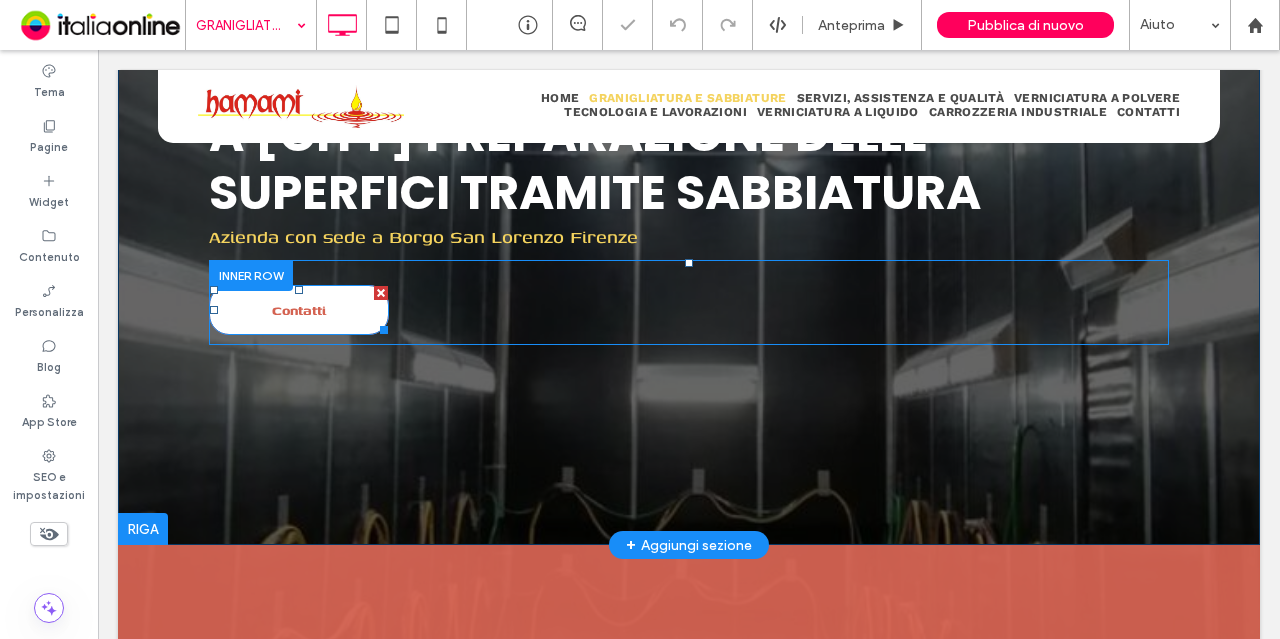 click on "Contatti" at bounding box center [299, 310] 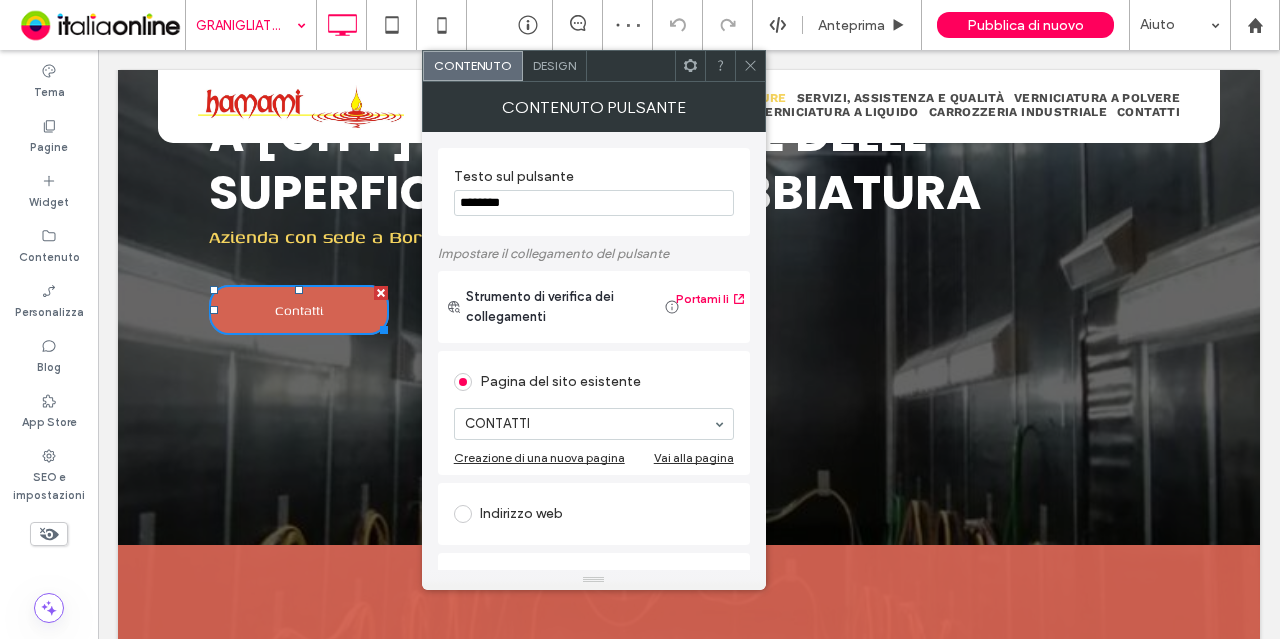 click 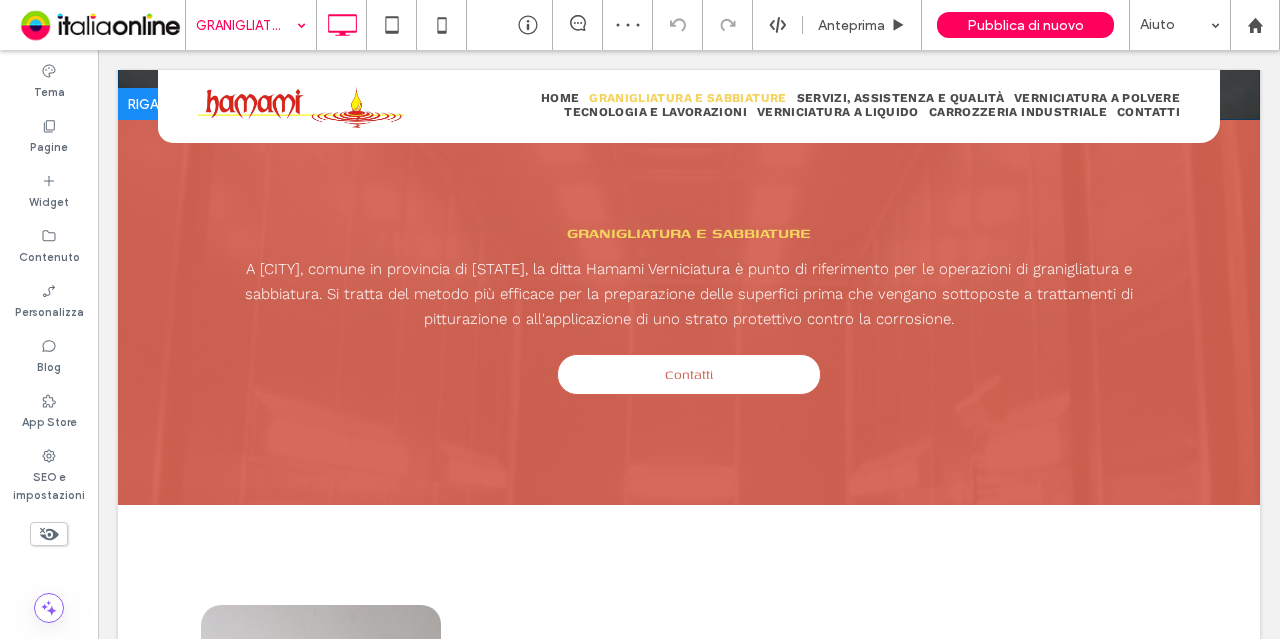 scroll, scrollTop: 636, scrollLeft: 0, axis: vertical 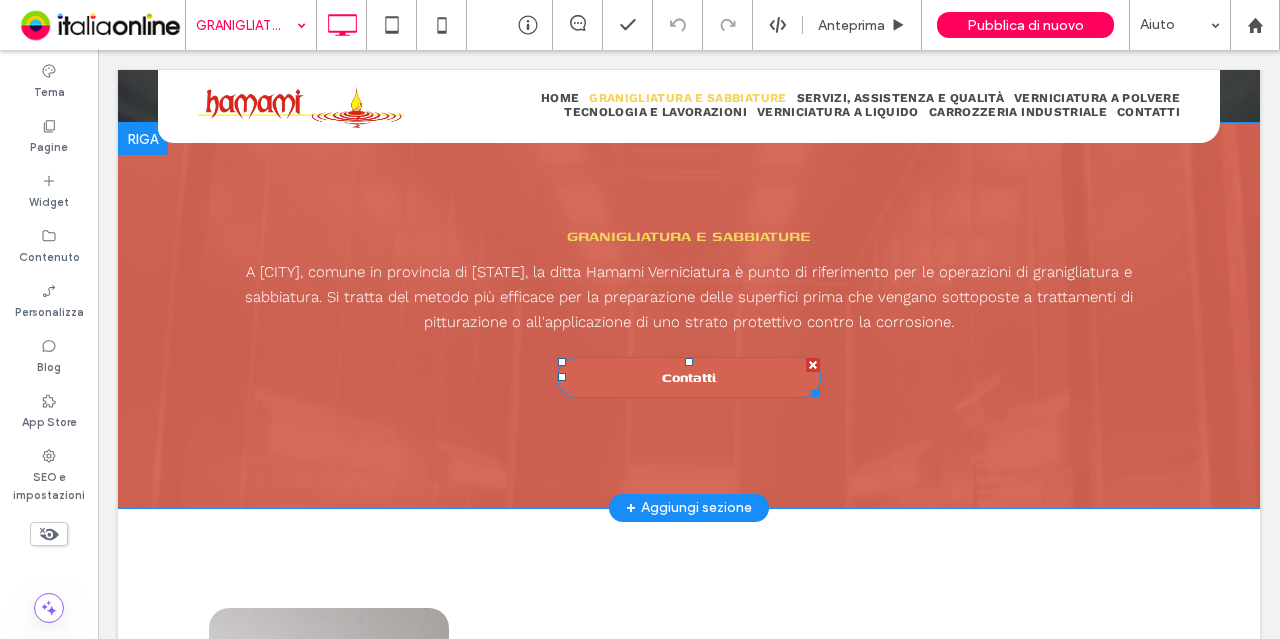 click on "Contatti" at bounding box center (689, 377) 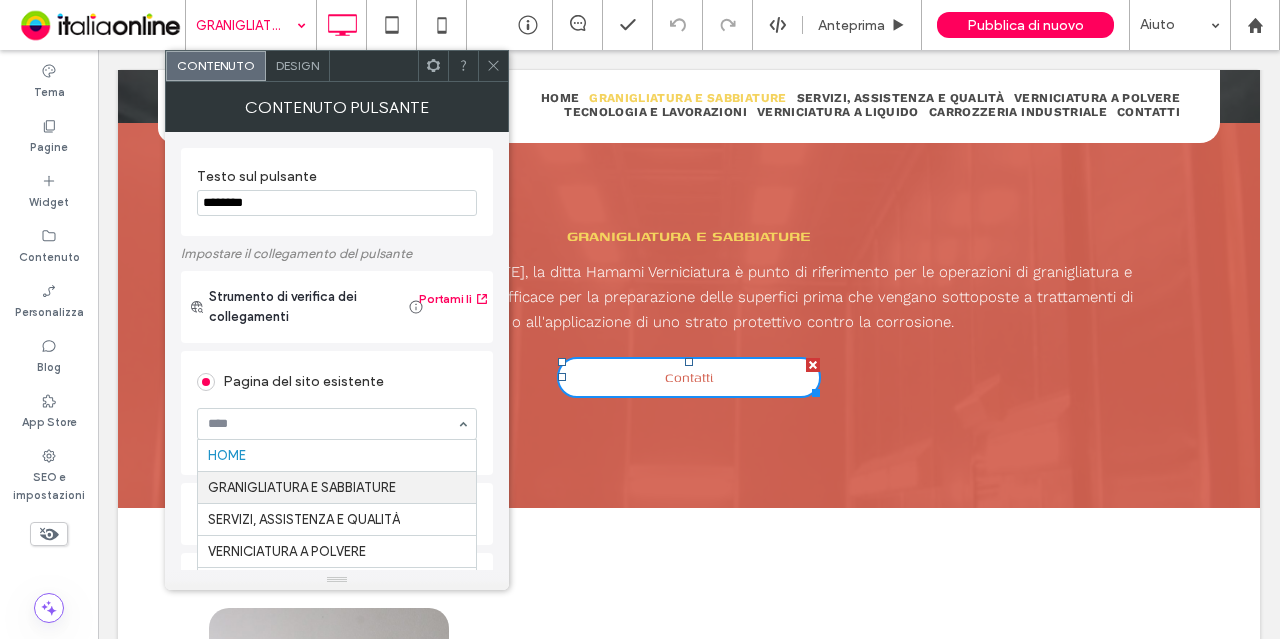 scroll, scrollTop: 62, scrollLeft: 0, axis: vertical 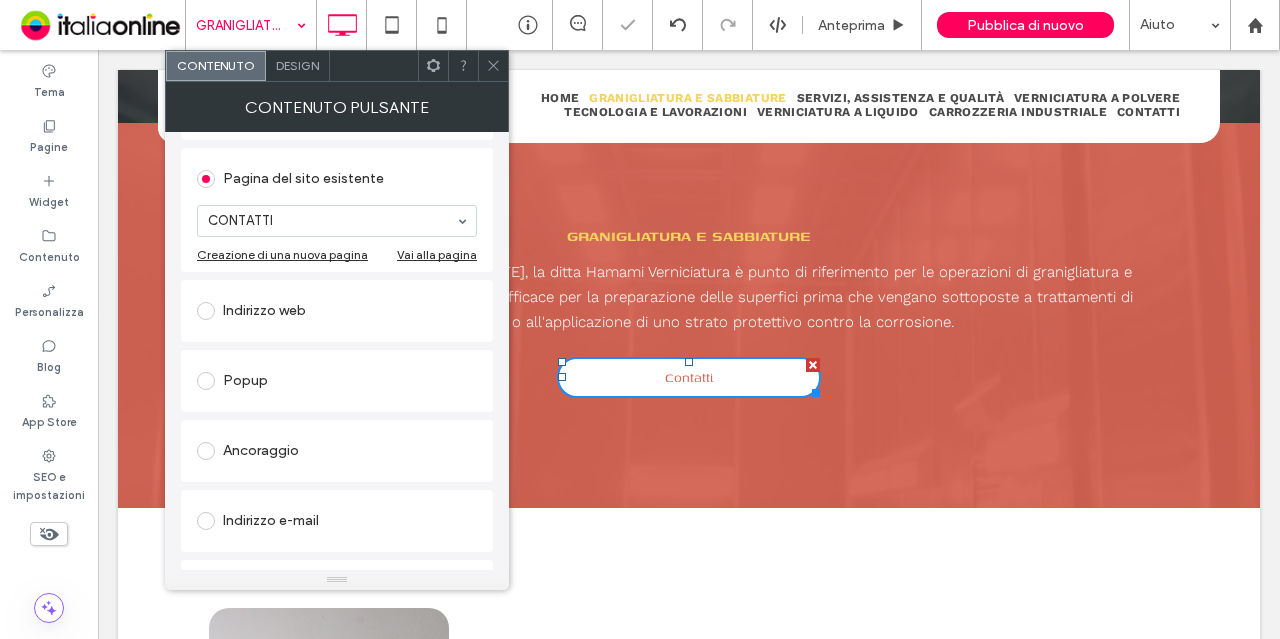 click at bounding box center (493, 66) 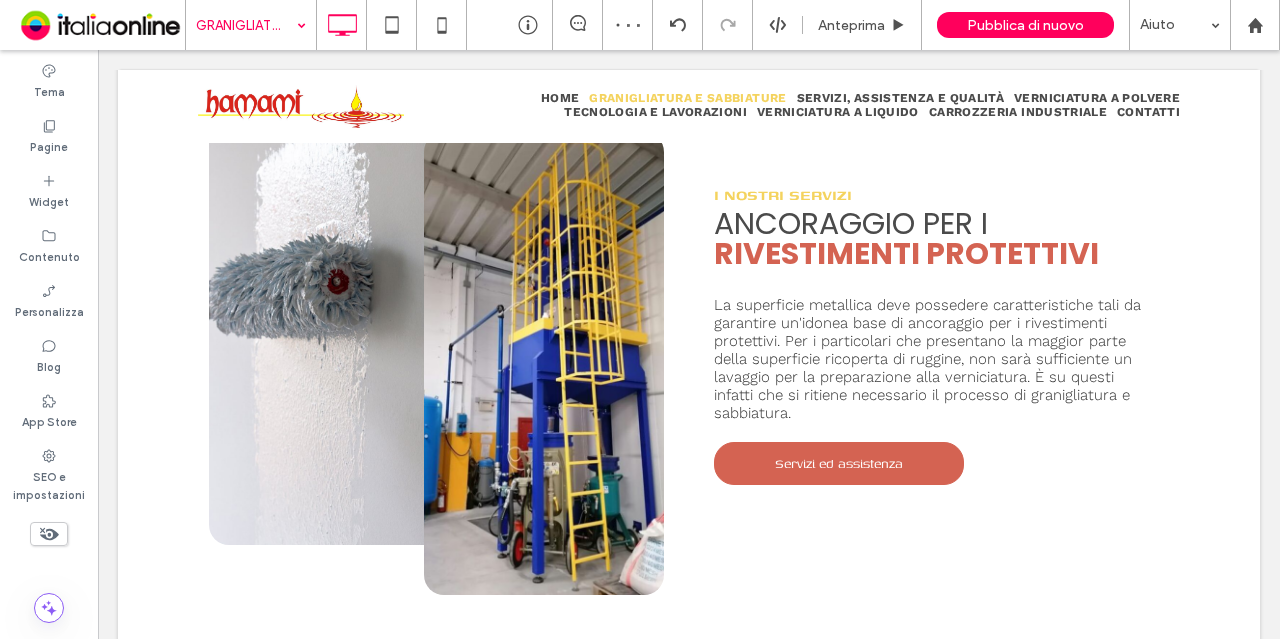 scroll, scrollTop: 1281, scrollLeft: 0, axis: vertical 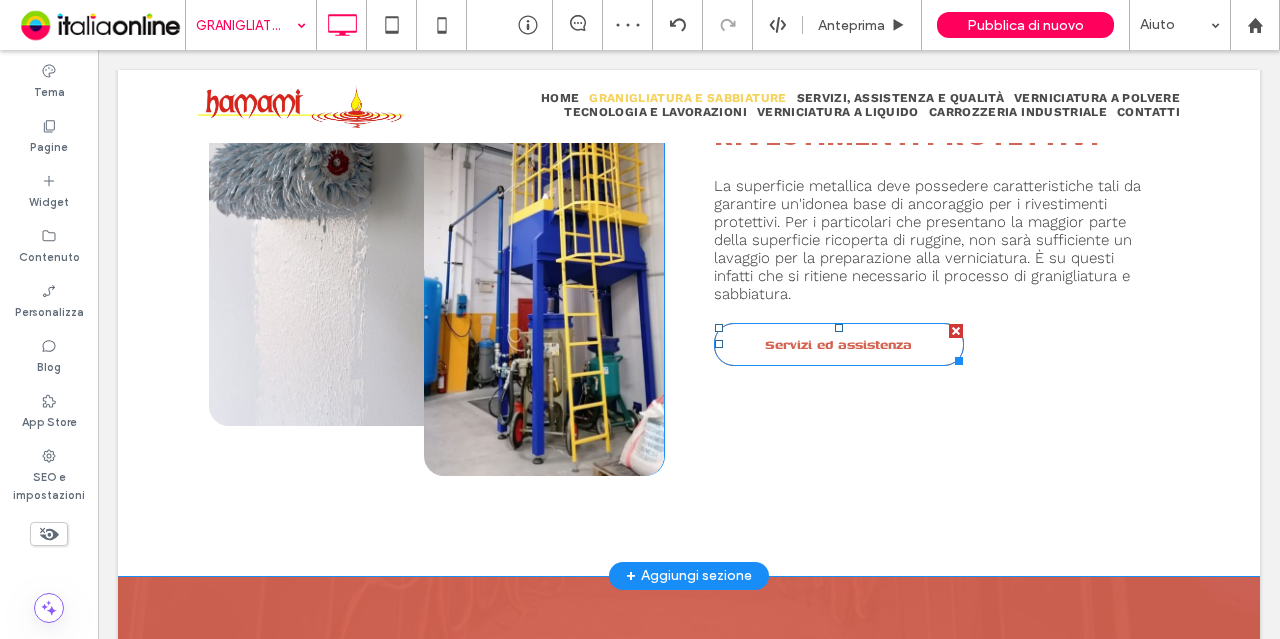 click on "Servizi ed assistenza" at bounding box center [838, 344] 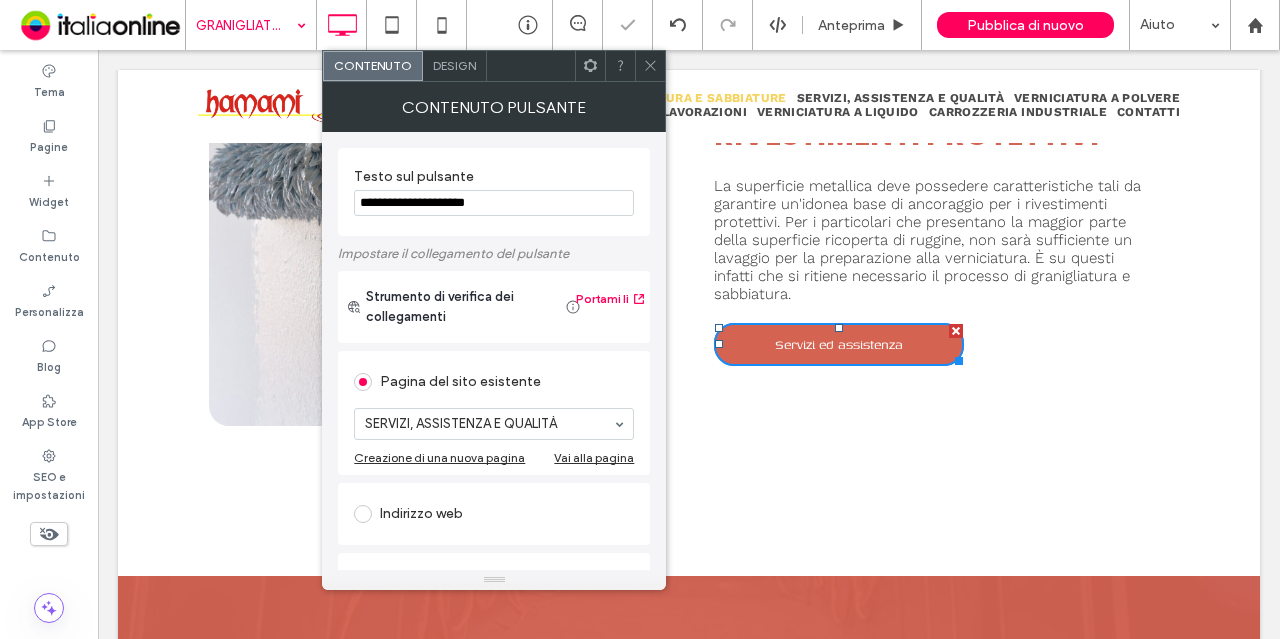 click 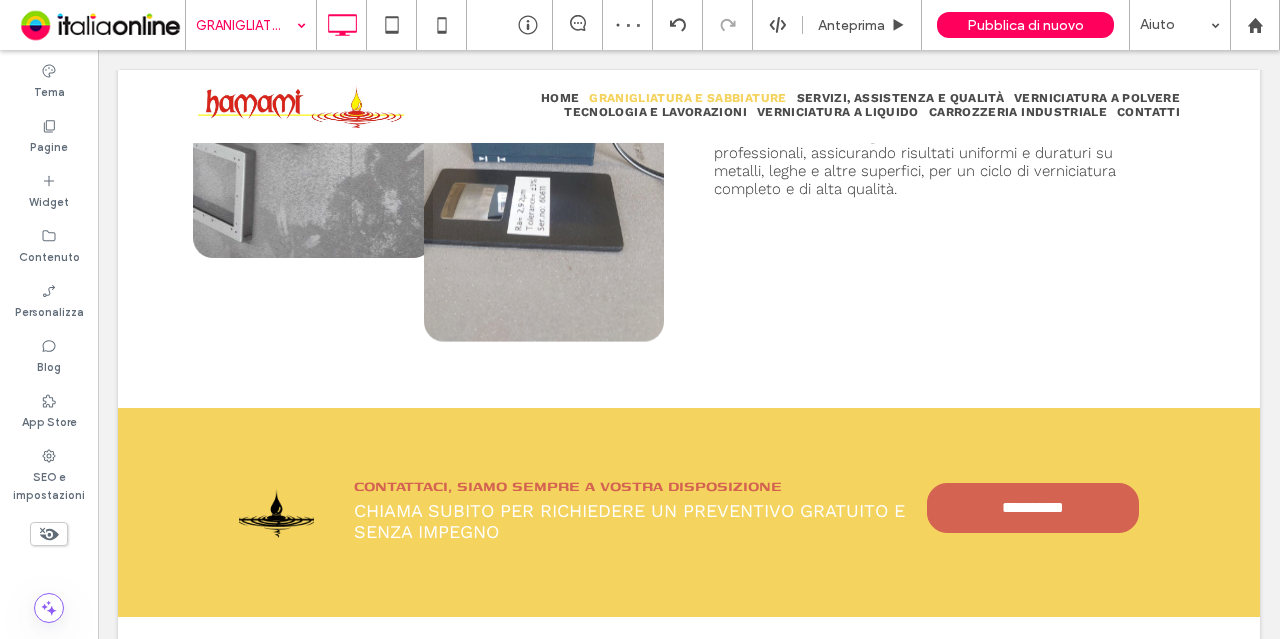 scroll, scrollTop: 3919, scrollLeft: 0, axis: vertical 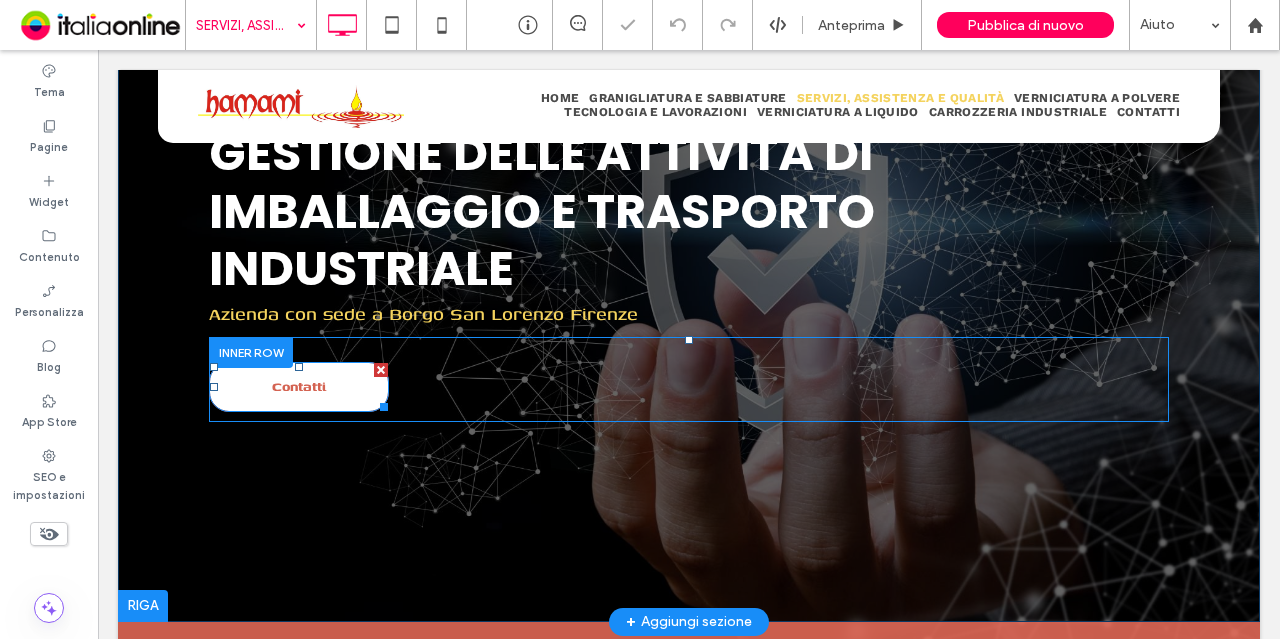 click on "Contatti" at bounding box center (299, 386) 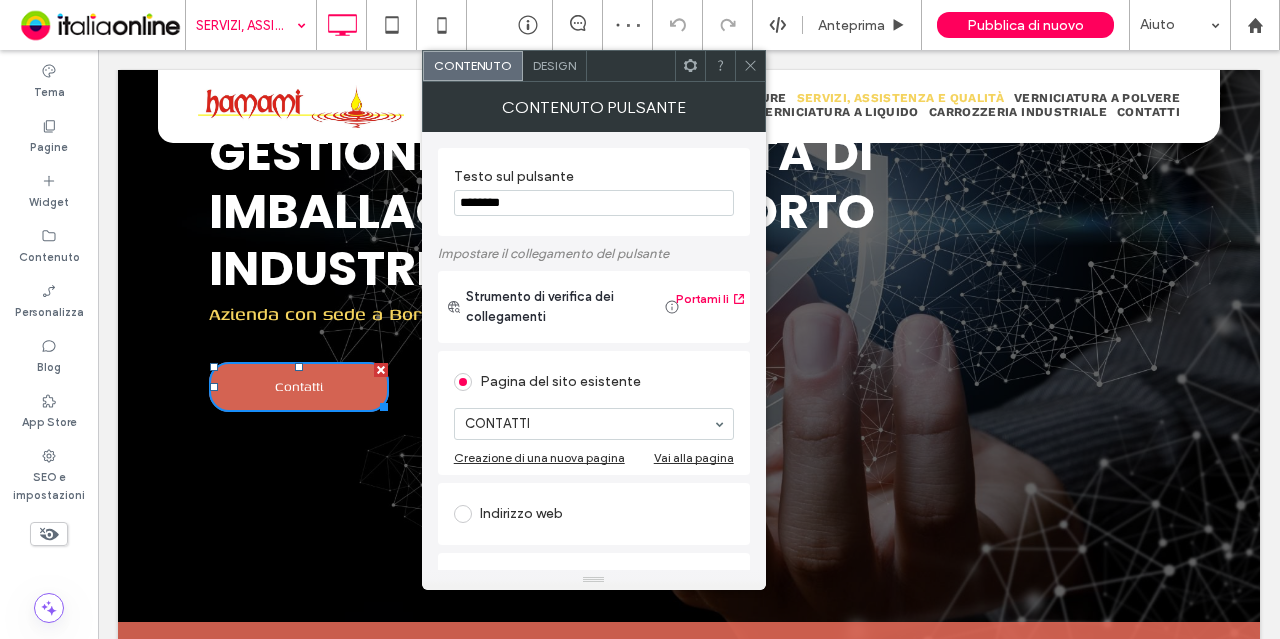 click 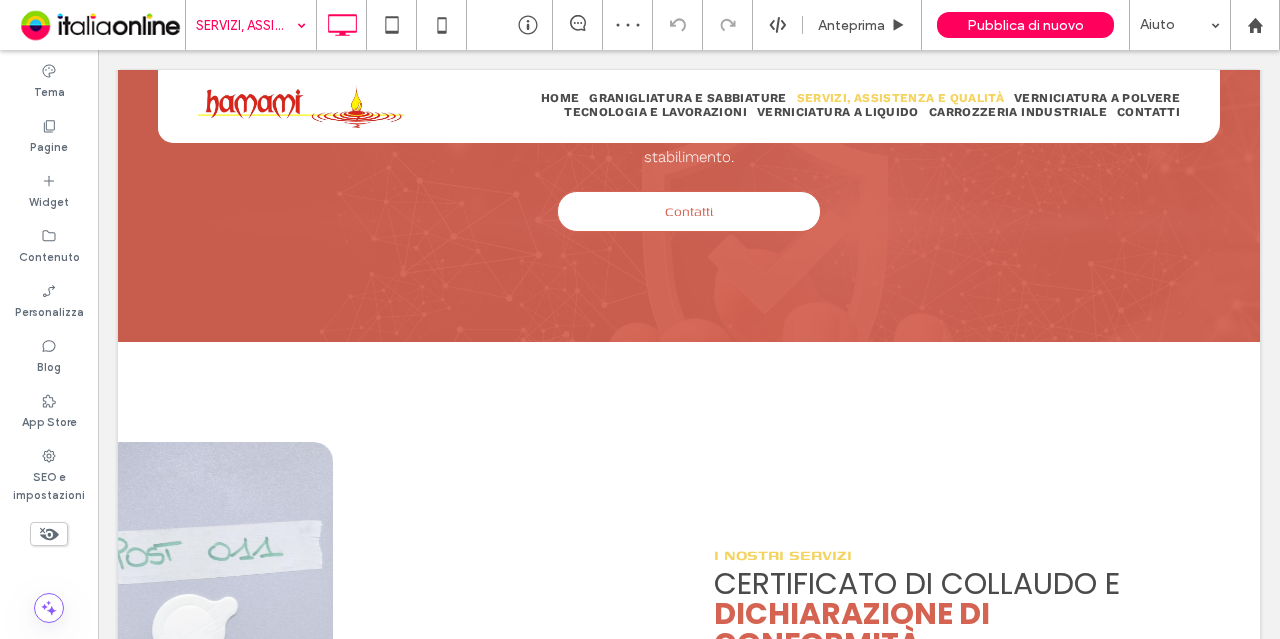 scroll, scrollTop: 885, scrollLeft: 0, axis: vertical 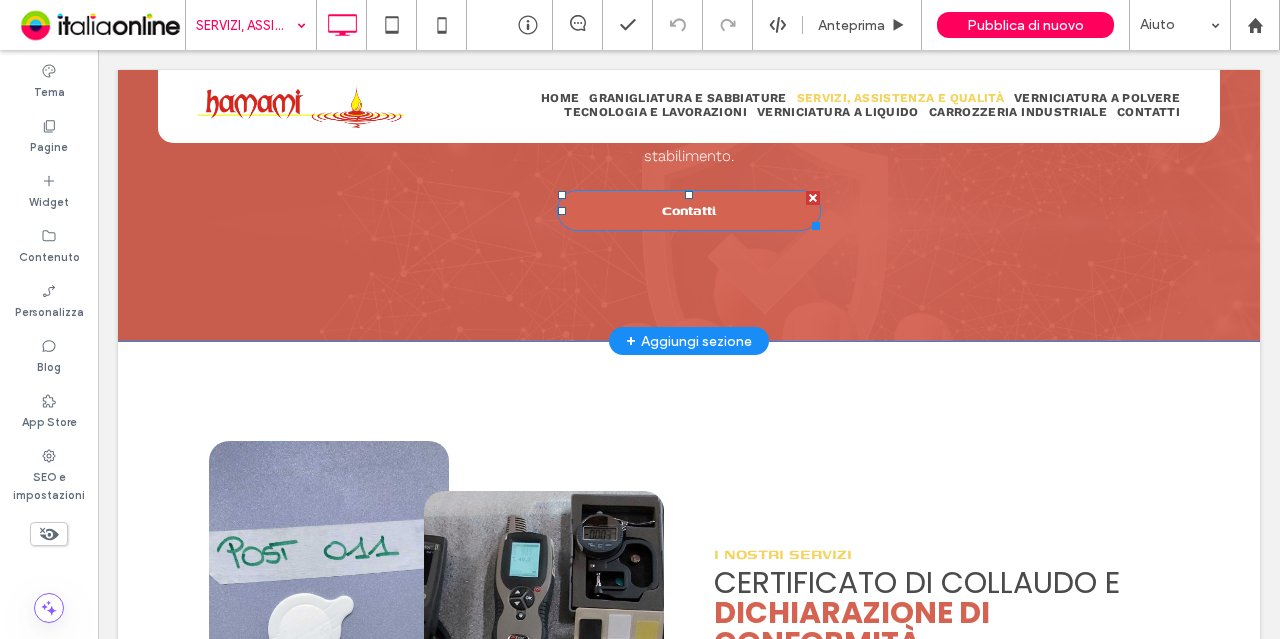click on "Contatti" at bounding box center (689, 210) 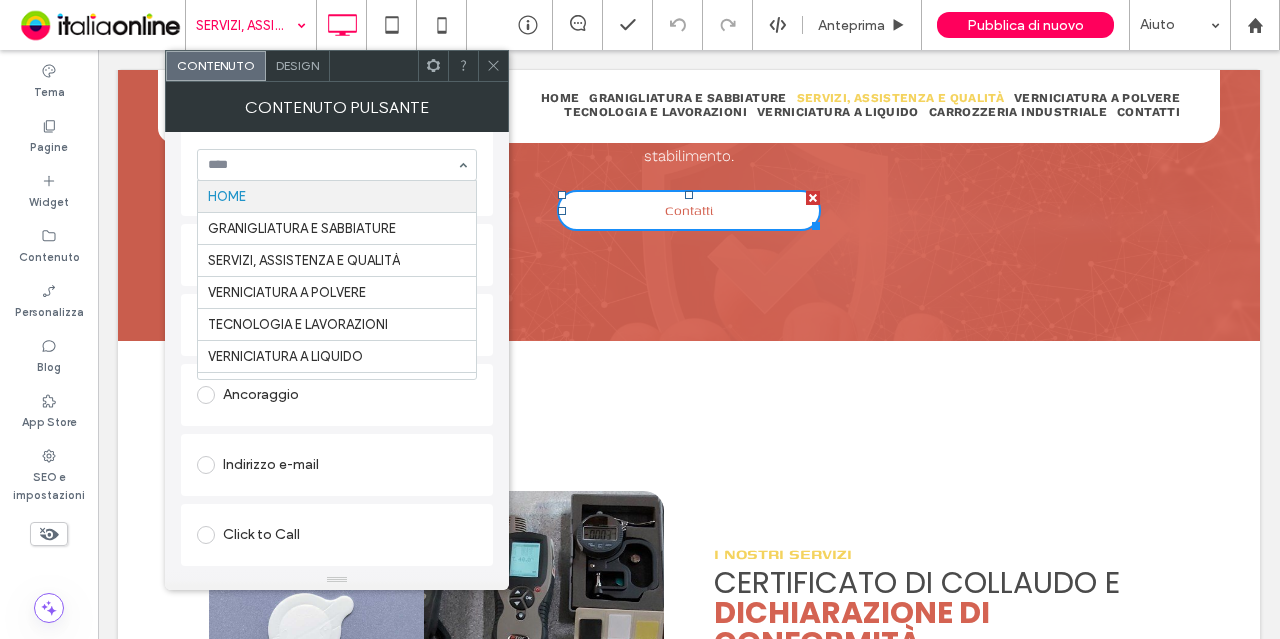 scroll, scrollTop: 260, scrollLeft: 0, axis: vertical 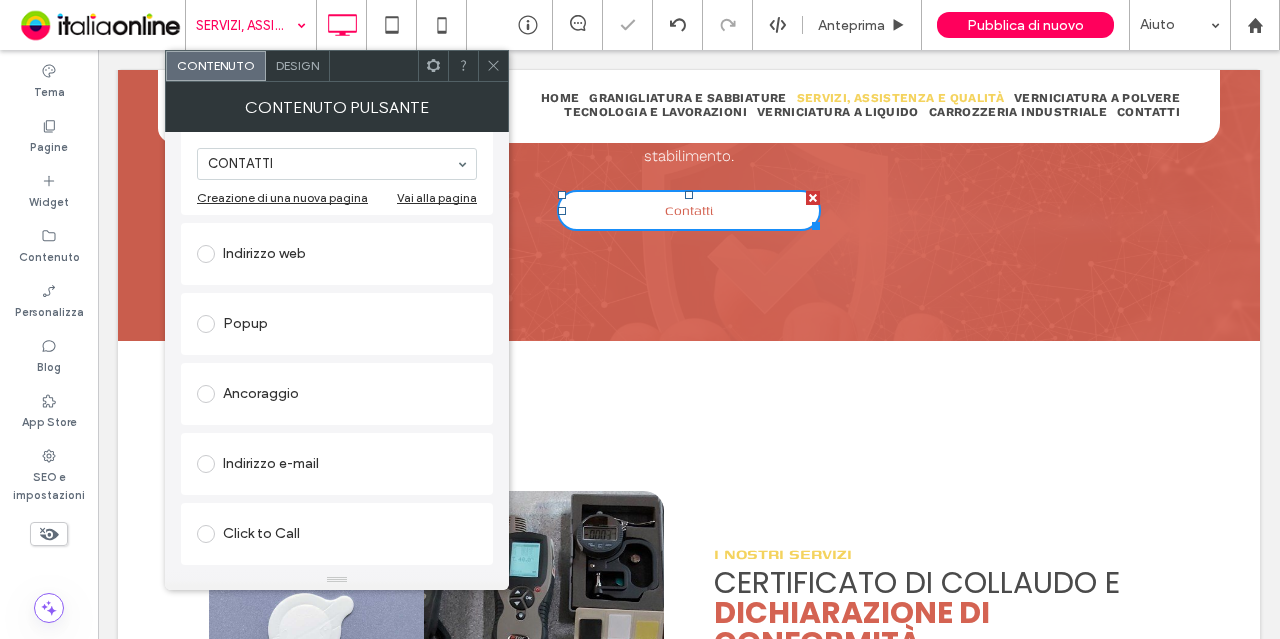 click at bounding box center (493, 66) 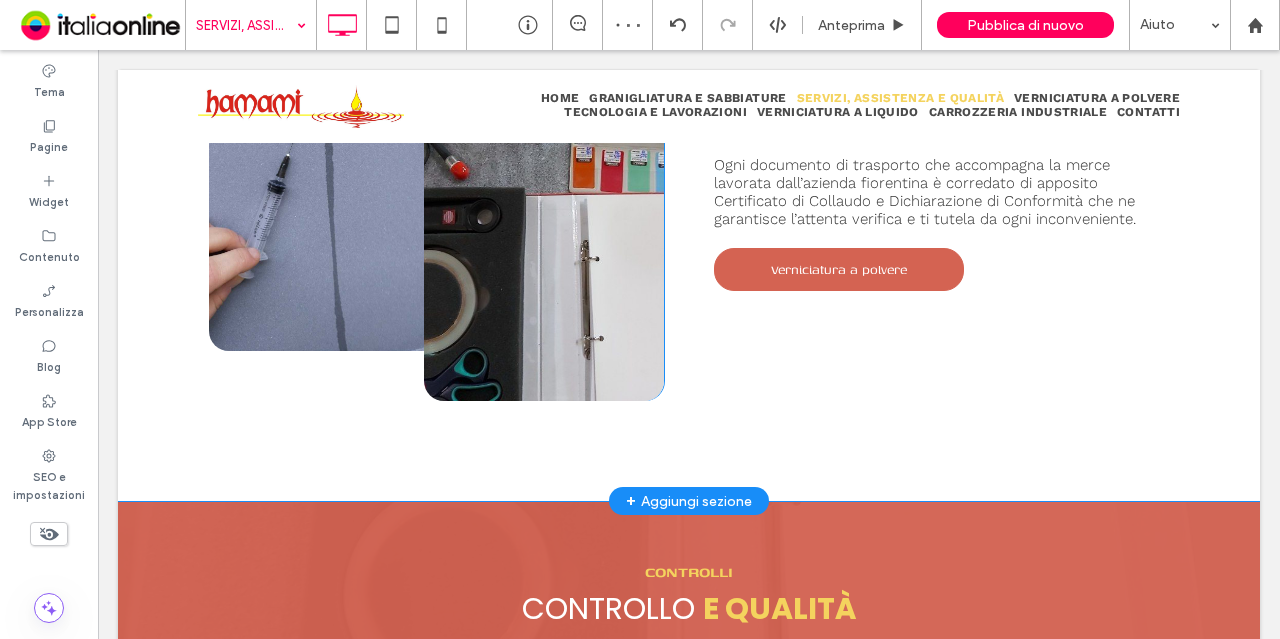 scroll, scrollTop: 1415, scrollLeft: 0, axis: vertical 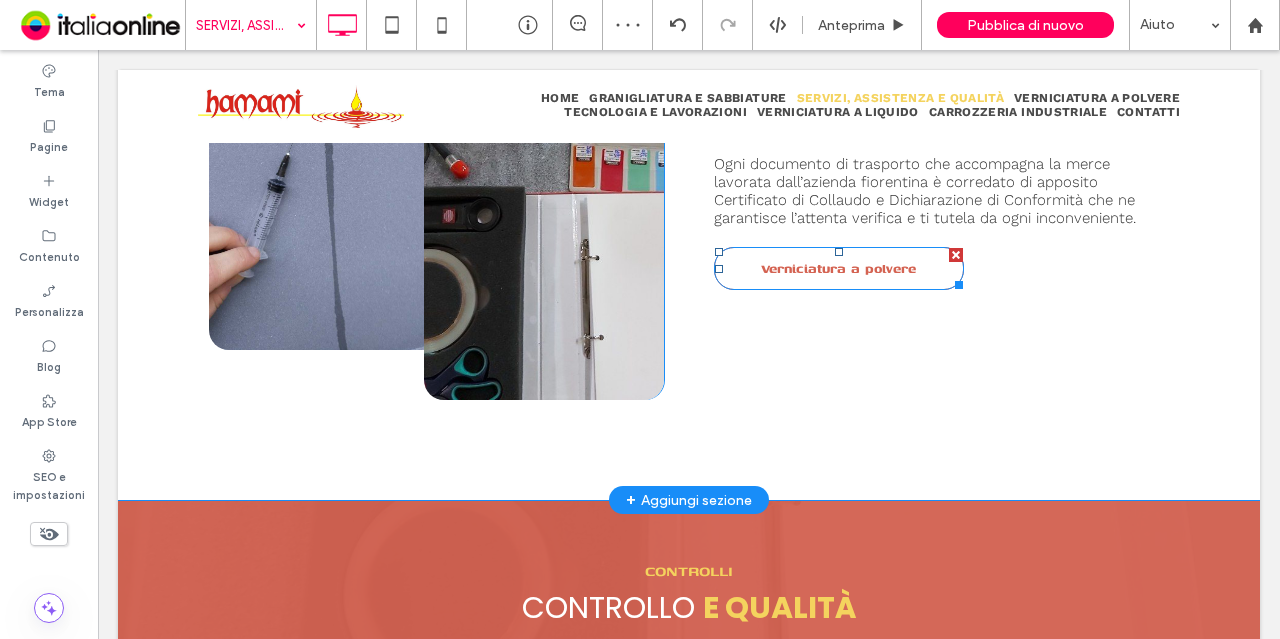 click on "Verniciatura a polvere" at bounding box center [838, 268] 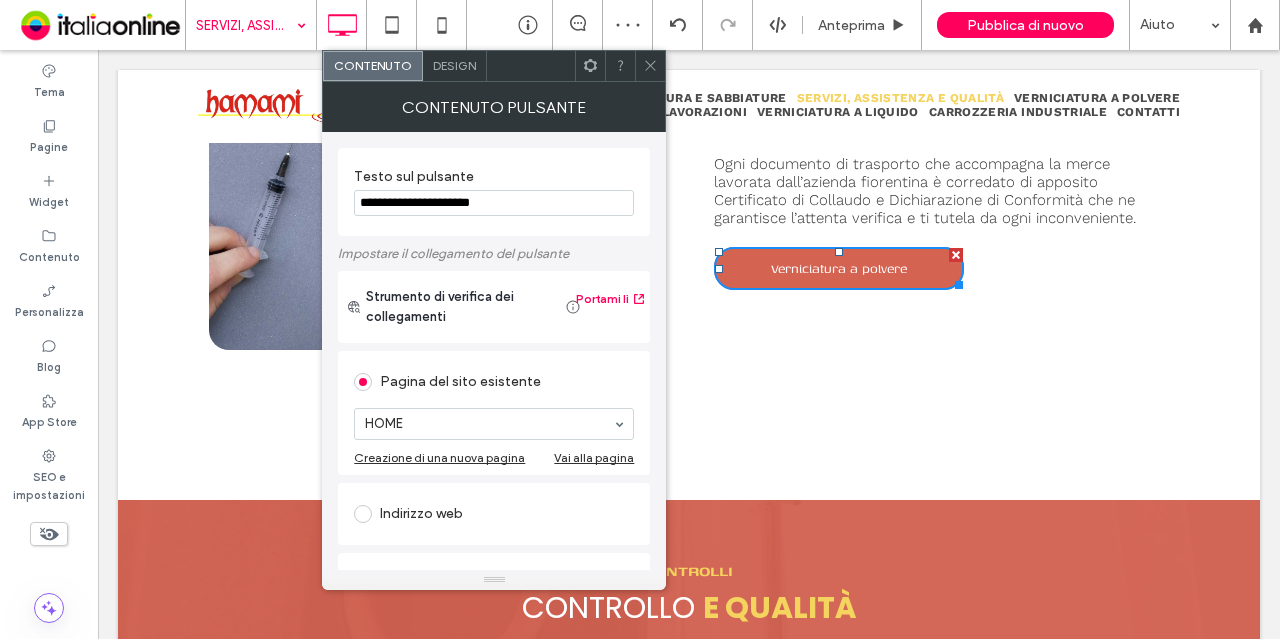scroll, scrollTop: 129, scrollLeft: 0, axis: vertical 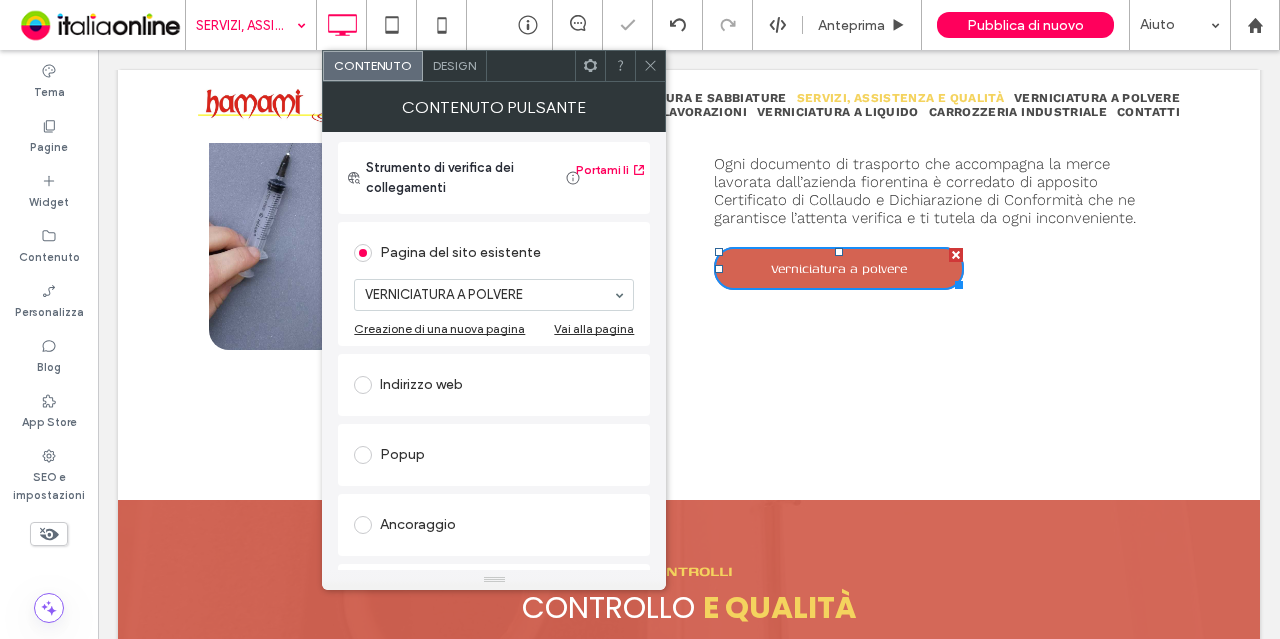 click 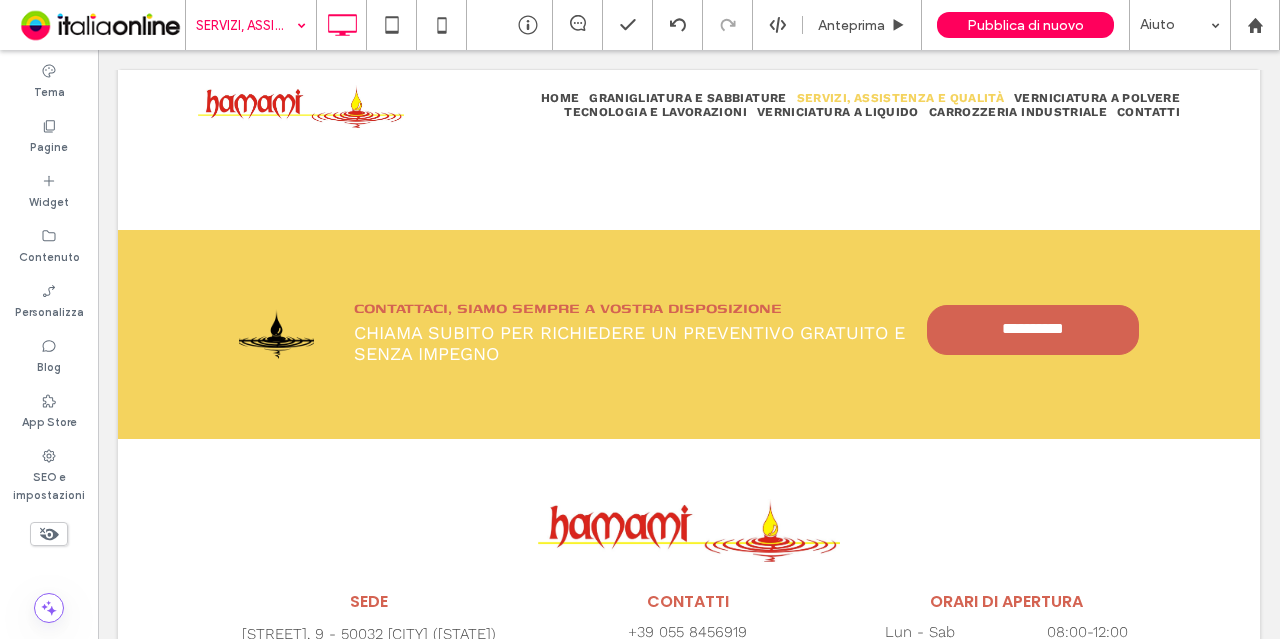 scroll, scrollTop: 4511, scrollLeft: 0, axis: vertical 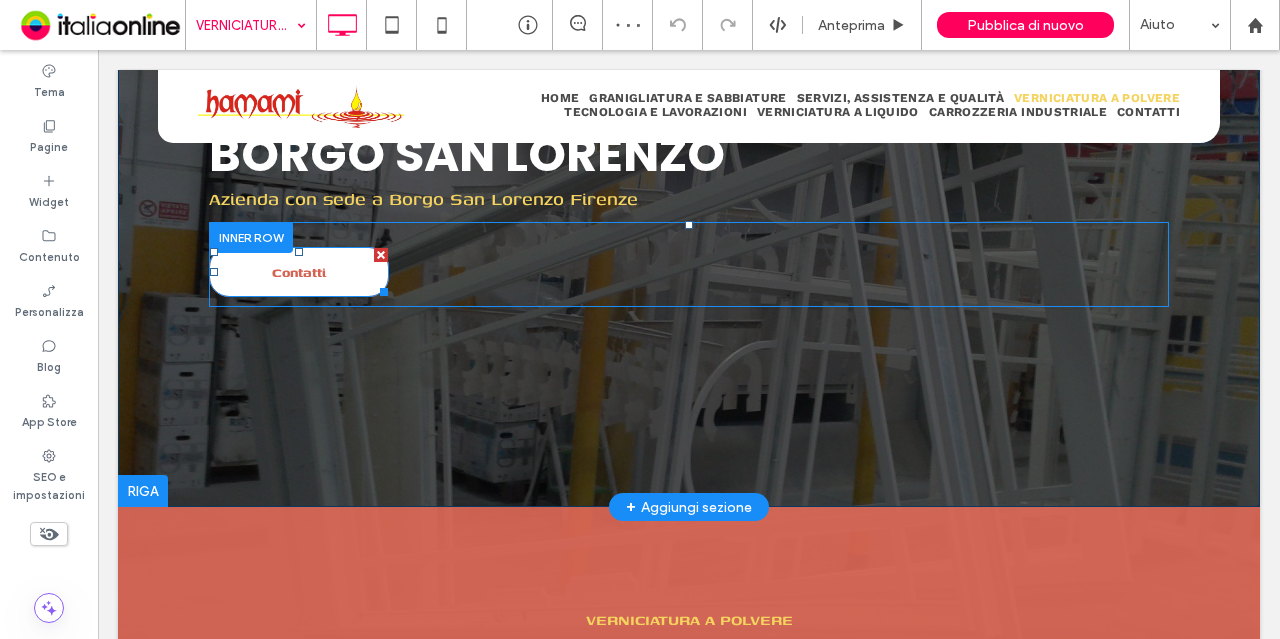click on "Contatti" at bounding box center (299, 272) 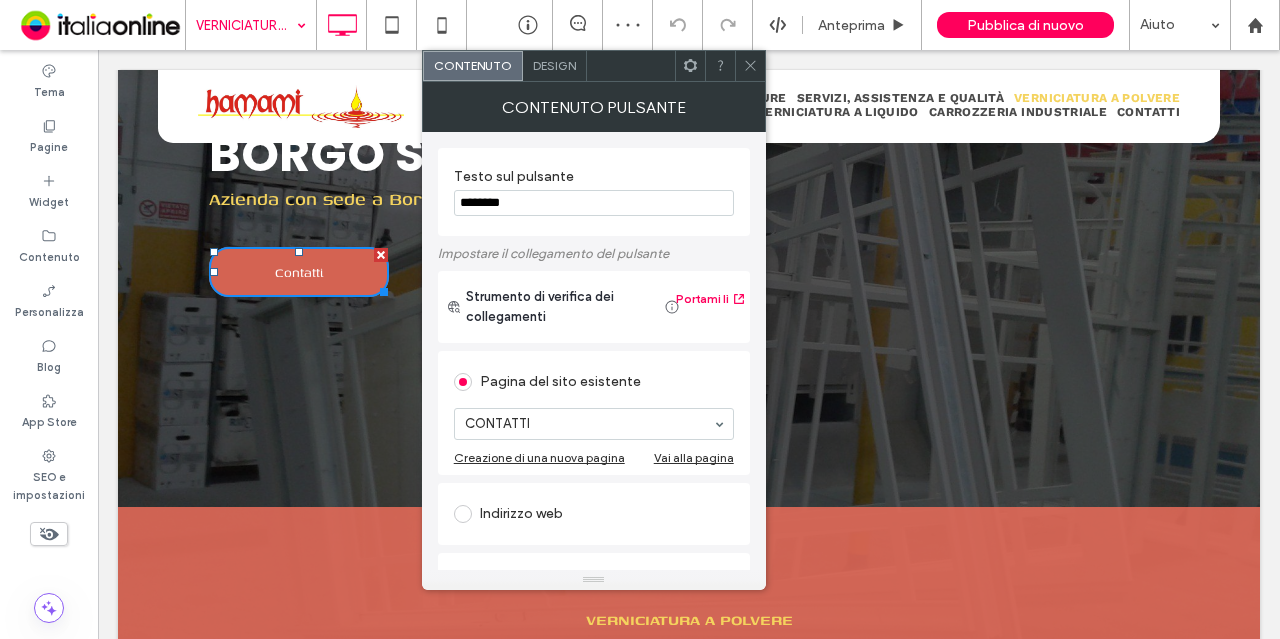 click 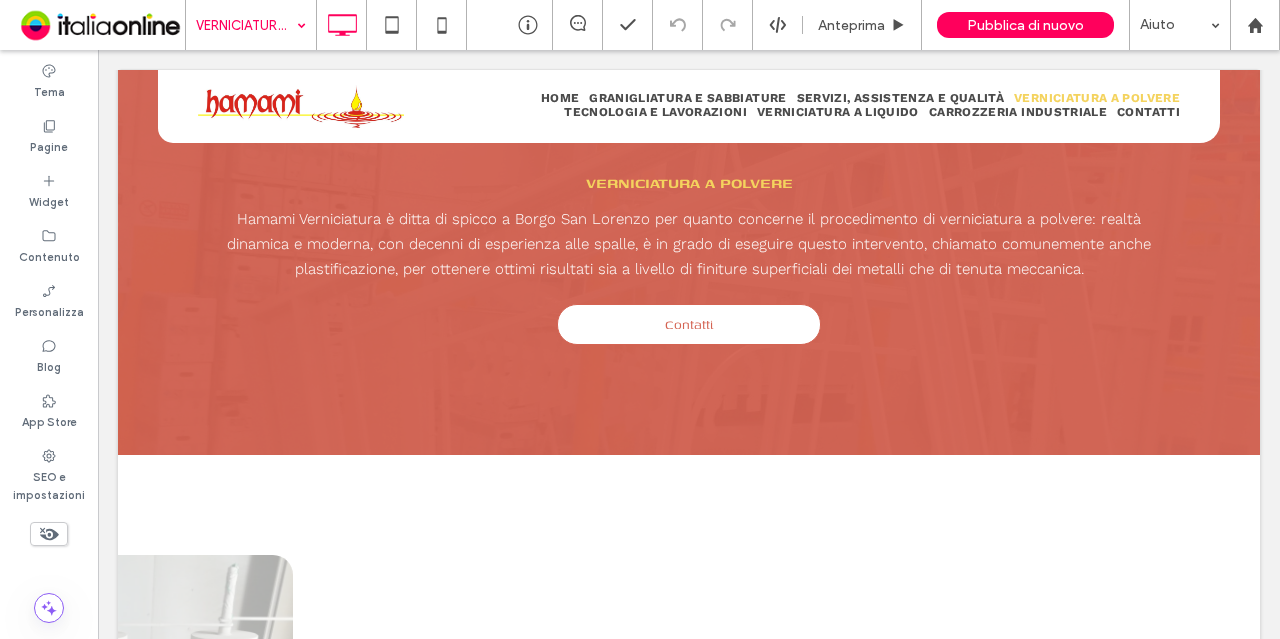 scroll, scrollTop: 739, scrollLeft: 0, axis: vertical 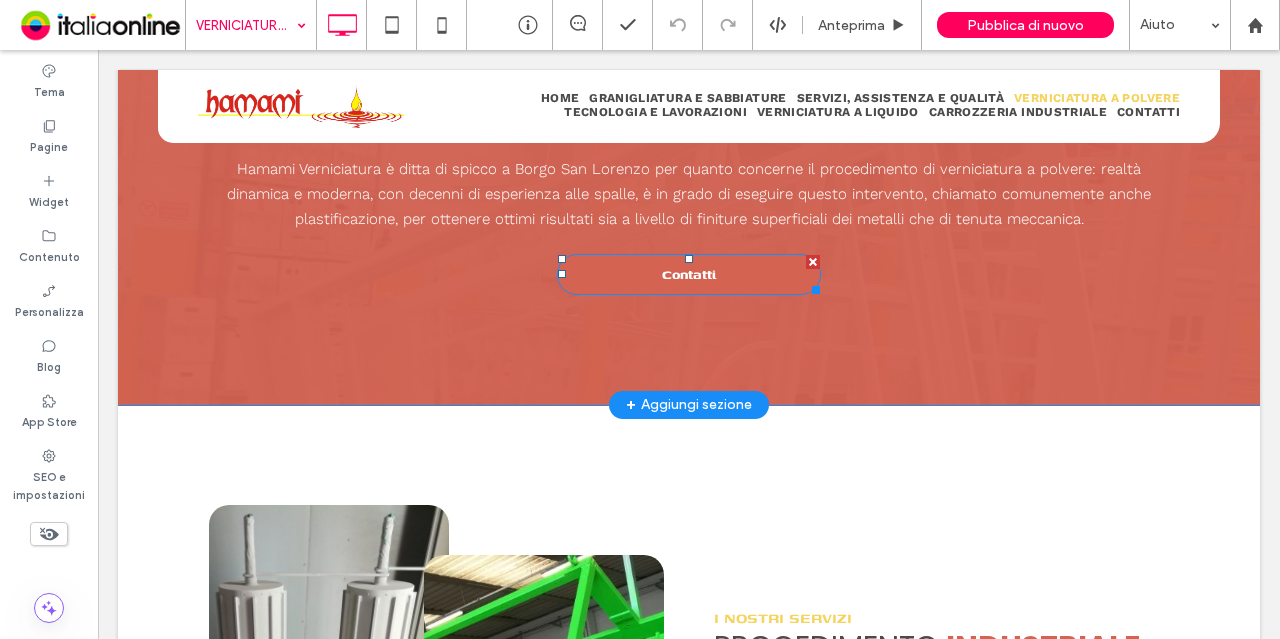 click on "Contatti" at bounding box center [689, 274] 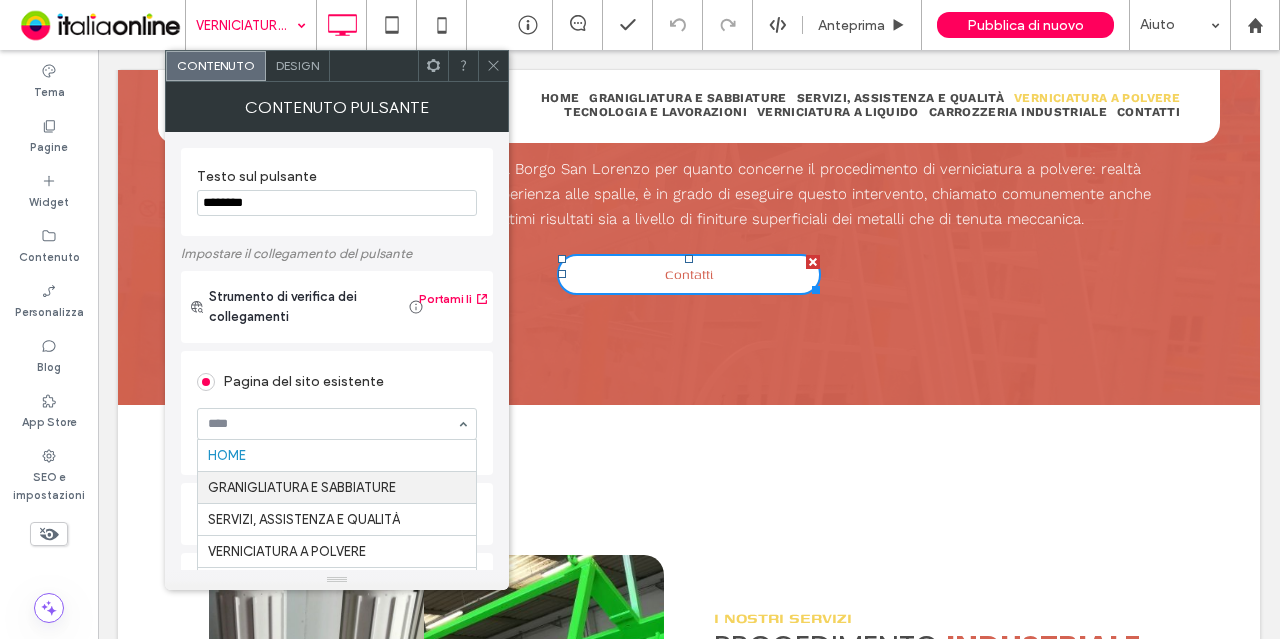 scroll, scrollTop: 62, scrollLeft: 0, axis: vertical 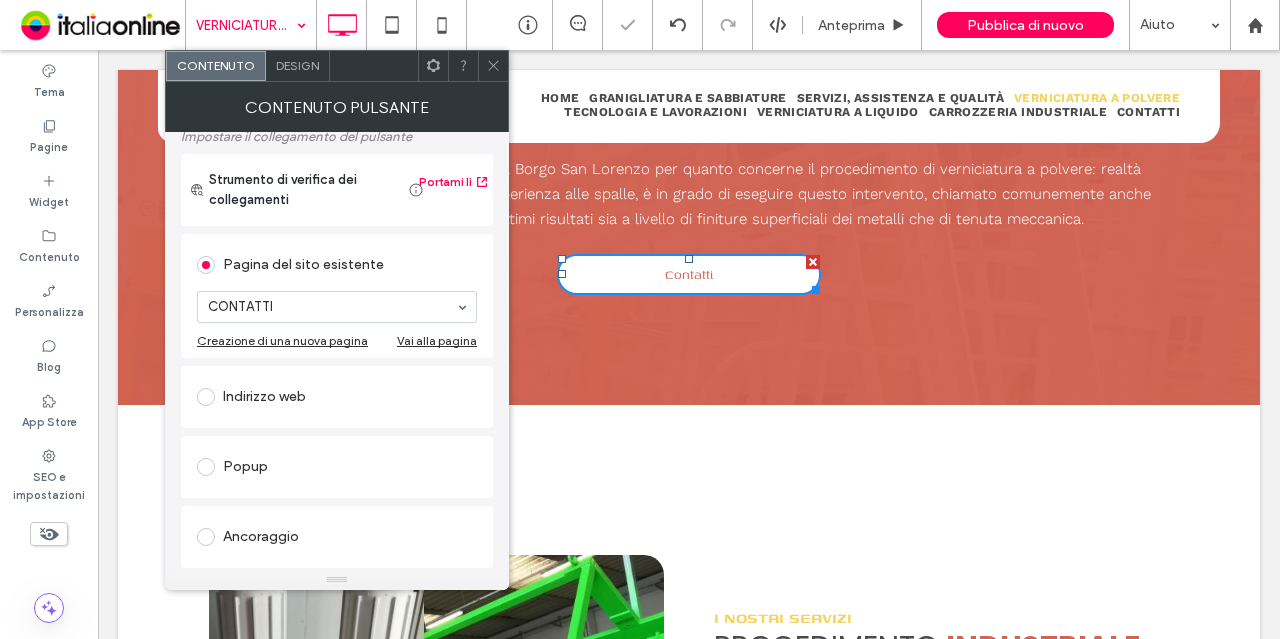 click 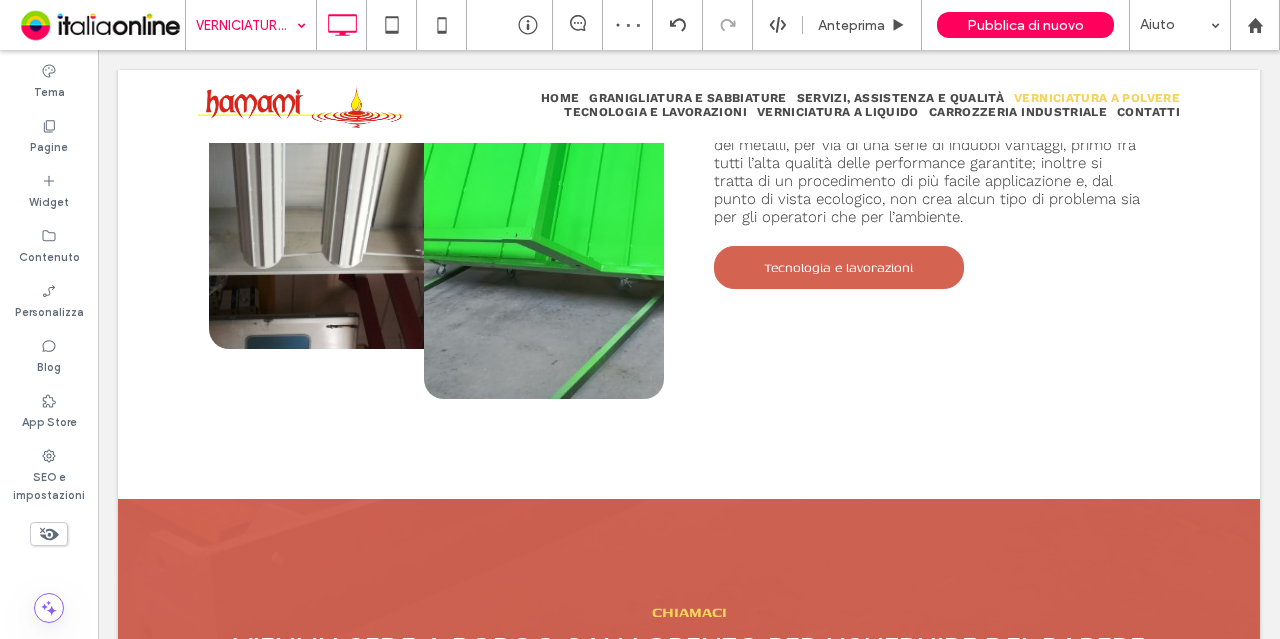 scroll, scrollTop: 1377, scrollLeft: 0, axis: vertical 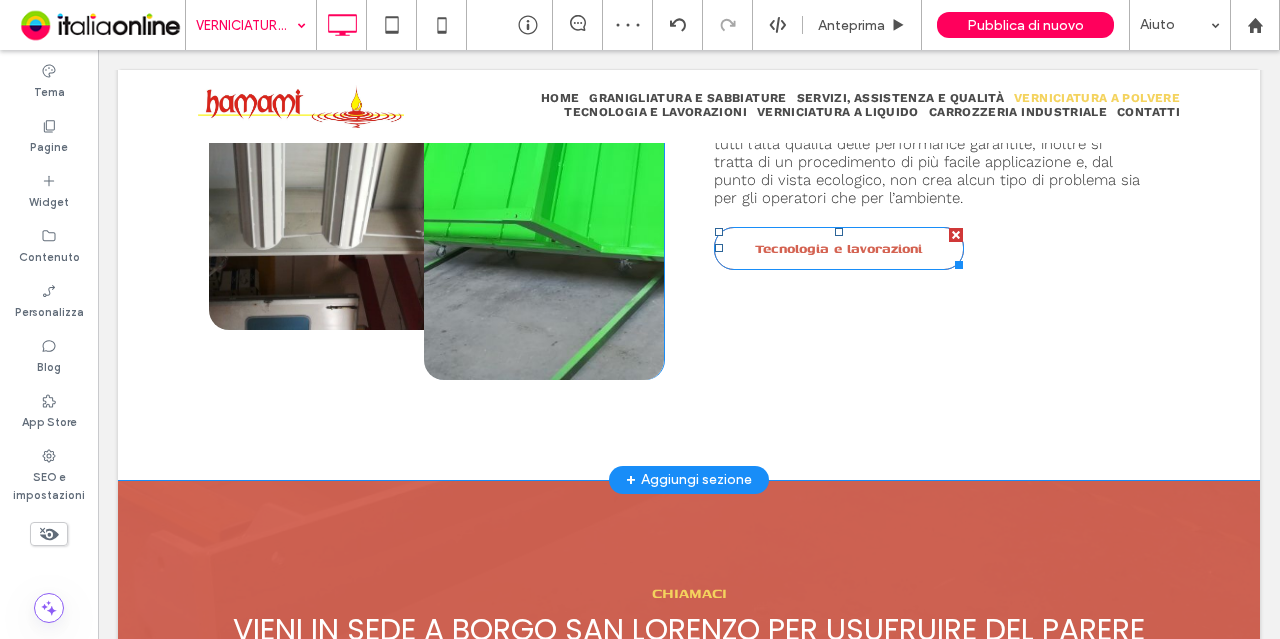 click on "Tecnologia e lavorazioni" at bounding box center [838, 248] 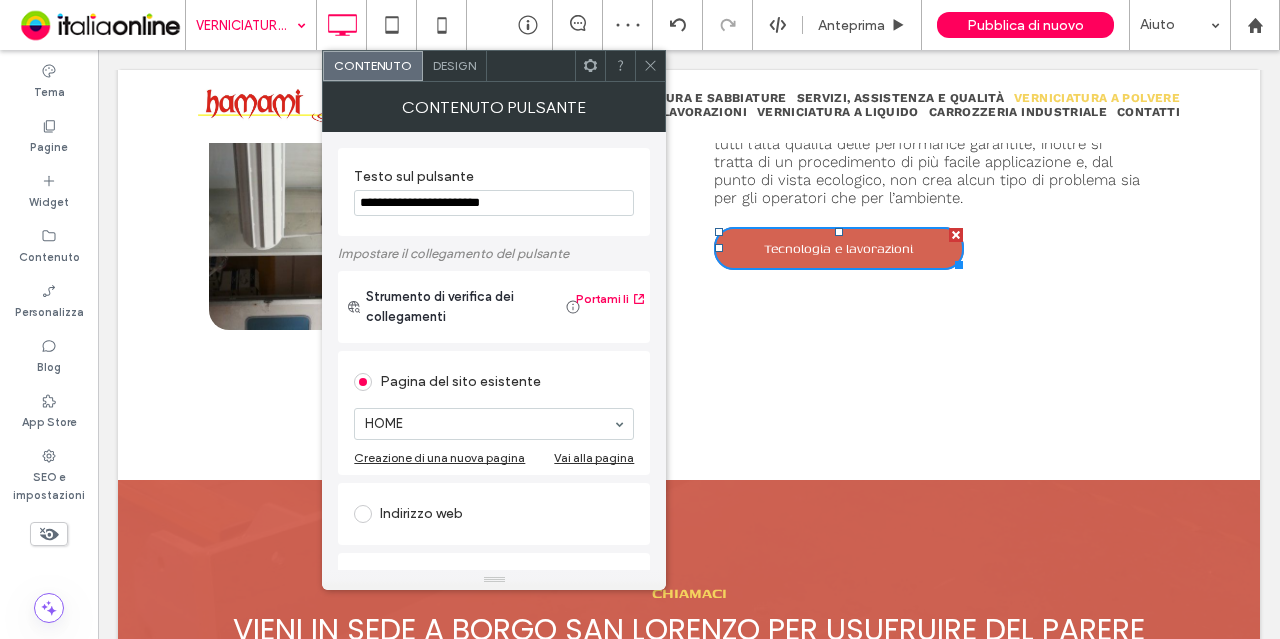 scroll, scrollTop: 179, scrollLeft: 0, axis: vertical 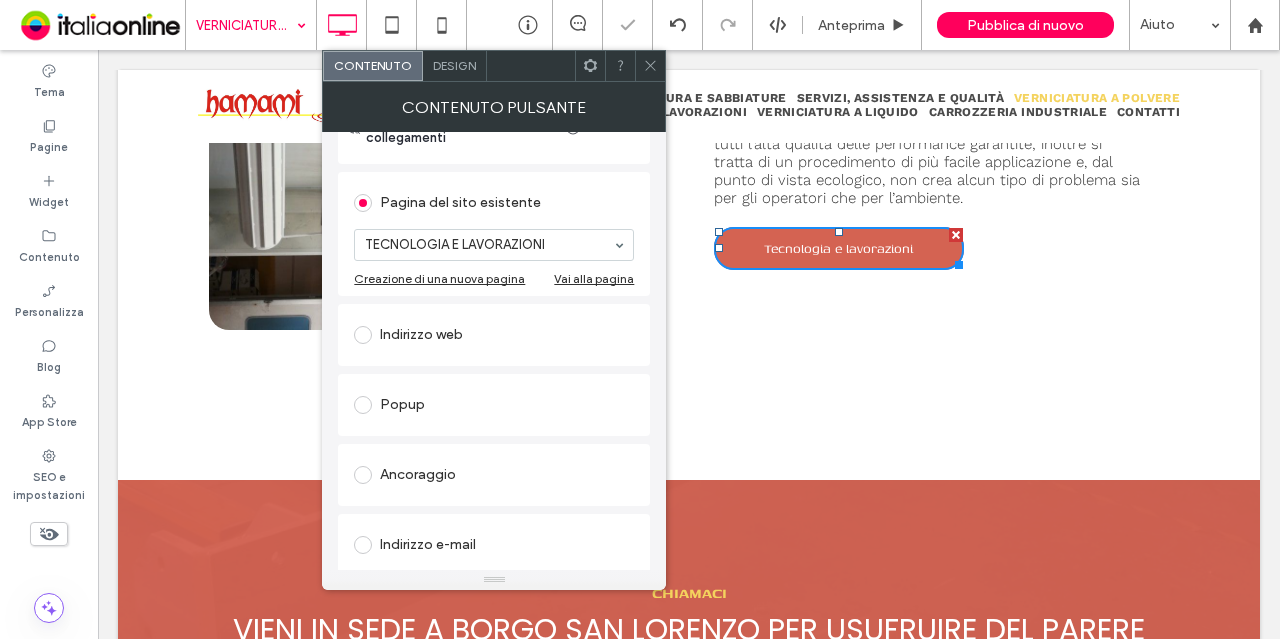 click 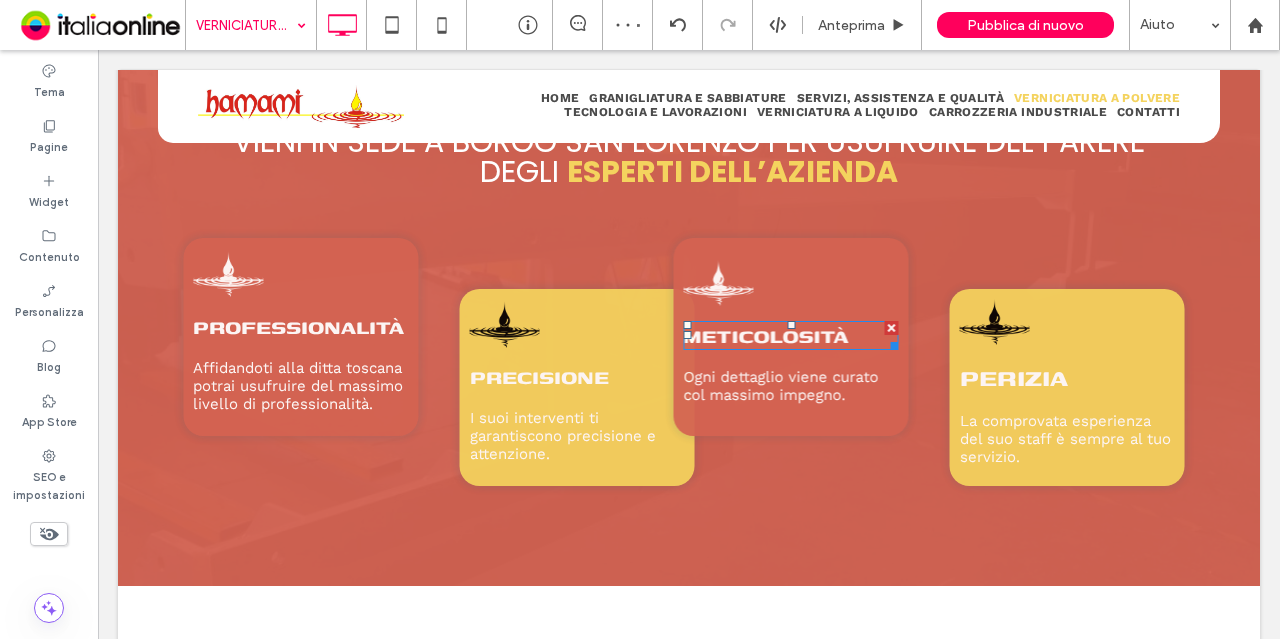scroll, scrollTop: 1867, scrollLeft: 0, axis: vertical 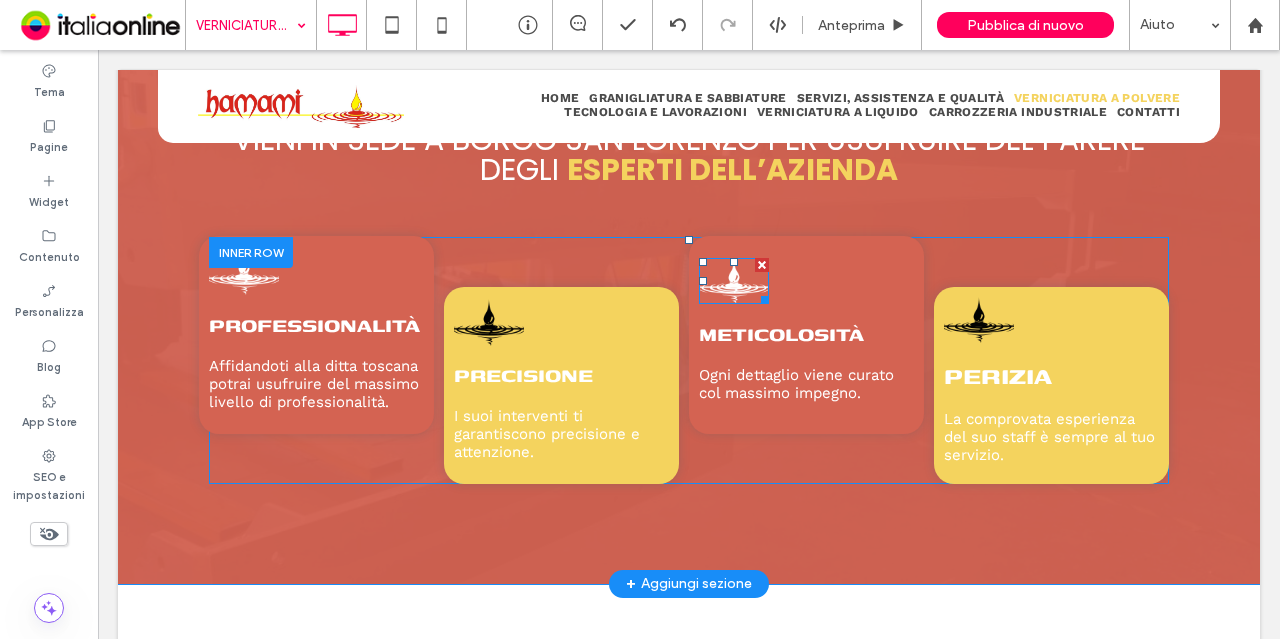 click at bounding box center [734, 281] 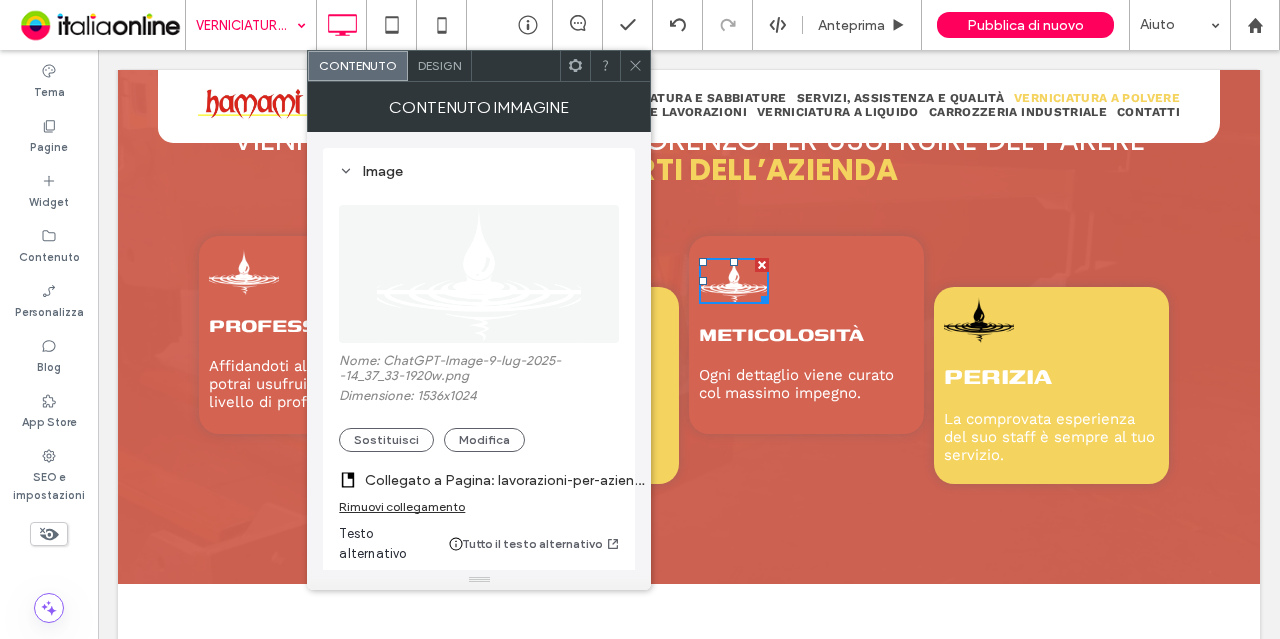 click on "Rimuovi collegamento" at bounding box center (402, 506) 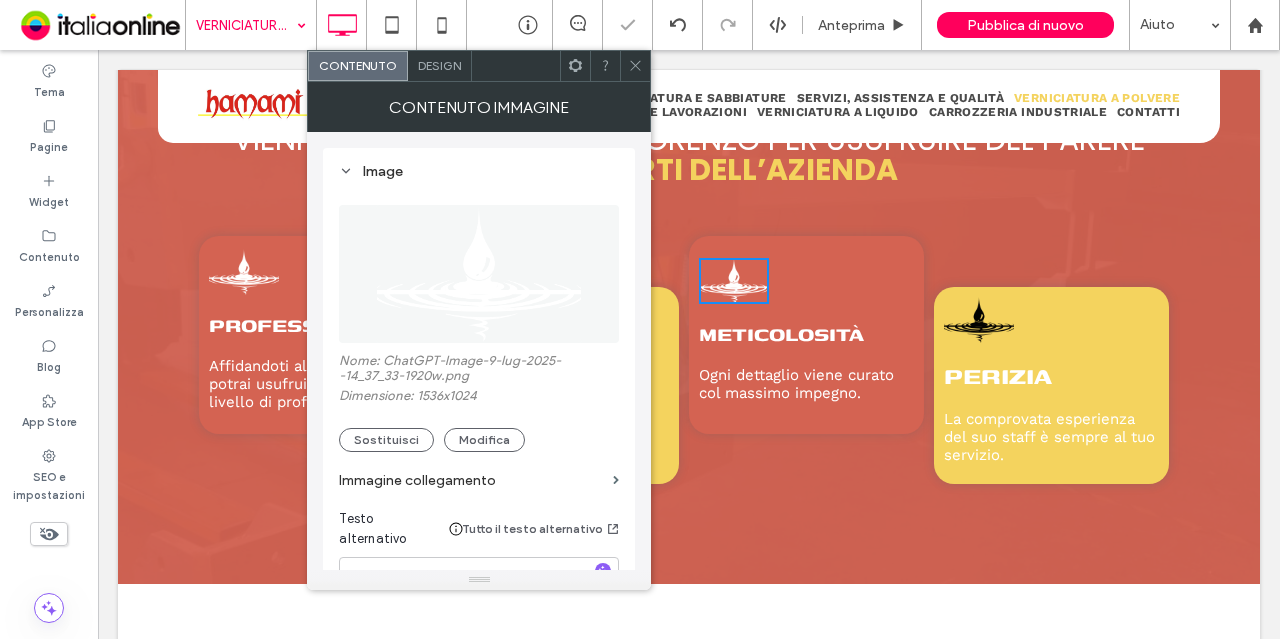 click 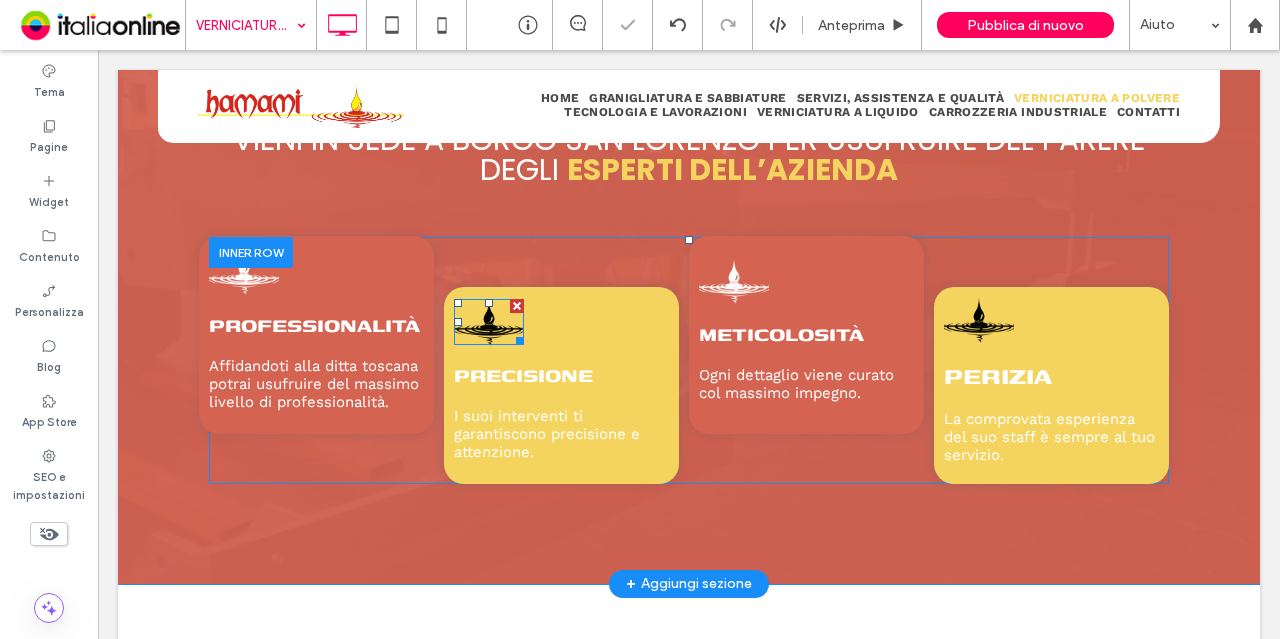 click at bounding box center [489, 322] 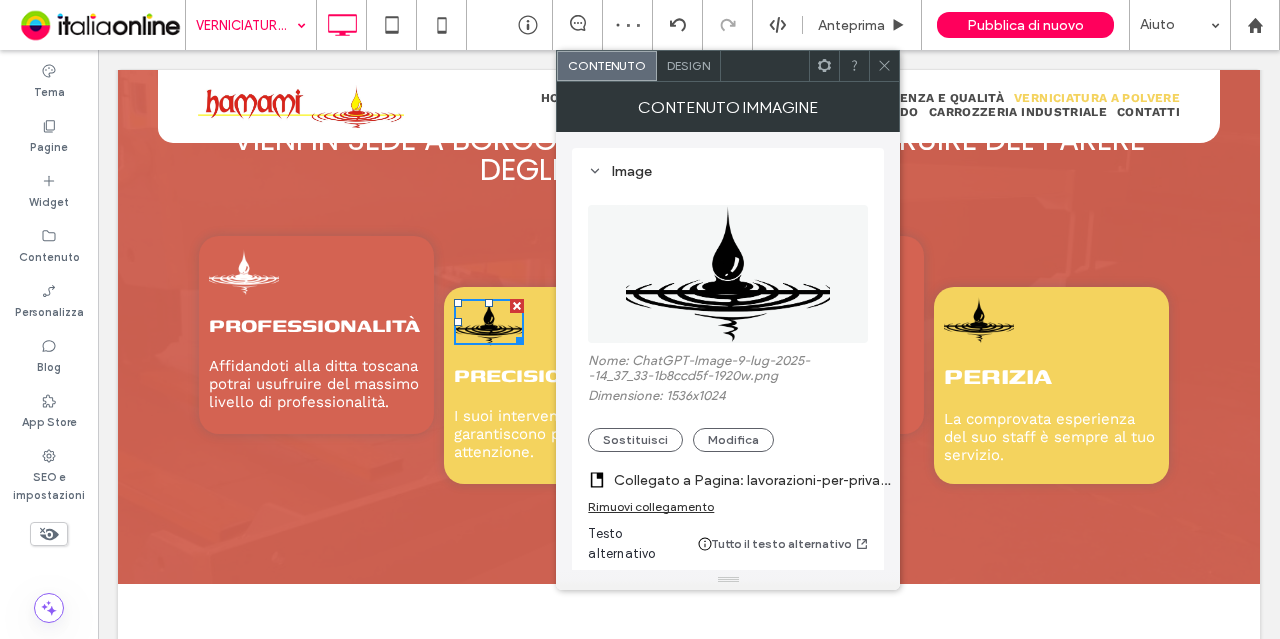 click on "Rimuovi collegamento" at bounding box center [651, 506] 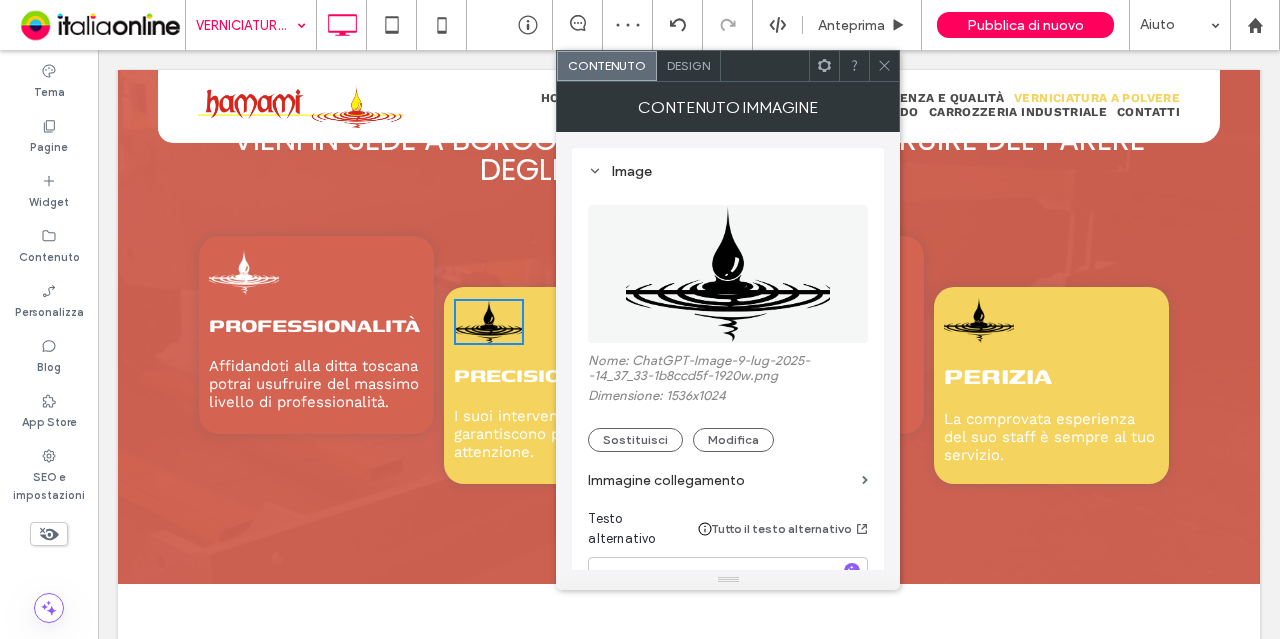 click at bounding box center [884, 66] 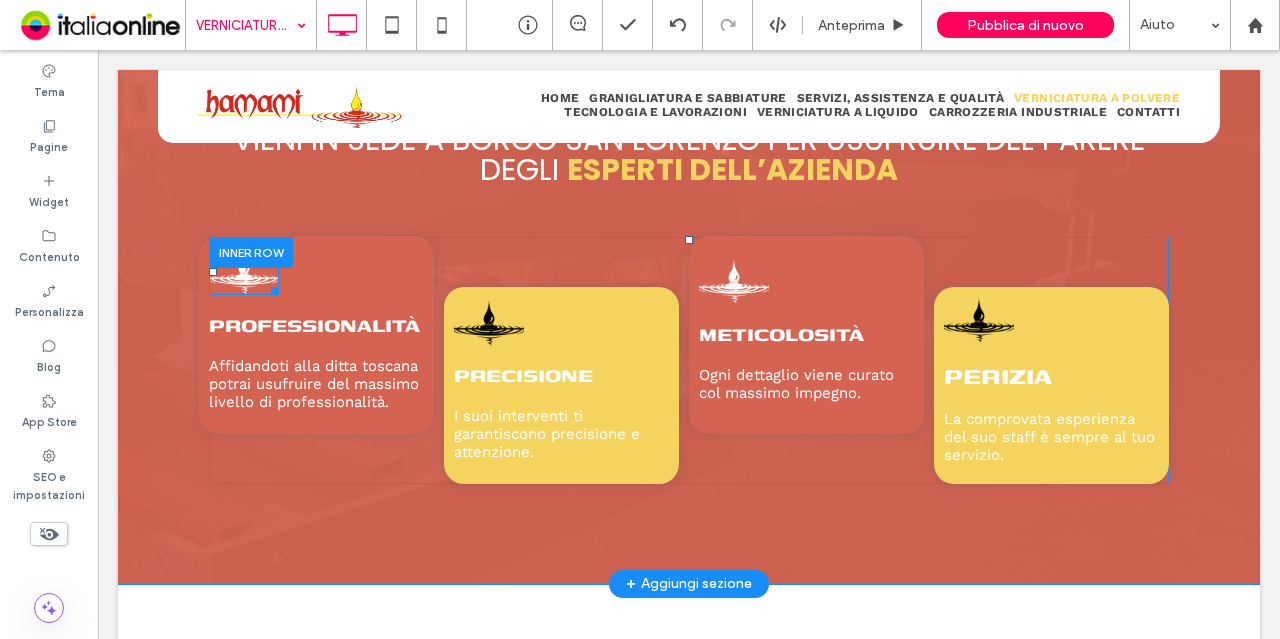click at bounding box center (244, 272) 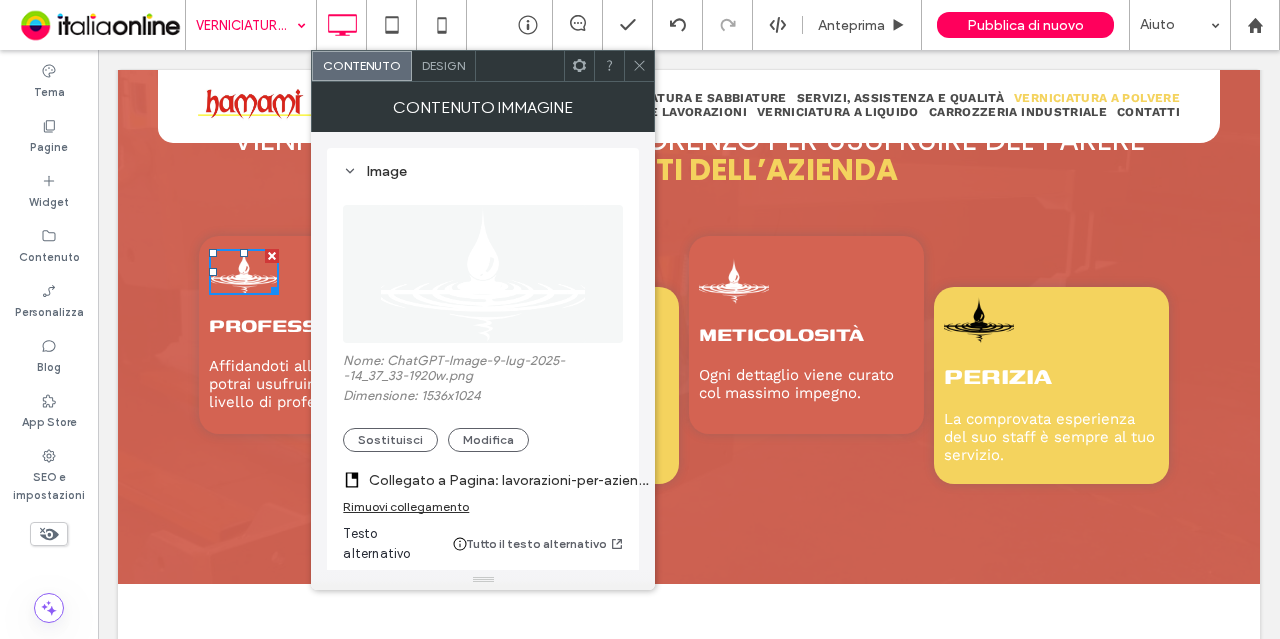 click on "Rimuovi collegamento" at bounding box center (406, 506) 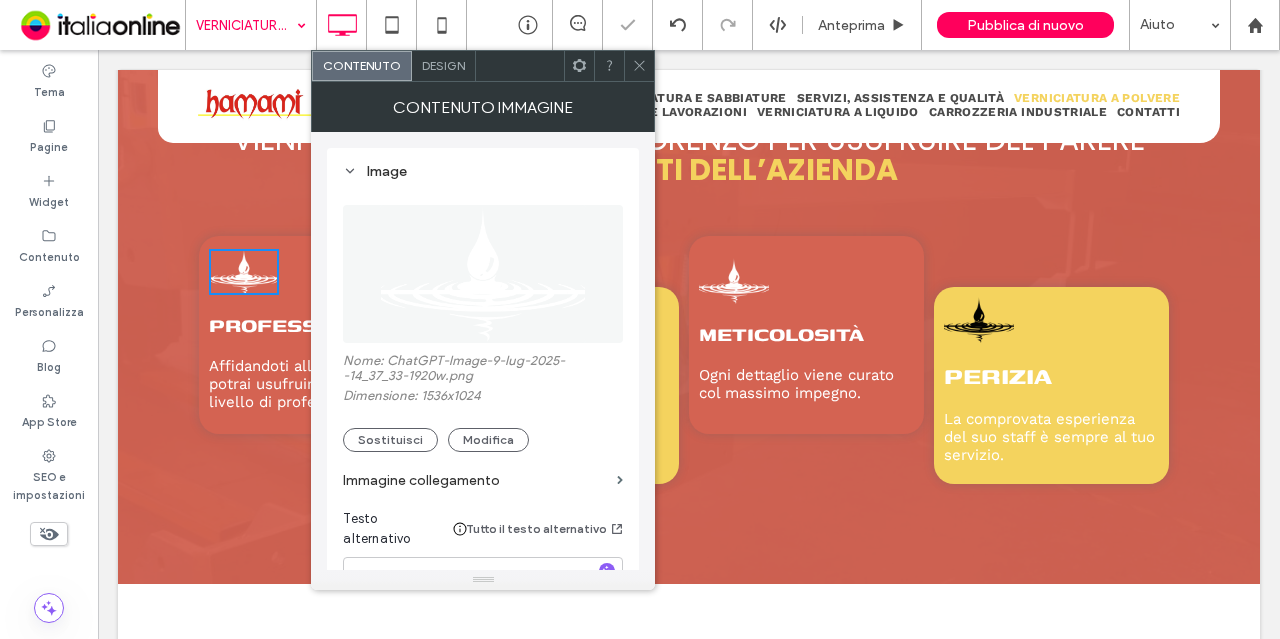 click 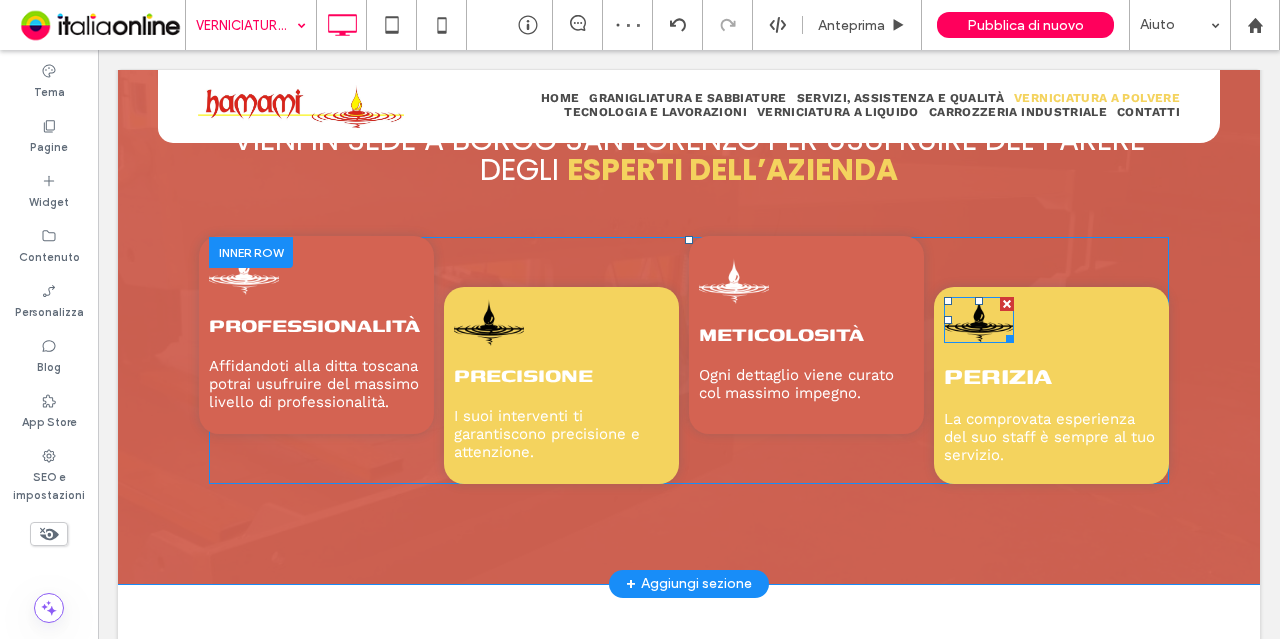click at bounding box center (979, 320) 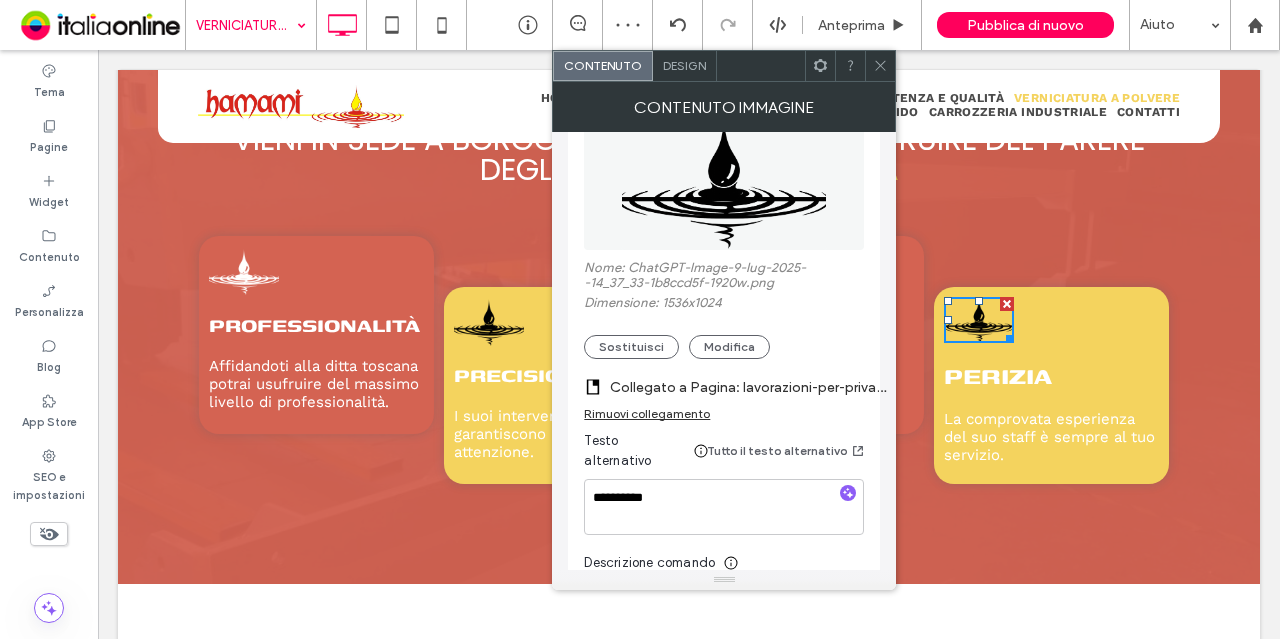 scroll, scrollTop: 94, scrollLeft: 0, axis: vertical 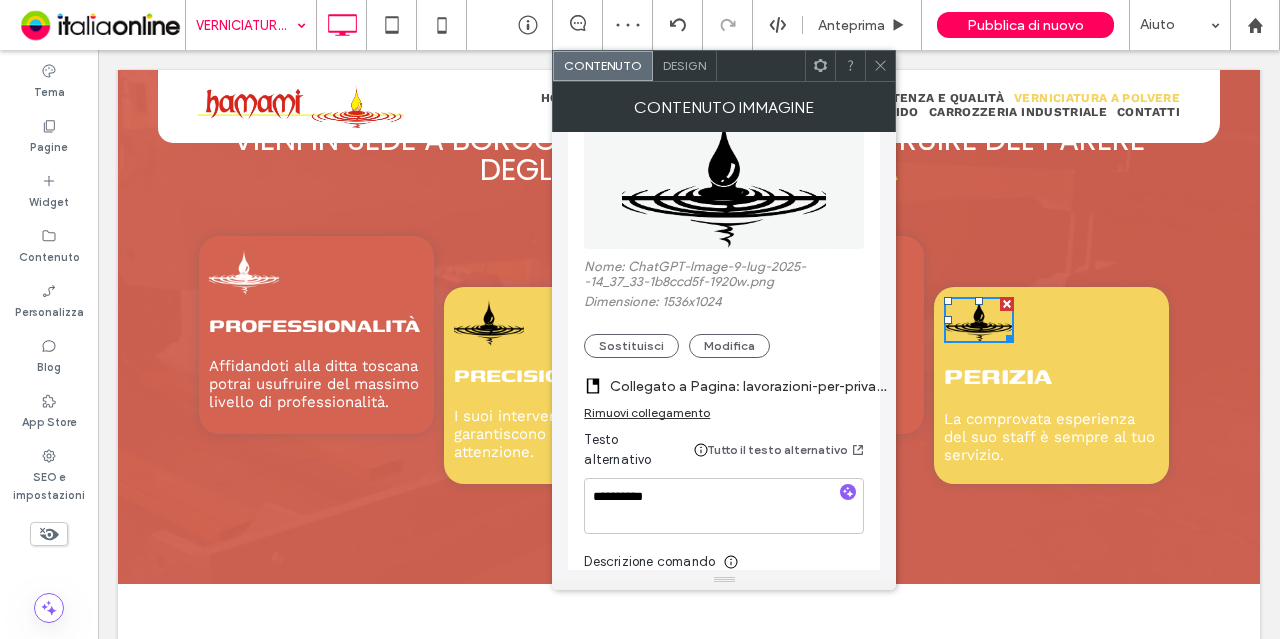 click on "Rimuovi collegamento" at bounding box center [647, 412] 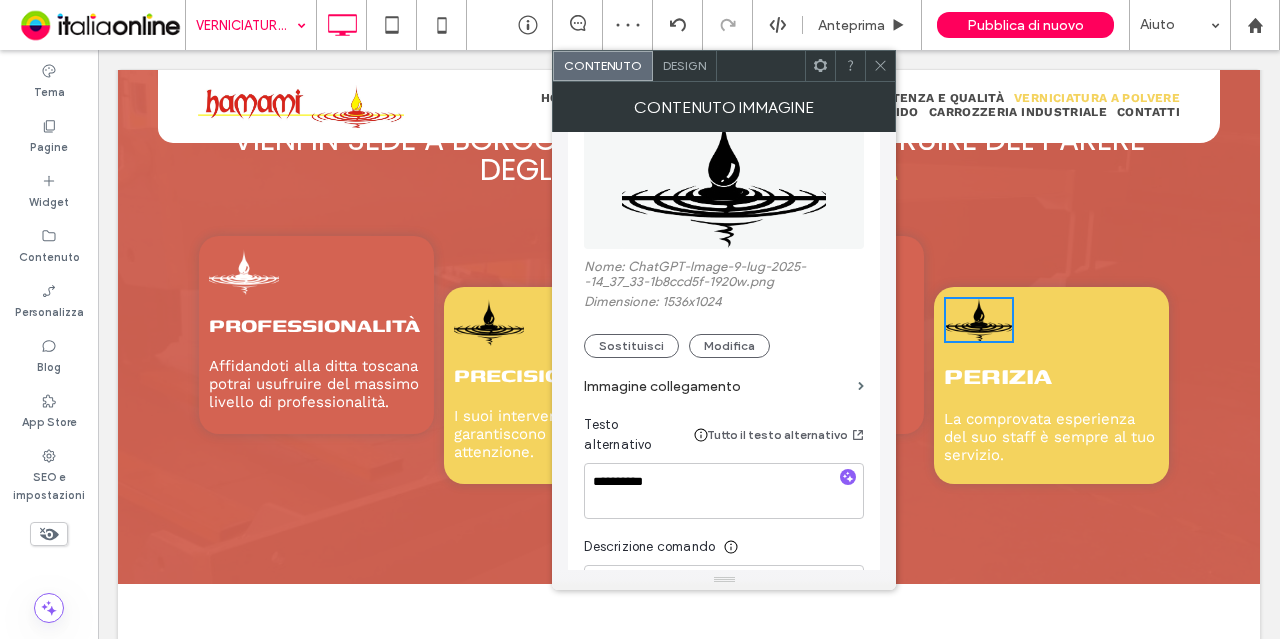 click 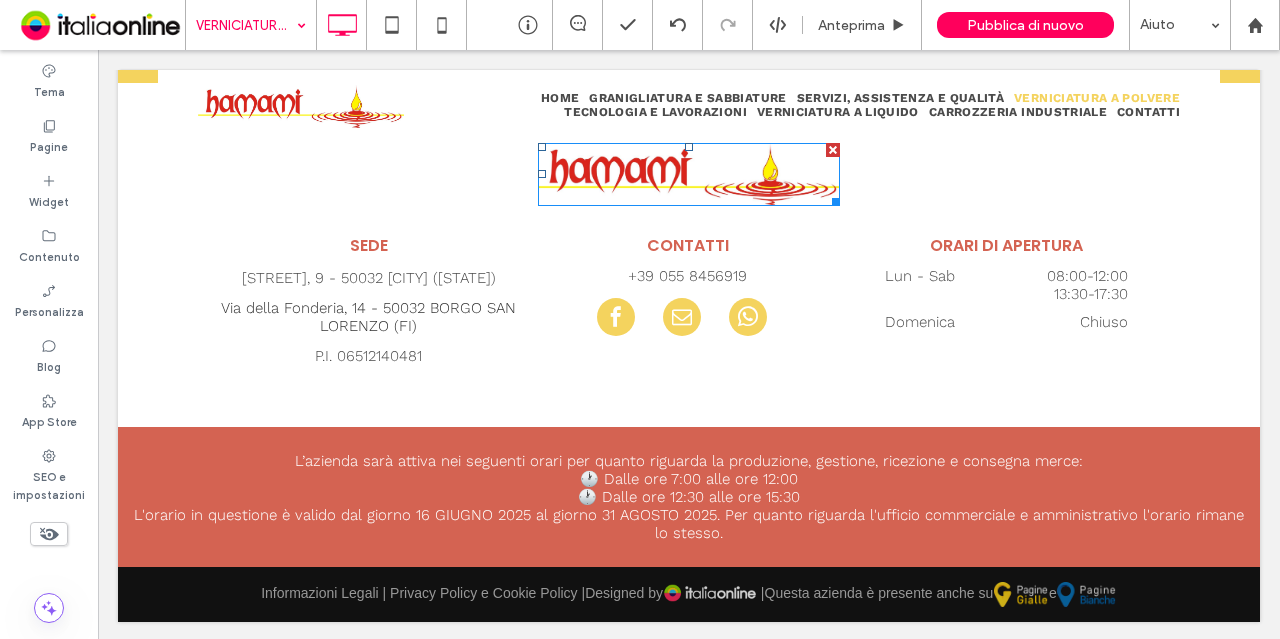 scroll, scrollTop: 4435, scrollLeft: 0, axis: vertical 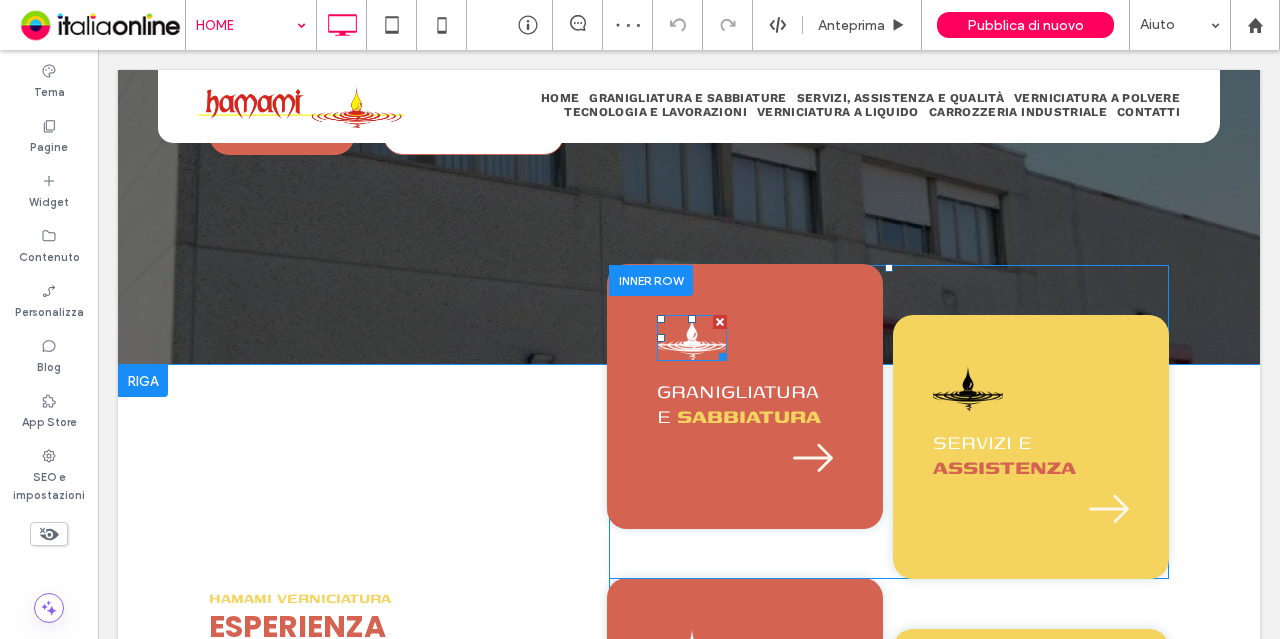 click at bounding box center (692, 338) 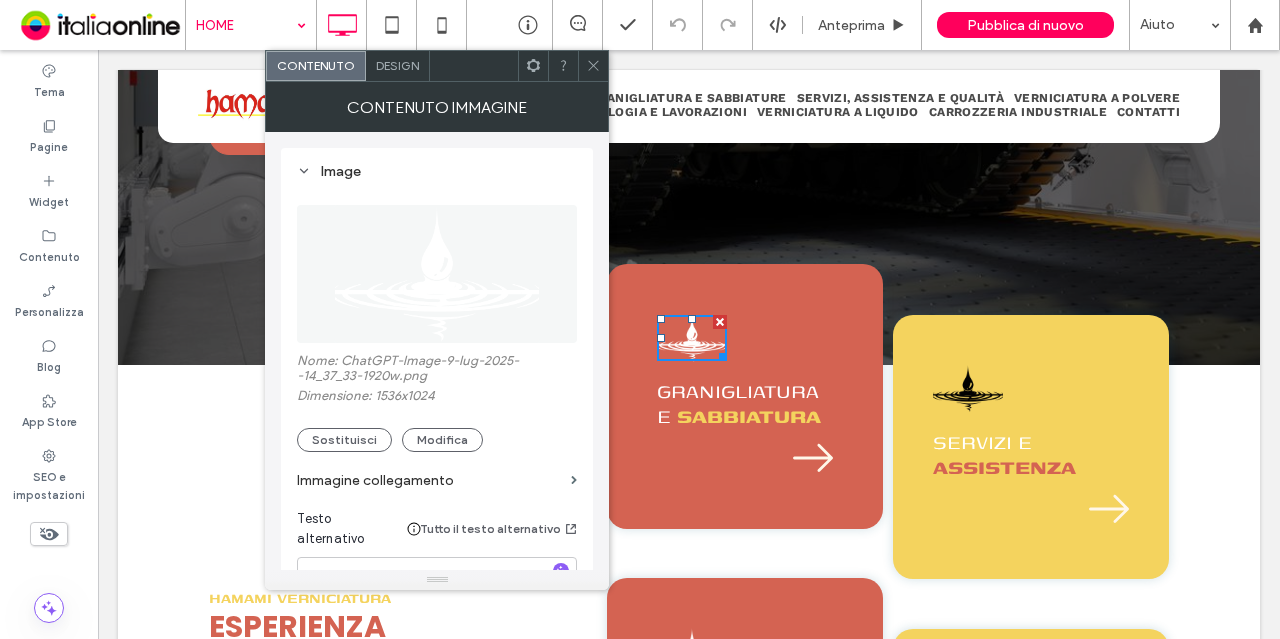 click 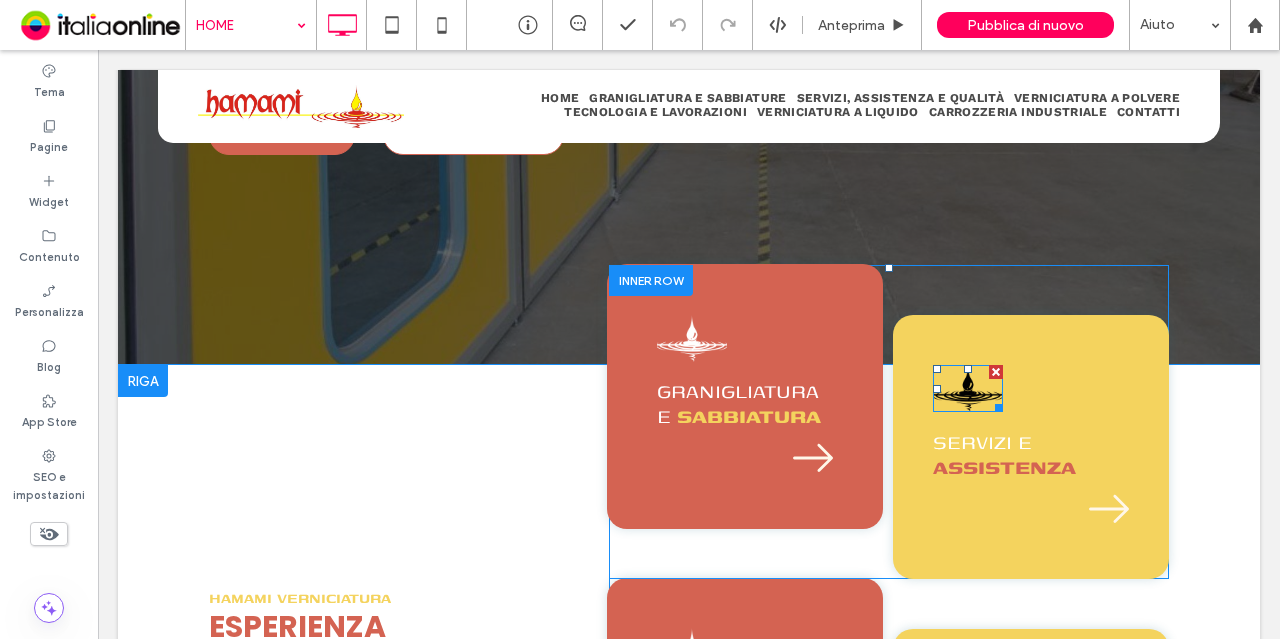 click at bounding box center [968, 388] 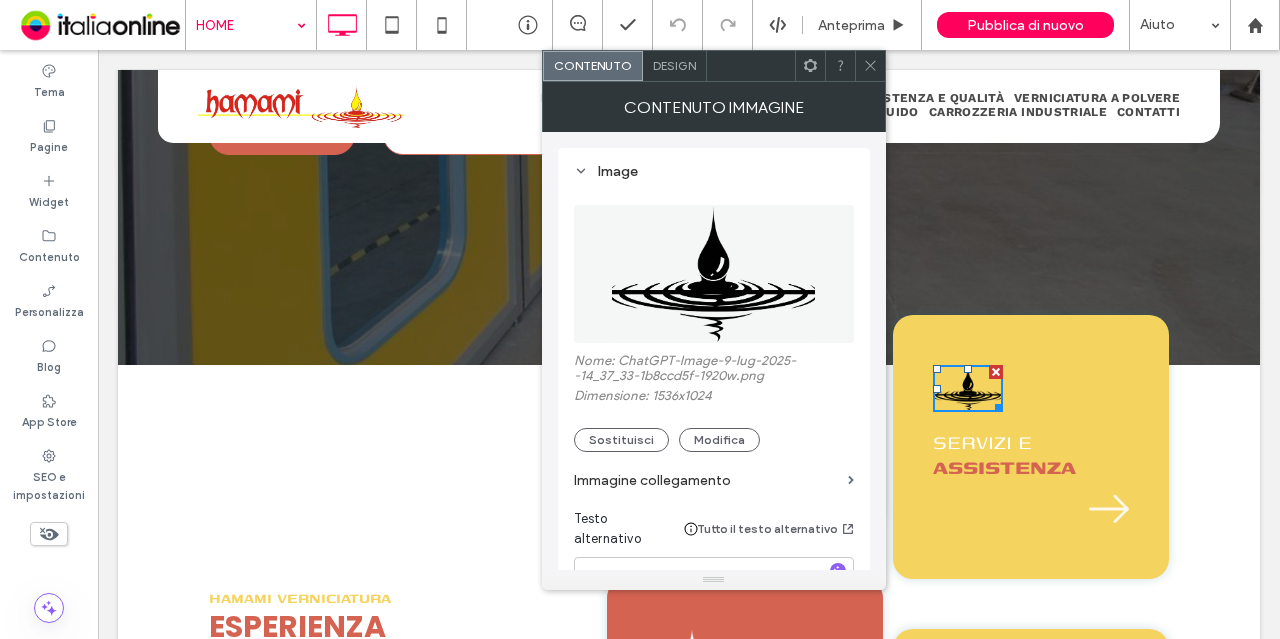 click 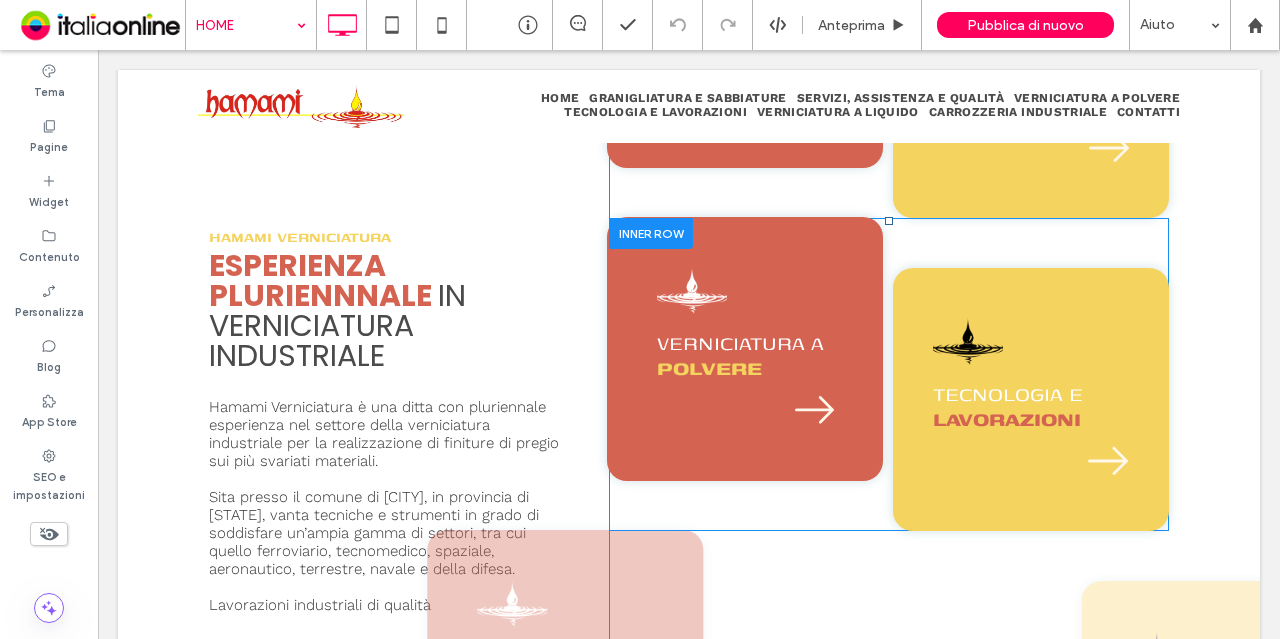 scroll, scrollTop: 756, scrollLeft: 0, axis: vertical 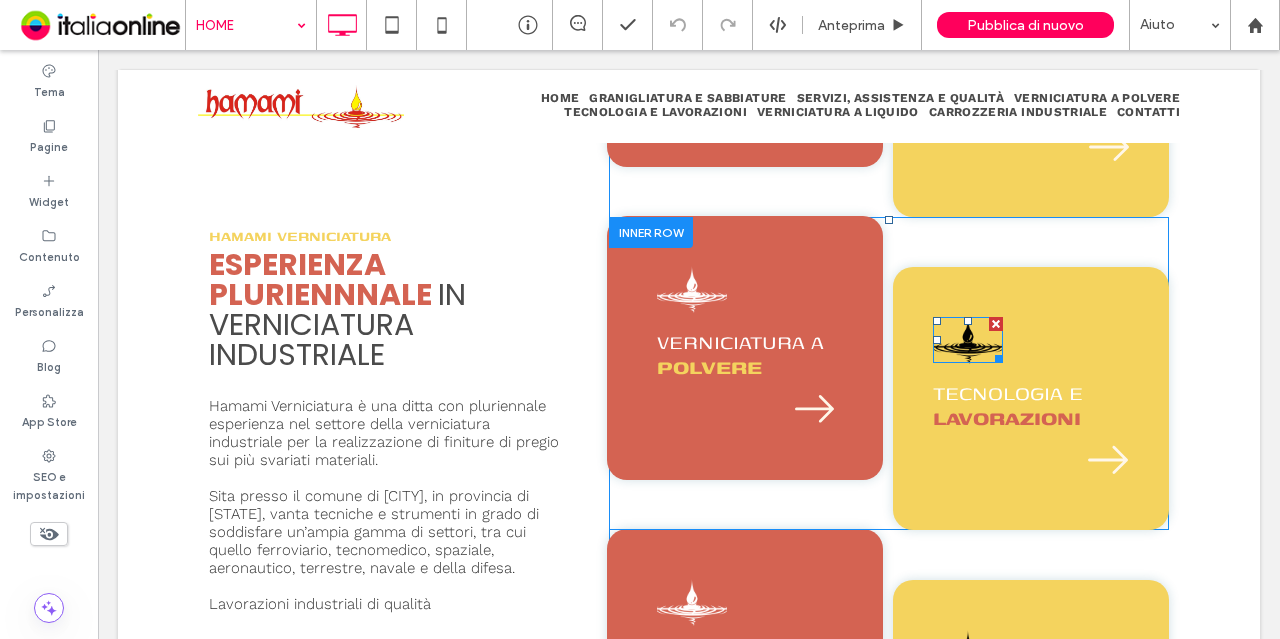 click at bounding box center (968, 340) 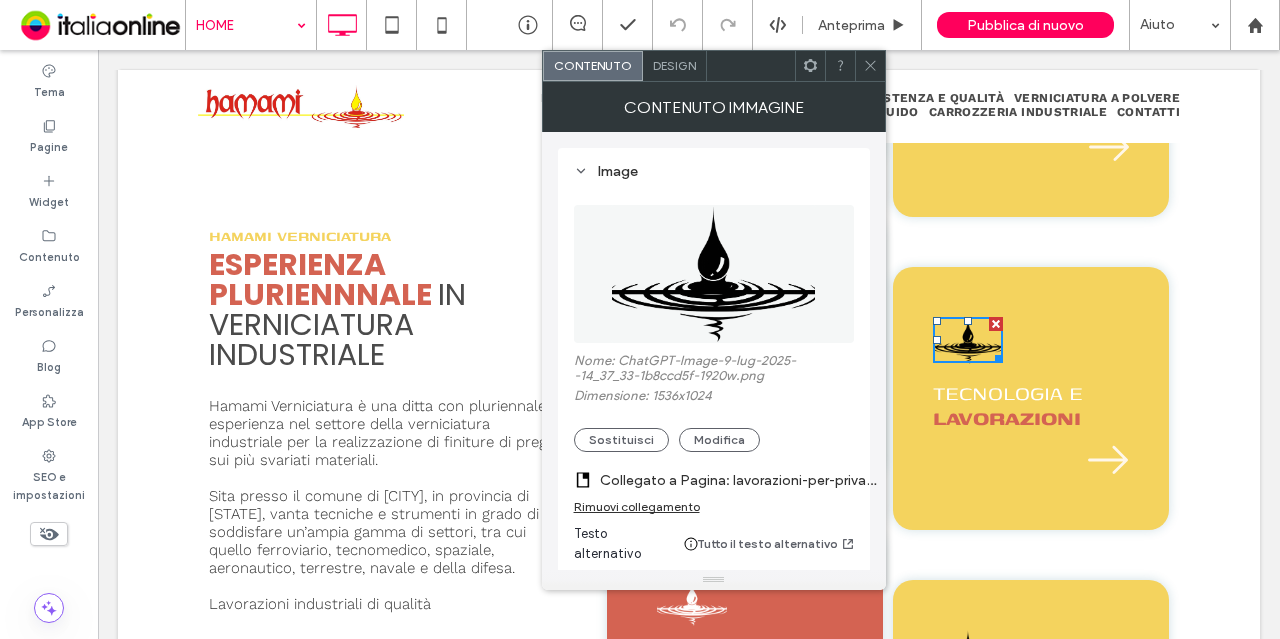 click on "Rimuovi collegamento" at bounding box center (637, 506) 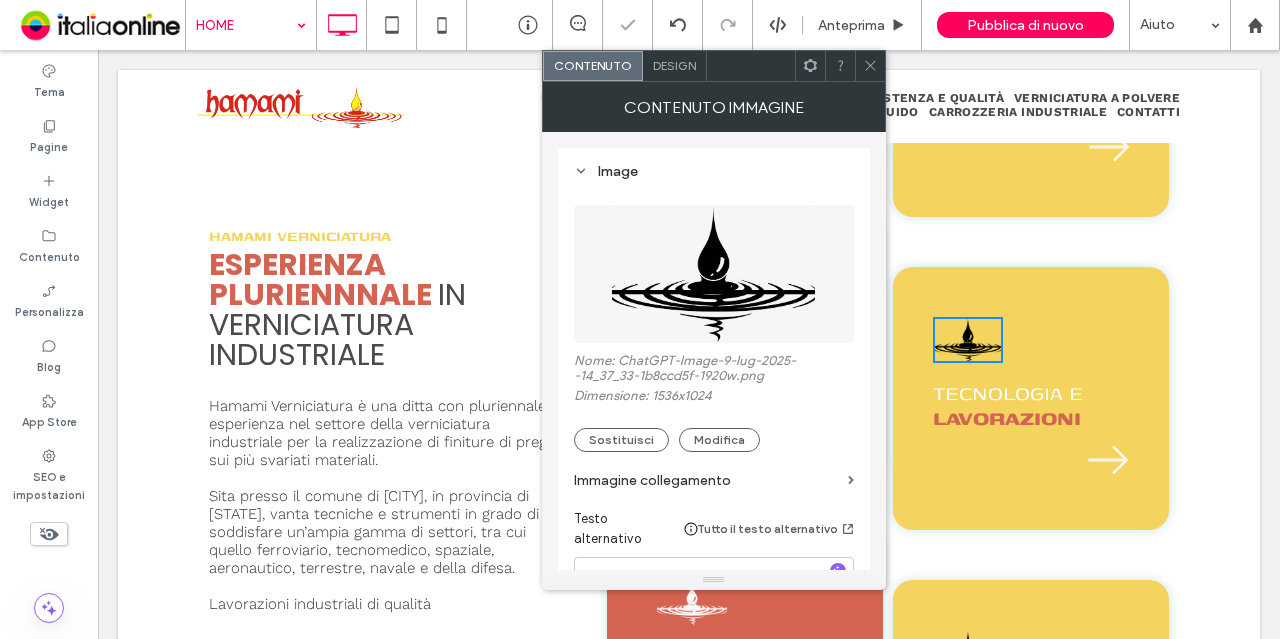 click at bounding box center (870, 66) 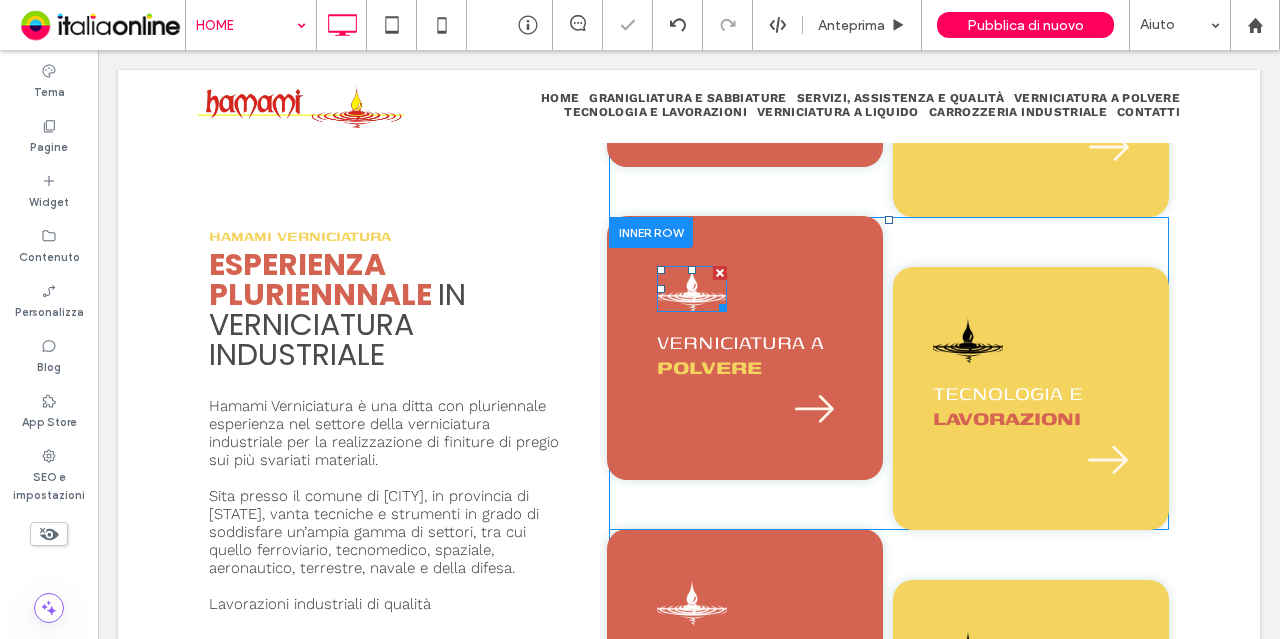 click at bounding box center (692, 289) 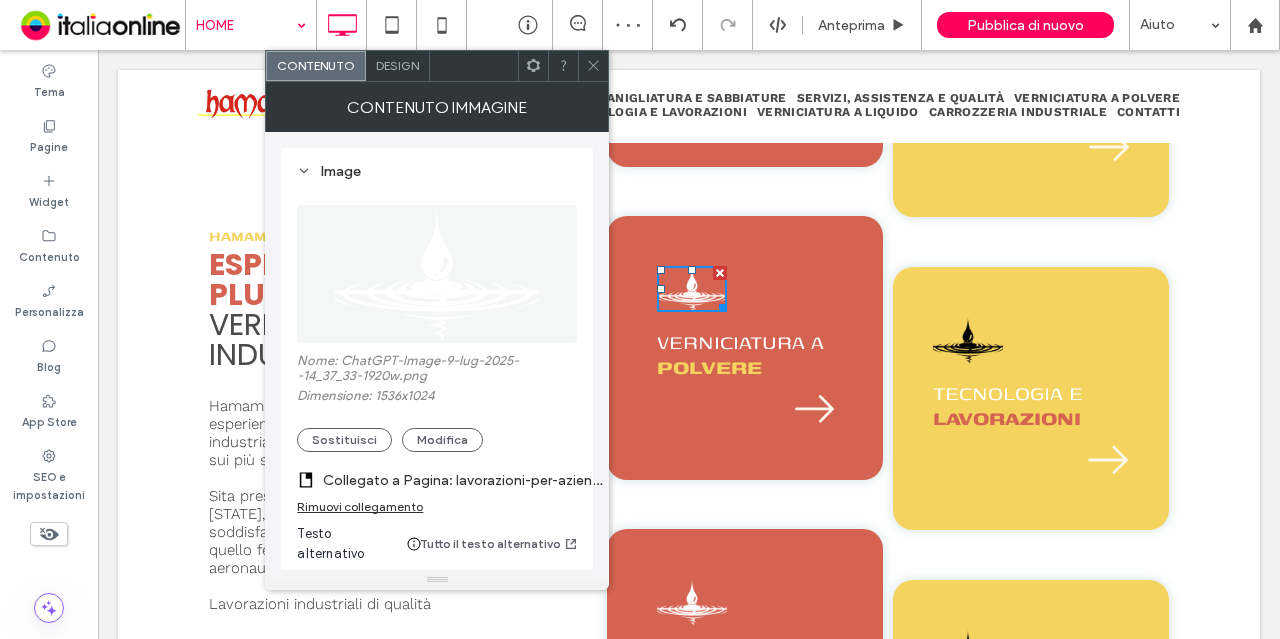 click on "Rimuovi collegamento" at bounding box center (360, 506) 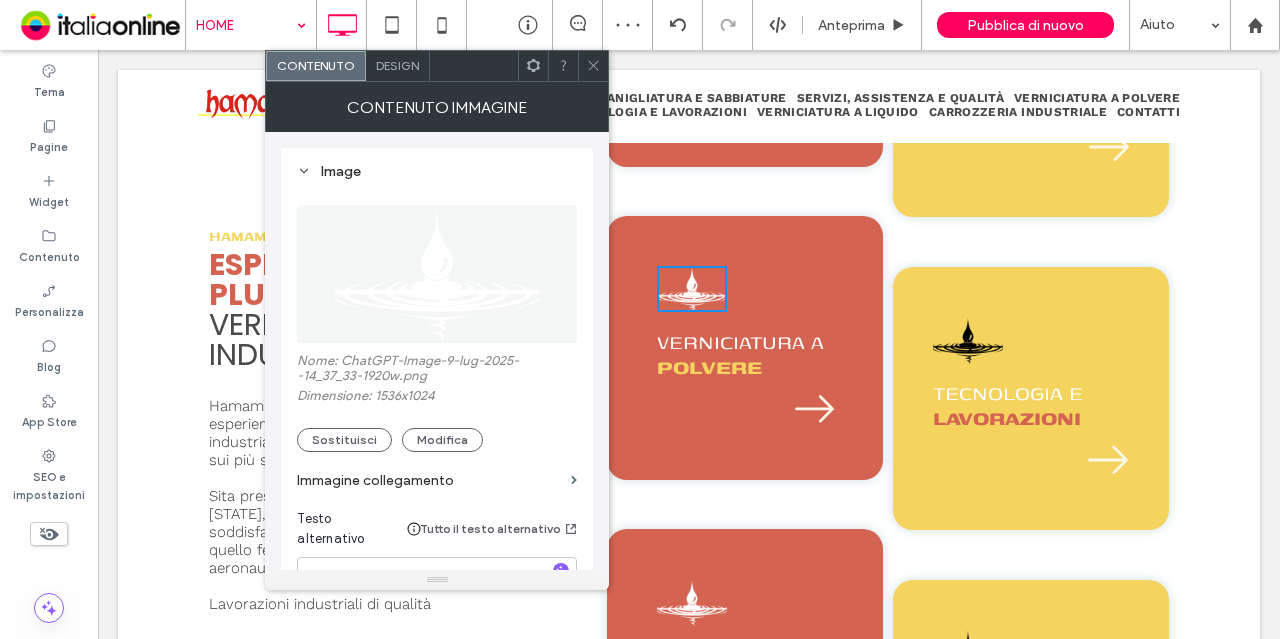 click 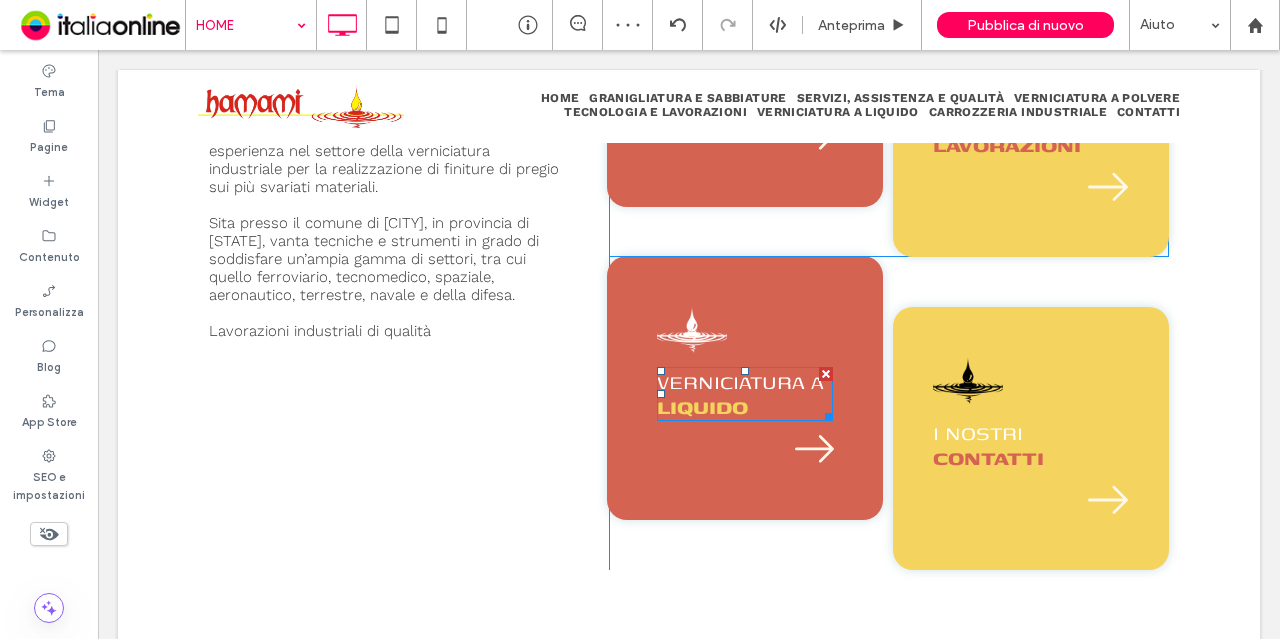 scroll, scrollTop: 1030, scrollLeft: 0, axis: vertical 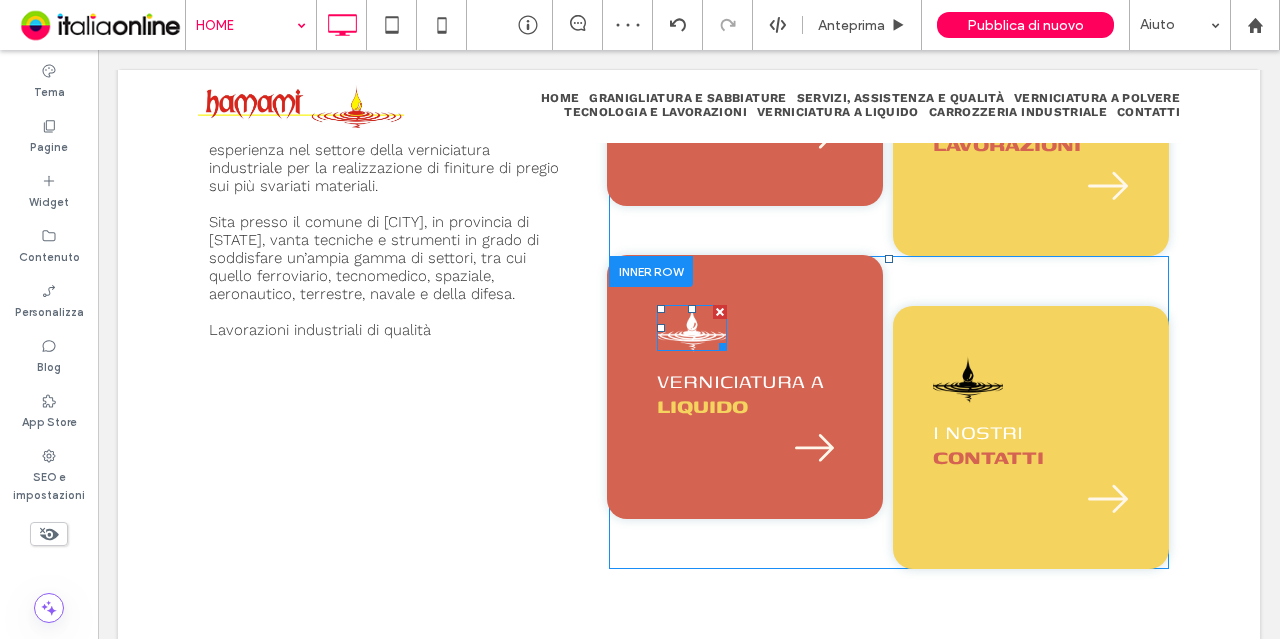 click at bounding box center (692, 328) 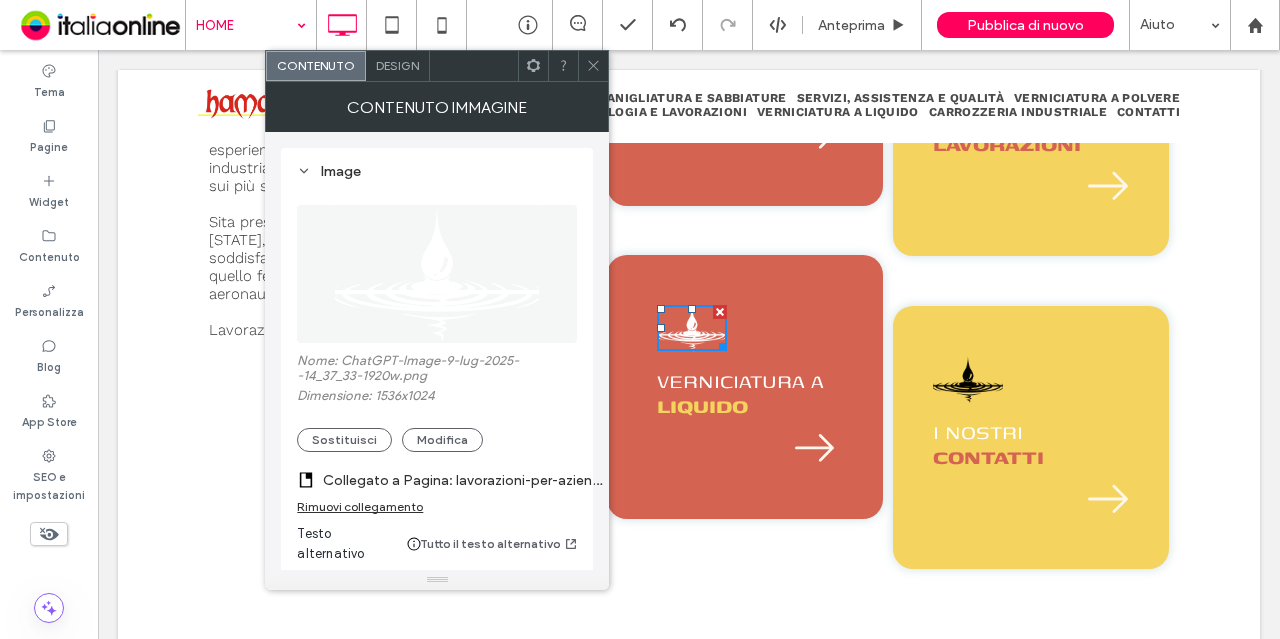 click on "Rimuovi collegamento" at bounding box center (360, 506) 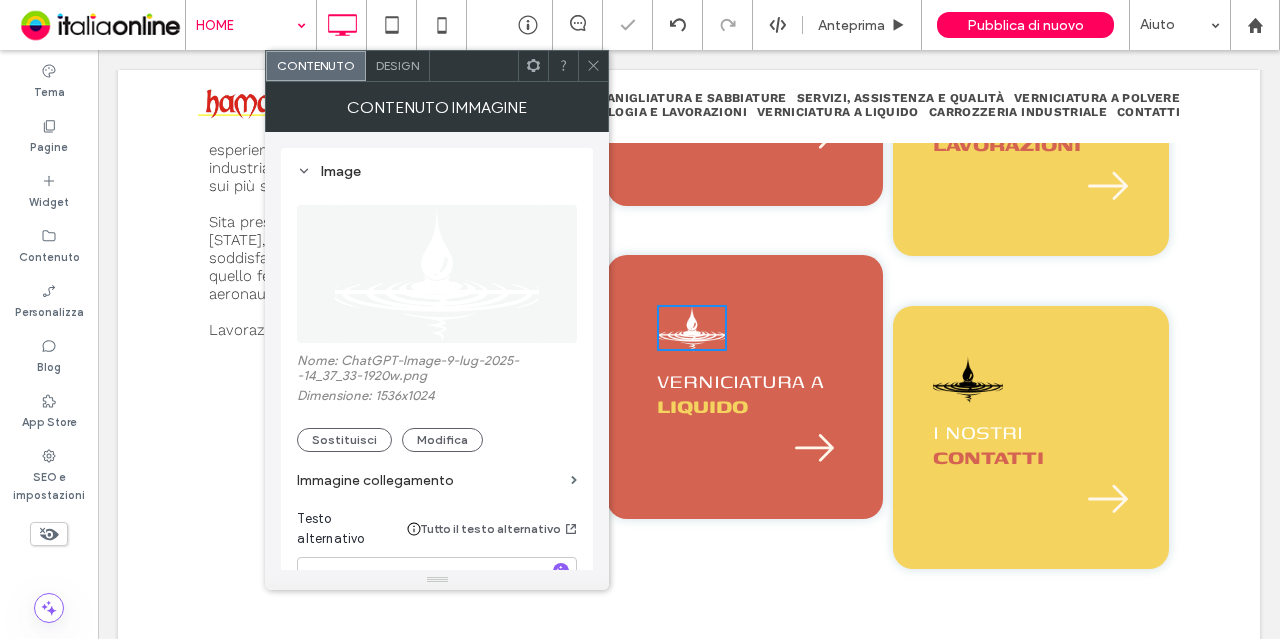 click 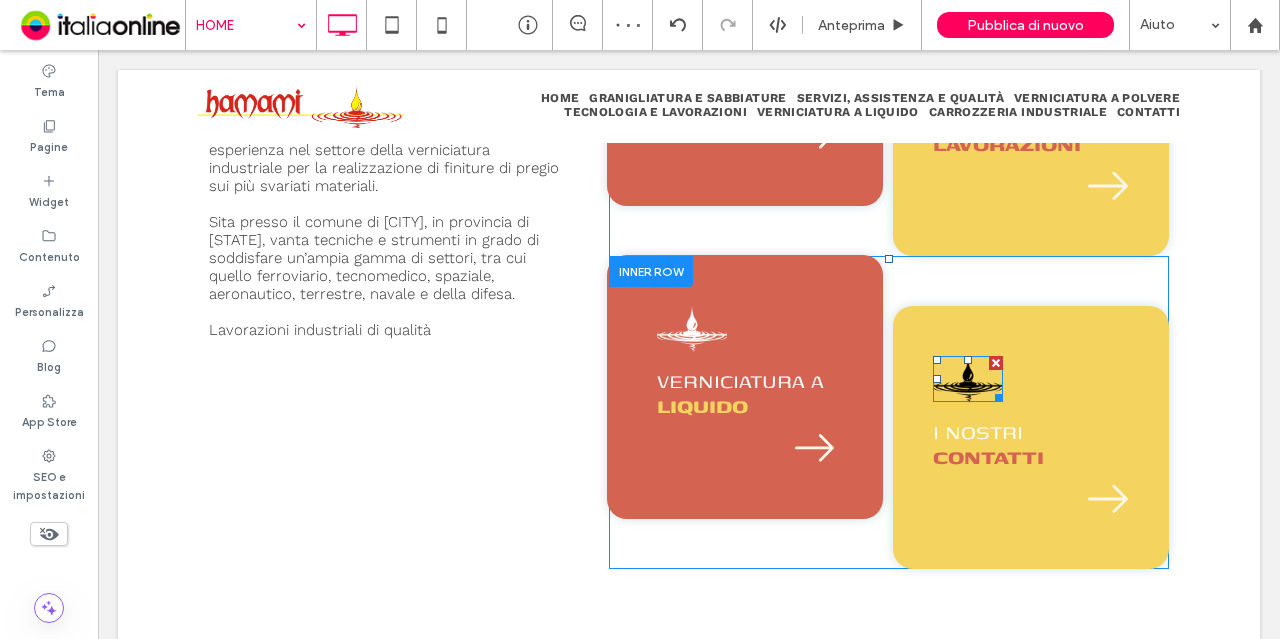 click at bounding box center (968, 379) 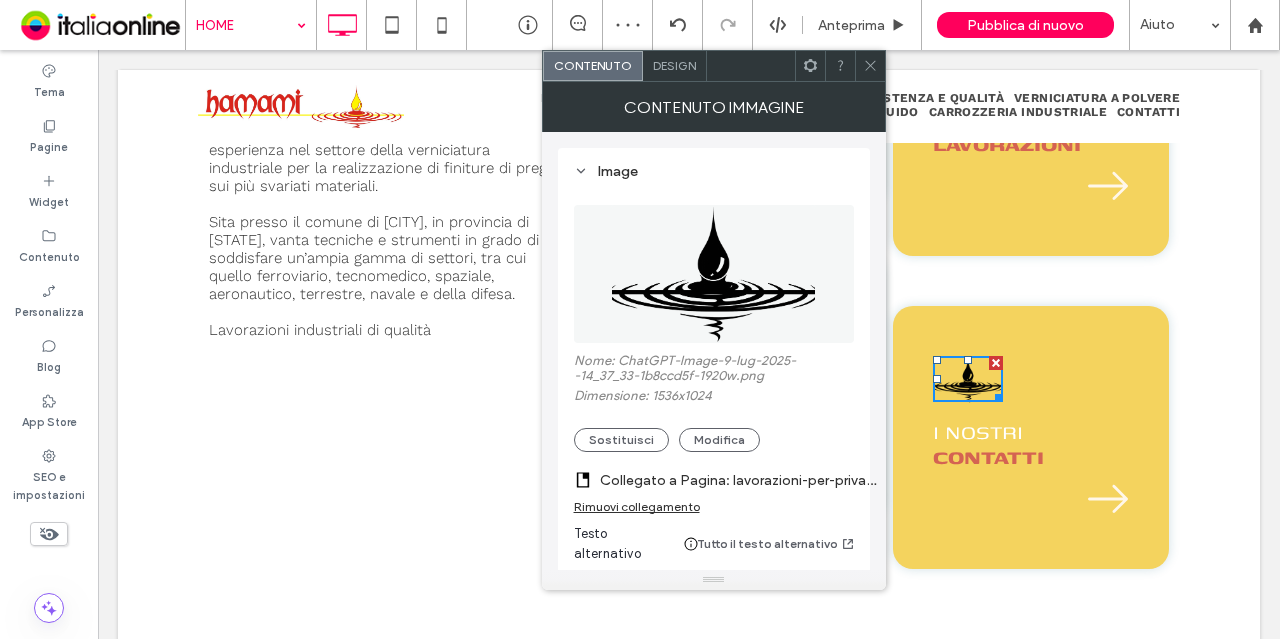 click on "Rimuovi collegamento" at bounding box center [637, 506] 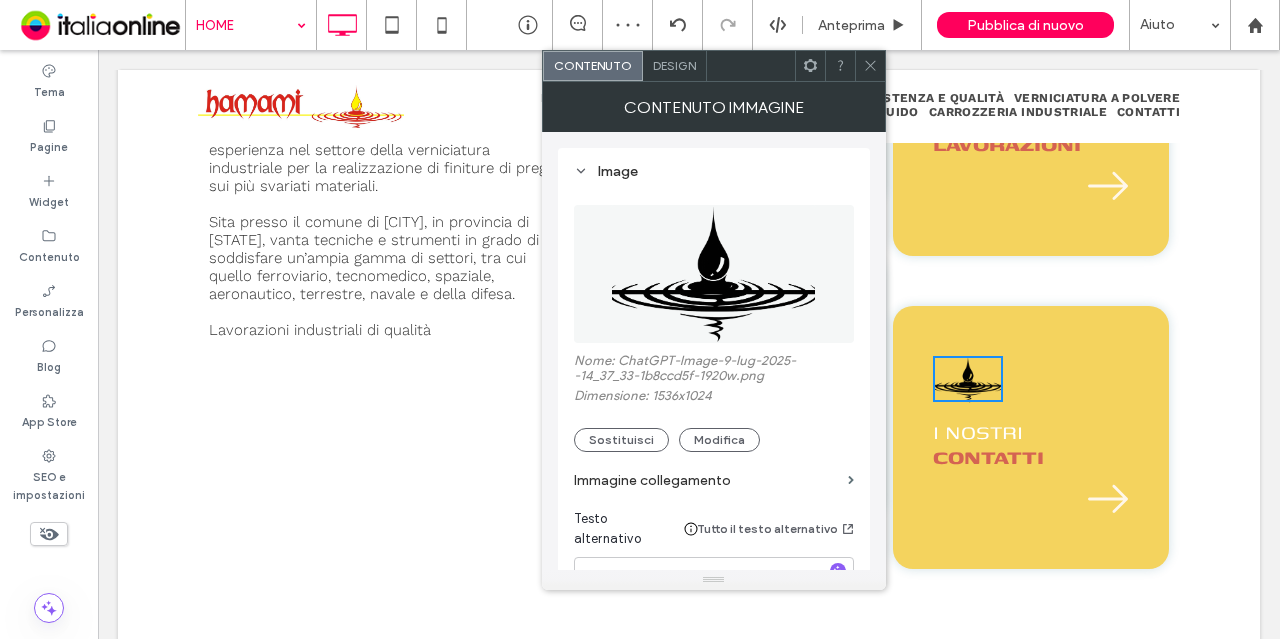 click 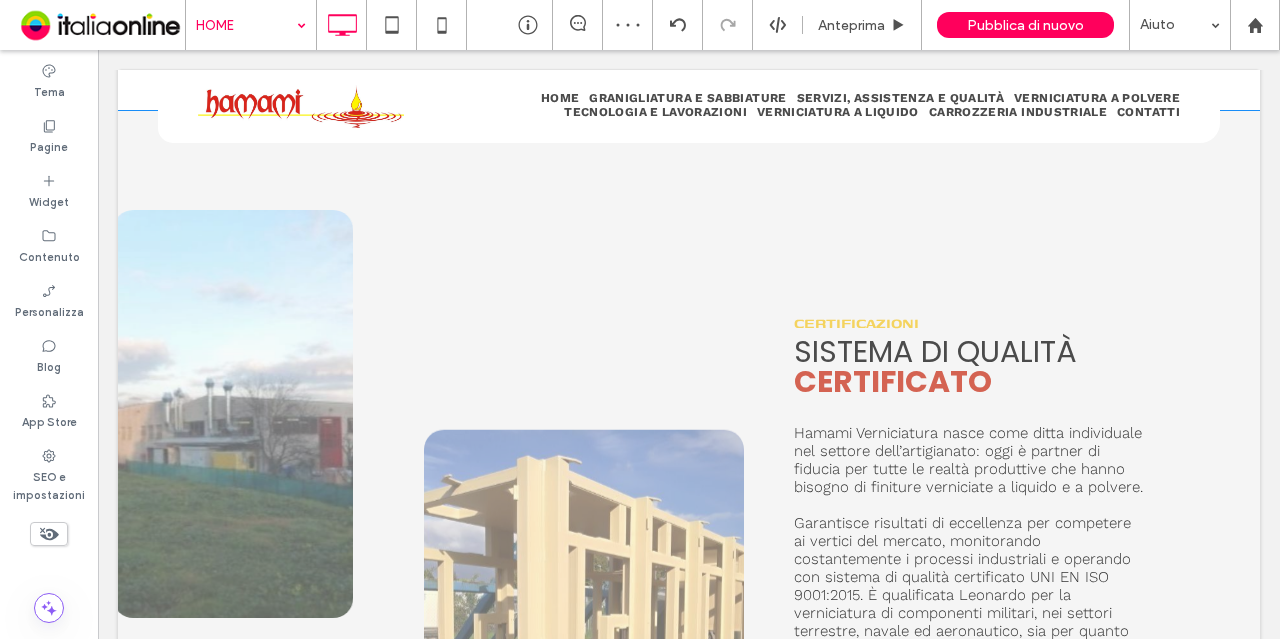 scroll, scrollTop: 1590, scrollLeft: 0, axis: vertical 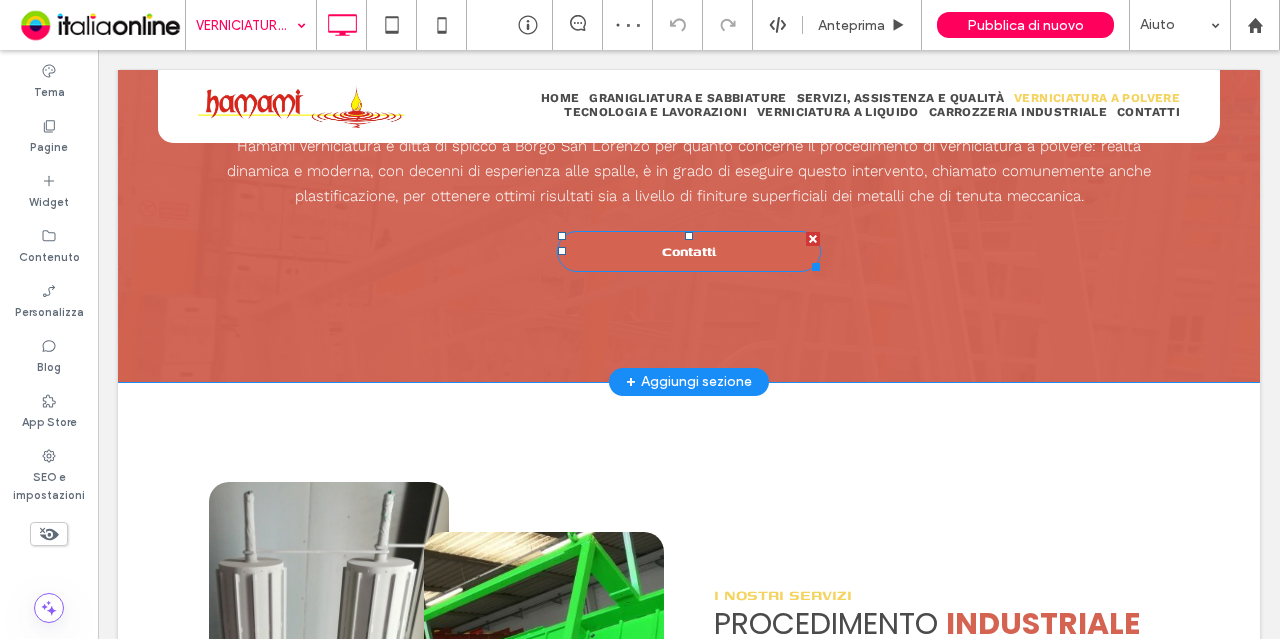 click on "Contatti" at bounding box center (689, 251) 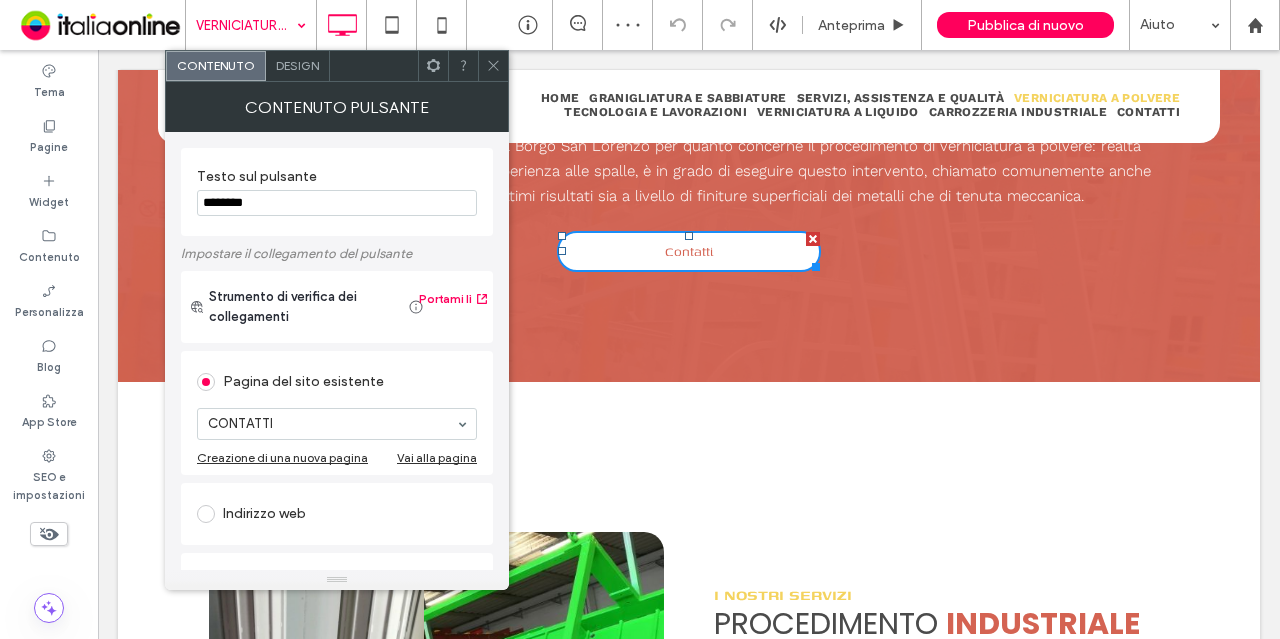 drag, startPoint x: 492, startPoint y: 63, endPoint x: 472, endPoint y: 200, distance: 138.45216 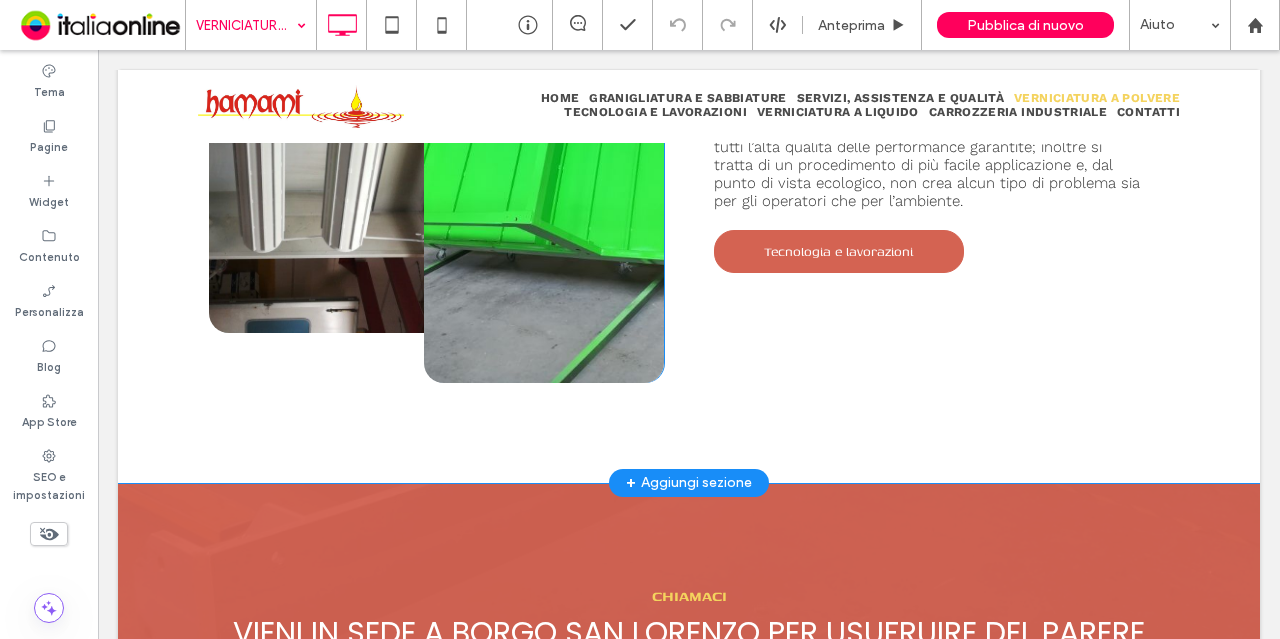 scroll, scrollTop: 1361, scrollLeft: 0, axis: vertical 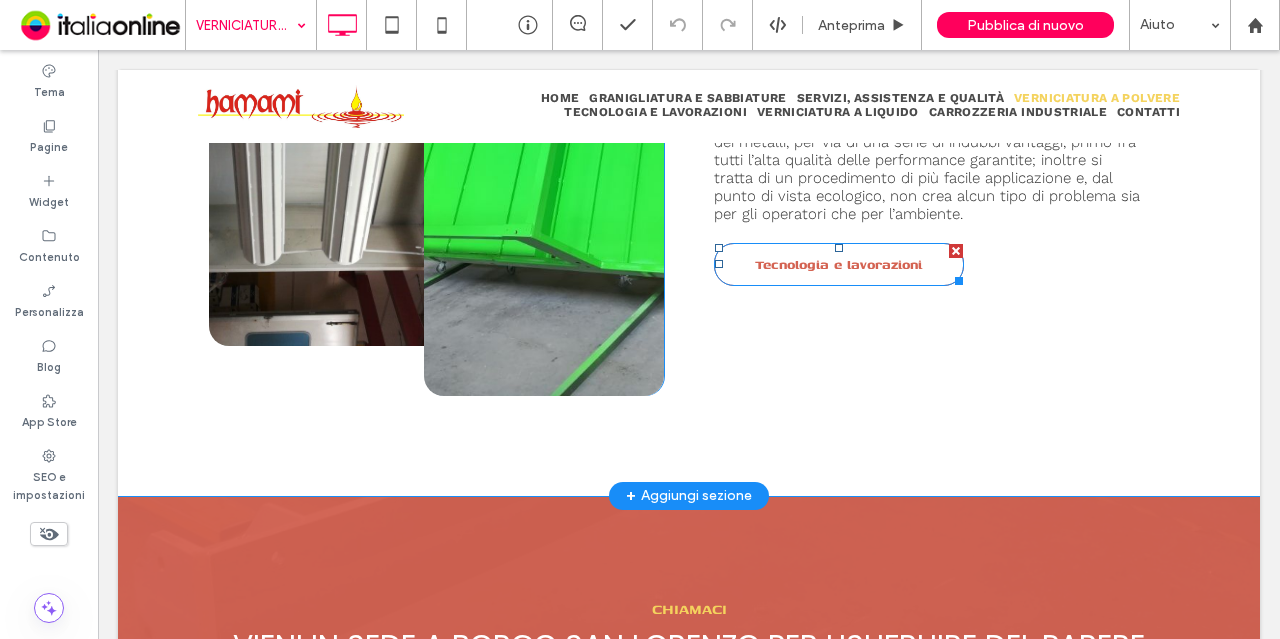 click on "Tecnologia e lavorazioni" at bounding box center [838, 264] 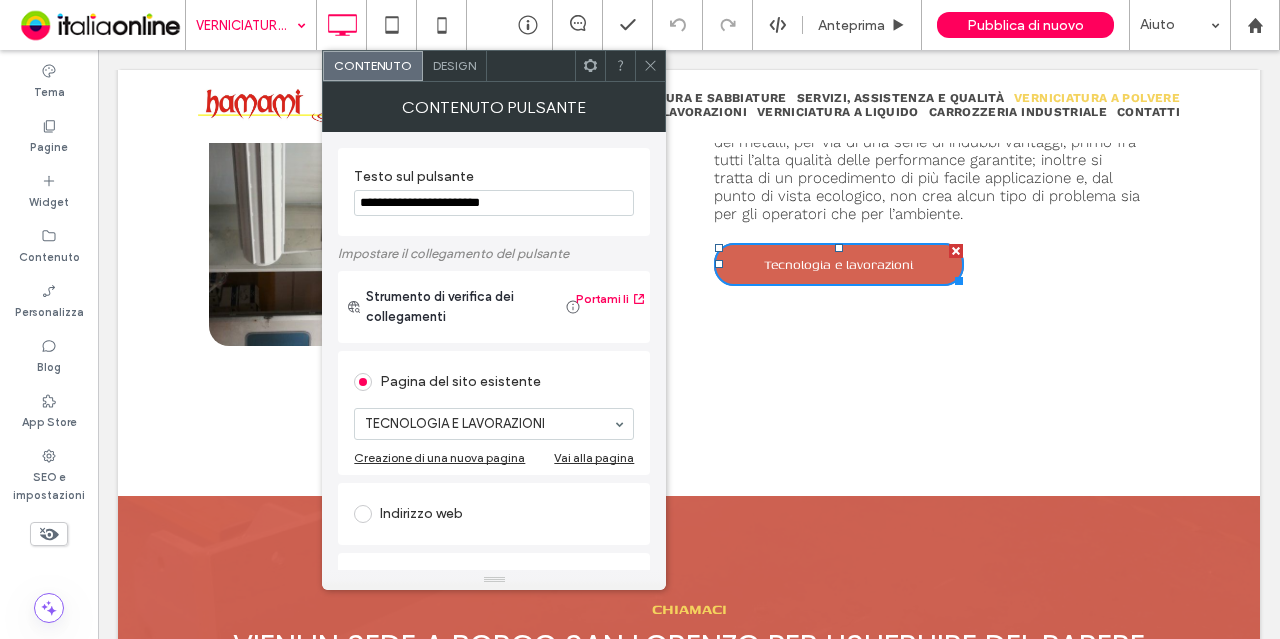 click 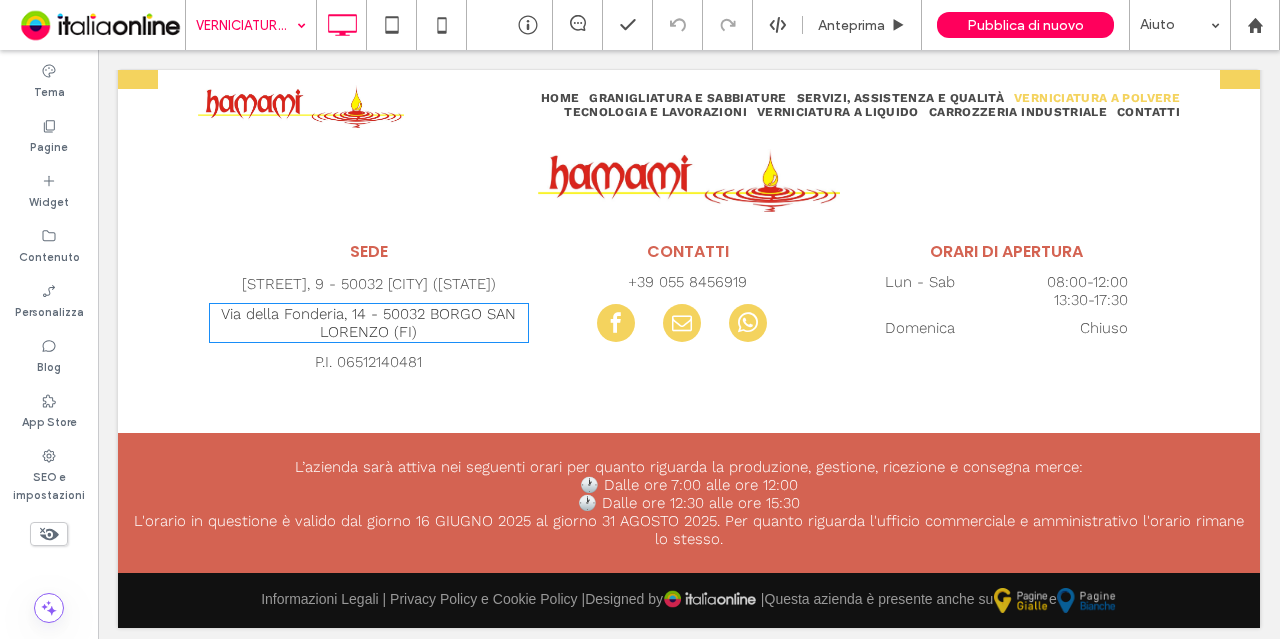 scroll, scrollTop: 4435, scrollLeft: 0, axis: vertical 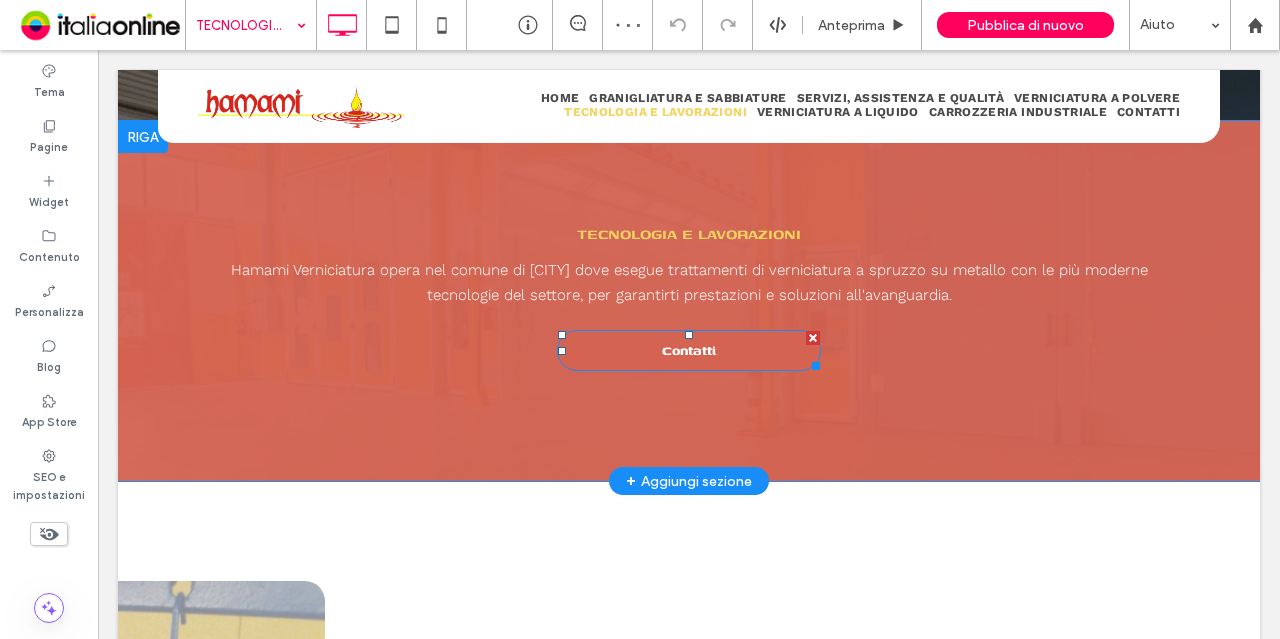 click on "Contatti" at bounding box center [689, 350] 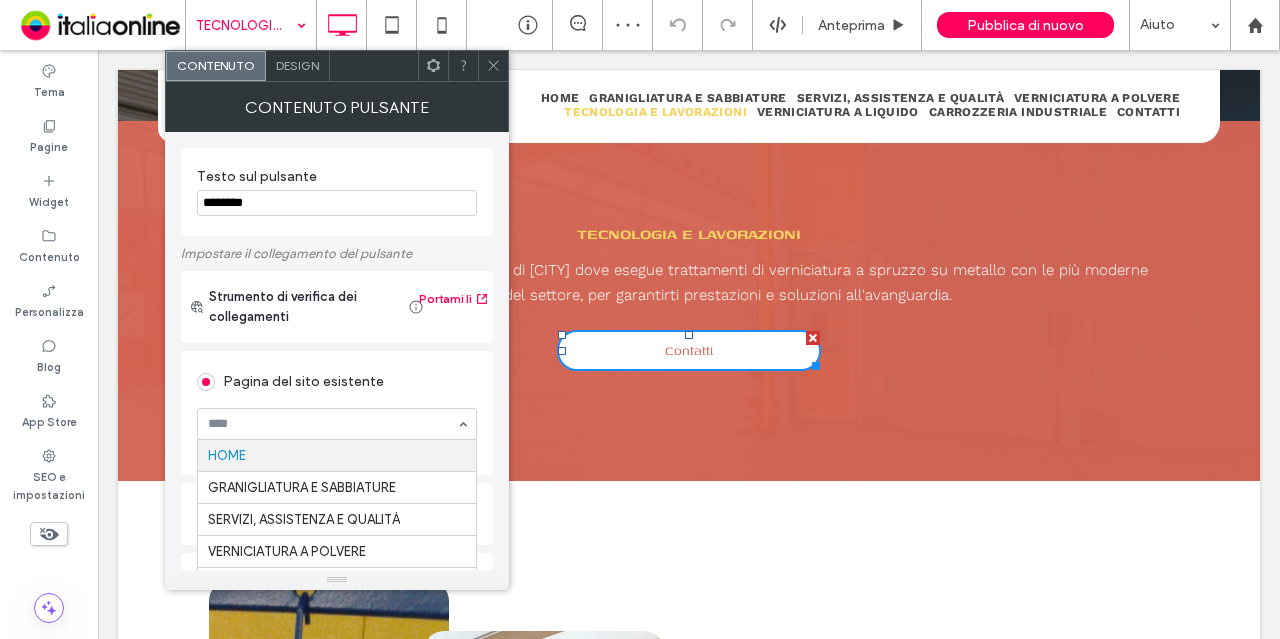 scroll, scrollTop: 269, scrollLeft: 0, axis: vertical 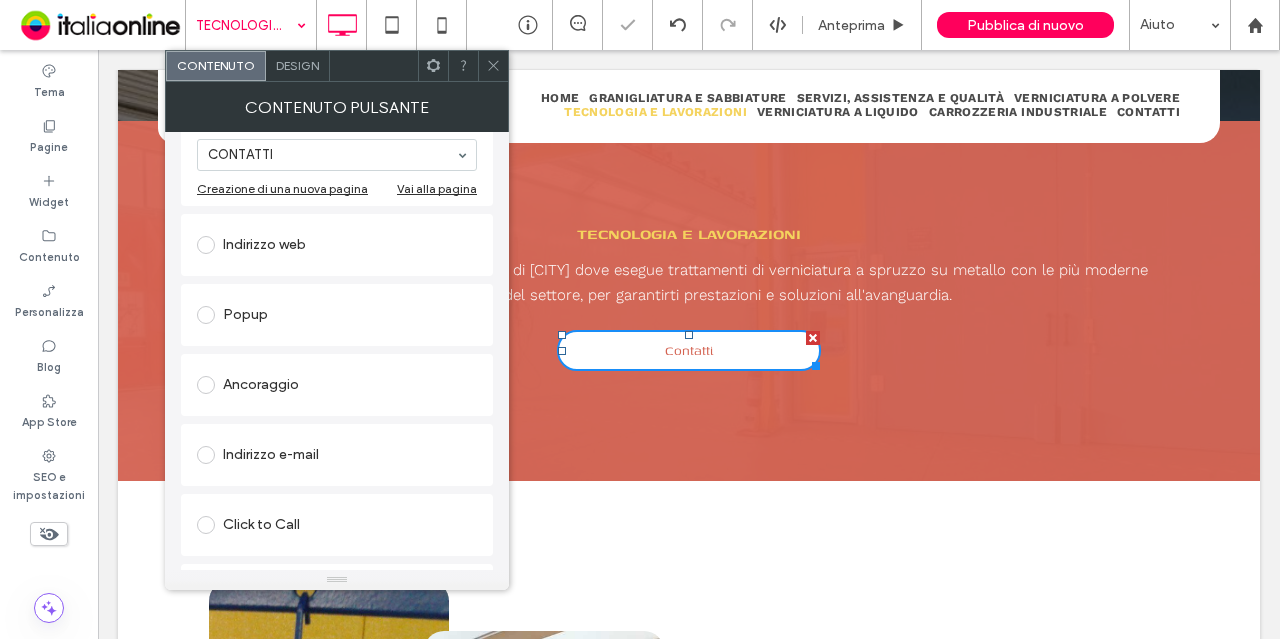 click 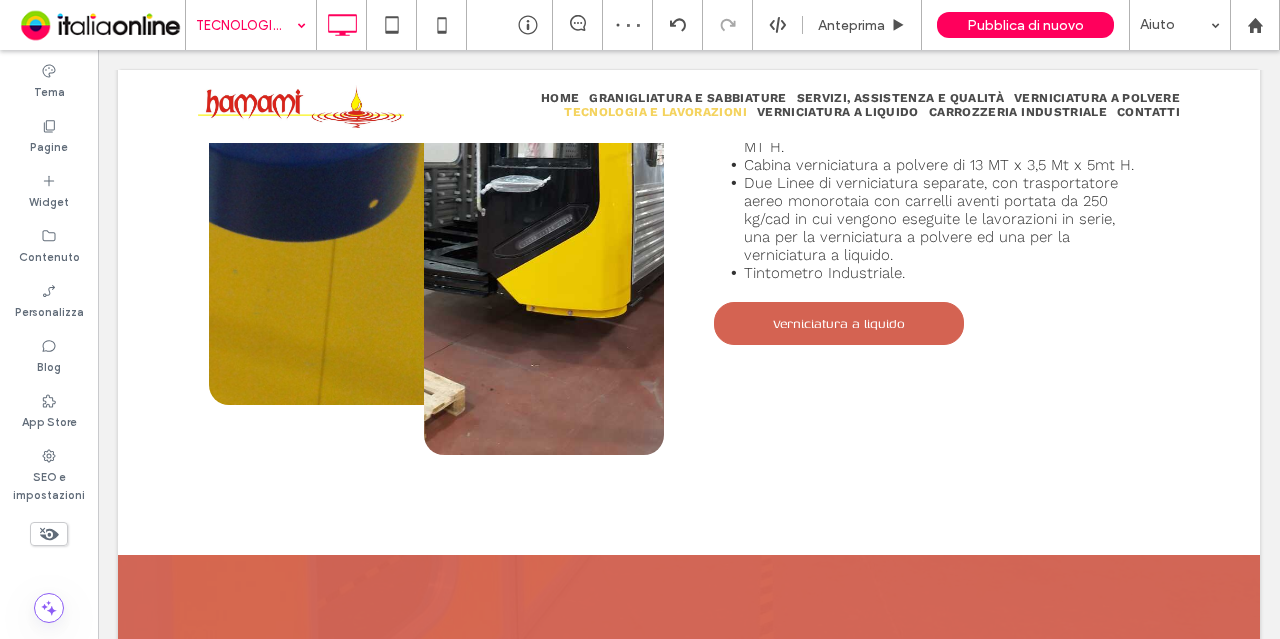 scroll, scrollTop: 1338, scrollLeft: 0, axis: vertical 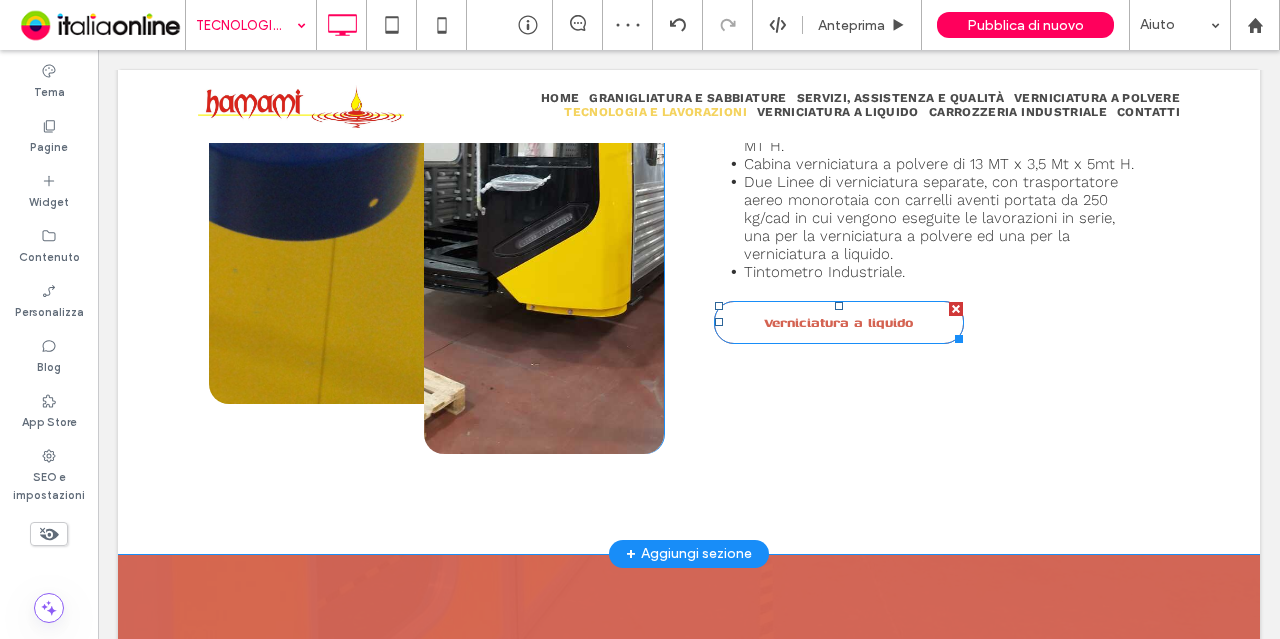 click on "Verniciatura a liquido" at bounding box center [838, 322] 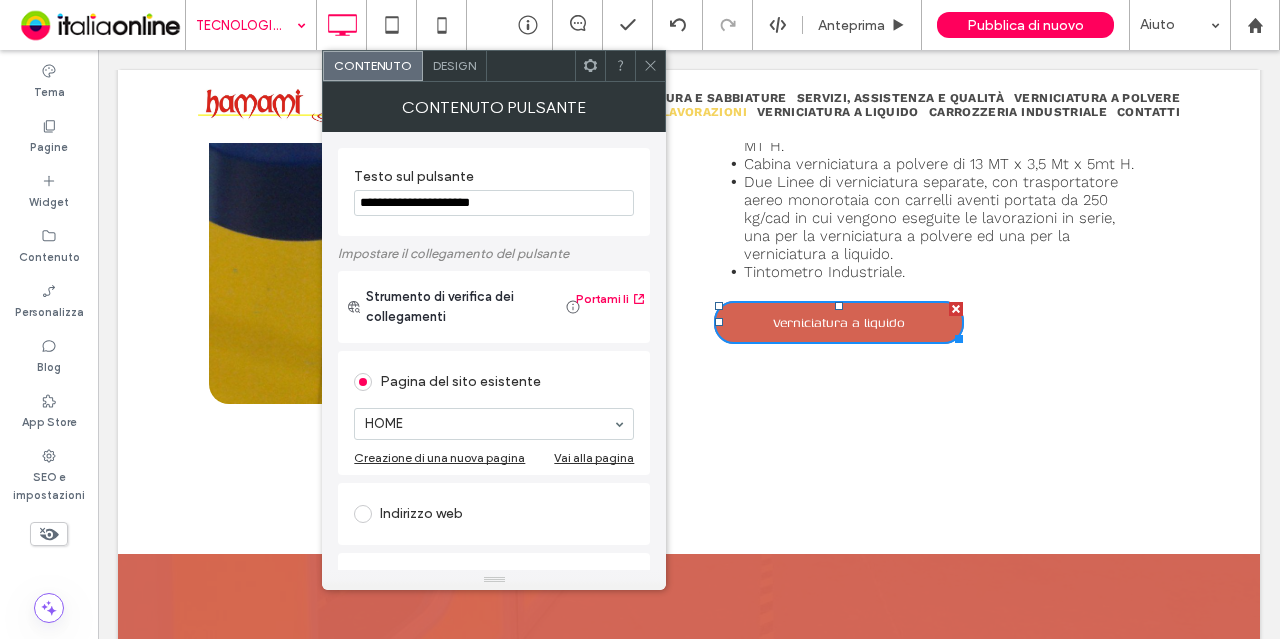 scroll, scrollTop: 176, scrollLeft: 0, axis: vertical 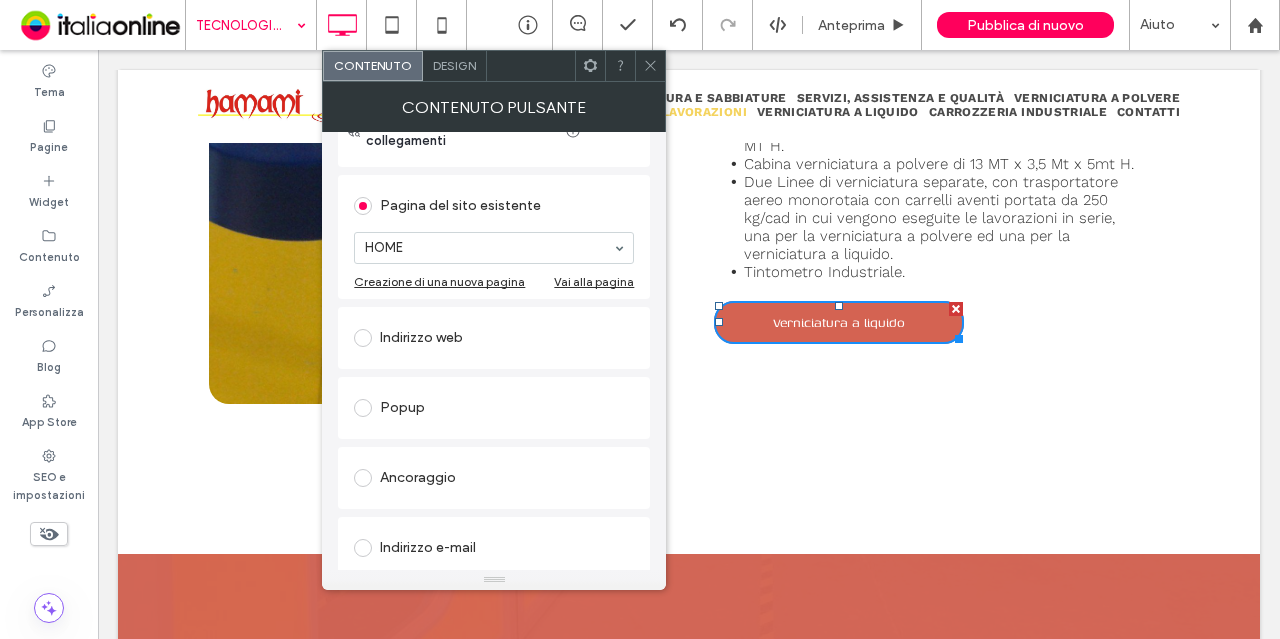 click on "Pagina del sito esistente" at bounding box center [494, 206] 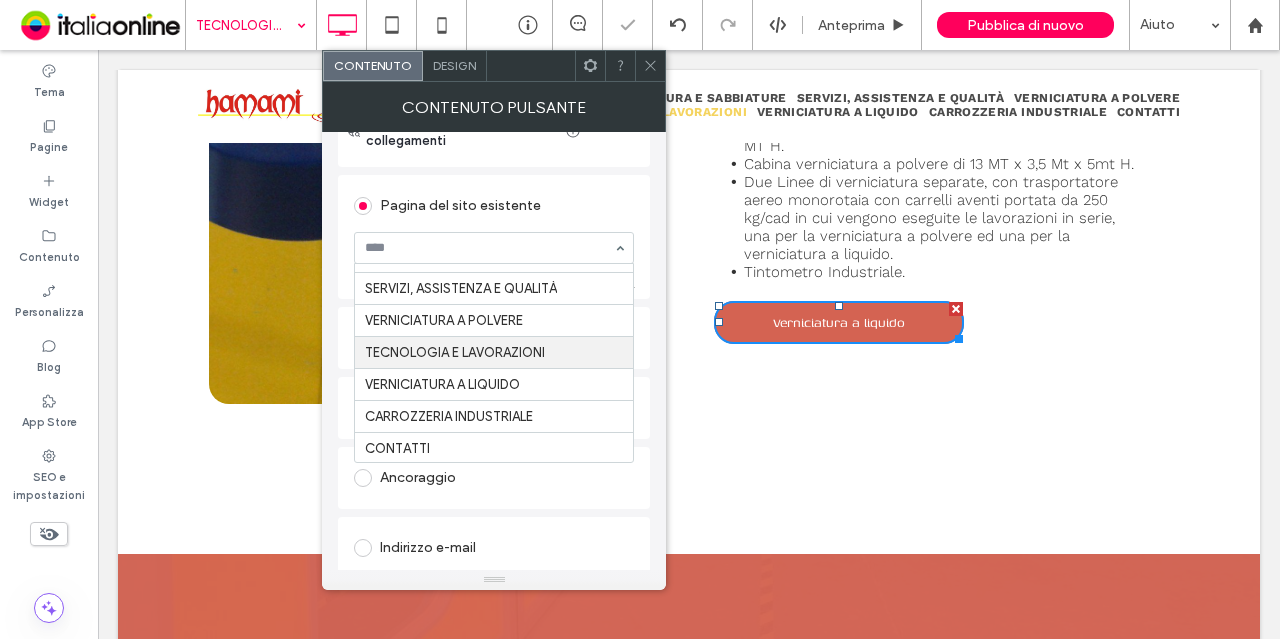 scroll, scrollTop: 56, scrollLeft: 0, axis: vertical 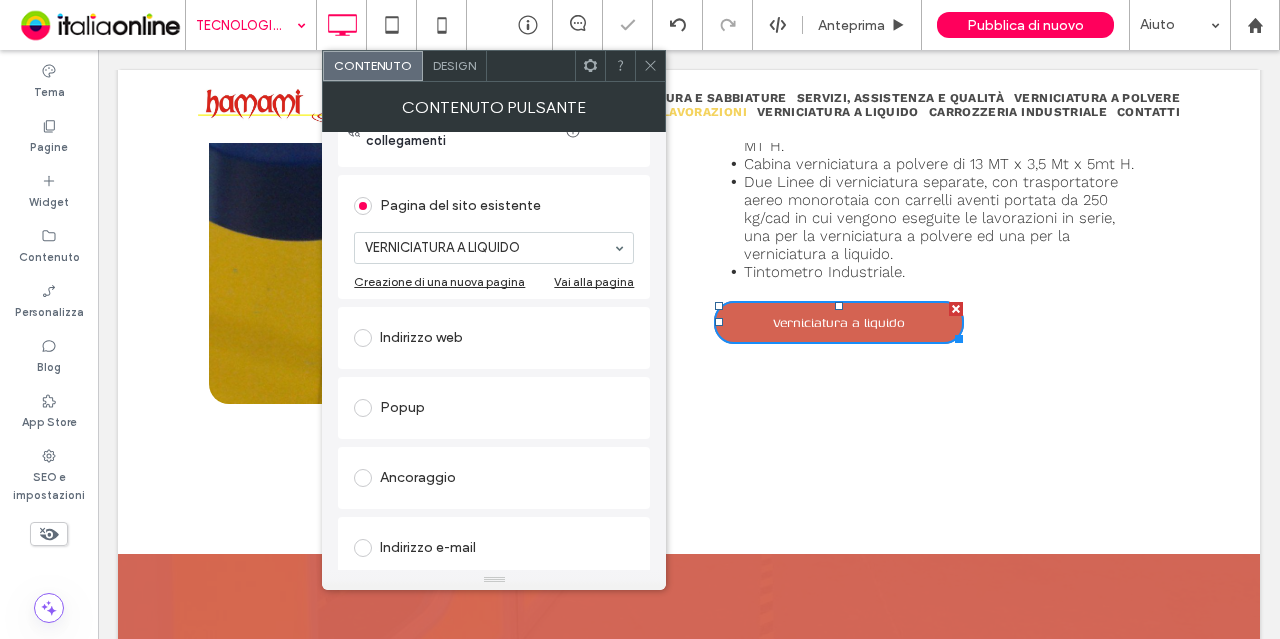 click 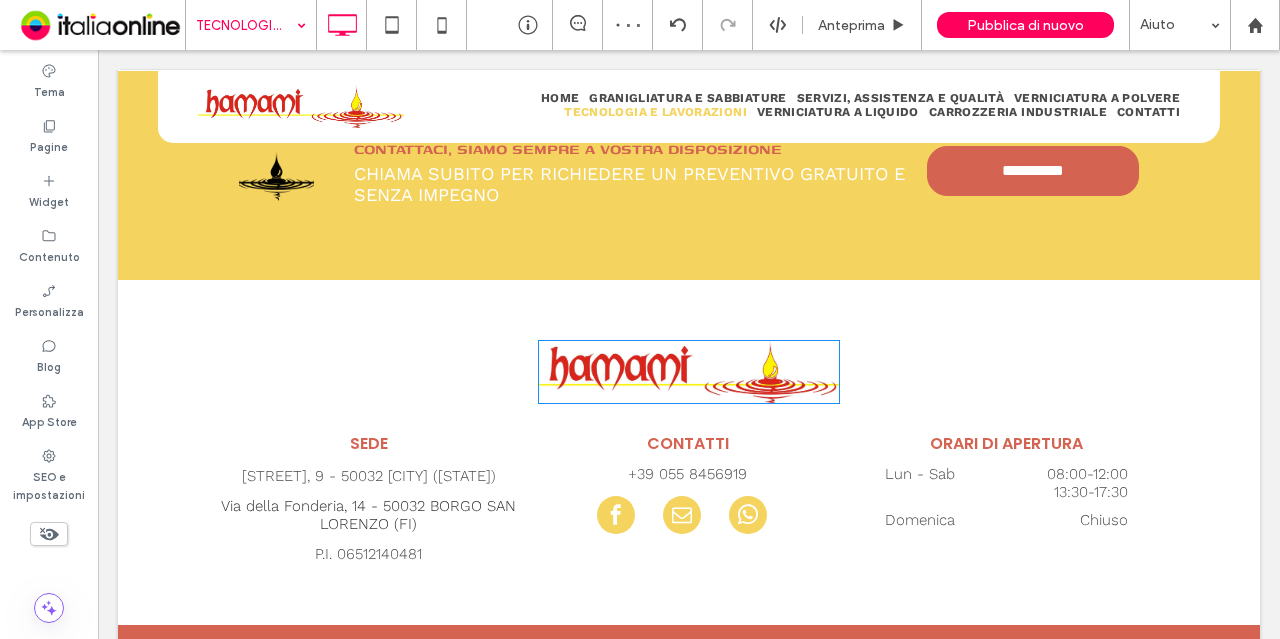 scroll, scrollTop: 3328, scrollLeft: 0, axis: vertical 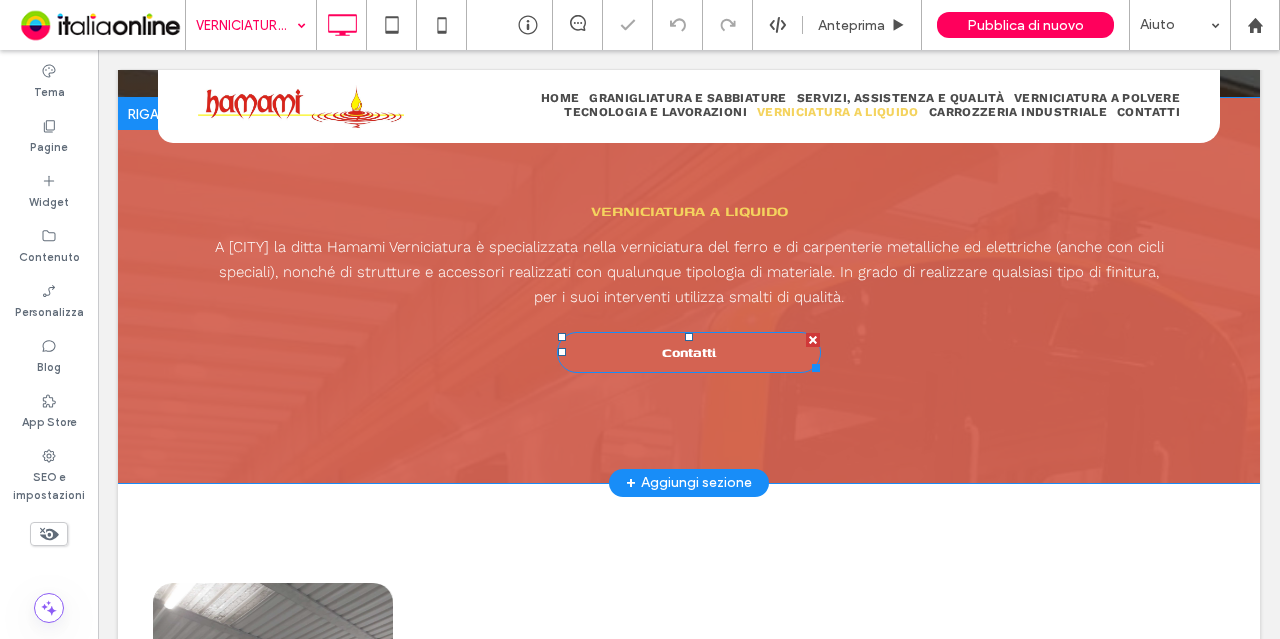 click on "Contatti" at bounding box center (689, 352) 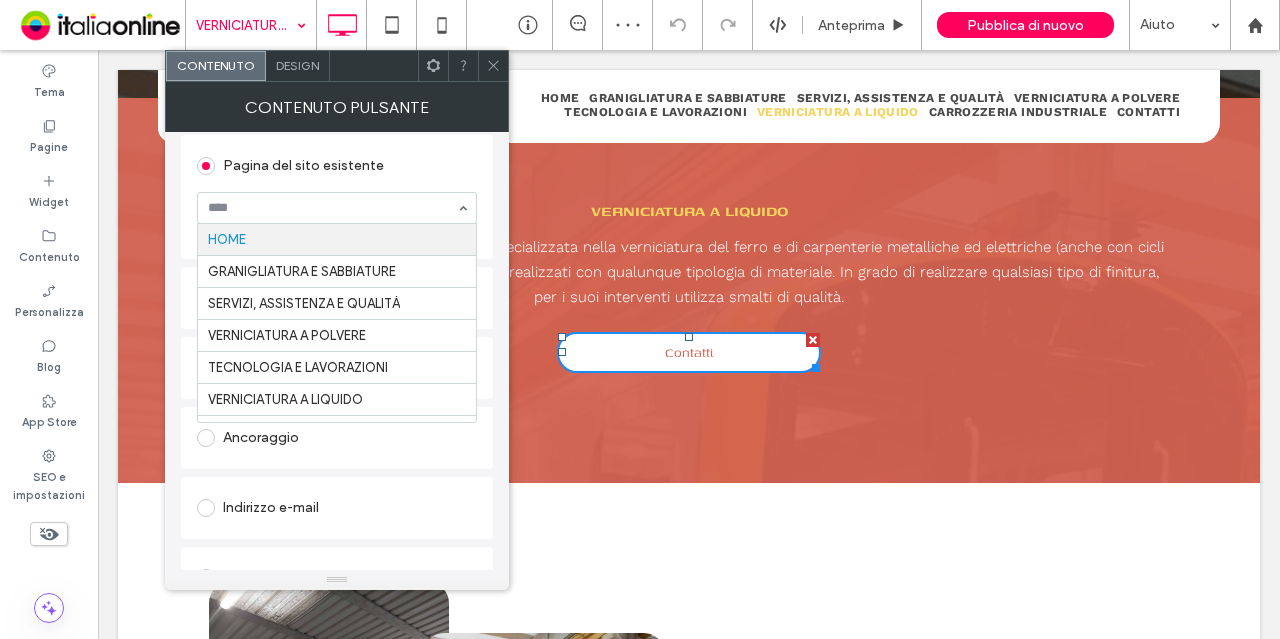 scroll, scrollTop: 215, scrollLeft: 0, axis: vertical 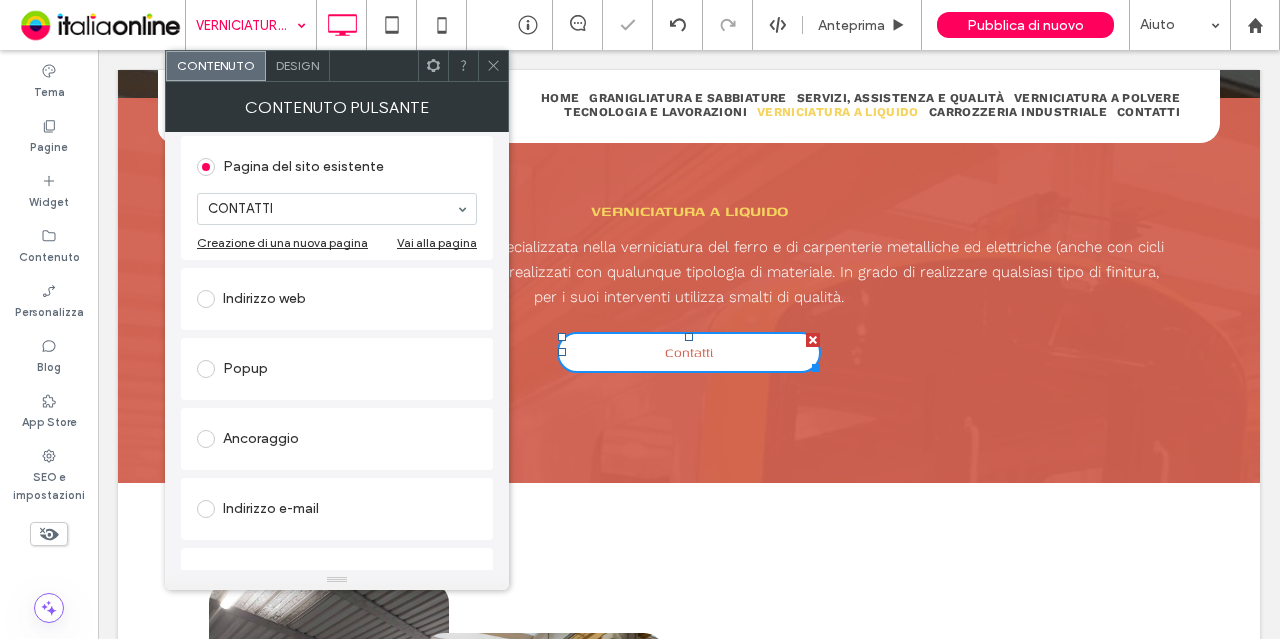 click 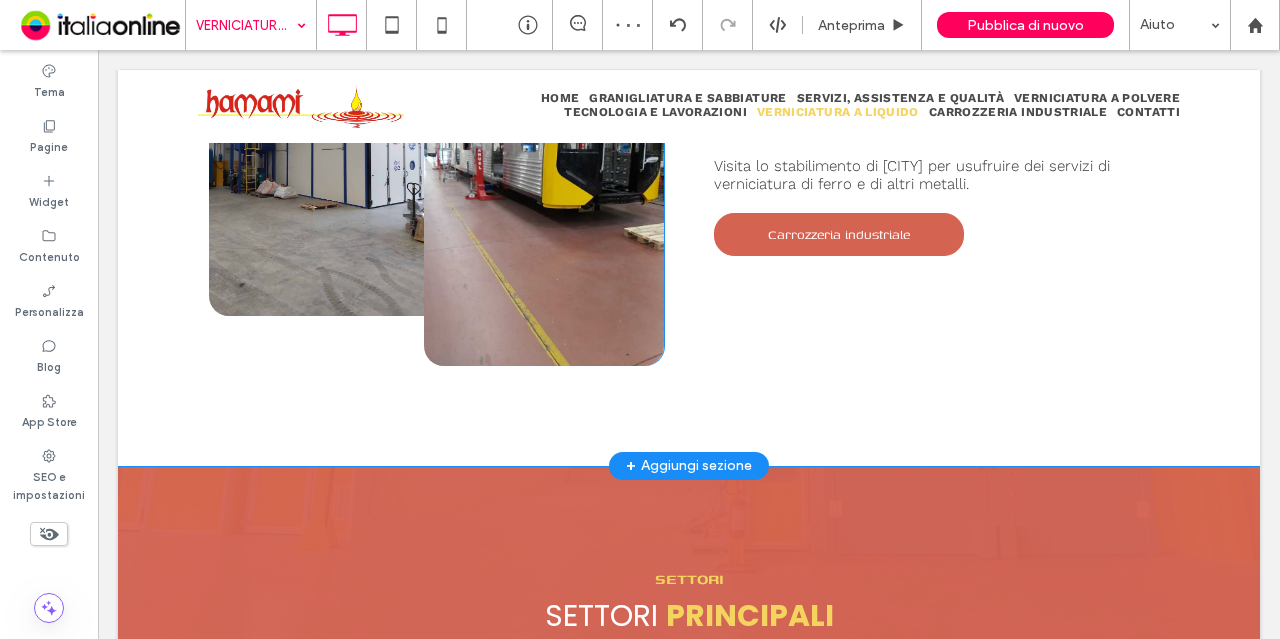scroll, scrollTop: 1299, scrollLeft: 0, axis: vertical 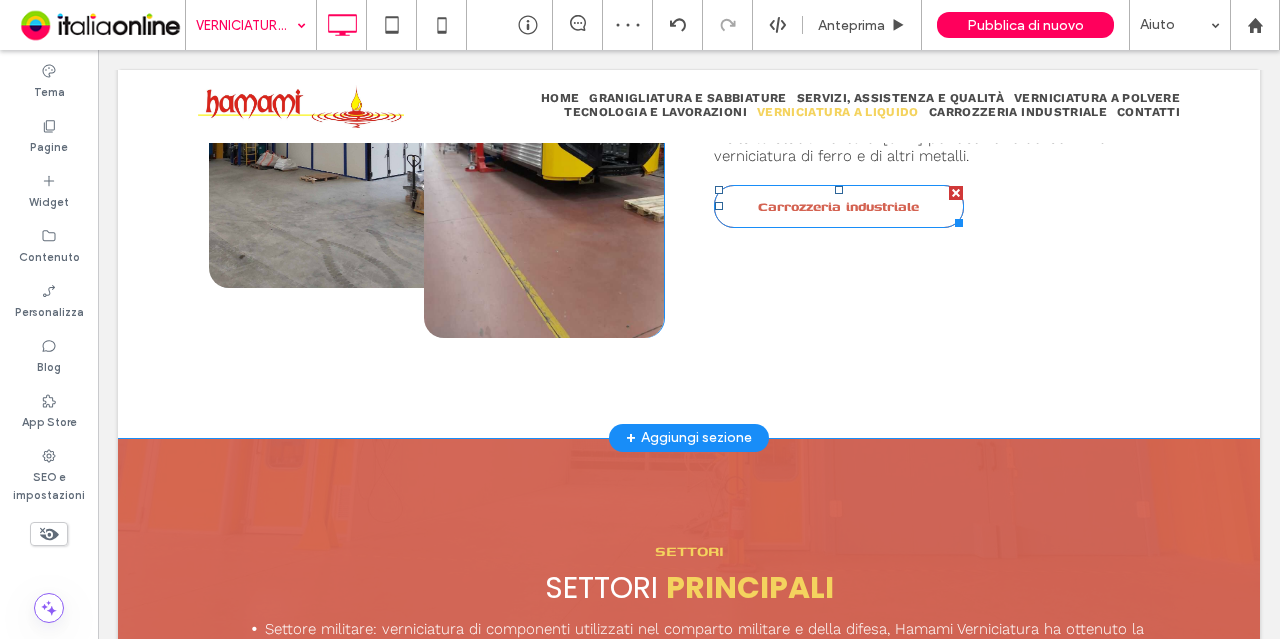click on "Carrozzeria industriale" at bounding box center (838, 206) 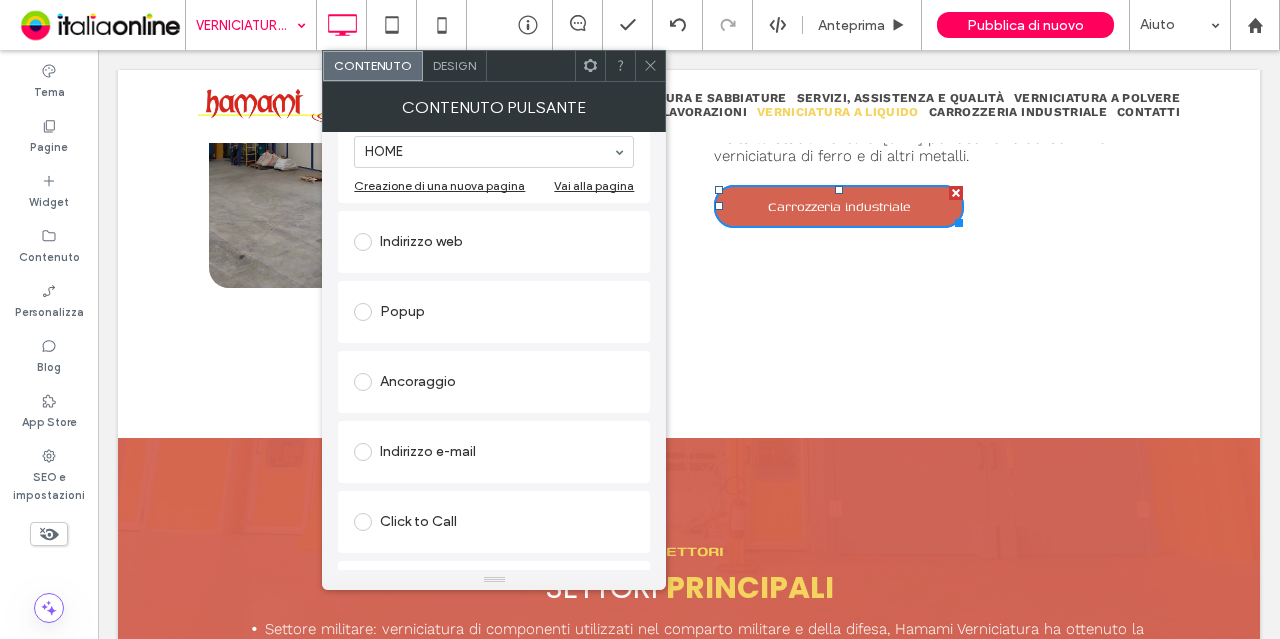 scroll, scrollTop: 170, scrollLeft: 0, axis: vertical 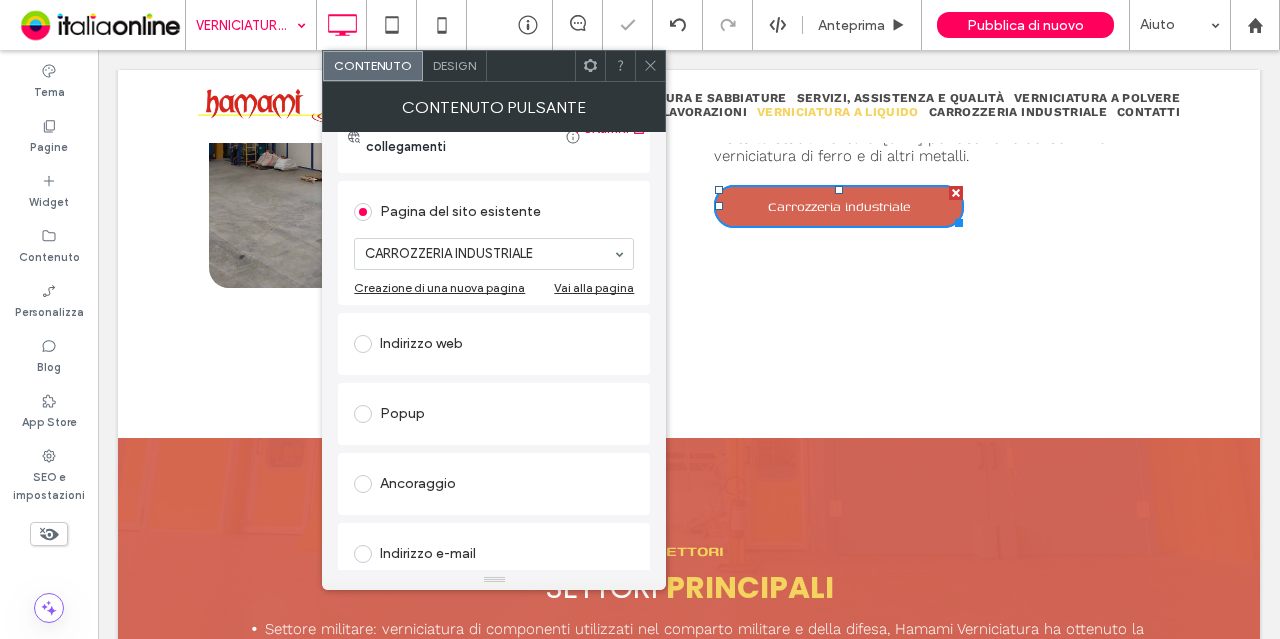click 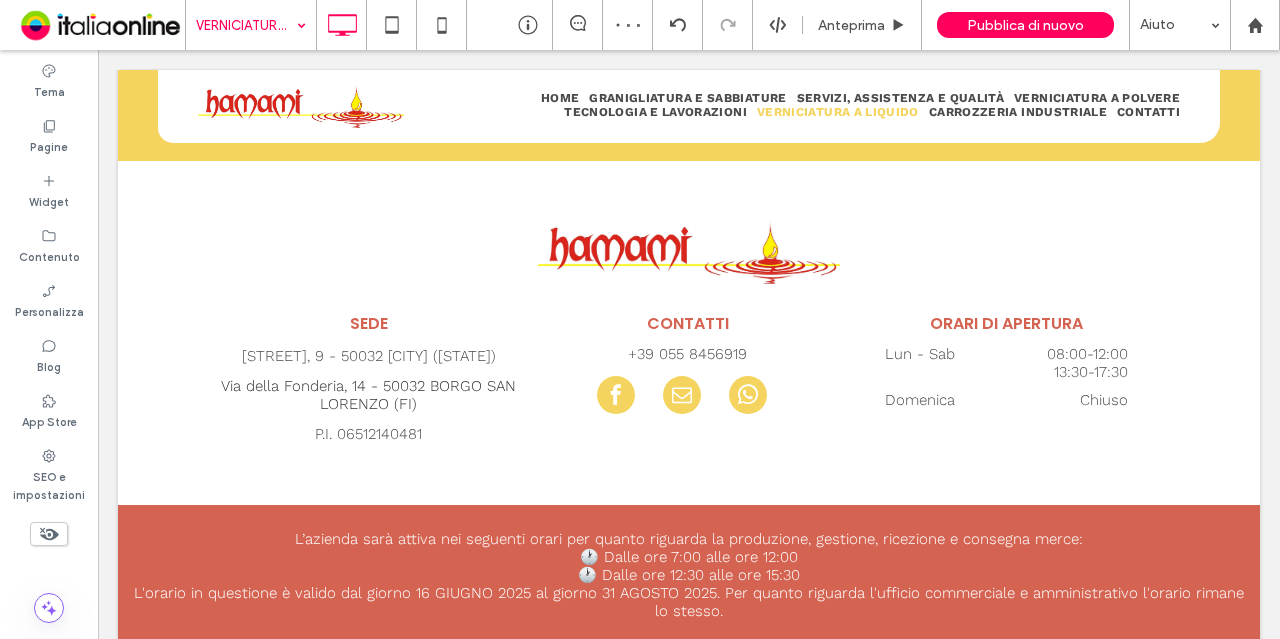 scroll, scrollTop: 3214, scrollLeft: 0, axis: vertical 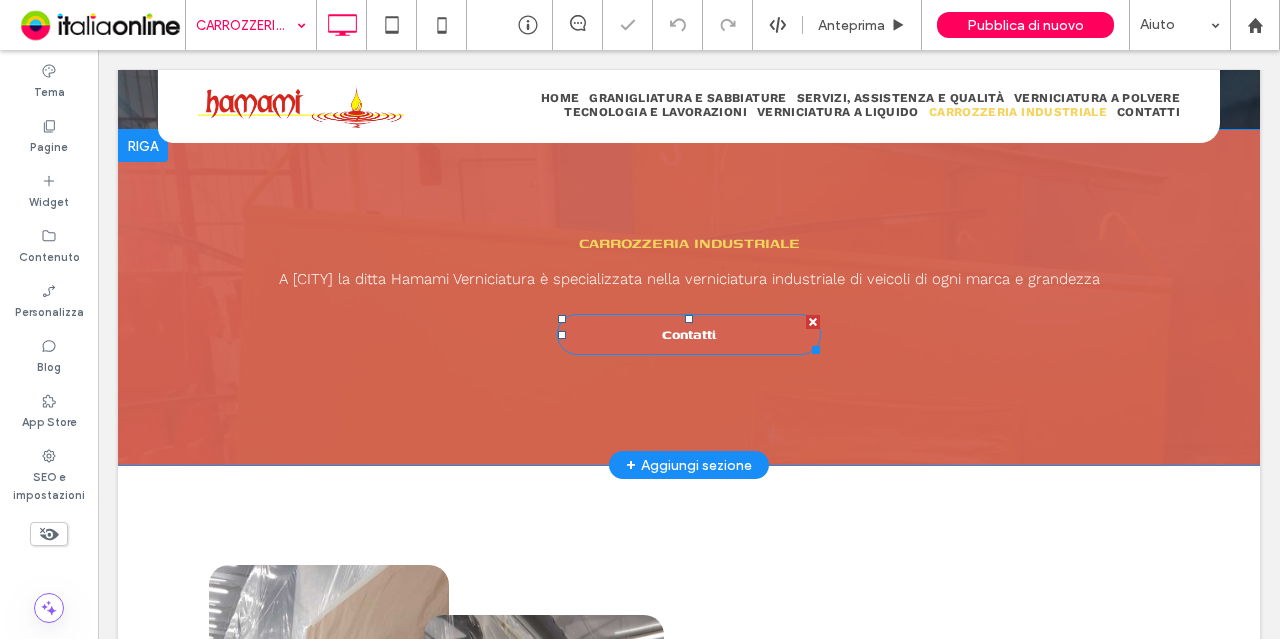 click on "Contatti" at bounding box center [689, 334] 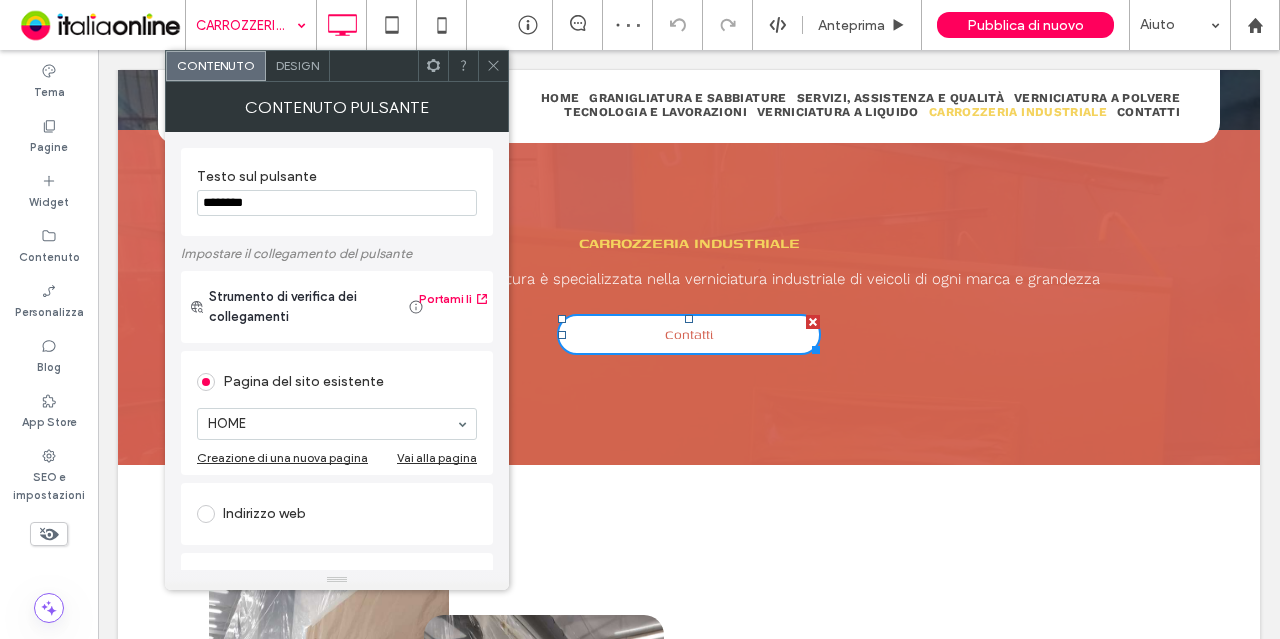 scroll, scrollTop: 78, scrollLeft: 0, axis: vertical 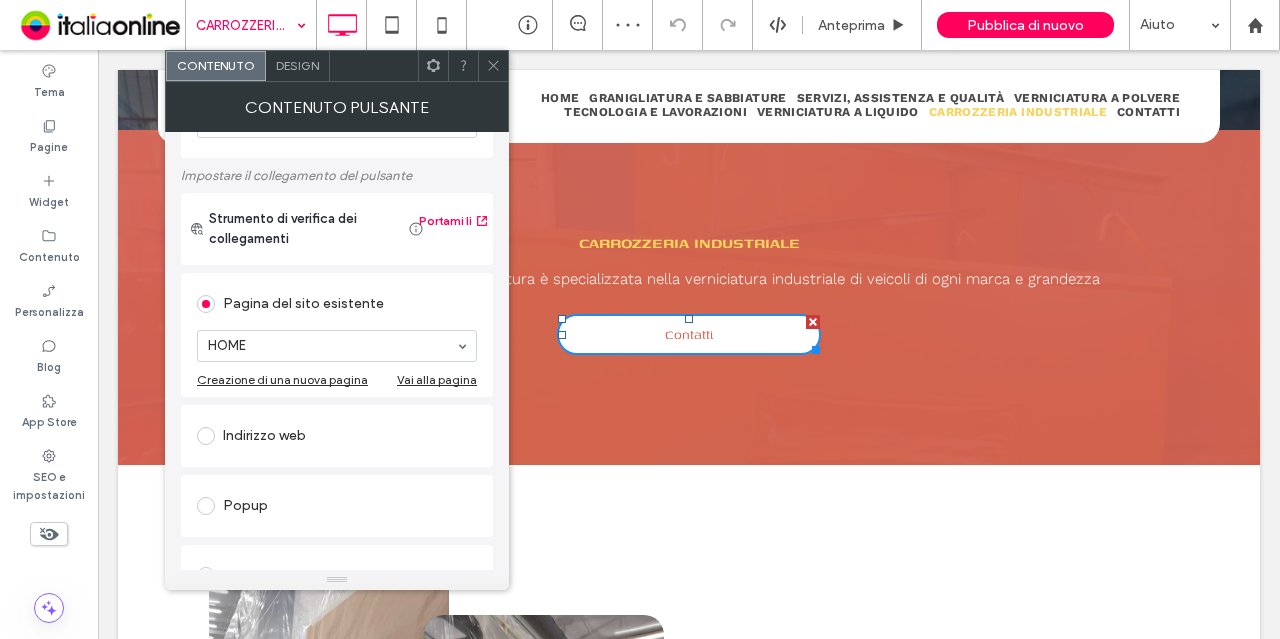 click on "HOME" at bounding box center [337, 346] 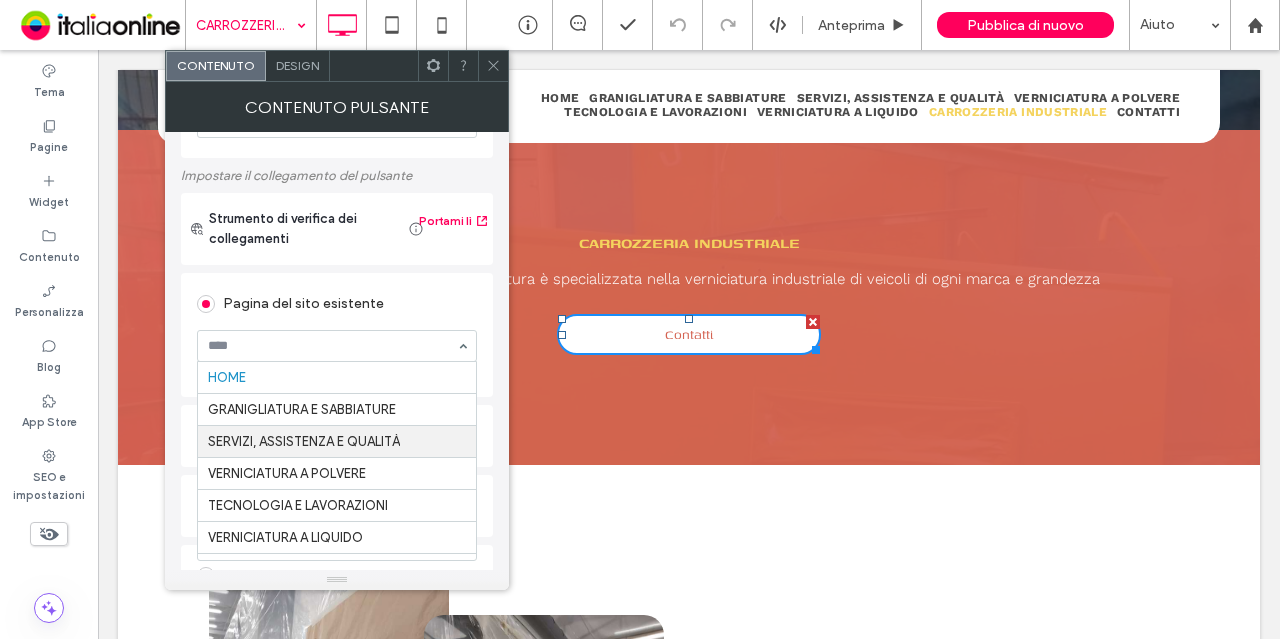 scroll, scrollTop: 62, scrollLeft: 0, axis: vertical 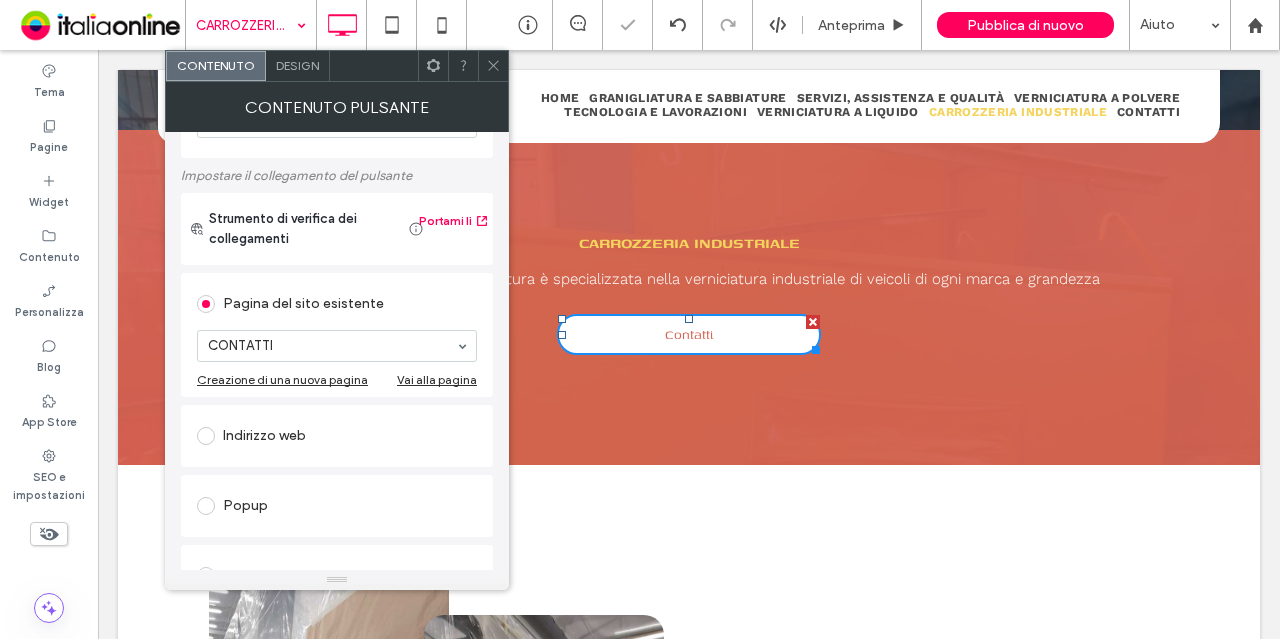 click 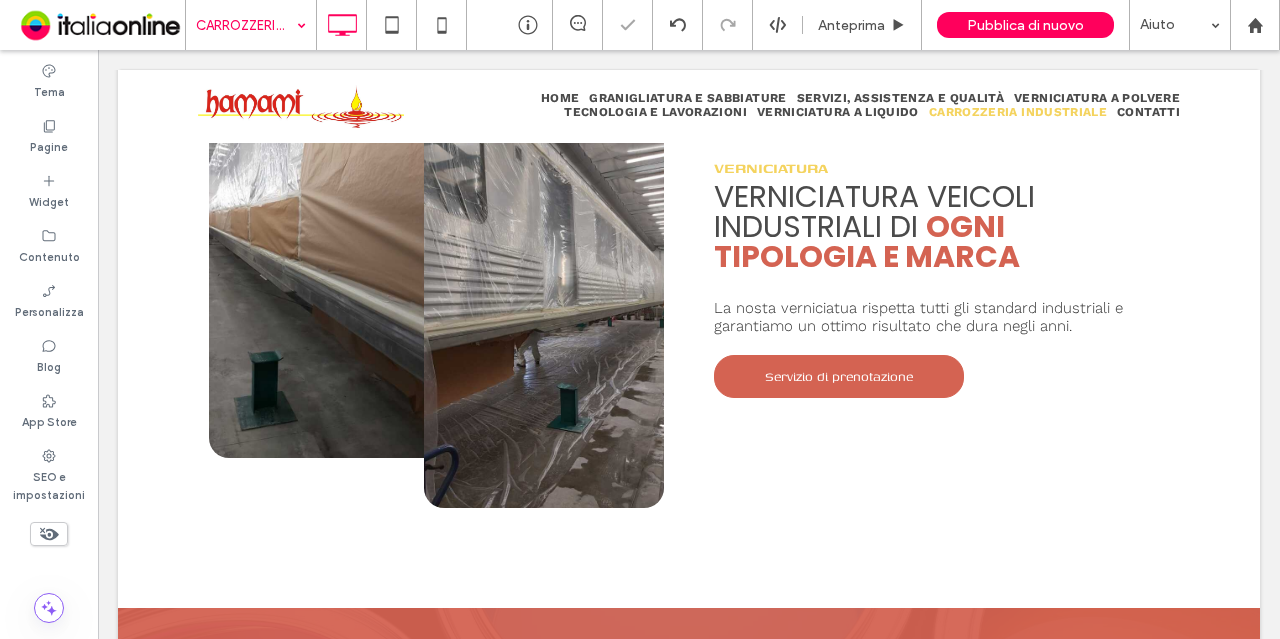 scroll, scrollTop: 1138, scrollLeft: 0, axis: vertical 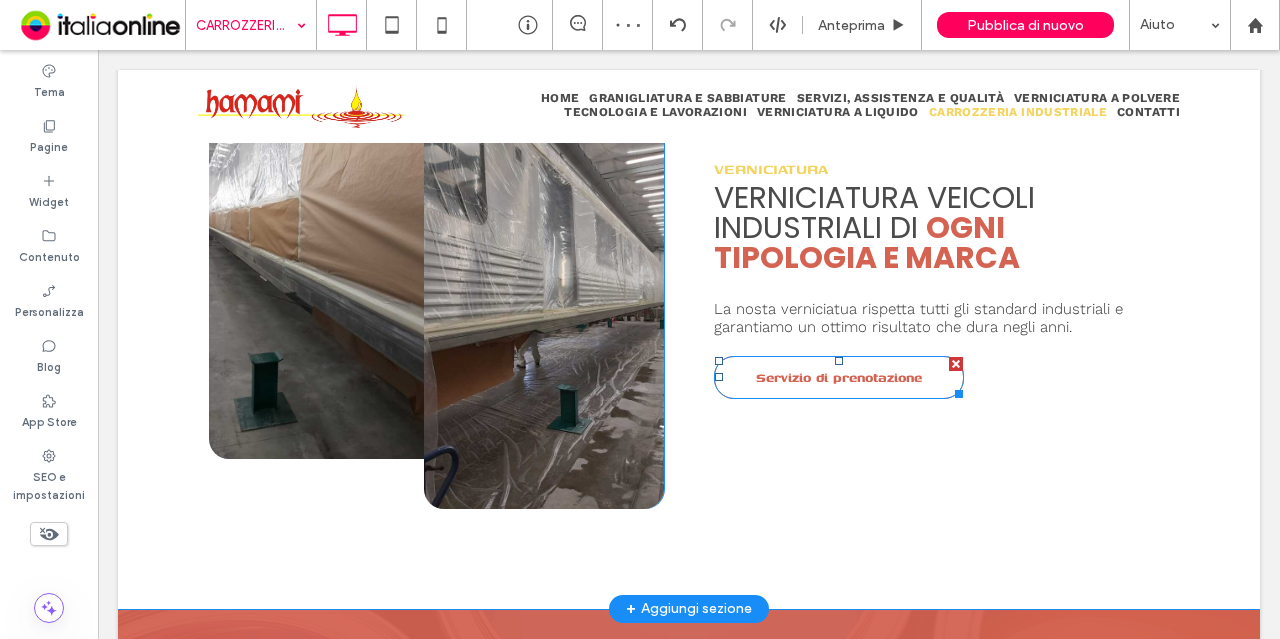 click on "Servizio di prenotazione" at bounding box center (839, 377) 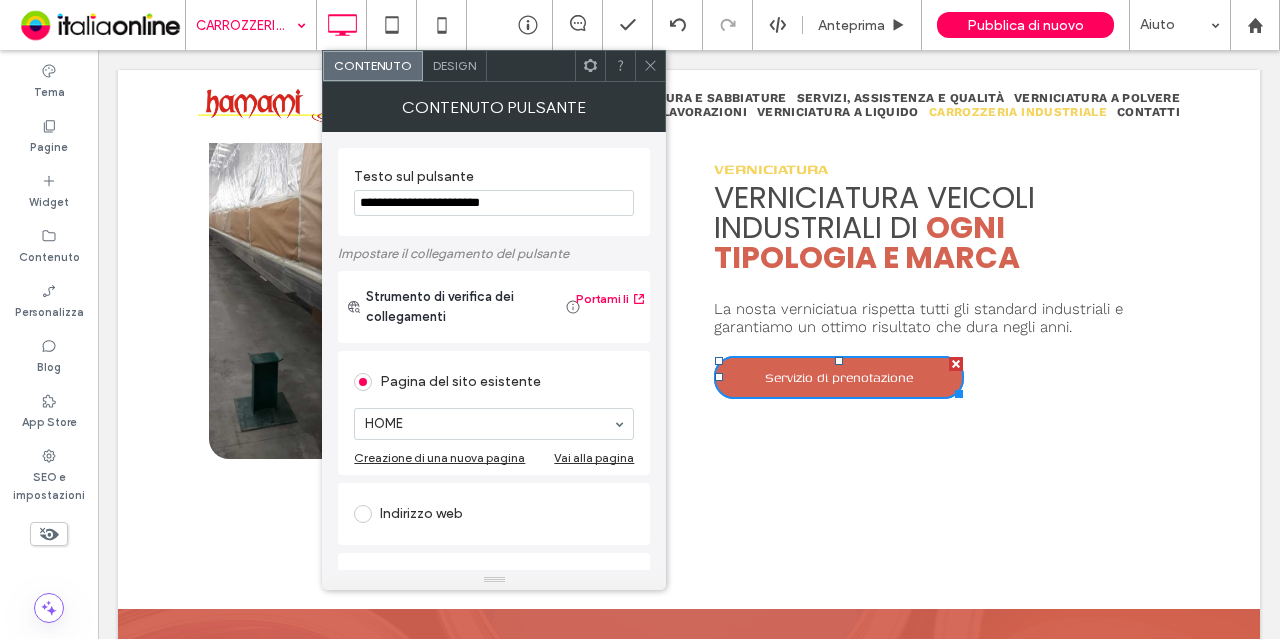 click on "HOME" at bounding box center [494, 424] 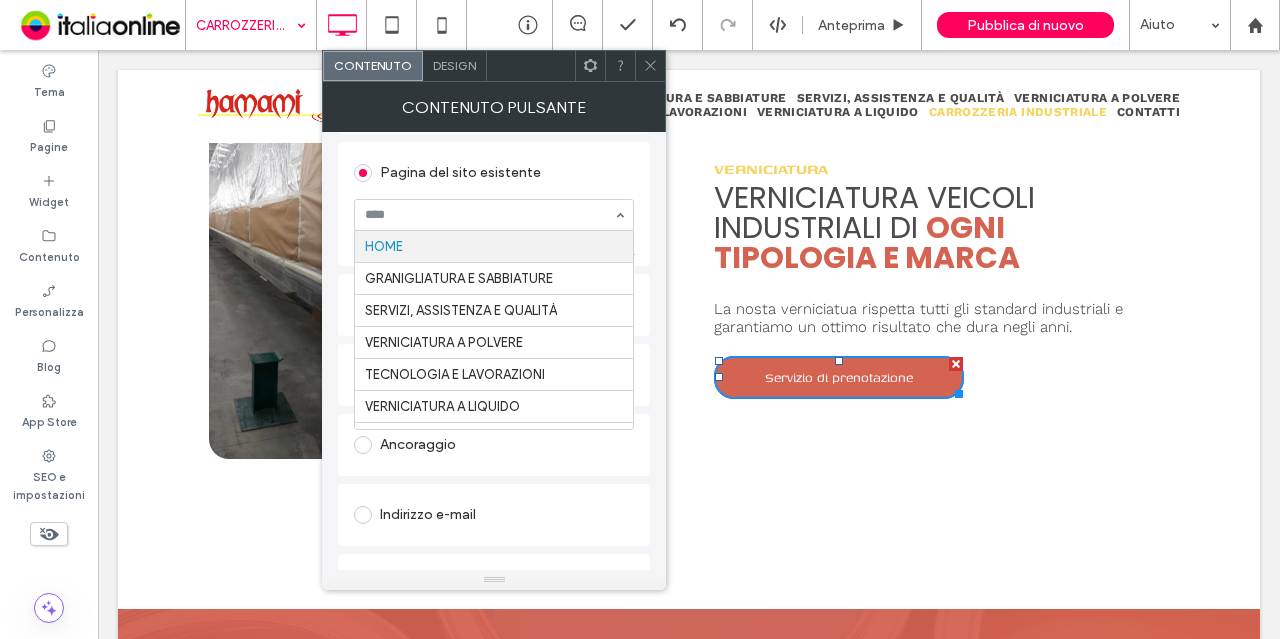 scroll, scrollTop: 210, scrollLeft: 0, axis: vertical 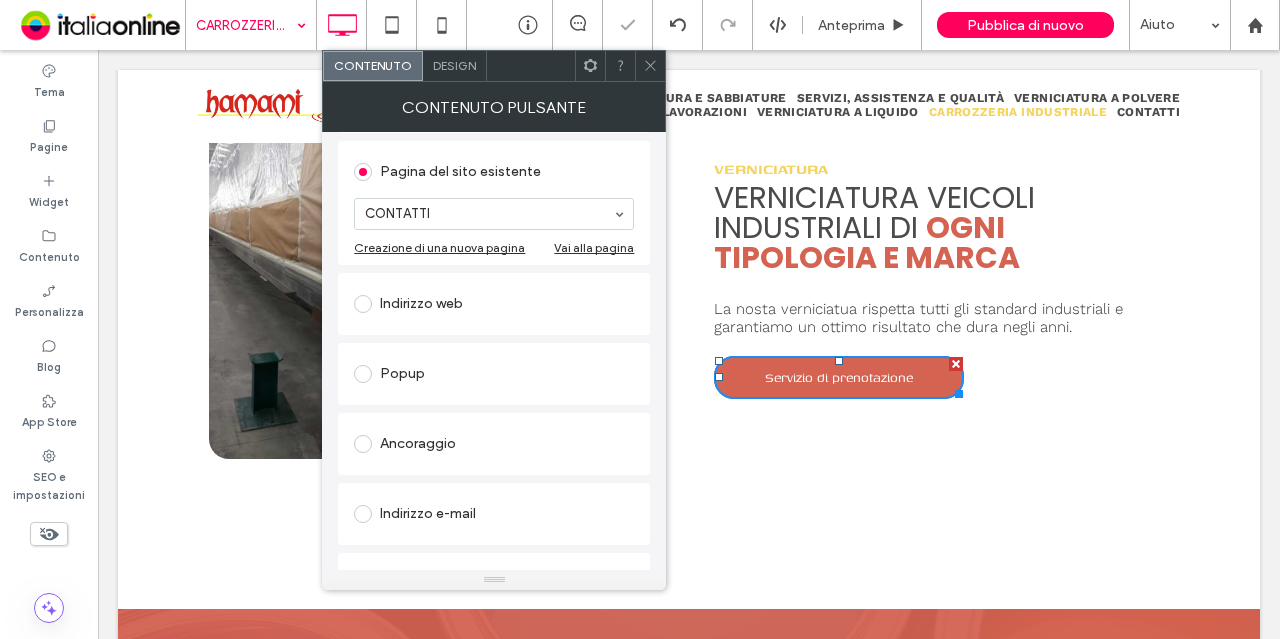click 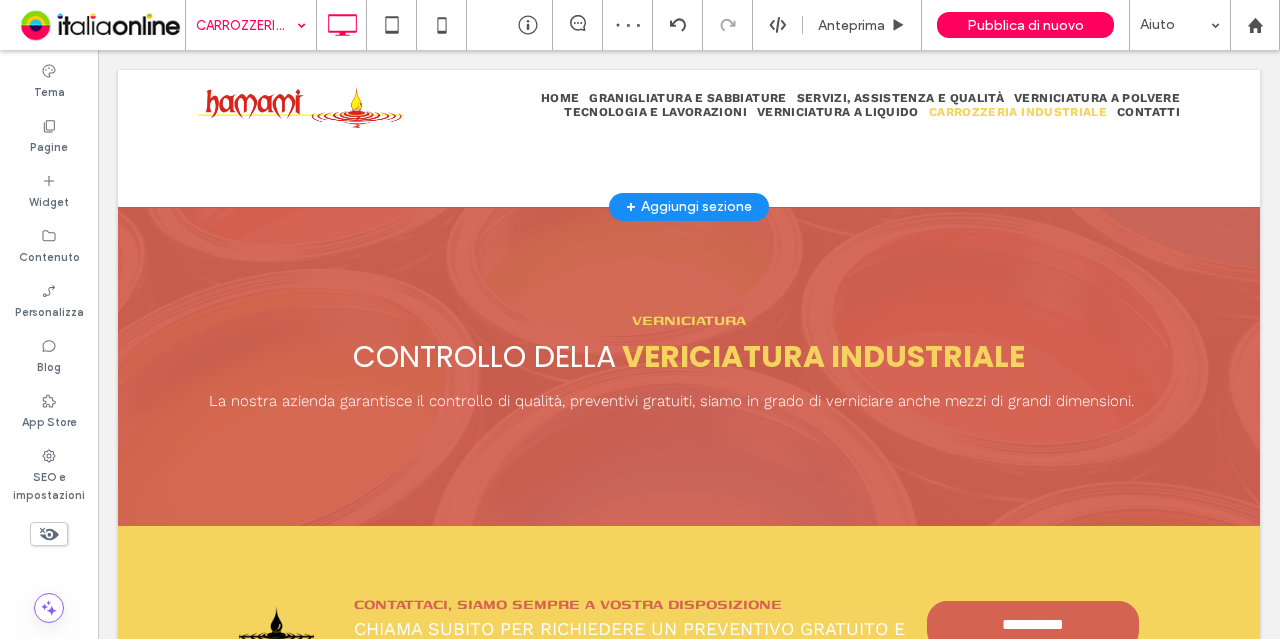 scroll, scrollTop: 1541, scrollLeft: 0, axis: vertical 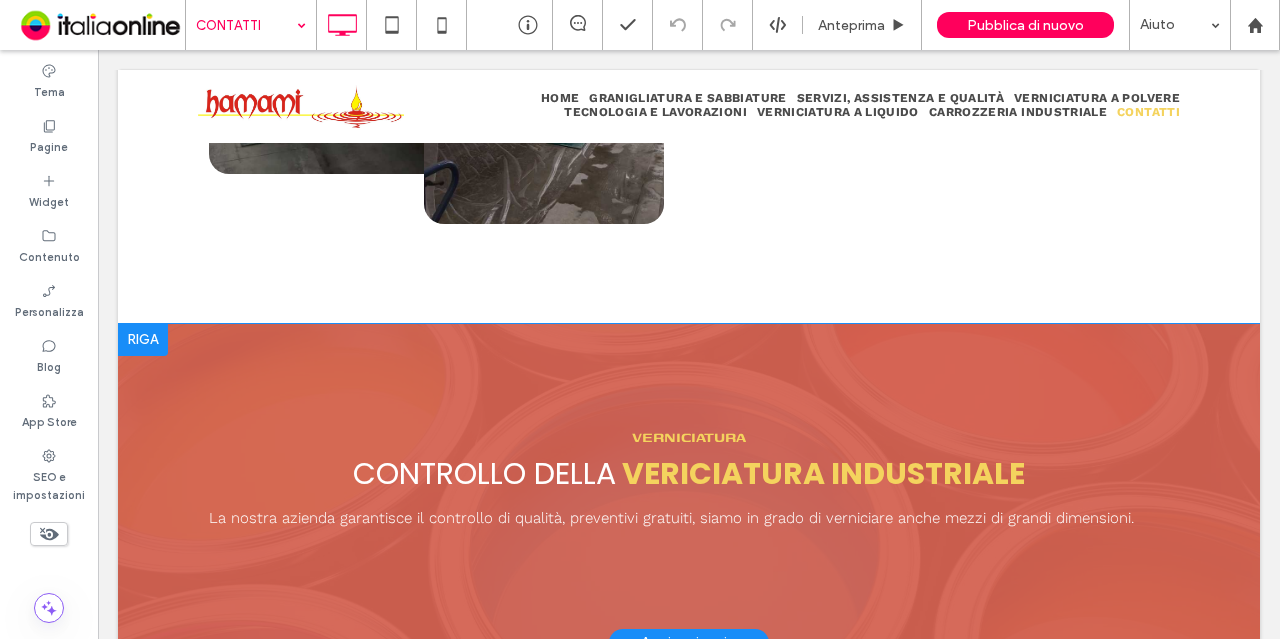 click at bounding box center [143, 340] 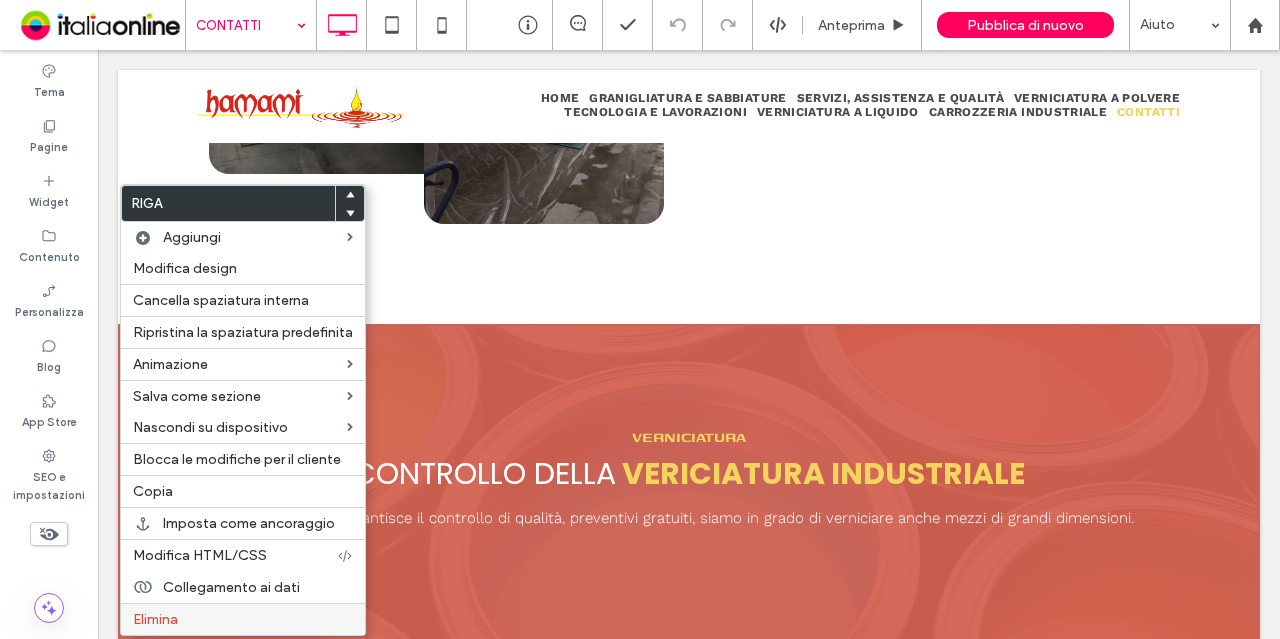 click on "Elimina" at bounding box center [243, 619] 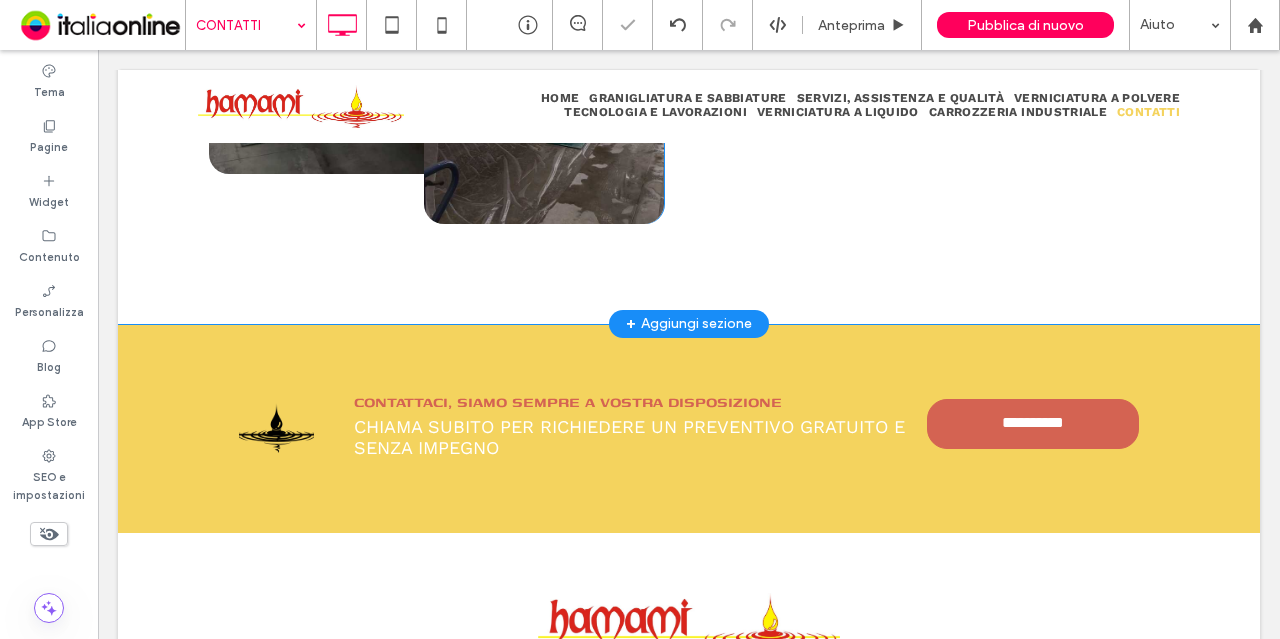 scroll, scrollTop: 1200, scrollLeft: 0, axis: vertical 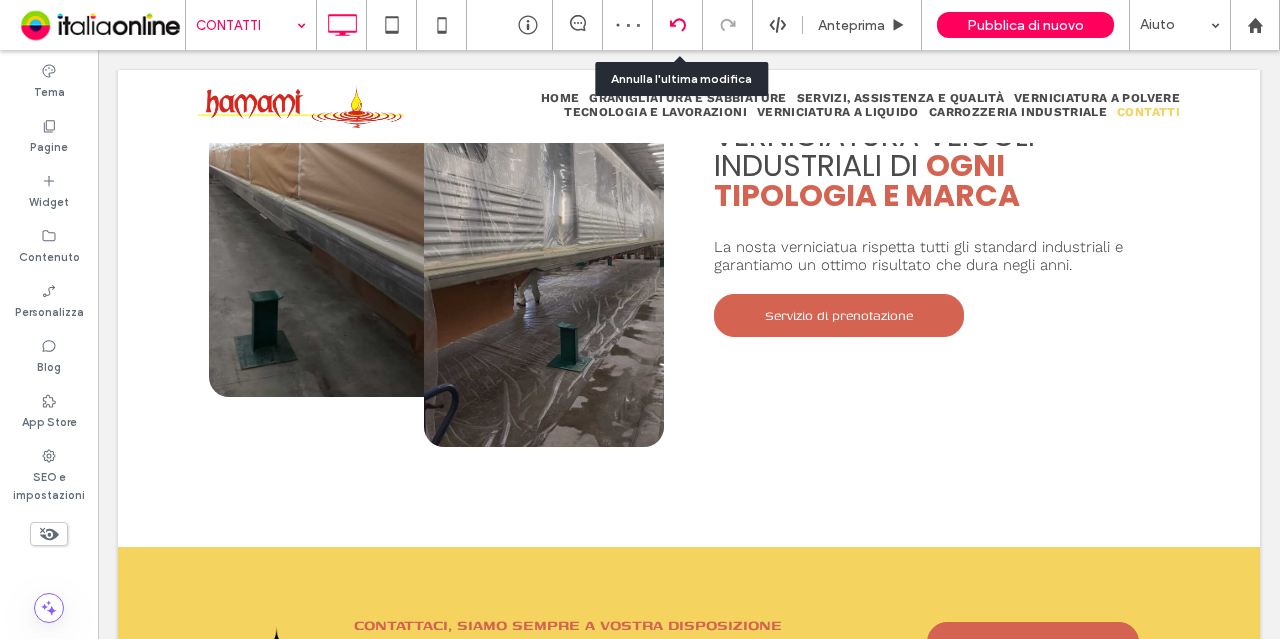 click at bounding box center (677, 25) 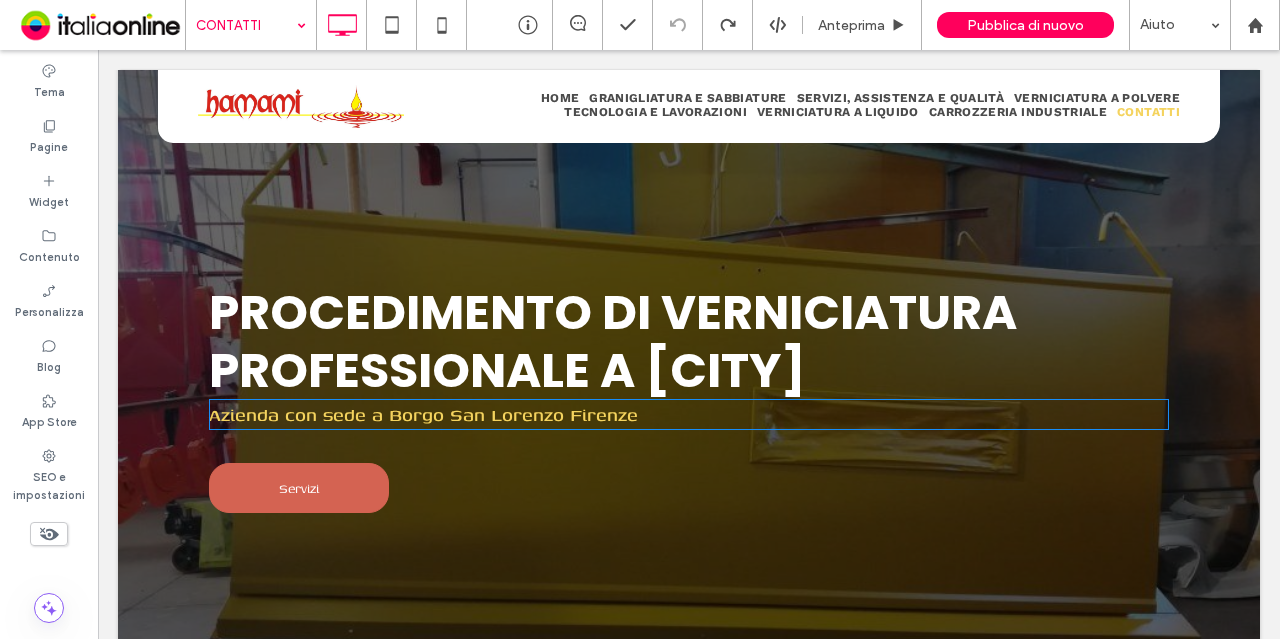 scroll, scrollTop: 35, scrollLeft: 0, axis: vertical 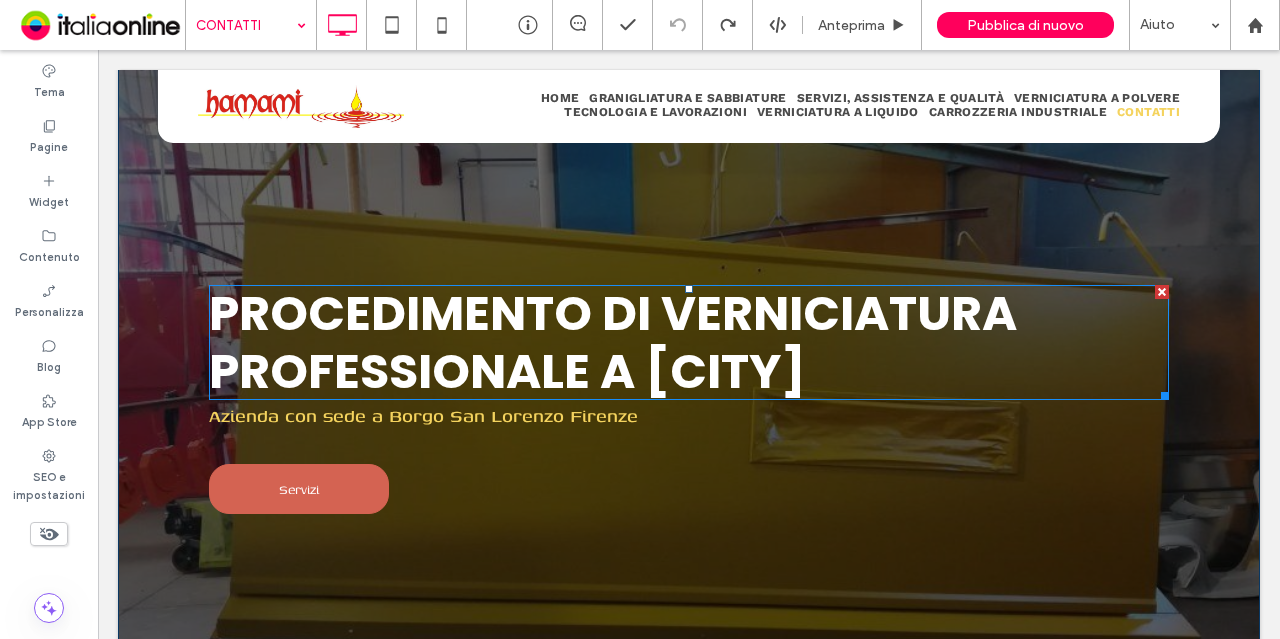 click on "Procedimento di verniciatura professionale a [CITY]" at bounding box center (613, 342) 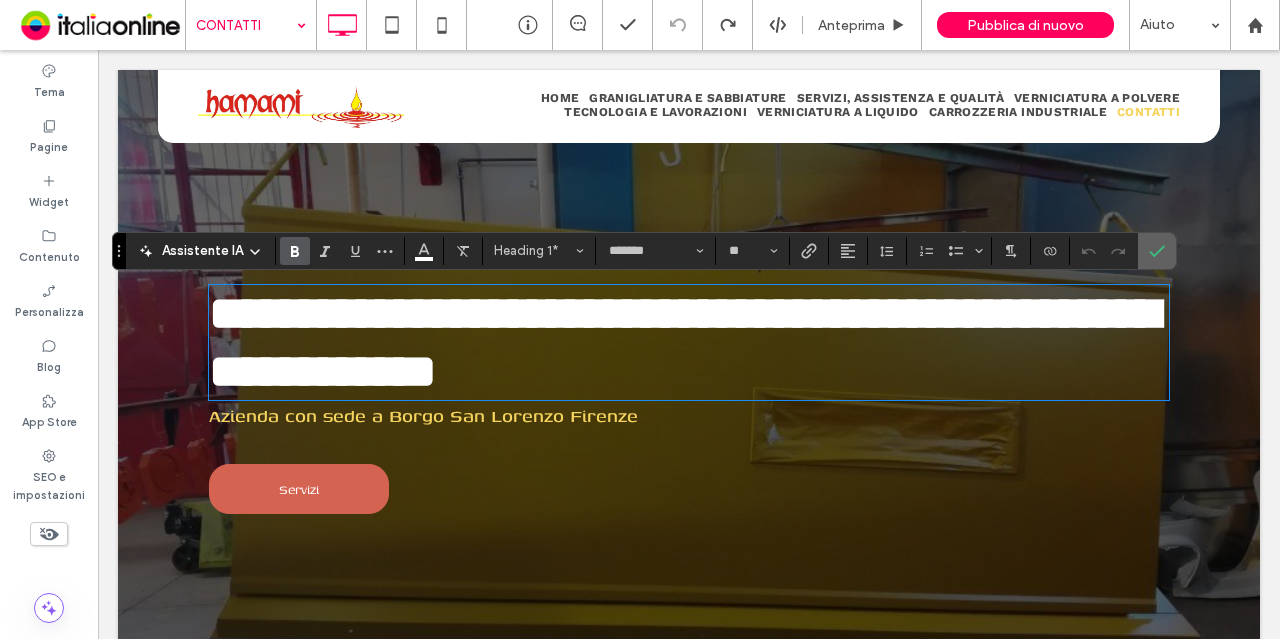 click at bounding box center [1157, 251] 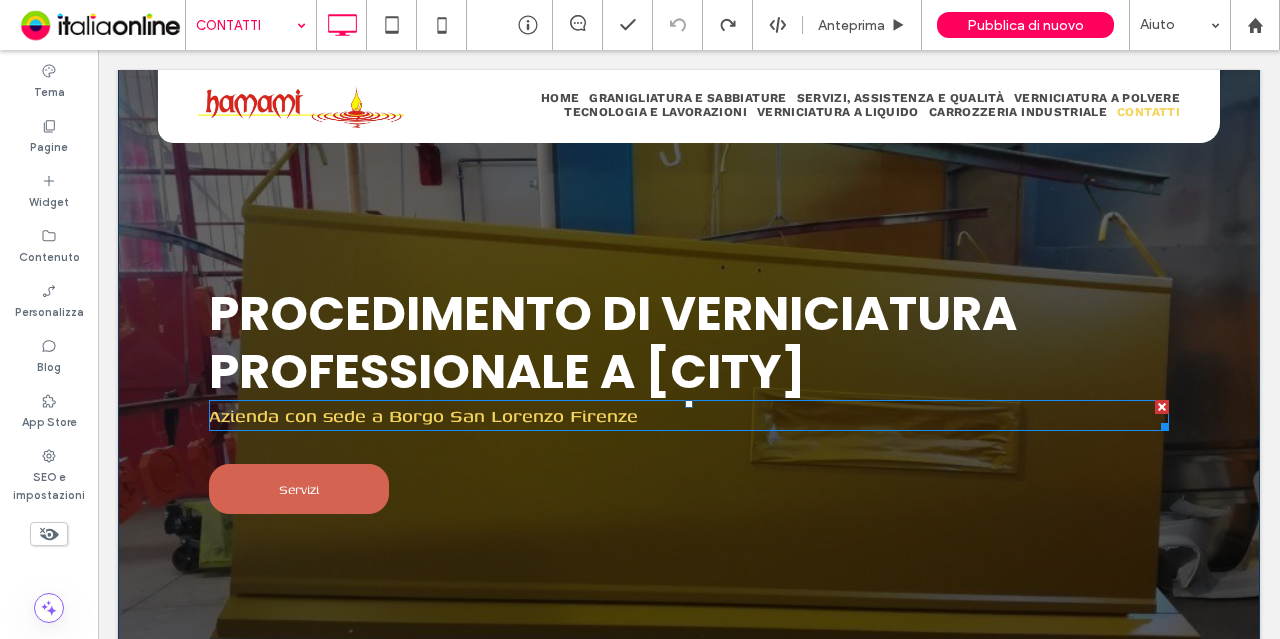 click on "Azienda con sede a Borgo San Lorenzo Firenze" at bounding box center (423, 415) 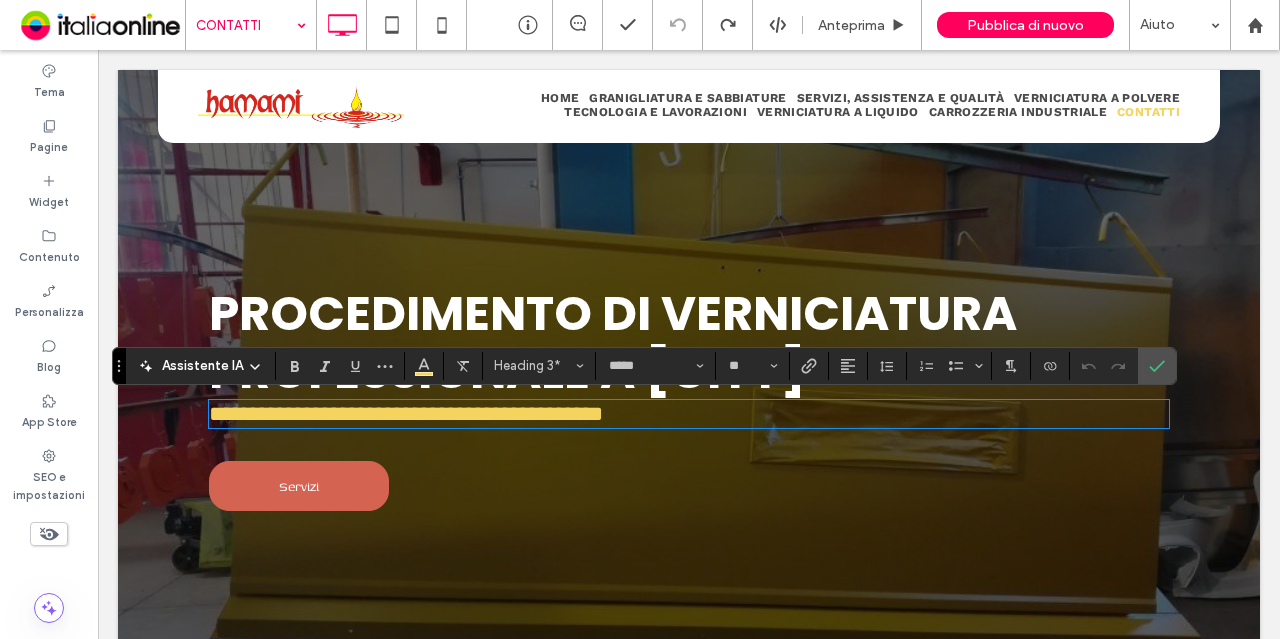 click on "**********" at bounding box center (406, 414) 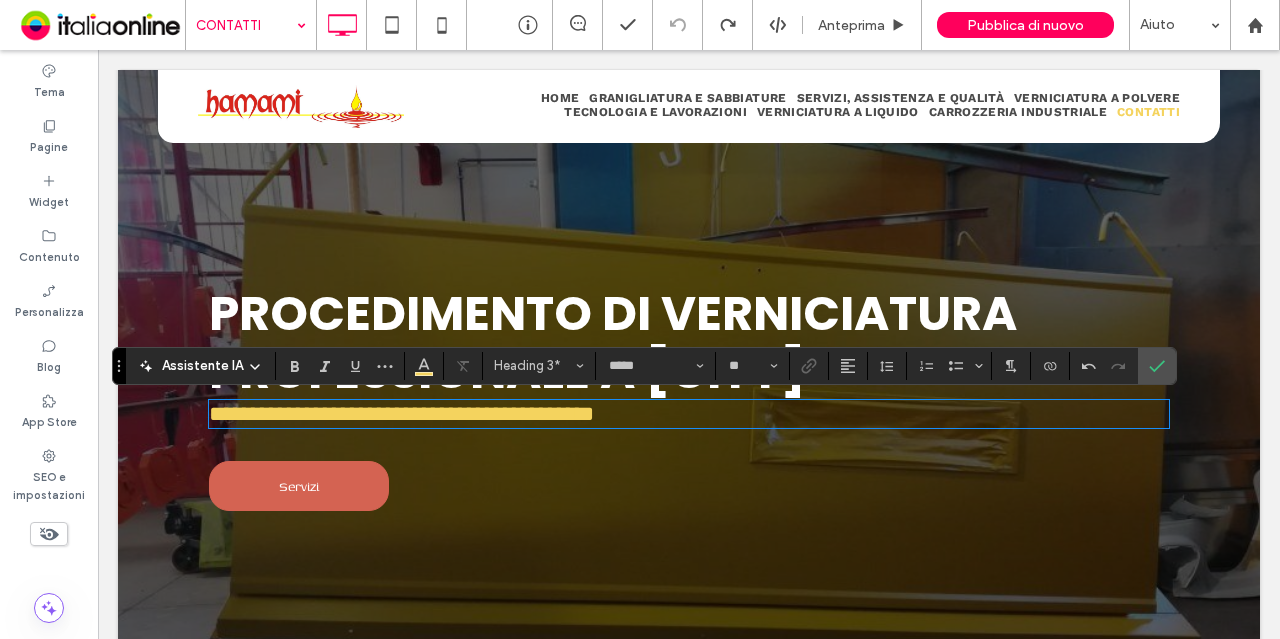 type 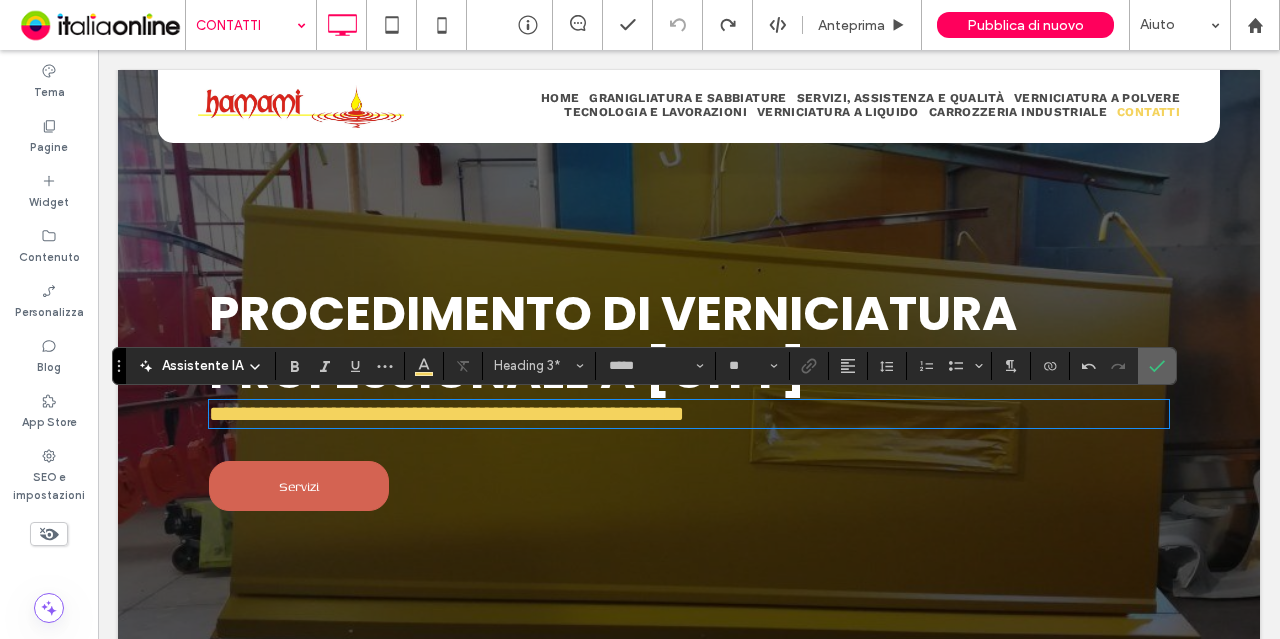 click at bounding box center (1157, 366) 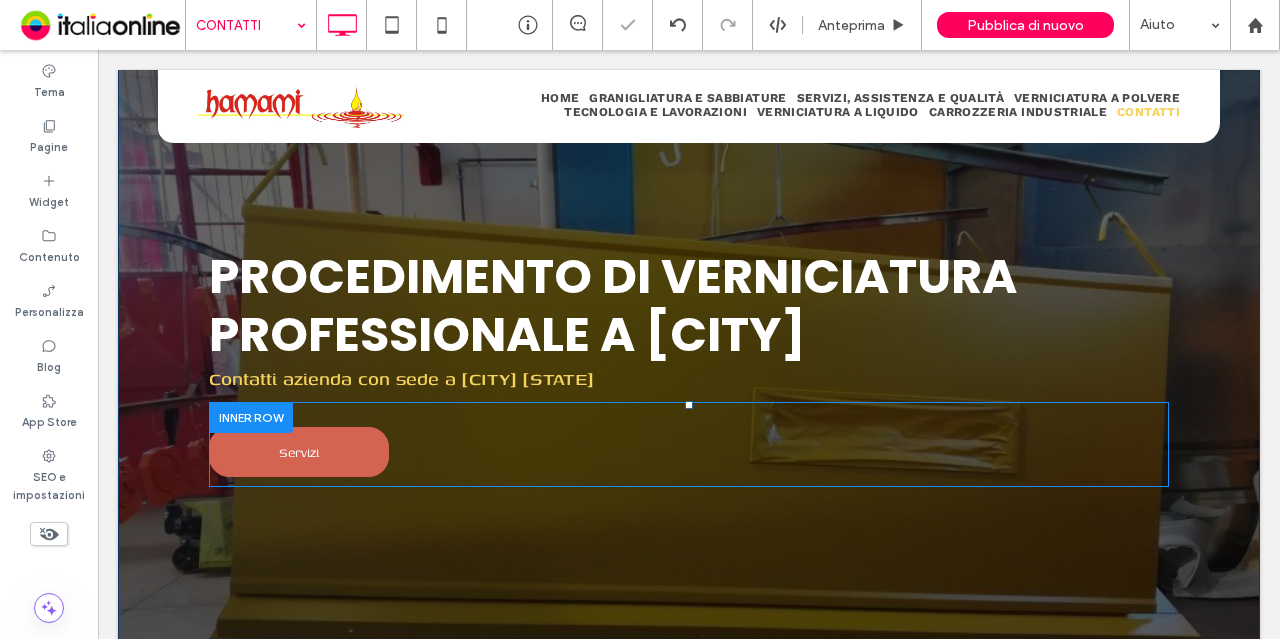 scroll, scrollTop: 48, scrollLeft: 0, axis: vertical 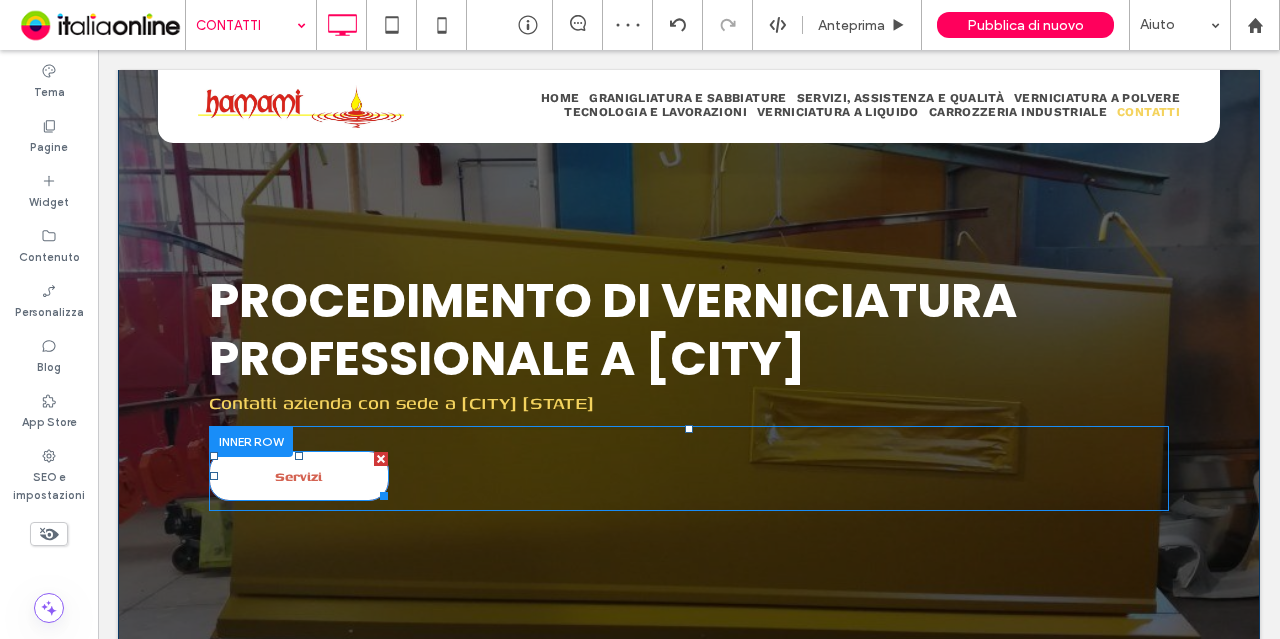 click on "Servizi" at bounding box center [298, 476] 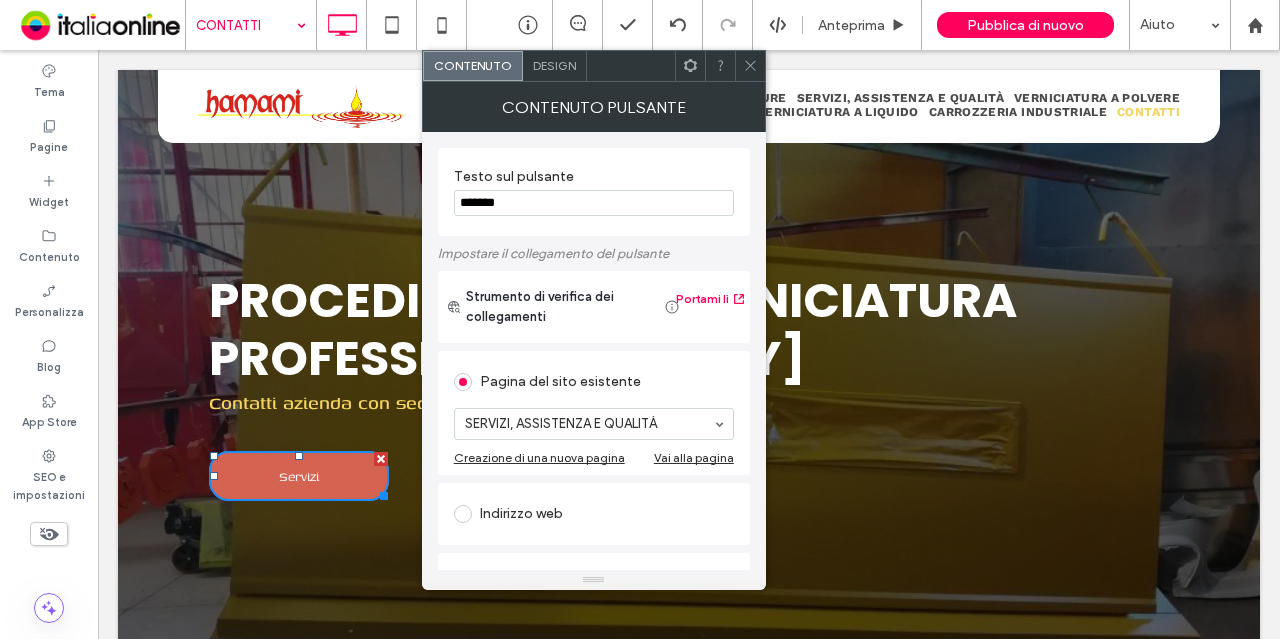 click 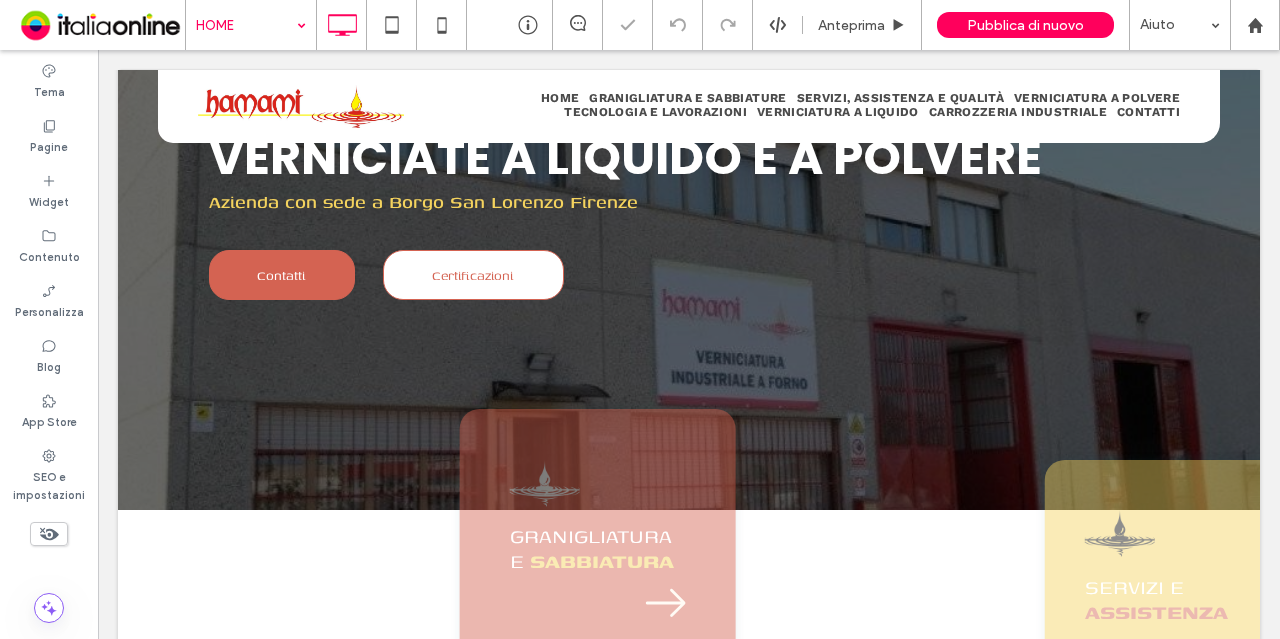 scroll, scrollTop: 443, scrollLeft: 0, axis: vertical 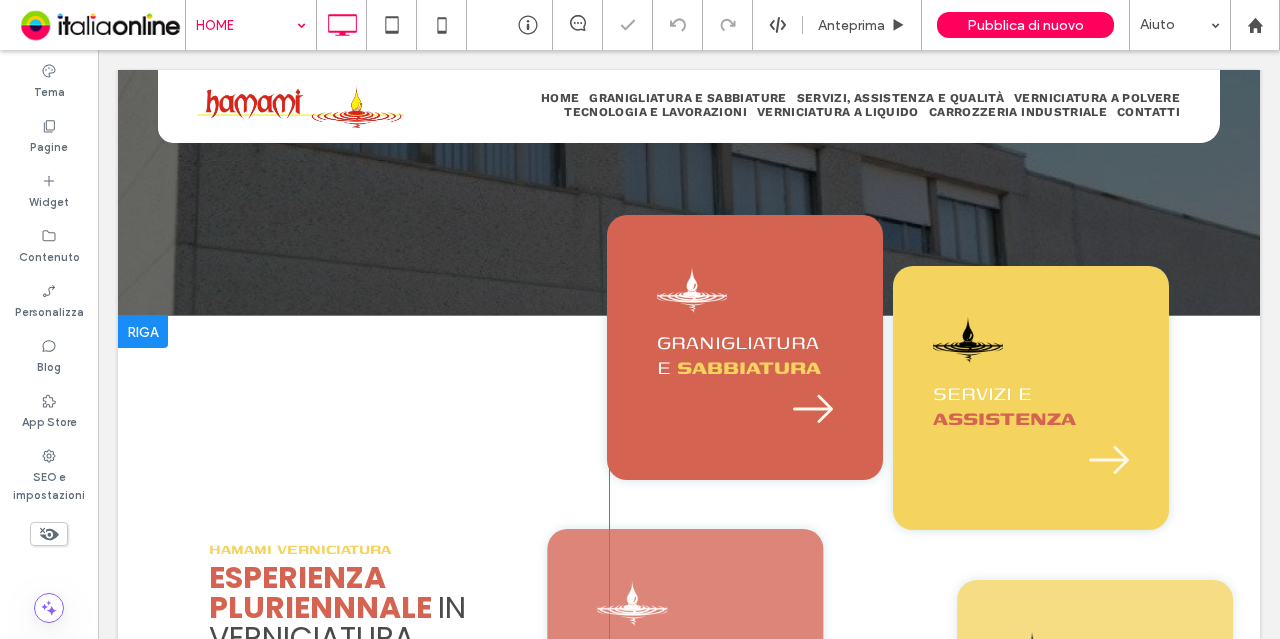 click at bounding box center [143, 332] 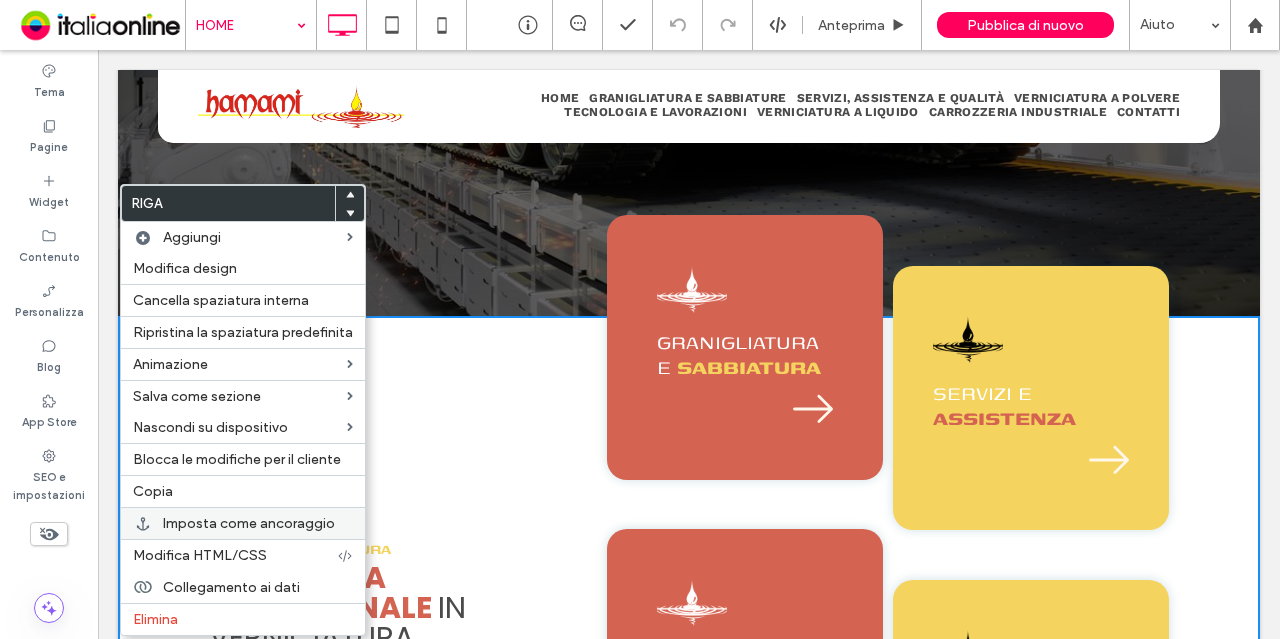 click on "Imposta come ancoraggio" at bounding box center [249, 523] 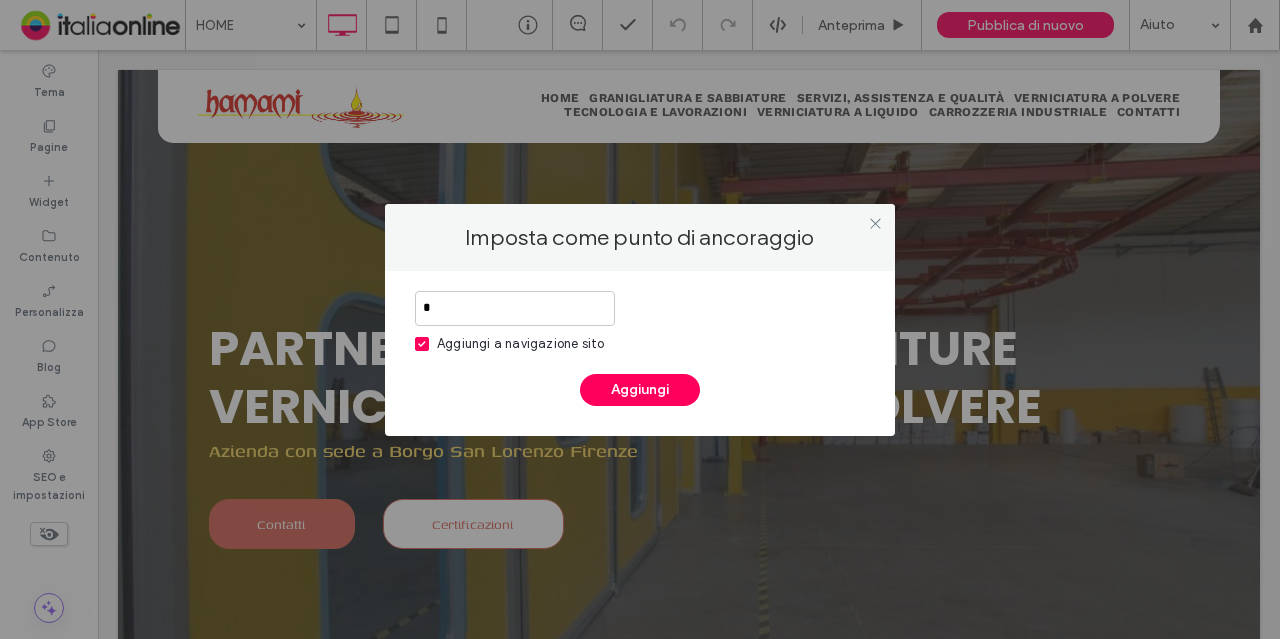 scroll, scrollTop: 443, scrollLeft: 0, axis: vertical 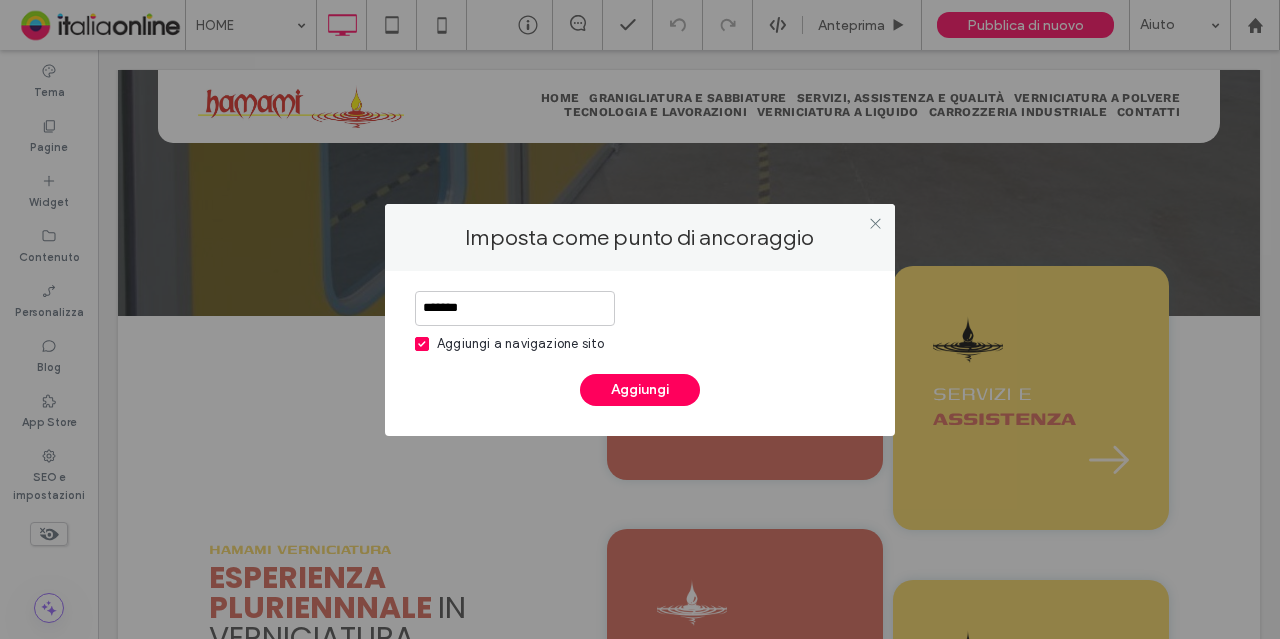 type on "*******" 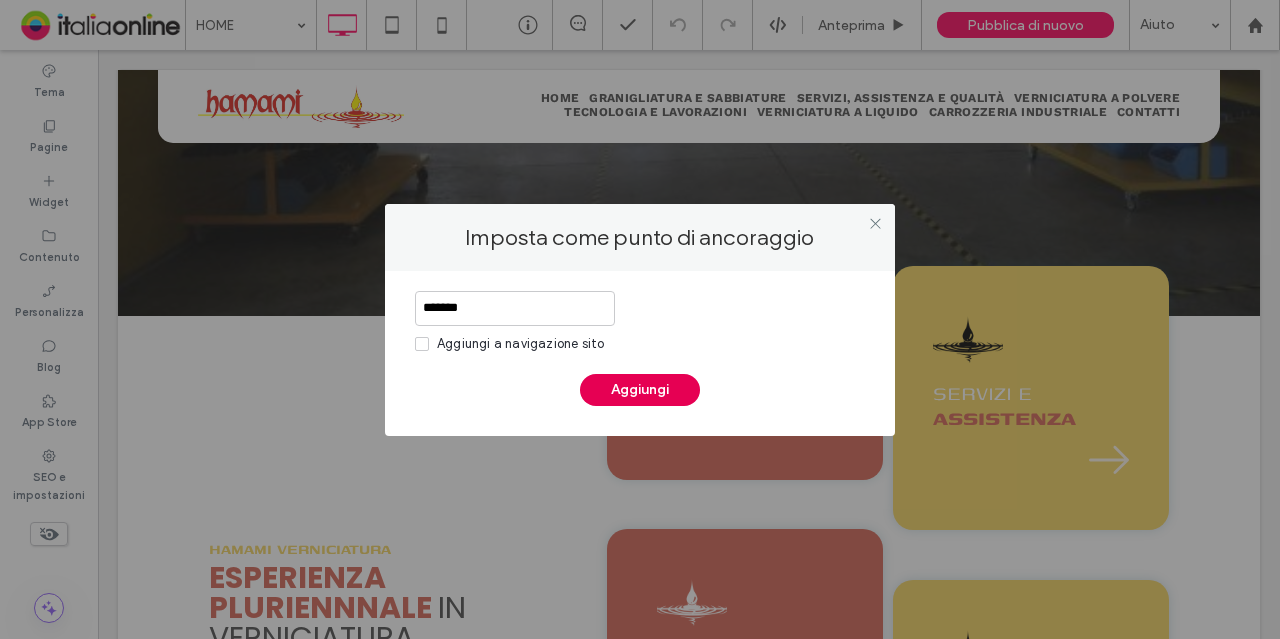 click on "Aggiungi" at bounding box center [640, 390] 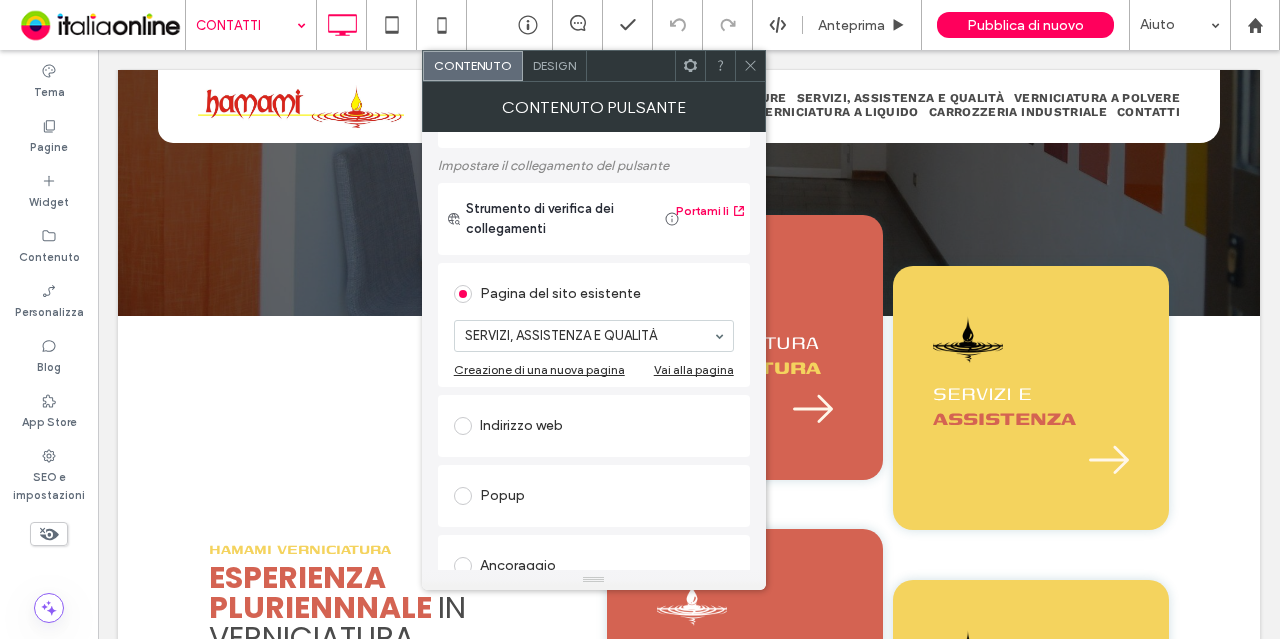 scroll, scrollTop: 325, scrollLeft: 0, axis: vertical 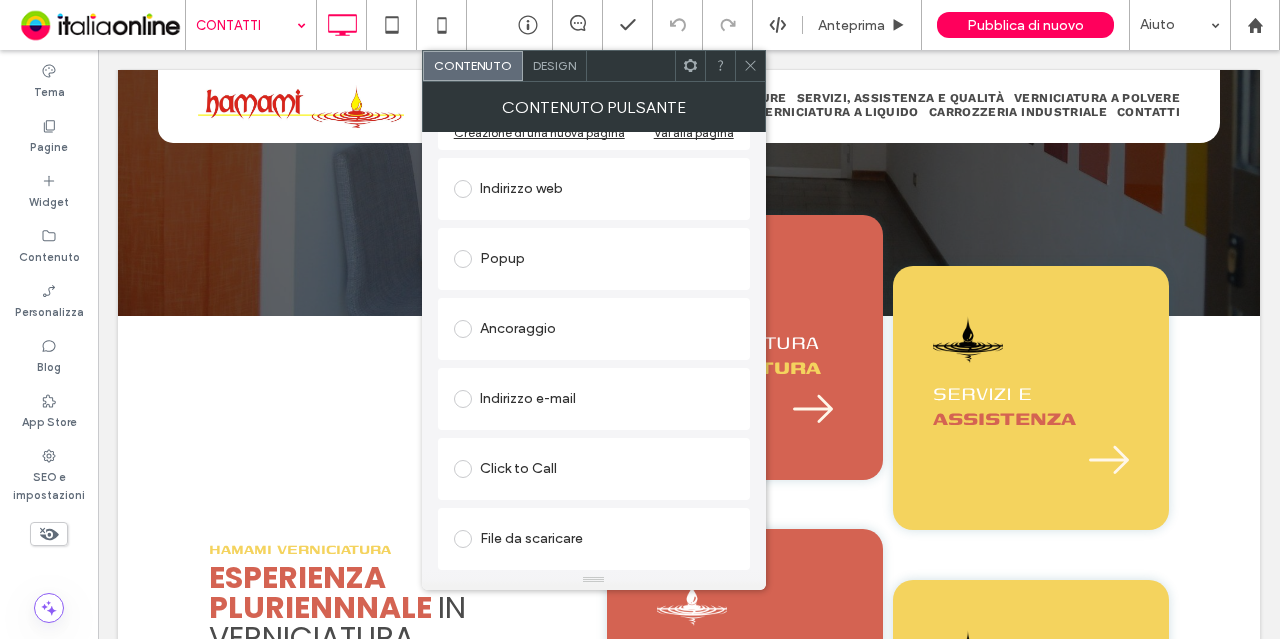click on "Ancoraggio" at bounding box center [594, 329] 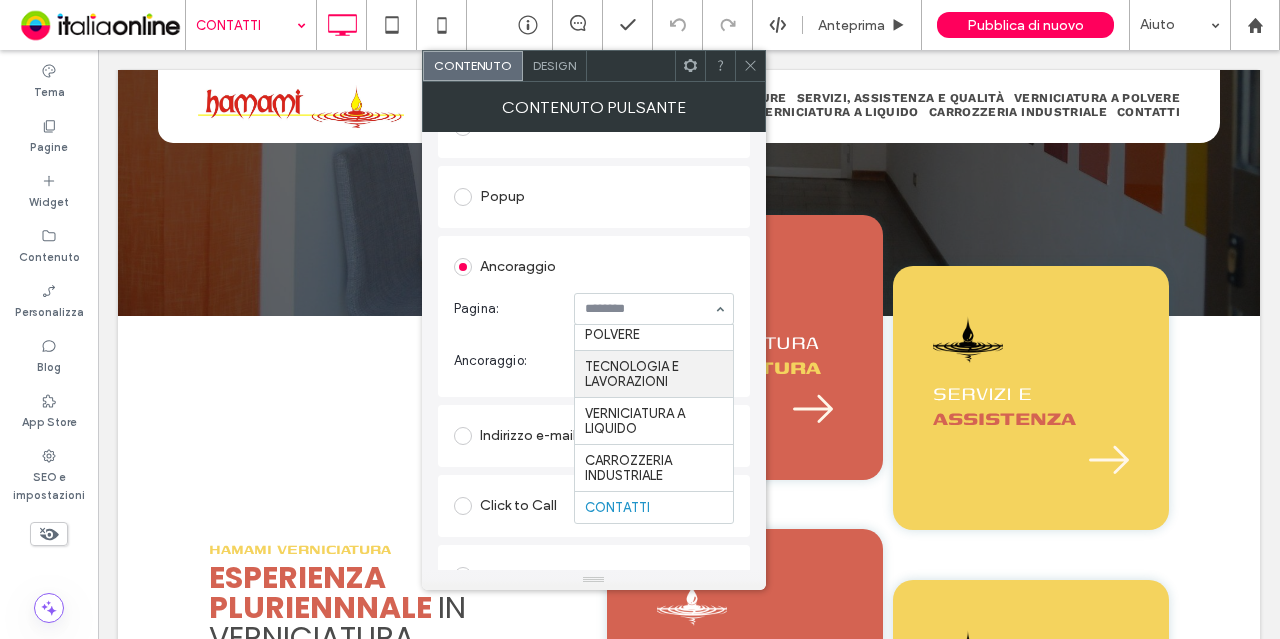 scroll, scrollTop: 0, scrollLeft: 0, axis: both 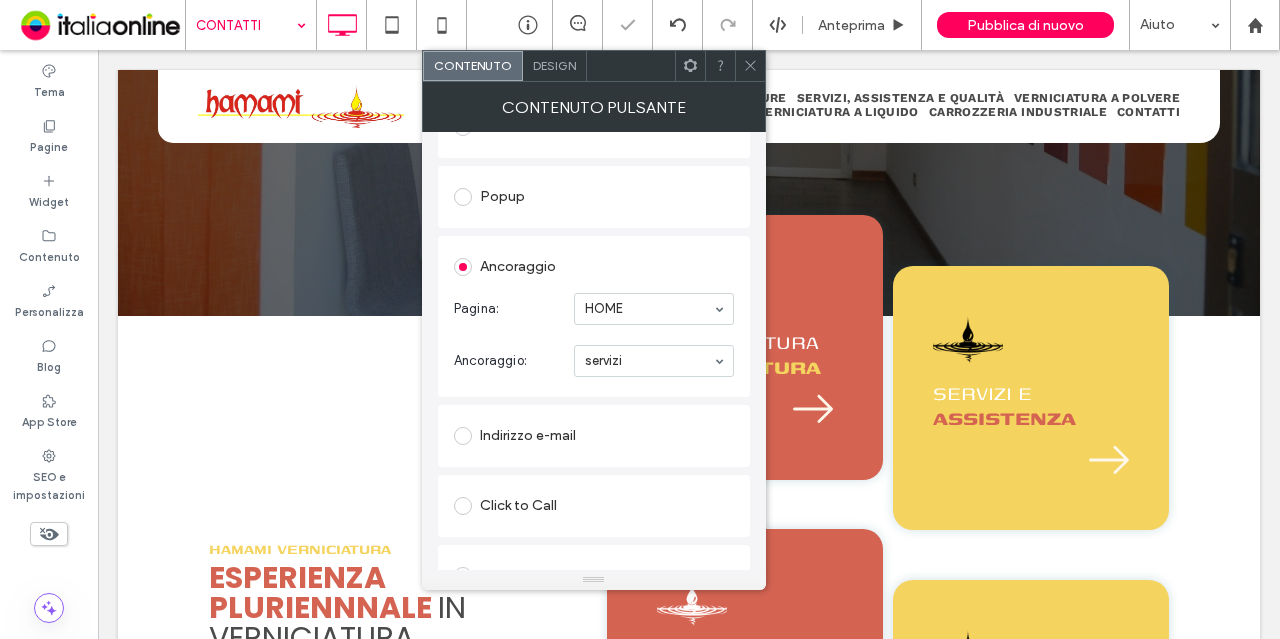 click at bounding box center (750, 66) 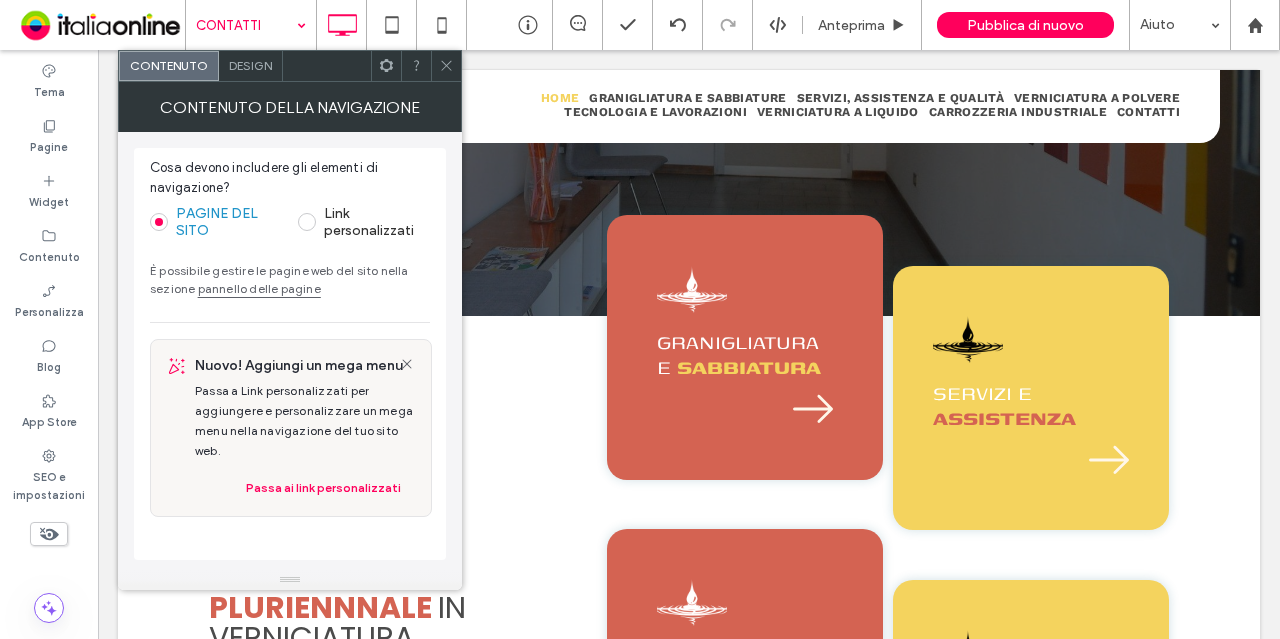 click on "Design" at bounding box center [250, 65] 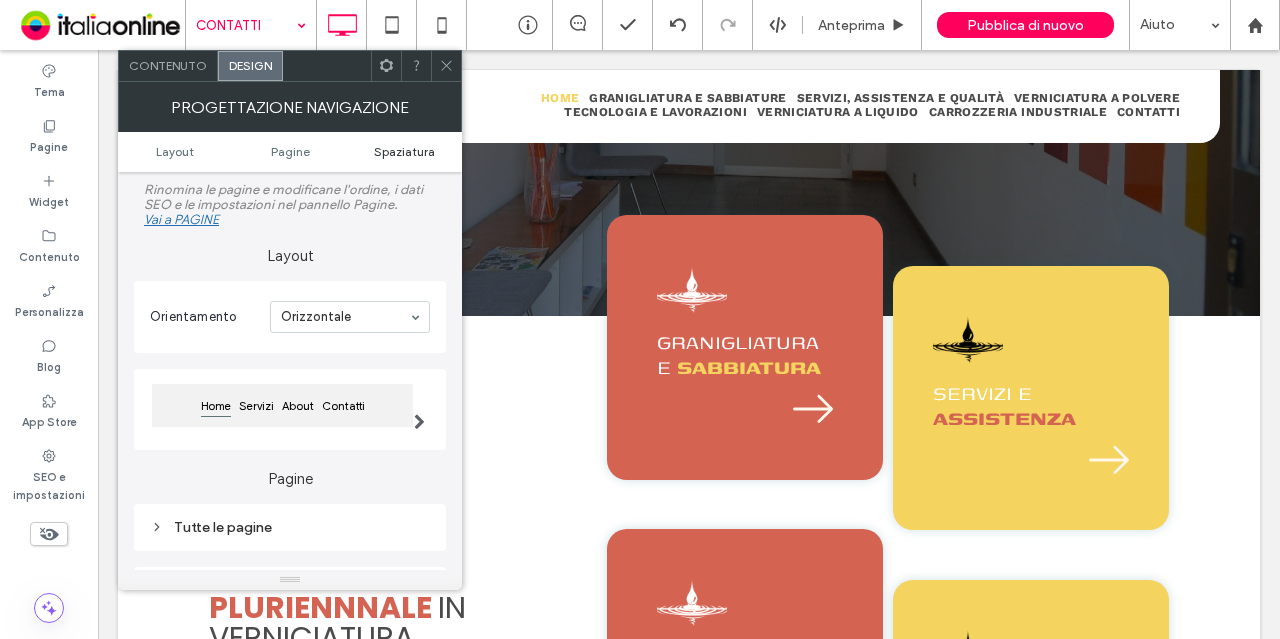 click on "Spaziatura" at bounding box center (404, 151) 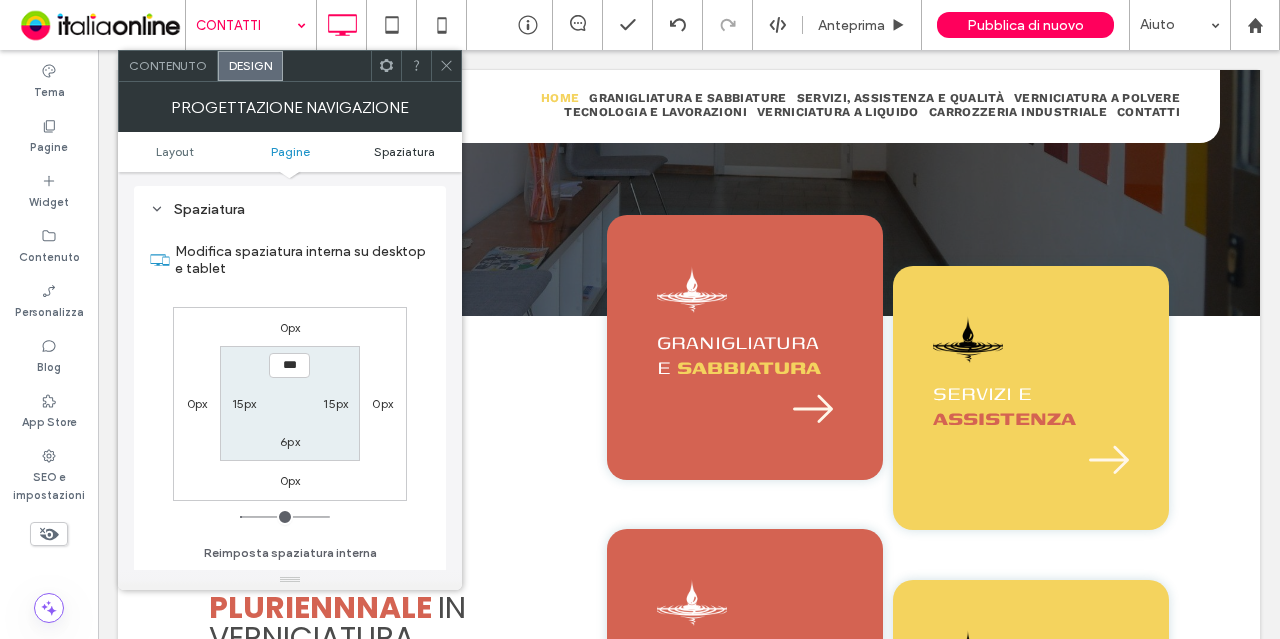 scroll, scrollTop: 462, scrollLeft: 0, axis: vertical 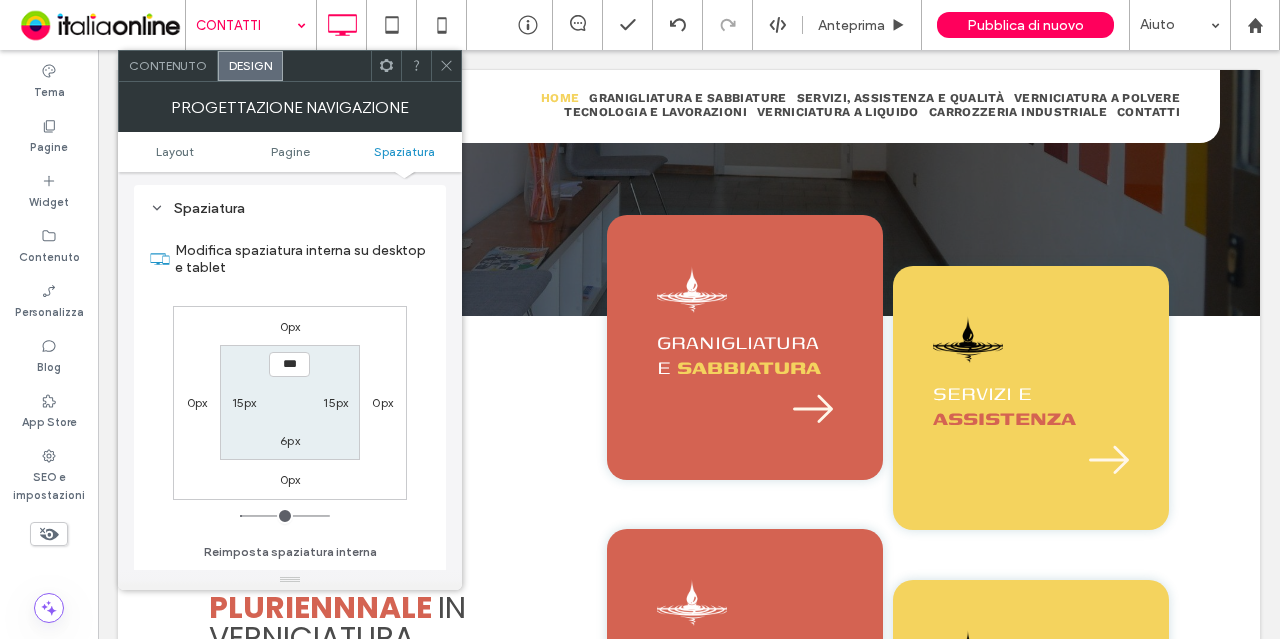 click on "15px" at bounding box center (244, 402) 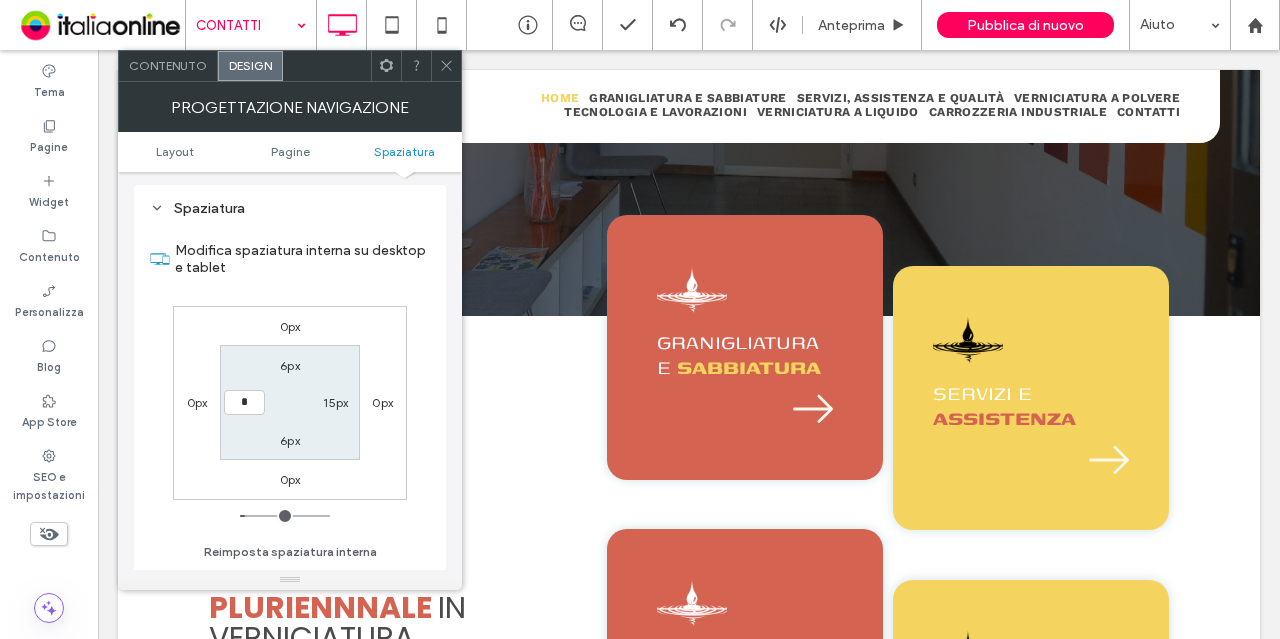 type on "*" 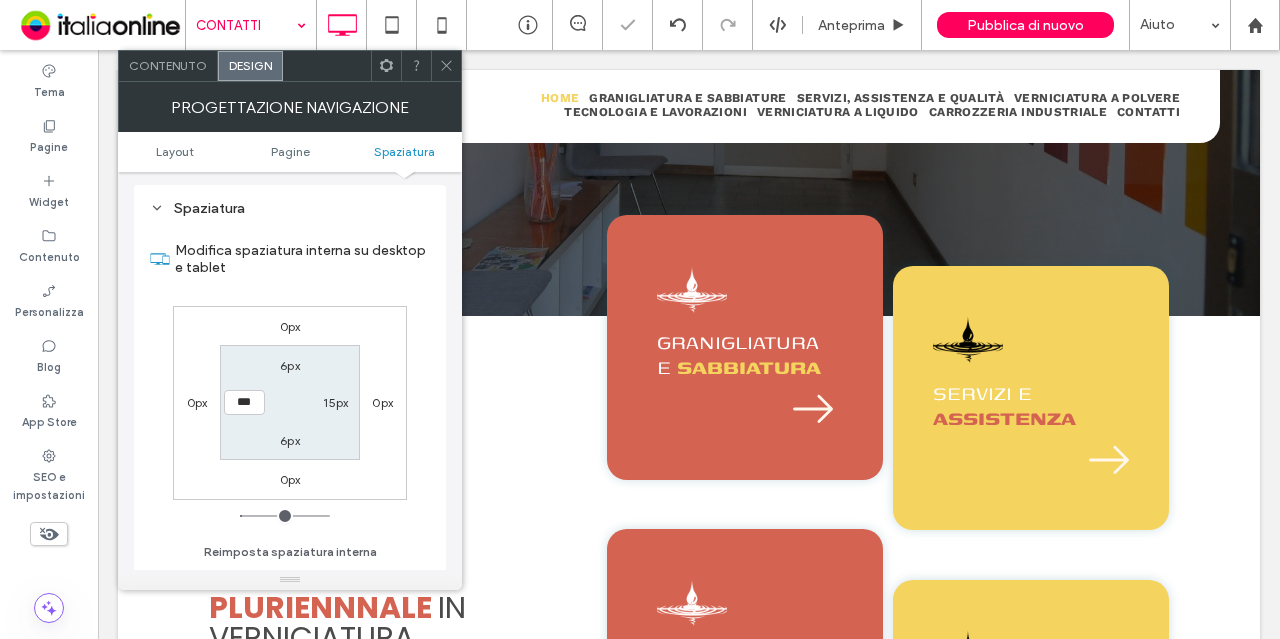 click on "15px" at bounding box center (335, 402) 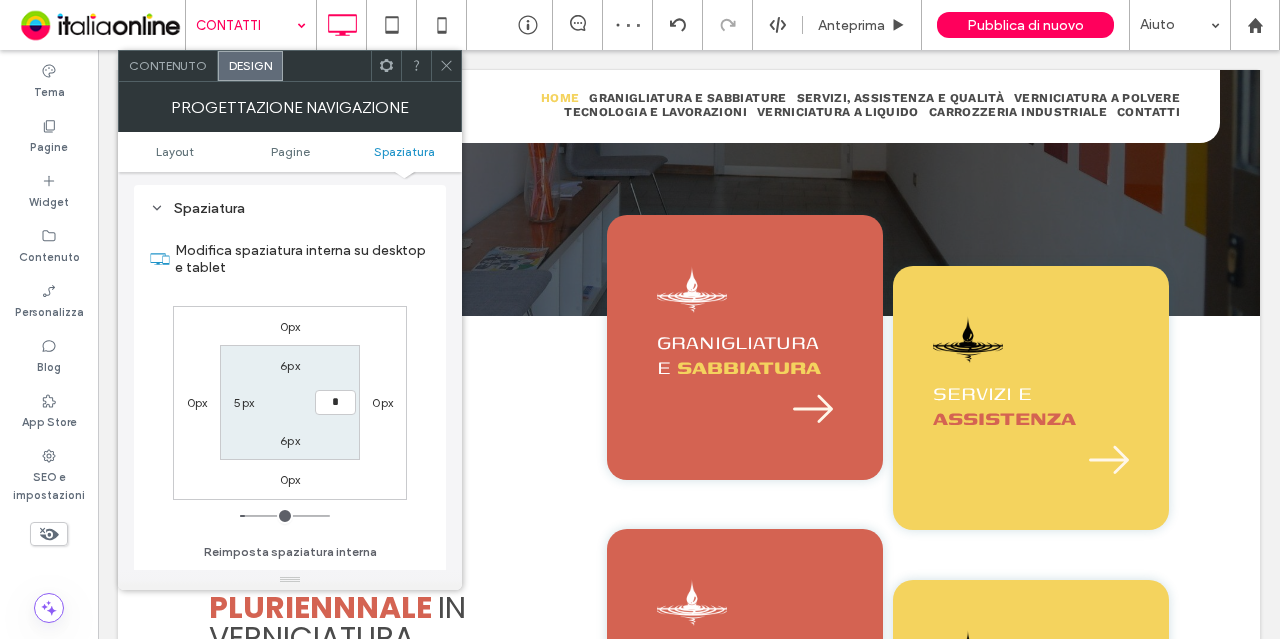 type on "*" 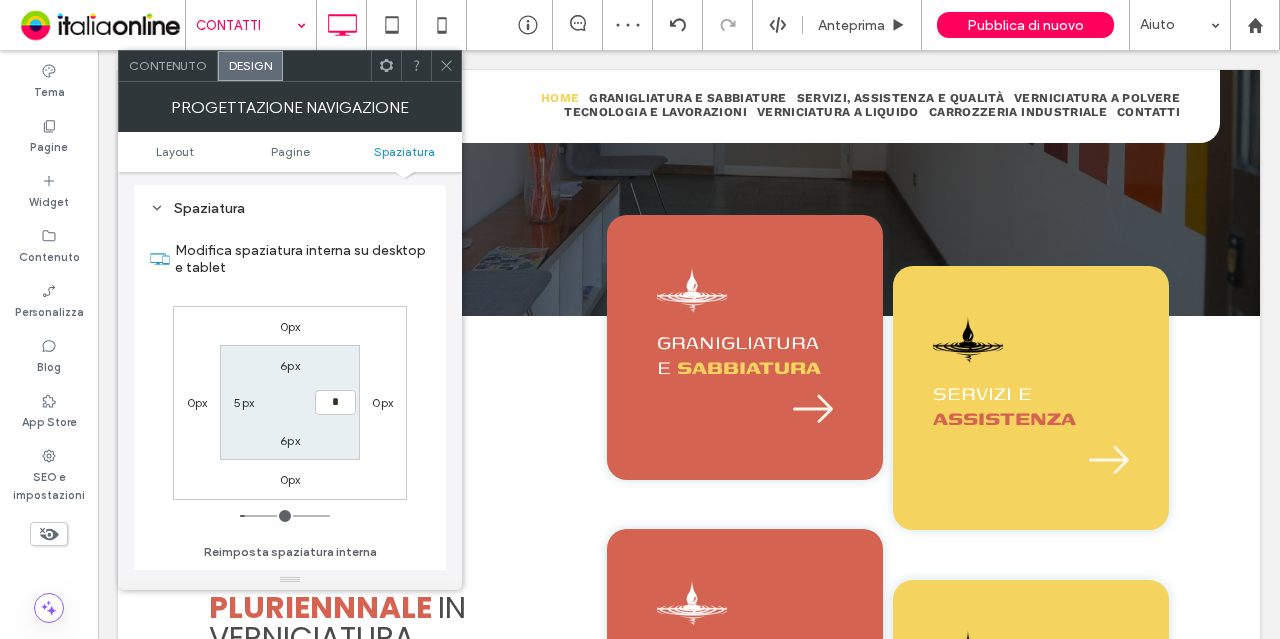 type on "*" 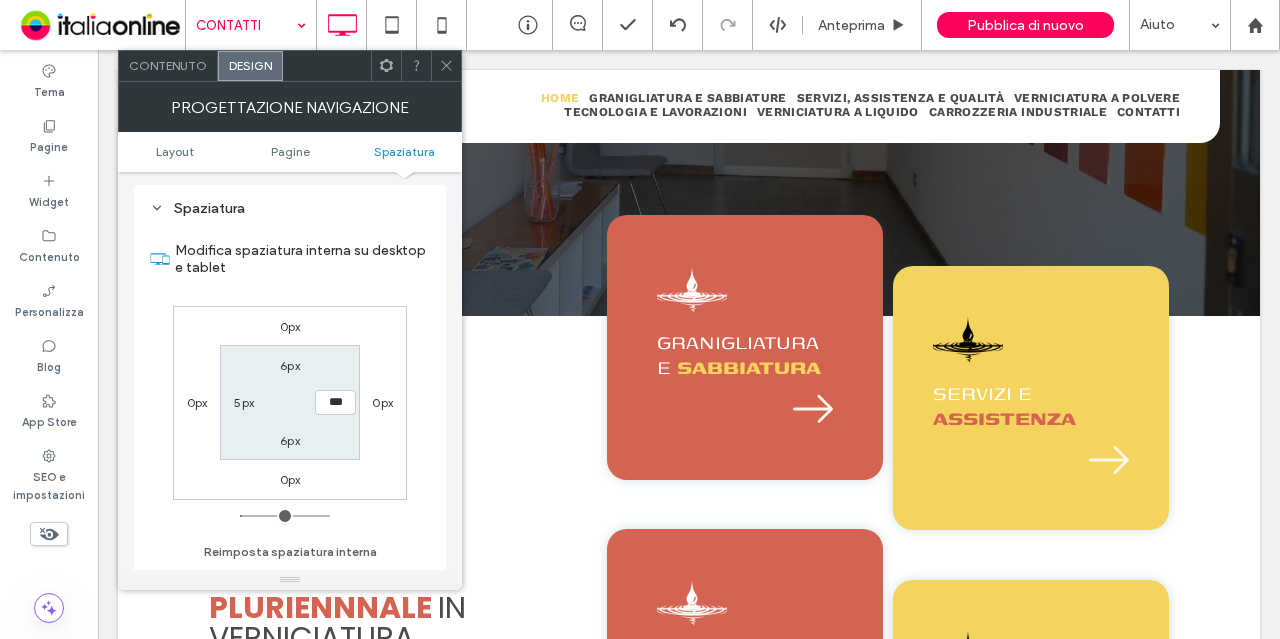 click on "Spaziatura Modifica spaziatura interna su desktop e tablet 0px 0px 0px 0px 6px *** 6px 5px Reimposta spaziatura interna" at bounding box center [290, 375] 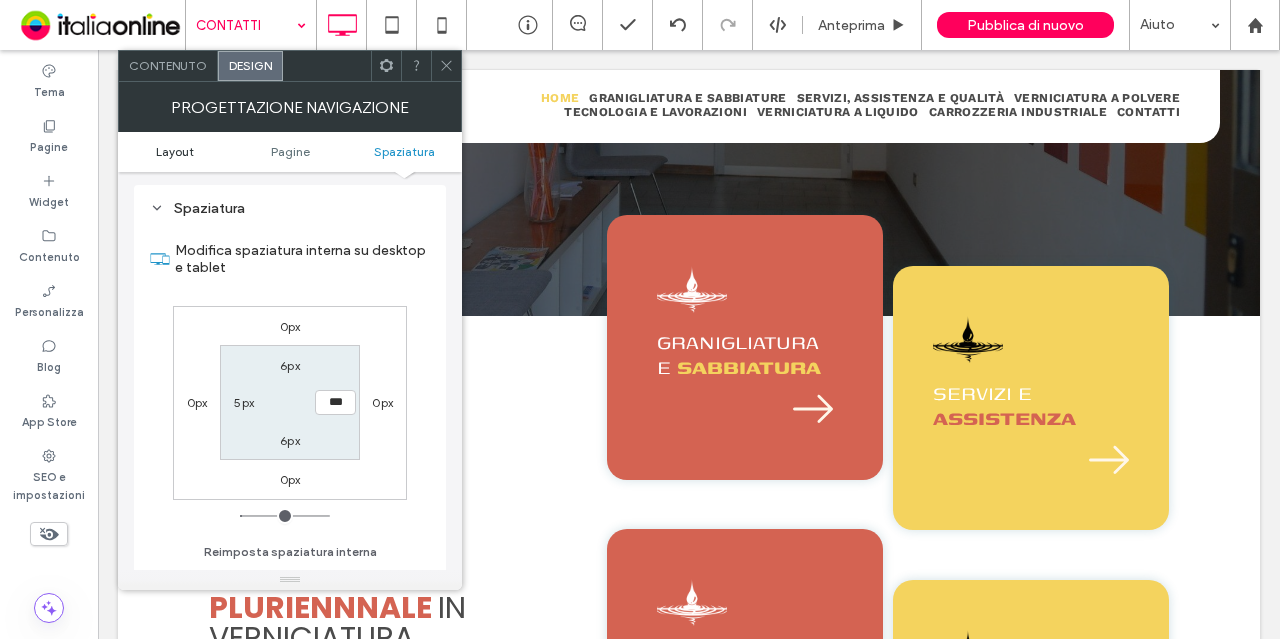 click on "Layout" at bounding box center [175, 151] 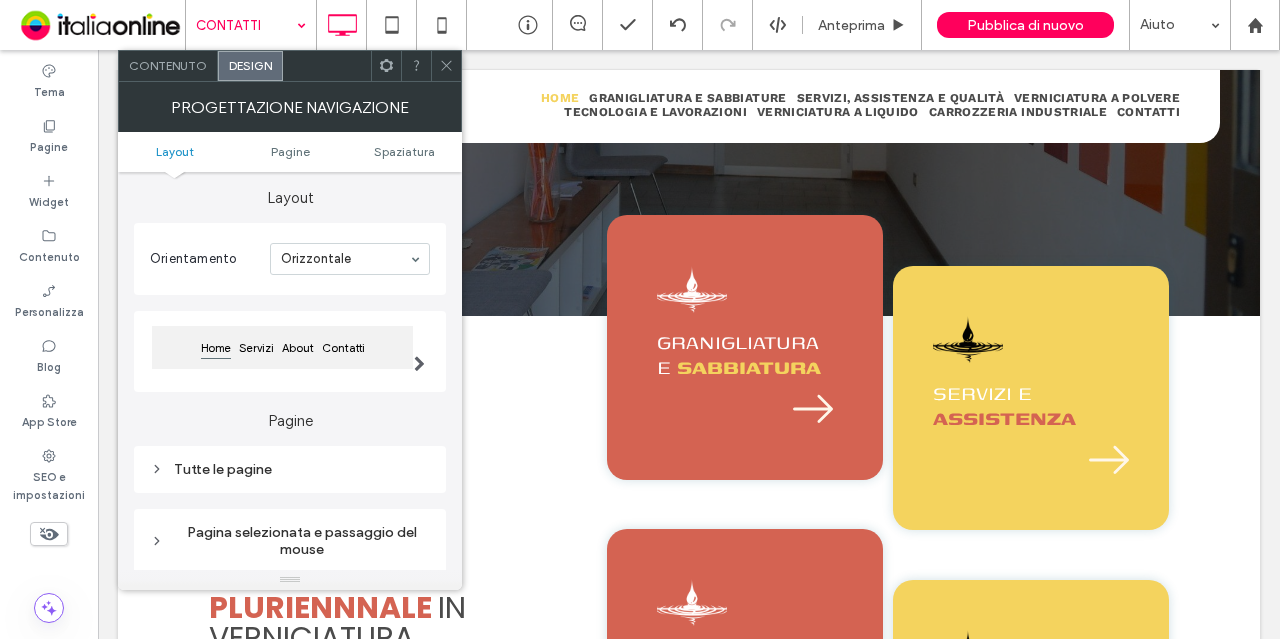 scroll, scrollTop: 137, scrollLeft: 0, axis: vertical 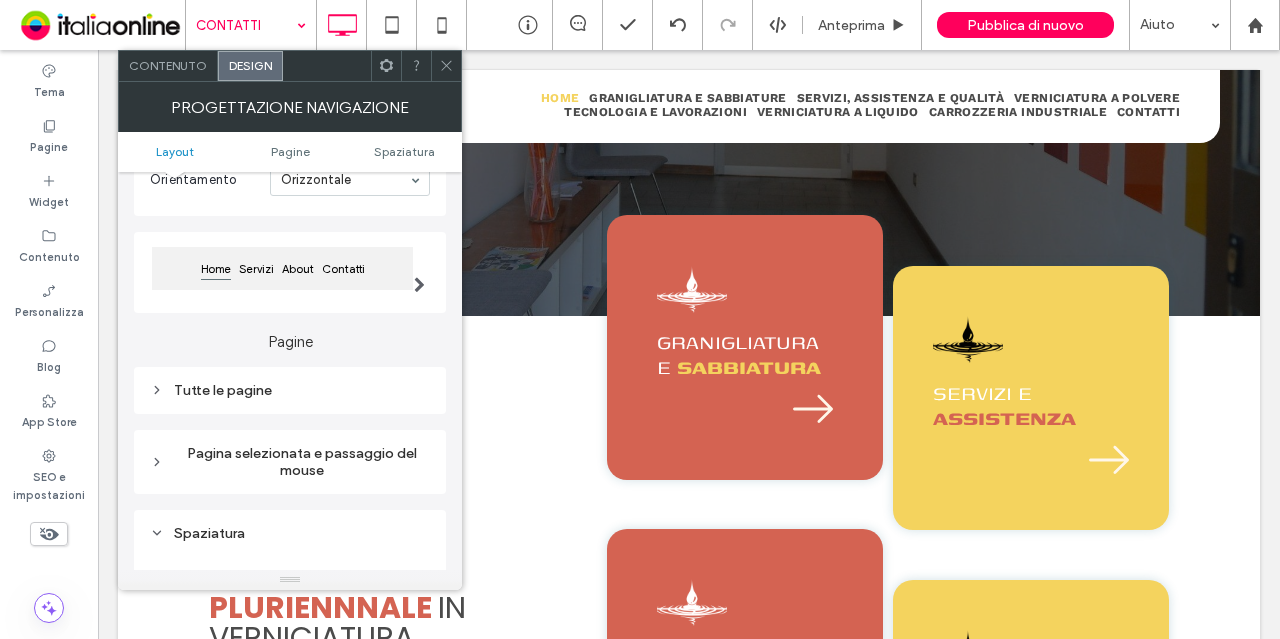 click on "Tutte le pagine" at bounding box center (290, 390) 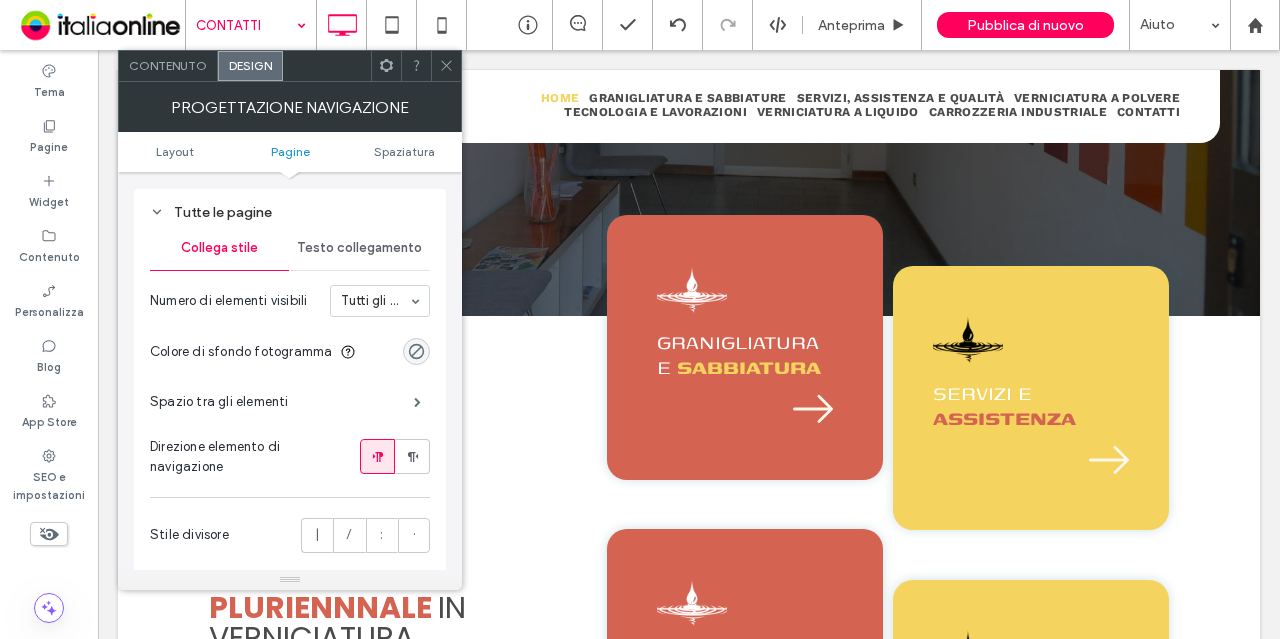 scroll, scrollTop: 318, scrollLeft: 0, axis: vertical 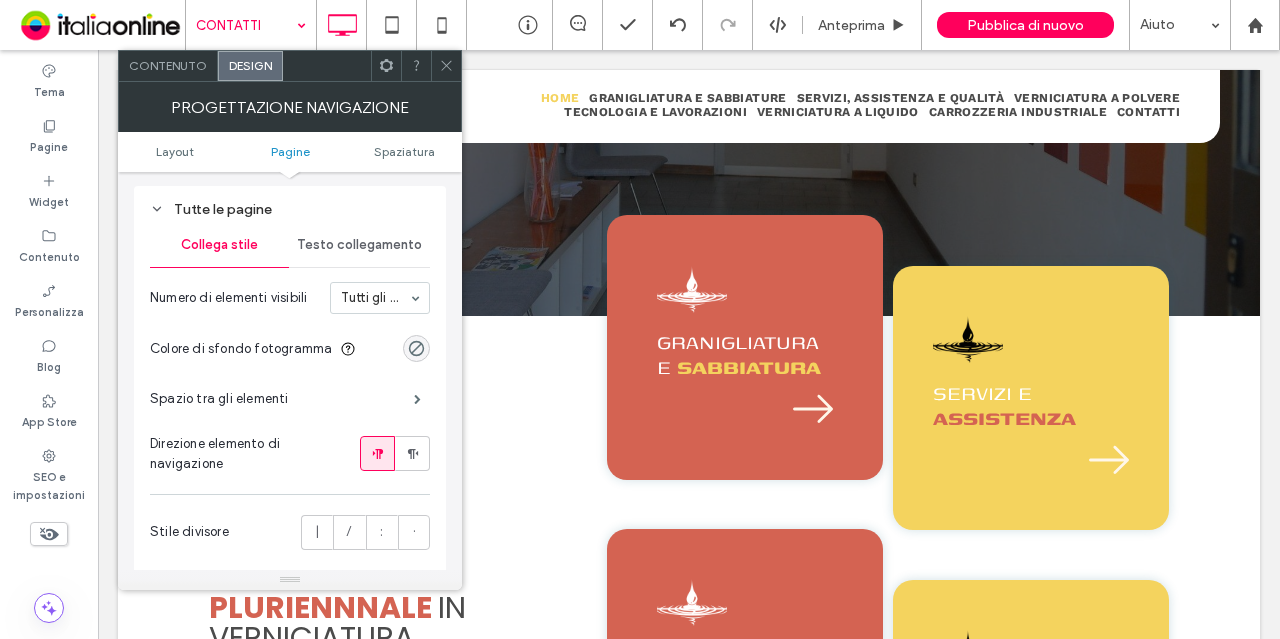 click on "Testo collegamento" at bounding box center (359, 245) 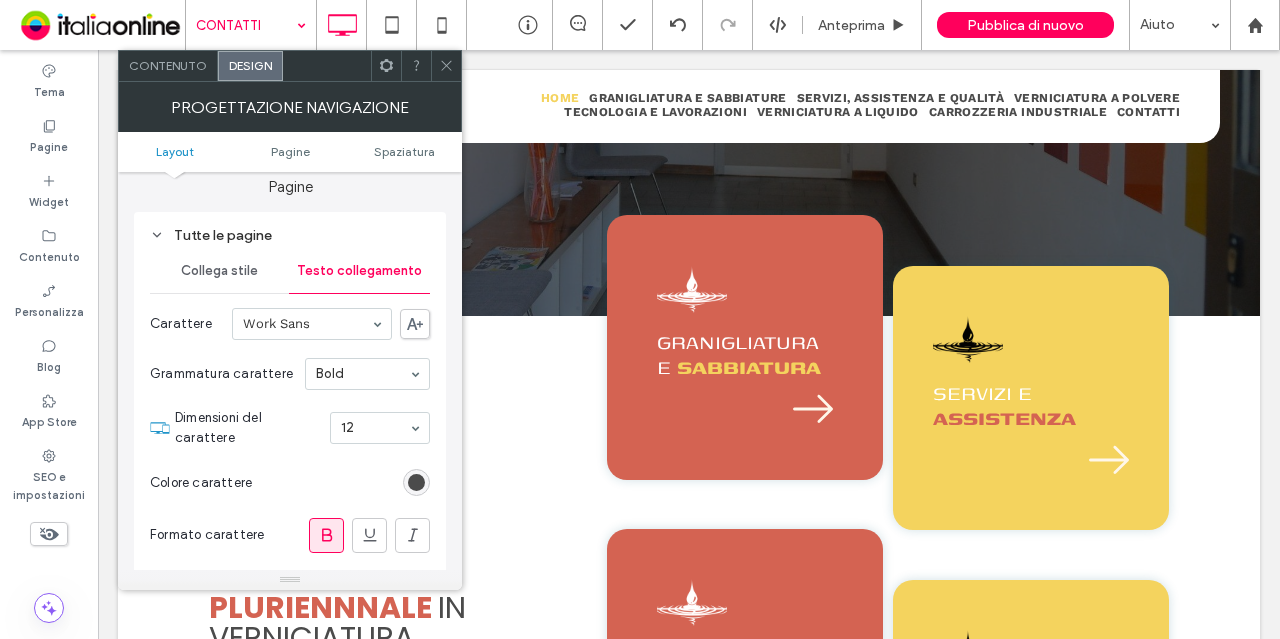 scroll, scrollTop: 95, scrollLeft: 0, axis: vertical 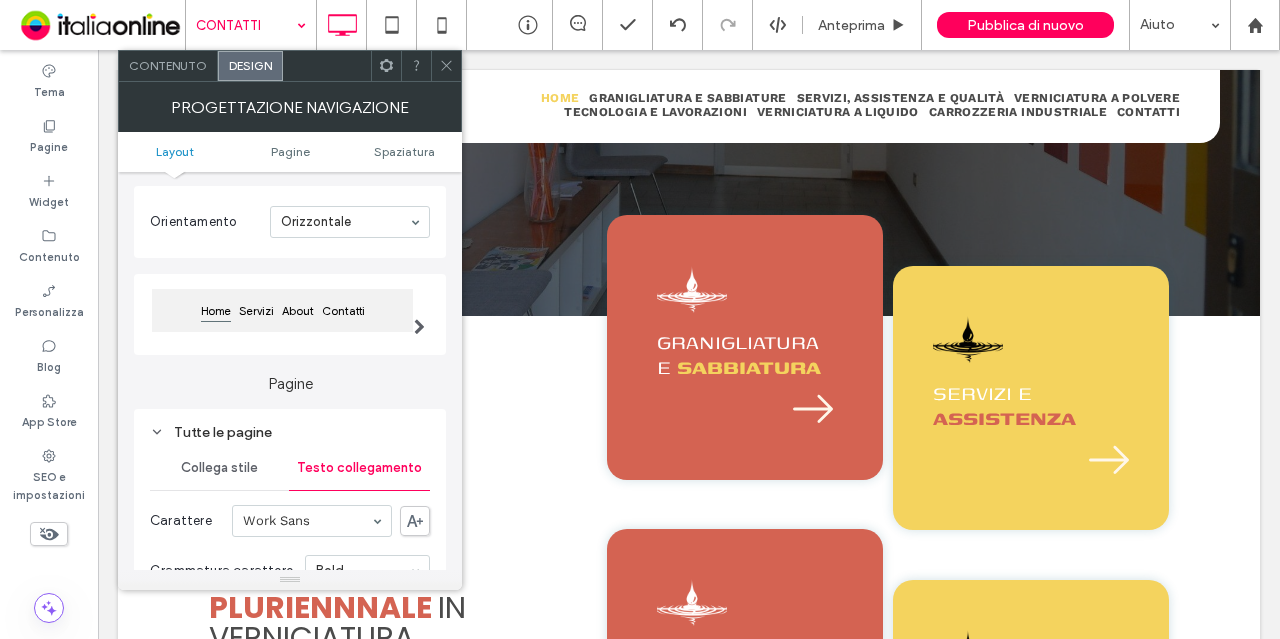 click on "Collega stile" at bounding box center [219, 468] 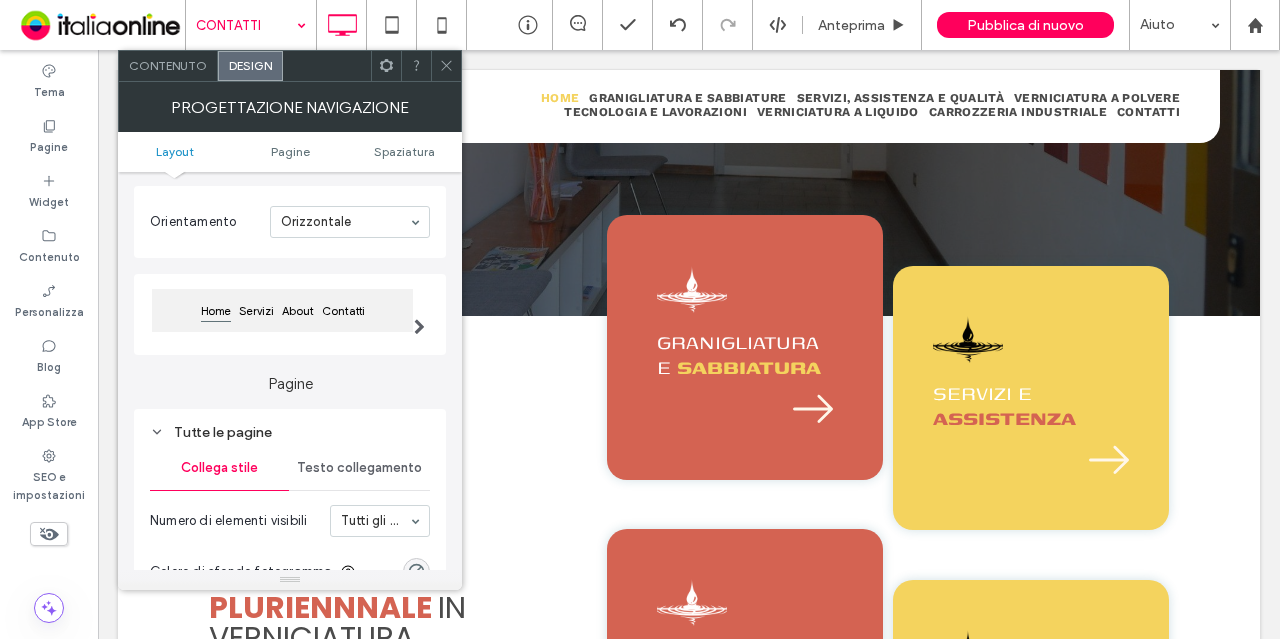scroll, scrollTop: 326, scrollLeft: 0, axis: vertical 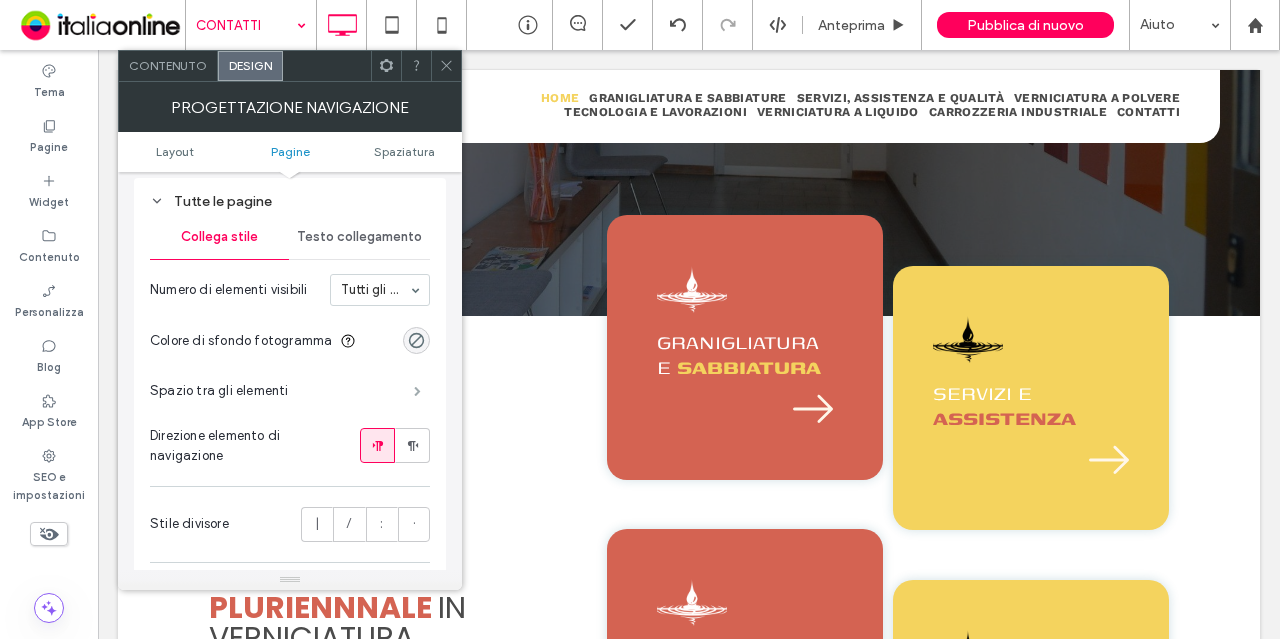 click at bounding box center [417, 391] 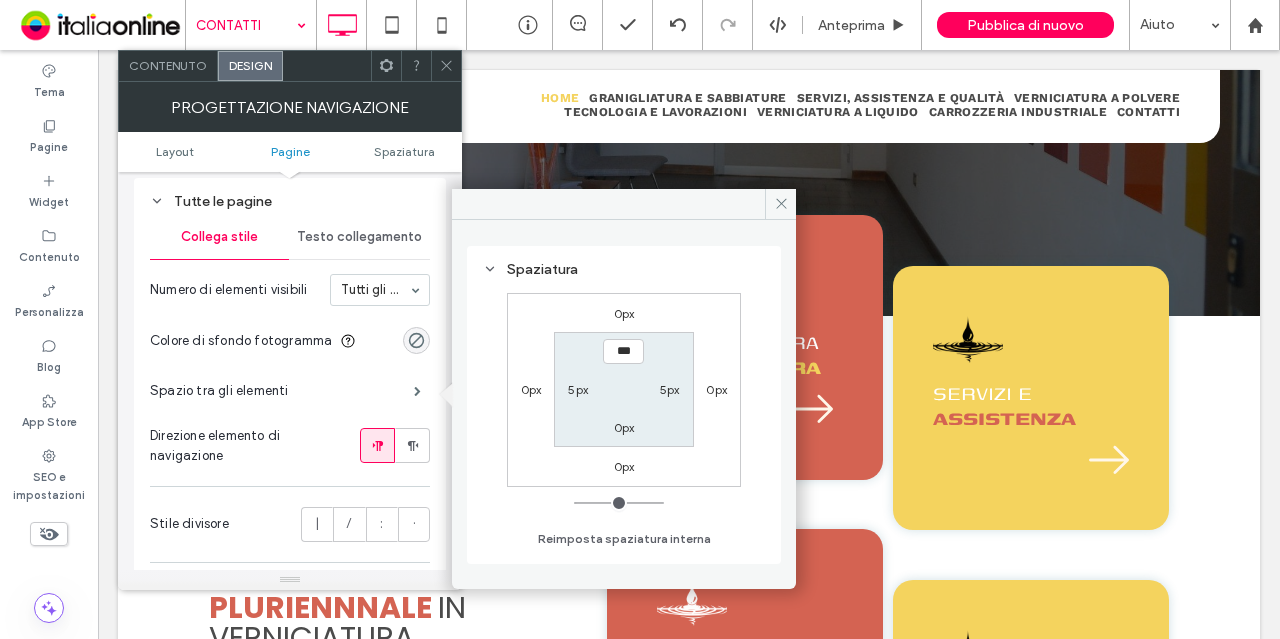 click on "5px" at bounding box center [578, 389] 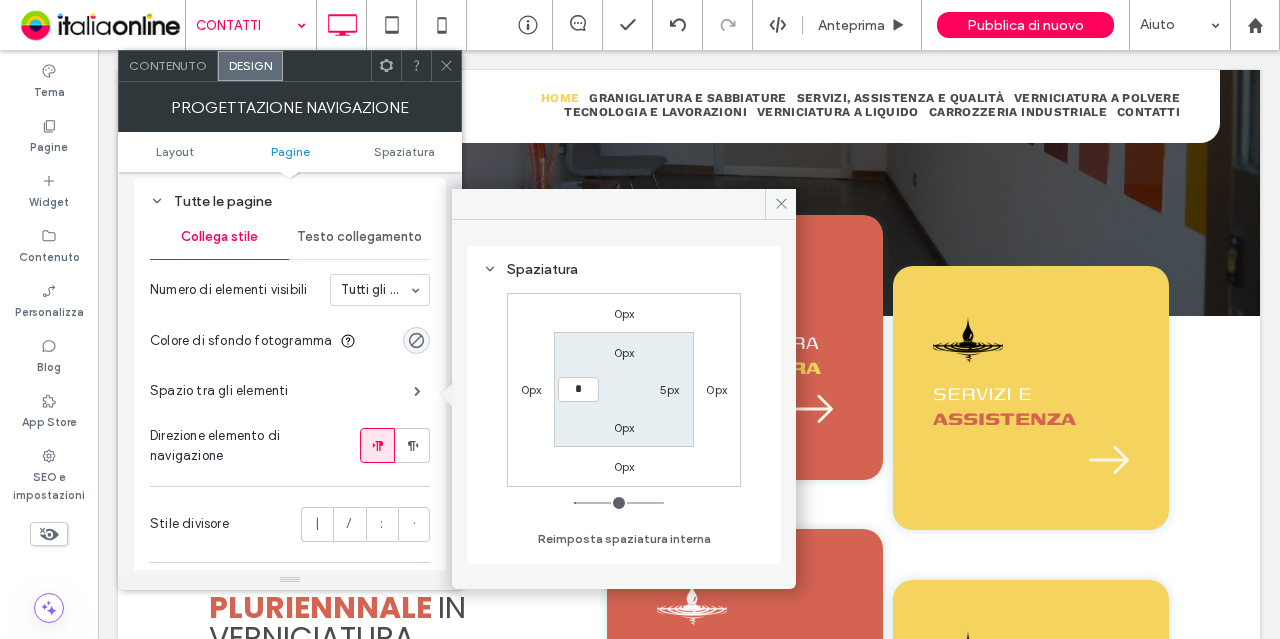 type on "*" 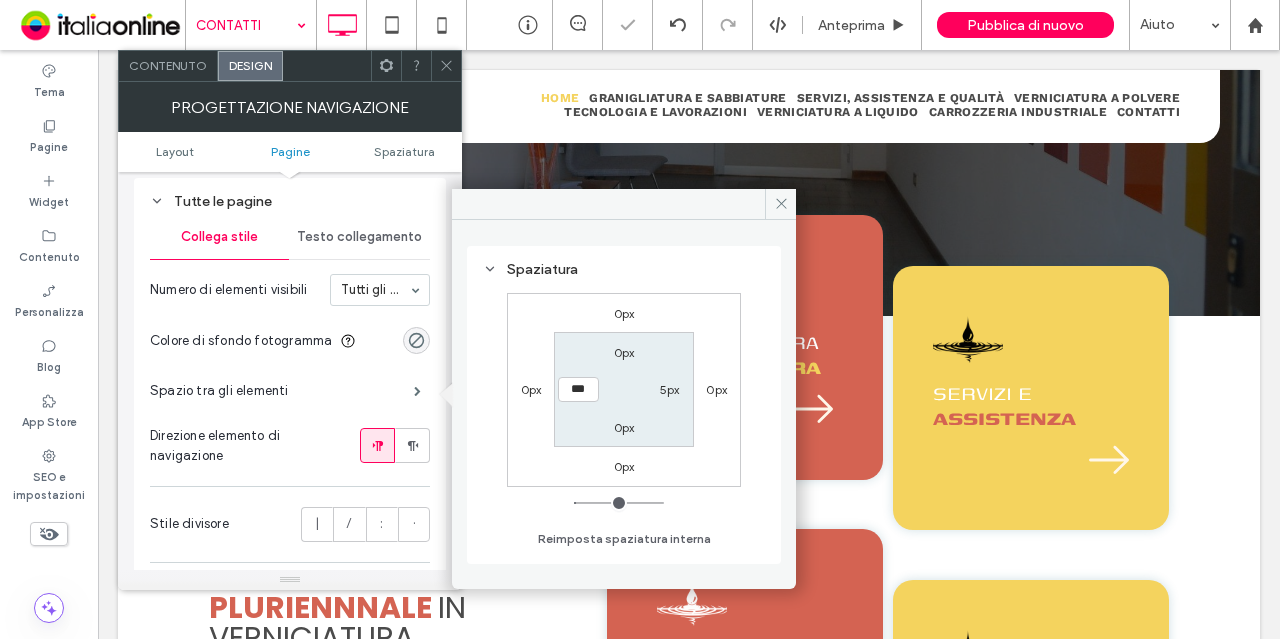 click on "5px" at bounding box center [670, 389] 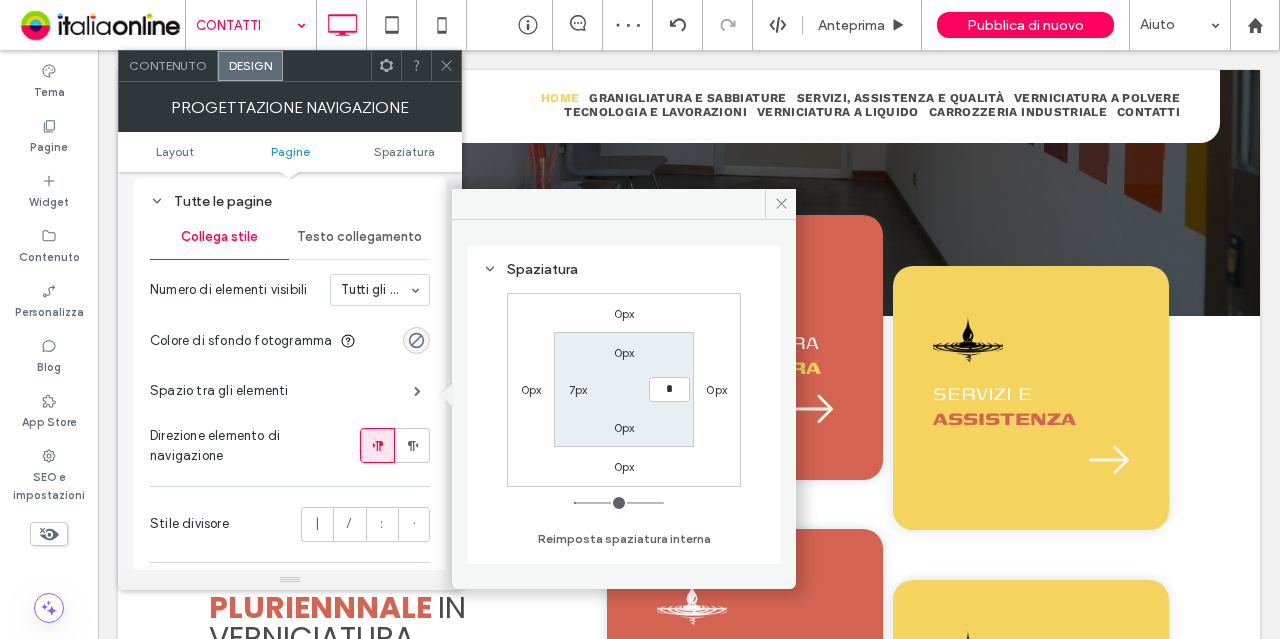 type on "*" 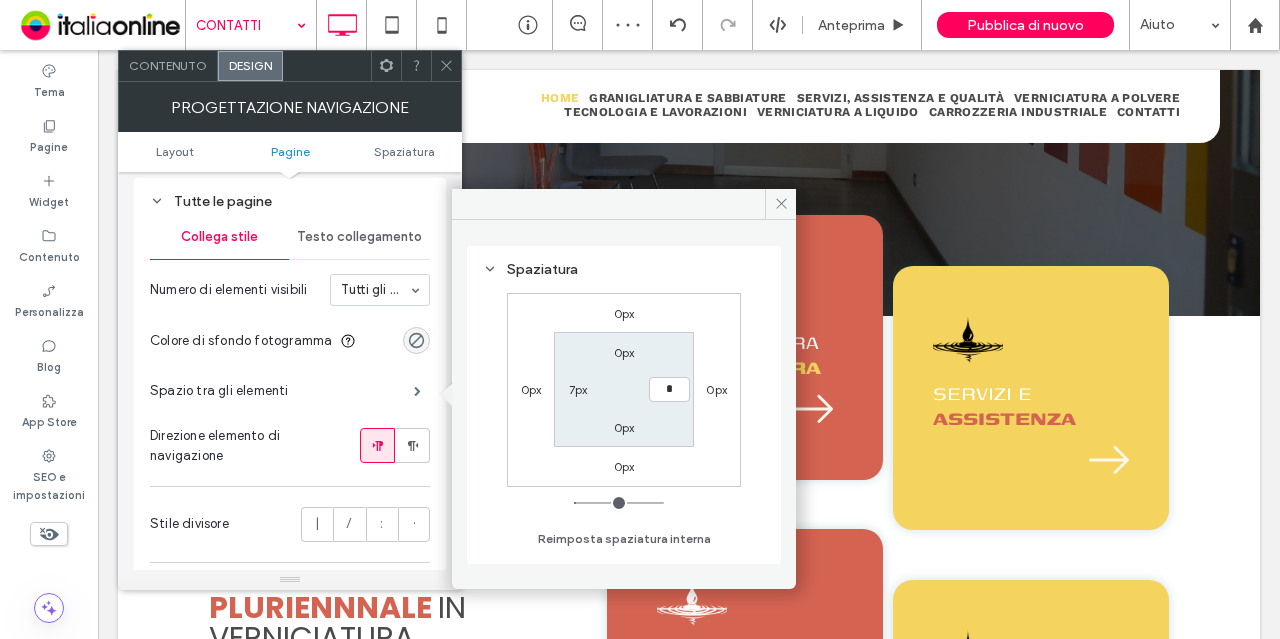 type on "*" 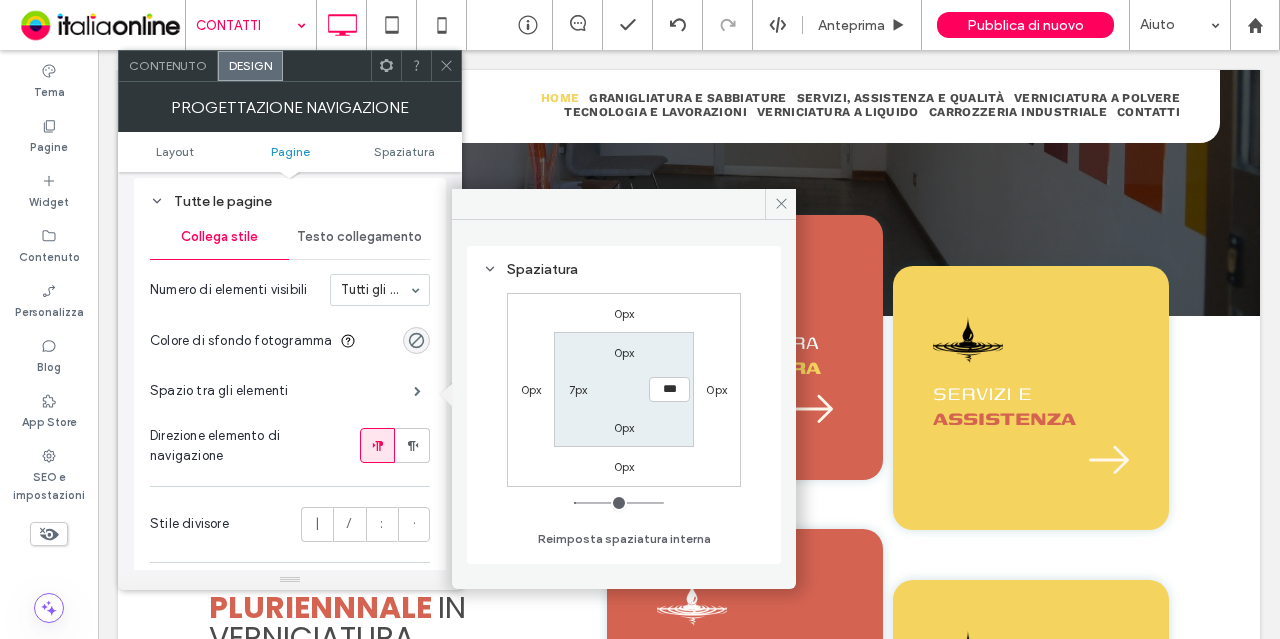 click on "·" at bounding box center (414, 524) 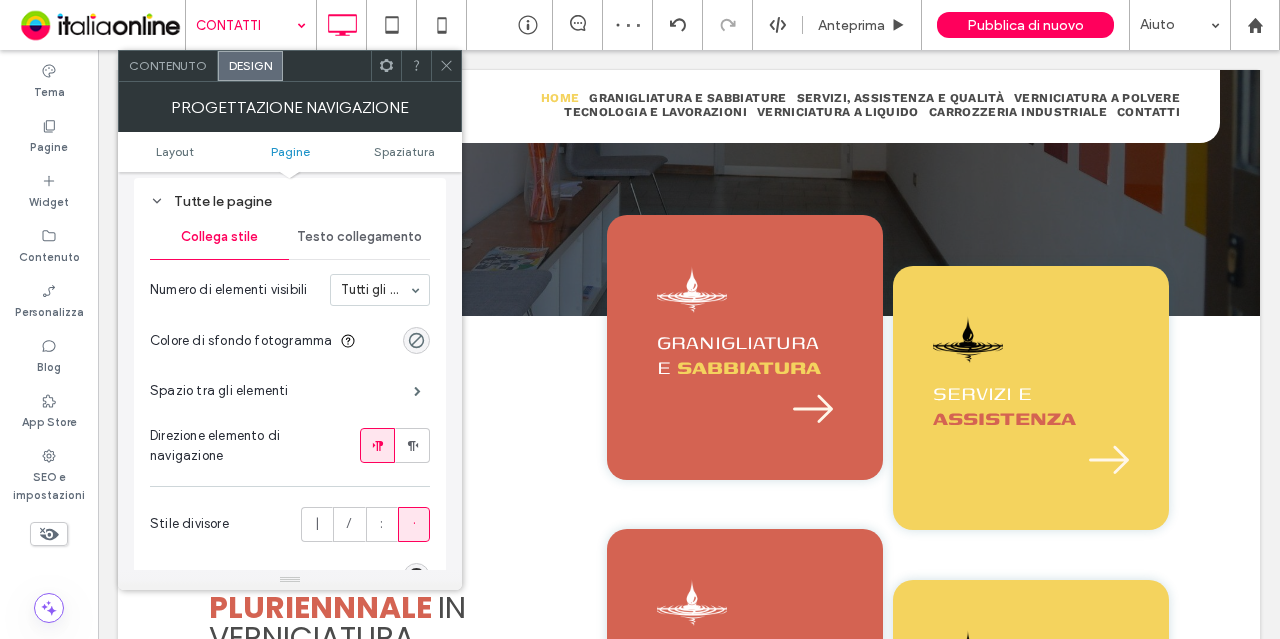 click 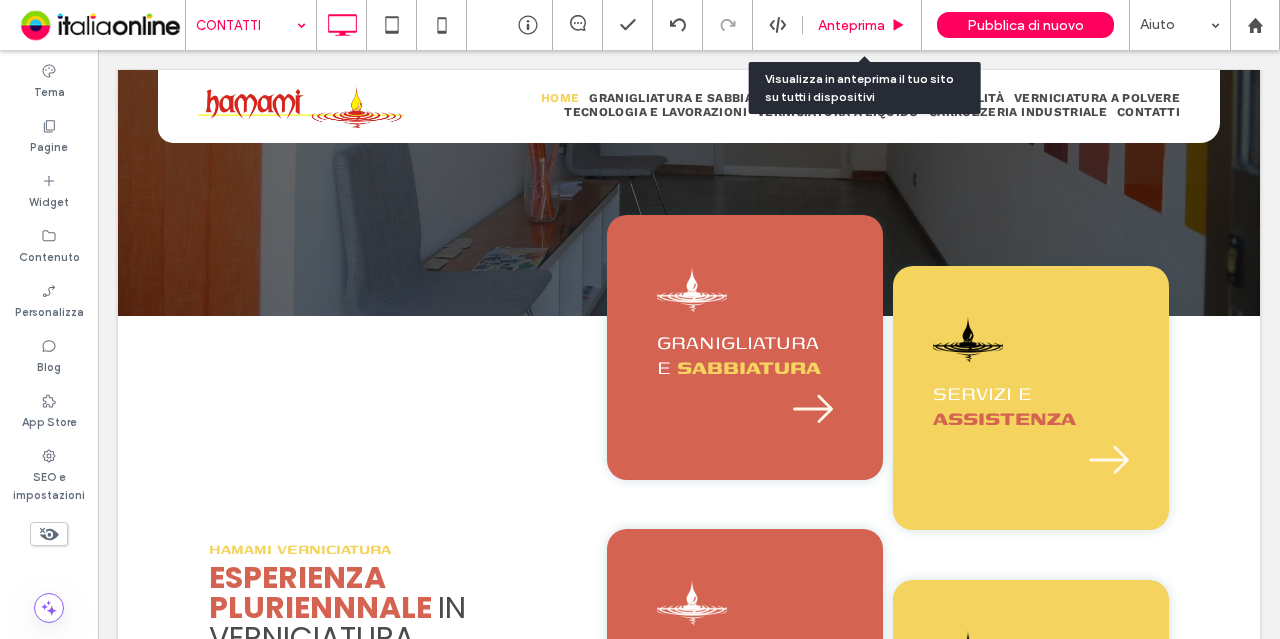 click on "Anteprima" at bounding box center (862, 25) 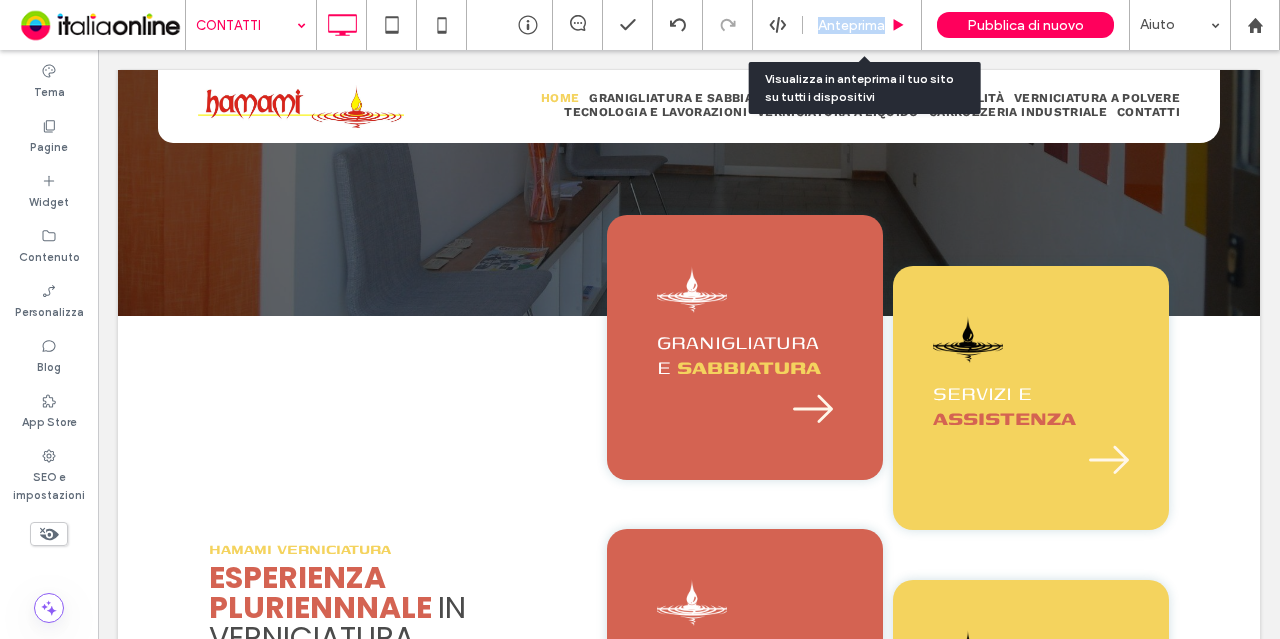 click on "Anteprima" at bounding box center [862, 25] 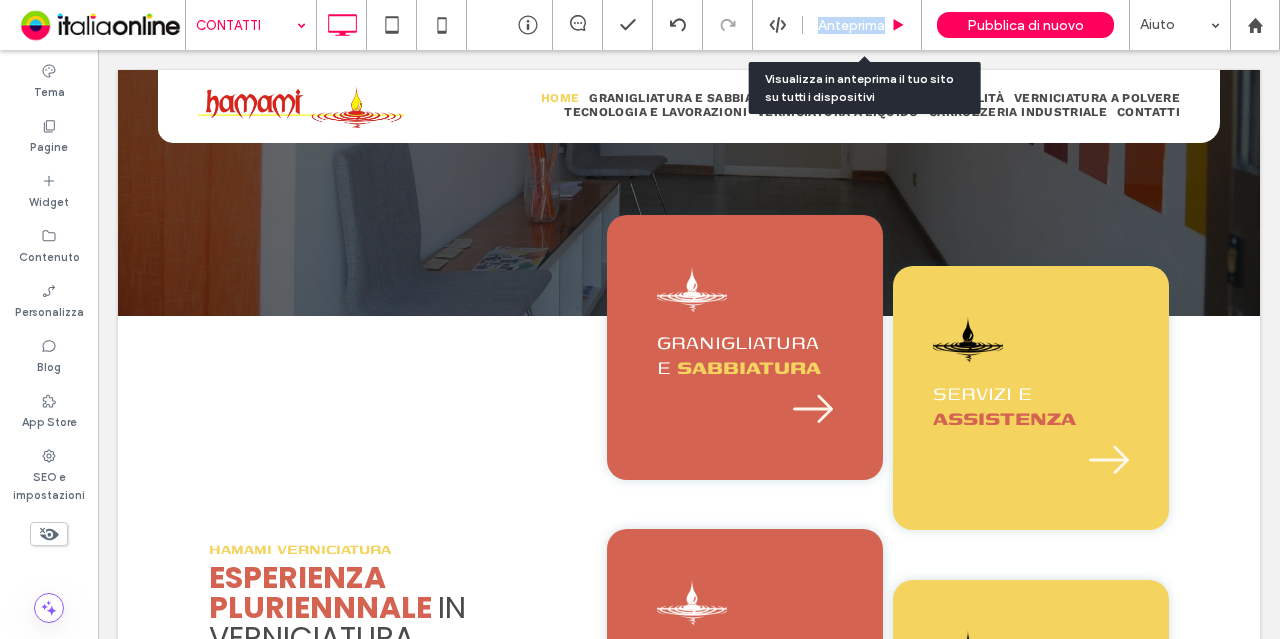 click on "Anteprima" at bounding box center [851, 25] 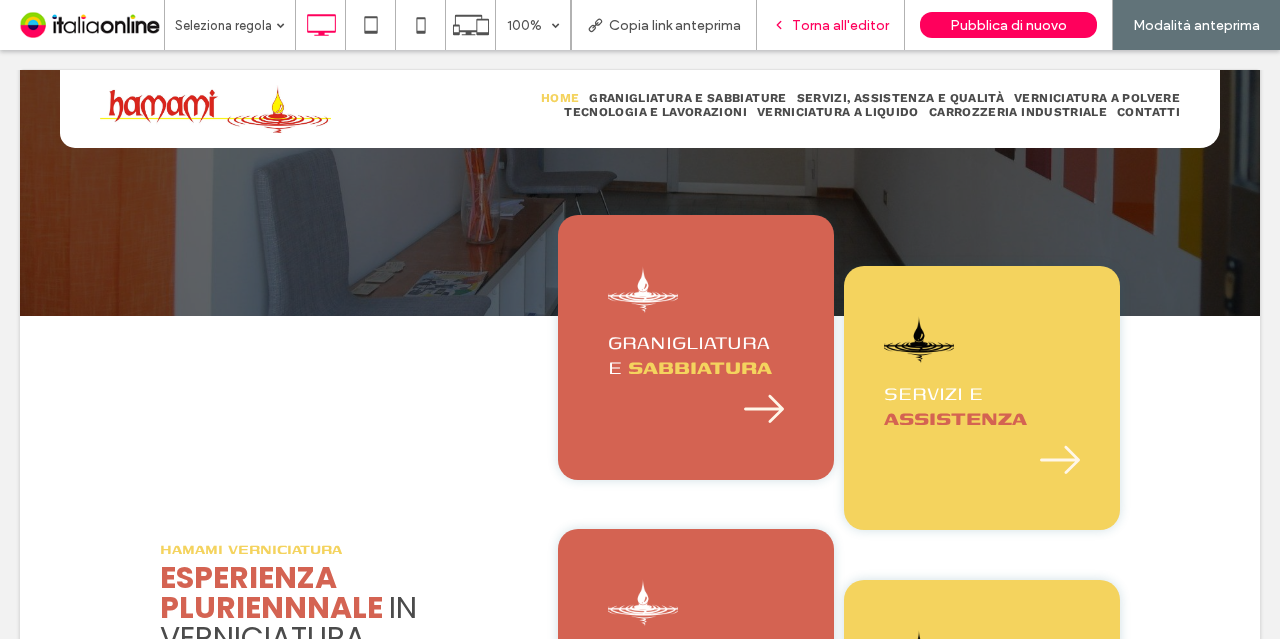 click on "Torna all'editor" at bounding box center [830, 25] 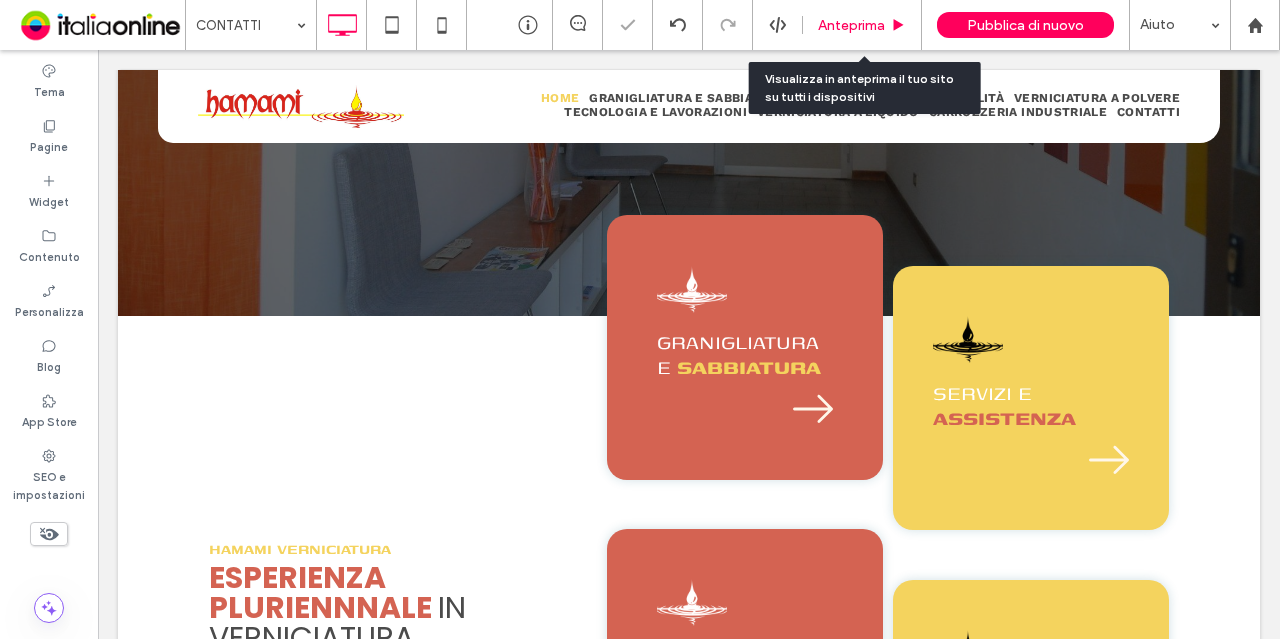 click on "Anteprima" at bounding box center [851, 25] 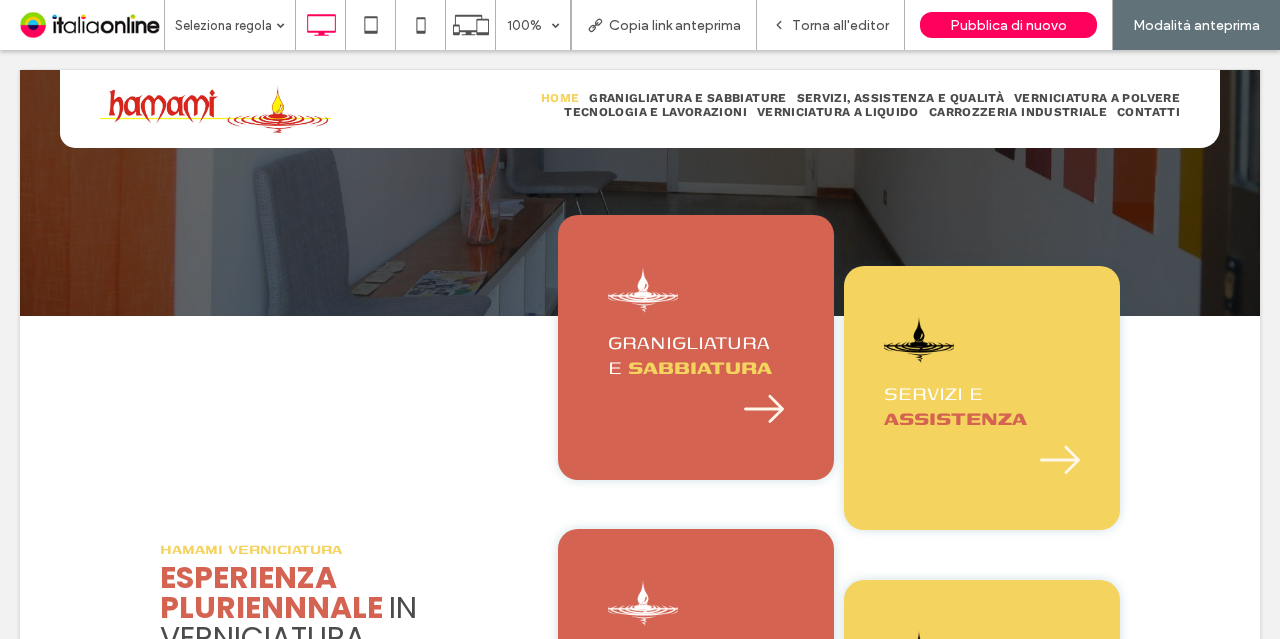 click on "Torna all'editor" at bounding box center [840, 25] 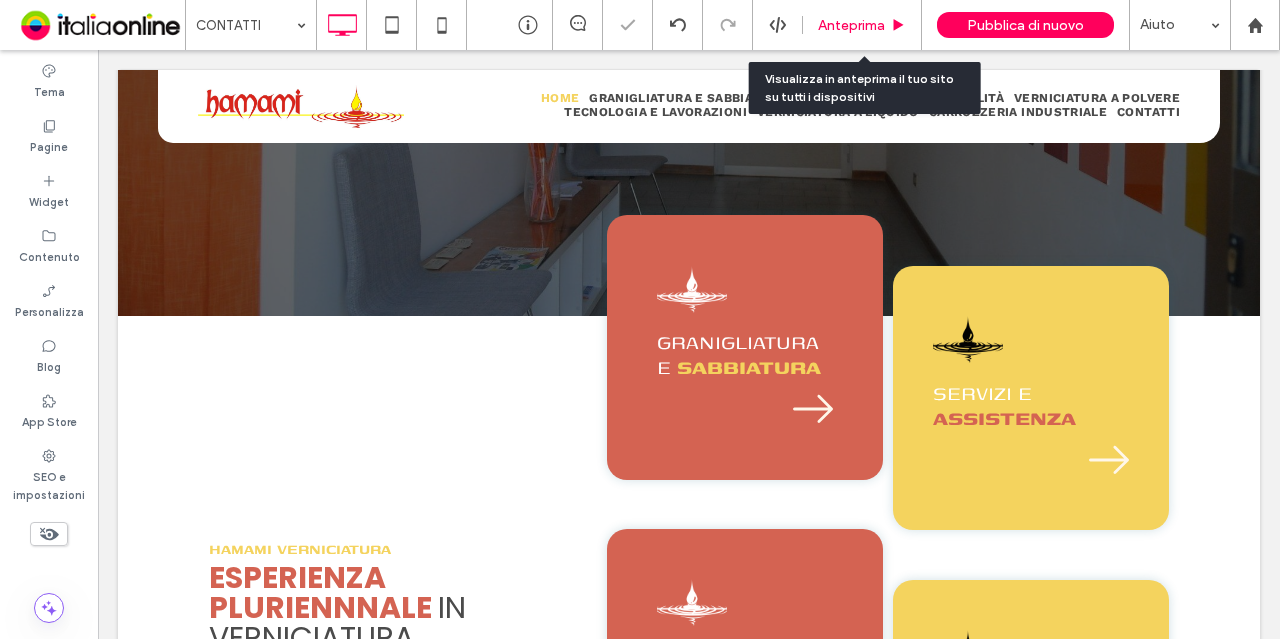 click on "Anteprima" at bounding box center (851, 25) 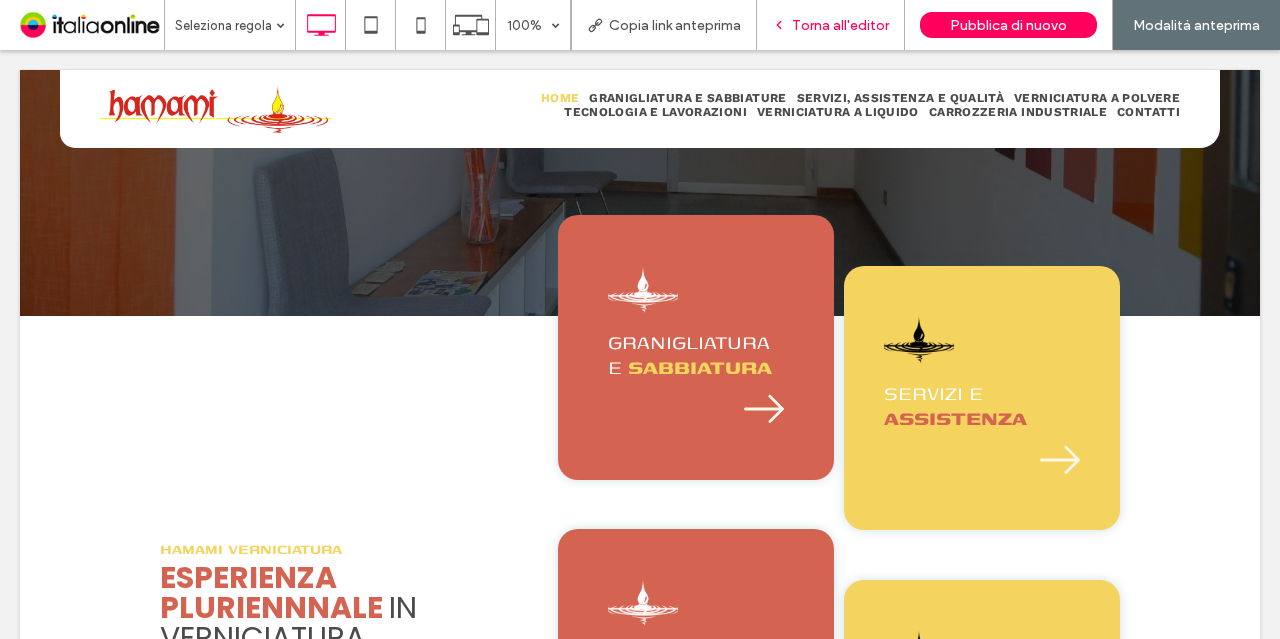 click on "Torna all'editor" at bounding box center [840, 25] 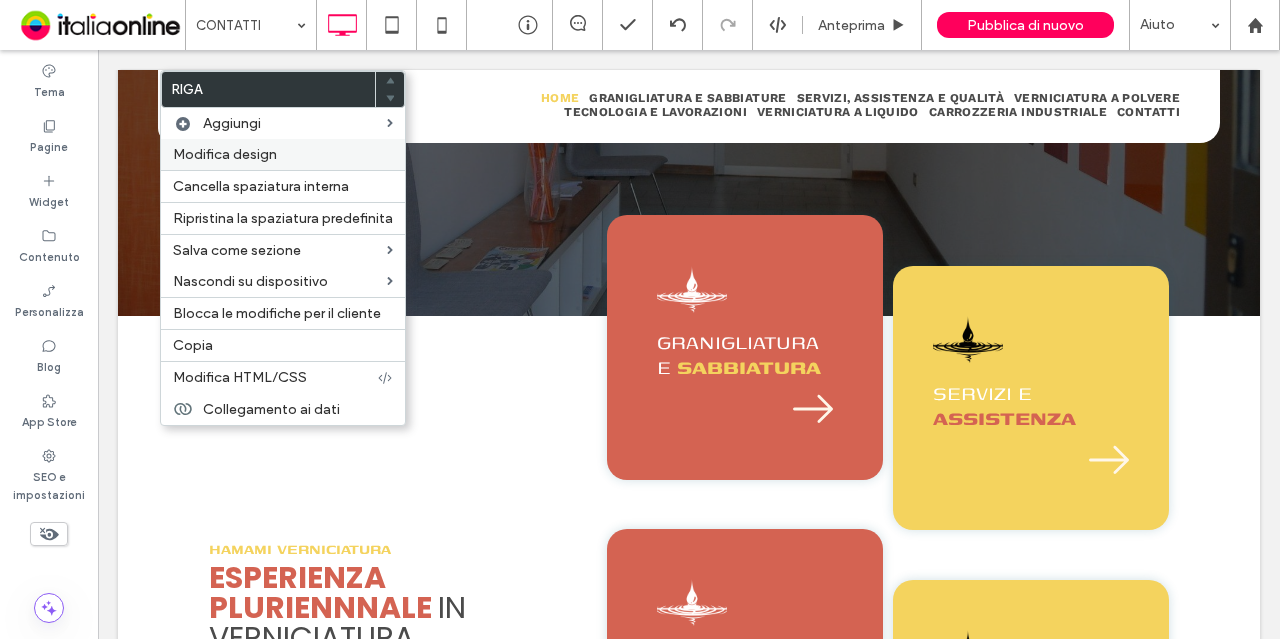 click on "Modifica design" at bounding box center (225, 154) 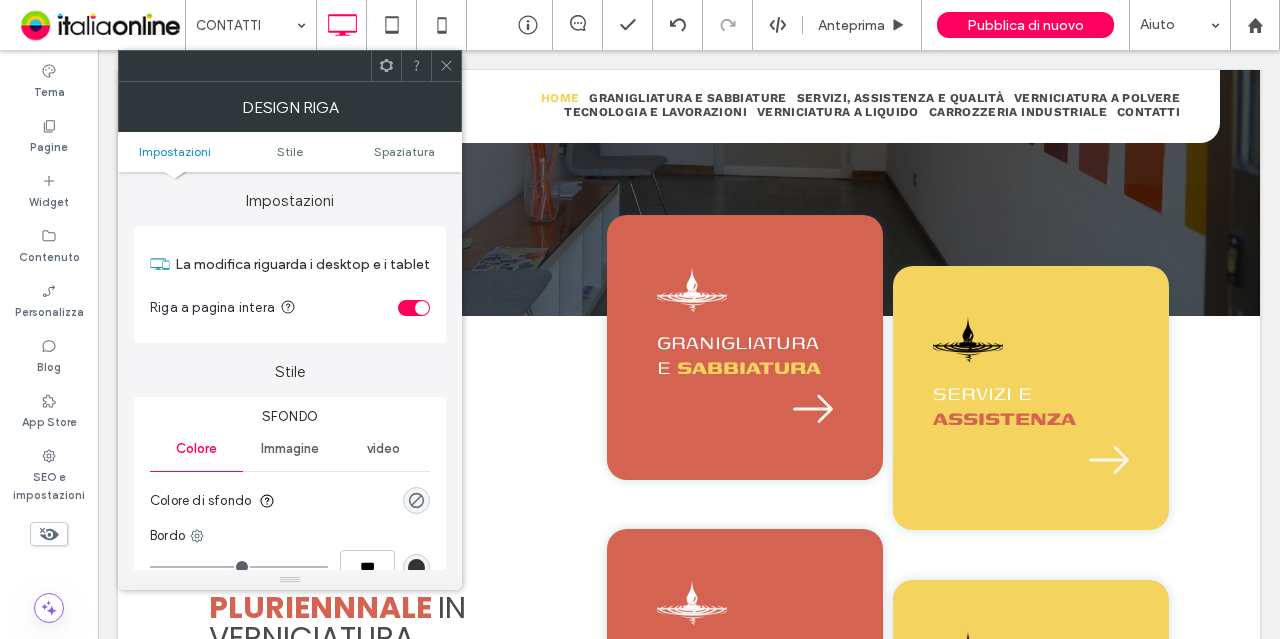 scroll, scrollTop: 109, scrollLeft: 0, axis: vertical 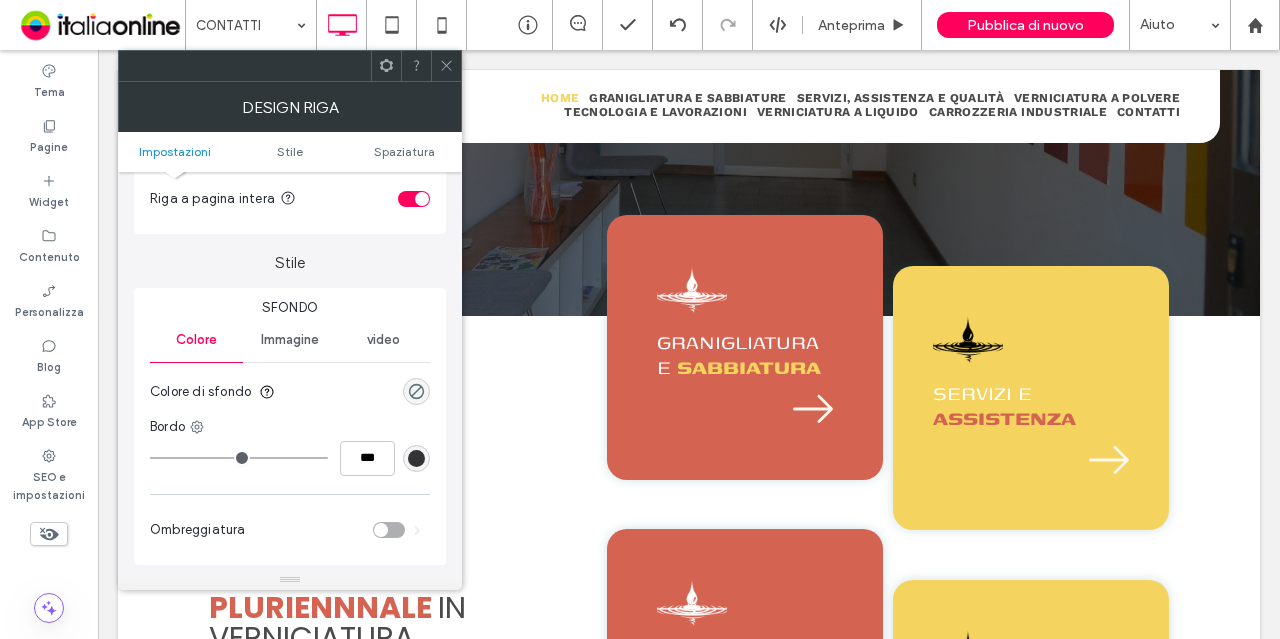 click 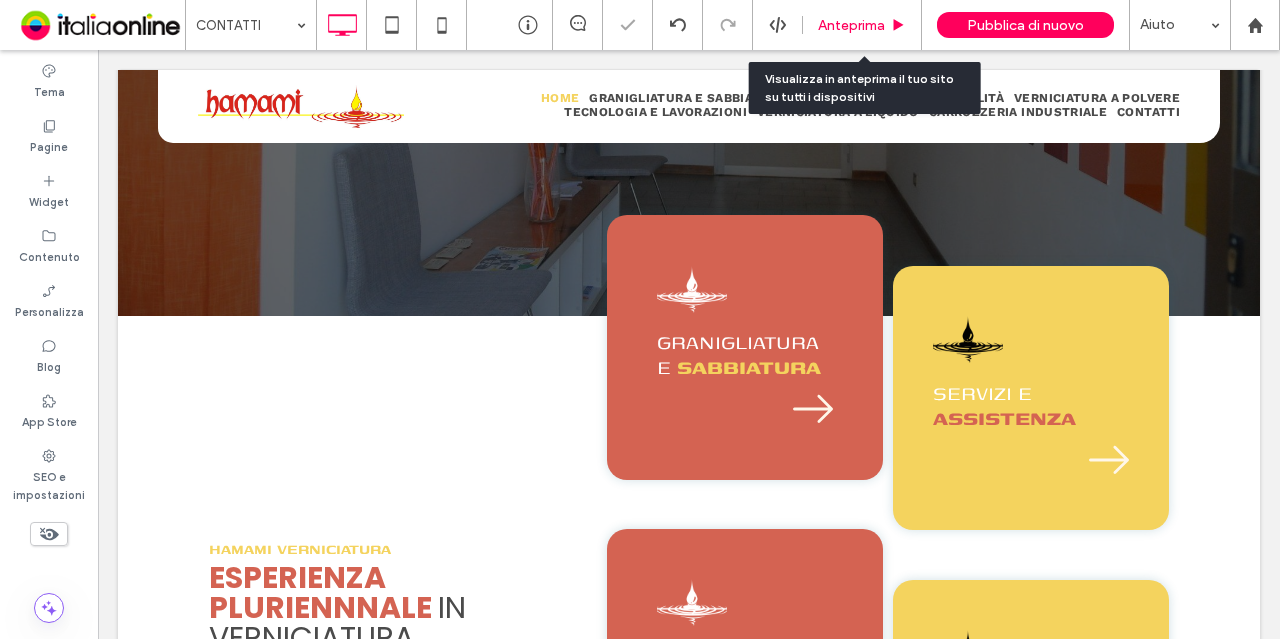 click on "Anteprima" at bounding box center [862, 25] 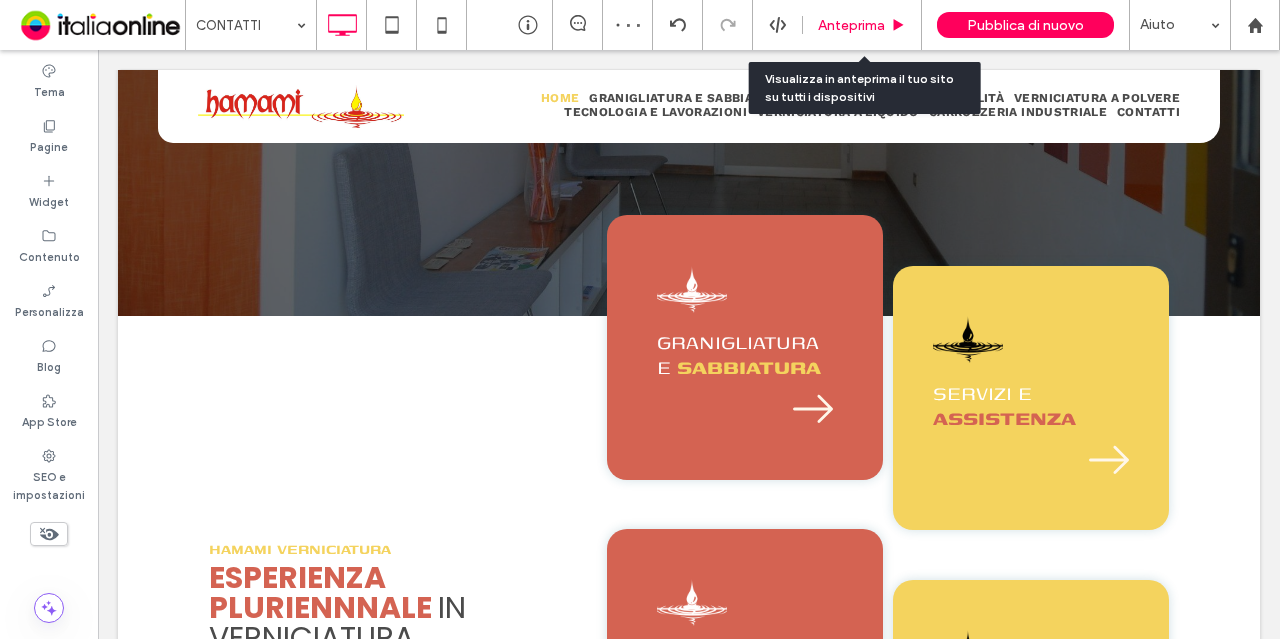 click on "Anteprima" at bounding box center [851, 25] 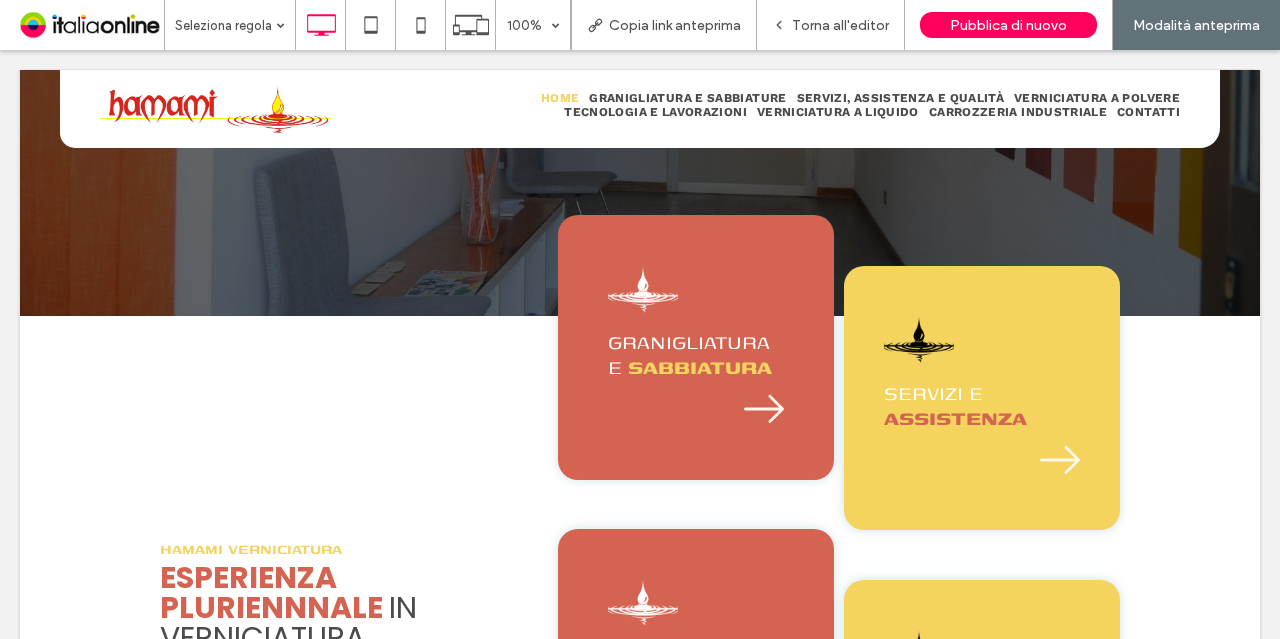 click on "Torna all'editor" at bounding box center (840, 25) 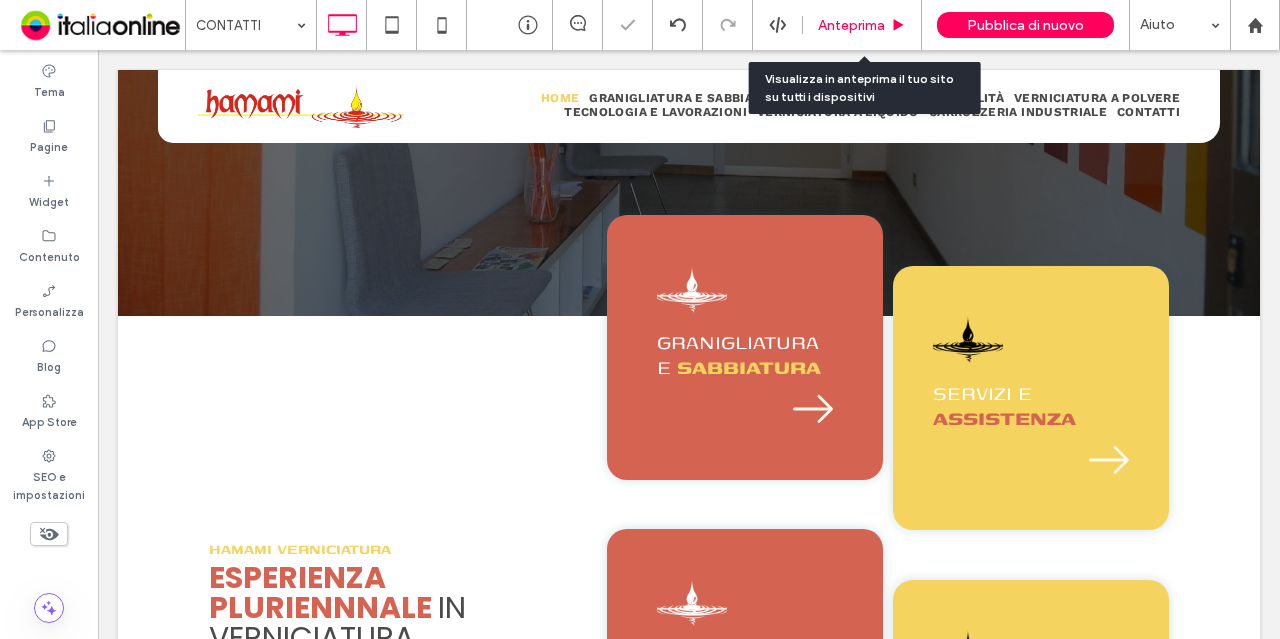 click on "Anteprima" at bounding box center (851, 25) 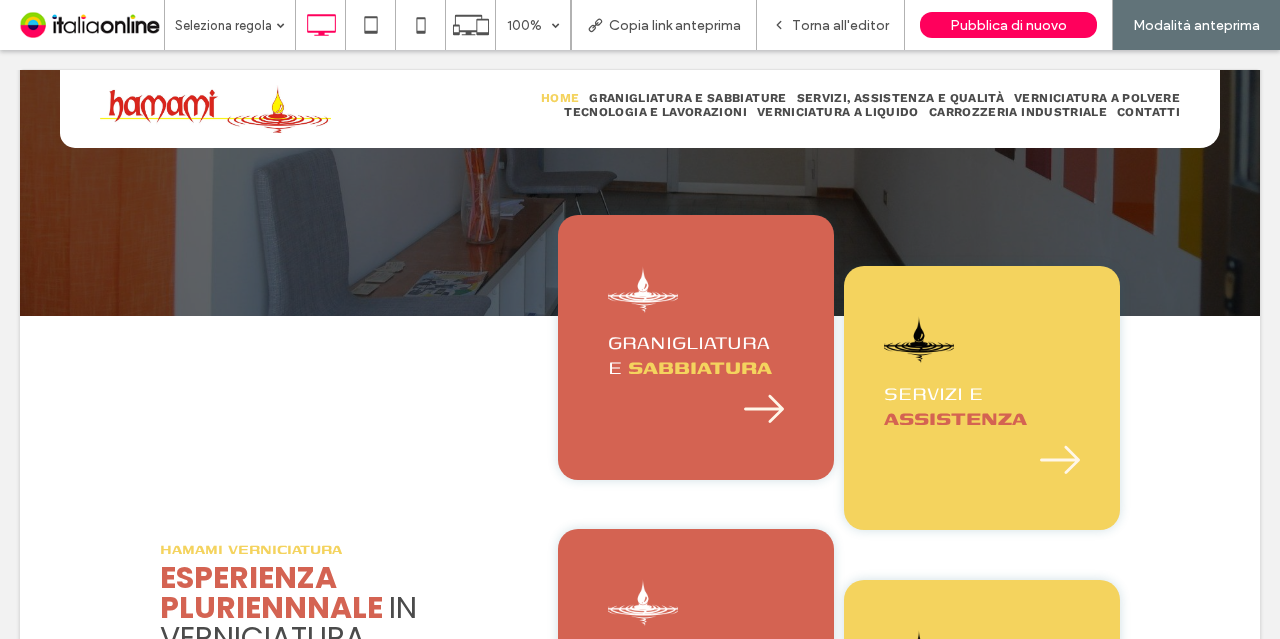 click on "Torna all'editor" at bounding box center (840, 25) 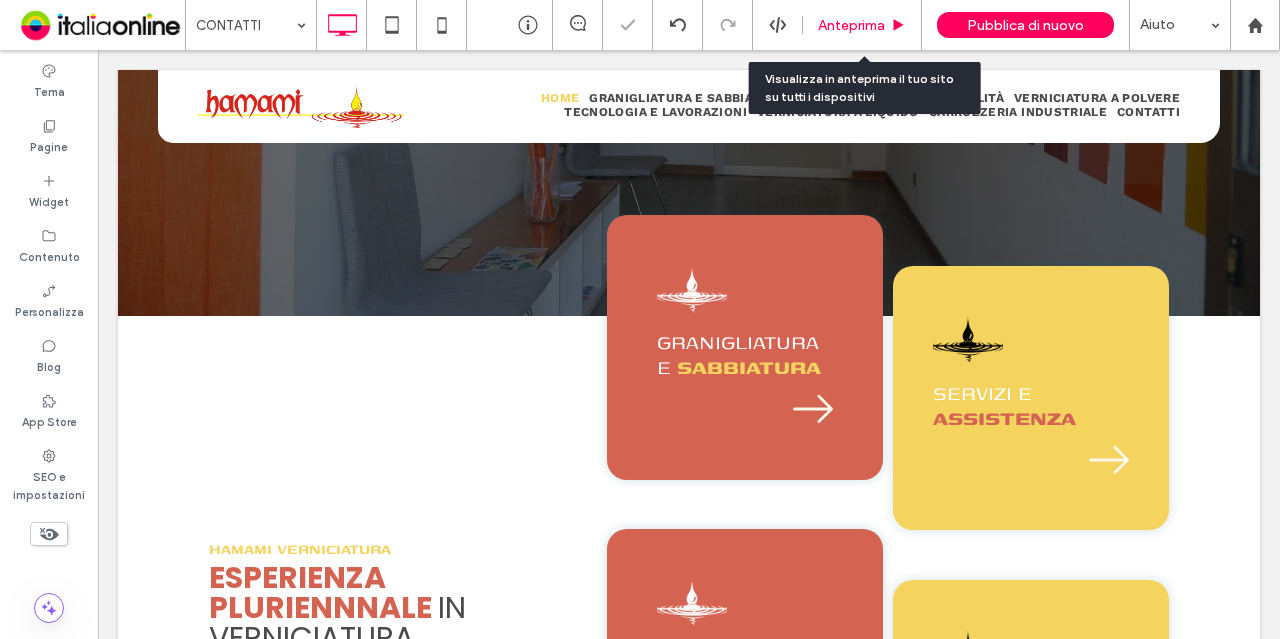 click on "Anteprima" at bounding box center [851, 25] 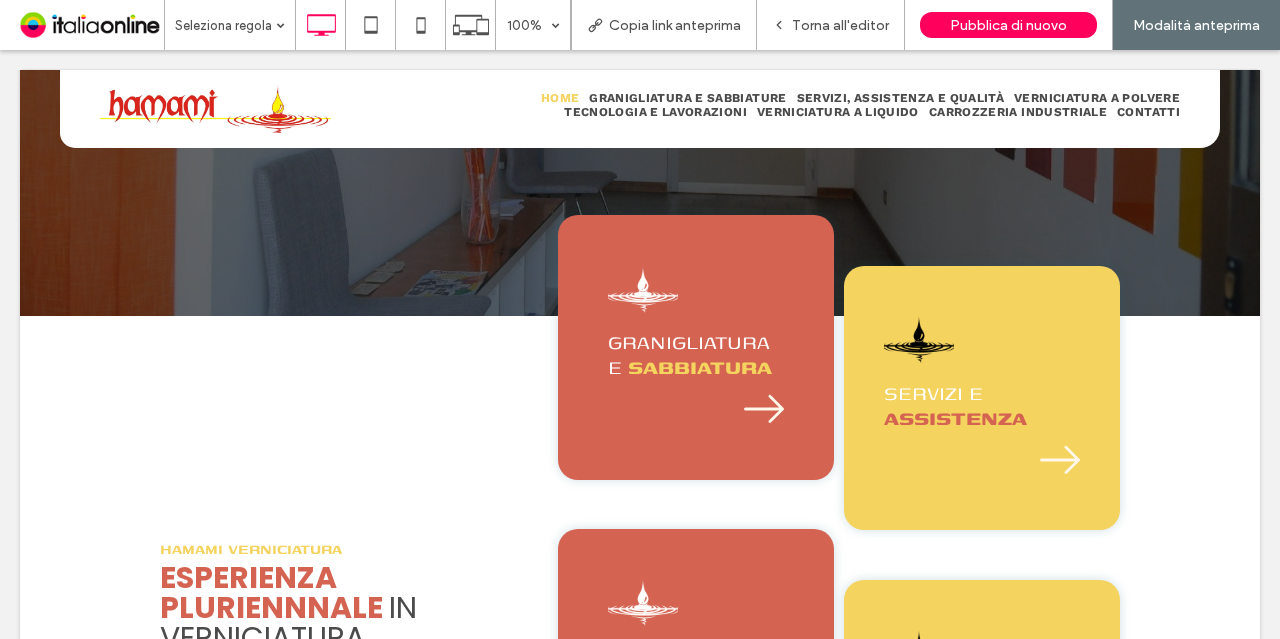click on "Torna all'editor" at bounding box center [840, 25] 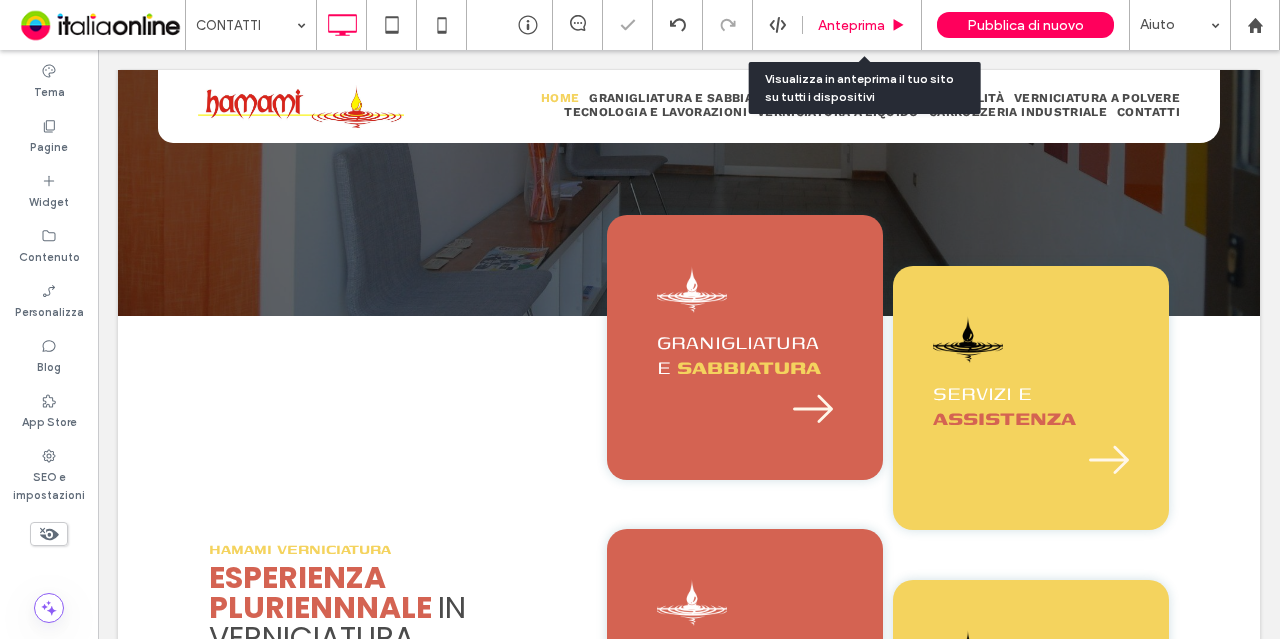 click on "Anteprima" at bounding box center [851, 25] 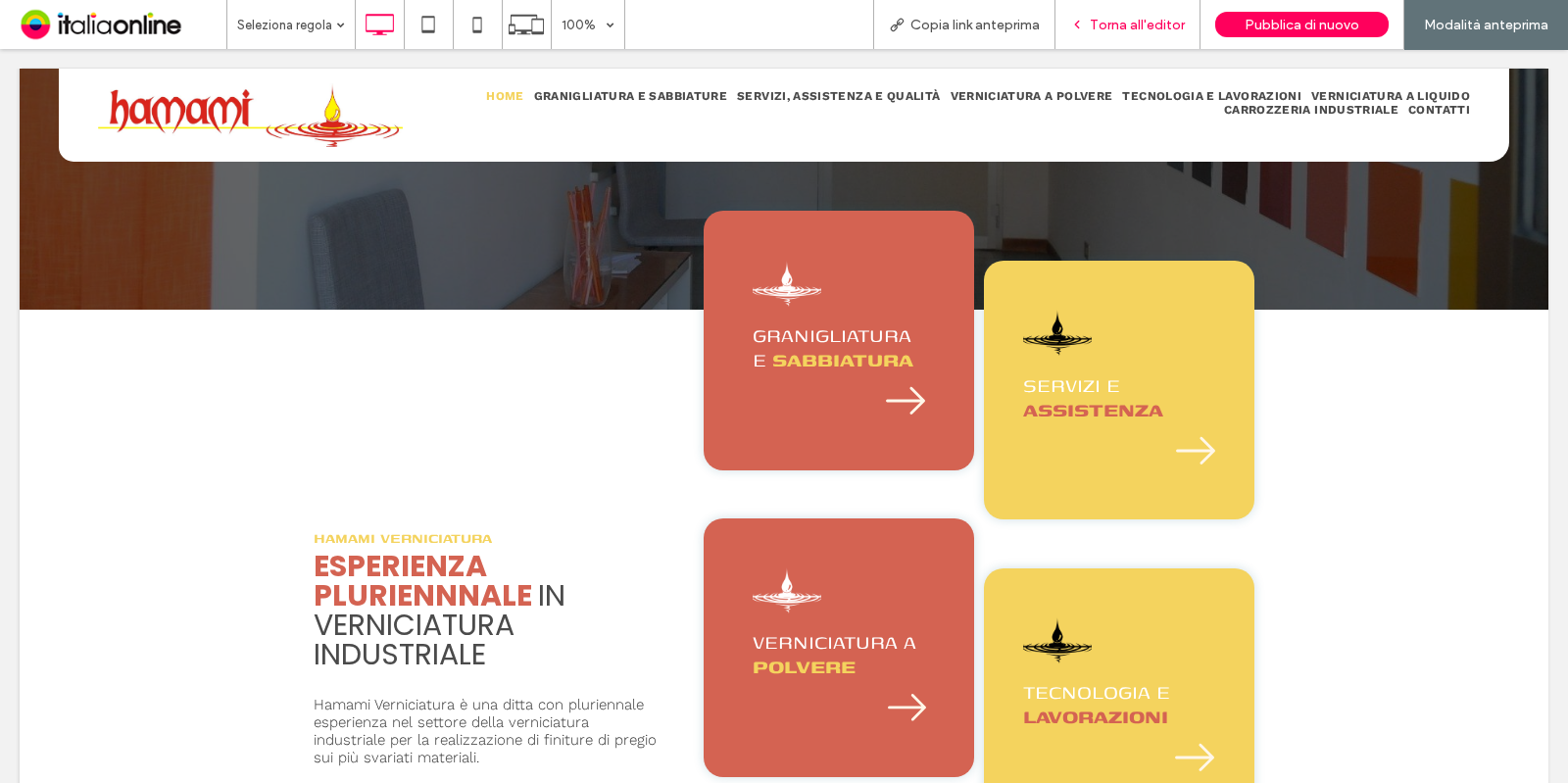click on "Torna all'editor" at bounding box center [1137, 24] 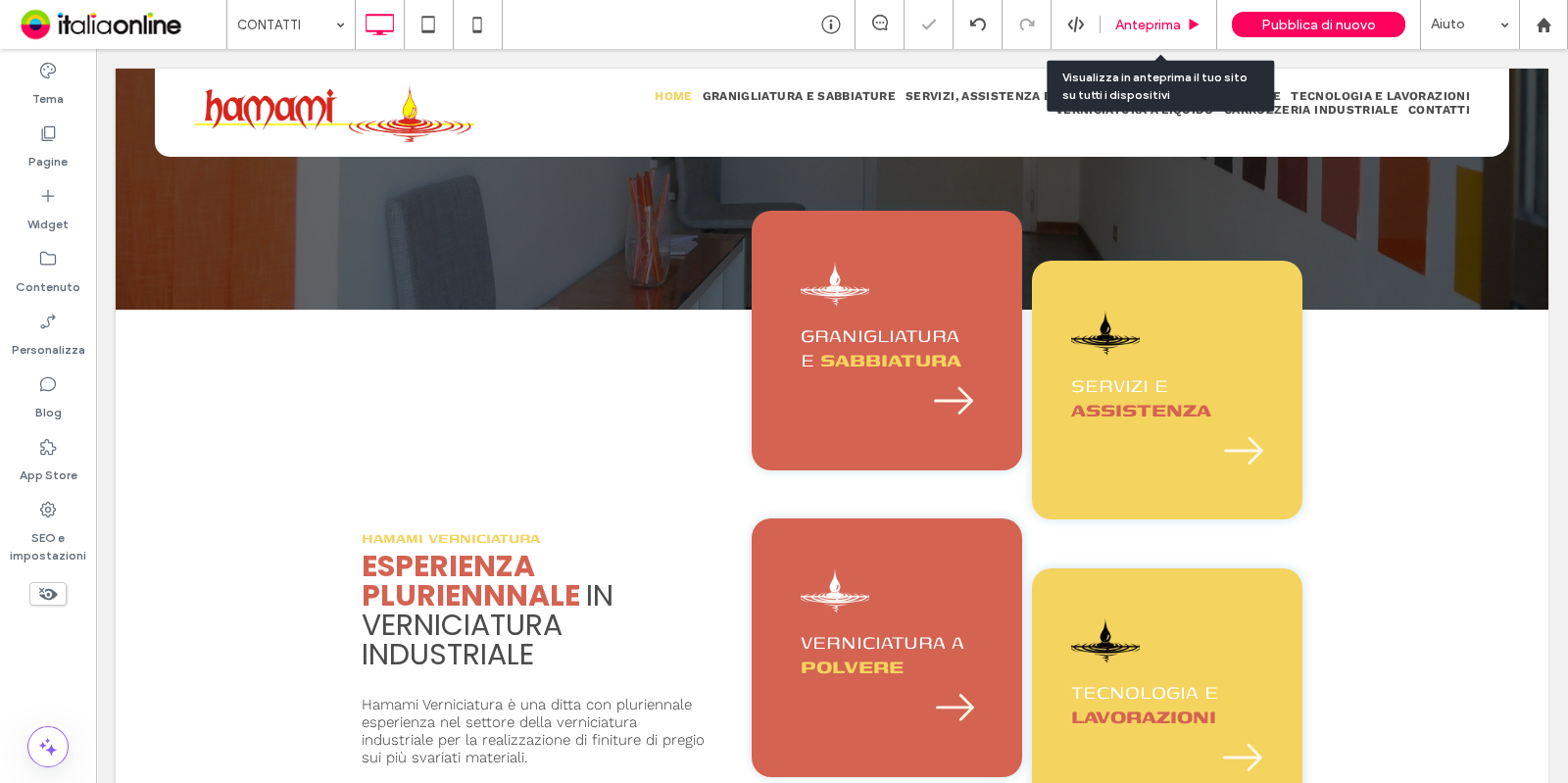 click on "Anteprima" at bounding box center [1148, 24] 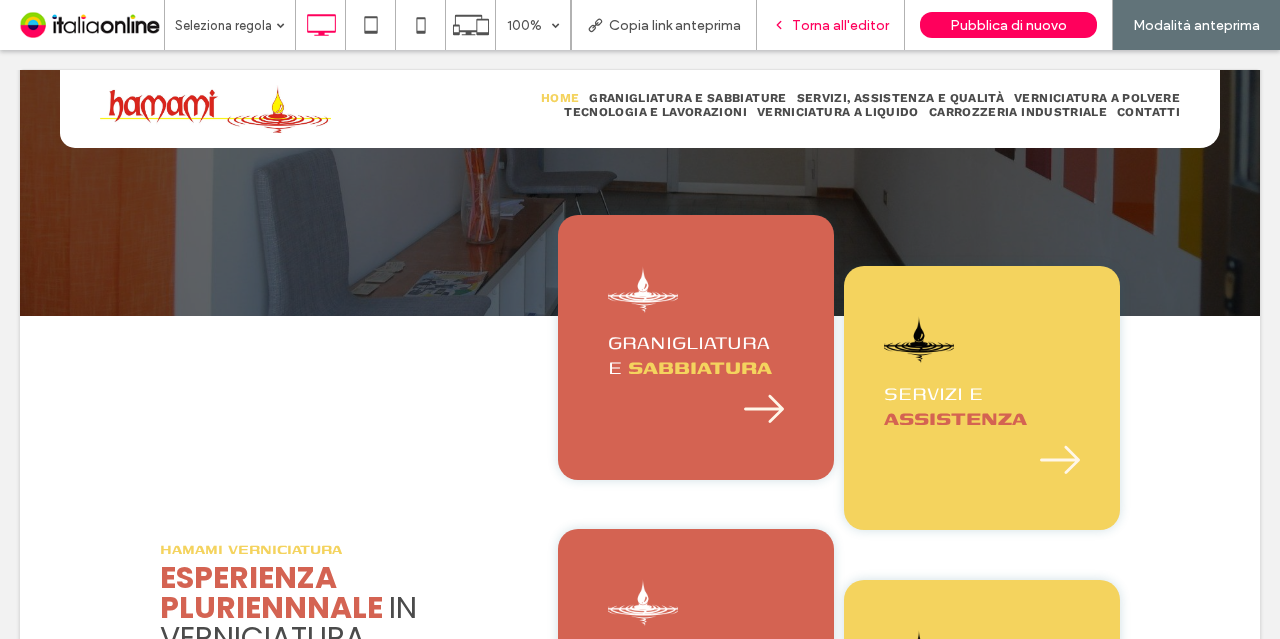 click on "Torna all'editor" at bounding box center [831, 25] 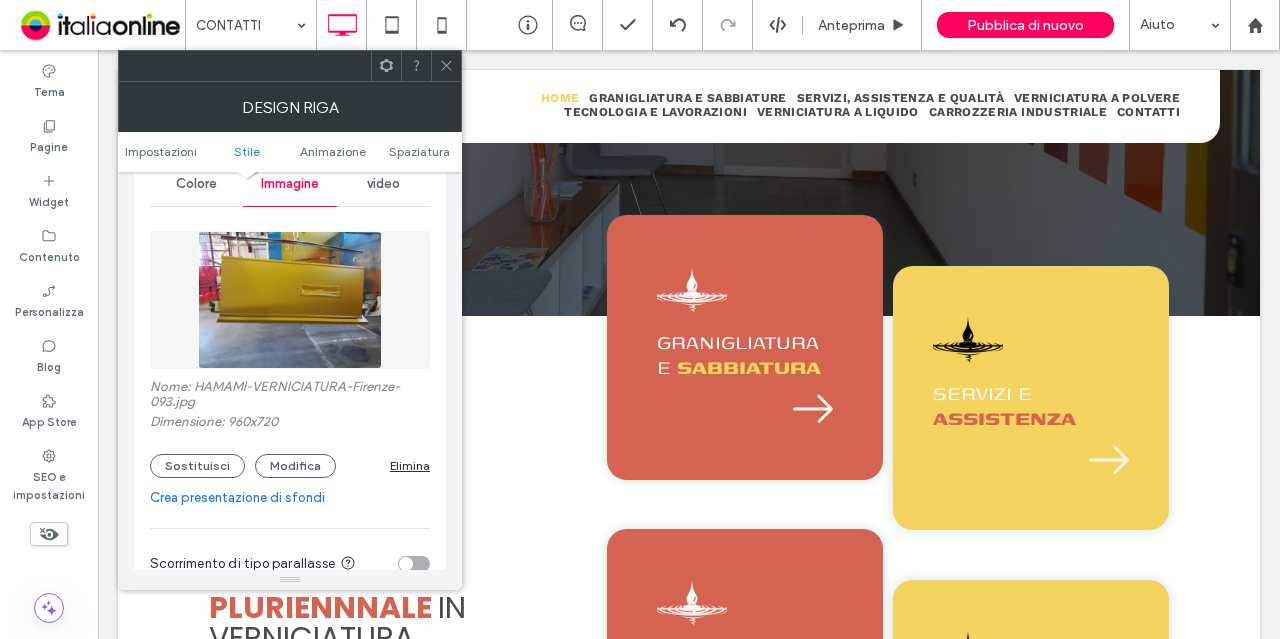 scroll, scrollTop: 266, scrollLeft: 0, axis: vertical 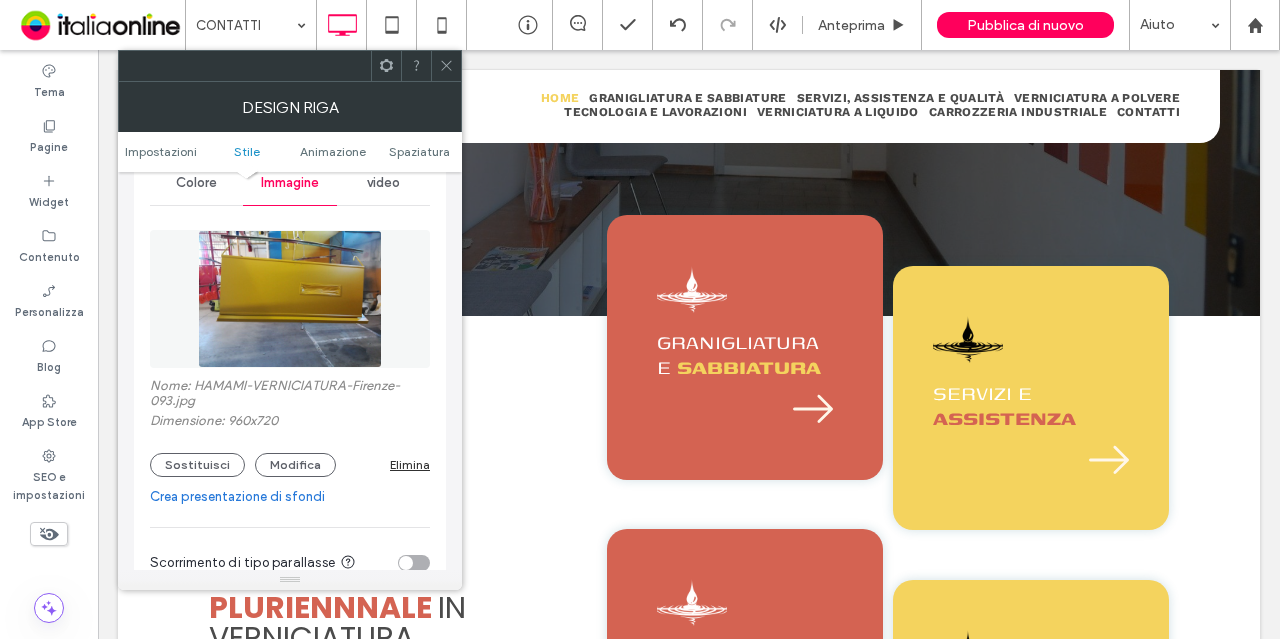 click at bounding box center [289, 299] 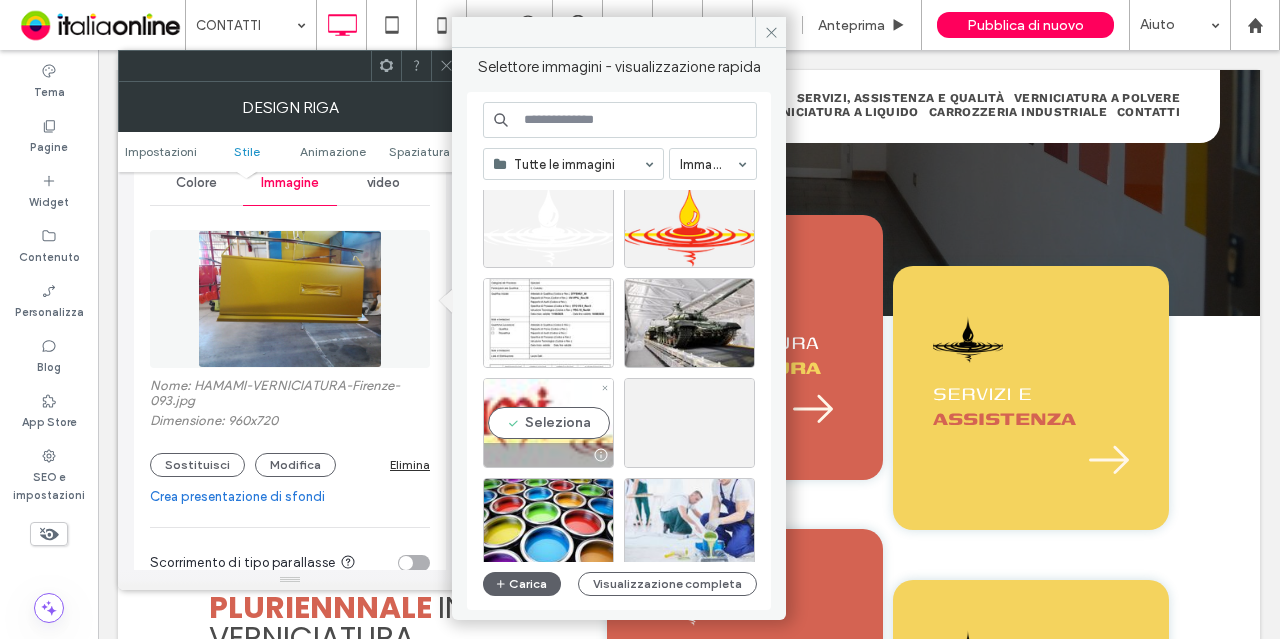 scroll, scrollTop: 386, scrollLeft: 0, axis: vertical 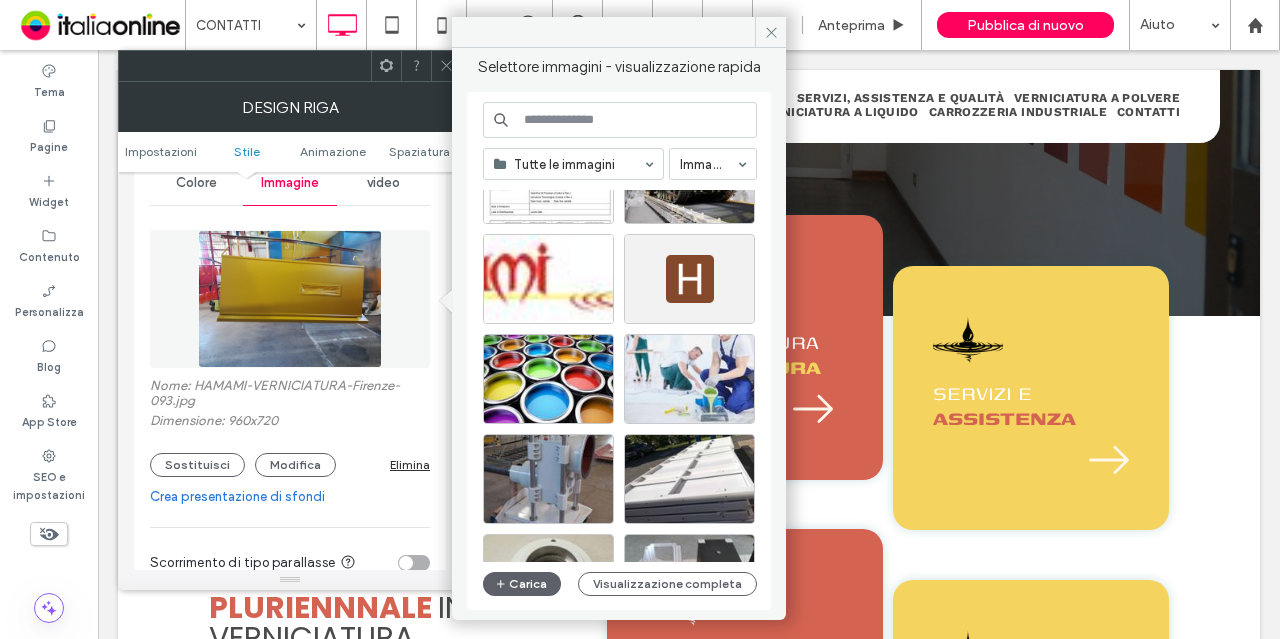 click at bounding box center [446, 66] 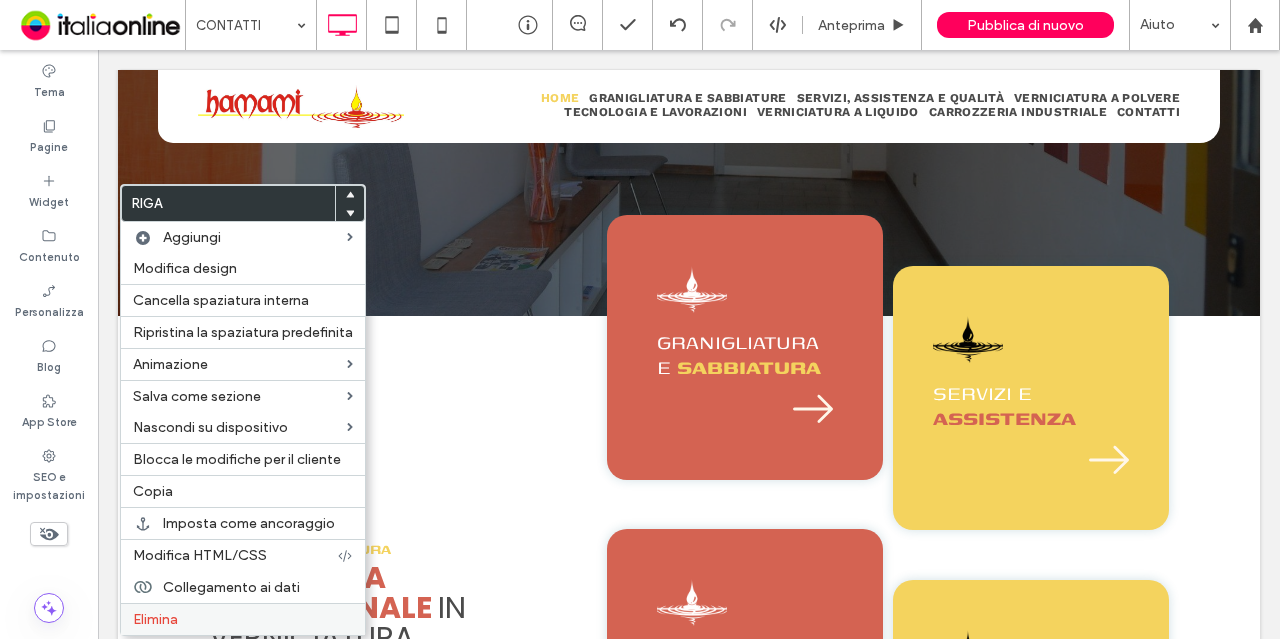 click on "Elimina" at bounding box center (155, 619) 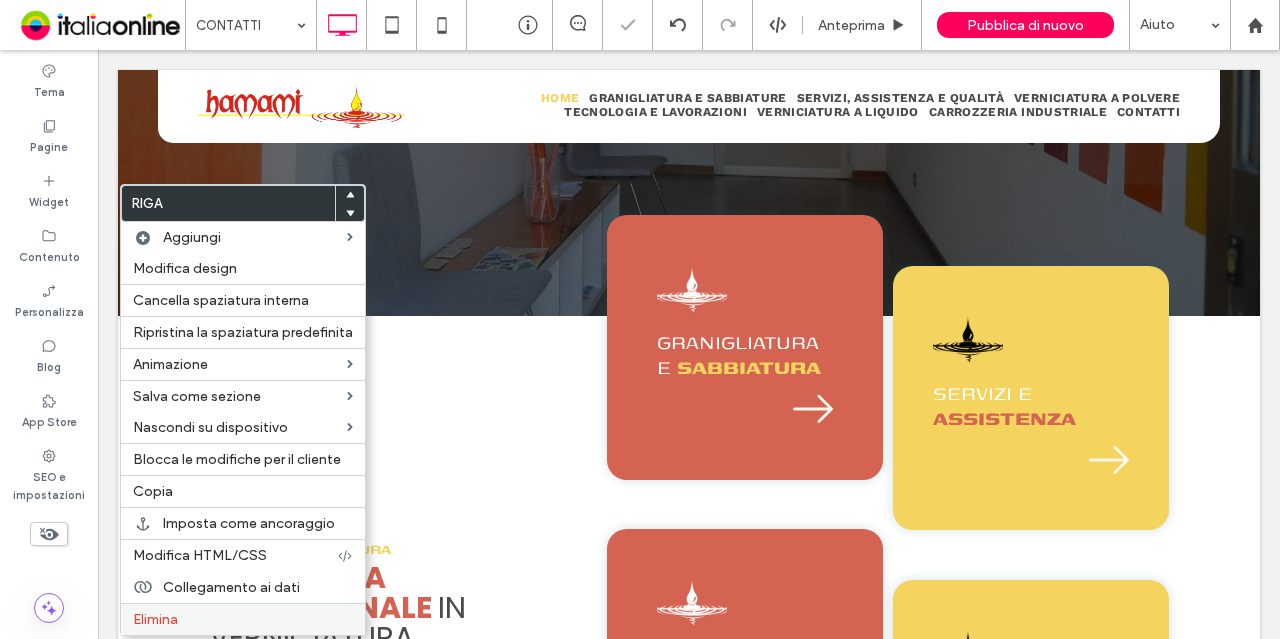 click on "Elimina" at bounding box center (243, 619) 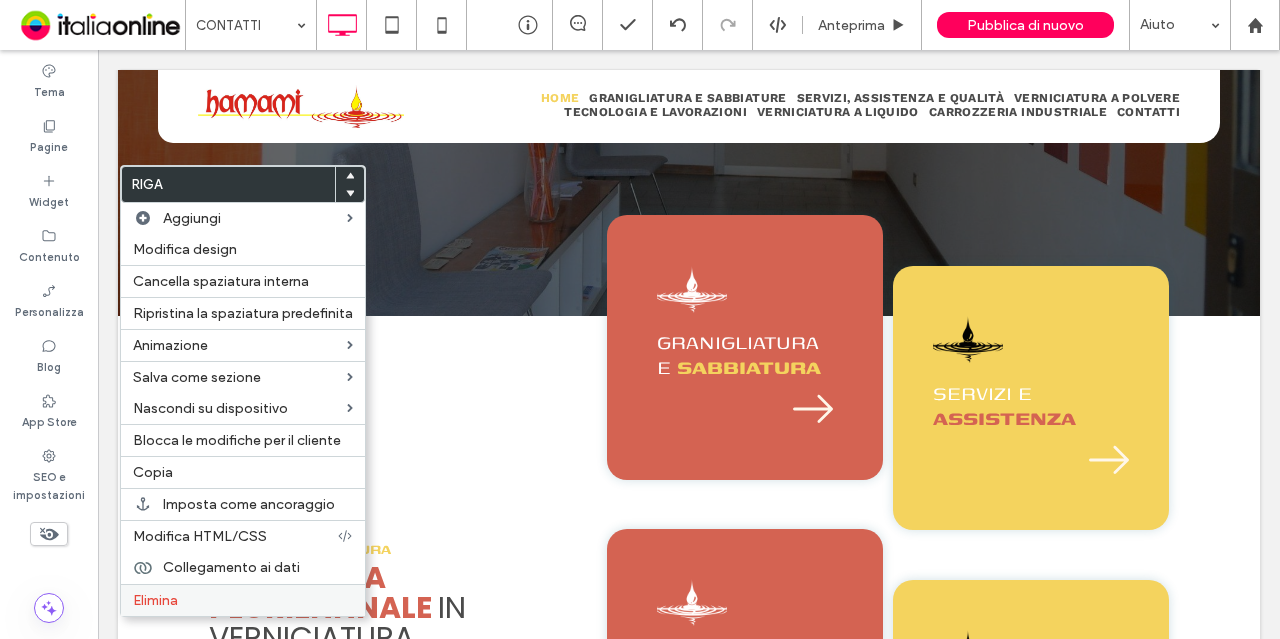 click on "Elimina" at bounding box center (155, 600) 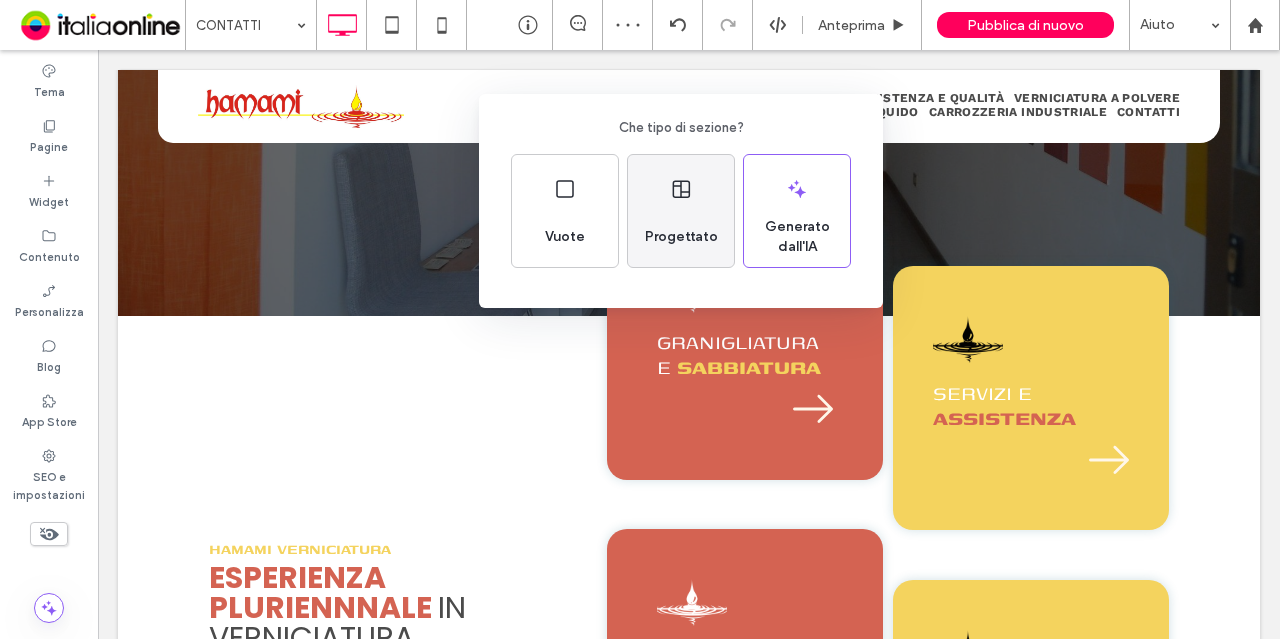 click on "Progettato" at bounding box center (681, 211) 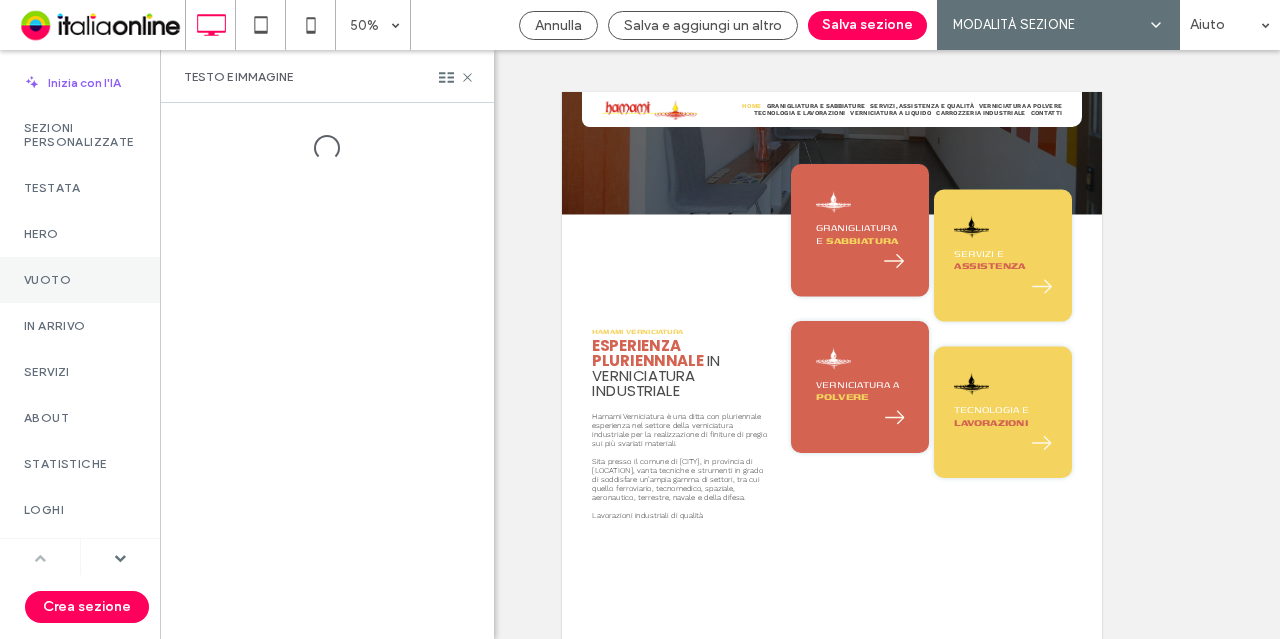 click on "Vuoto" at bounding box center [80, 280] 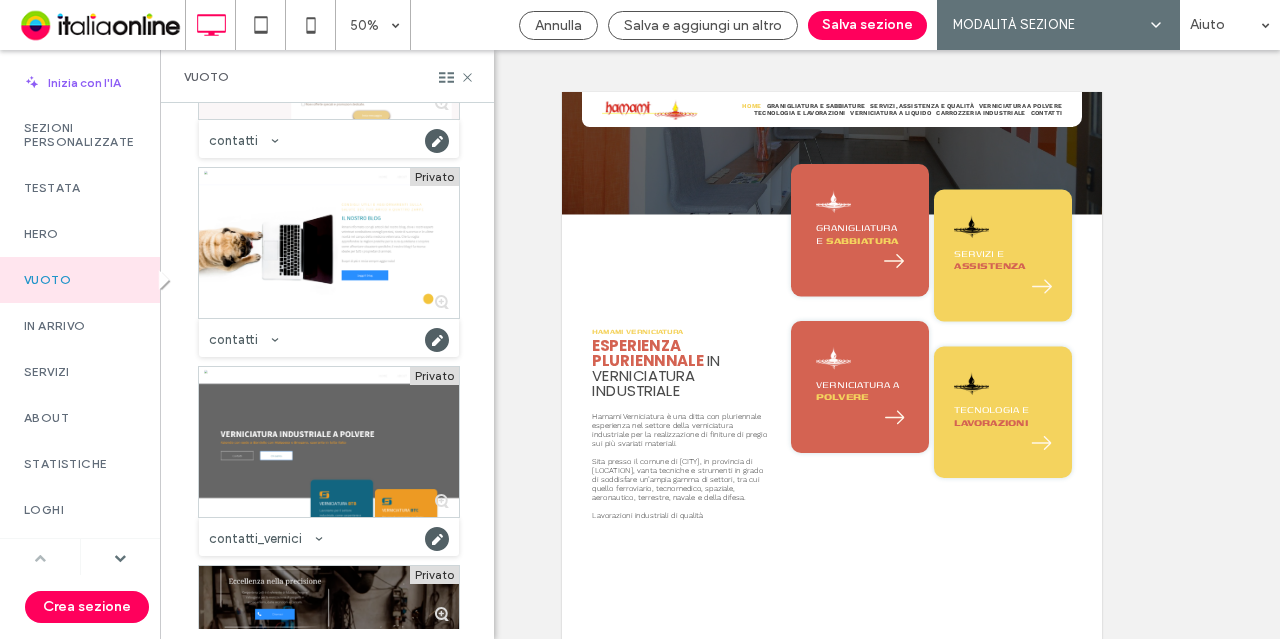 scroll, scrollTop: 10399, scrollLeft: 0, axis: vertical 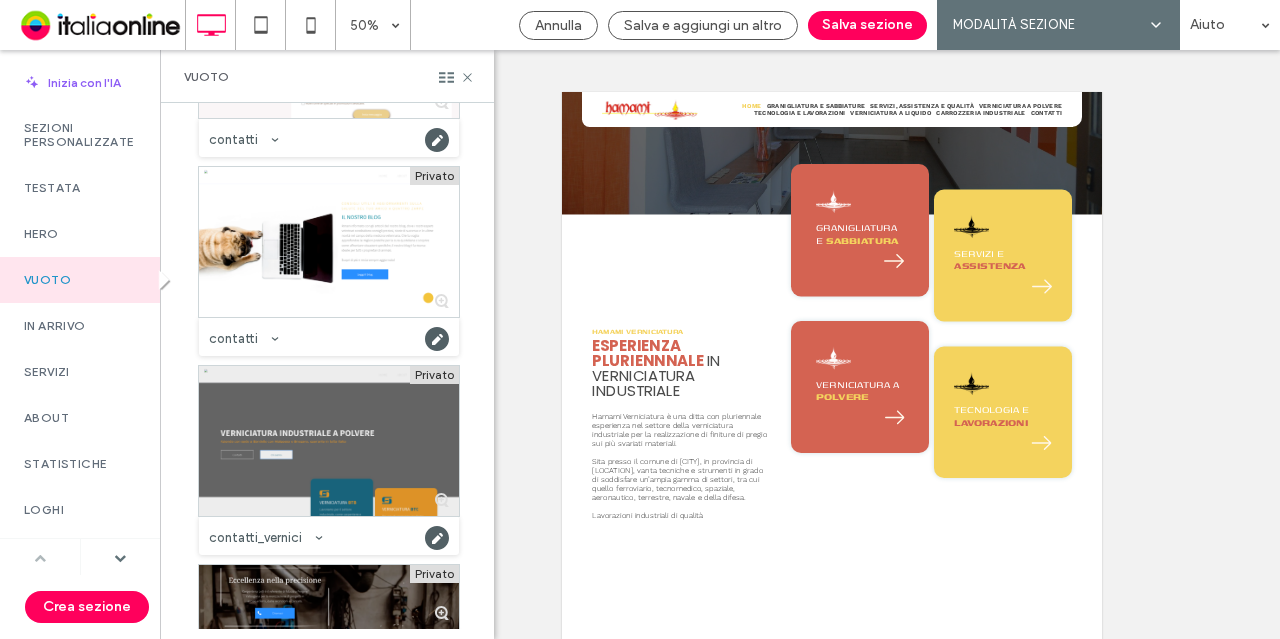 click at bounding box center (329, 441) 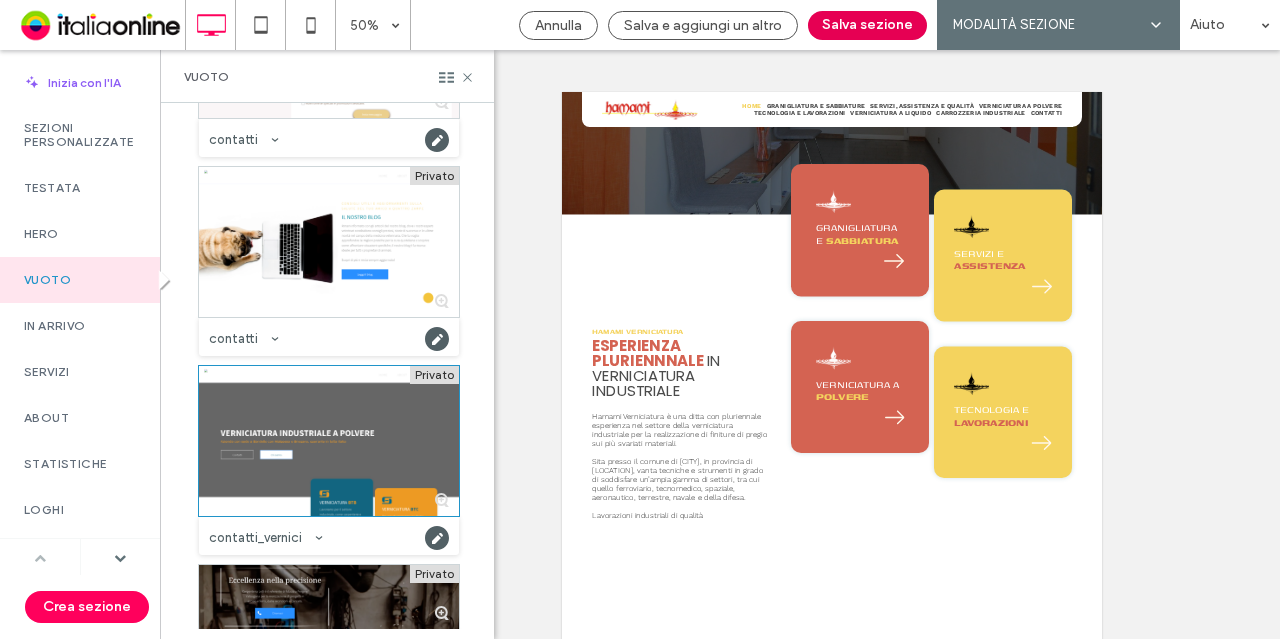 click on "Salva sezione" at bounding box center (867, 25) 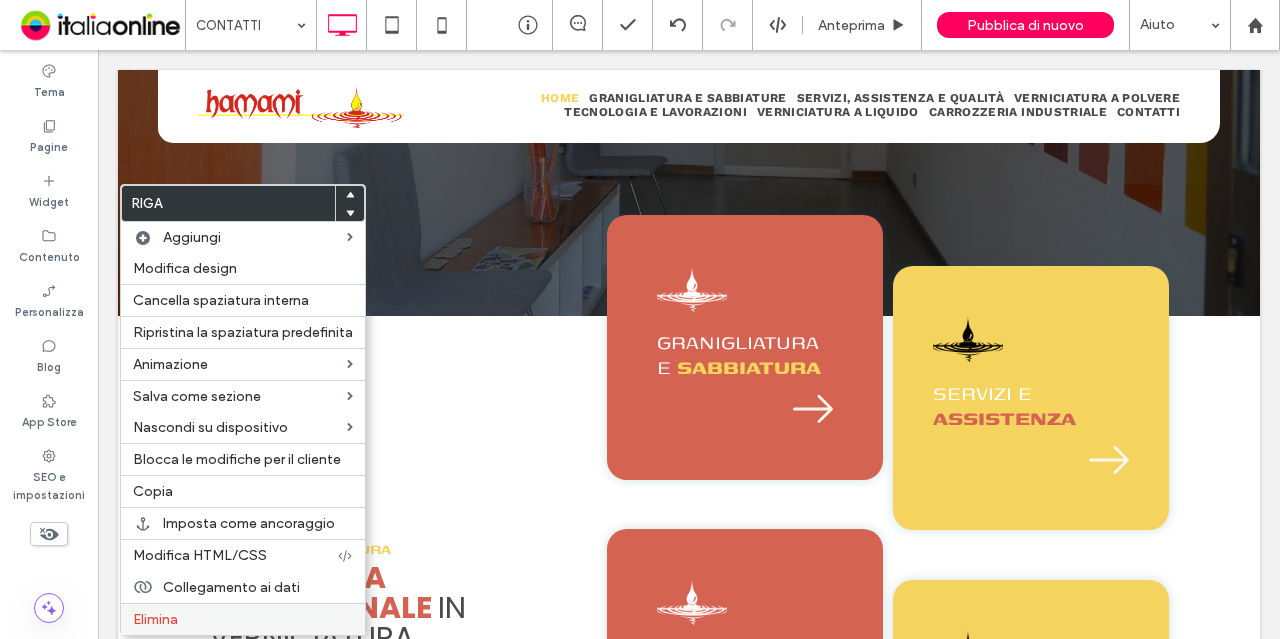 click on "Elimina" at bounding box center [243, 619] 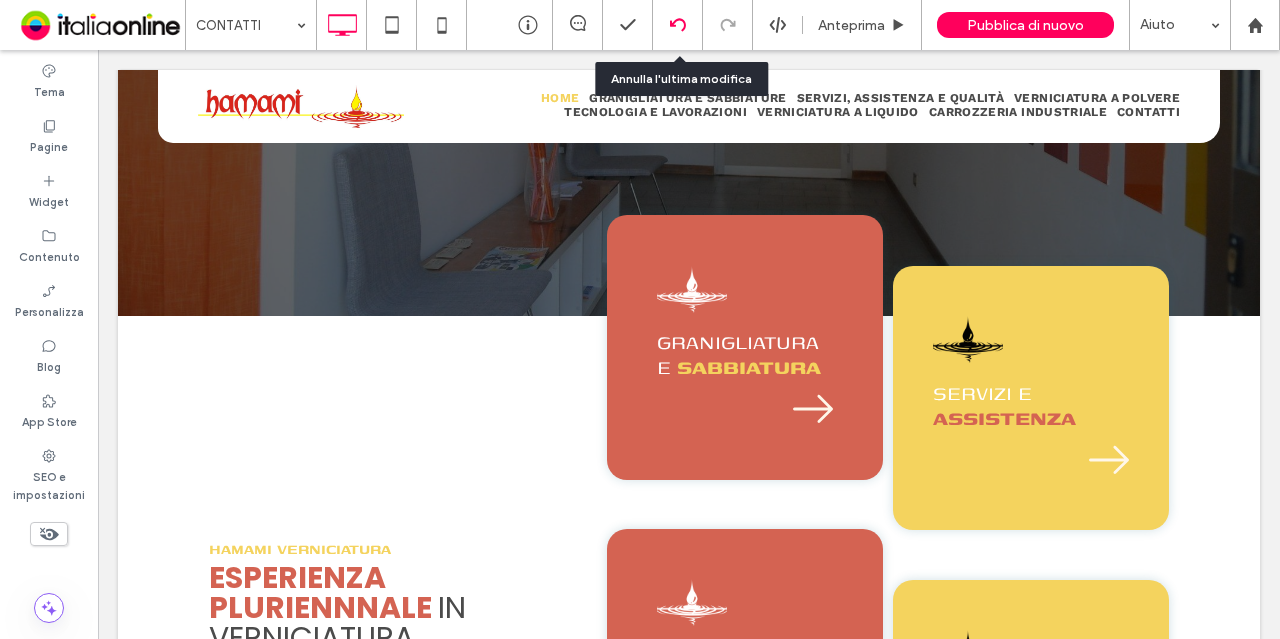 click at bounding box center (677, 25) 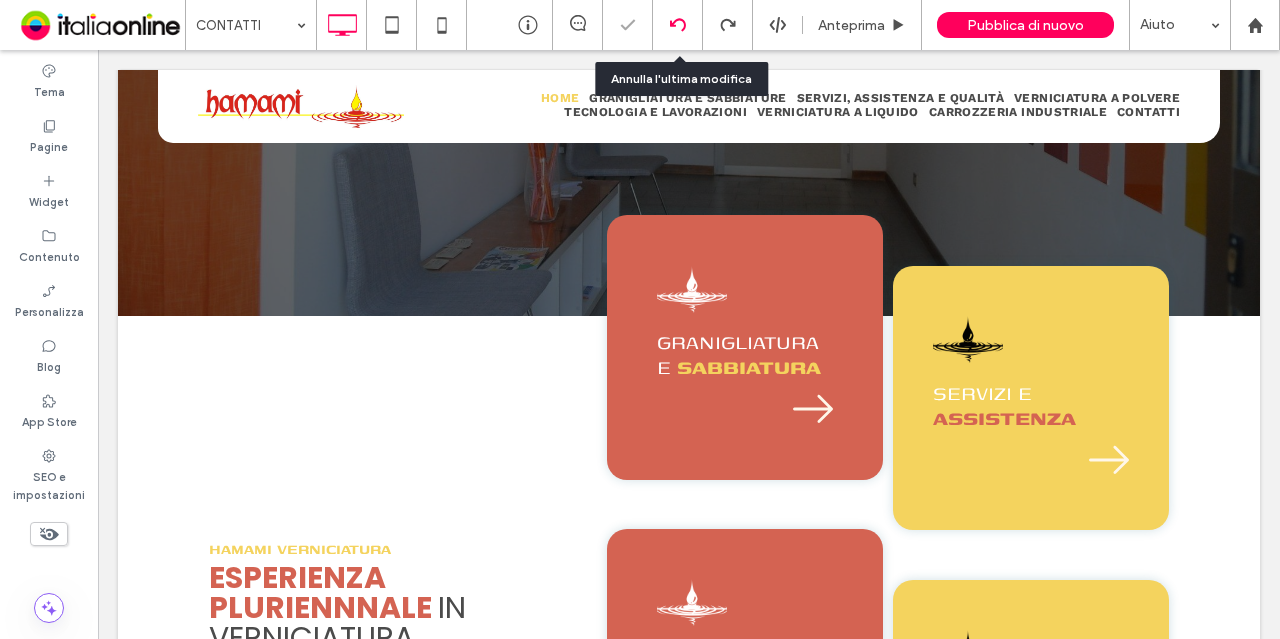 click 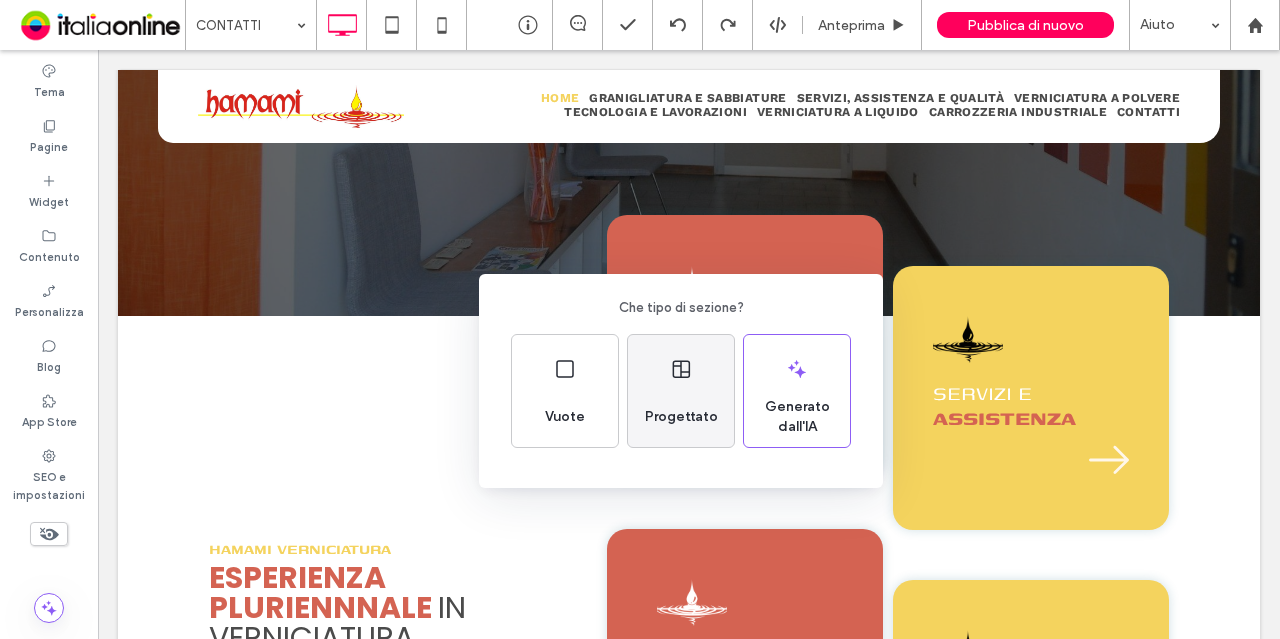 click on "Progettato" at bounding box center (681, 391) 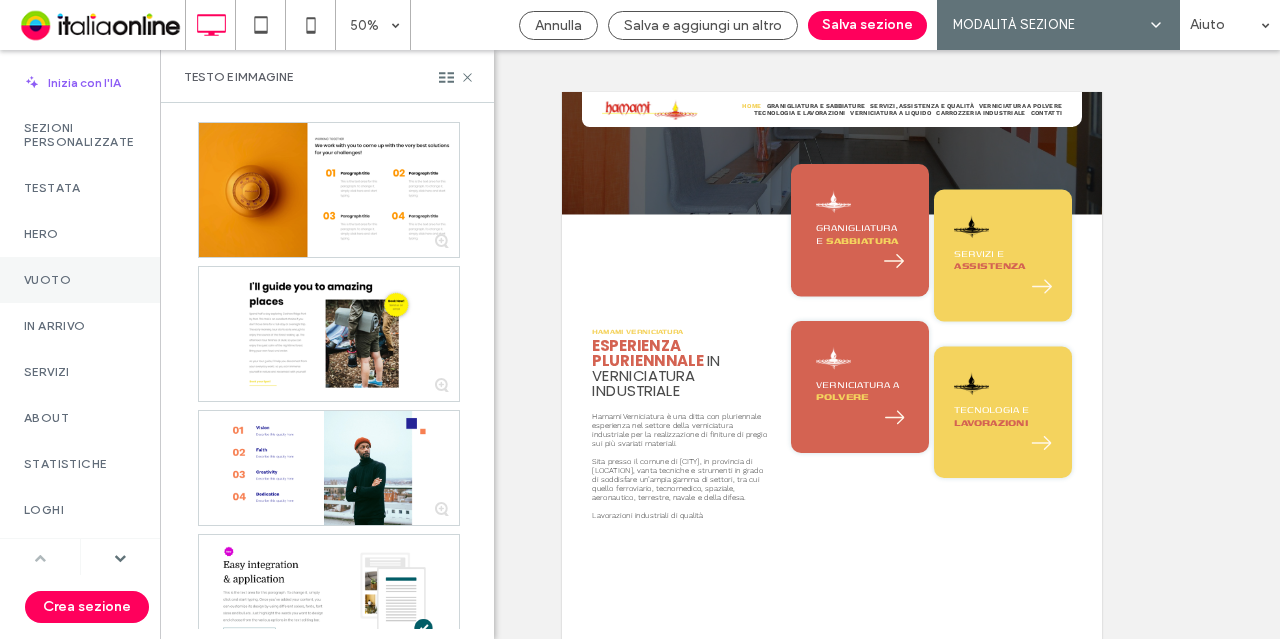 click on "Vuoto" at bounding box center [80, 280] 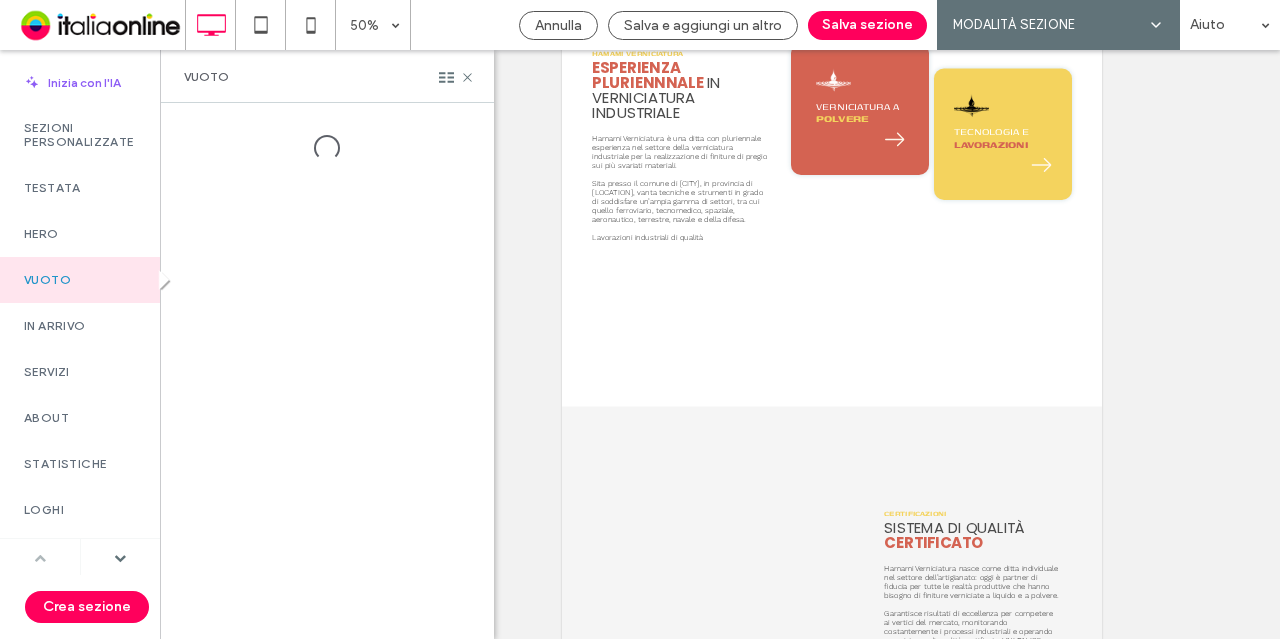 scroll, scrollTop: 0, scrollLeft: 0, axis: both 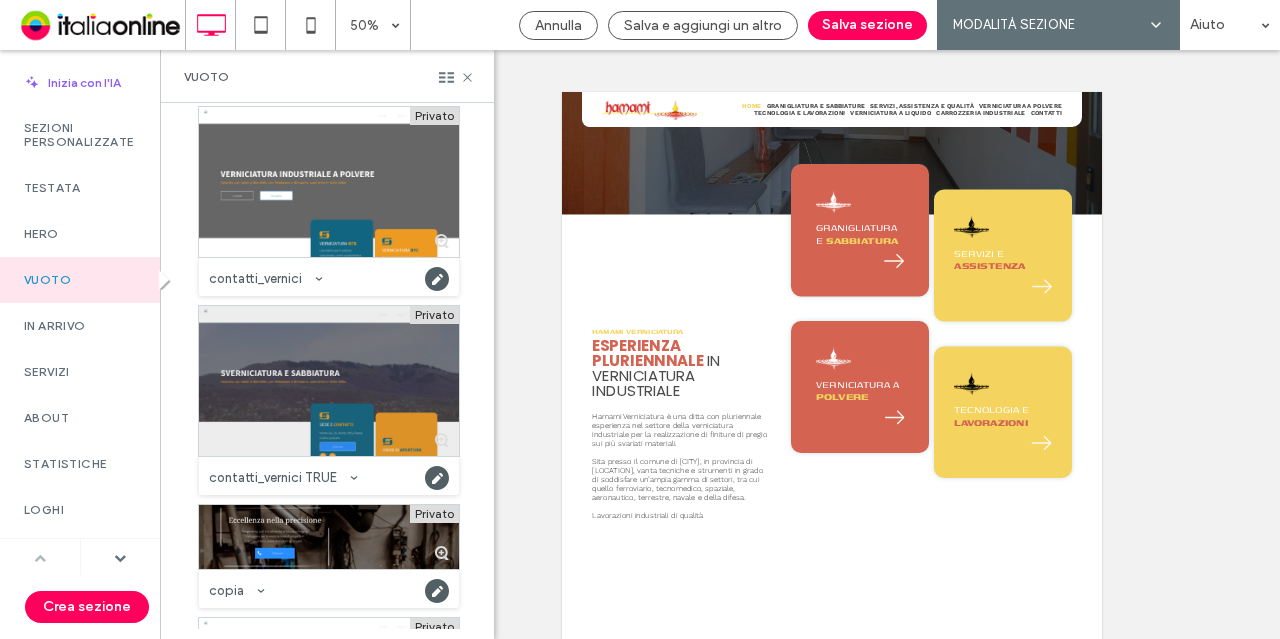 click at bounding box center [329, 381] 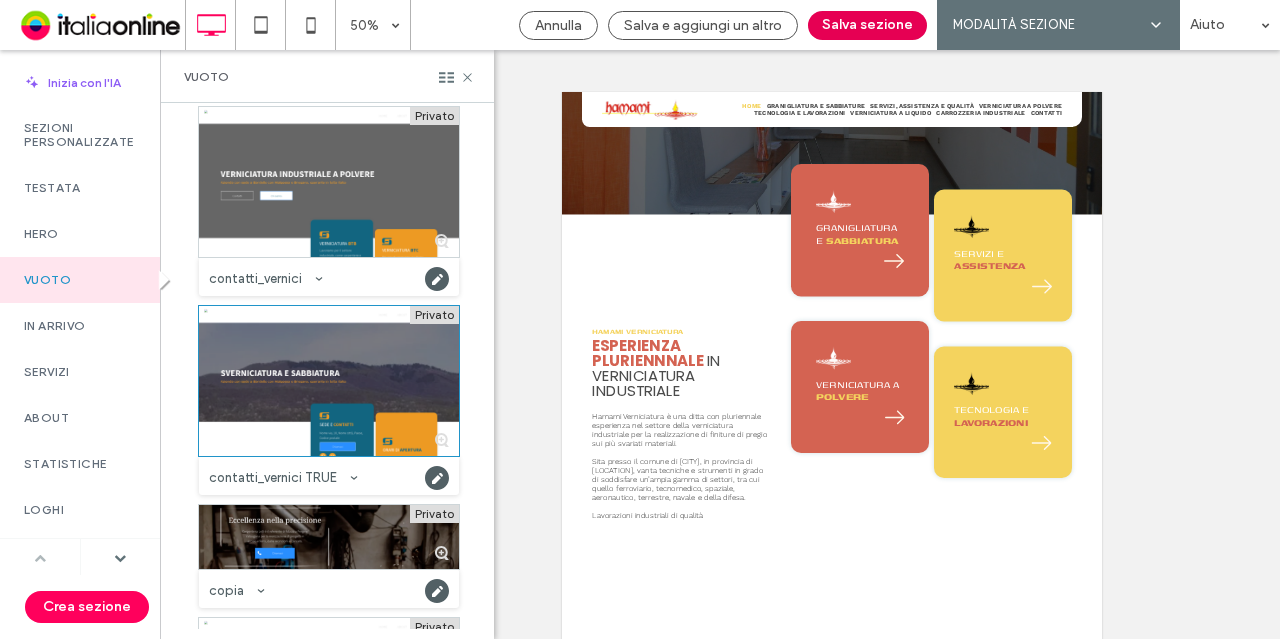 click on "Salva sezione" at bounding box center (867, 25) 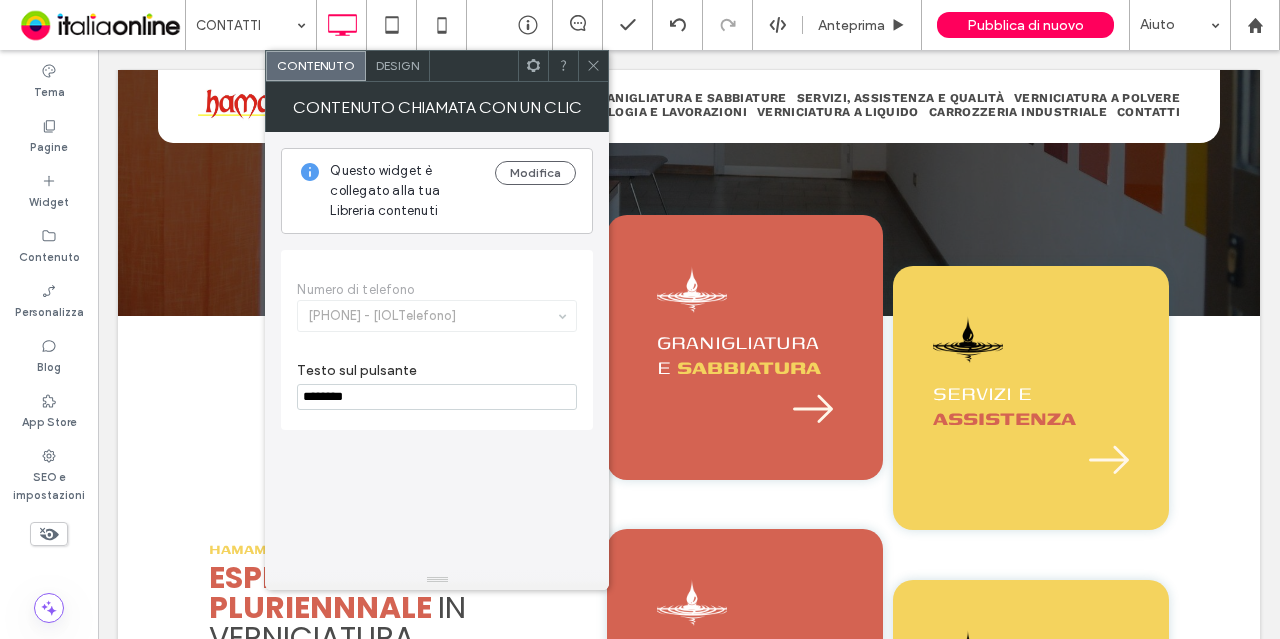 click on "Design" at bounding box center [397, 65] 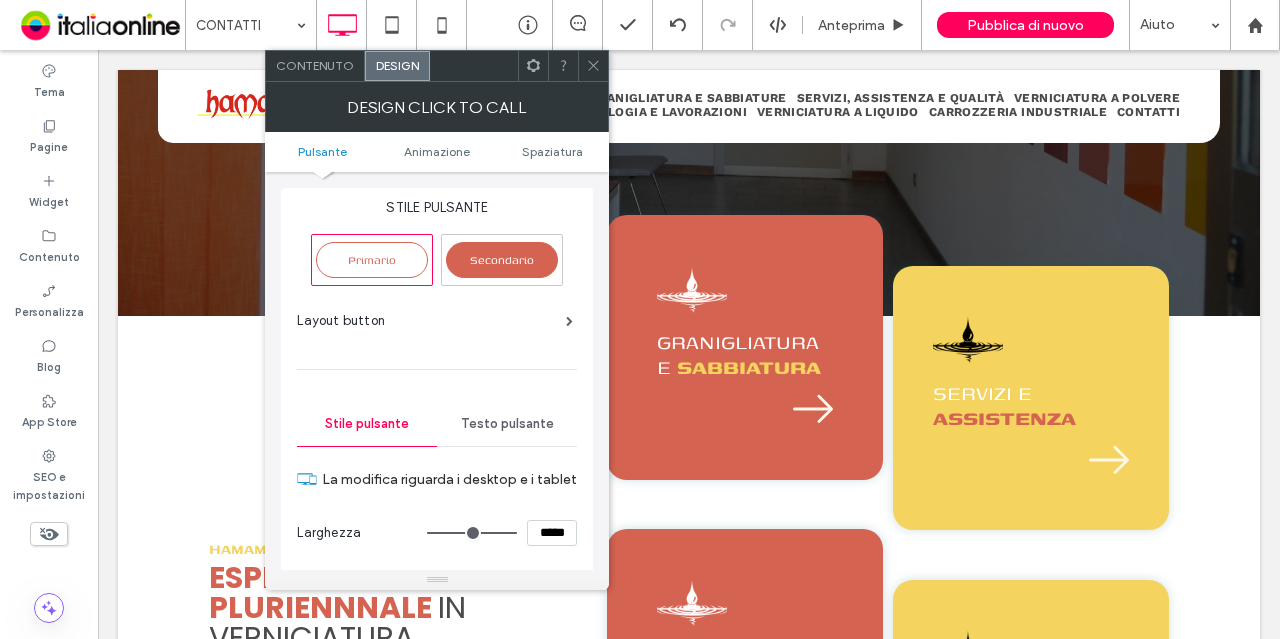 click on "Secondario" at bounding box center [502, 259] 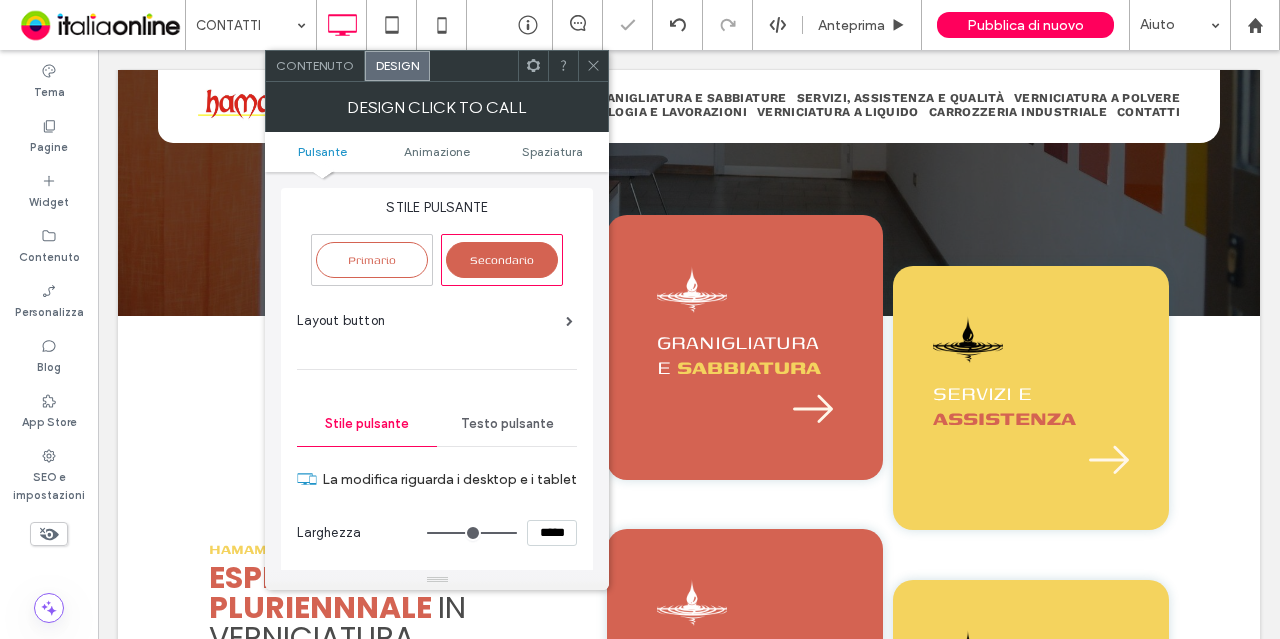 click on "Primario" at bounding box center (372, 259) 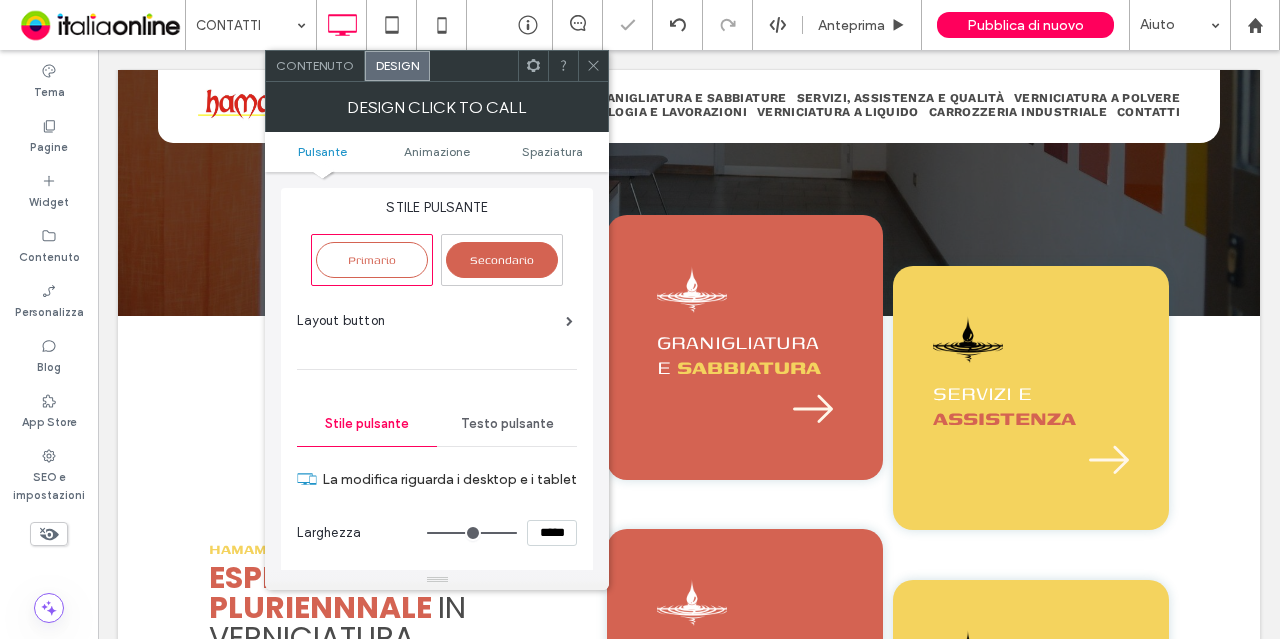 type on "*" 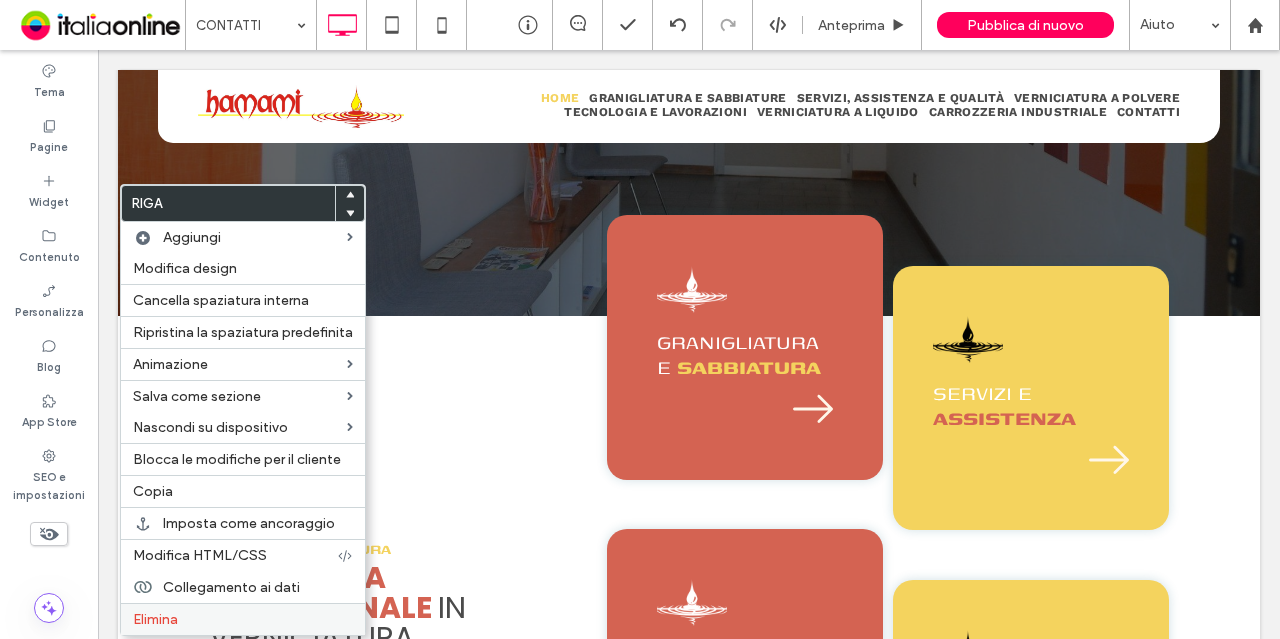 click on "Elimina" at bounding box center [243, 619] 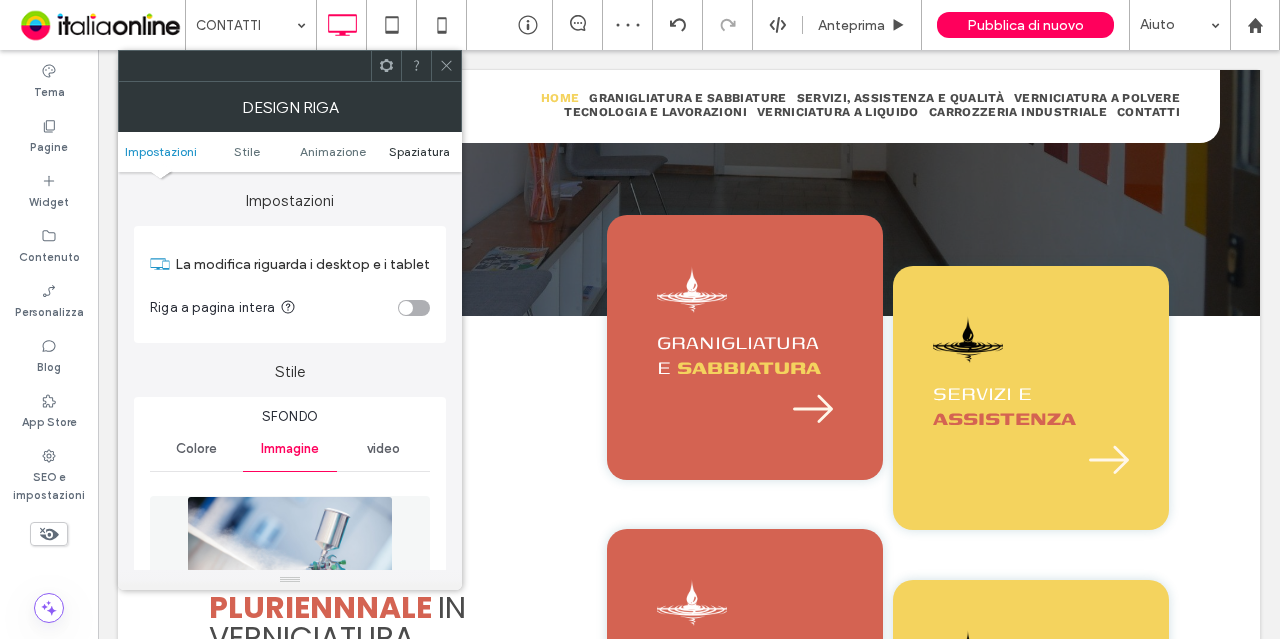 click on "Spaziatura" at bounding box center [419, 151] 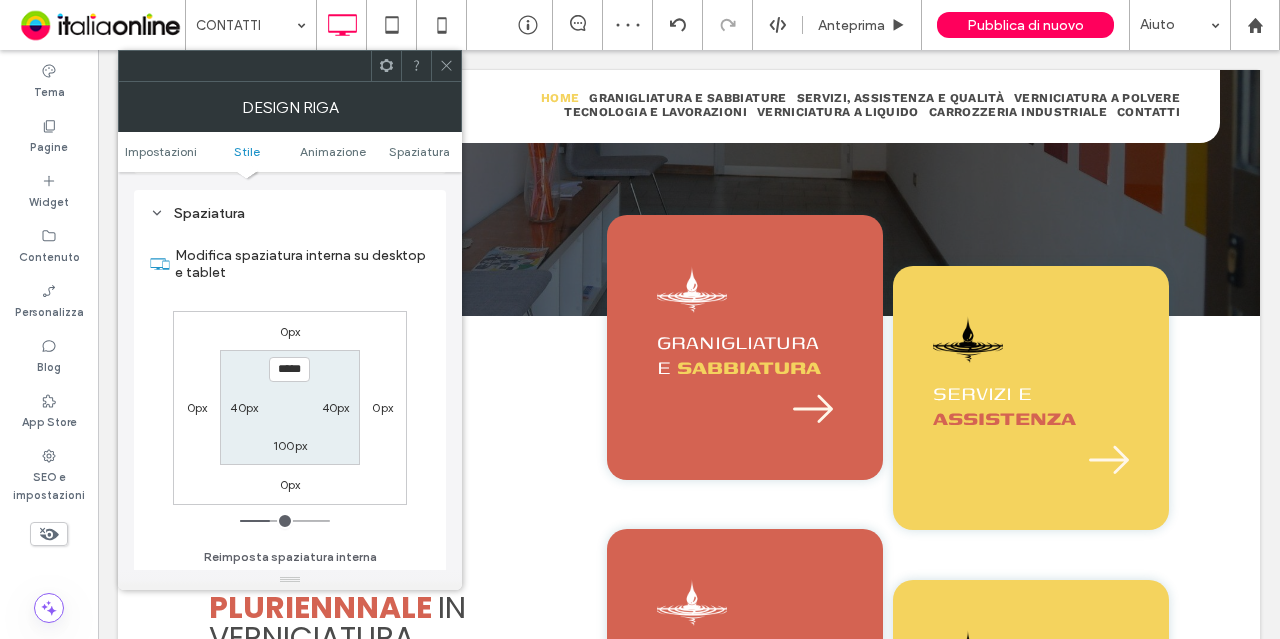 scroll, scrollTop: 1368, scrollLeft: 0, axis: vertical 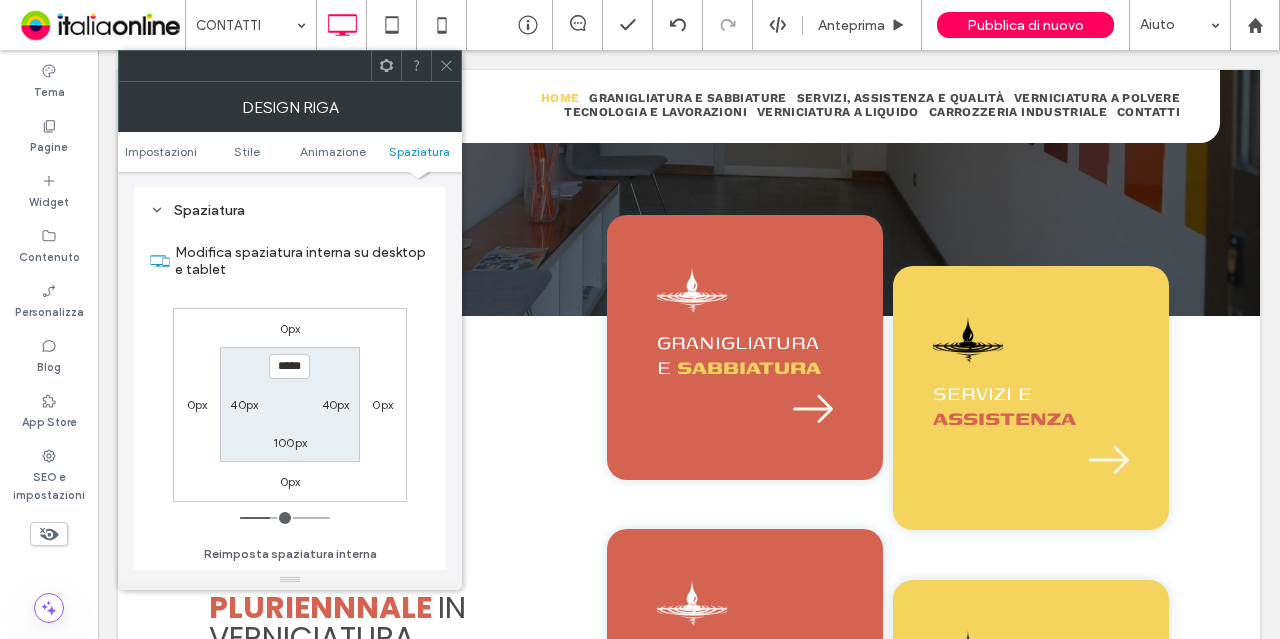 click at bounding box center [446, 66] 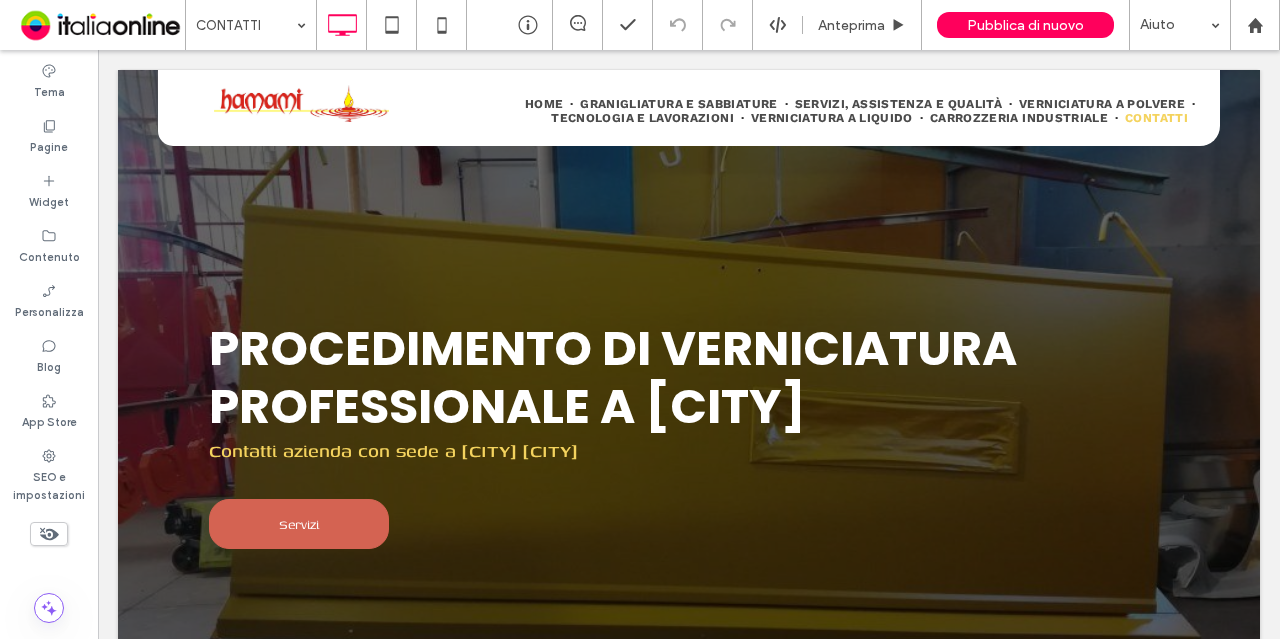 scroll, scrollTop: 388, scrollLeft: 0, axis: vertical 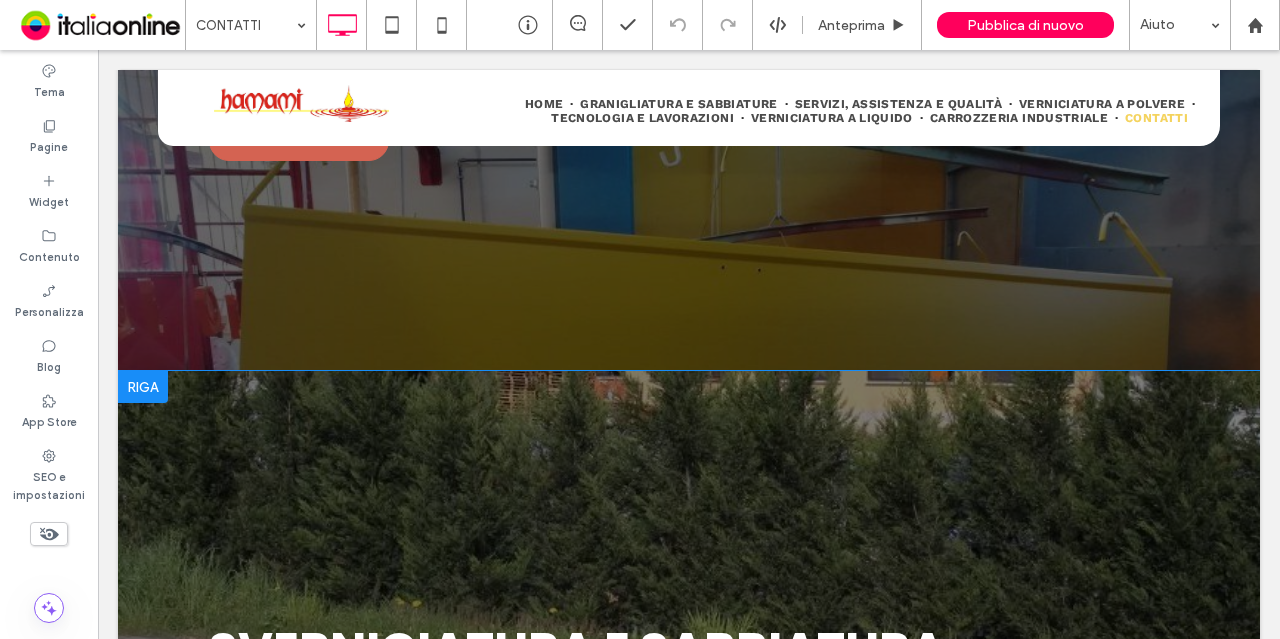 click at bounding box center (143, 387) 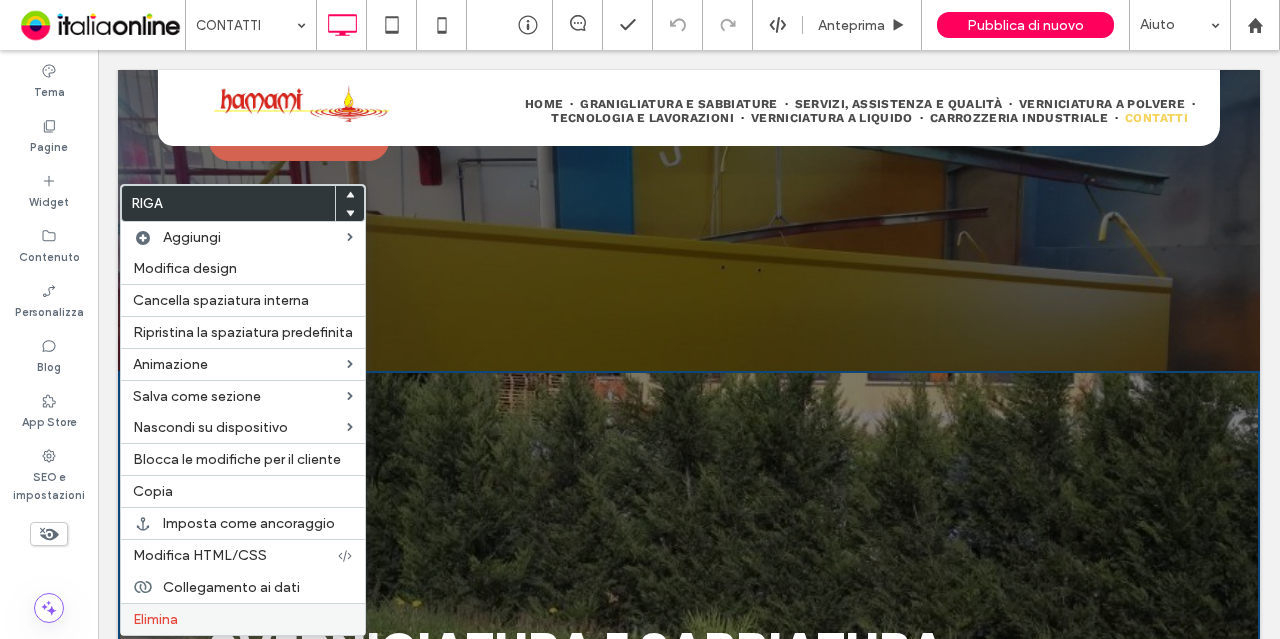 click on "Elimina" at bounding box center (243, 619) 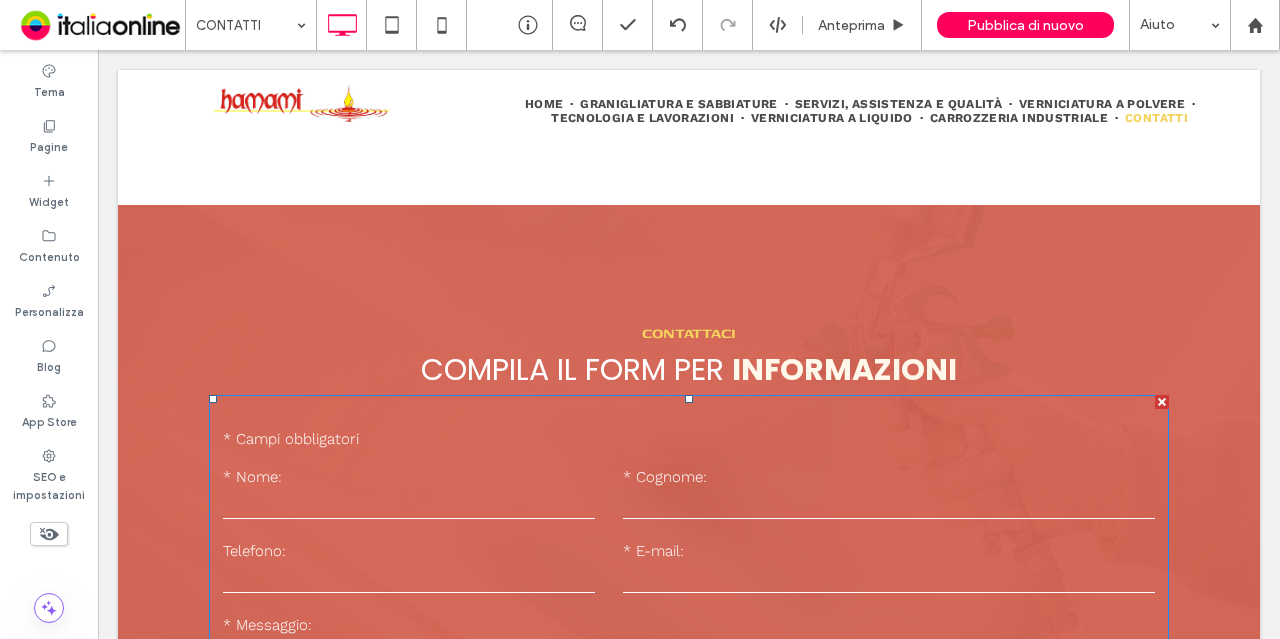 scroll, scrollTop: 1393, scrollLeft: 0, axis: vertical 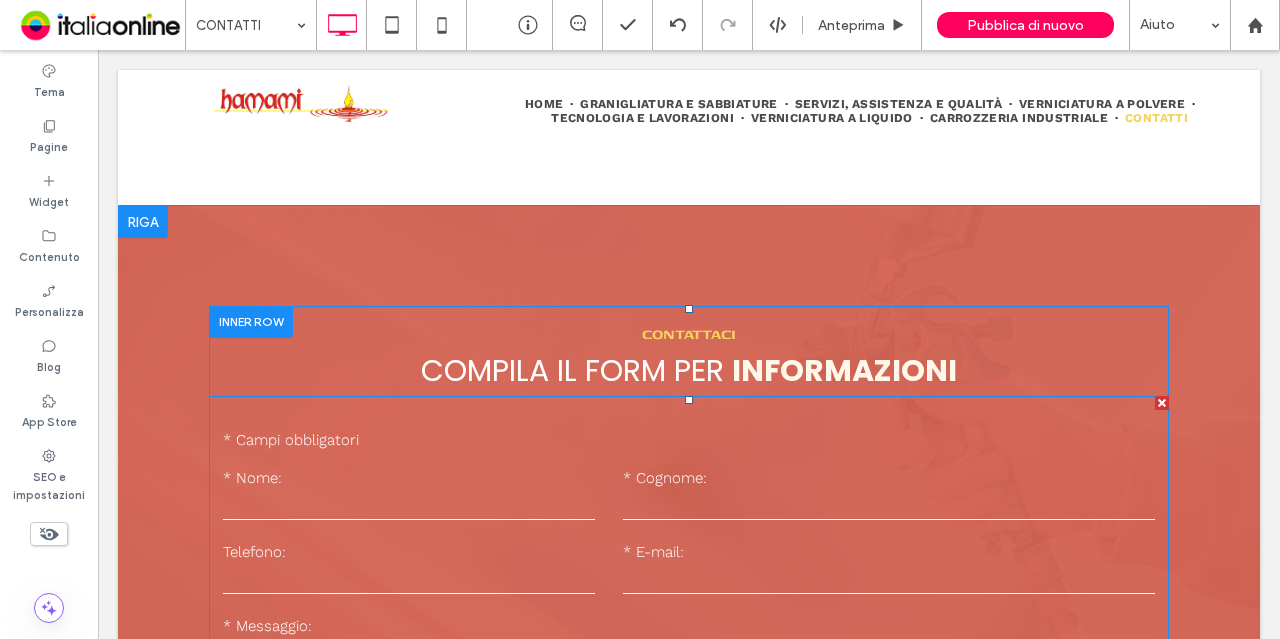 click on "* Nome:" at bounding box center [409, 478] 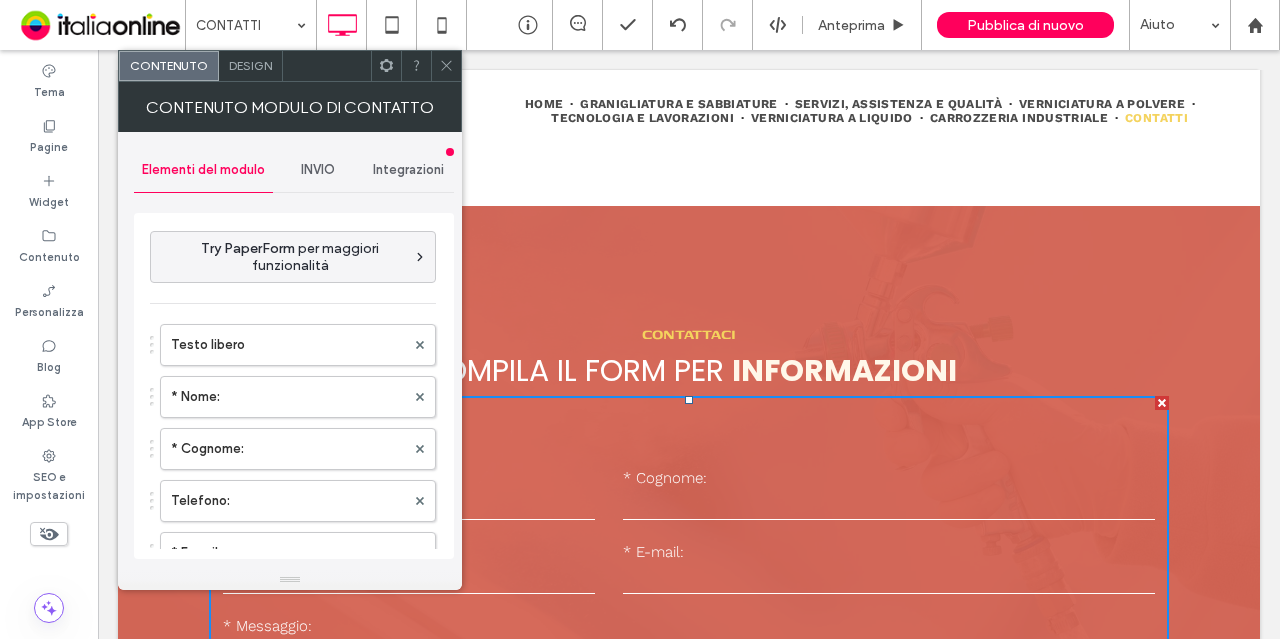 click at bounding box center (446, 66) 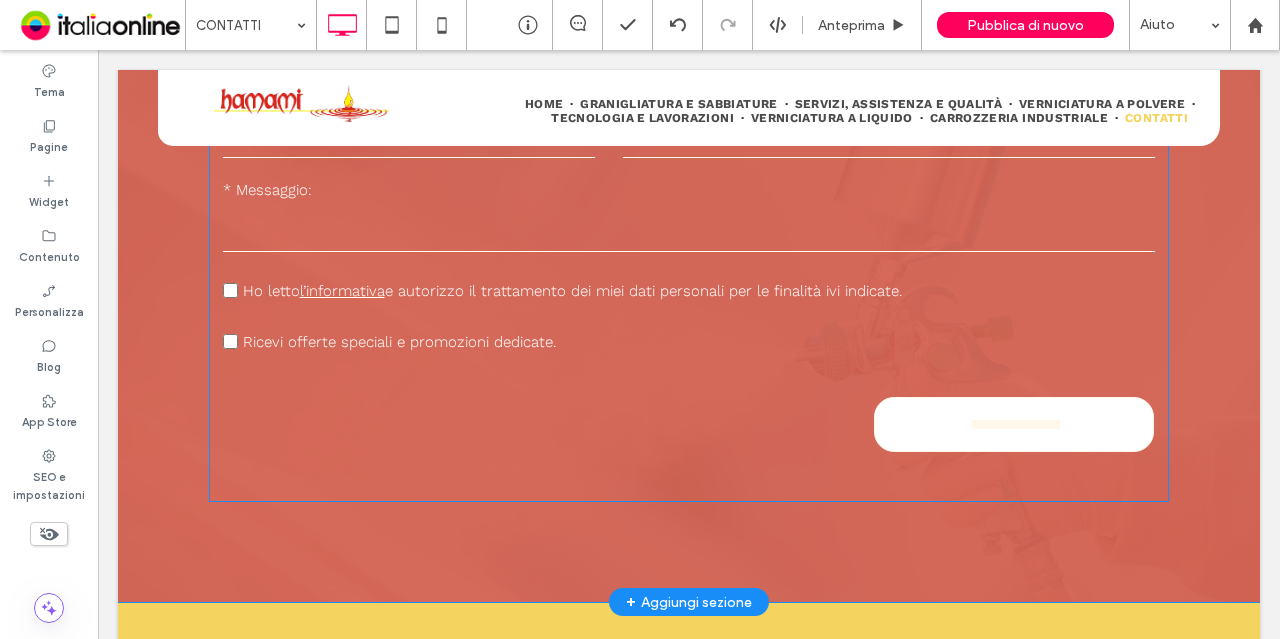 scroll, scrollTop: 1817, scrollLeft: 0, axis: vertical 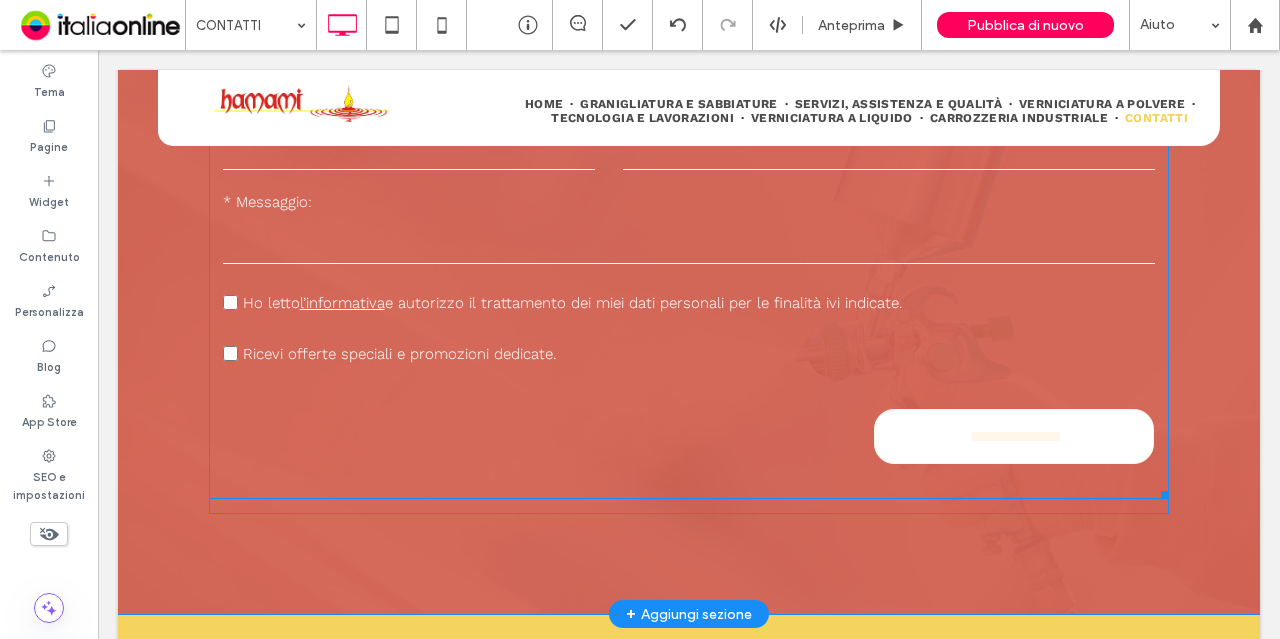 click on "**********" at bounding box center (689, 235) 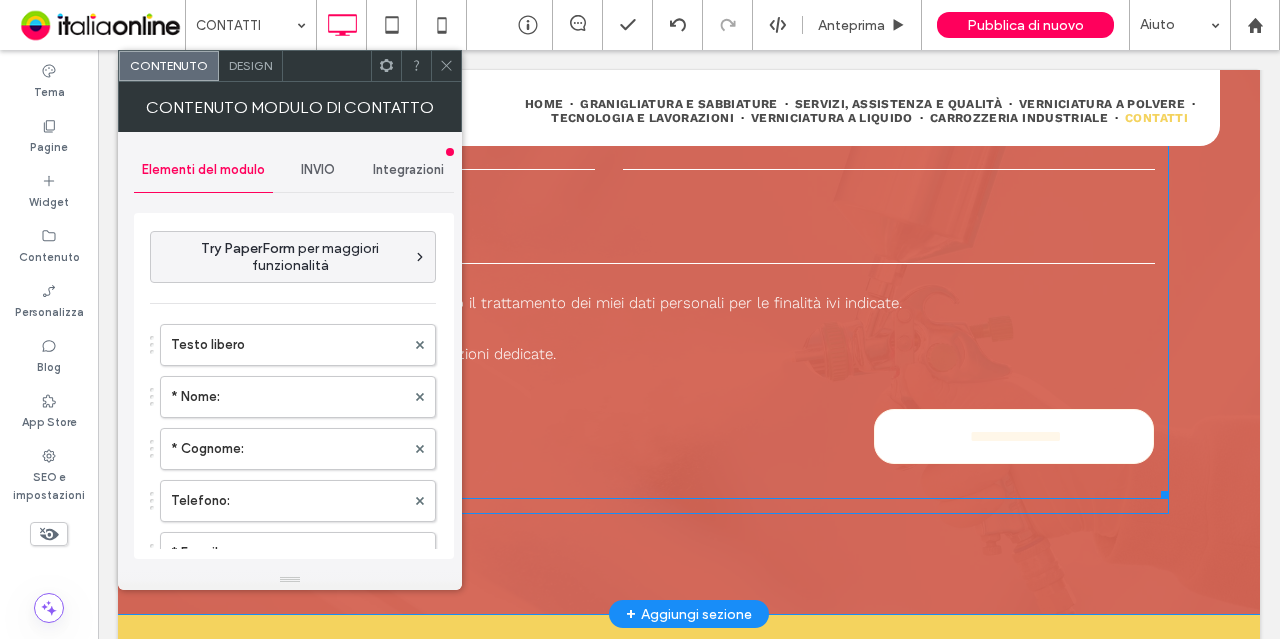 type on "**********" 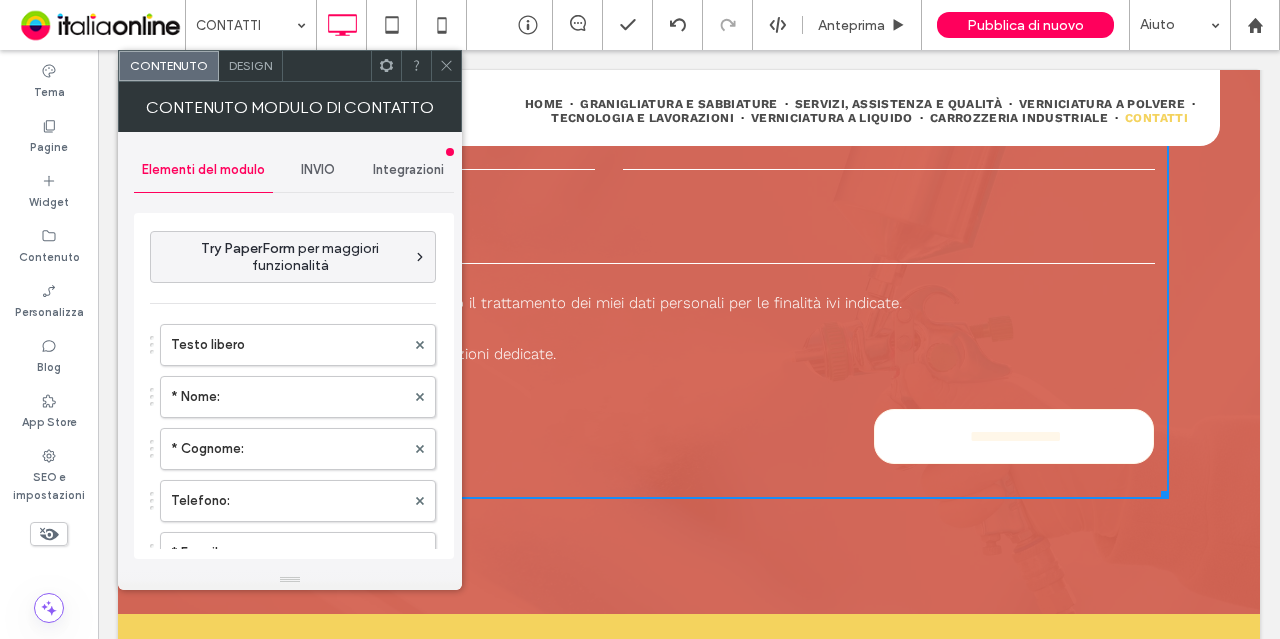 click on "Design" at bounding box center (250, 65) 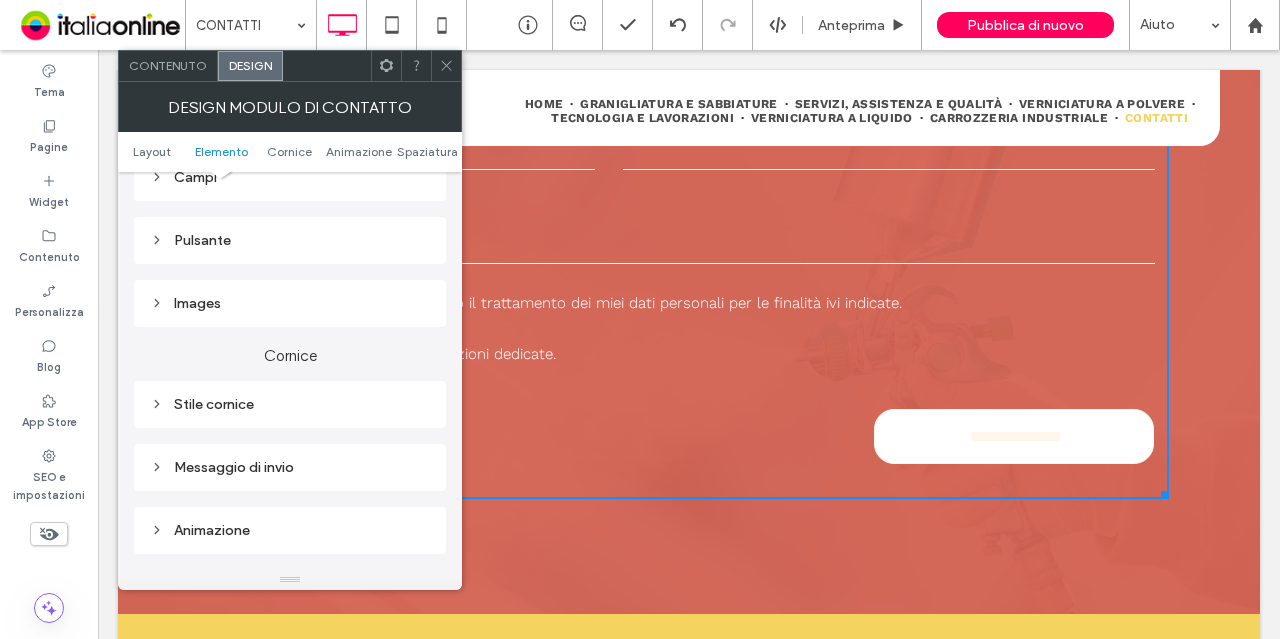 scroll, scrollTop: 410, scrollLeft: 0, axis: vertical 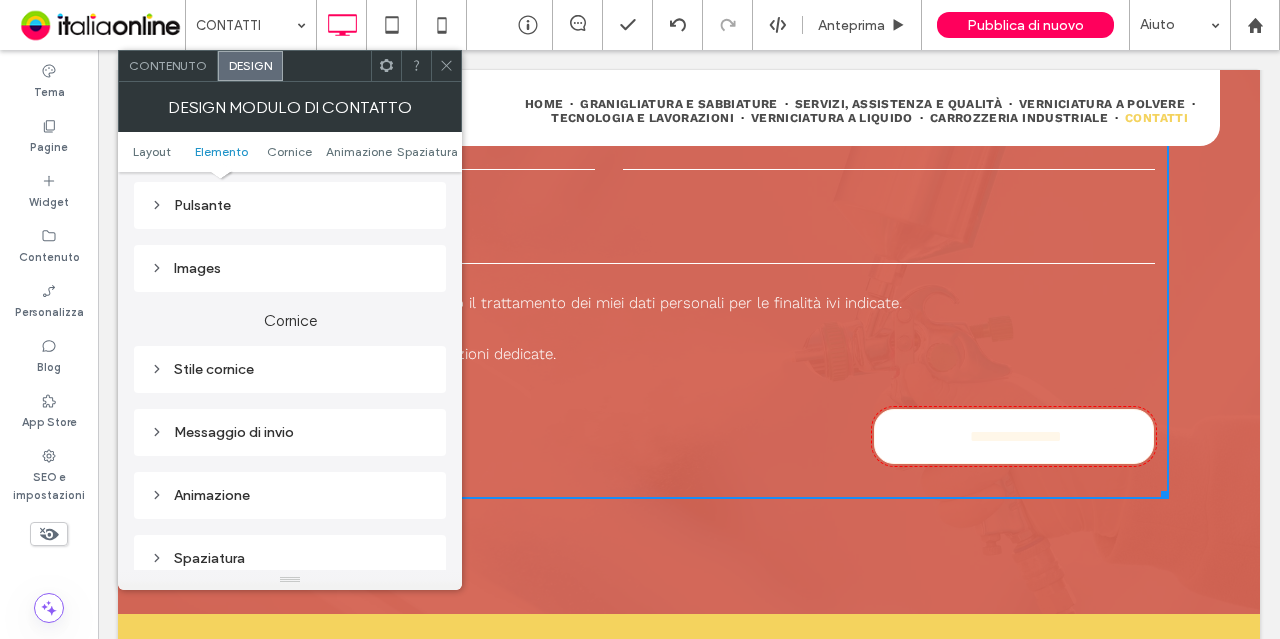 click on "Pulsante" at bounding box center (290, 205) 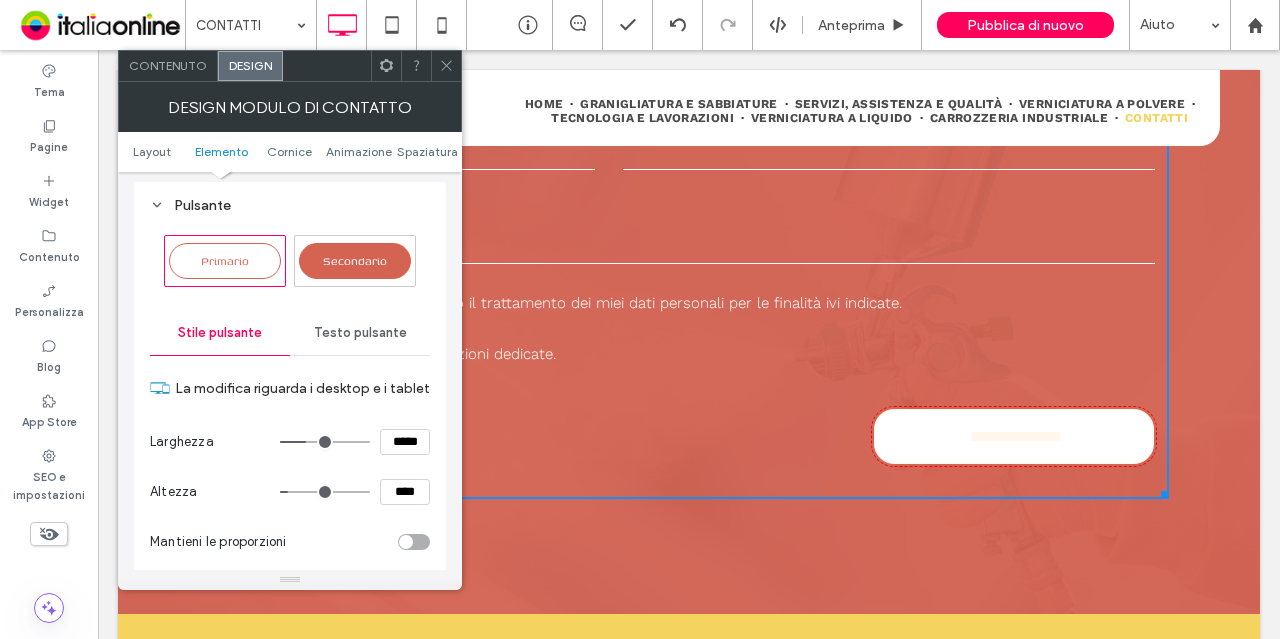 click on "Secondario" at bounding box center (355, 260) 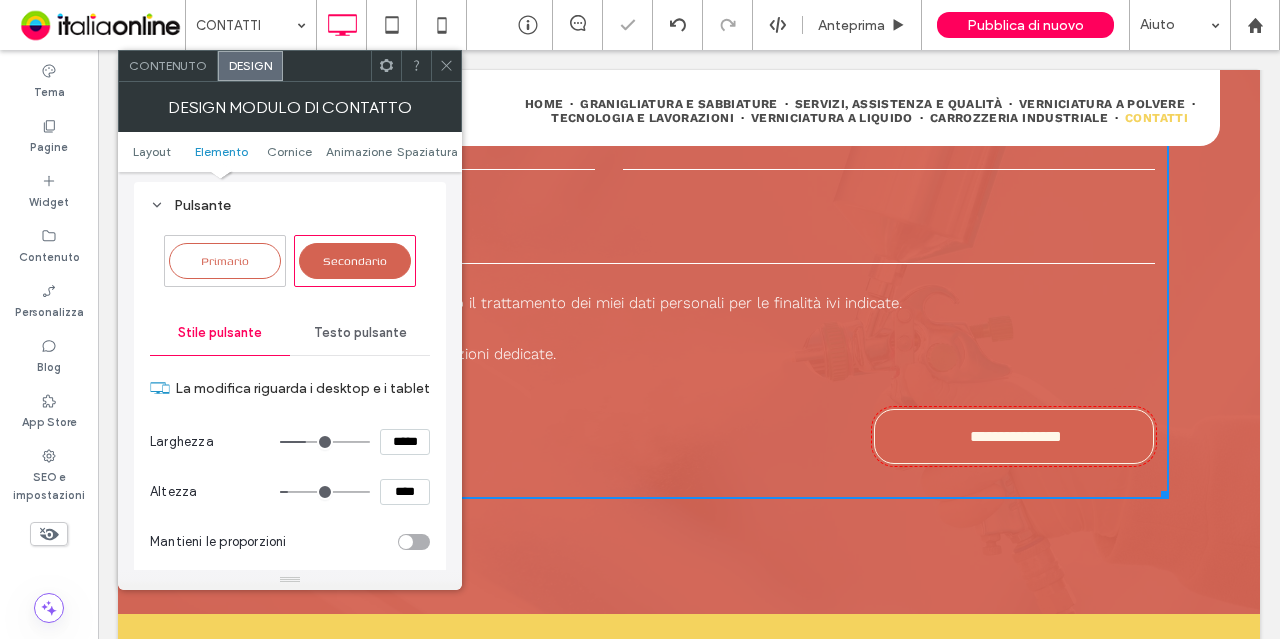 click on "Primario" at bounding box center (225, 260) 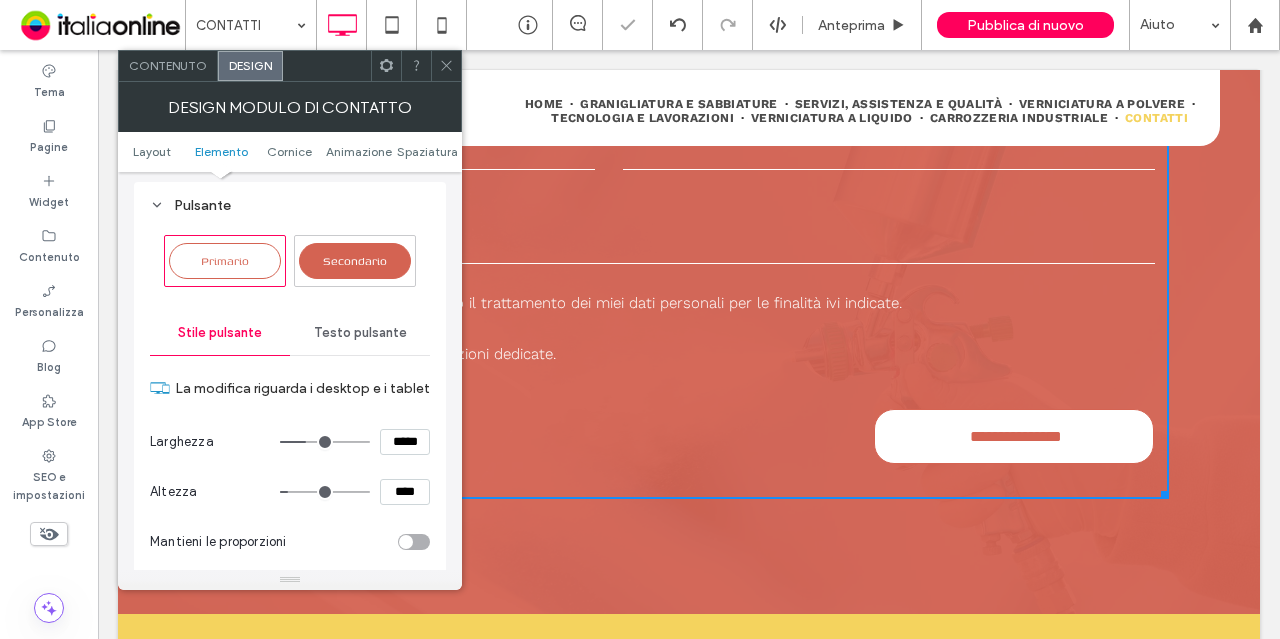 type on "*" 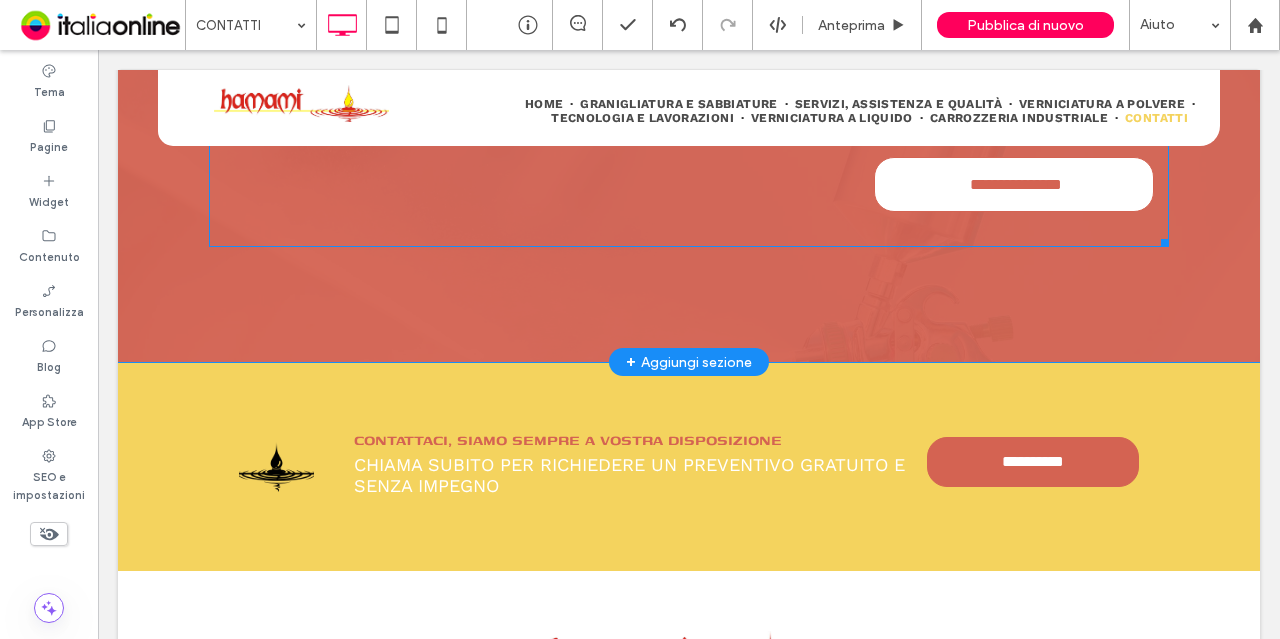 scroll, scrollTop: 2080, scrollLeft: 0, axis: vertical 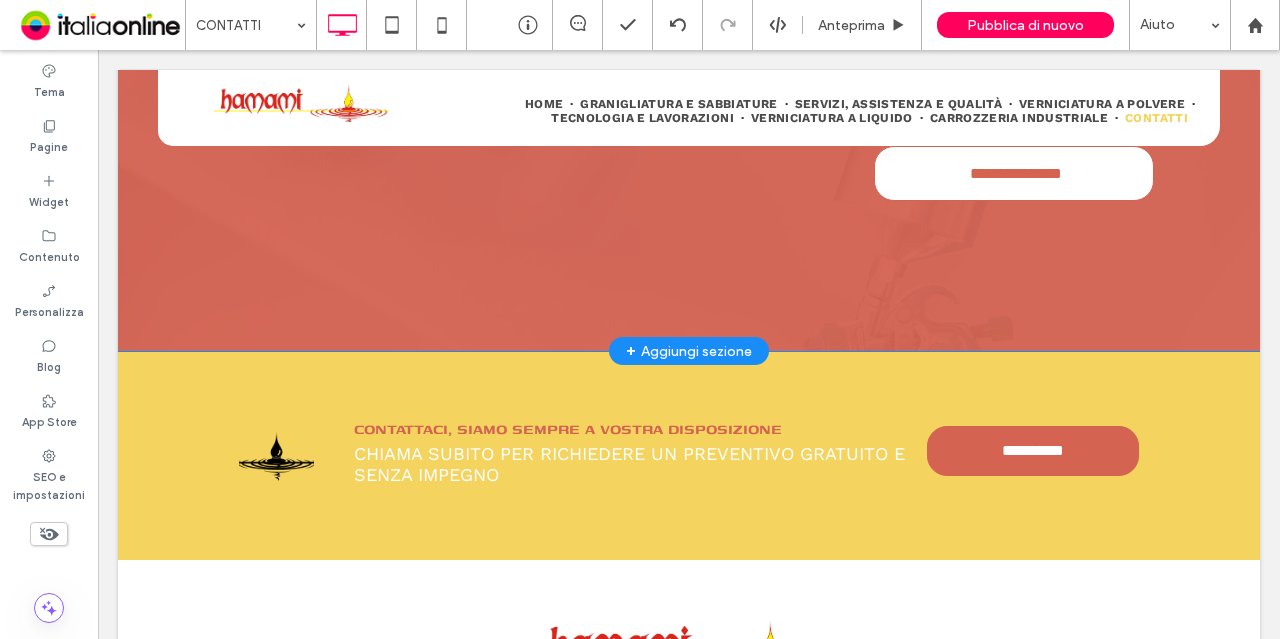 click on "+ Aggiungi sezione" at bounding box center [689, 351] 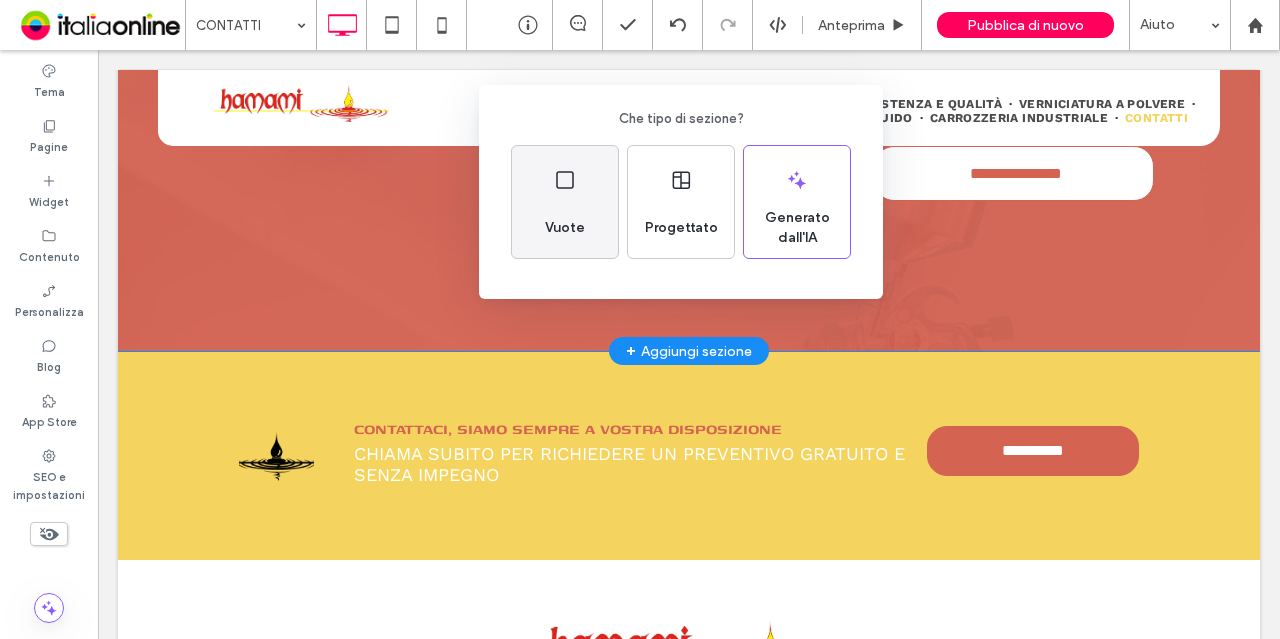 click on "Vuote" at bounding box center [565, 202] 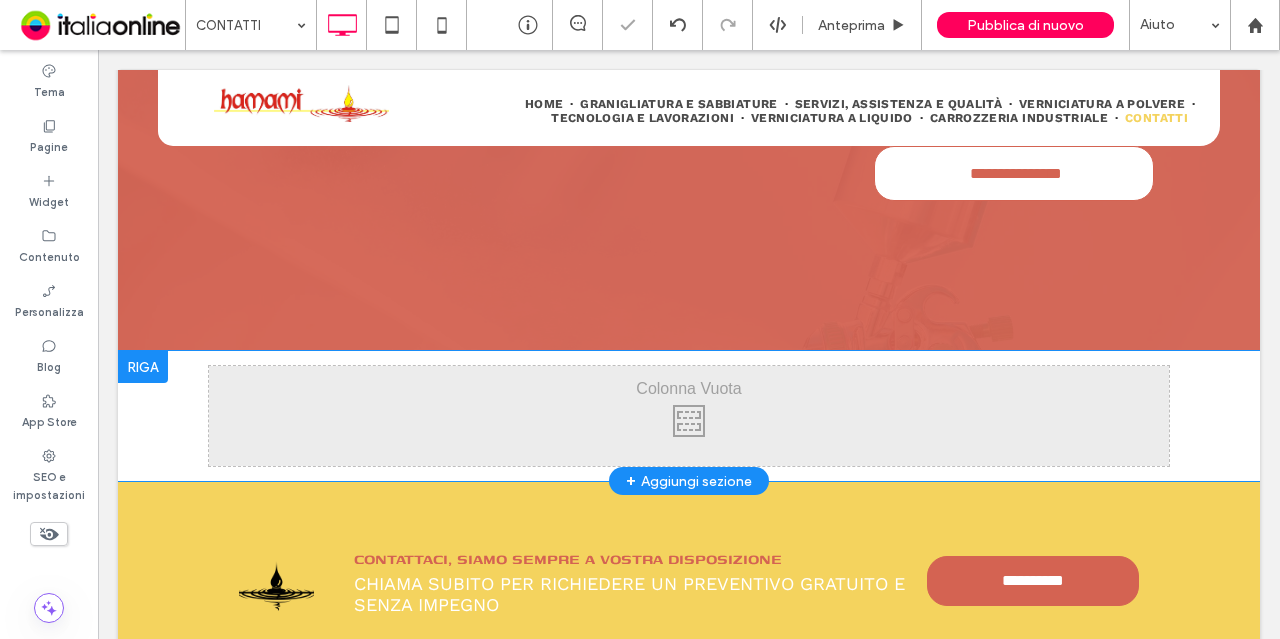 click at bounding box center [143, 367] 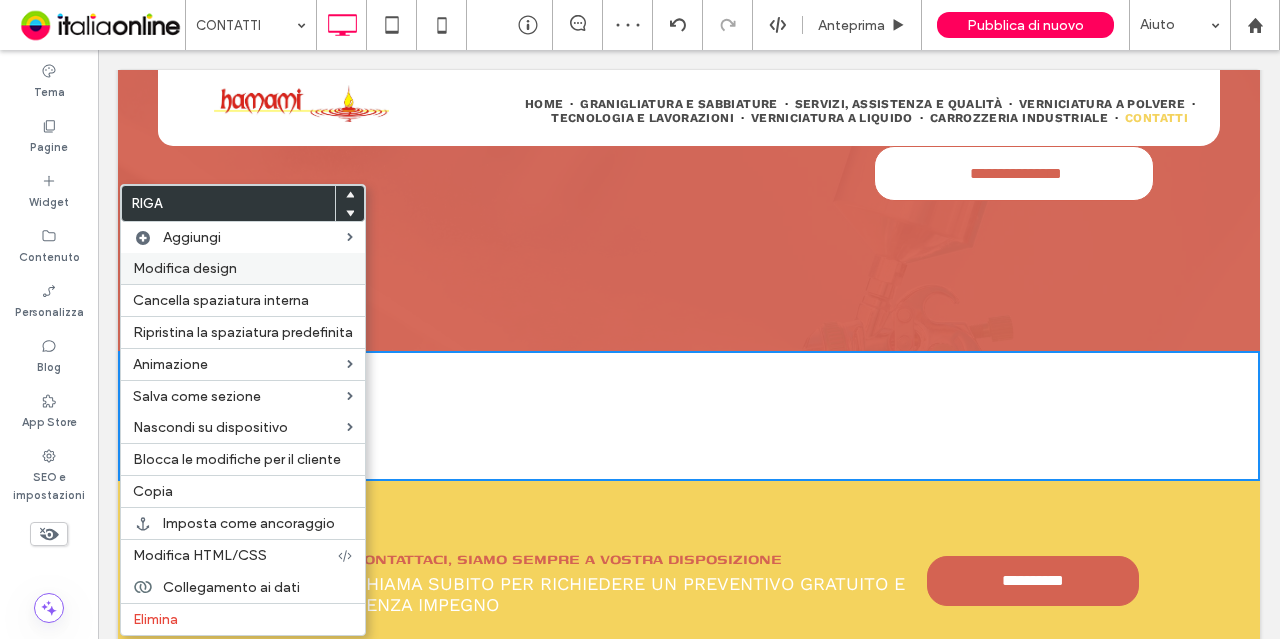 click on "Modifica design" at bounding box center [243, 268] 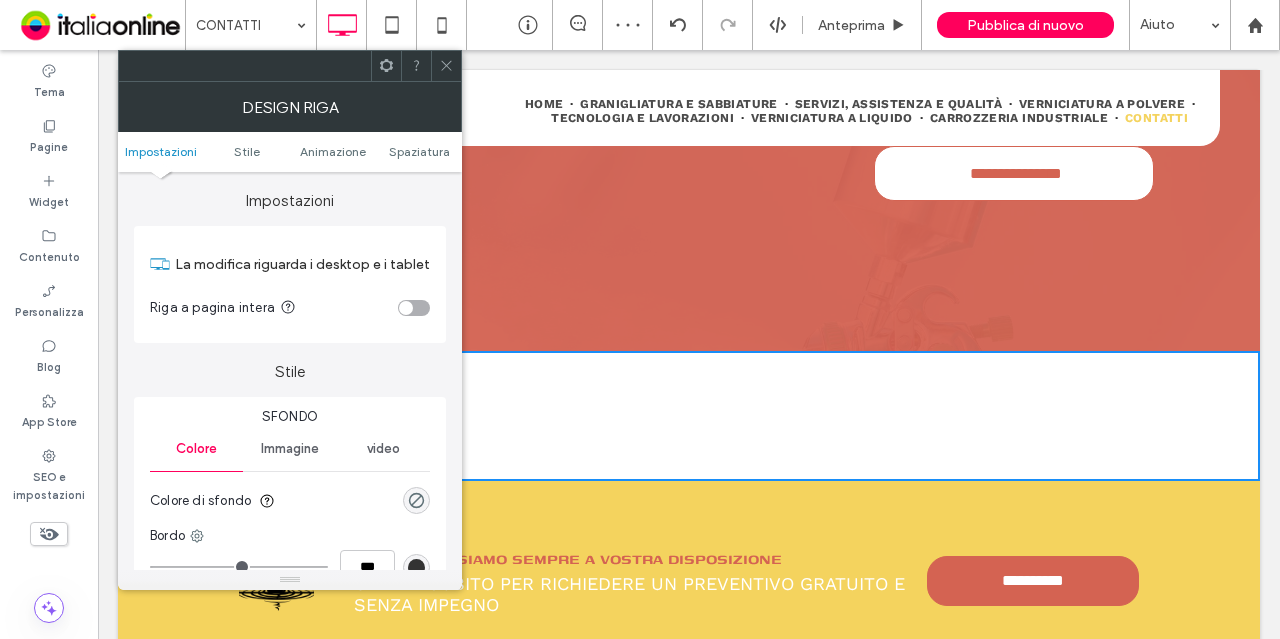 click at bounding box center [414, 308] 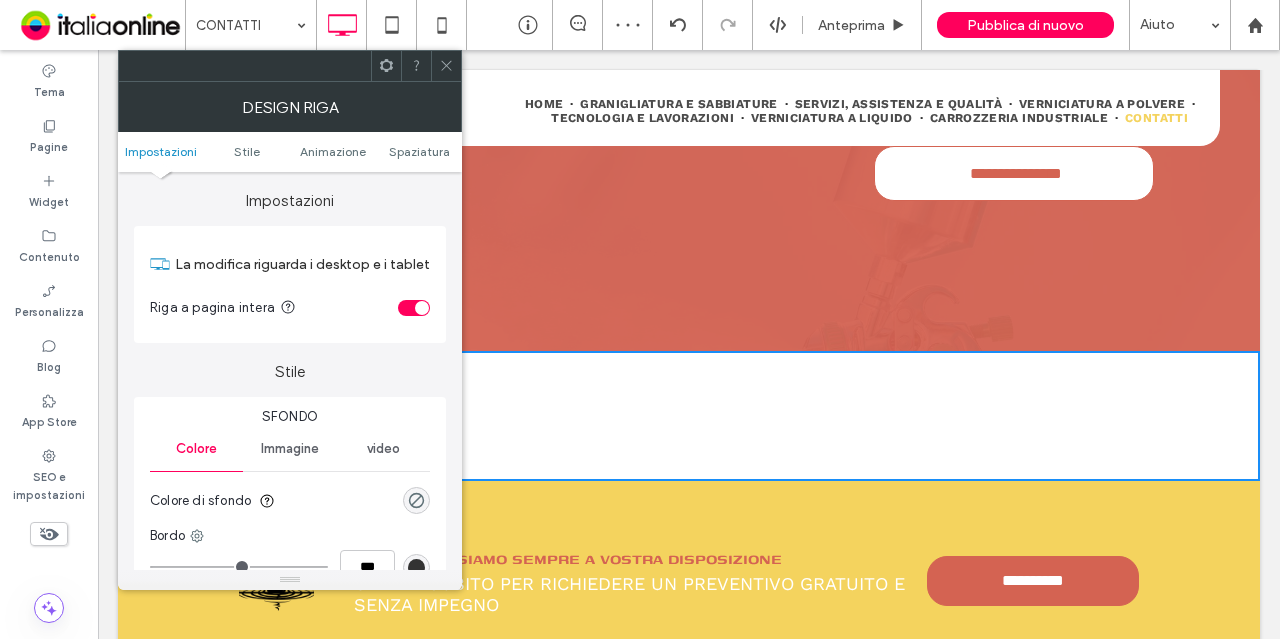 click 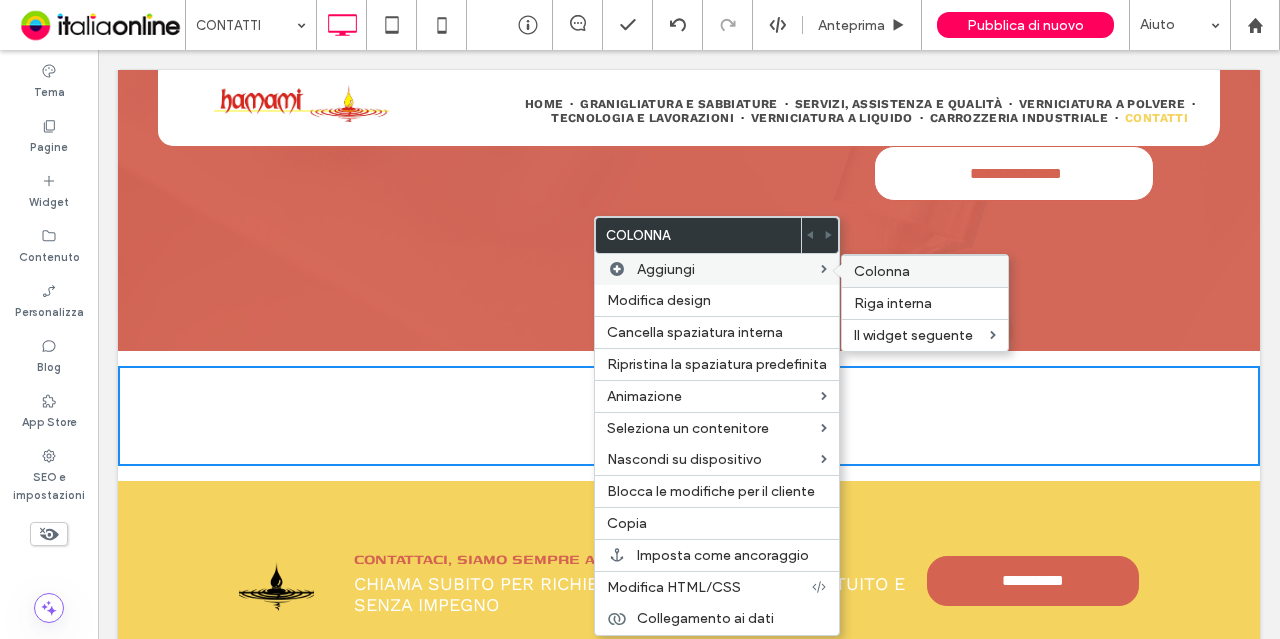 click on "Colonna" at bounding box center [882, 271] 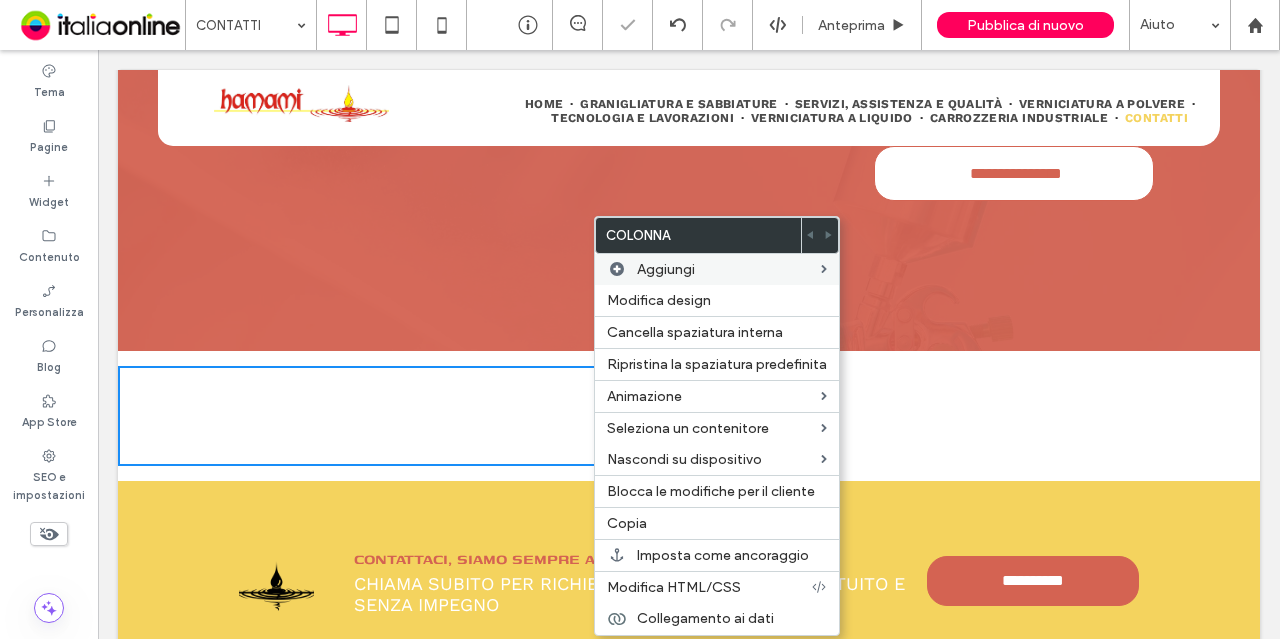 click on "**********" at bounding box center [689, -65] 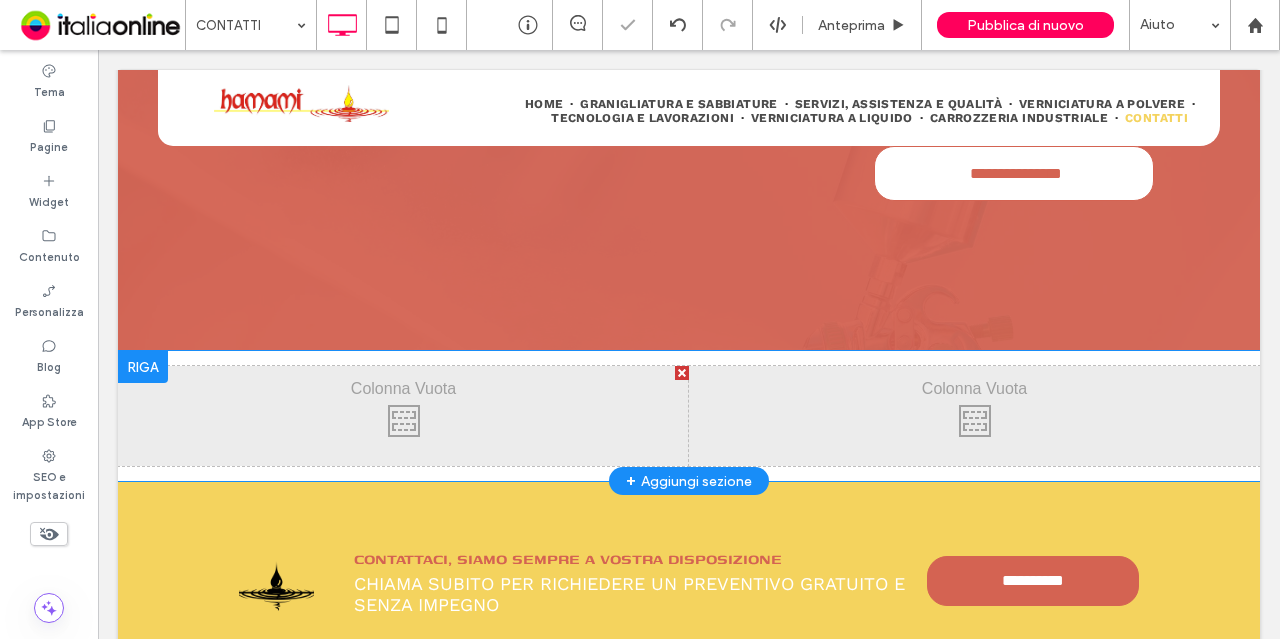 click on "Click To Paste     Click To Paste
Click To Paste     Click To Paste
Riga + Aggiungi sezione" at bounding box center (689, 416) 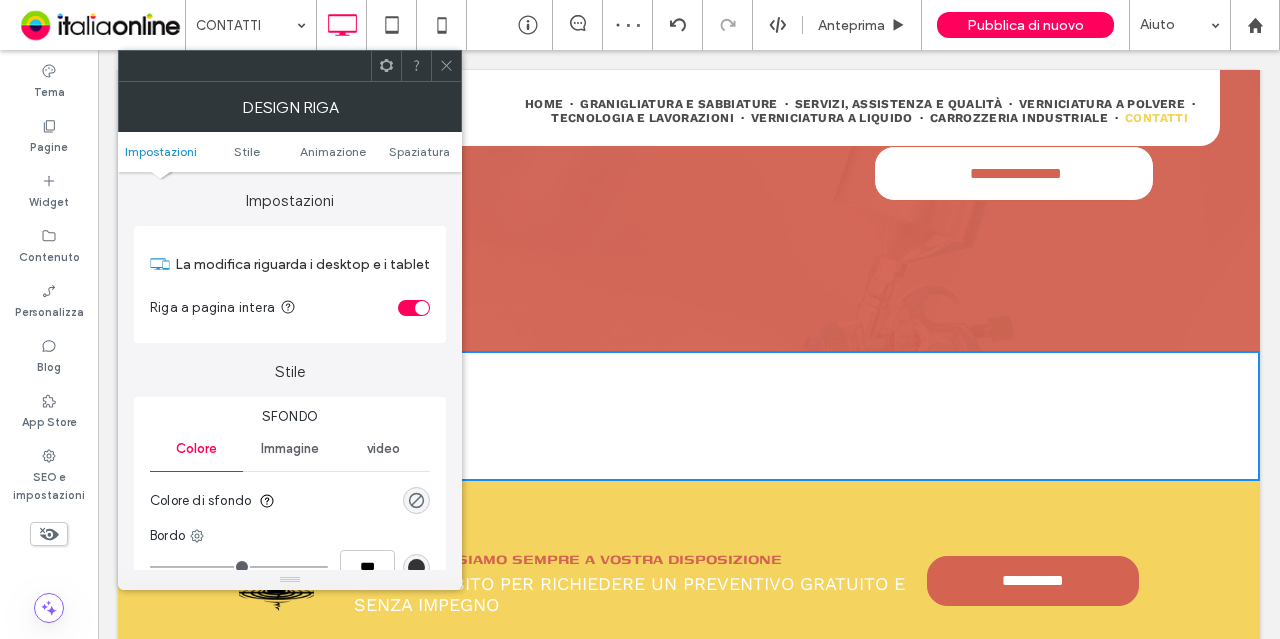 click on "Impostazioni Stile Animazione Spaziatura" at bounding box center (290, 152) 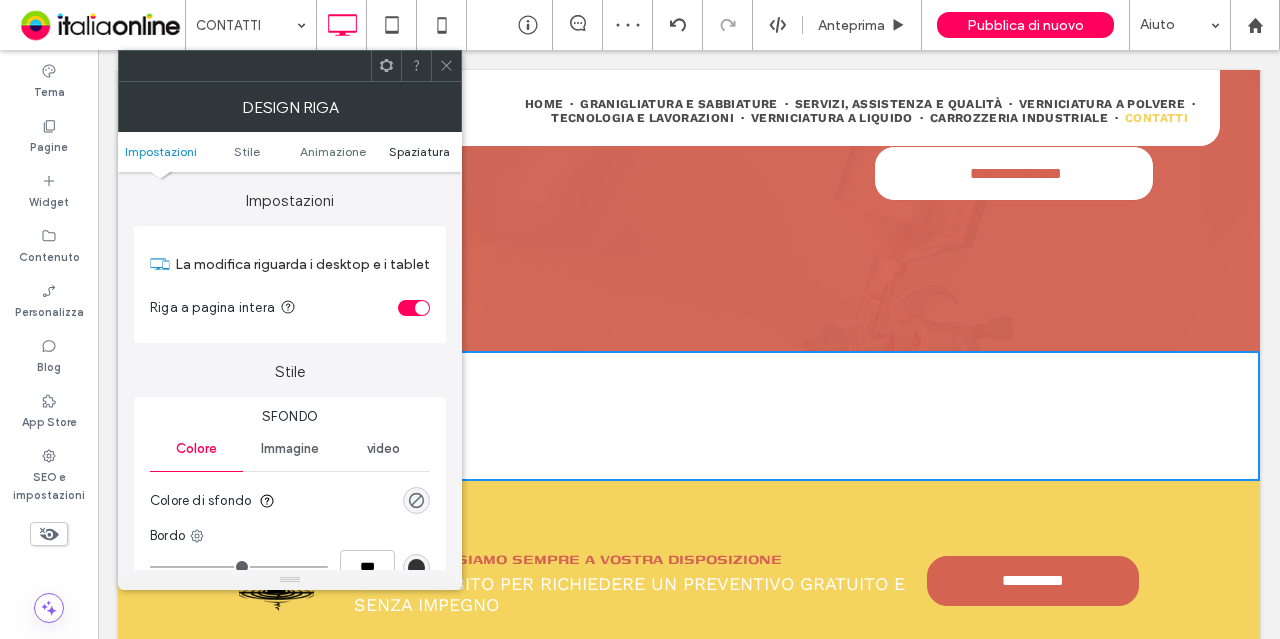 click on "Spaziatura" at bounding box center [419, 151] 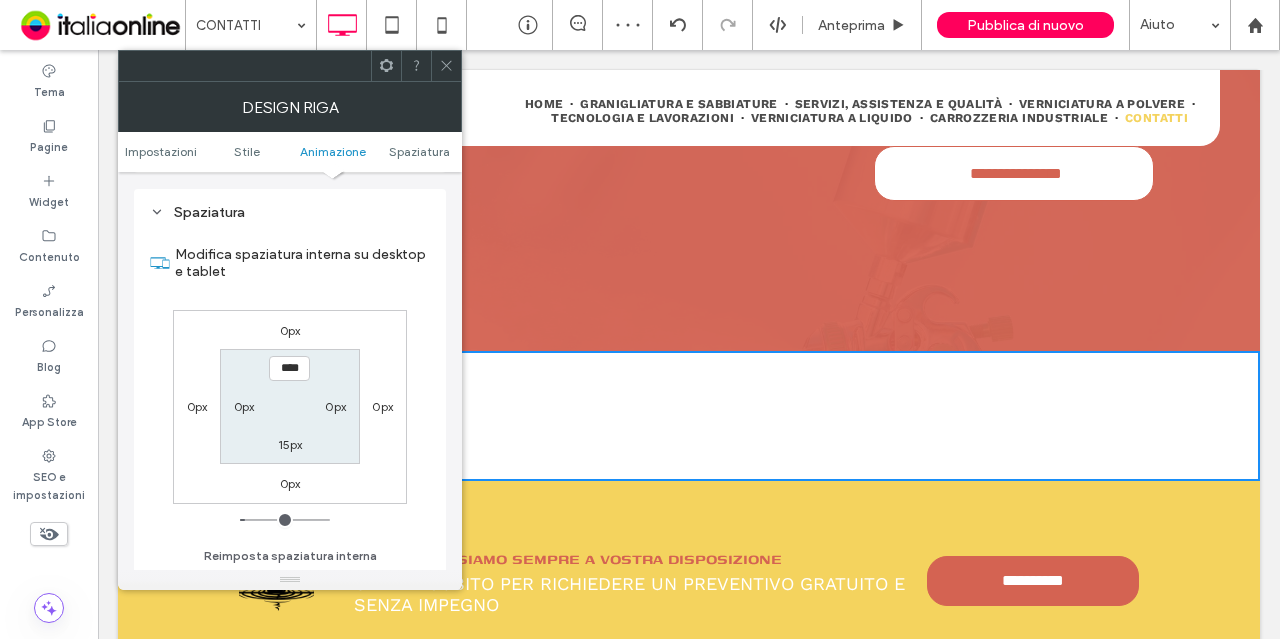 scroll, scrollTop: 565, scrollLeft: 0, axis: vertical 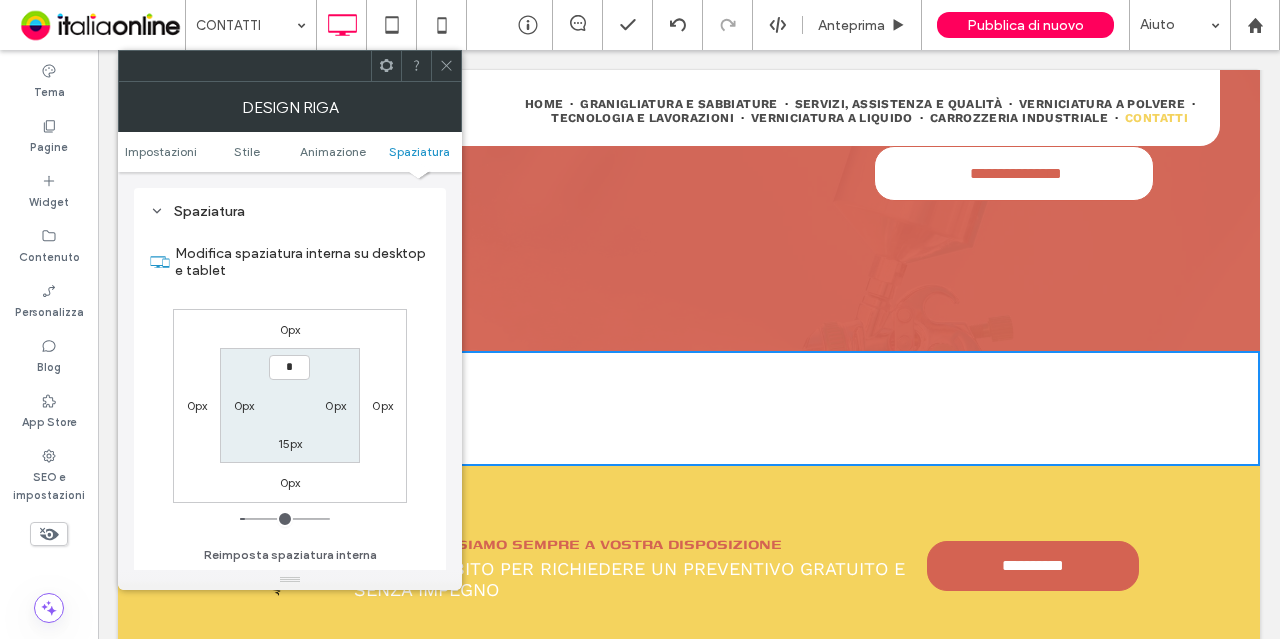 type on "***" 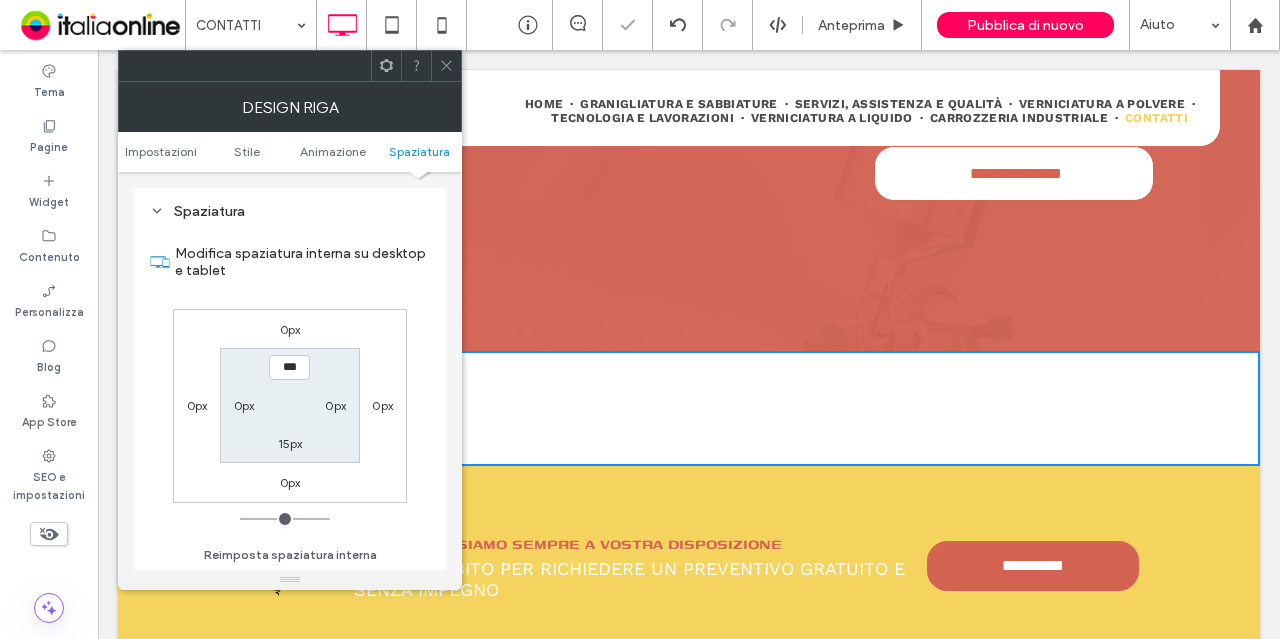 click on "15px" at bounding box center [290, 443] 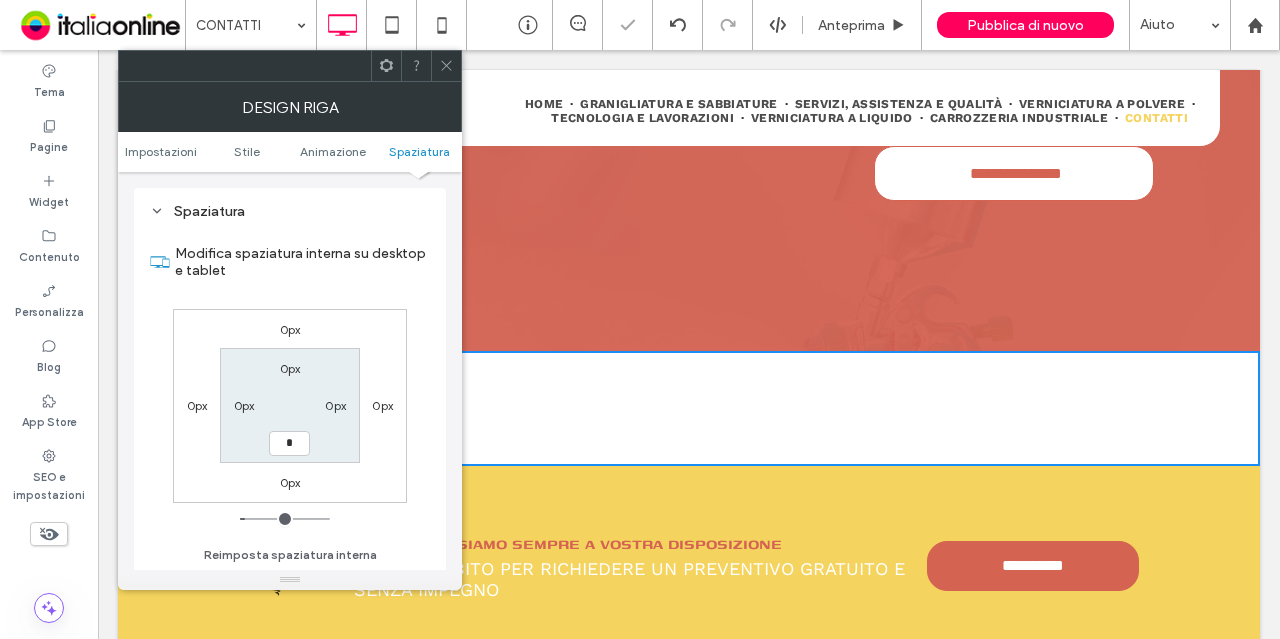type on "*" 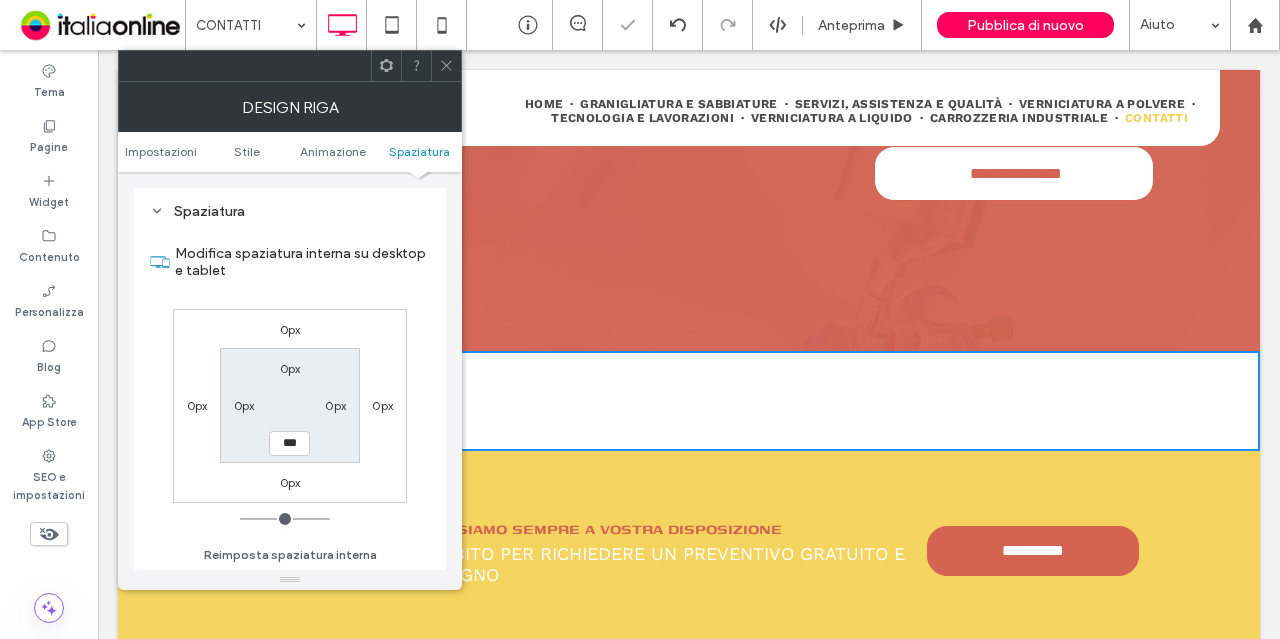 click 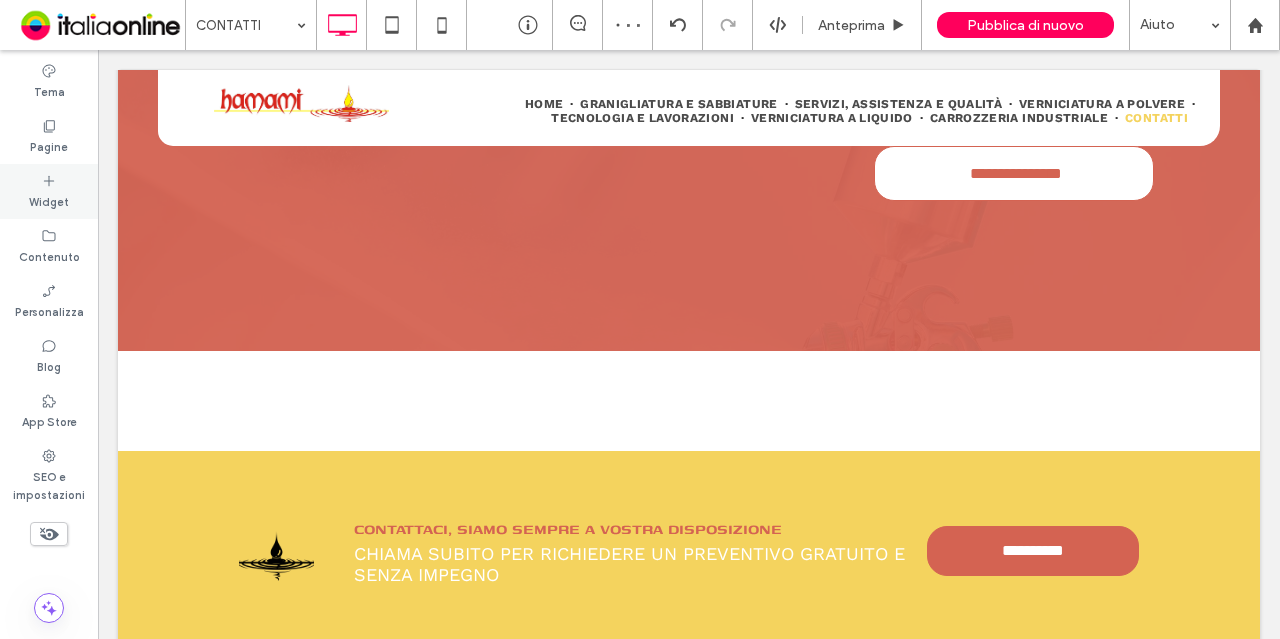 click on "Widget" at bounding box center [49, 191] 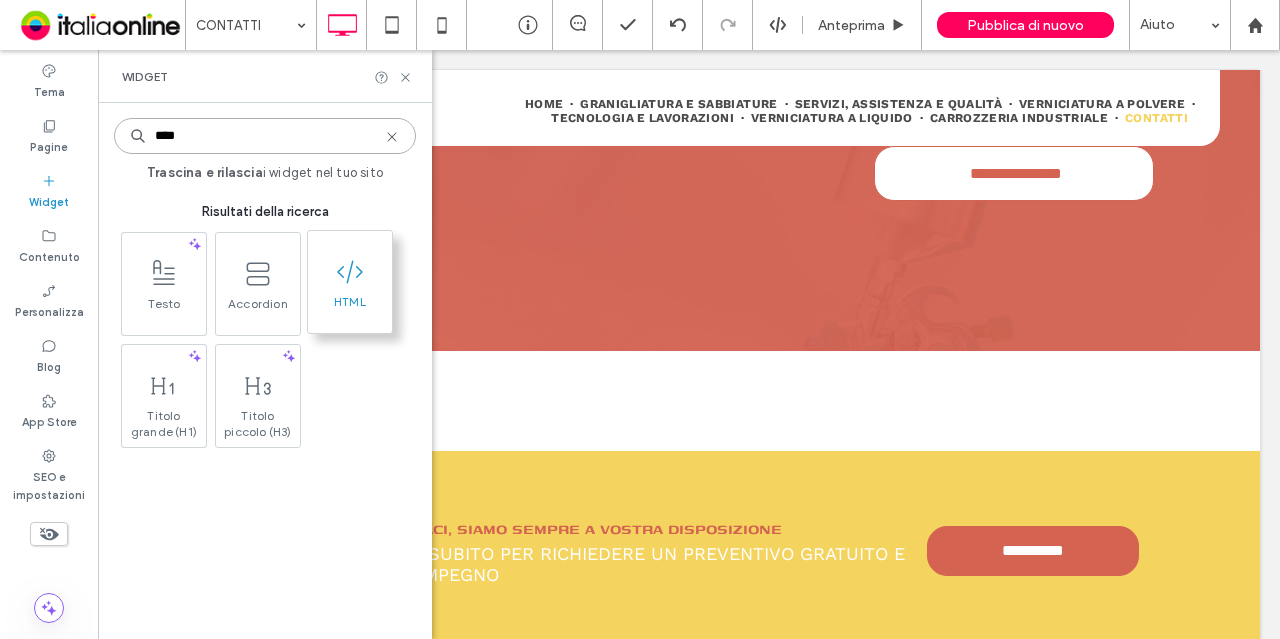 type on "****" 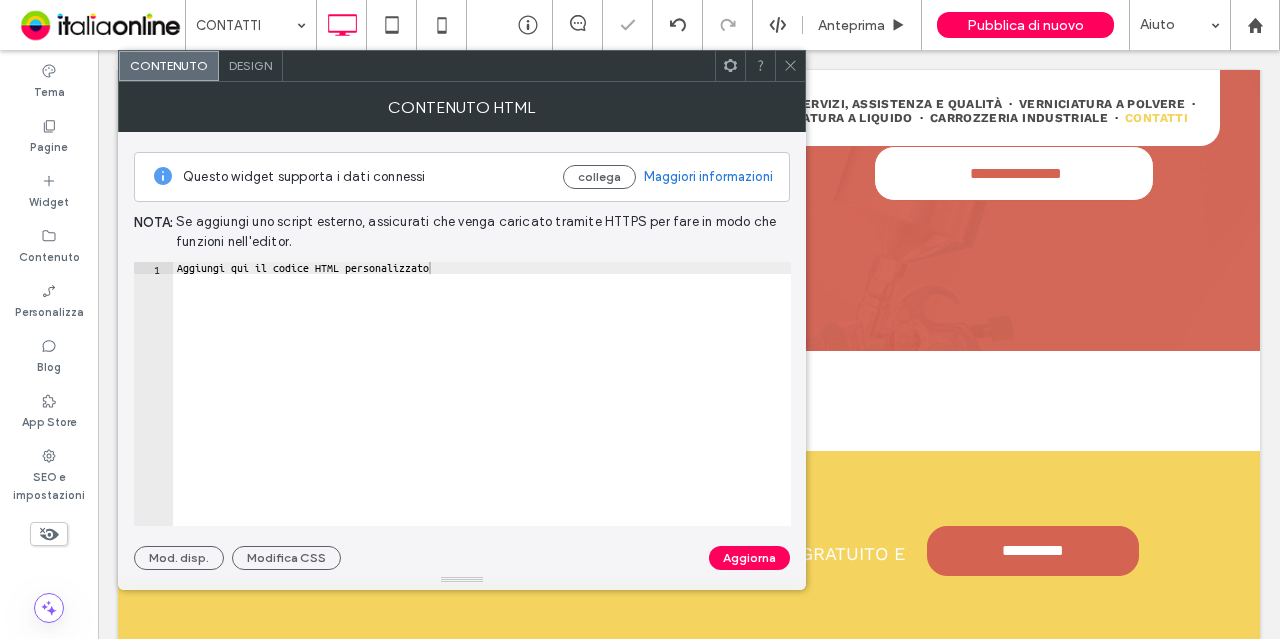 click on "Se aggiungi uno script esterno, assicurati che venga caricato tramite HTTPS per fare in modo che funzioni nell'editor." at bounding box center [483, 232] 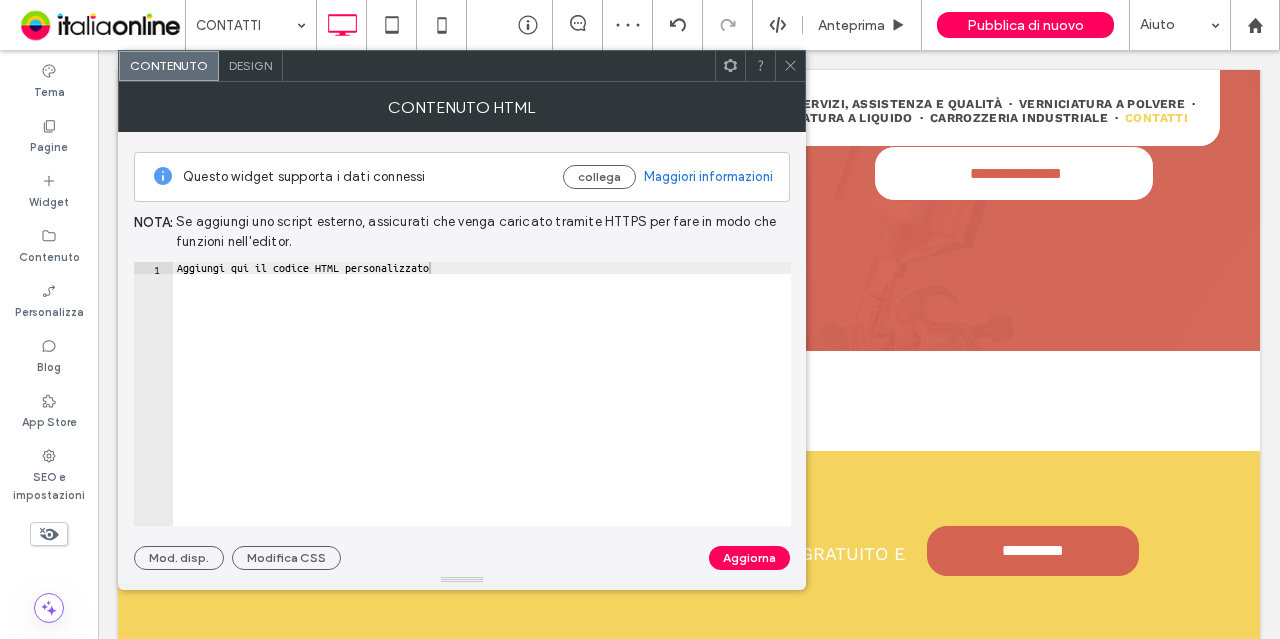 type on "**********" 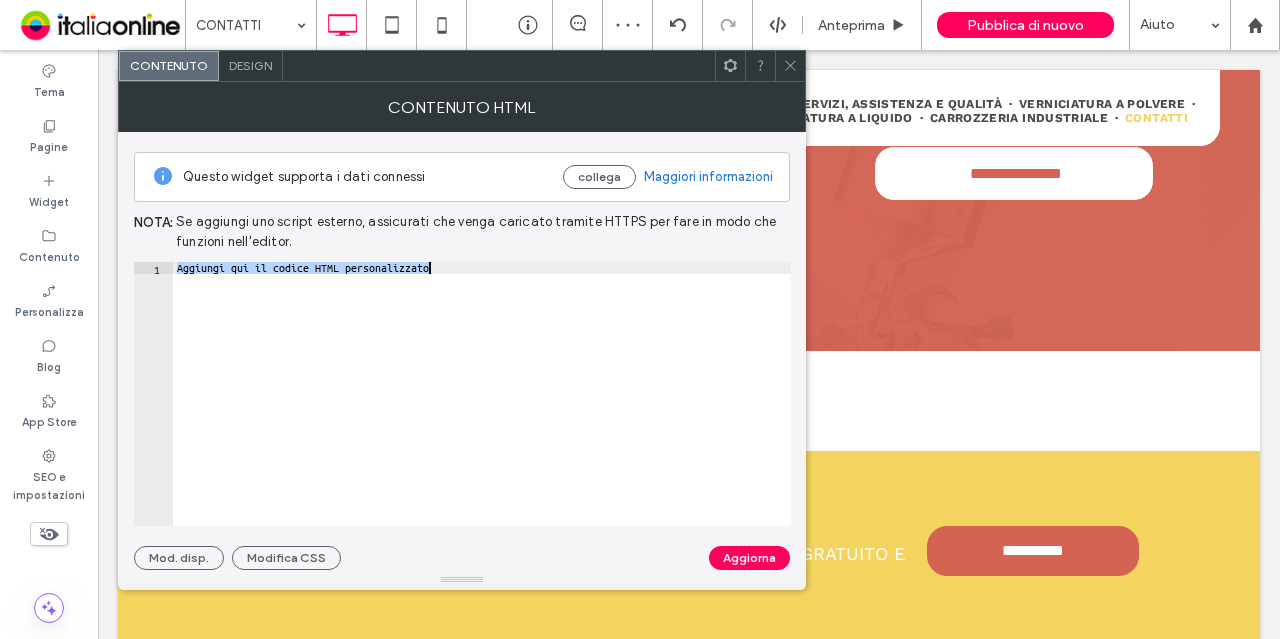 paste 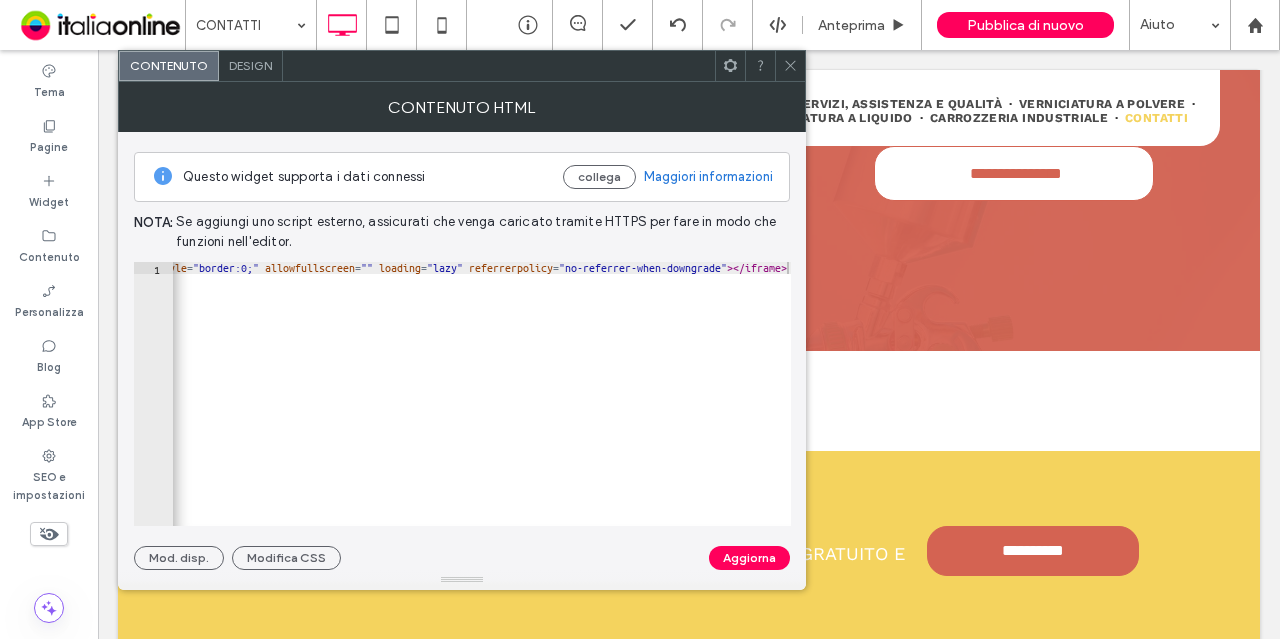 drag, startPoint x: 644, startPoint y: 523, endPoint x: 518, endPoint y: 517, distance: 126.14278 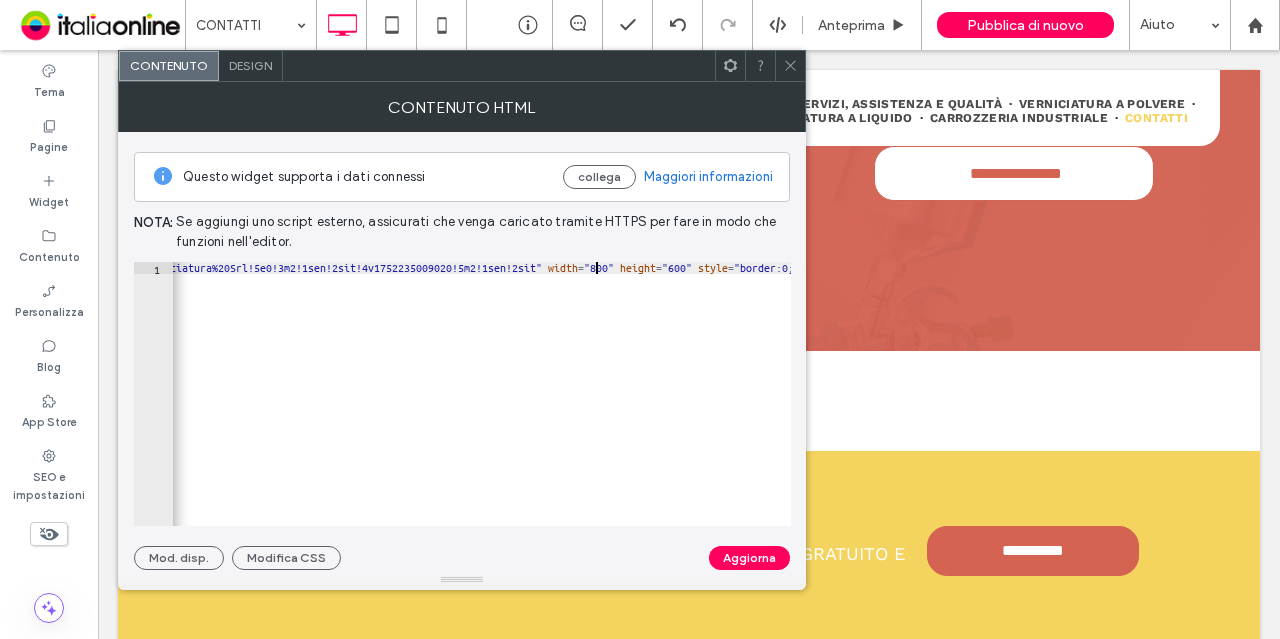 click on "< iframe   src = "https://www.google.com/maps/embed?pb=!1m18!1m12!1m3!1d718.1918524376438!2d11.415351669586393!3d43.943487063821756!2m3!1f0!2f0!3f0!3m2!1i1024!2i768!4f13.1!3m3!1m2!1s0x132b03743b787829%3A0x59a55741f64e2a4d!2sHamami%20Verniciatura%20Srl!5e0!3m2!1sen!2sit!4v1752235009020!5m2!1sen!2sit"   width = "800"   height = "600"   style = "border:0;"   allowfullscreen = ""   loading = "lazy"   referrerpolicy = "no-referrer-when-downgrade" > </ iframe >" at bounding box center (50, 399) 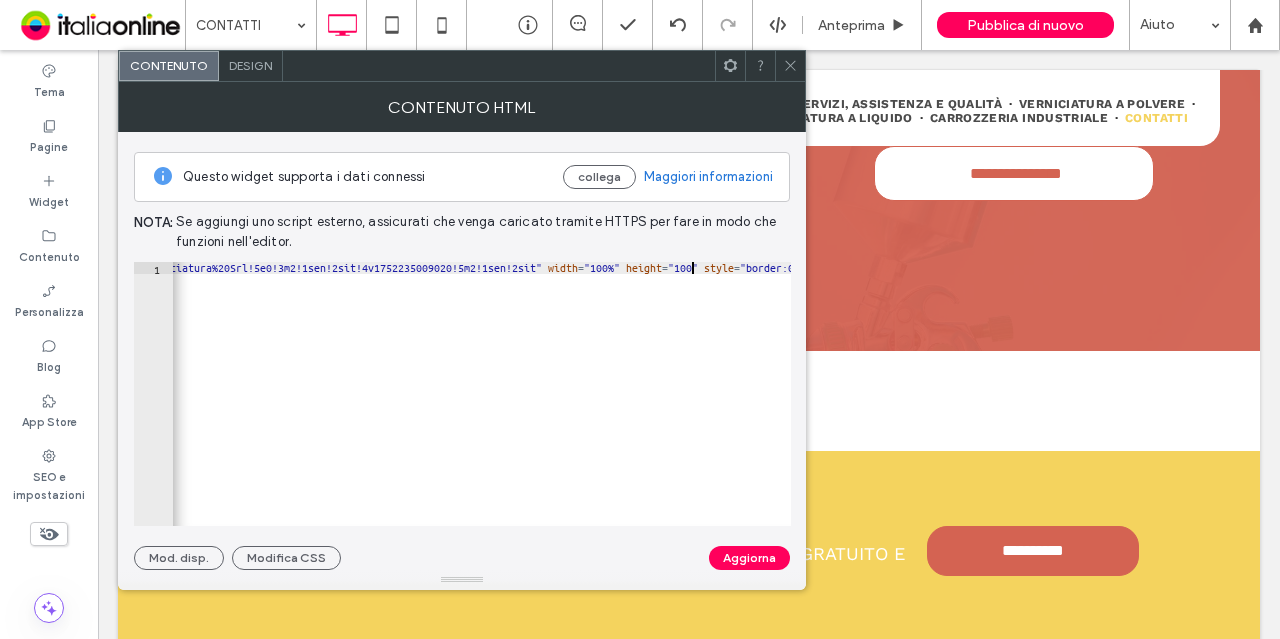 scroll, scrollTop: 0, scrollLeft: 160, axis: horizontal 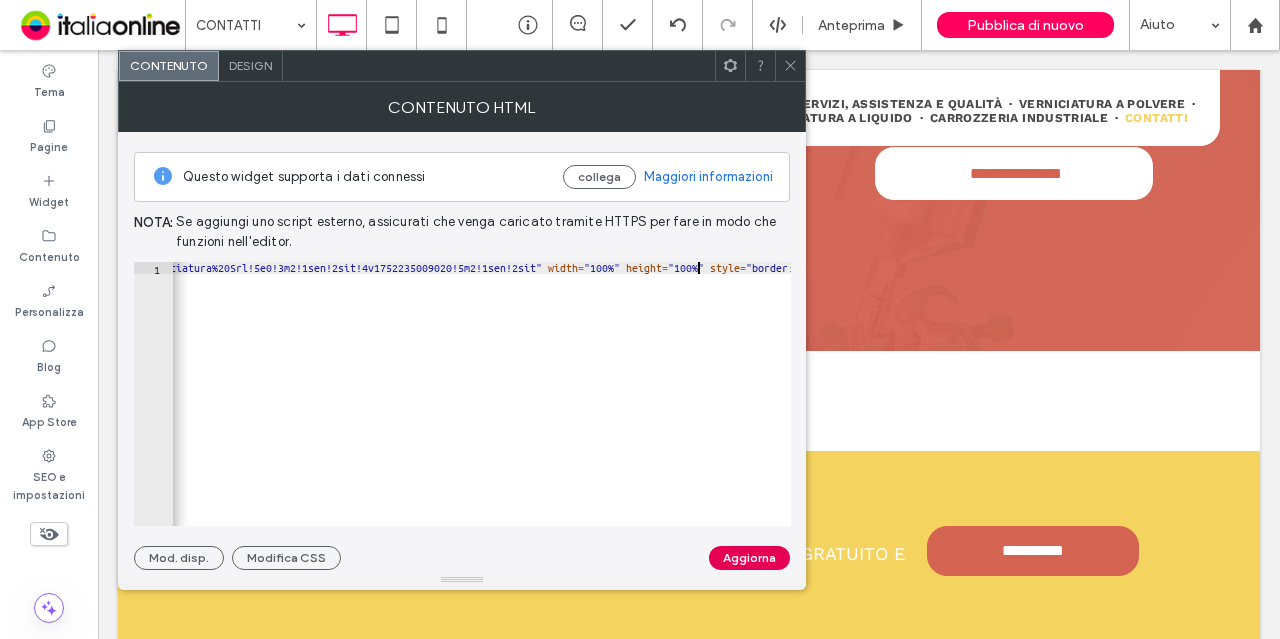 type on "**********" 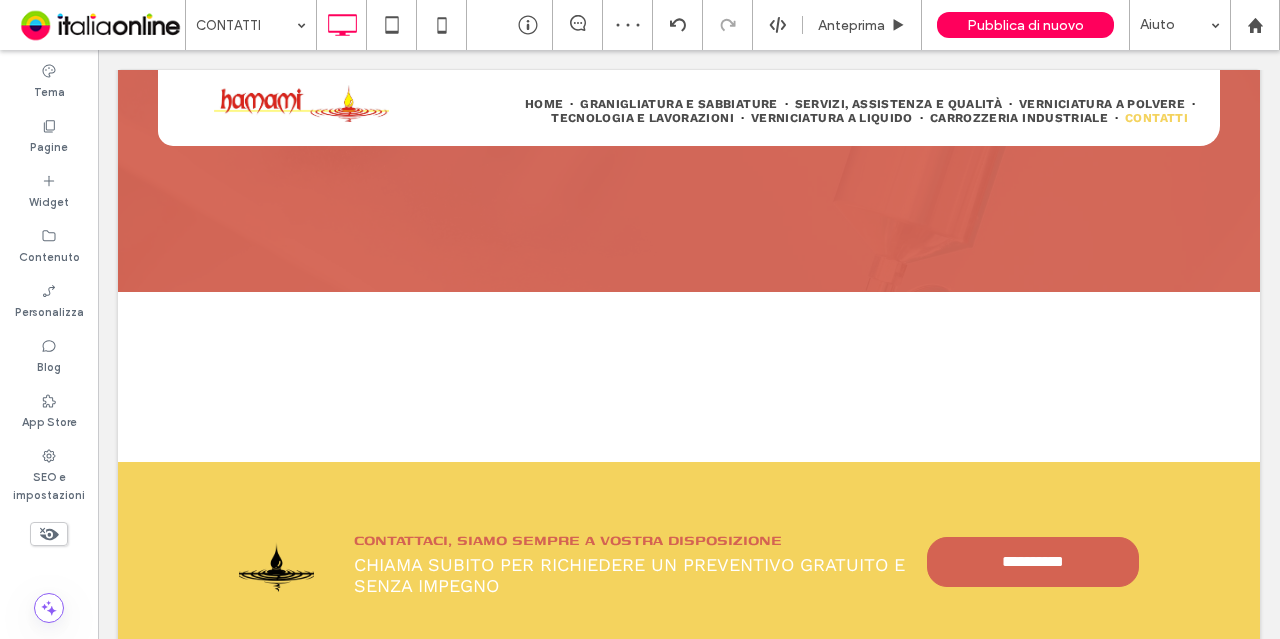 scroll, scrollTop: 2138, scrollLeft: 0, axis: vertical 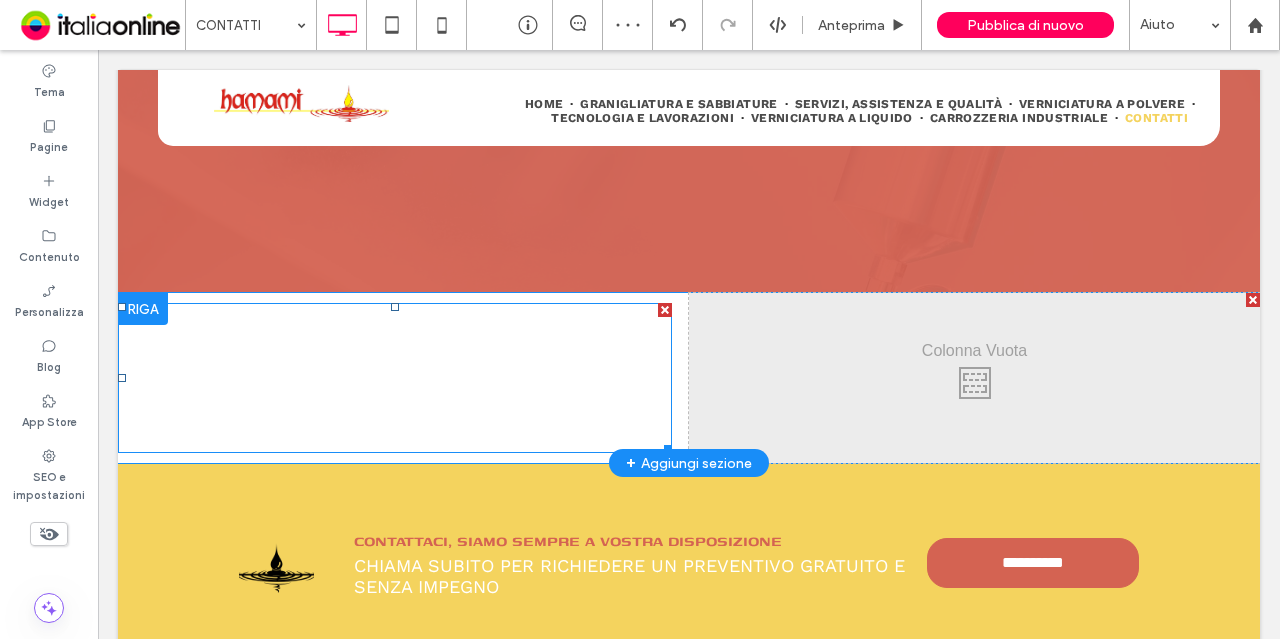 click at bounding box center (395, 378) 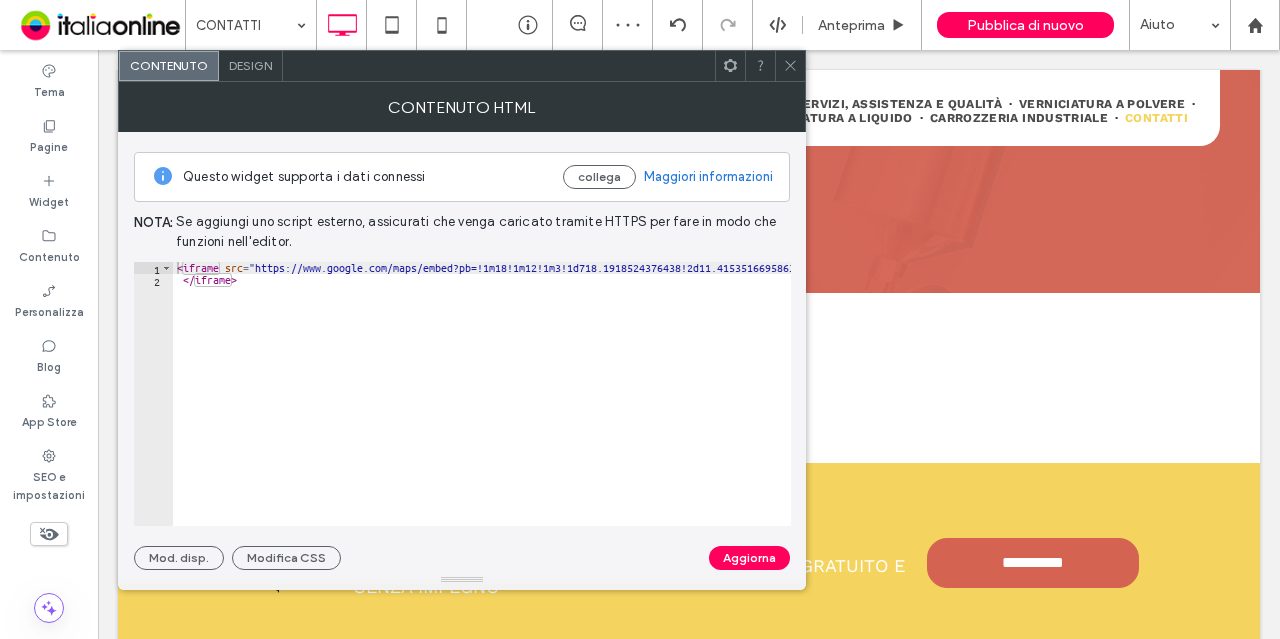 click on "Design" at bounding box center [250, 65] 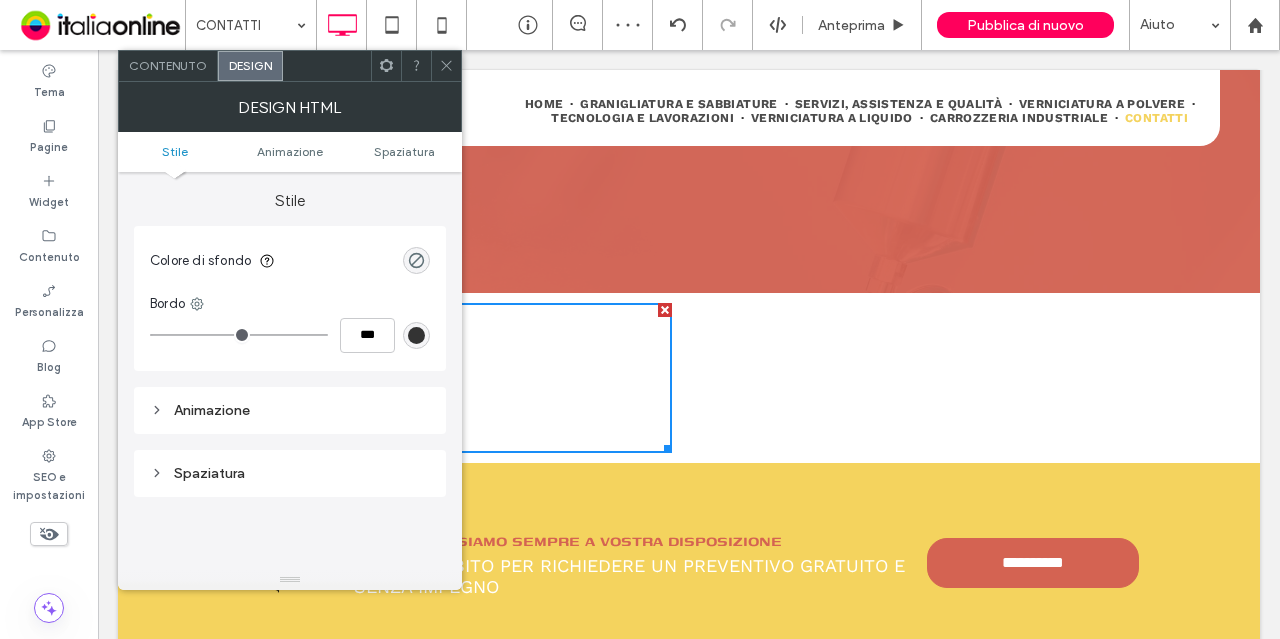 click on "Stile Animazione Spaziatura" at bounding box center (290, 152) 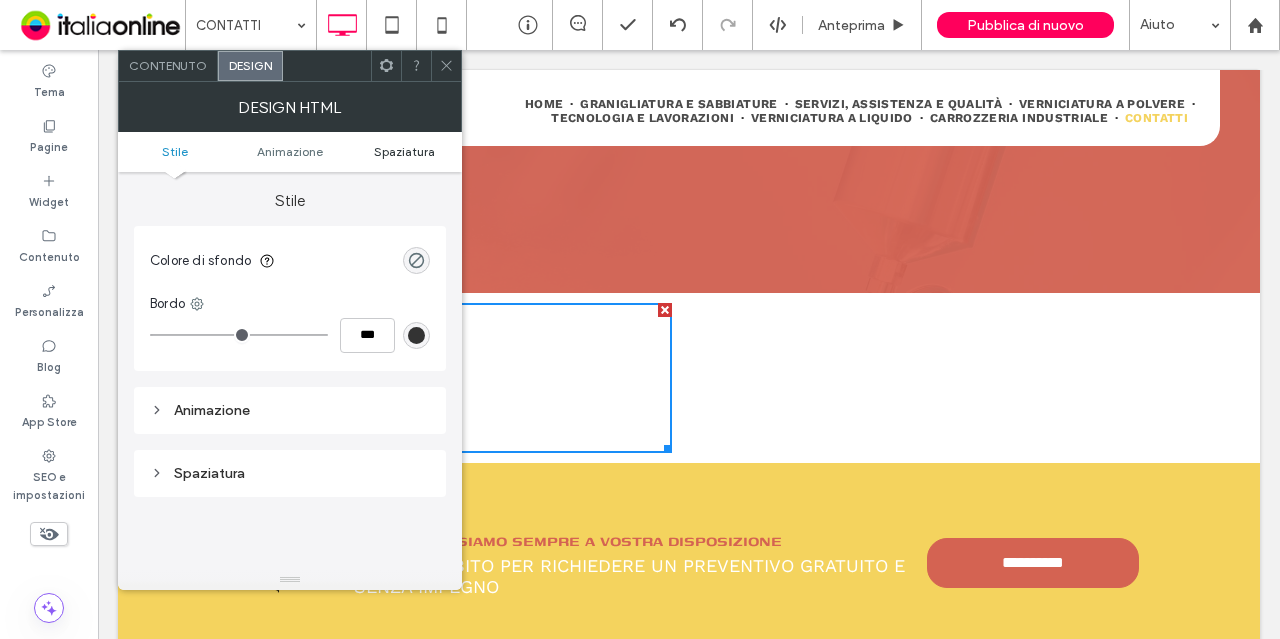 click on "Spaziatura" at bounding box center (404, 151) 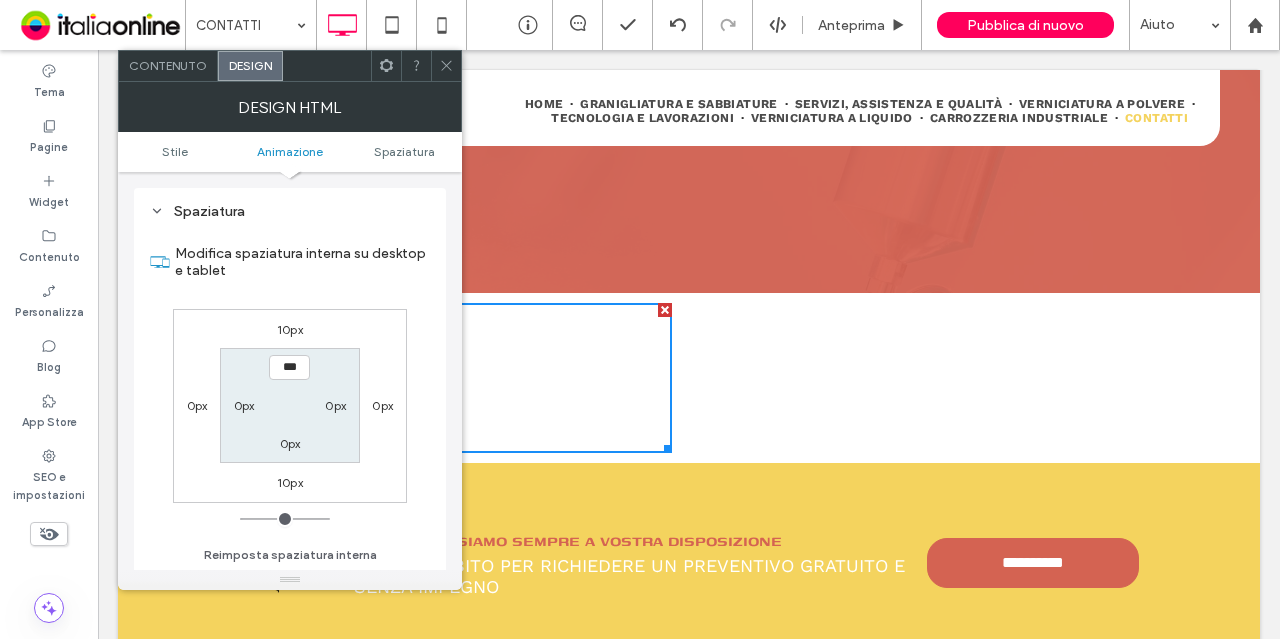 scroll, scrollTop: 262, scrollLeft: 0, axis: vertical 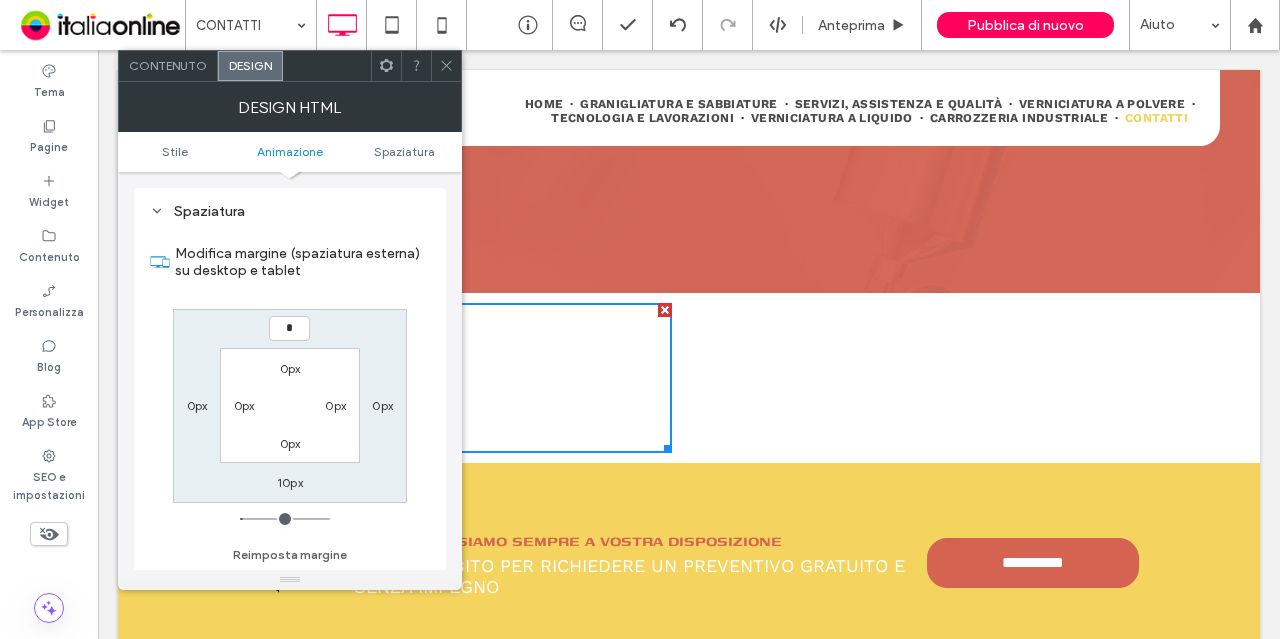 type on "*" 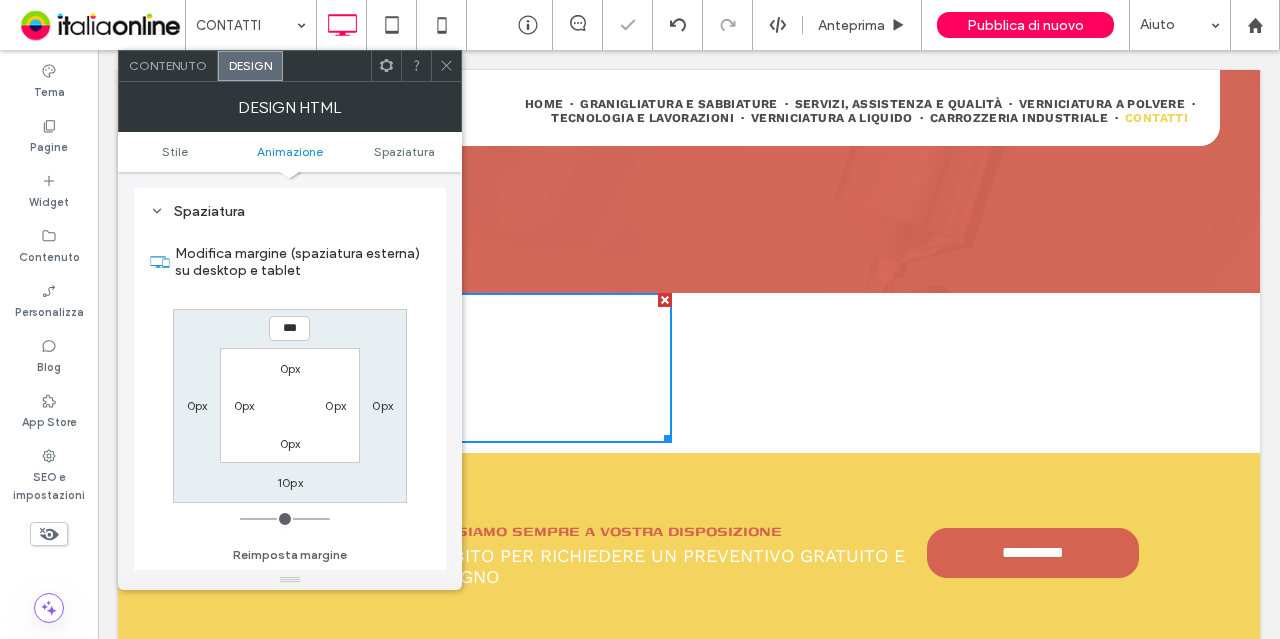 click on "10px" at bounding box center (290, 482) 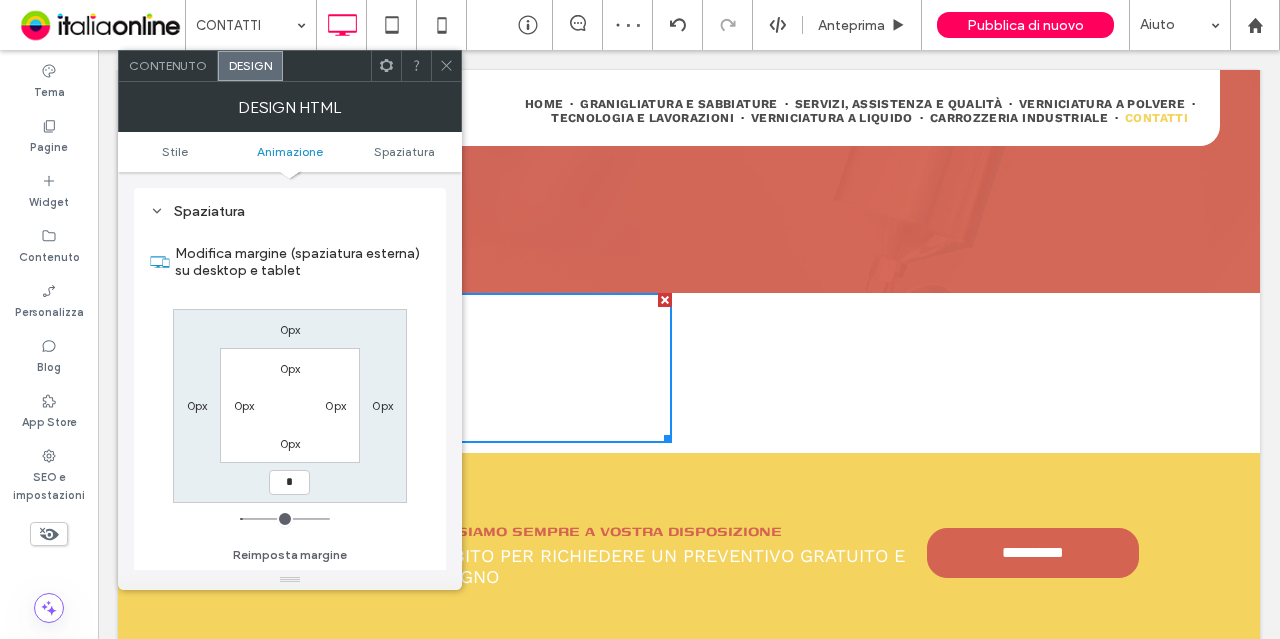 type on "*" 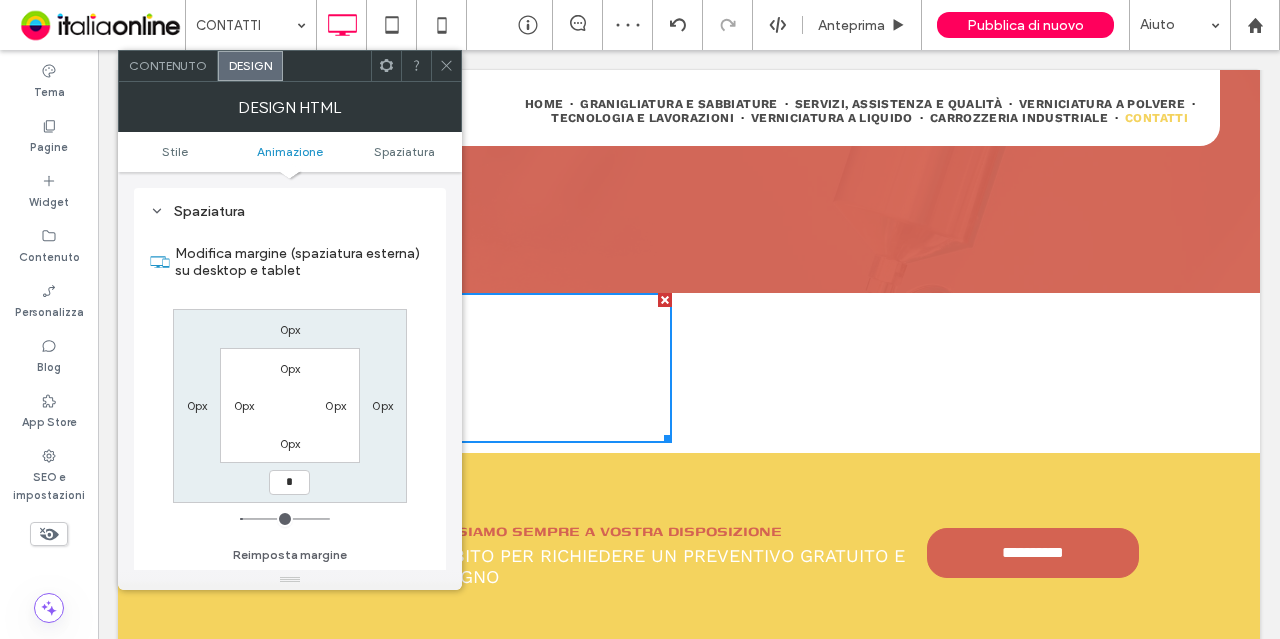 type on "*" 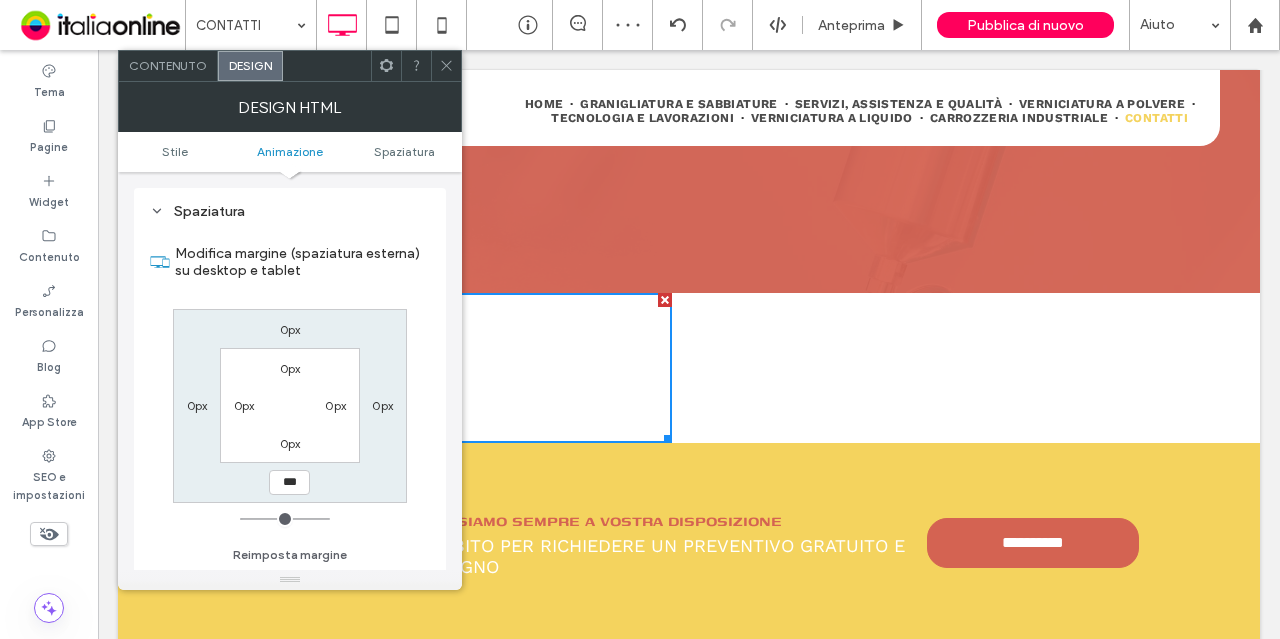 click 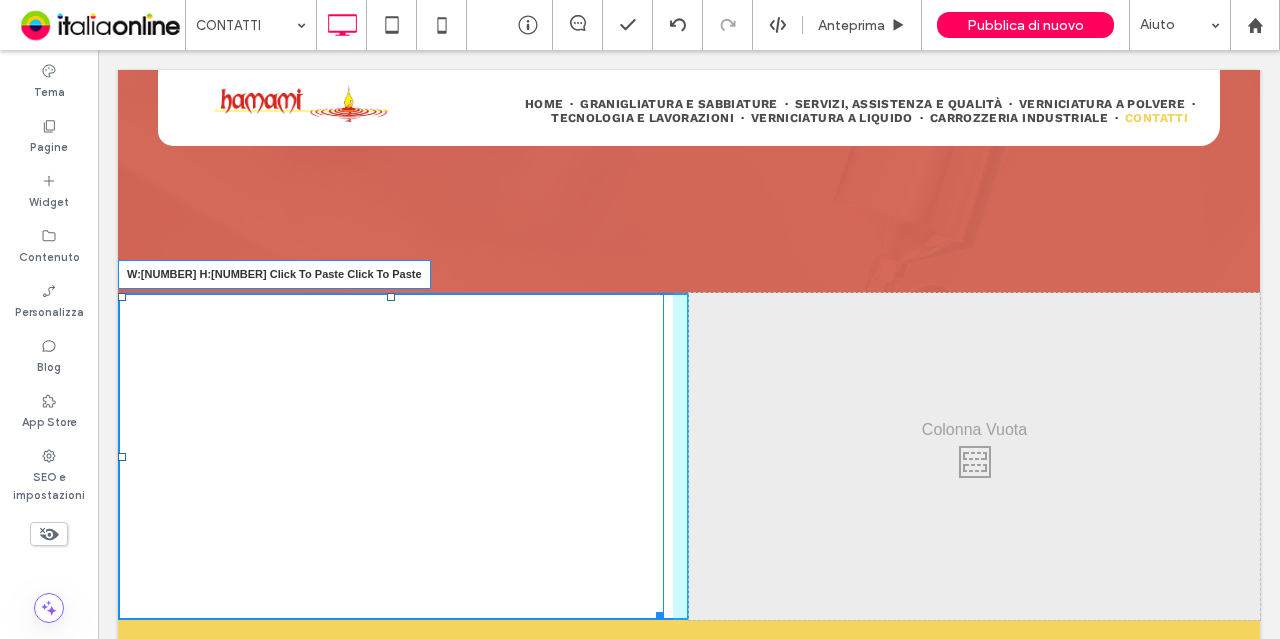 drag, startPoint x: 659, startPoint y: 411, endPoint x: 789, endPoint y: 638, distance: 261.5894 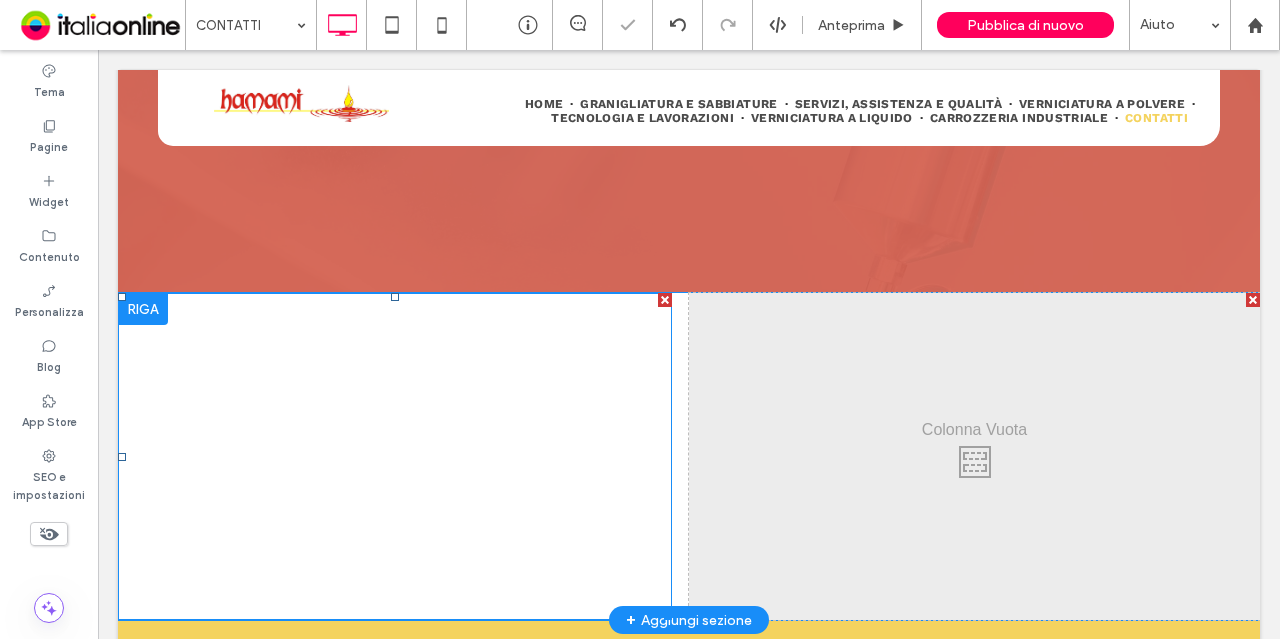click on "Click To Paste" at bounding box center [403, 456] 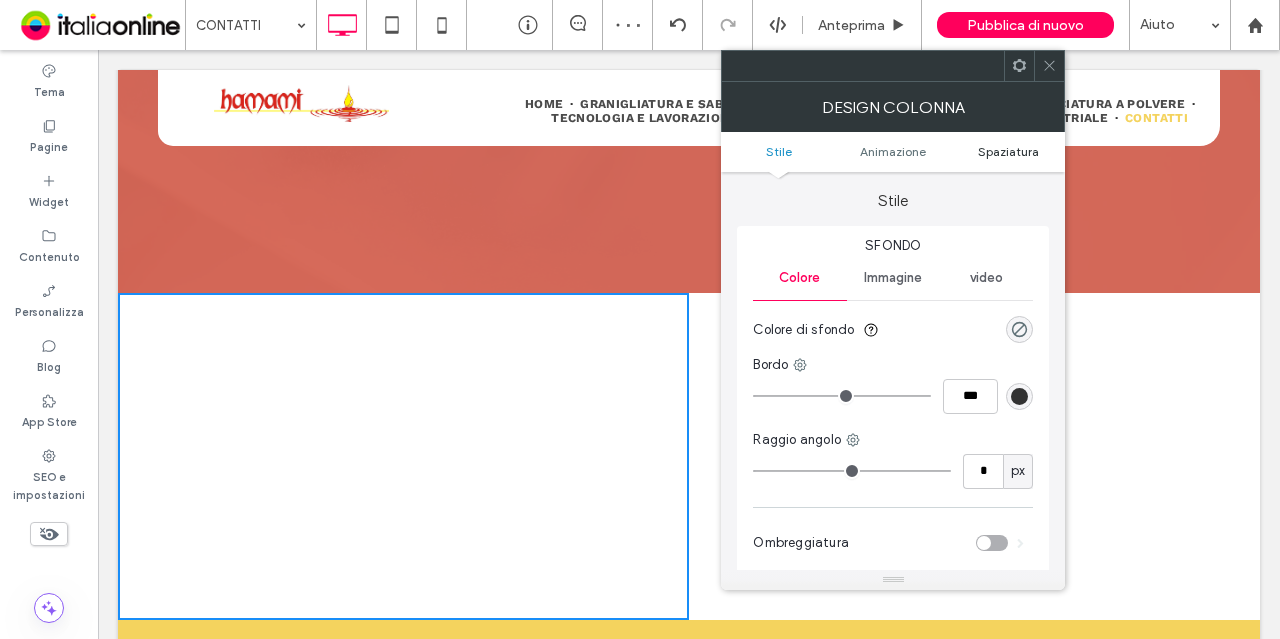 click on "Spaziatura" at bounding box center [1008, 151] 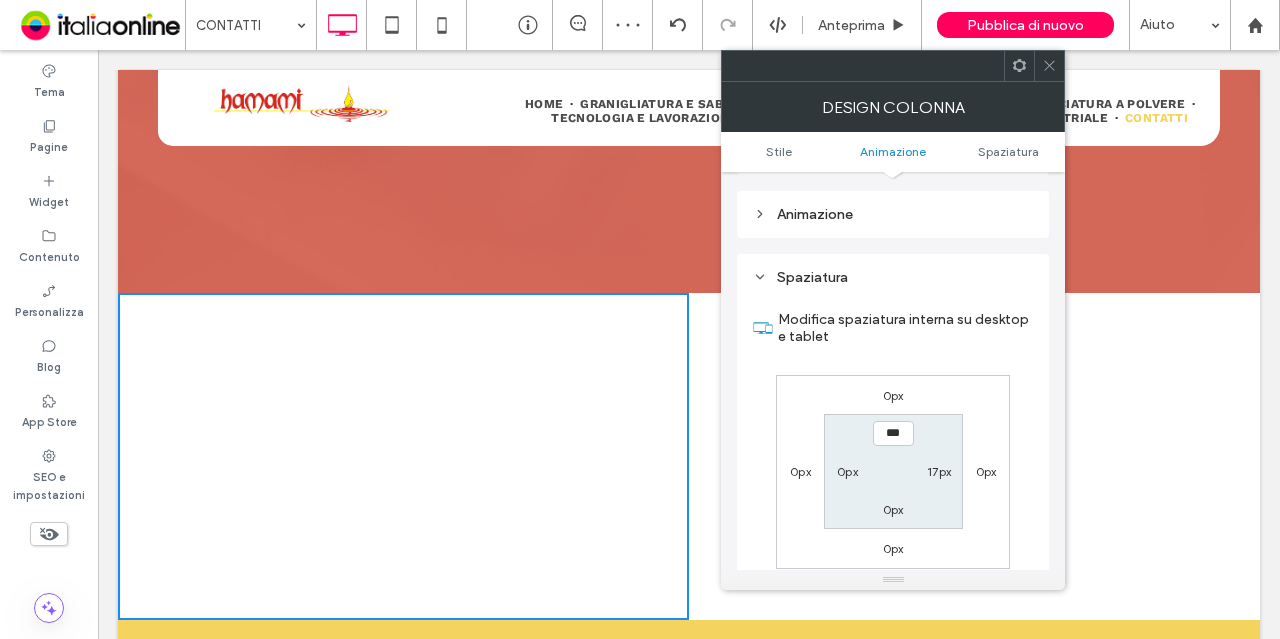 scroll, scrollTop: 469, scrollLeft: 0, axis: vertical 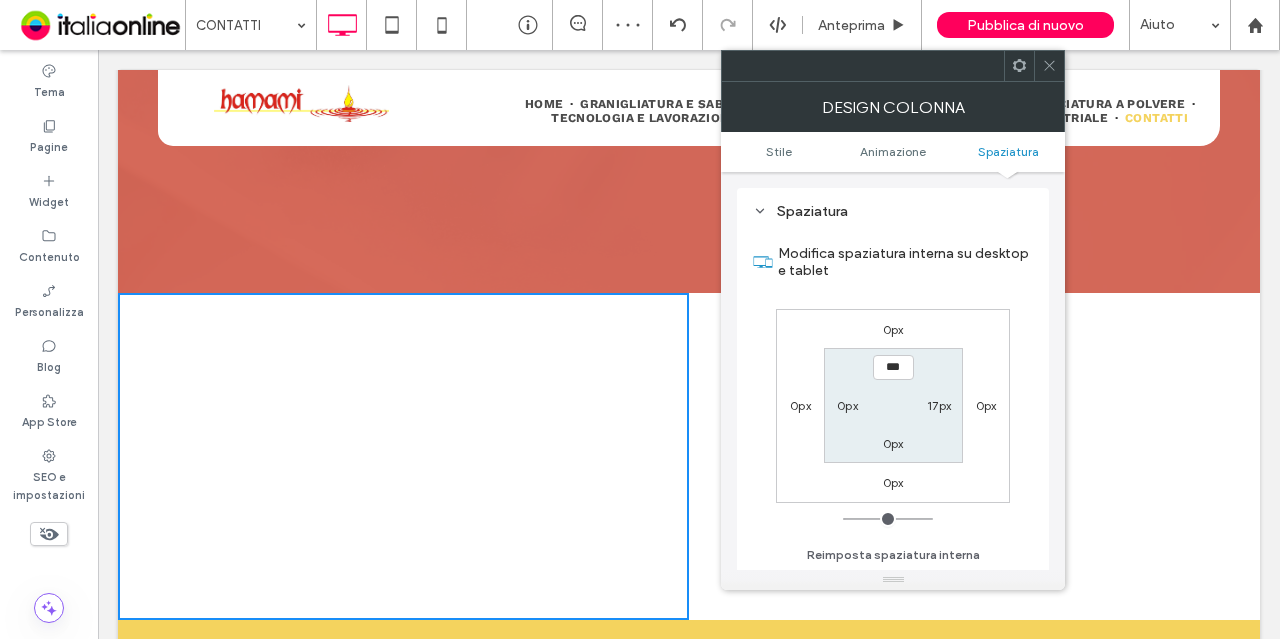 click on "17px" at bounding box center [939, 405] 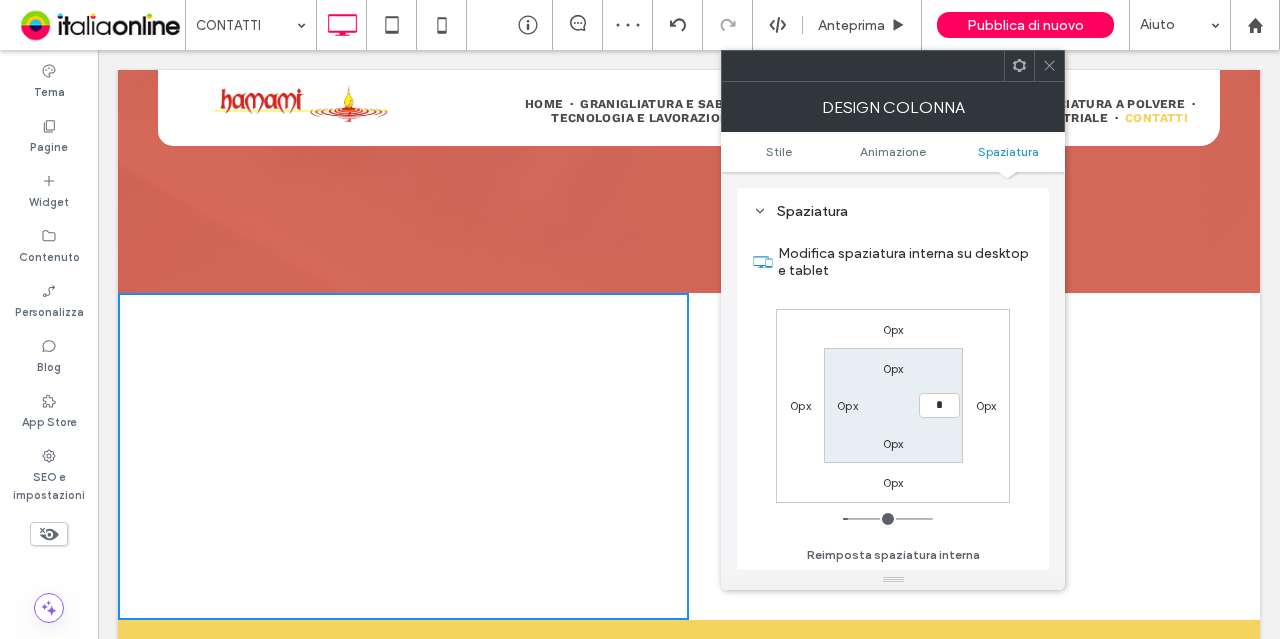 type on "*" 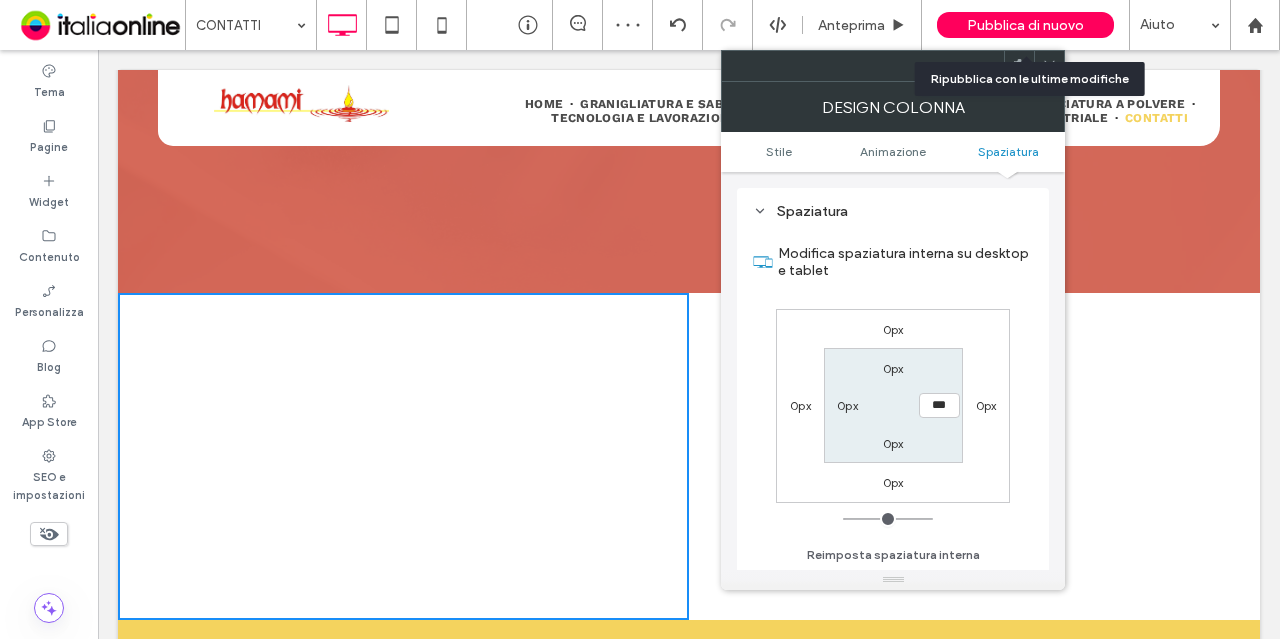 click on "Ripubblica con le ultime modifiche" at bounding box center (1030, 79) 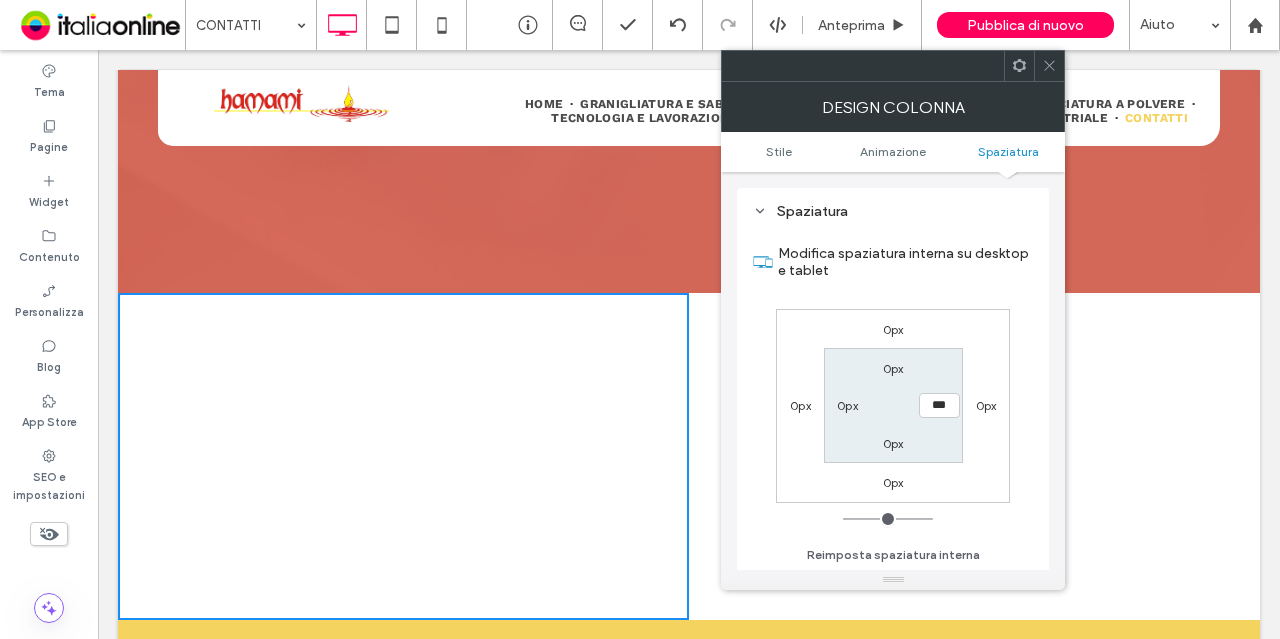 click on "0px" at bounding box center [986, 405] 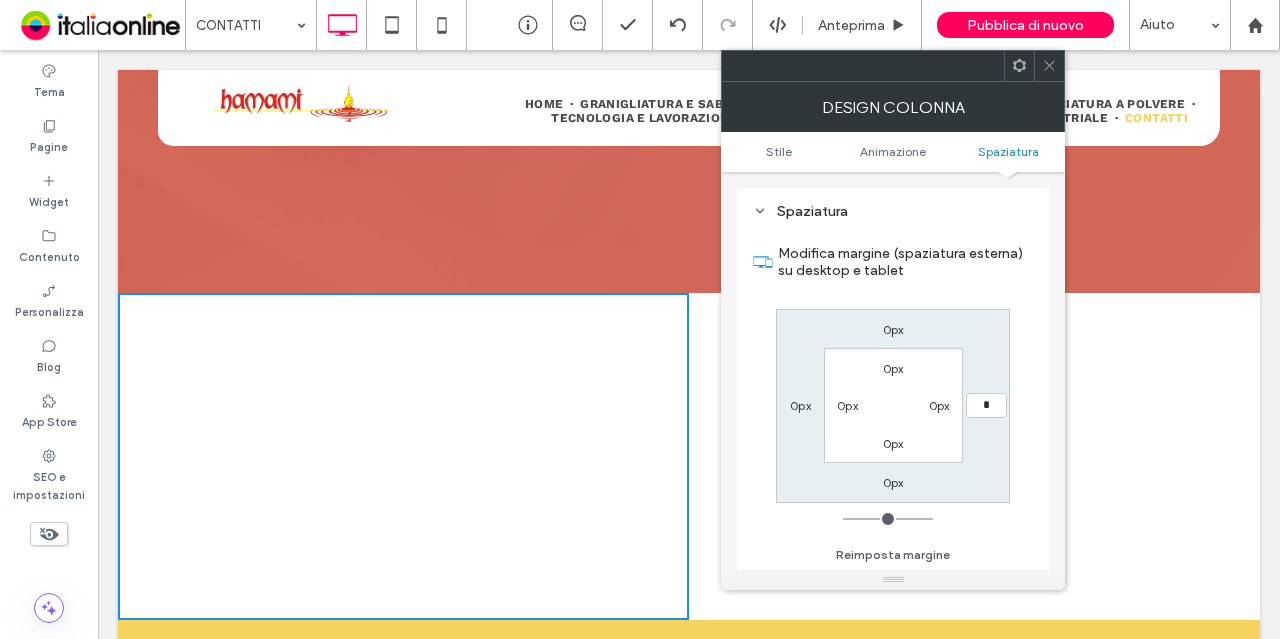 type on "*" 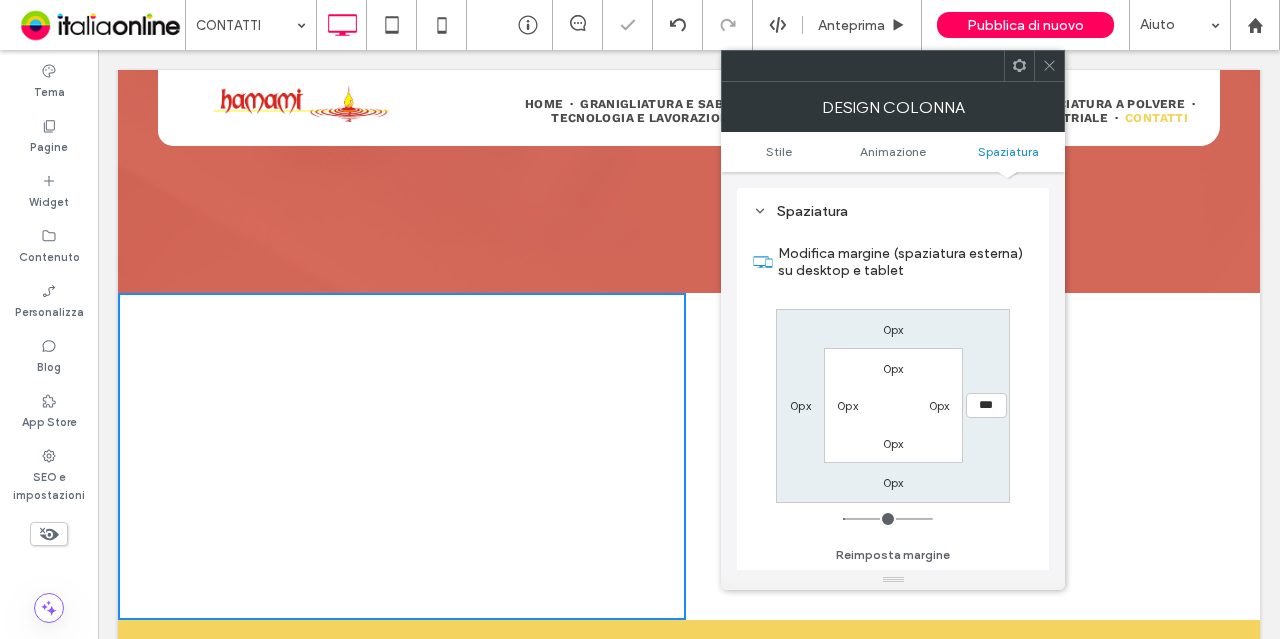 click on "Stile Animazione Spaziatura" at bounding box center (893, 152) 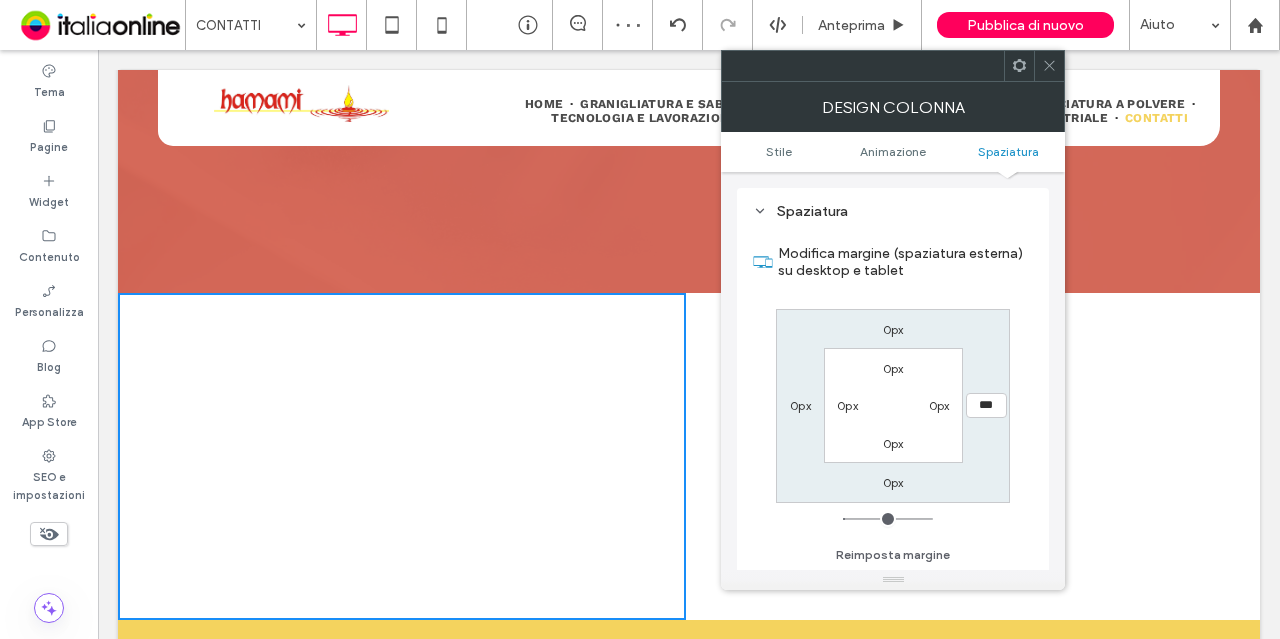 click on "Stile Animazione Spaziatura" at bounding box center (893, 152) 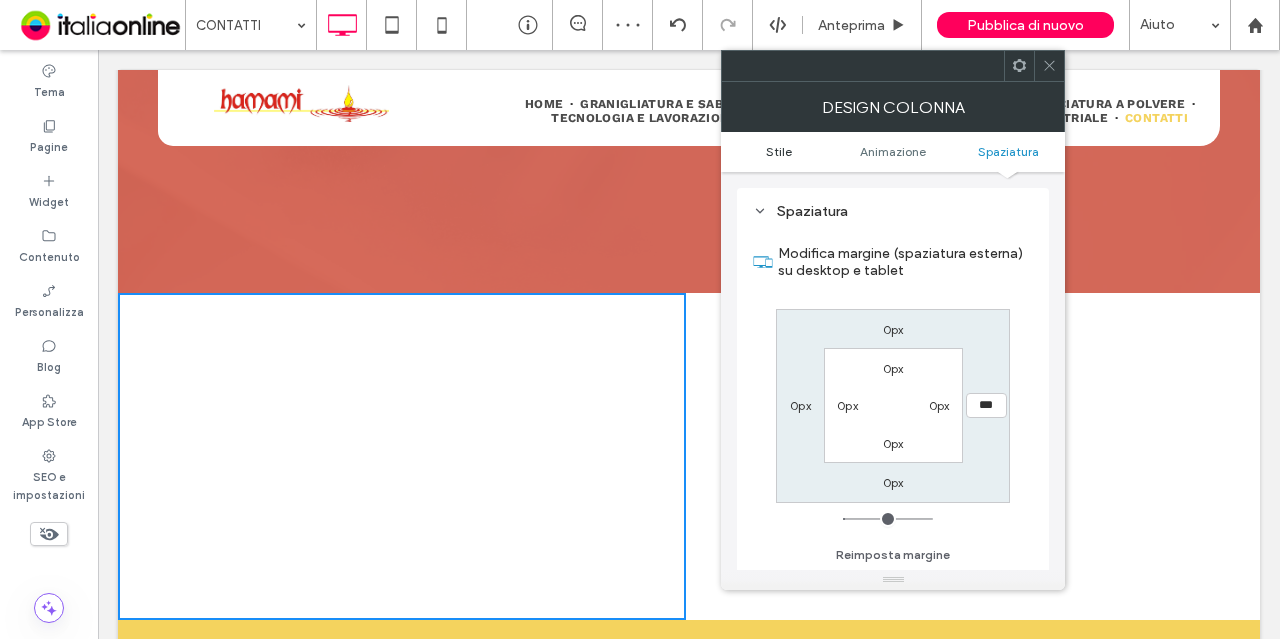 click on "Stile" at bounding box center [779, 151] 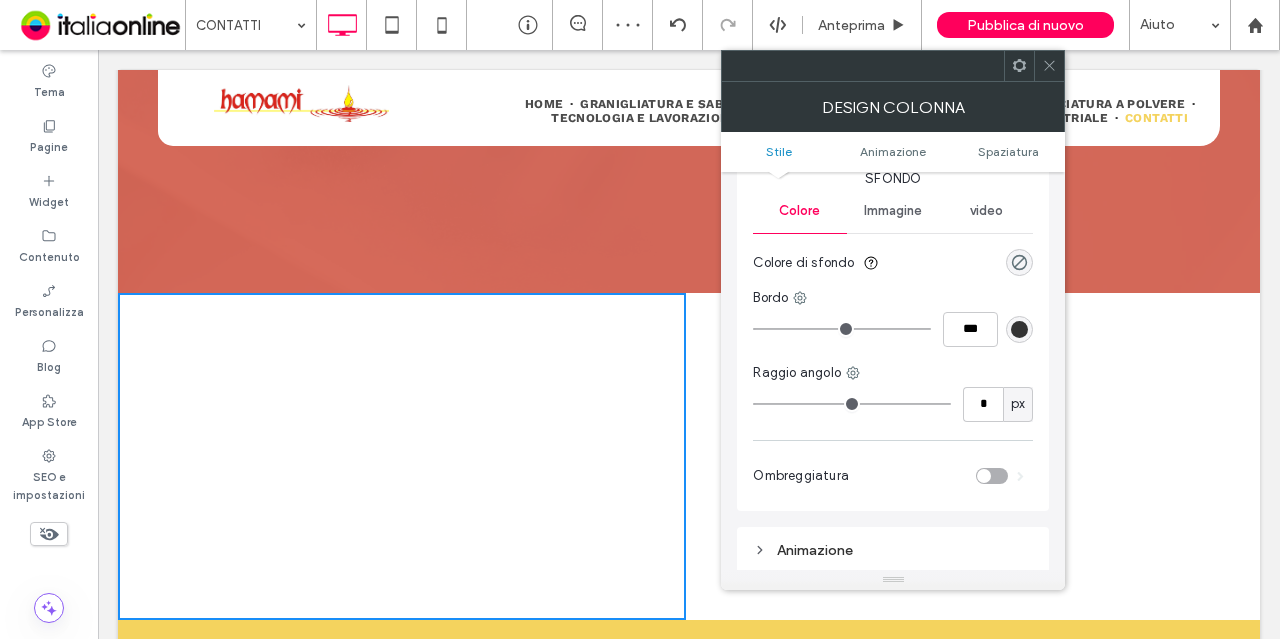 scroll, scrollTop: 0, scrollLeft: 0, axis: both 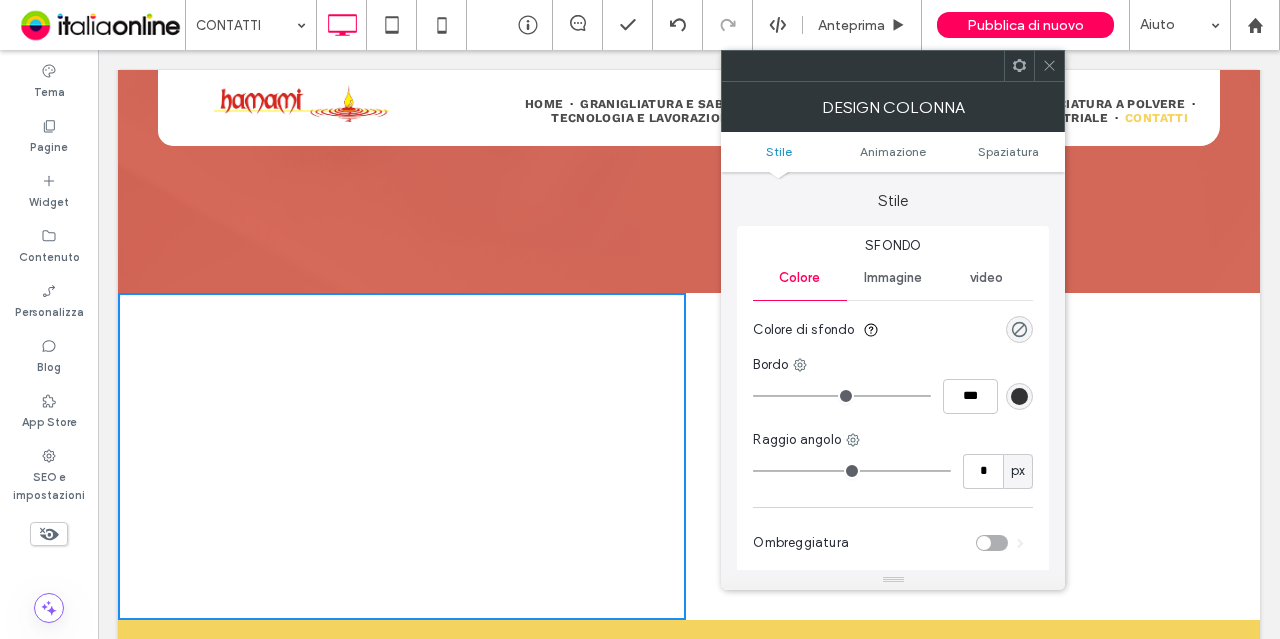 click at bounding box center (1019, 329) 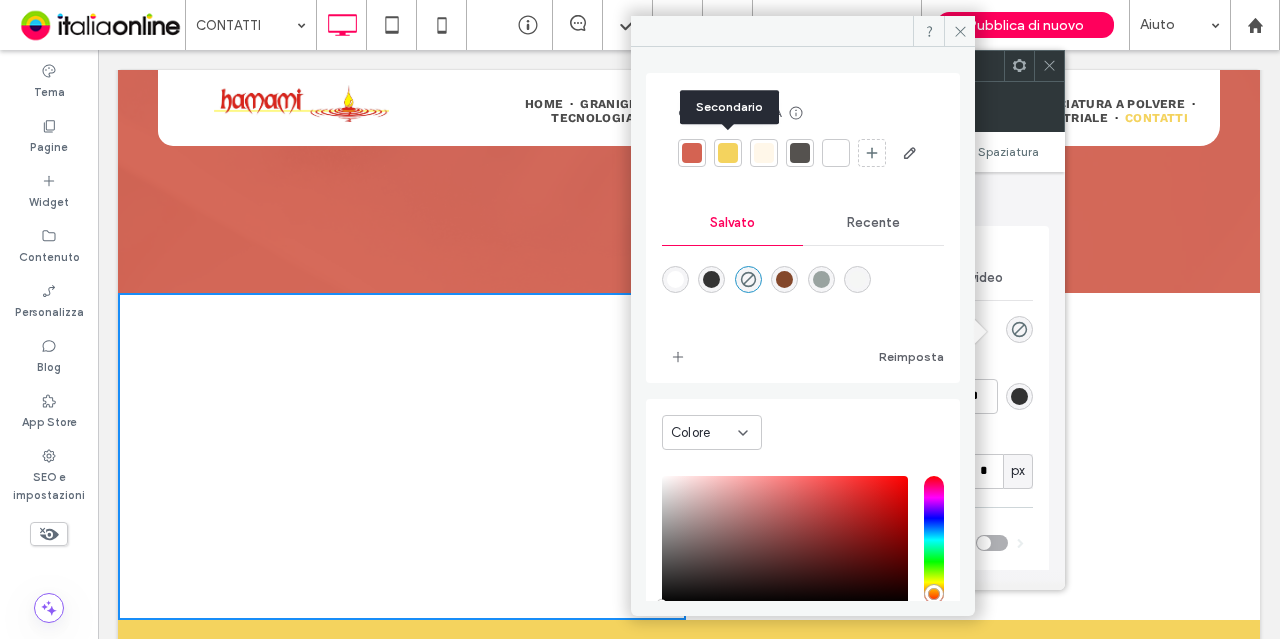 click at bounding box center [728, 153] 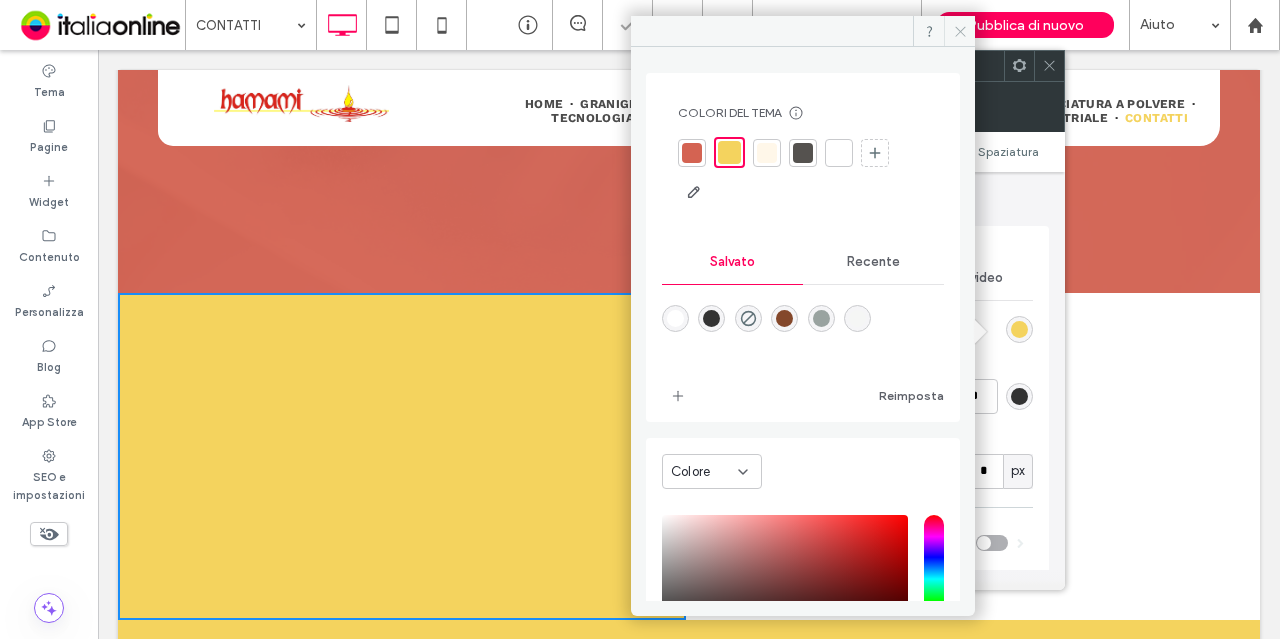 click 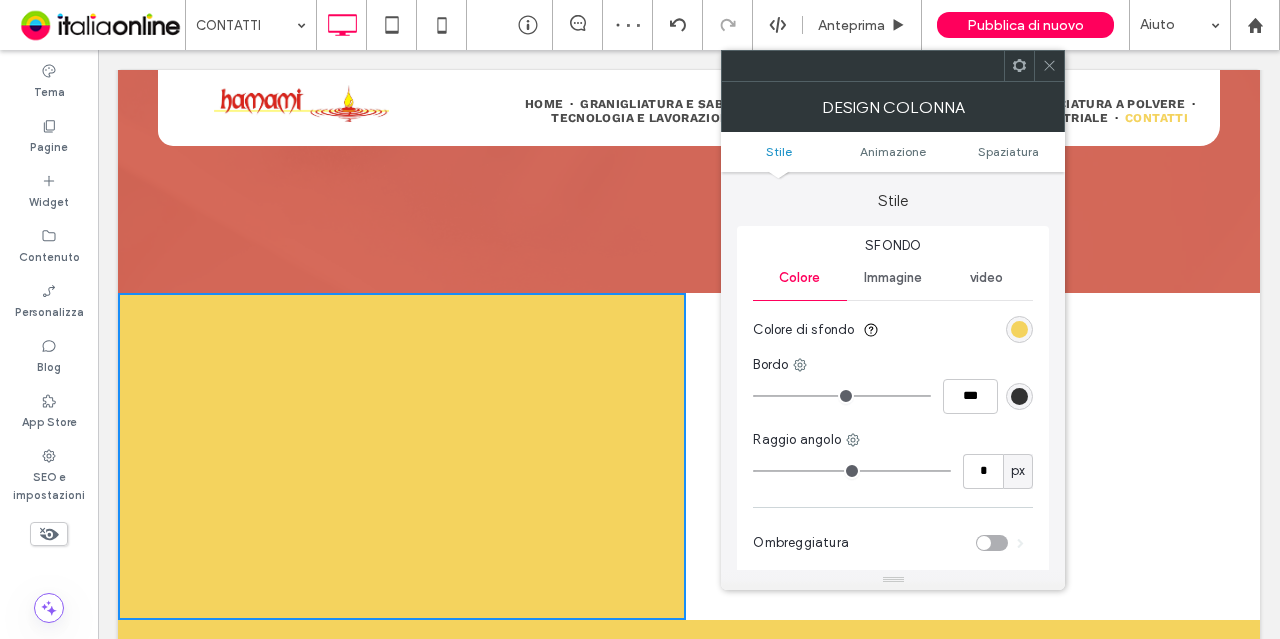 click 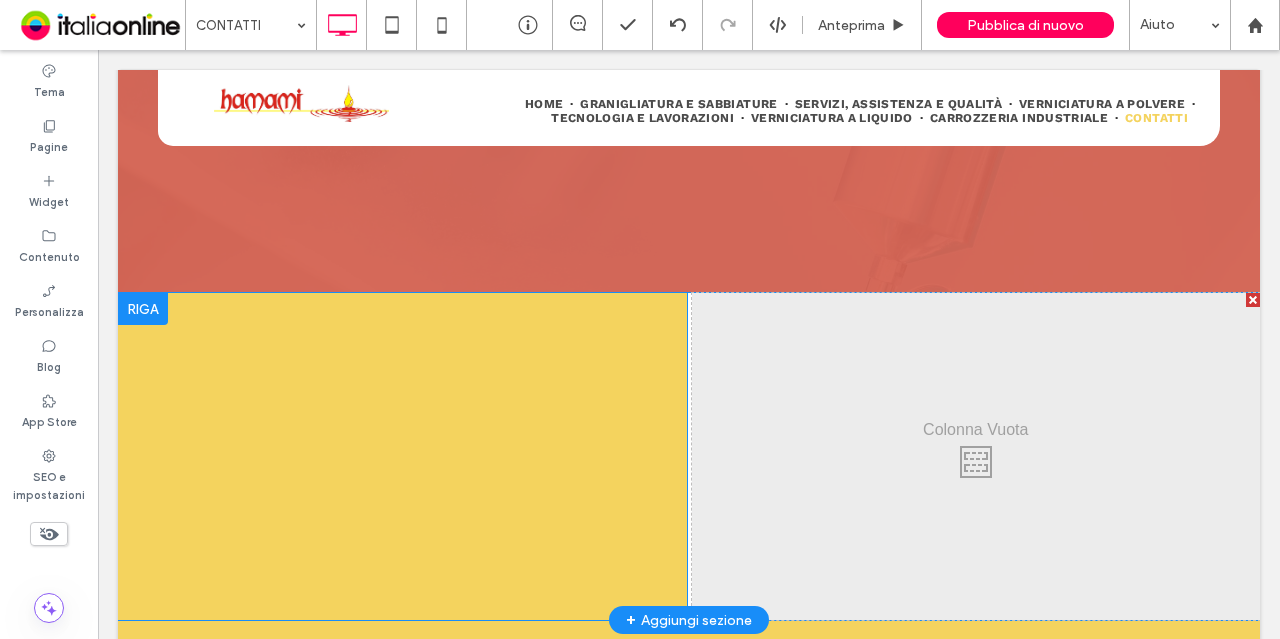 click on "Click To Paste
Click To Paste" at bounding box center (689, 456) 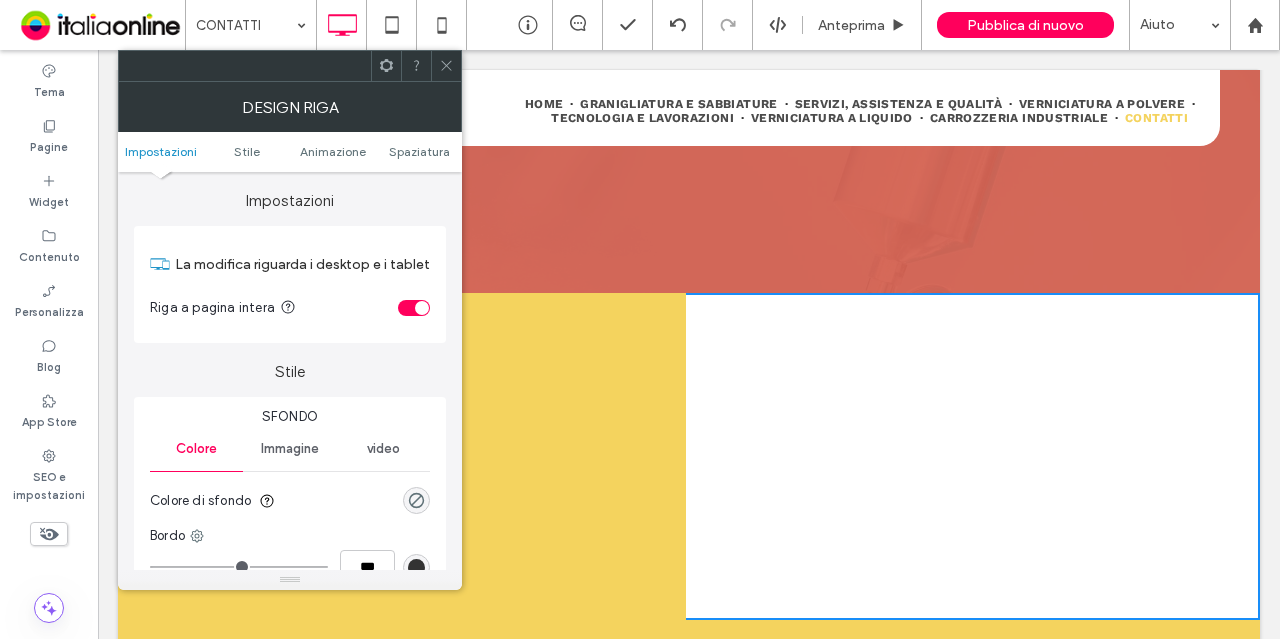 click on "Click To Paste
Click To Paste" at bounding box center (689, 456) 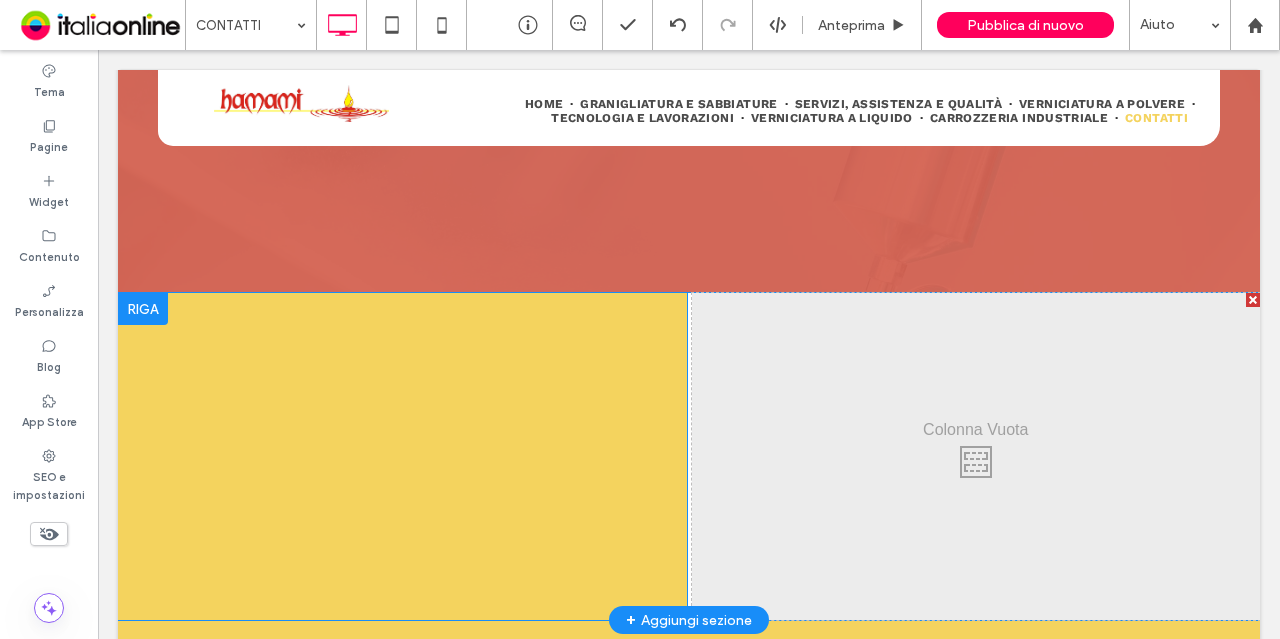 click at bounding box center (143, 309) 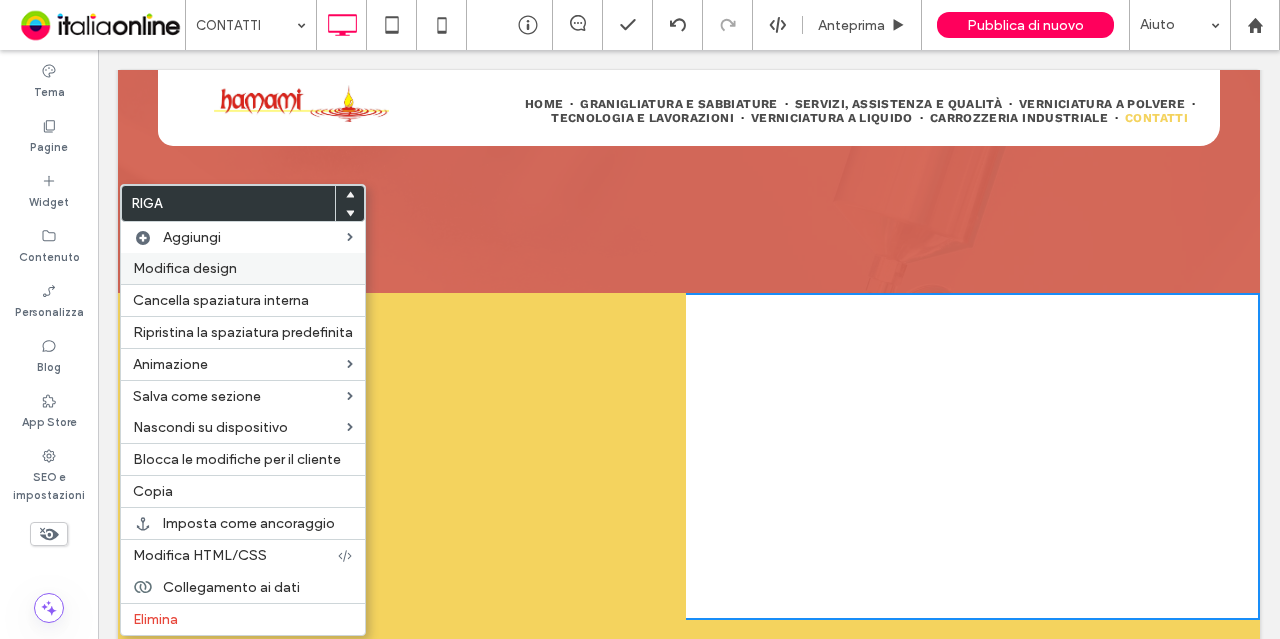 click on "Modifica design" at bounding box center [243, 268] 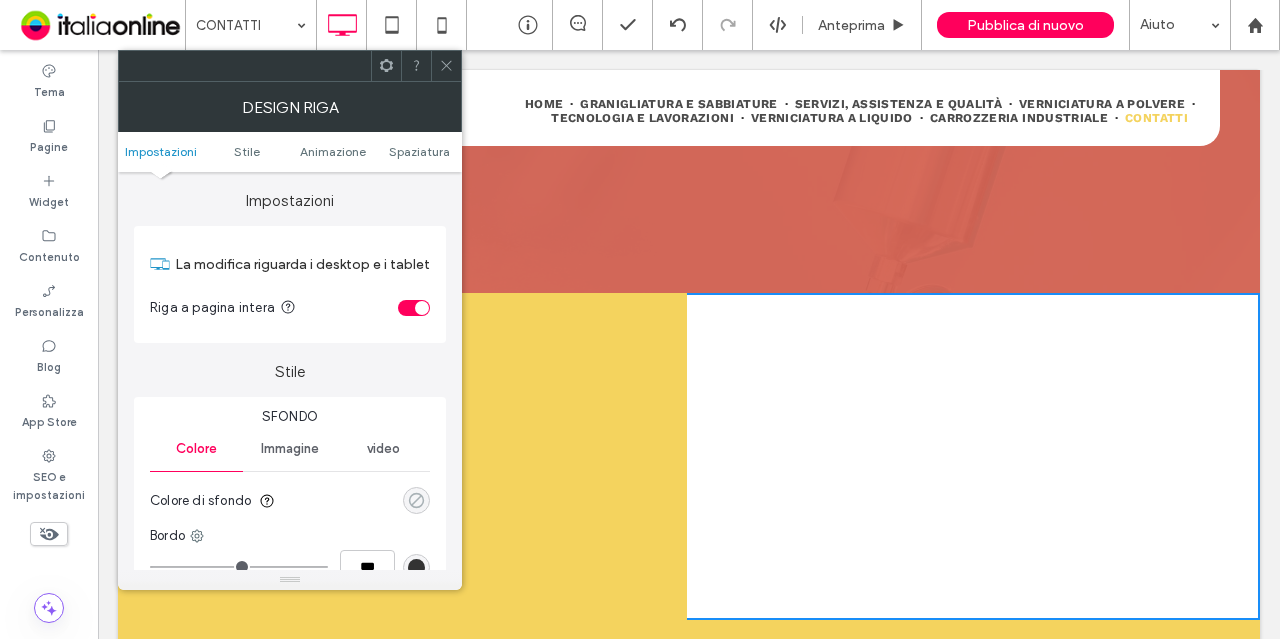 click at bounding box center (416, 500) 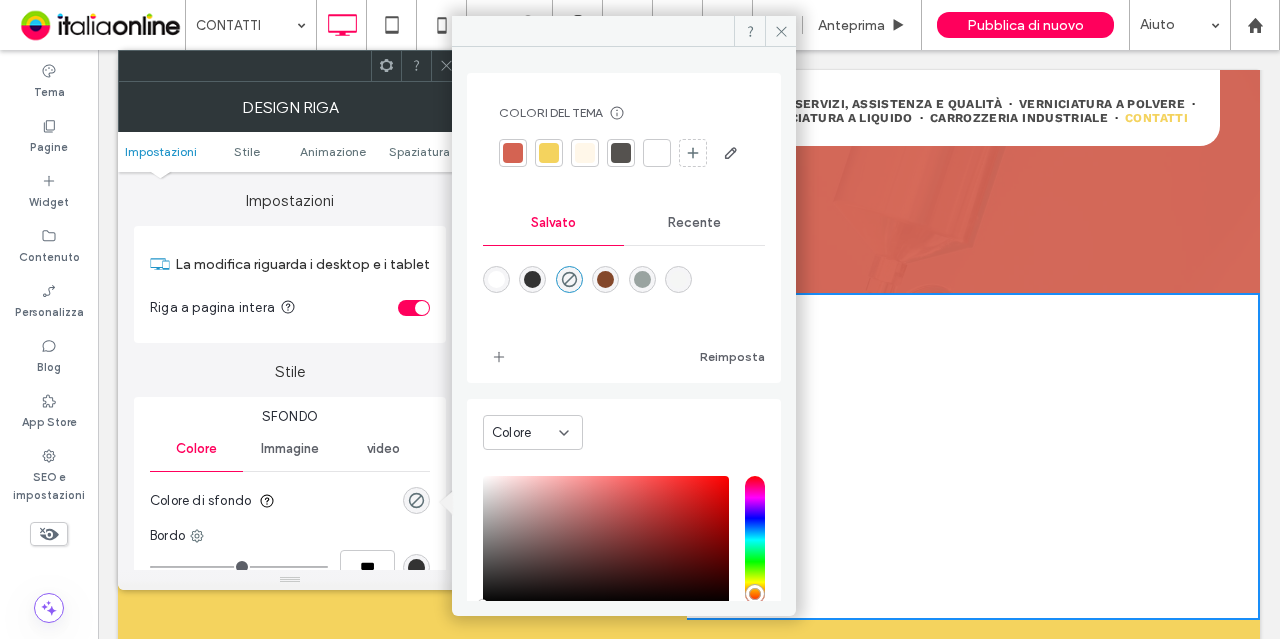 click at bounding box center (549, 153) 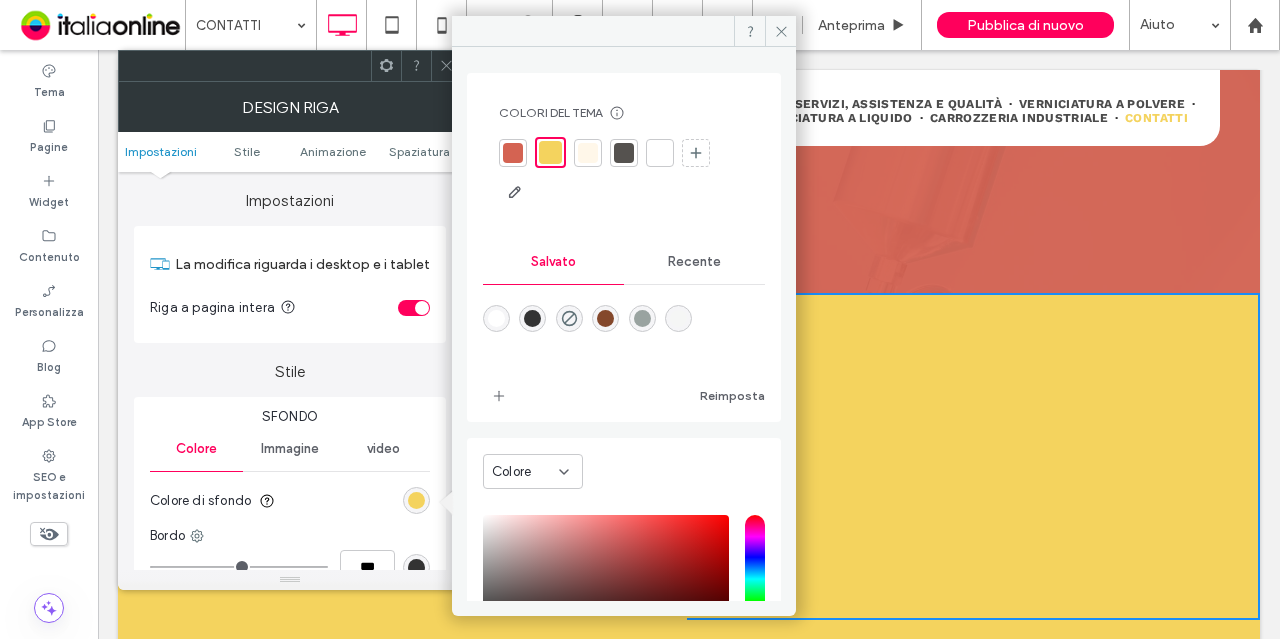 click at bounding box center [624, 172] 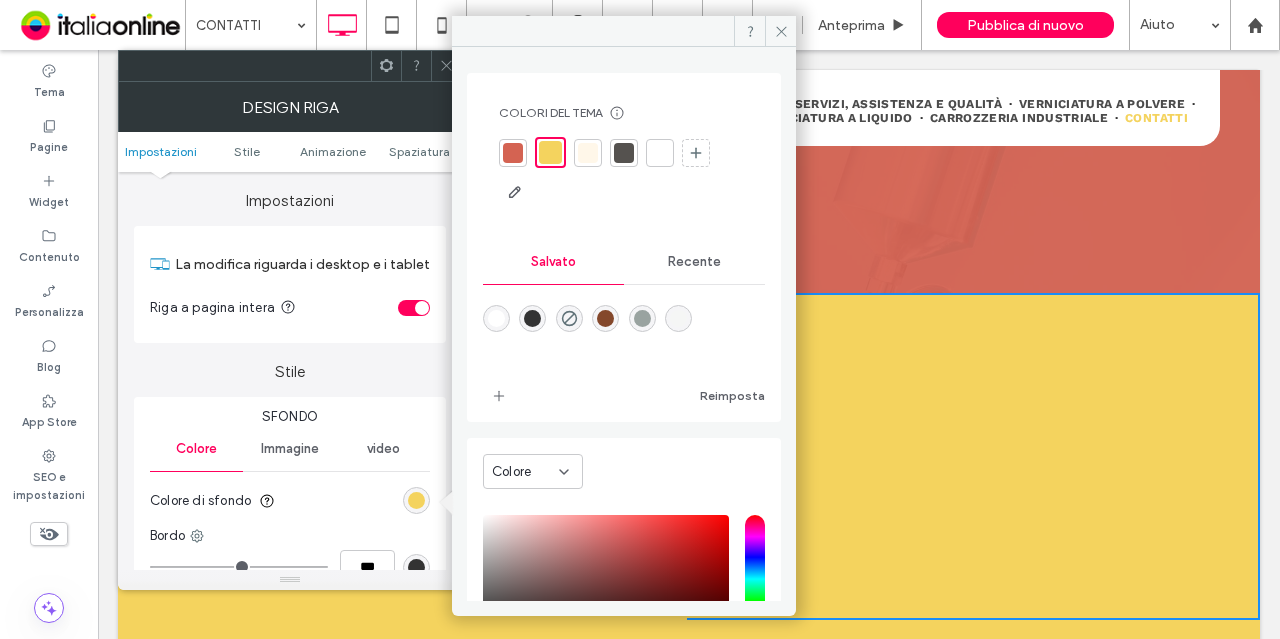 click at bounding box center (513, 153) 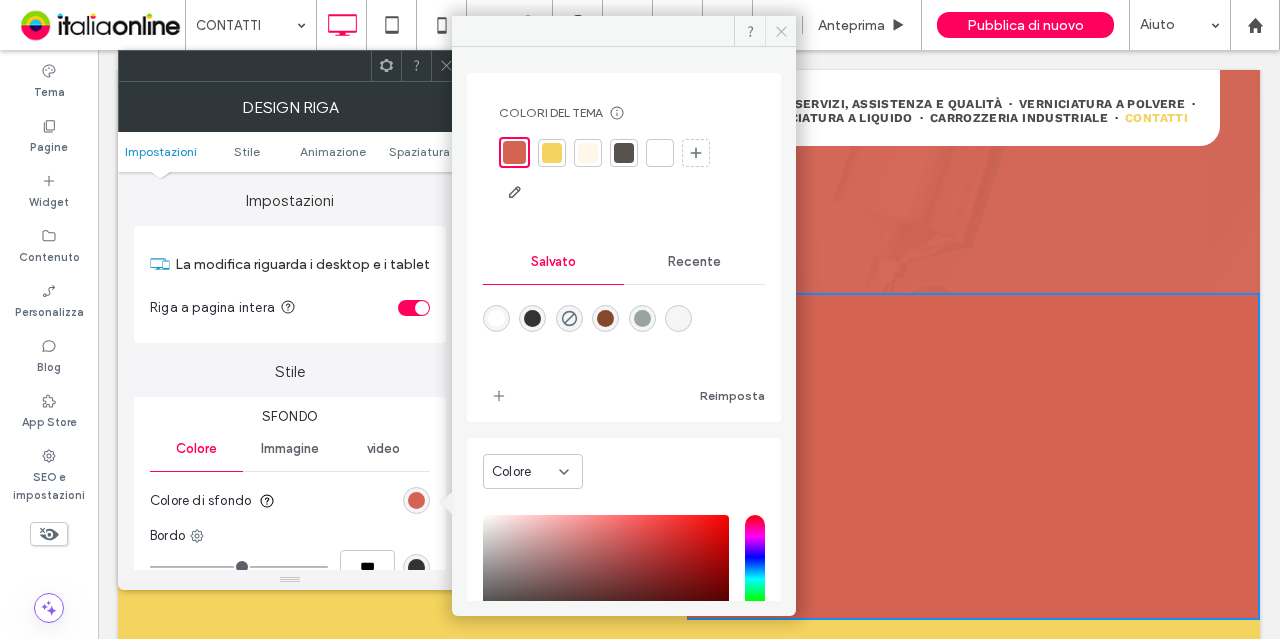 click 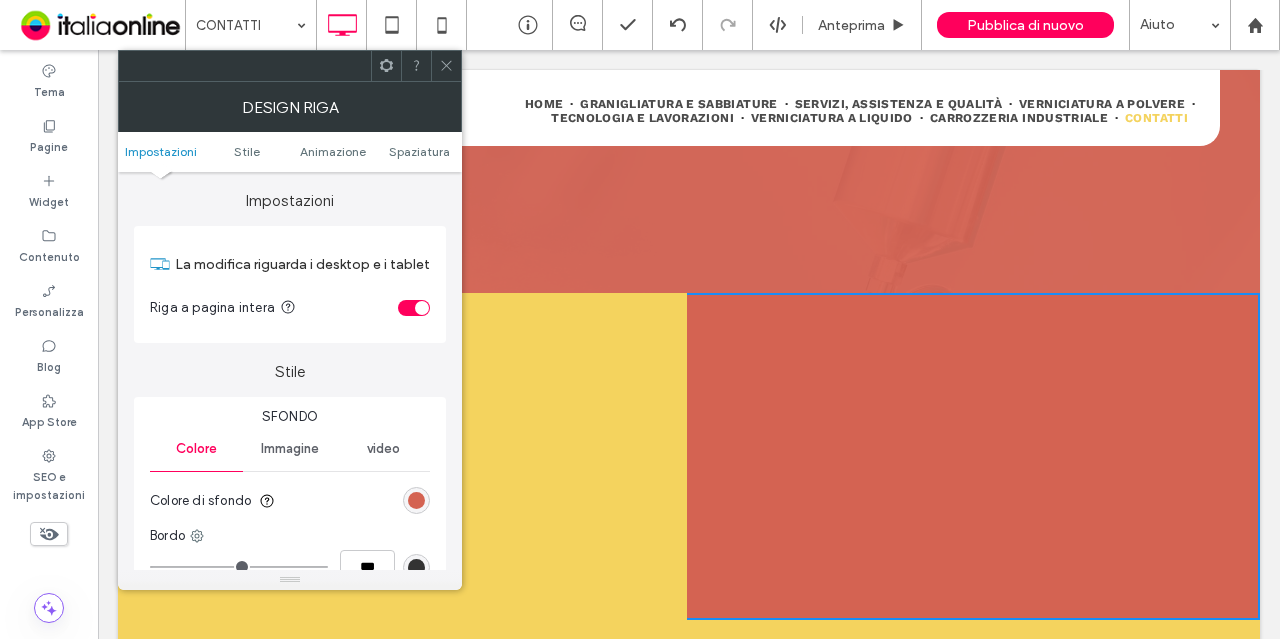 click 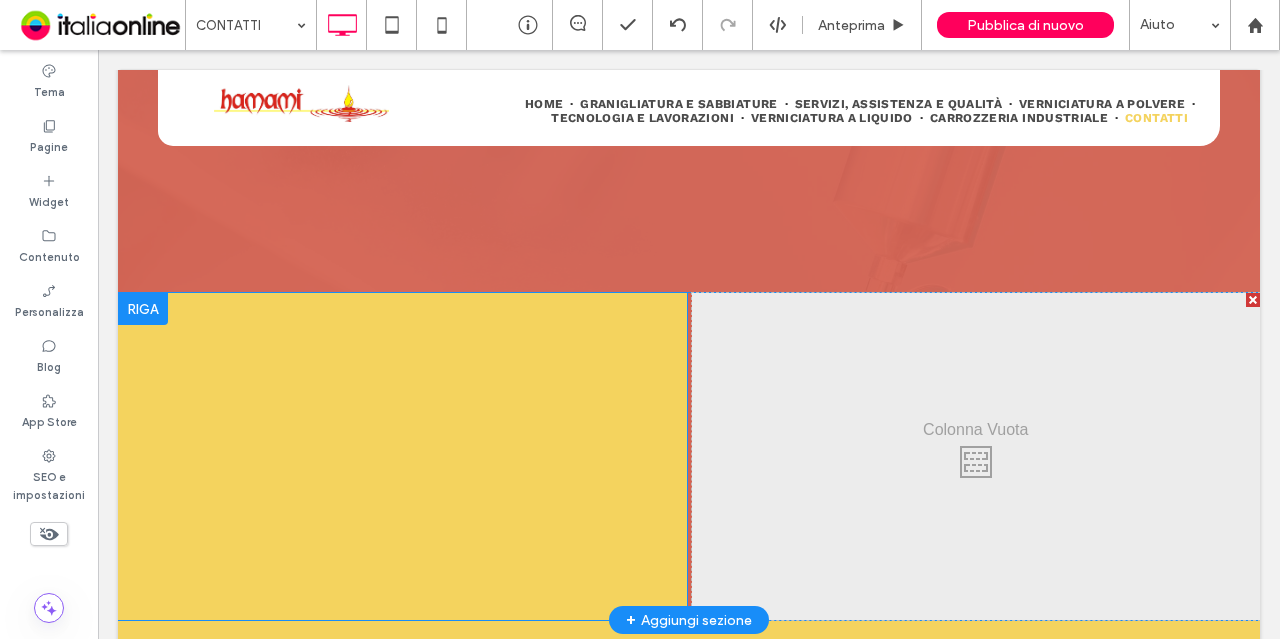 click on "Click To Paste
Click To Paste" at bounding box center [689, 456] 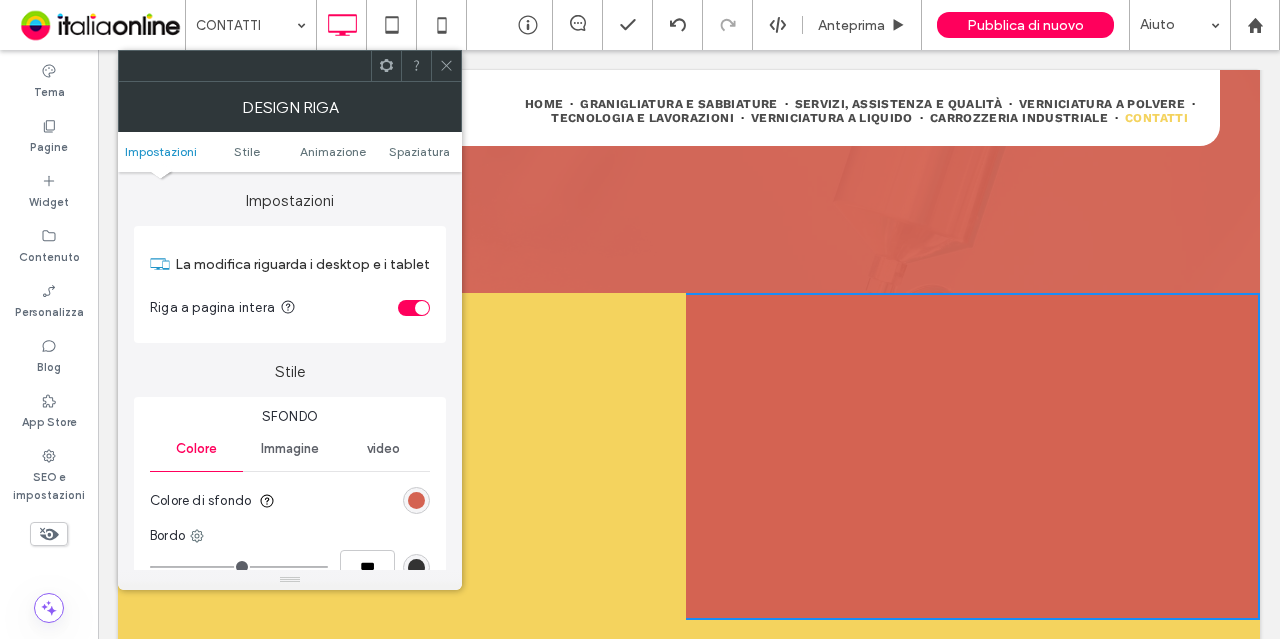 click 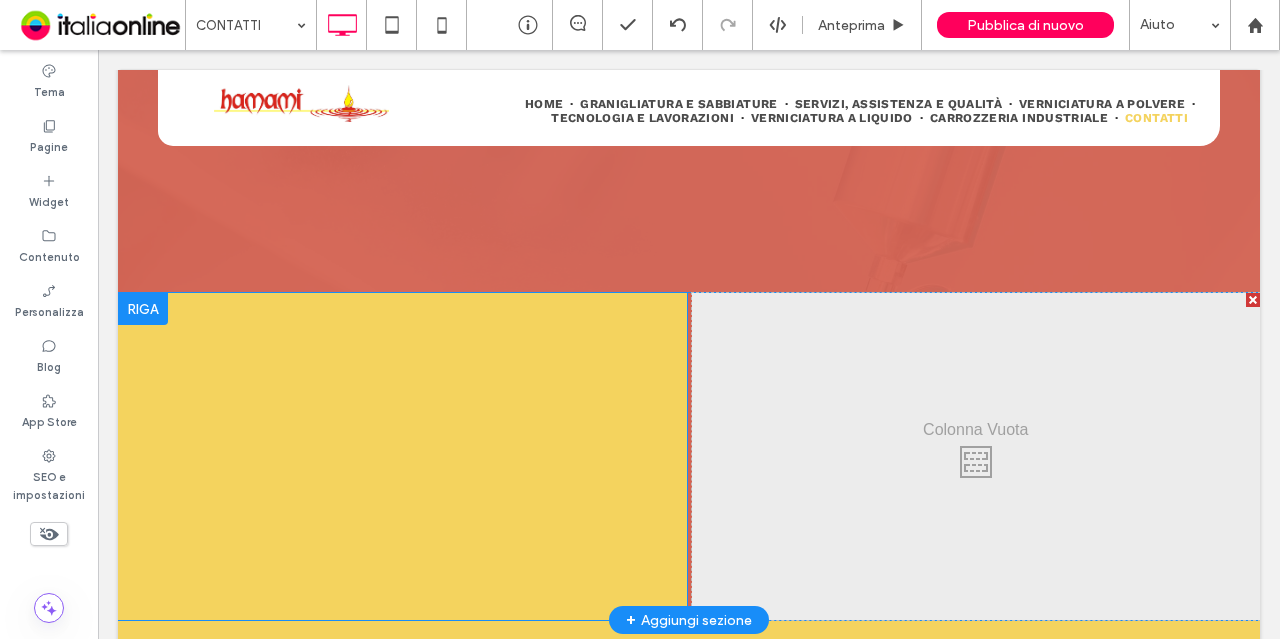 click on "Click To Paste
Click To Paste" at bounding box center [689, 456] 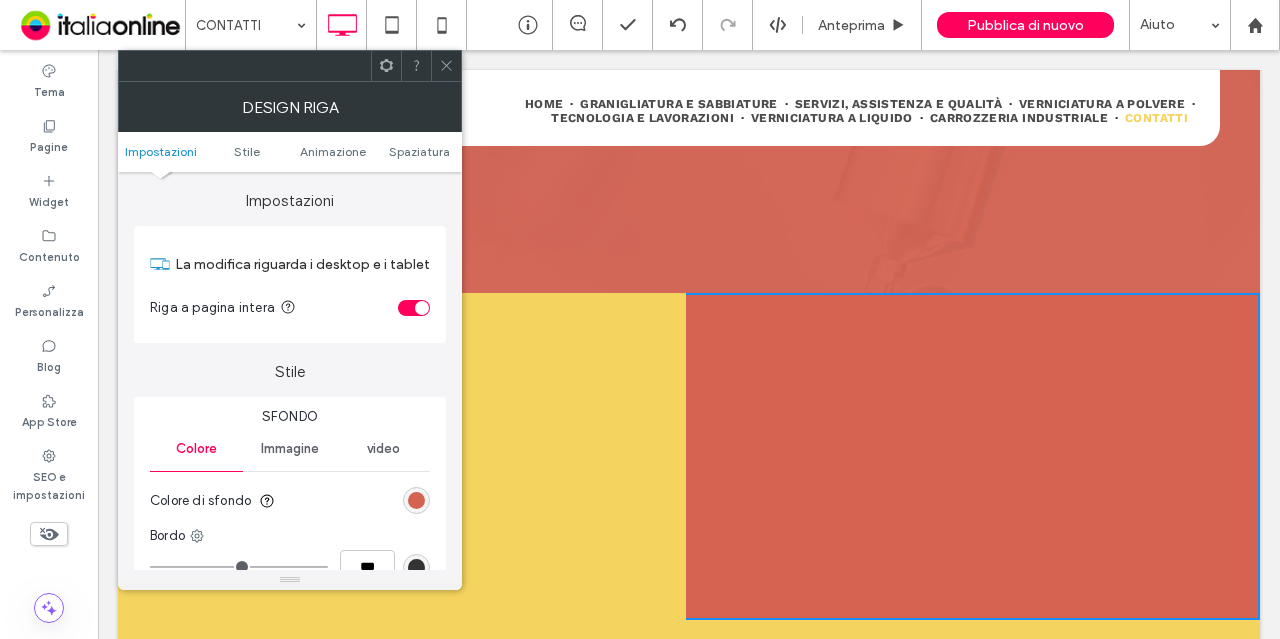 click at bounding box center [290, 66] 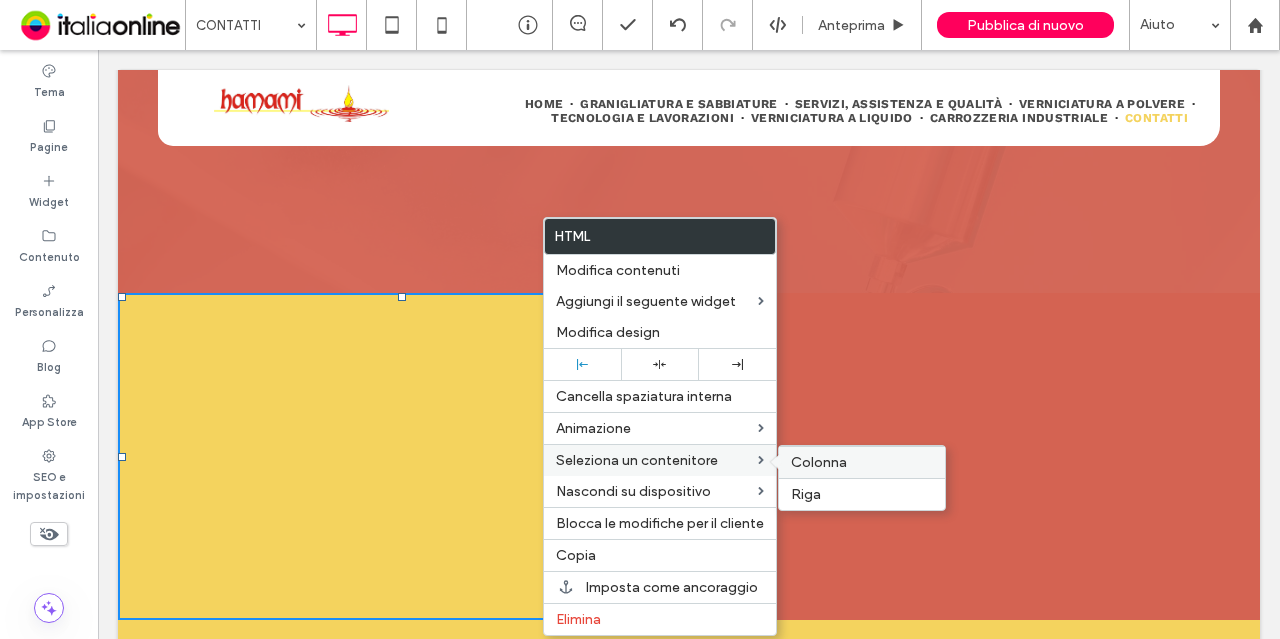 click on "Colonna" at bounding box center [819, 462] 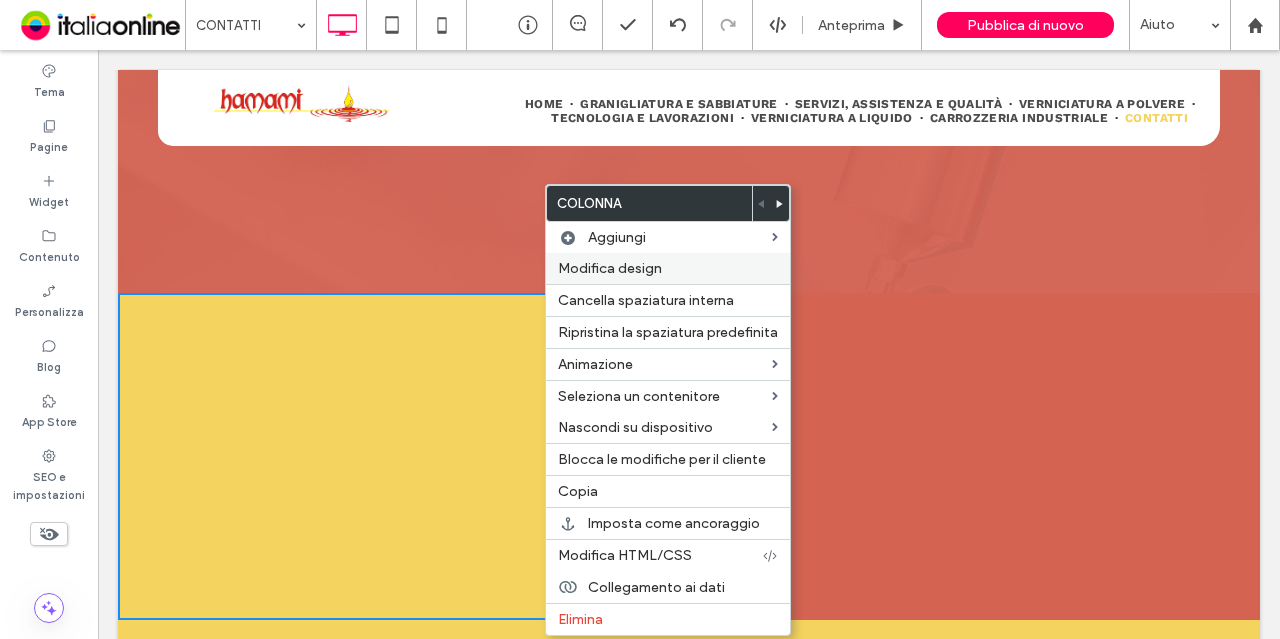 click on "Modifica design" at bounding box center (610, 268) 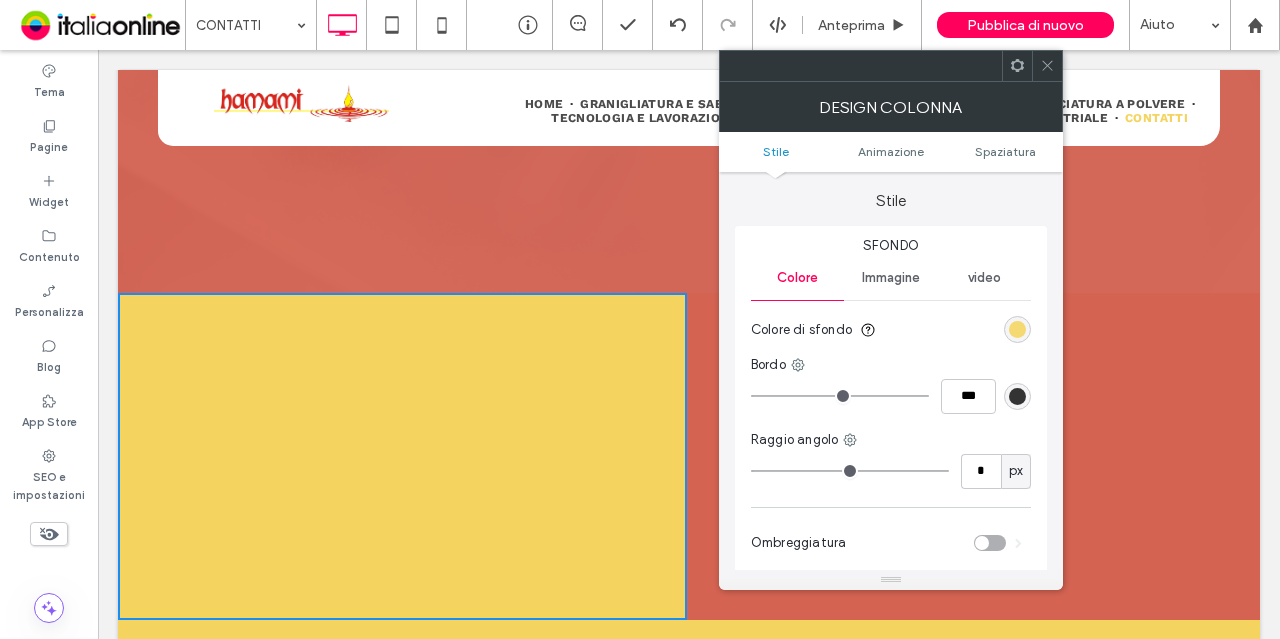 click at bounding box center [1017, 329] 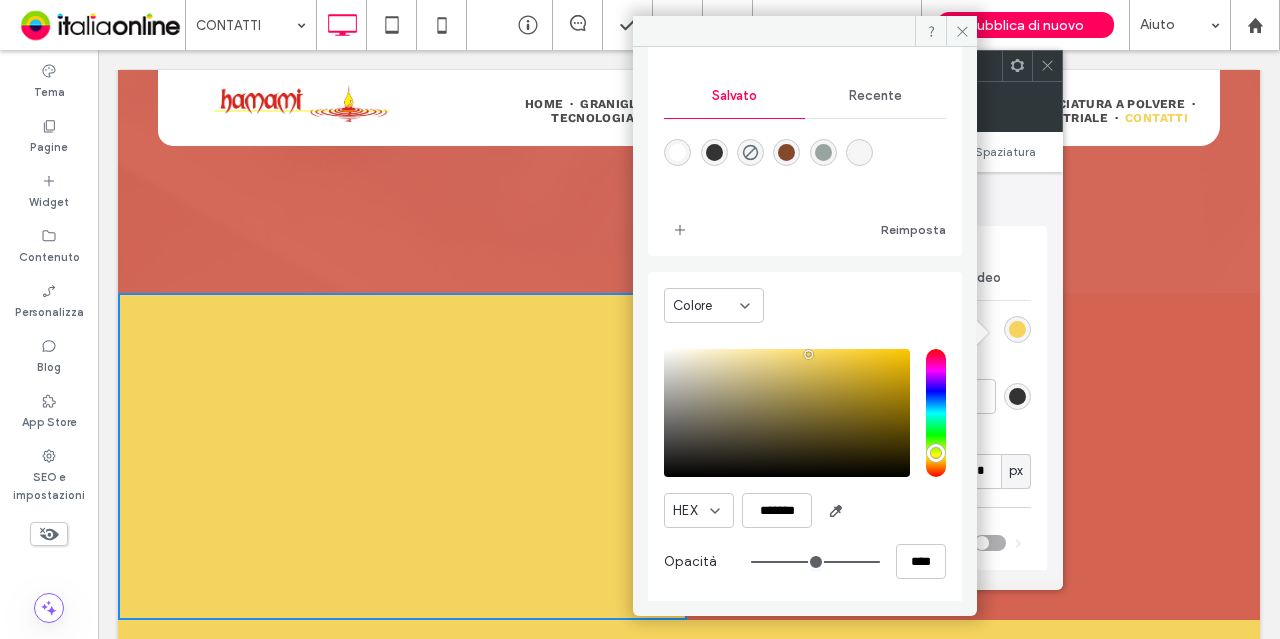 scroll, scrollTop: 0, scrollLeft: 0, axis: both 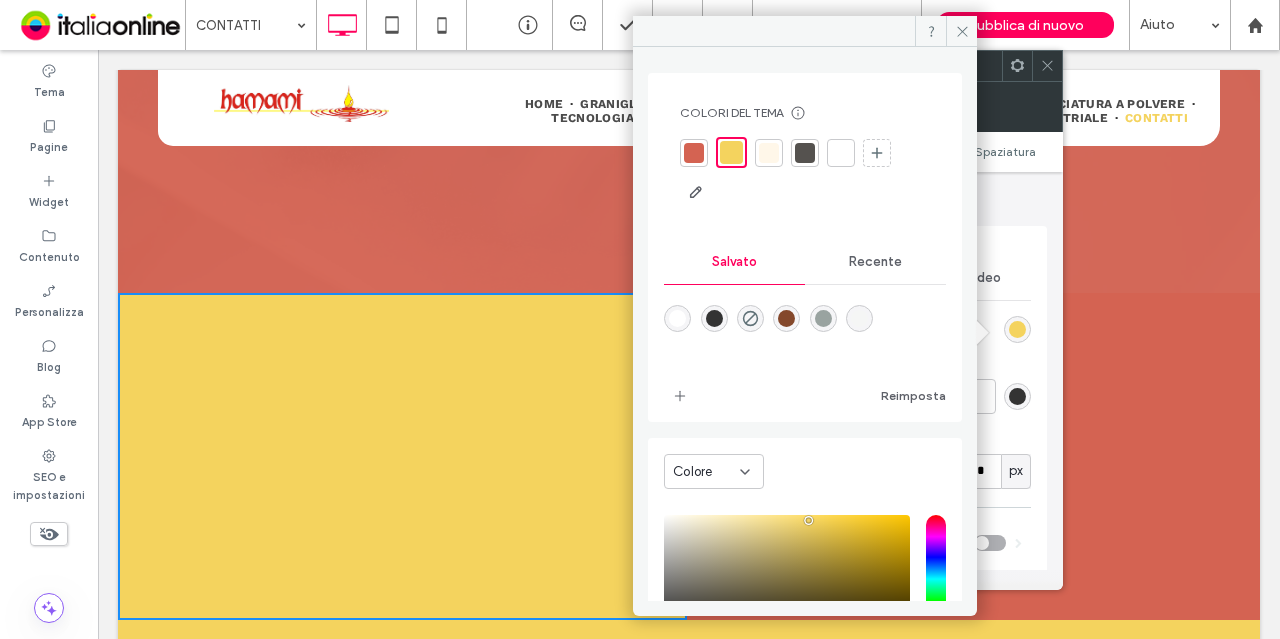 click at bounding box center [694, 153] 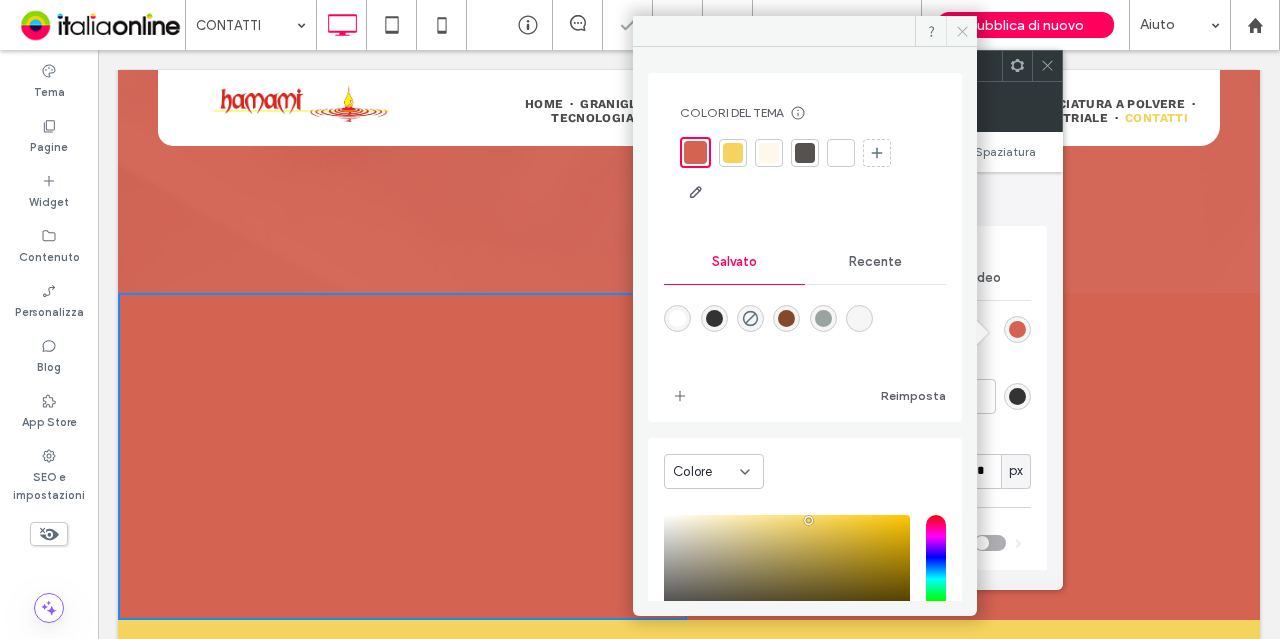 click 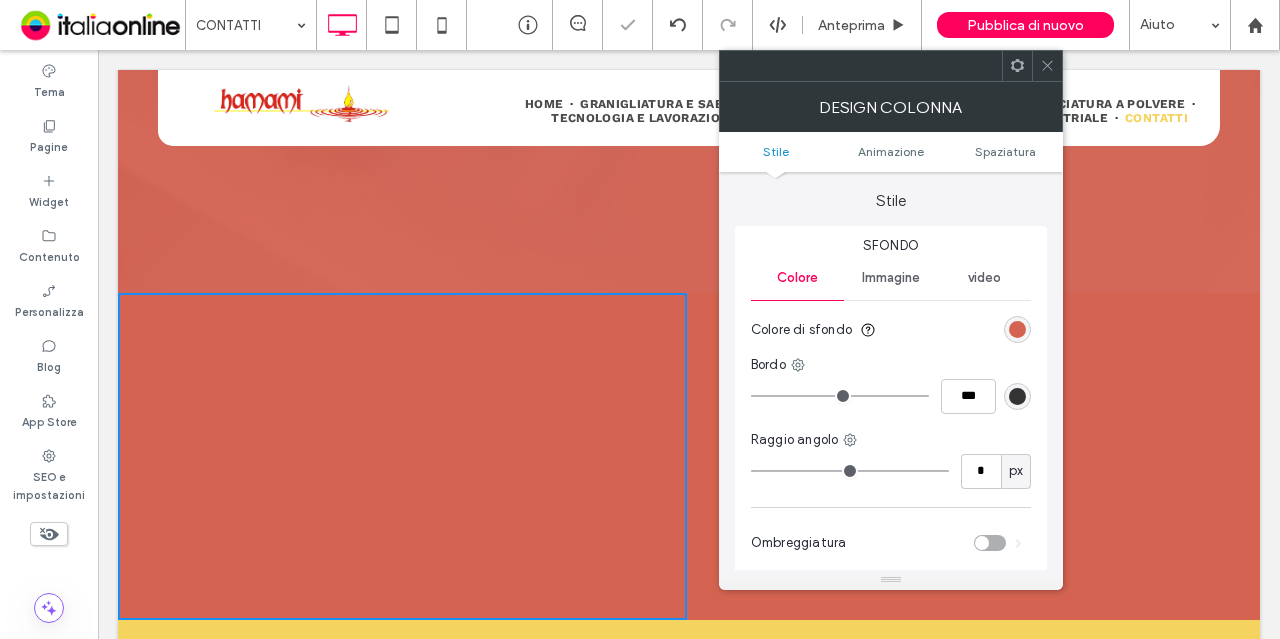 click at bounding box center (1047, 66) 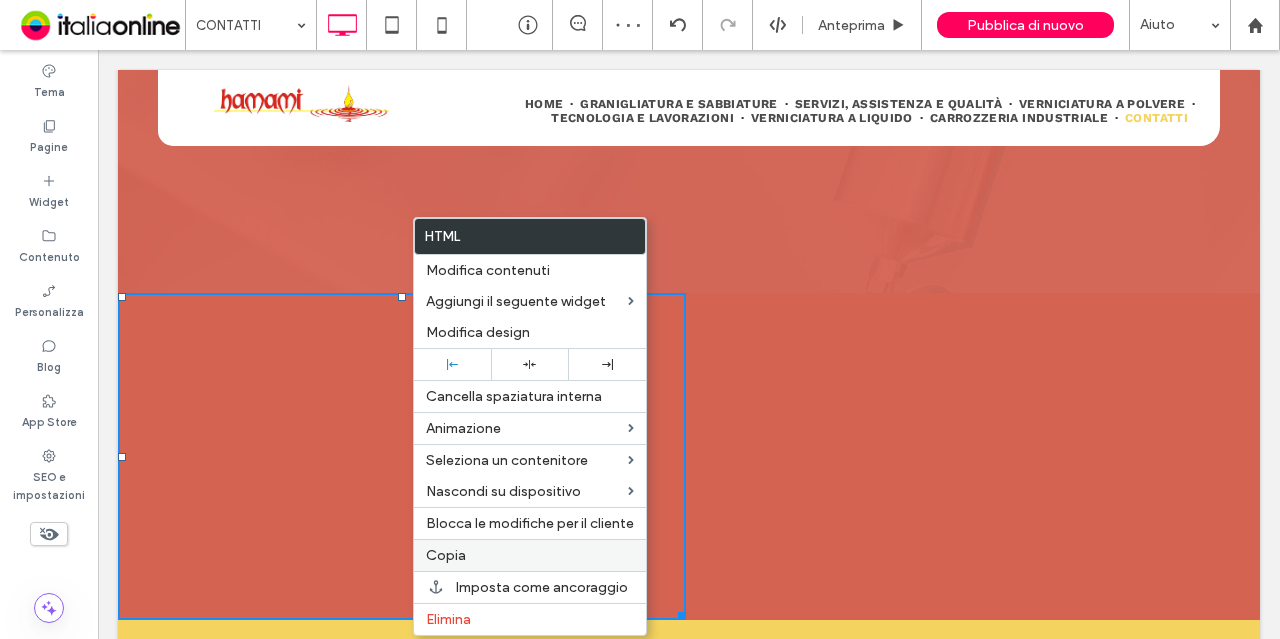 click on "Copia" at bounding box center (446, 555) 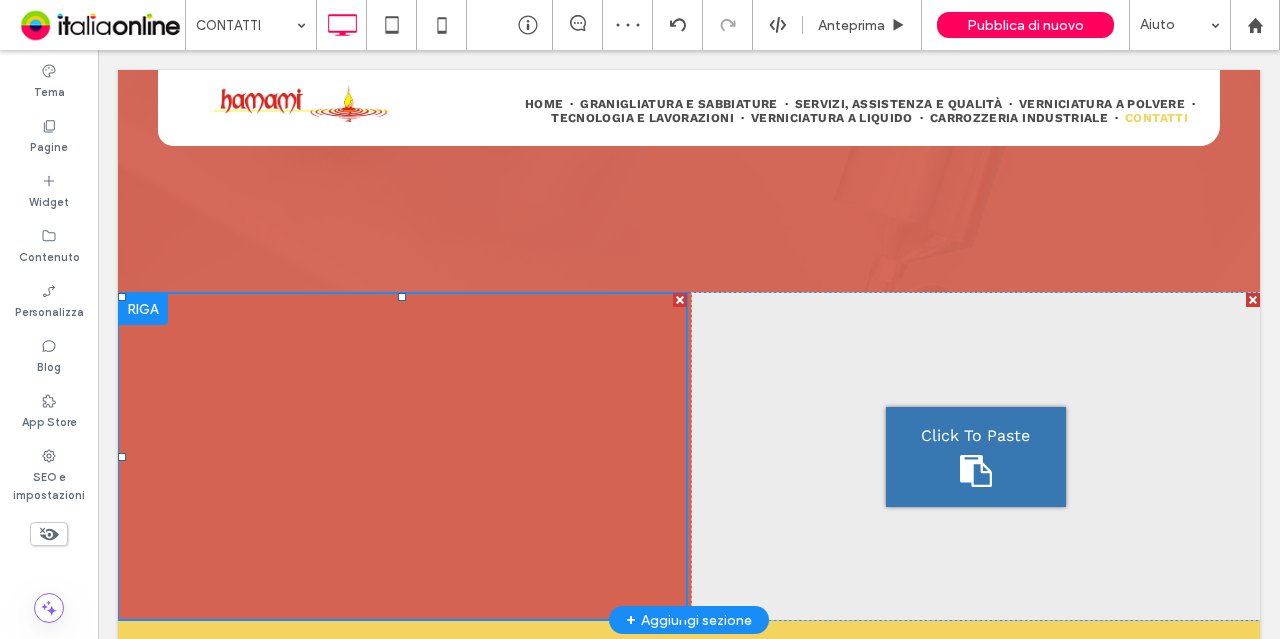 click on "Click To Paste" at bounding box center [976, 457] 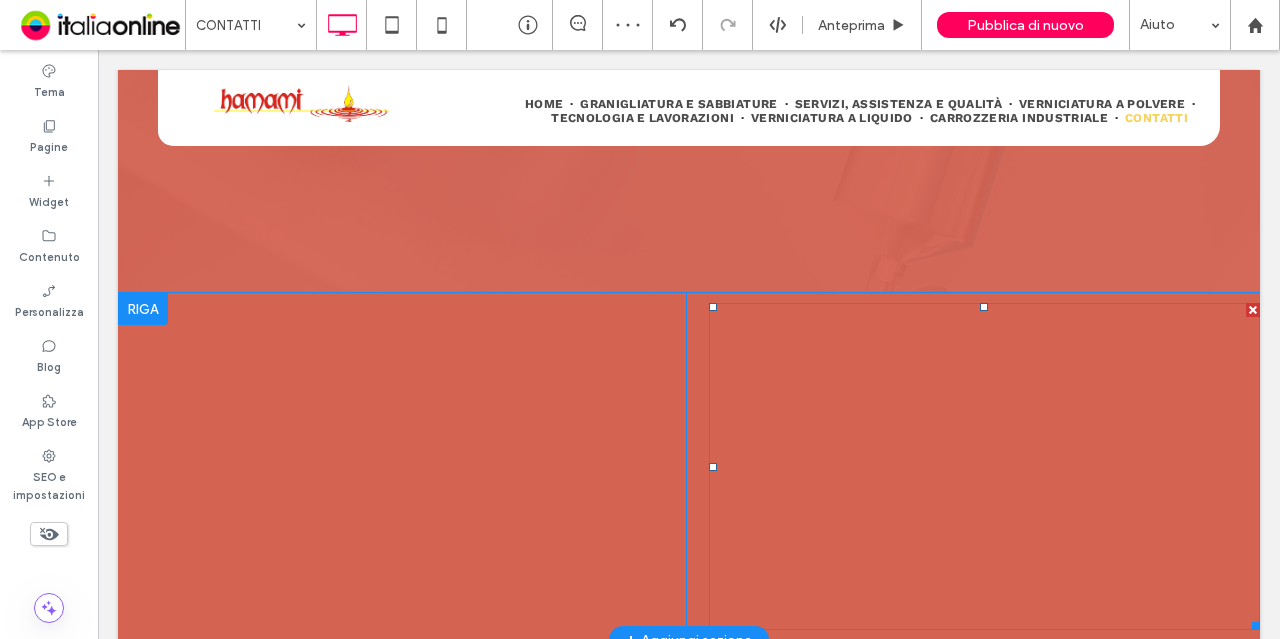 click at bounding box center (984, 466) 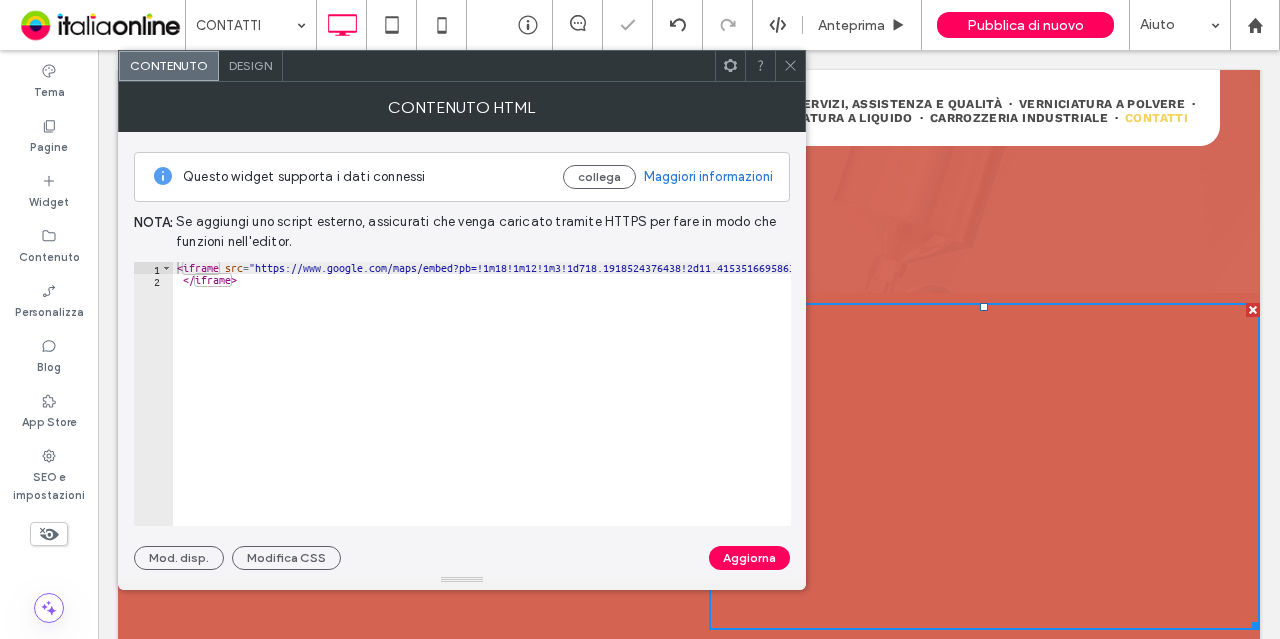 click on "Design" at bounding box center (251, 66) 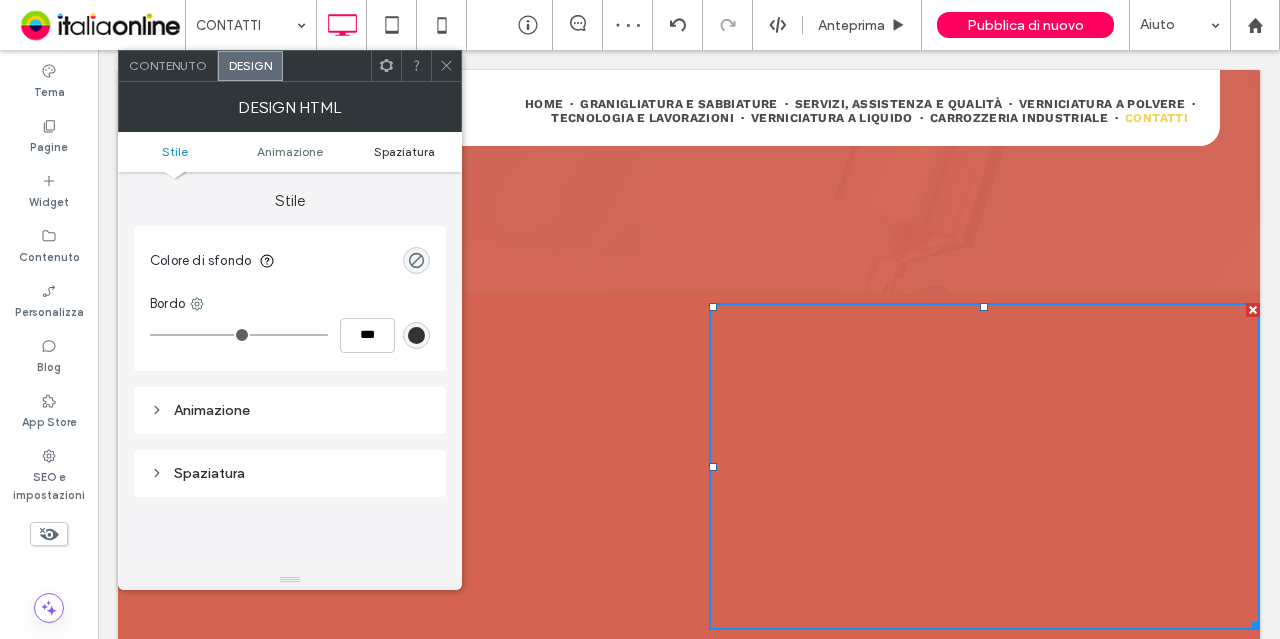 click on "Spaziatura" at bounding box center (404, 151) 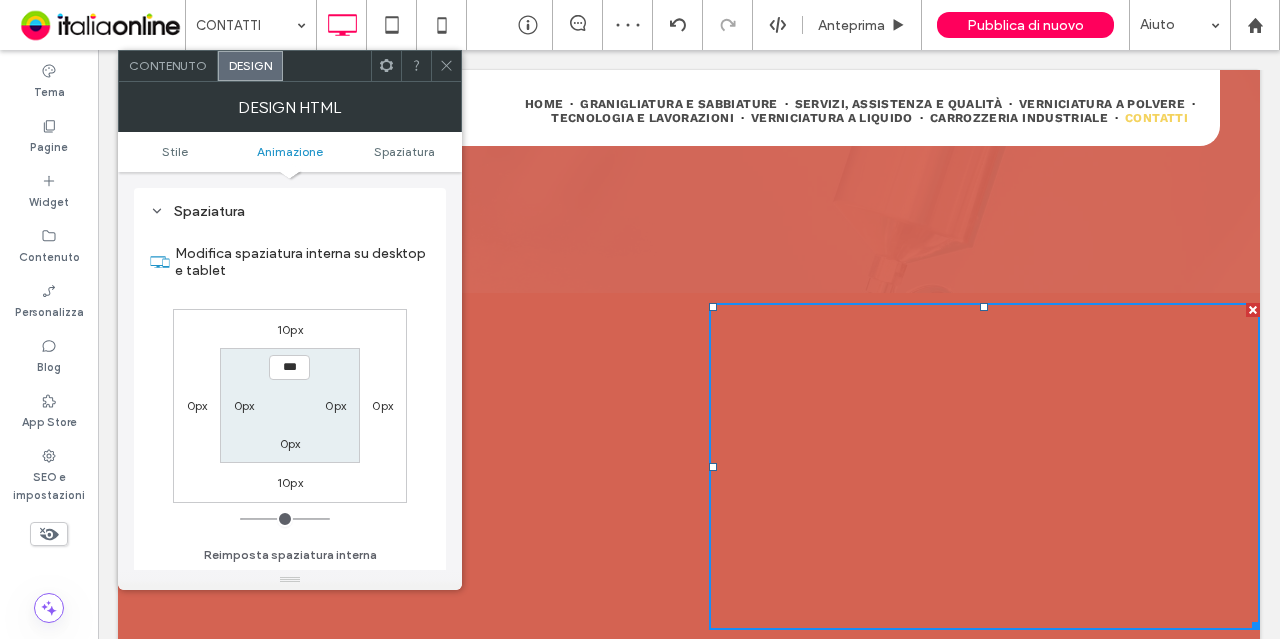 scroll, scrollTop: 262, scrollLeft: 0, axis: vertical 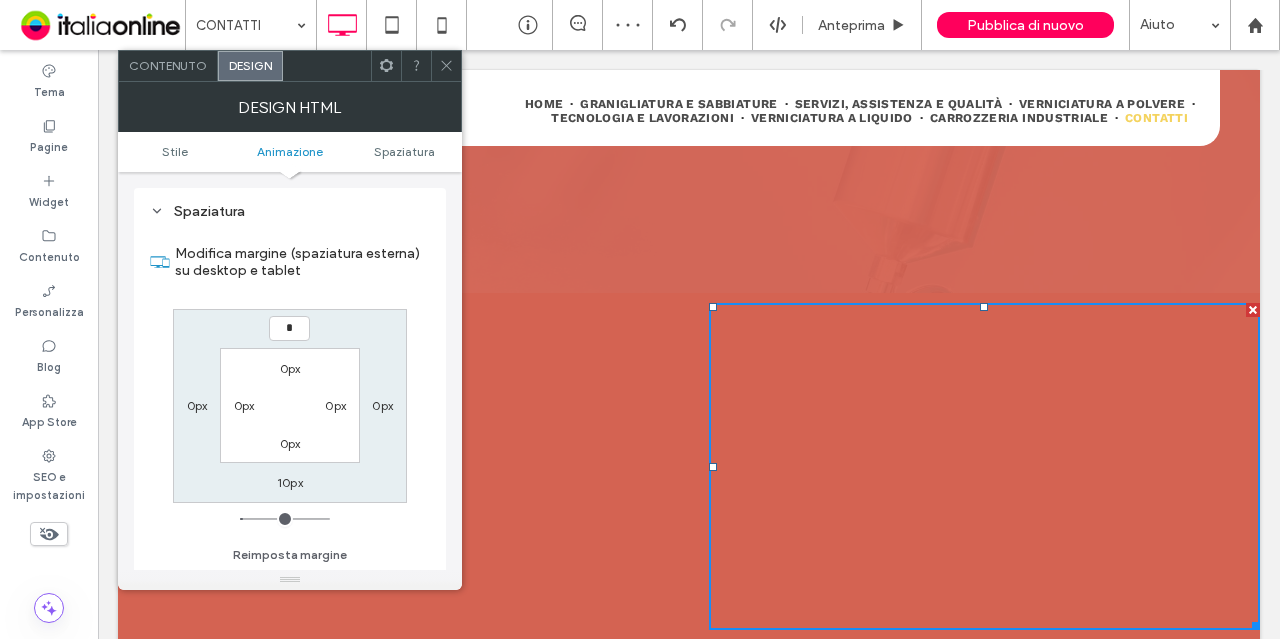 type on "*" 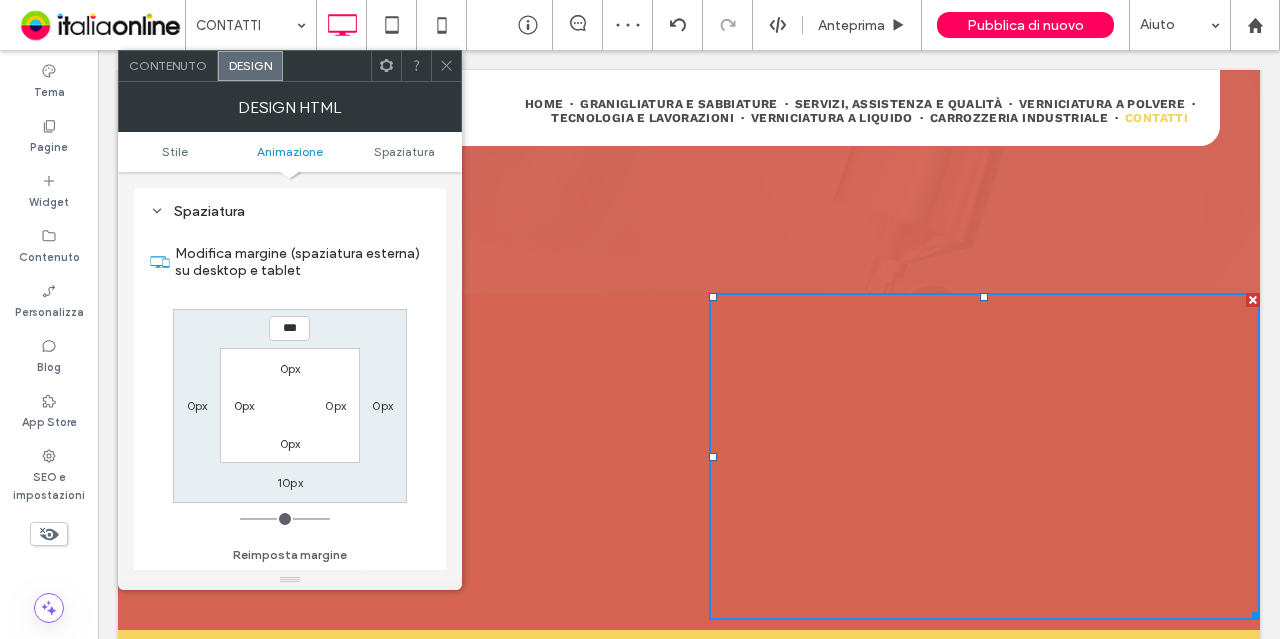 click on "10px" at bounding box center [290, 482] 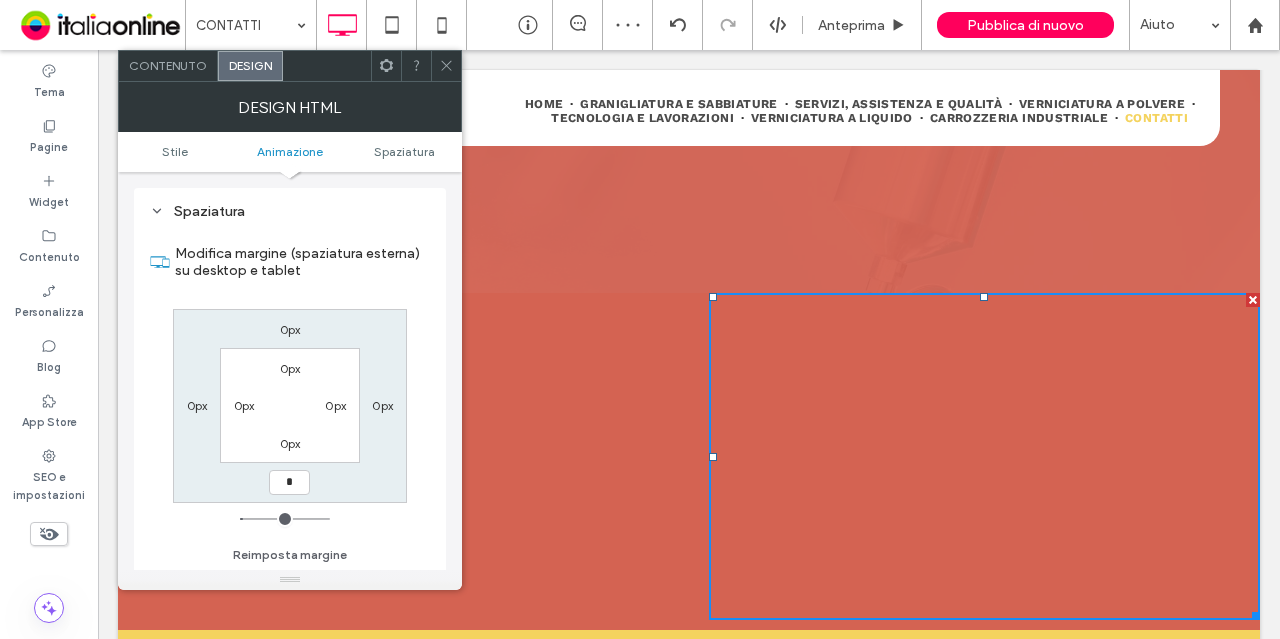 type on "*" 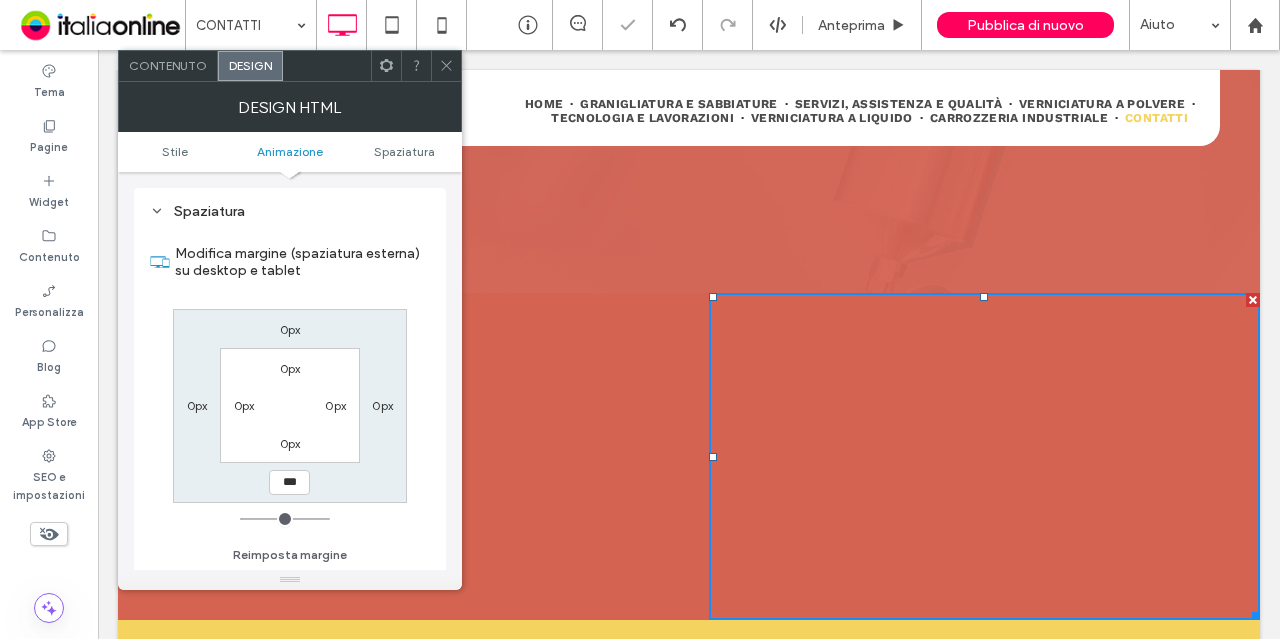 click on "***" at bounding box center [289, 482] 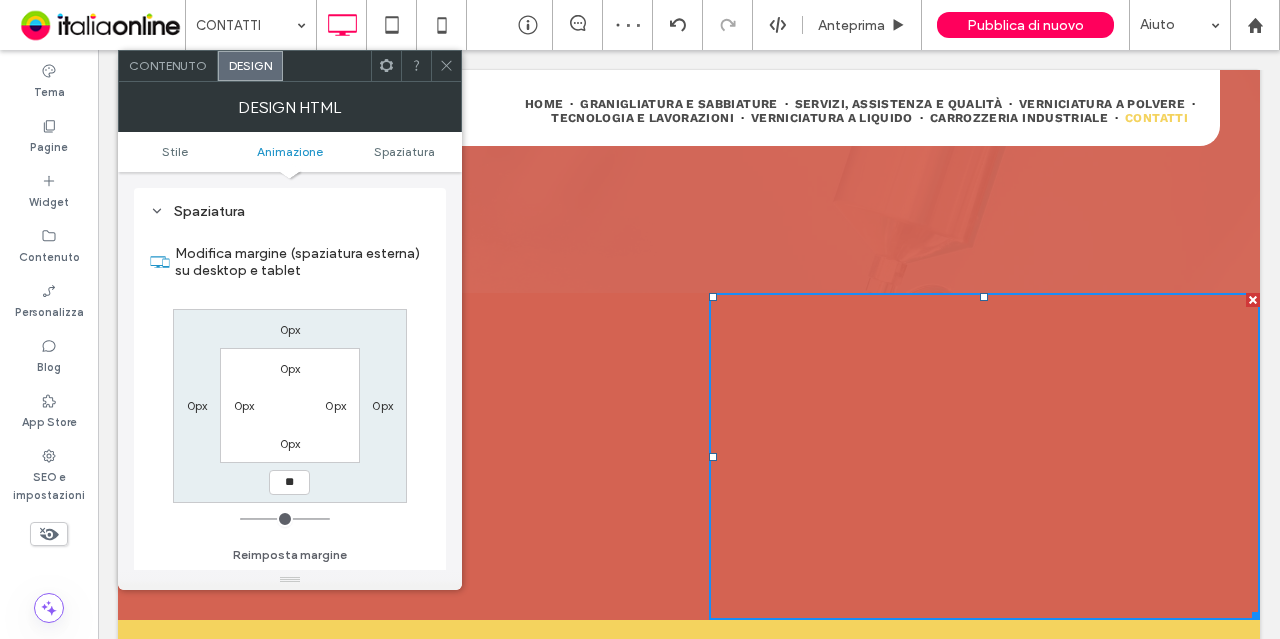 type on "**" 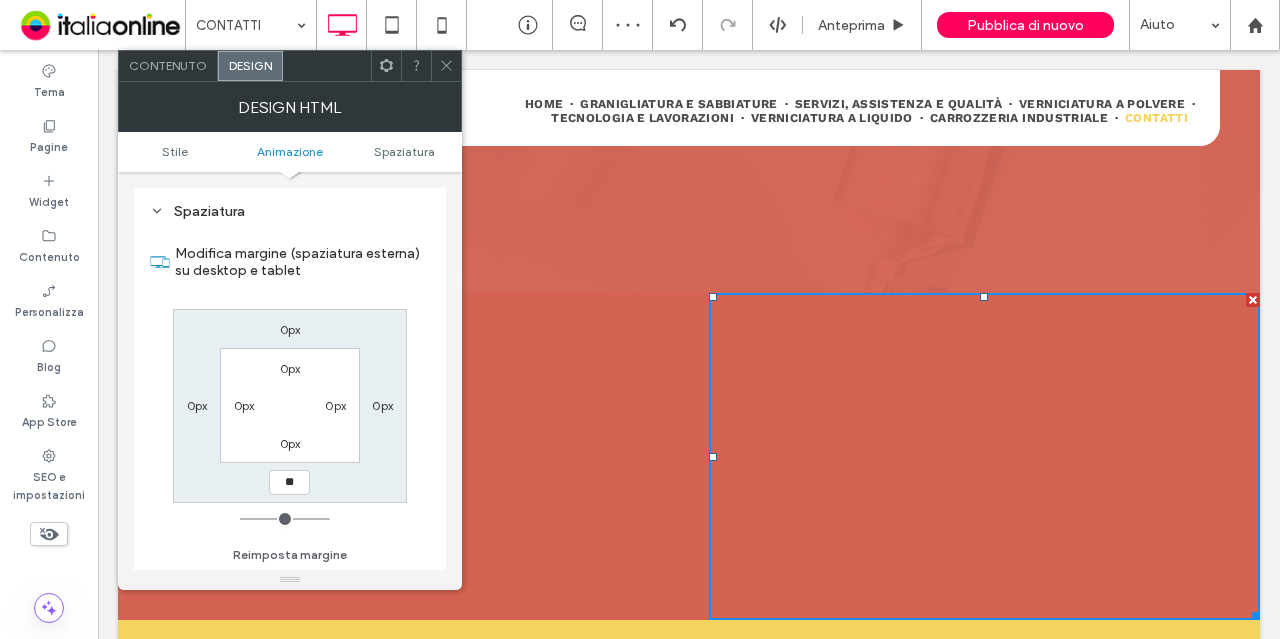 type on "**" 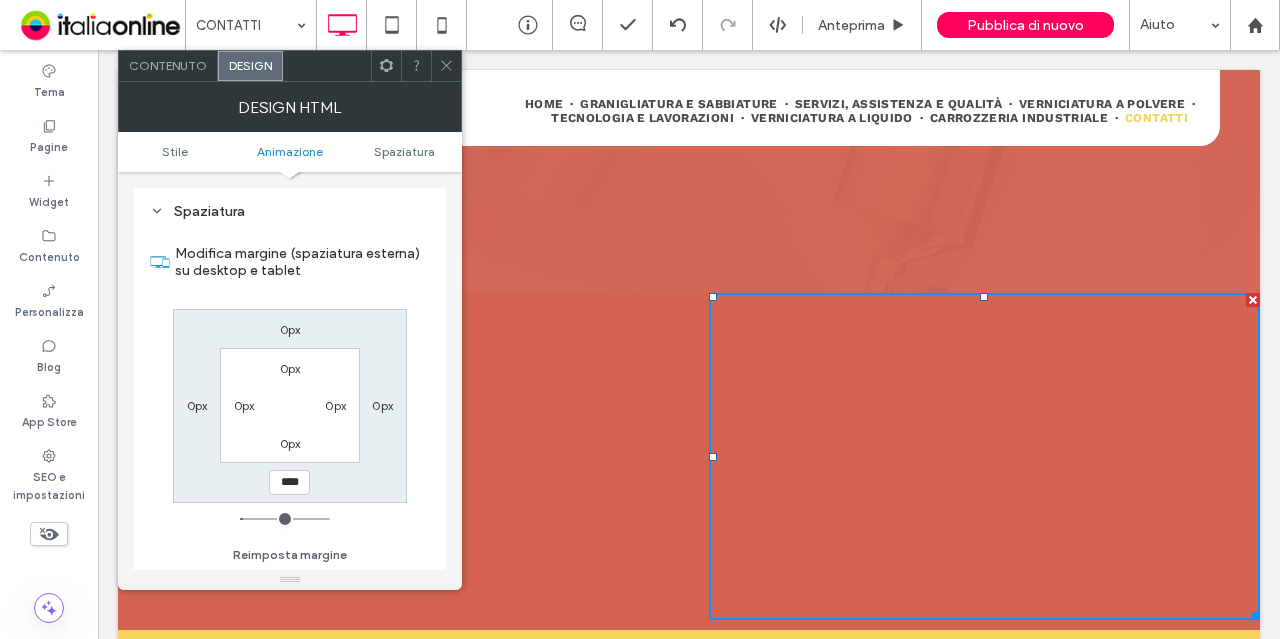click 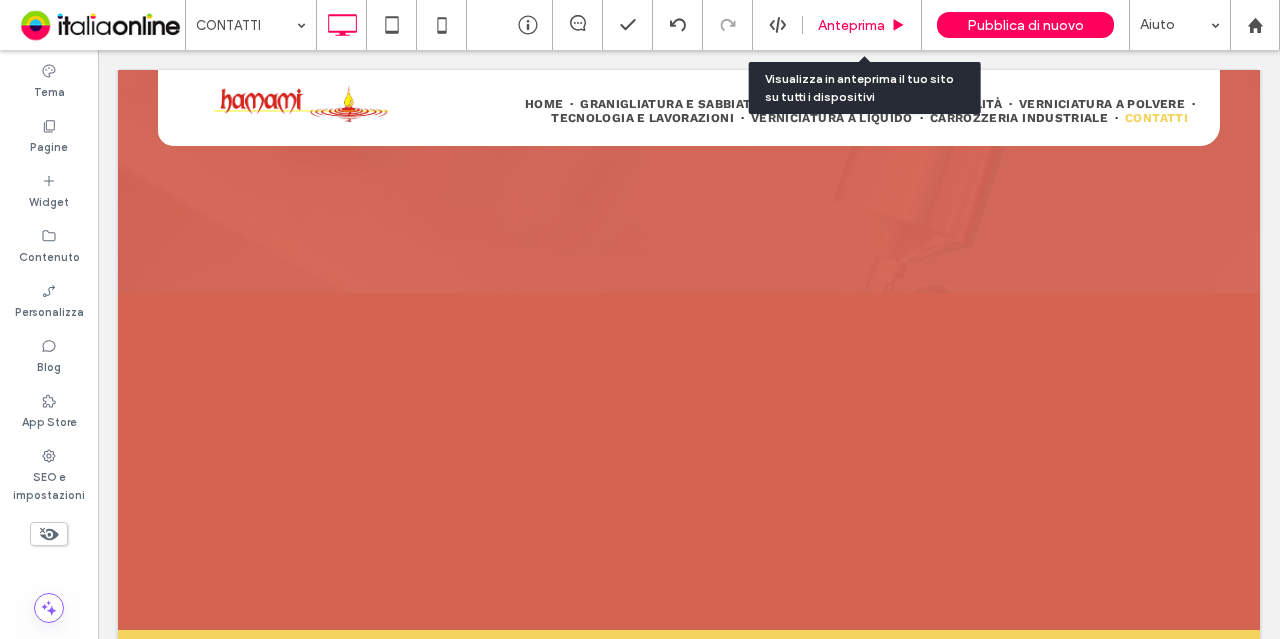 click on "Anteprima" at bounding box center [862, 25] 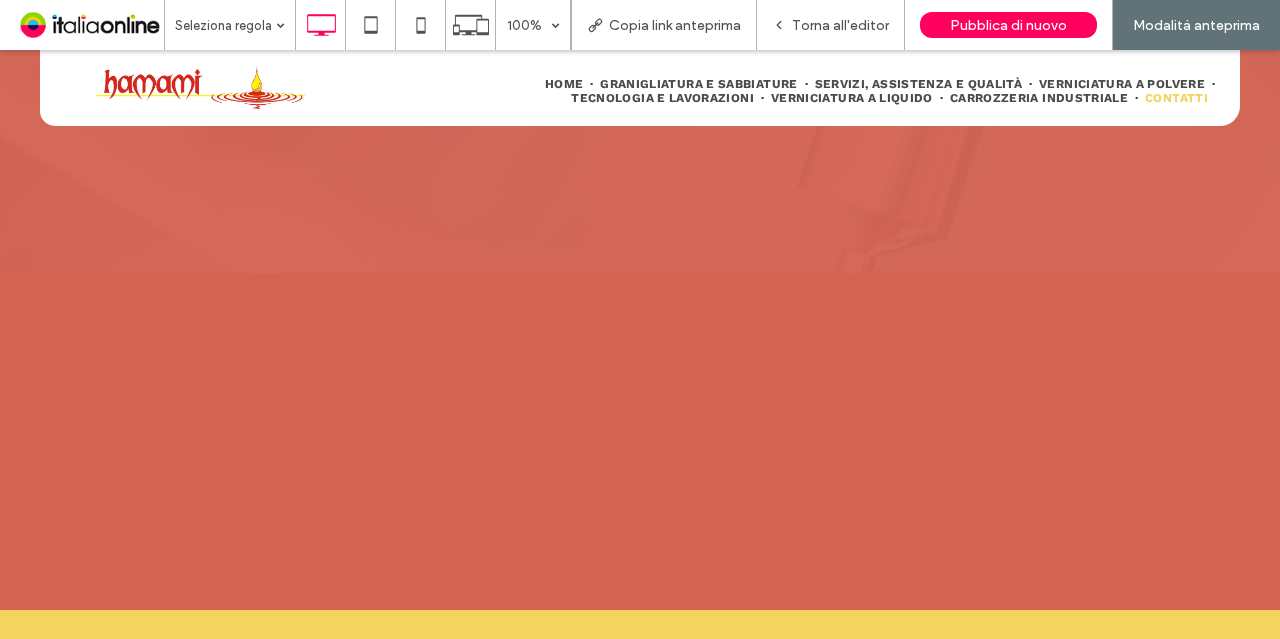 click on "Torna all'editor" at bounding box center [840, 25] 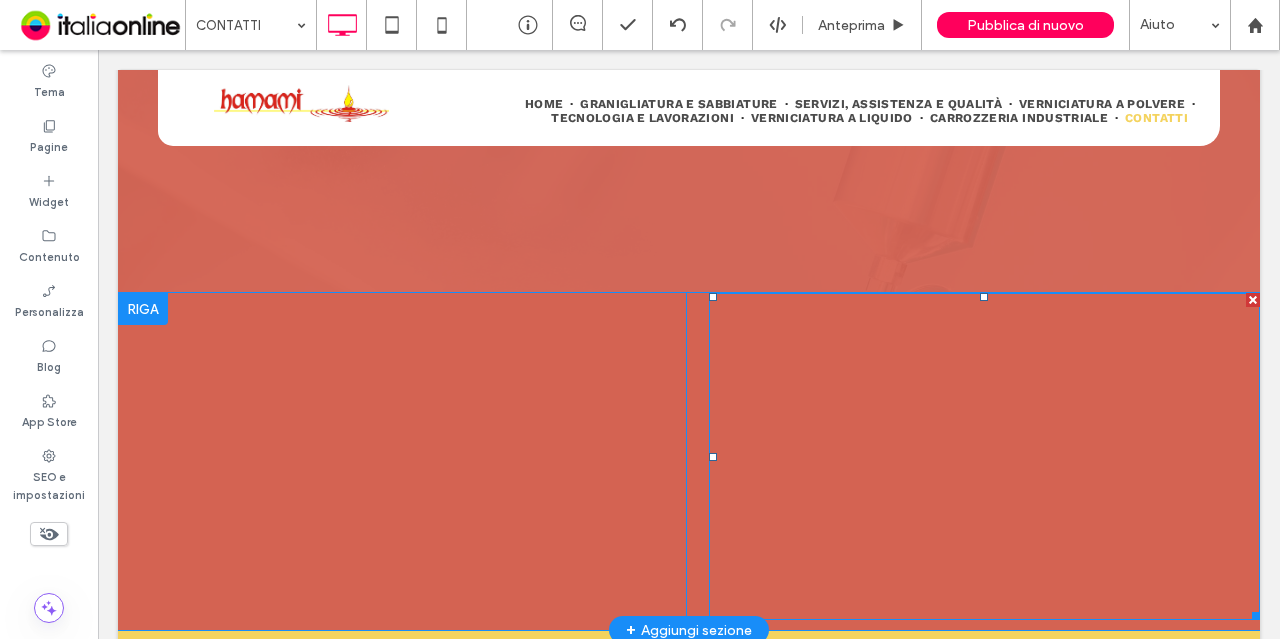 click at bounding box center (984, 456) 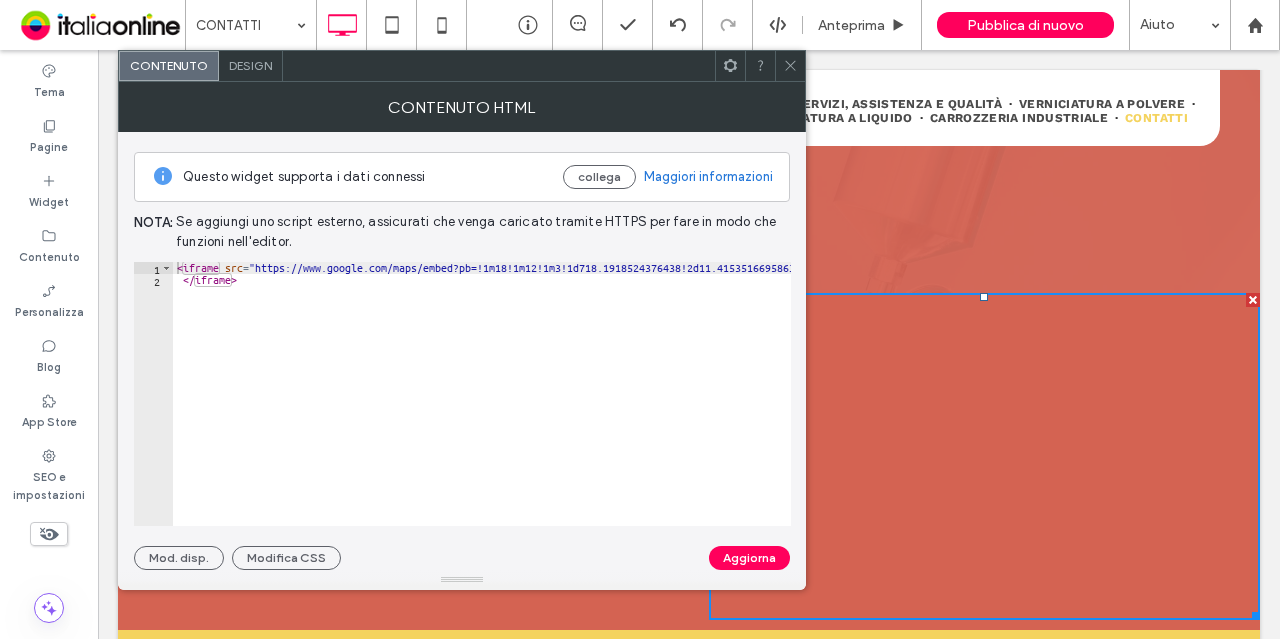 type on "**********" 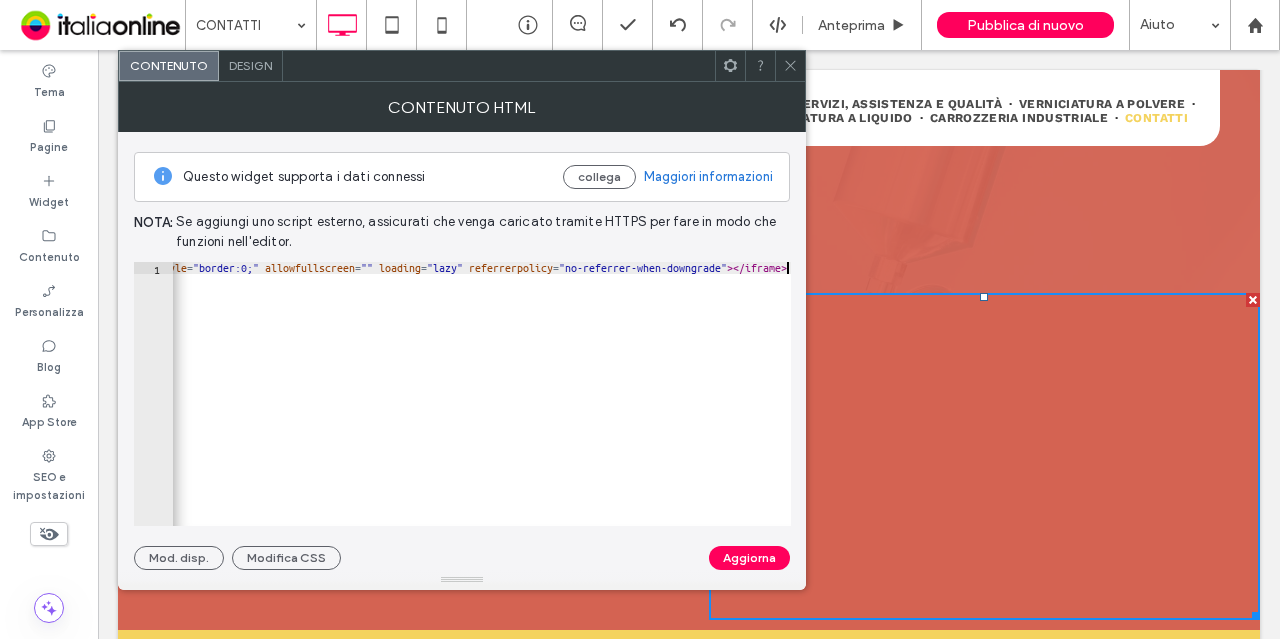 scroll, scrollTop: 0, scrollLeft: 2120, axis: horizontal 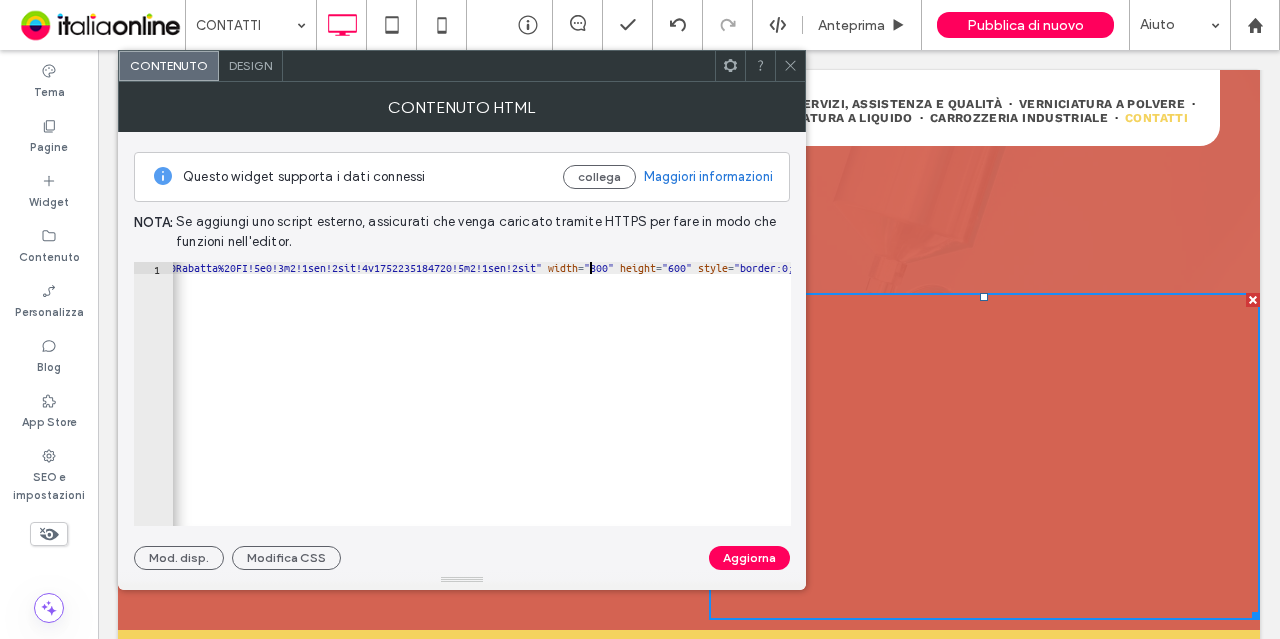 click on "< iframe   src = "https://www.google.com/maps/embed?pb=!1m18!1m12!1m3!1d718.1967608717899!2d11.416164769567494!3d43.943080763828405!2m3!1f0!2f0!3f0!3m2!1i1024!2i768!4f13.1!3m3!1m2!1s0x132b03742815a8fb%3A0x74cb4910cd9bc9b9!2sVia%20della%20Fonderia%2C%2014%2C%2050032%20Rabatta%20FI!5e0!3m2!1sen!2sit!4v1752235184720!5m2!1sen!2sit"   width = "800"   height = "600"   style = "border:0;"   allowfullscreen = ""   loading = "lazy"   referrerpolicy = "no-referrer-when-downgrade" > </ iframe >" at bounding box center (-37, 399) 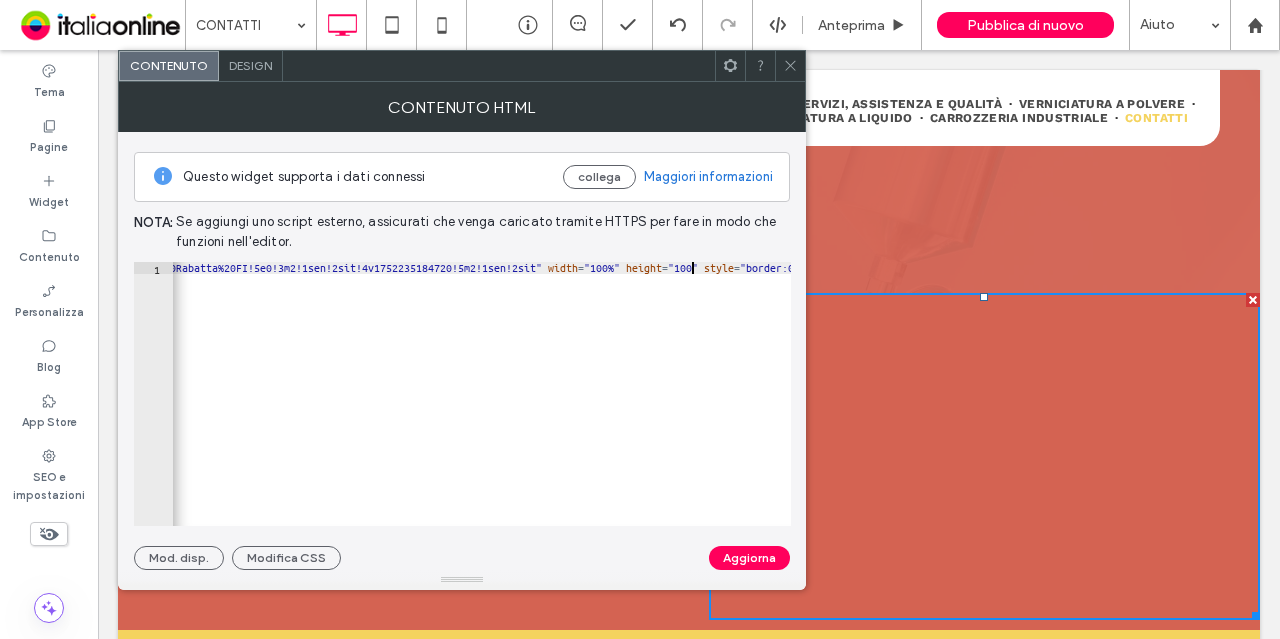 scroll, scrollTop: 0, scrollLeft: 175, axis: horizontal 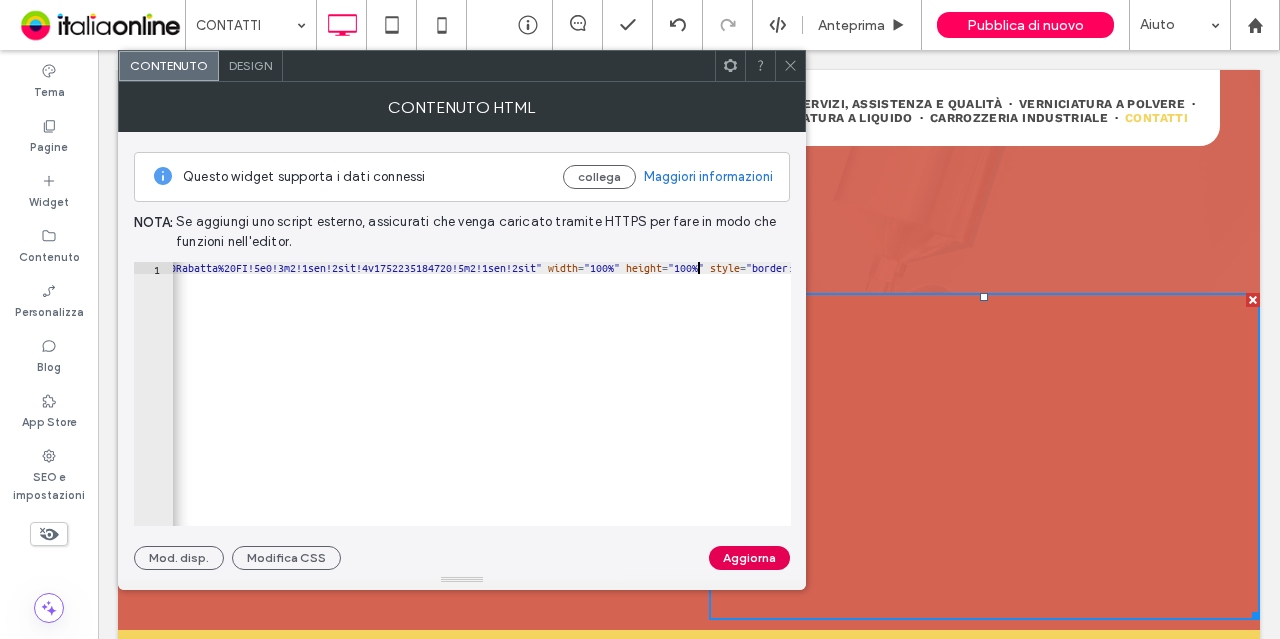 type on "**********" 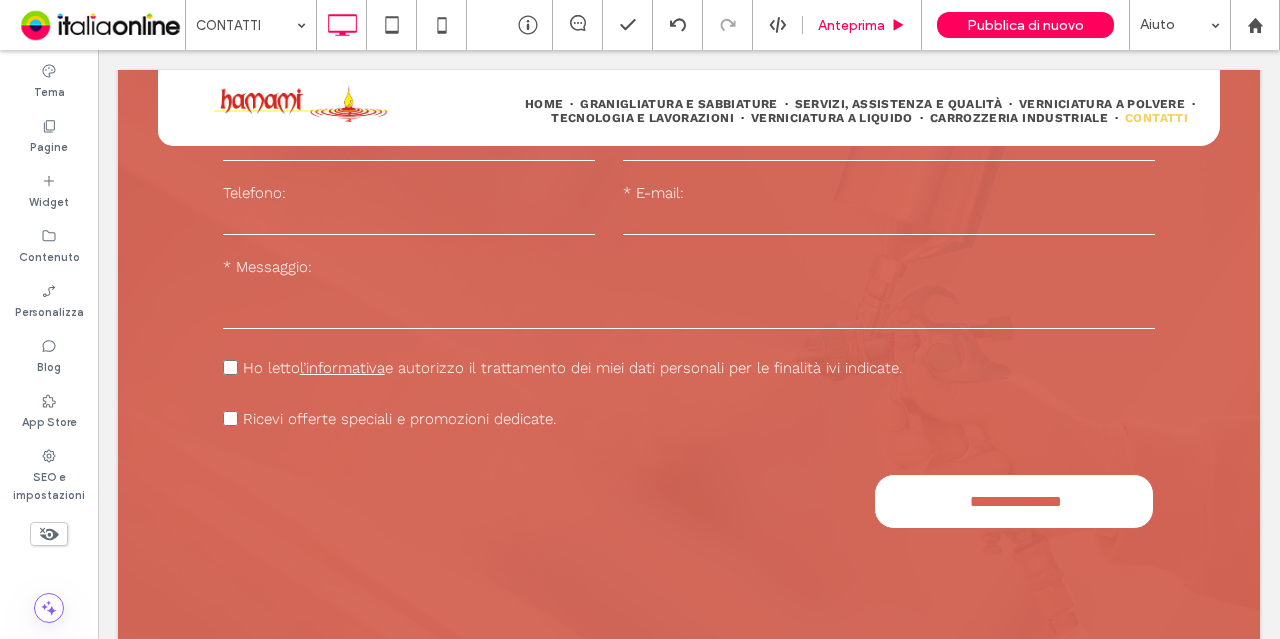 scroll, scrollTop: 1751, scrollLeft: 0, axis: vertical 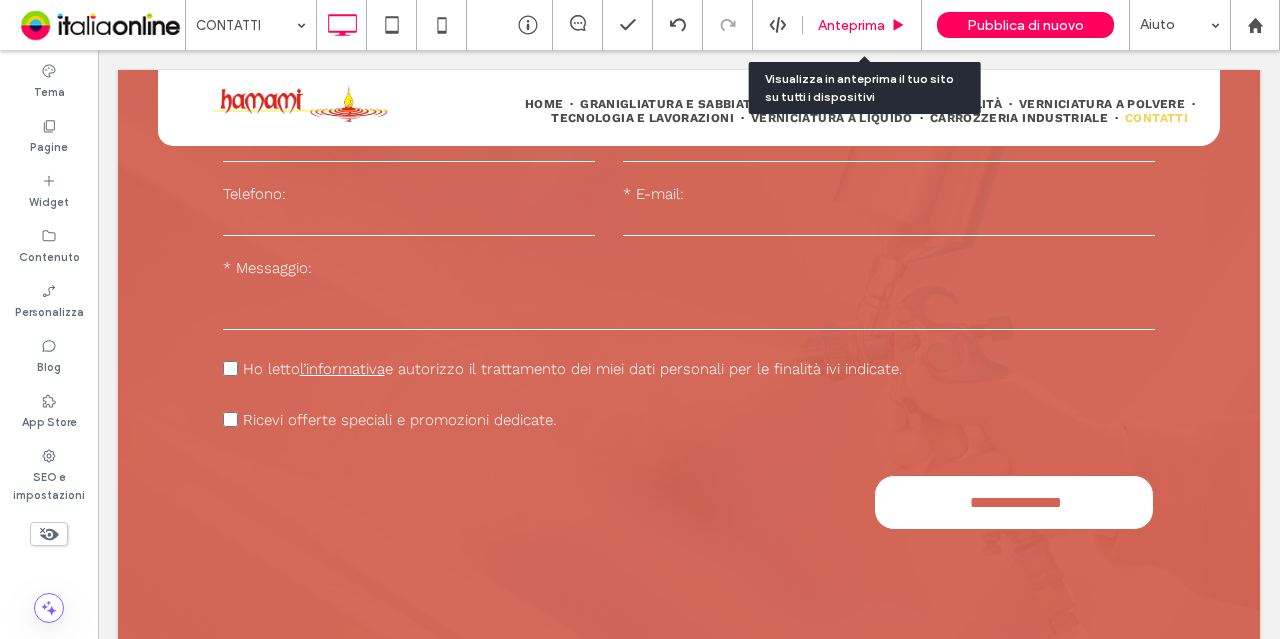 click on "Anteprima" at bounding box center [851, 25] 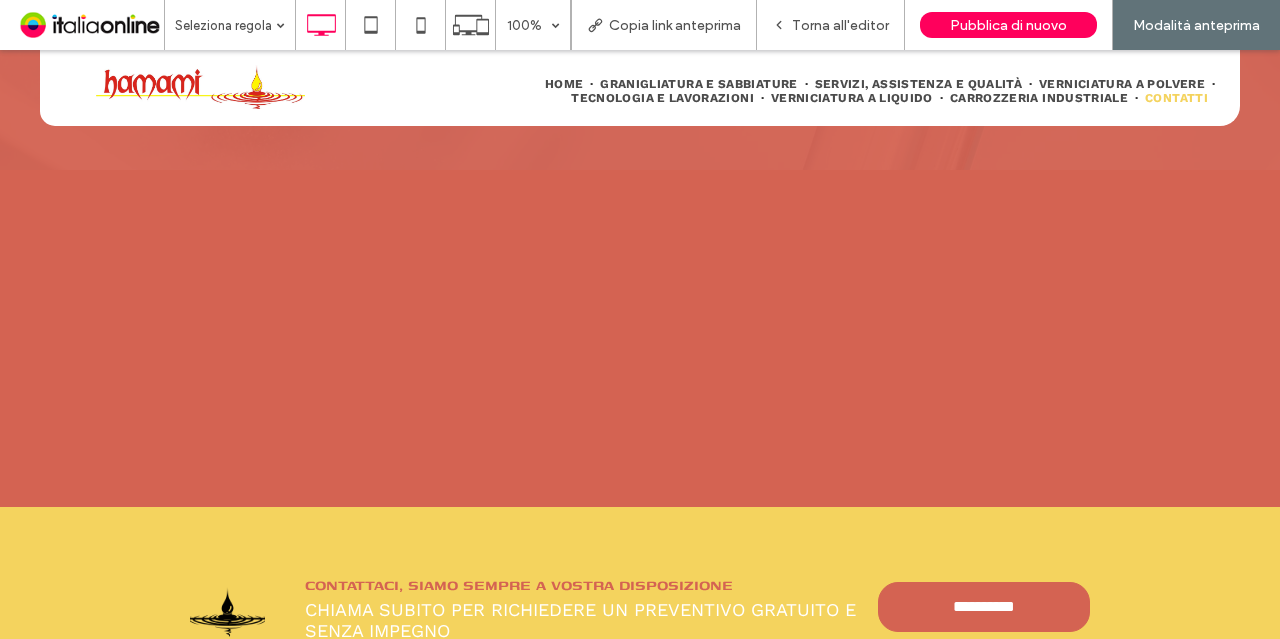 scroll, scrollTop: 2221, scrollLeft: 0, axis: vertical 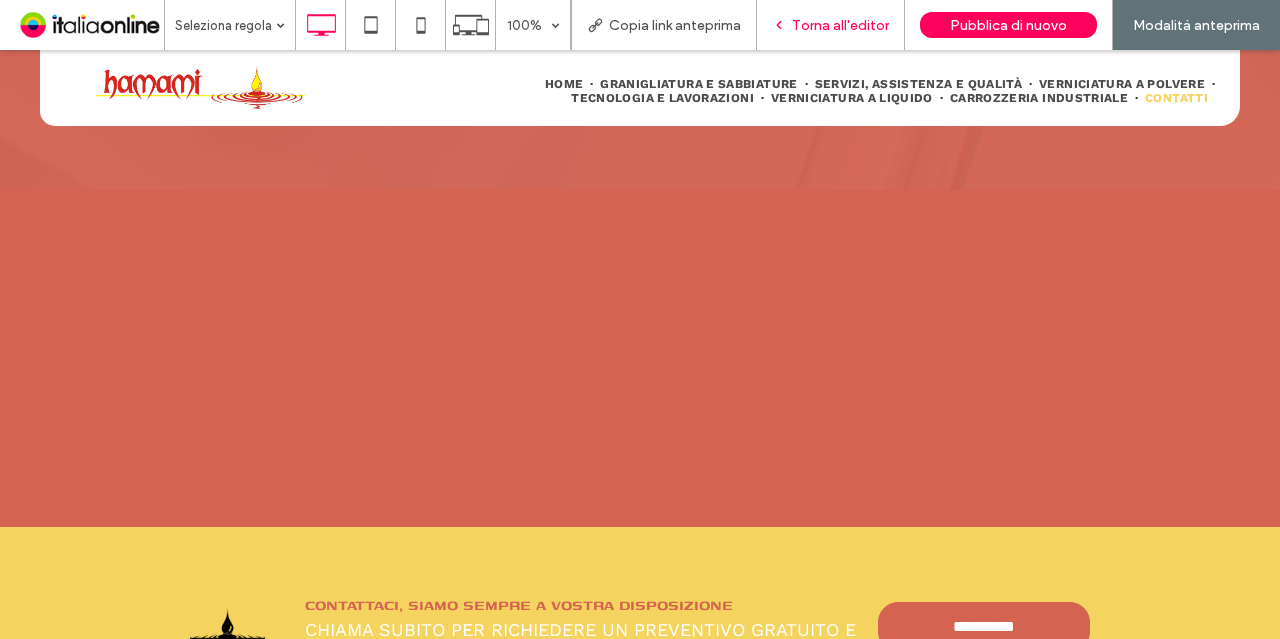click on "Torna all'editor" at bounding box center [840, 25] 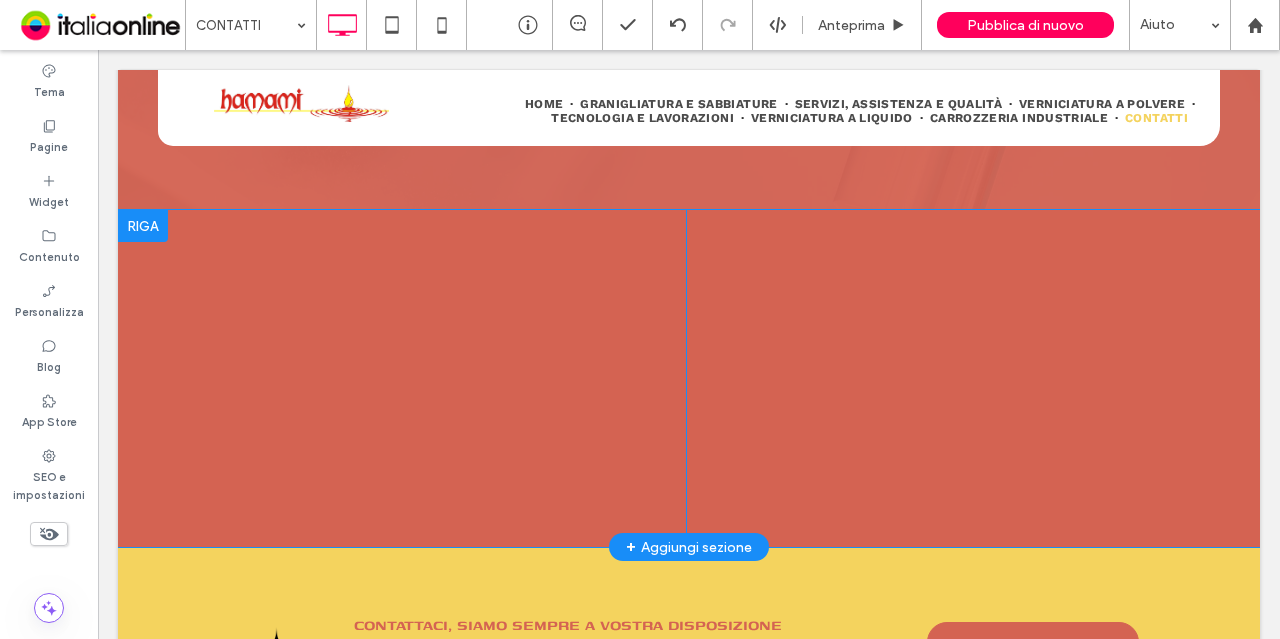 click at bounding box center [143, 226] 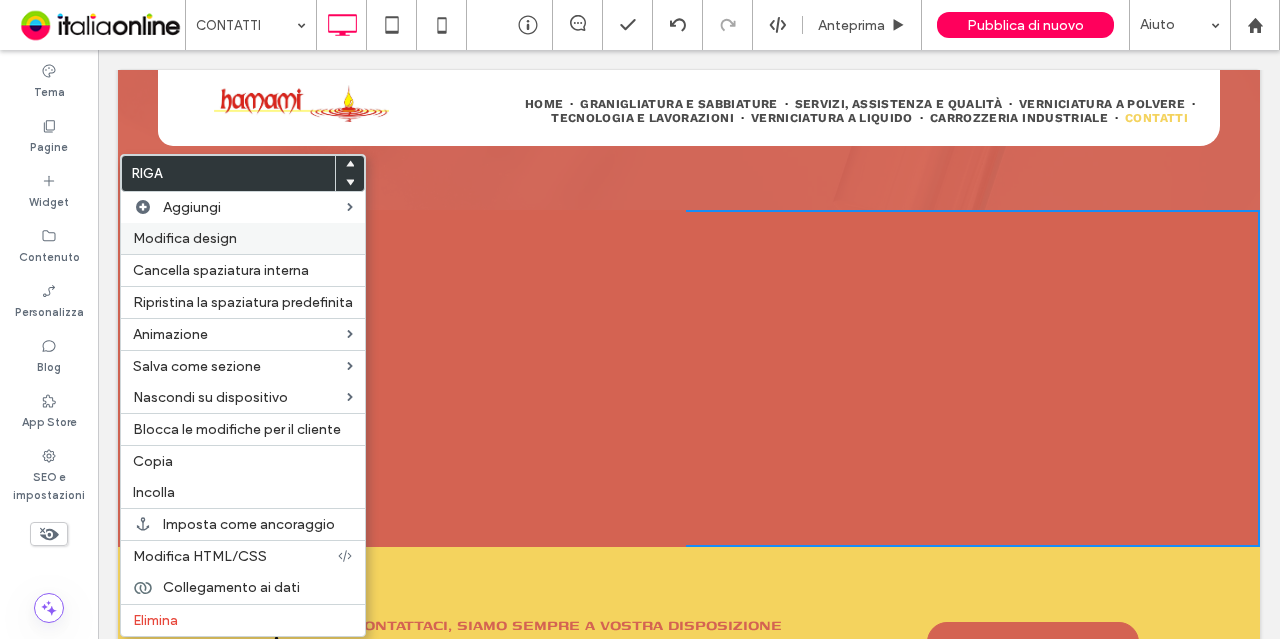 click on "Modifica design" at bounding box center (185, 238) 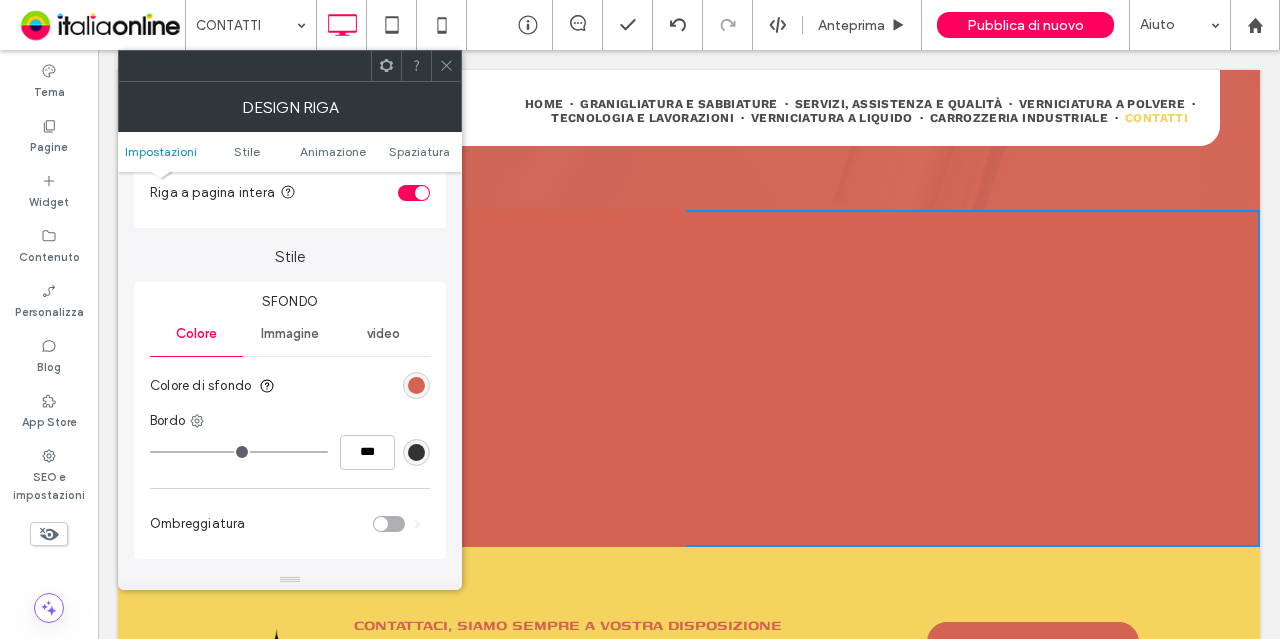 scroll, scrollTop: 0, scrollLeft: 0, axis: both 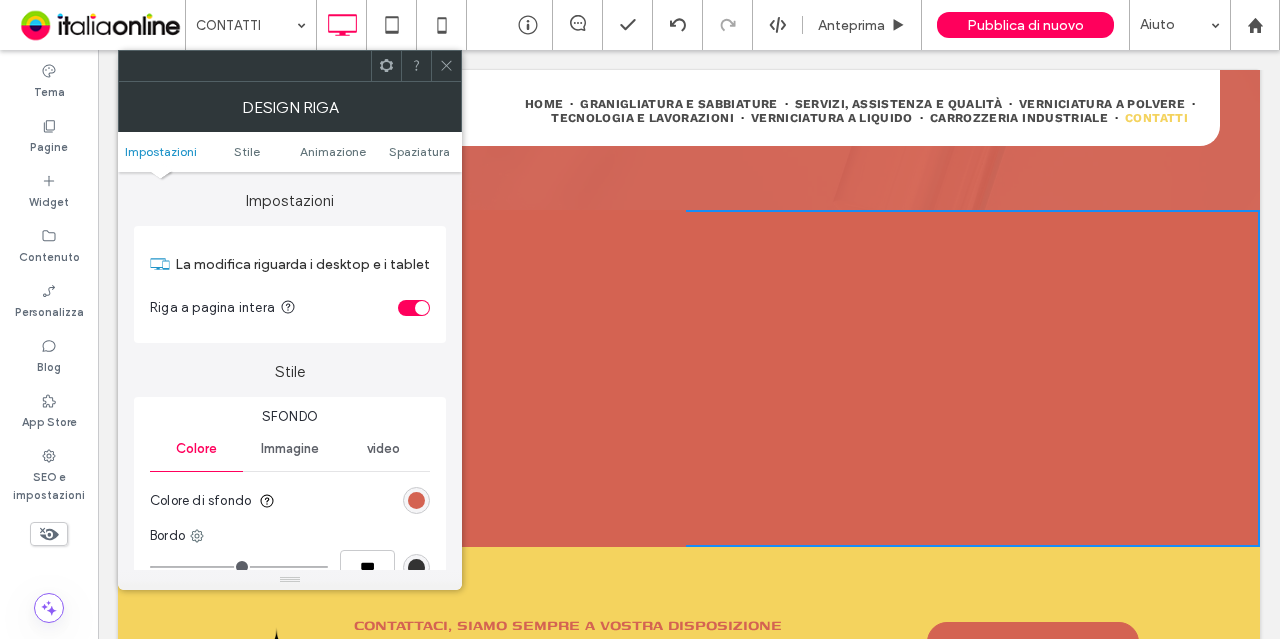 click at bounding box center (414, 308) 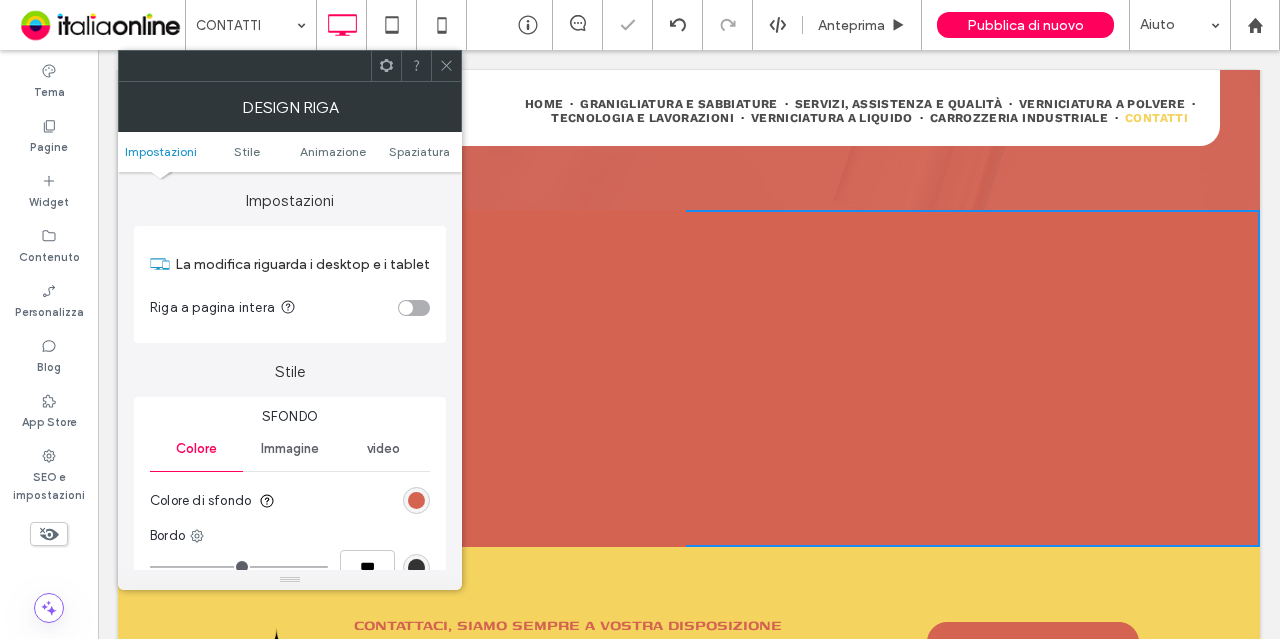 click at bounding box center [414, 308] 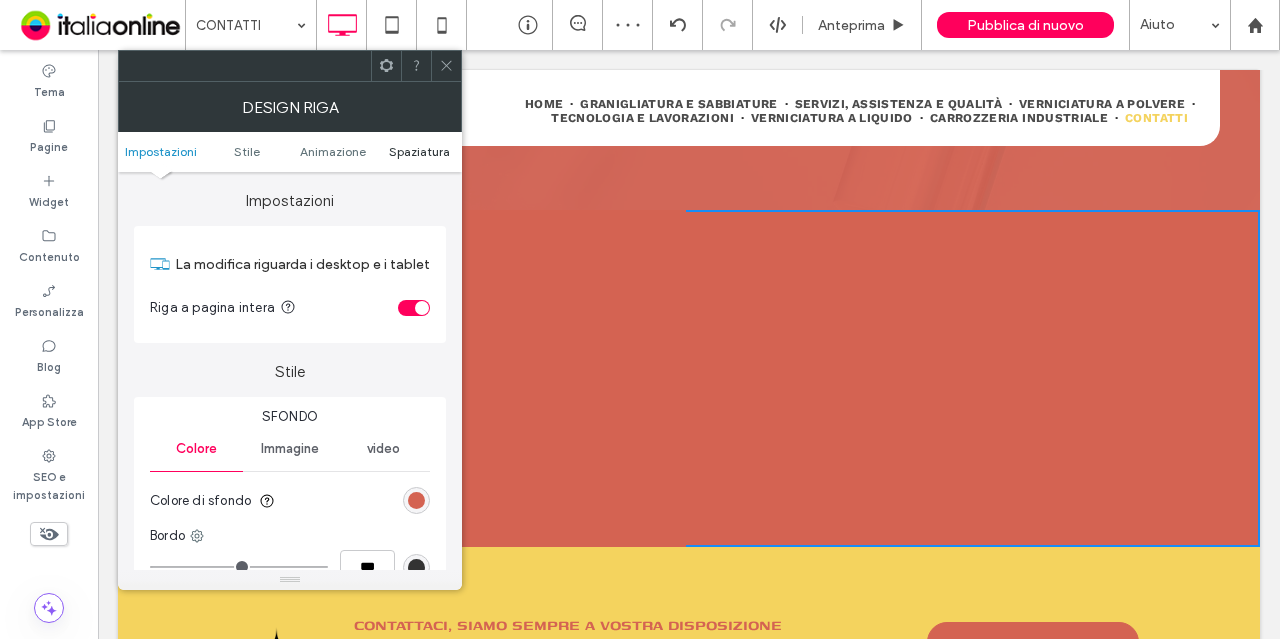 click on "Spaziatura" at bounding box center (419, 151) 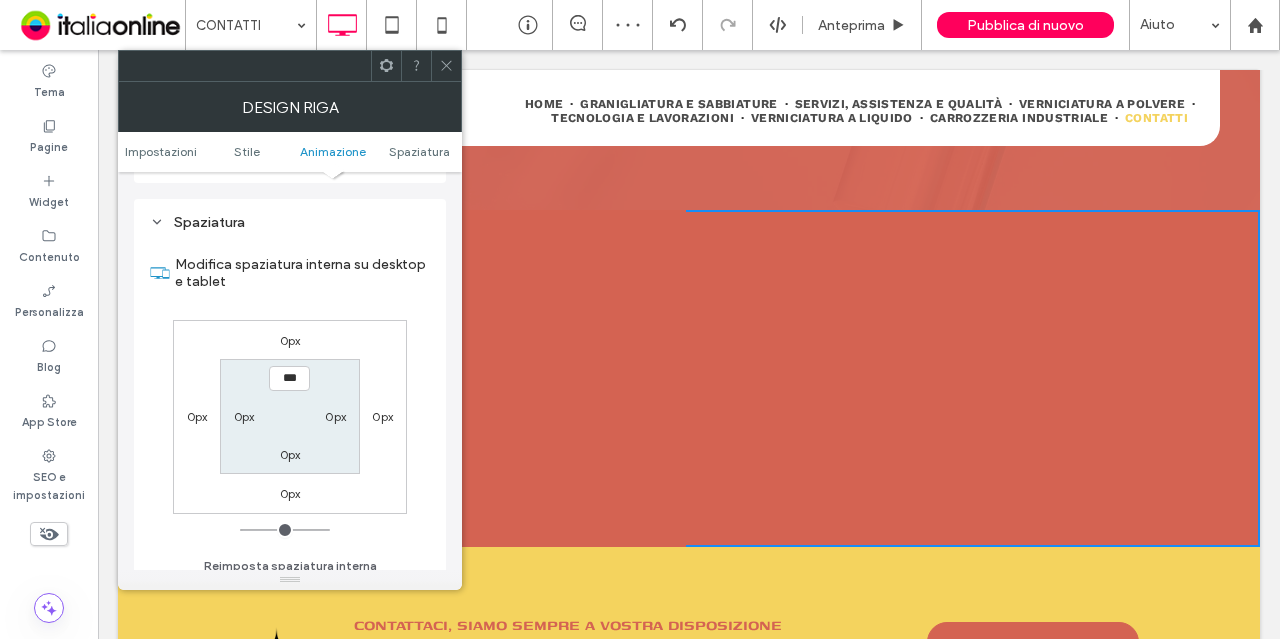 scroll, scrollTop: 565, scrollLeft: 0, axis: vertical 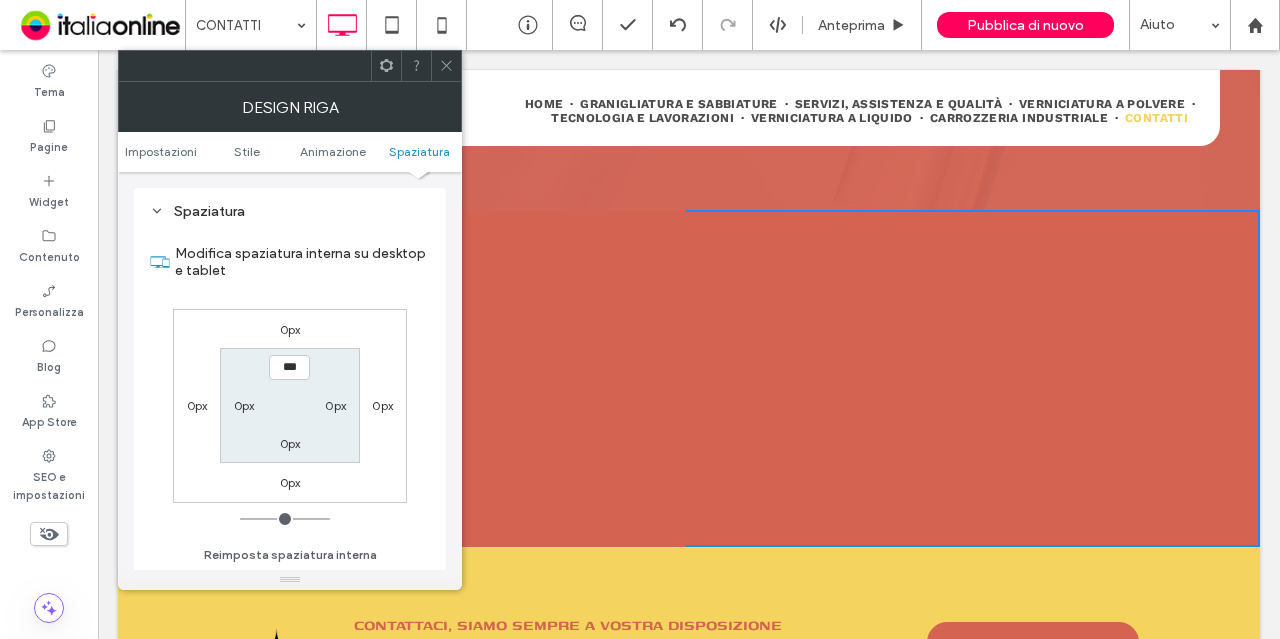 click on "0px" at bounding box center [197, 405] 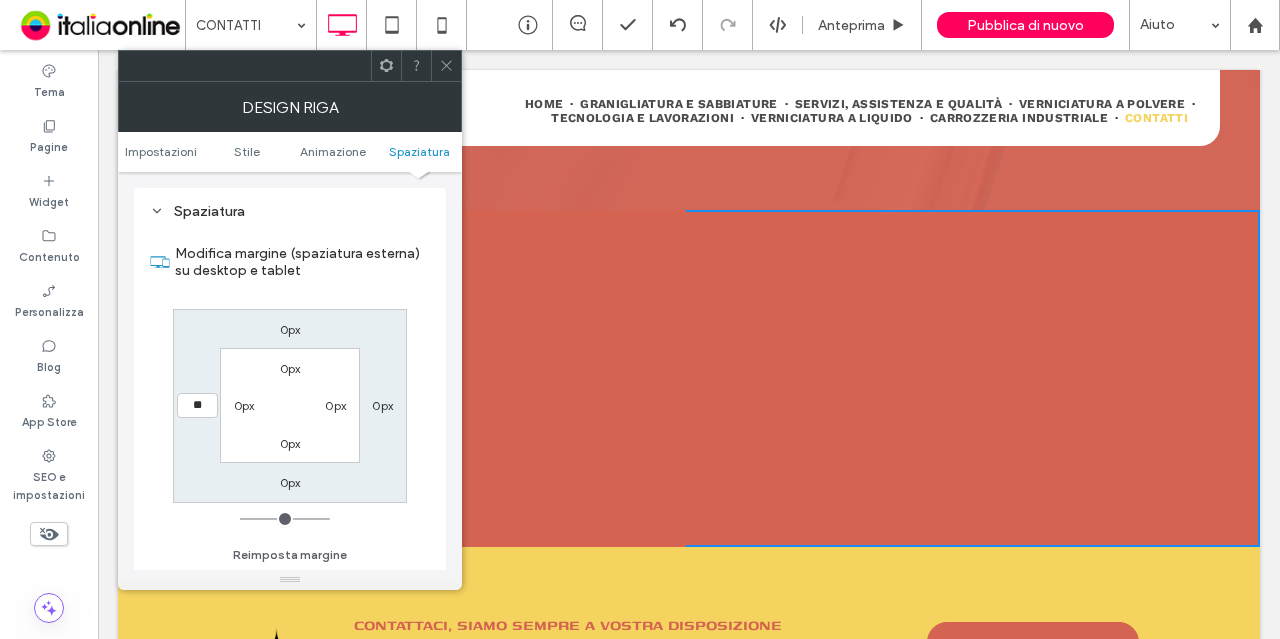 type on "**" 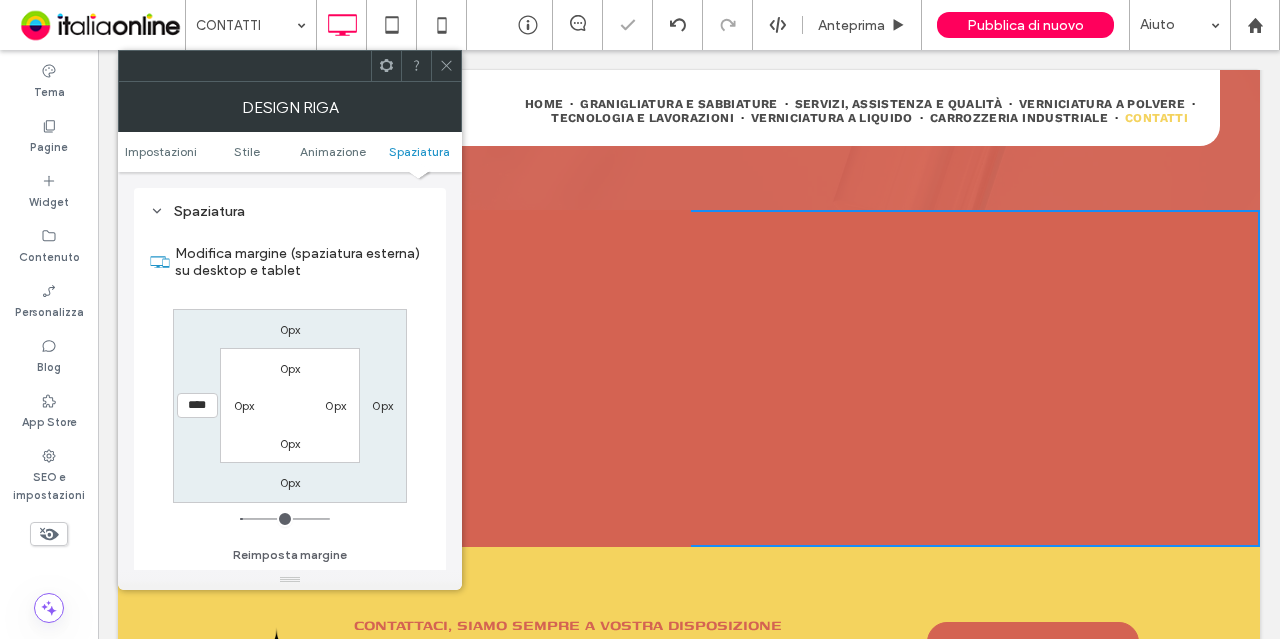 click on "0px" at bounding box center (382, 405) 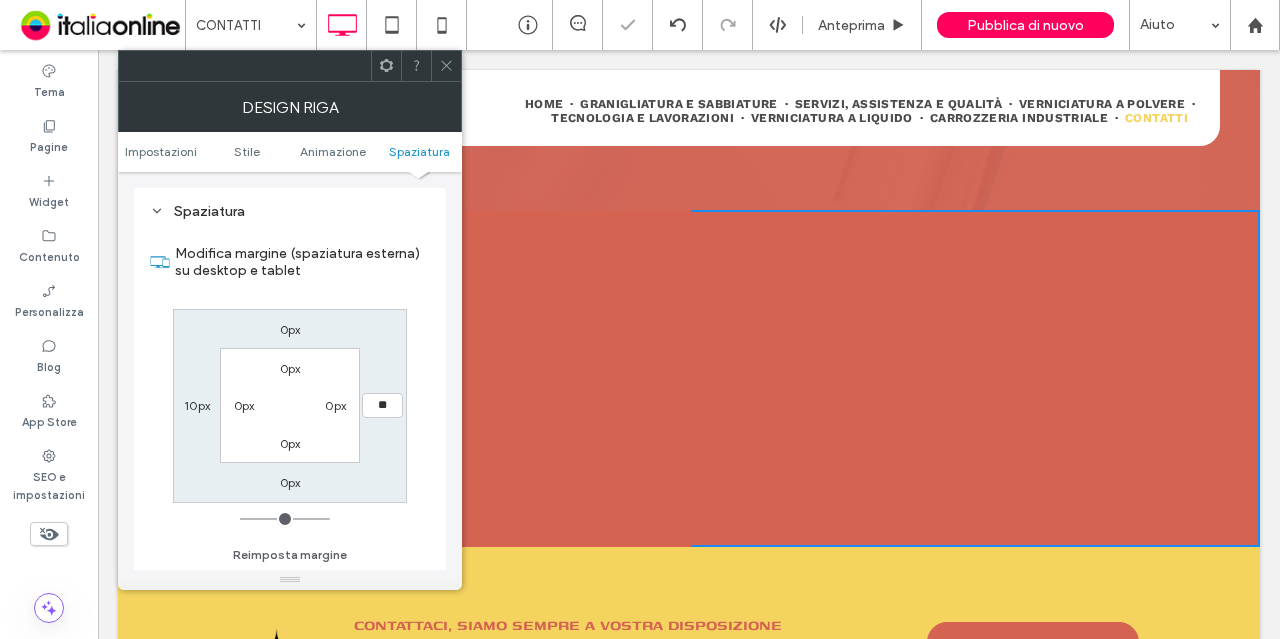 type on "**" 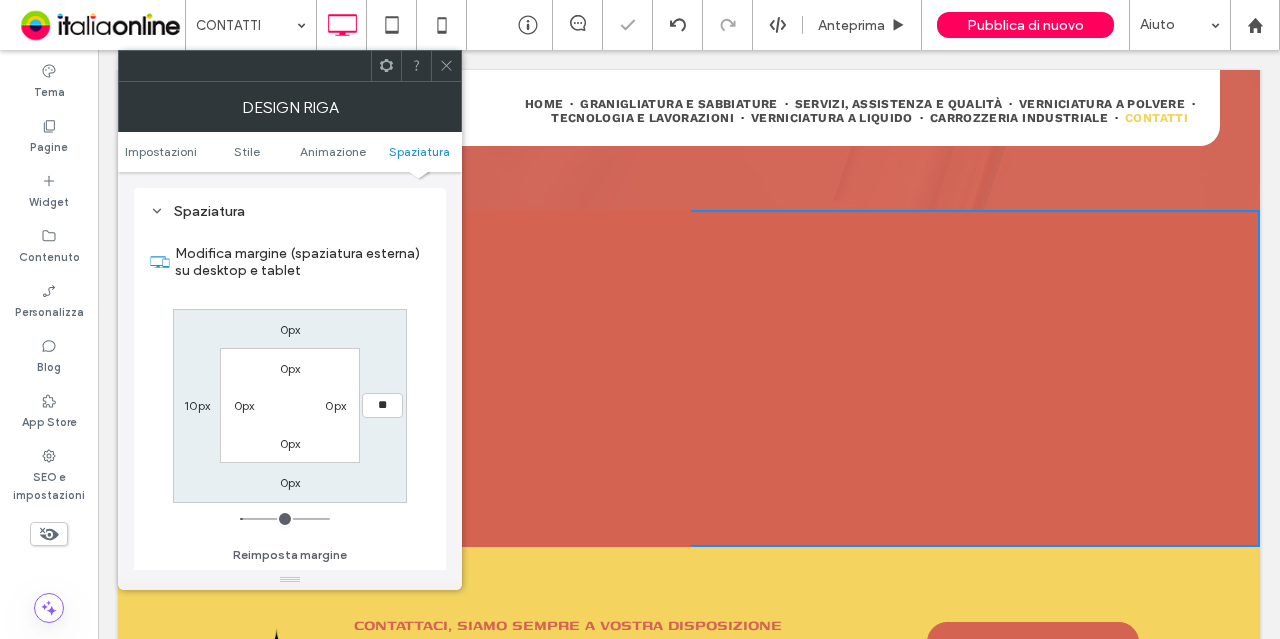 type on "**" 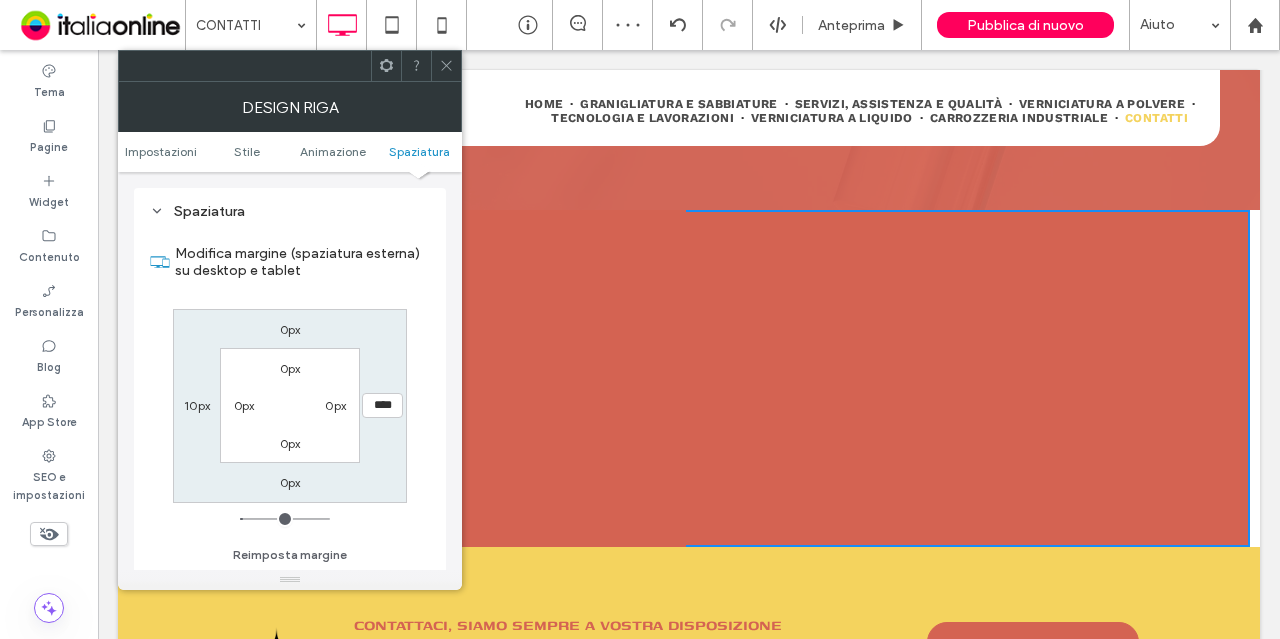 click 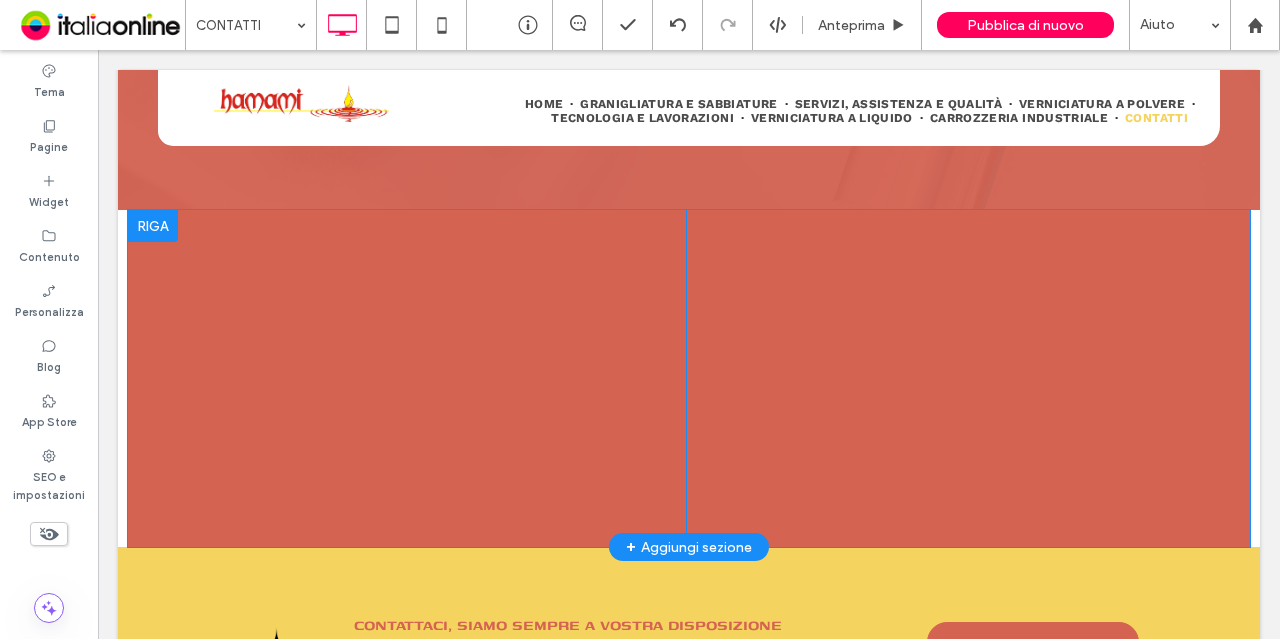 click at bounding box center (153, 226) 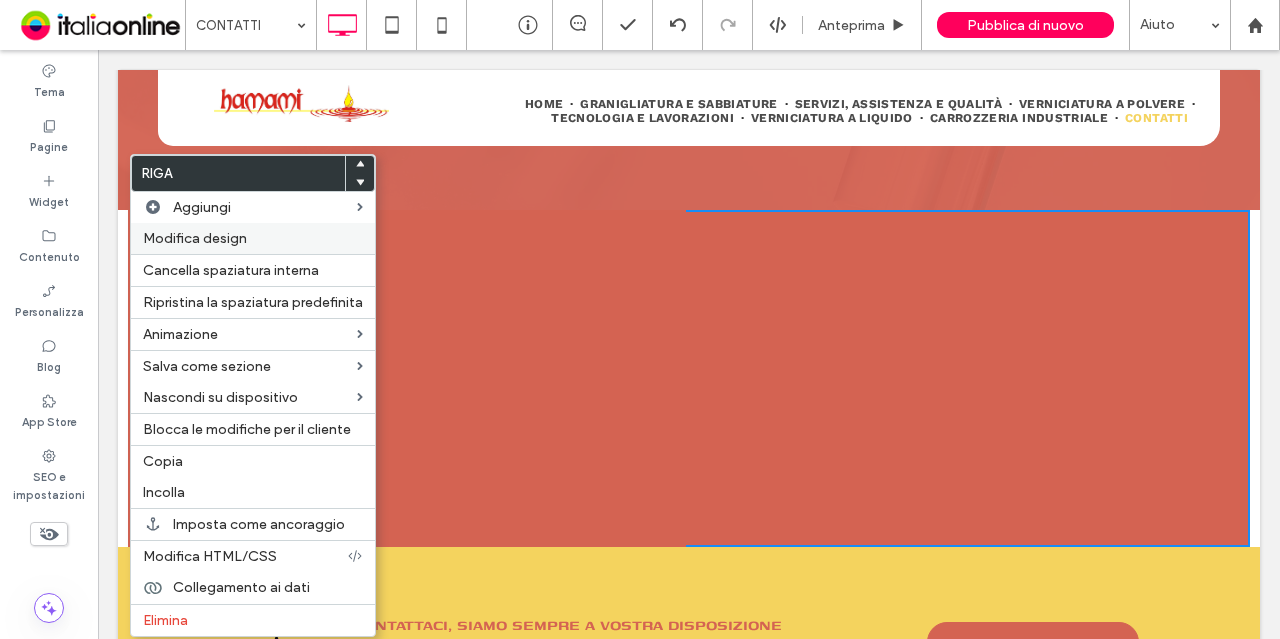 click on "Modifica design" at bounding box center [195, 238] 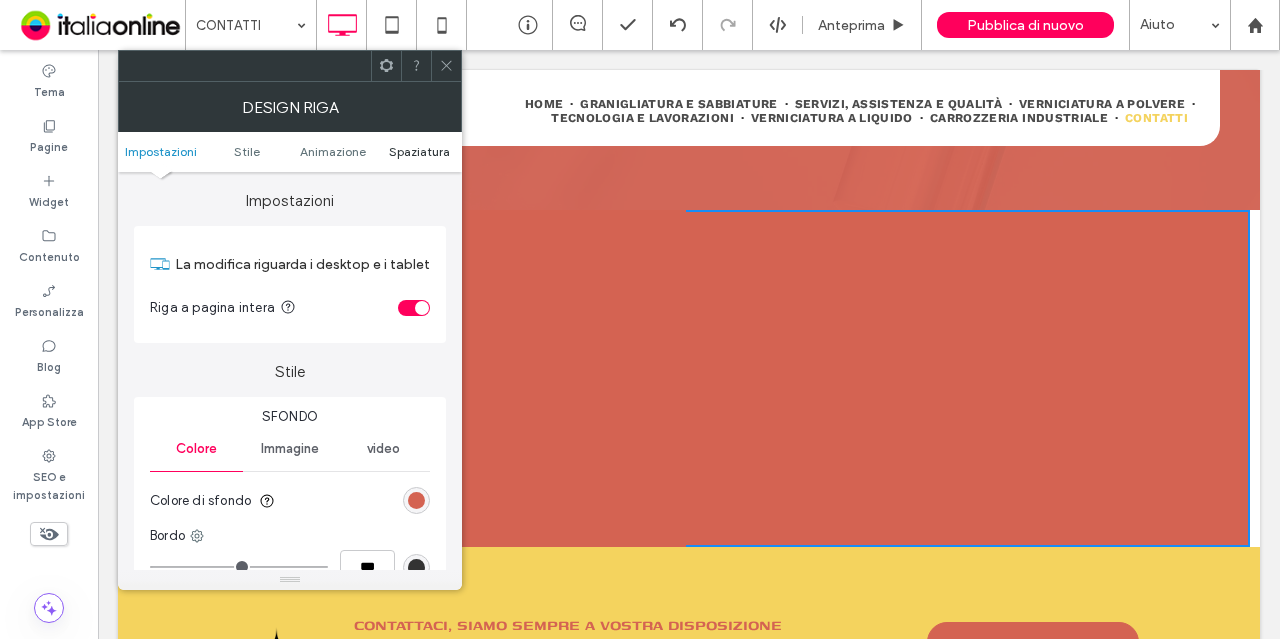 click on "Spaziatura" at bounding box center [419, 151] 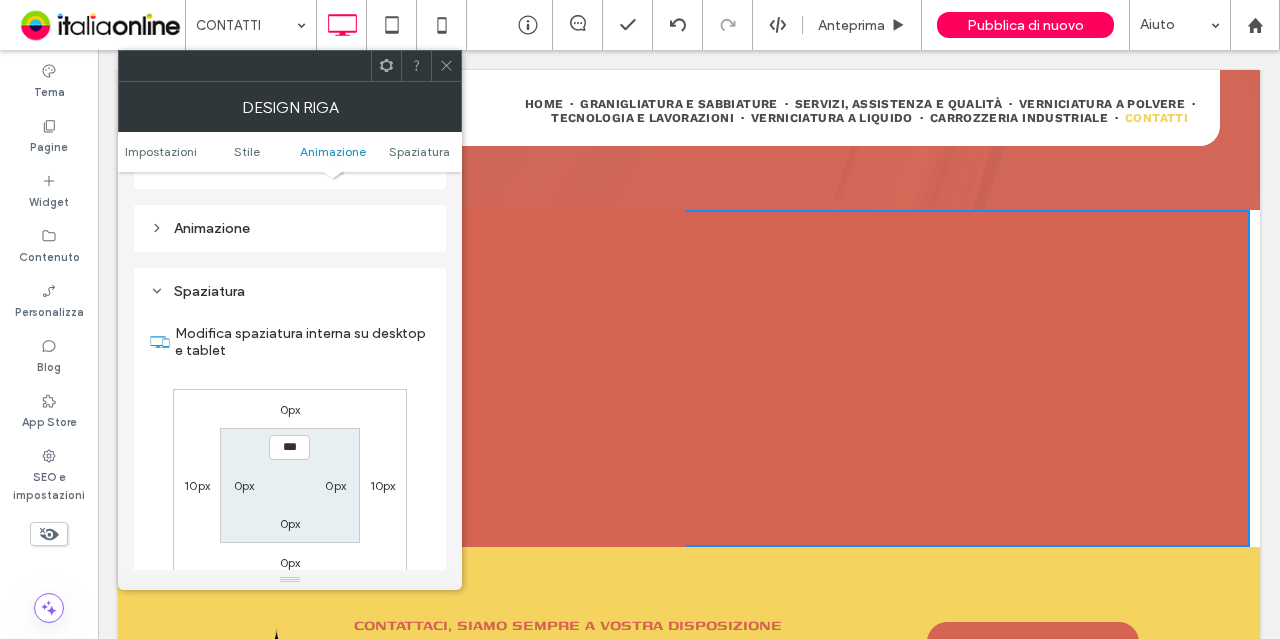 scroll, scrollTop: 565, scrollLeft: 0, axis: vertical 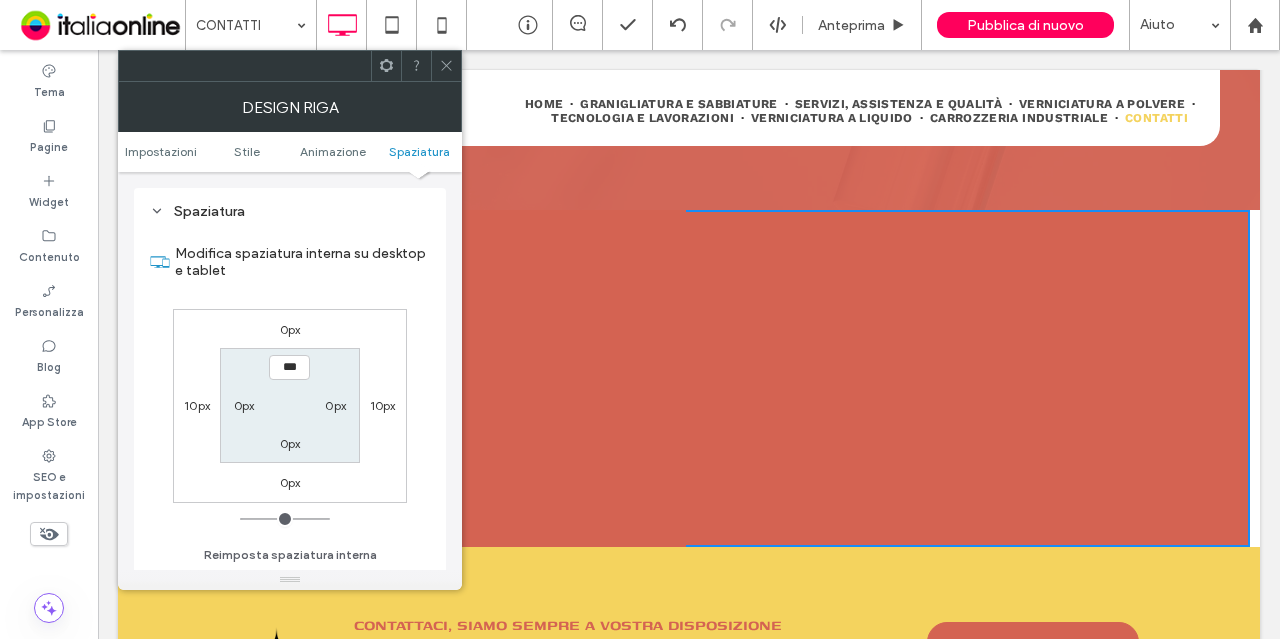 click on "10px" at bounding box center [197, 405] 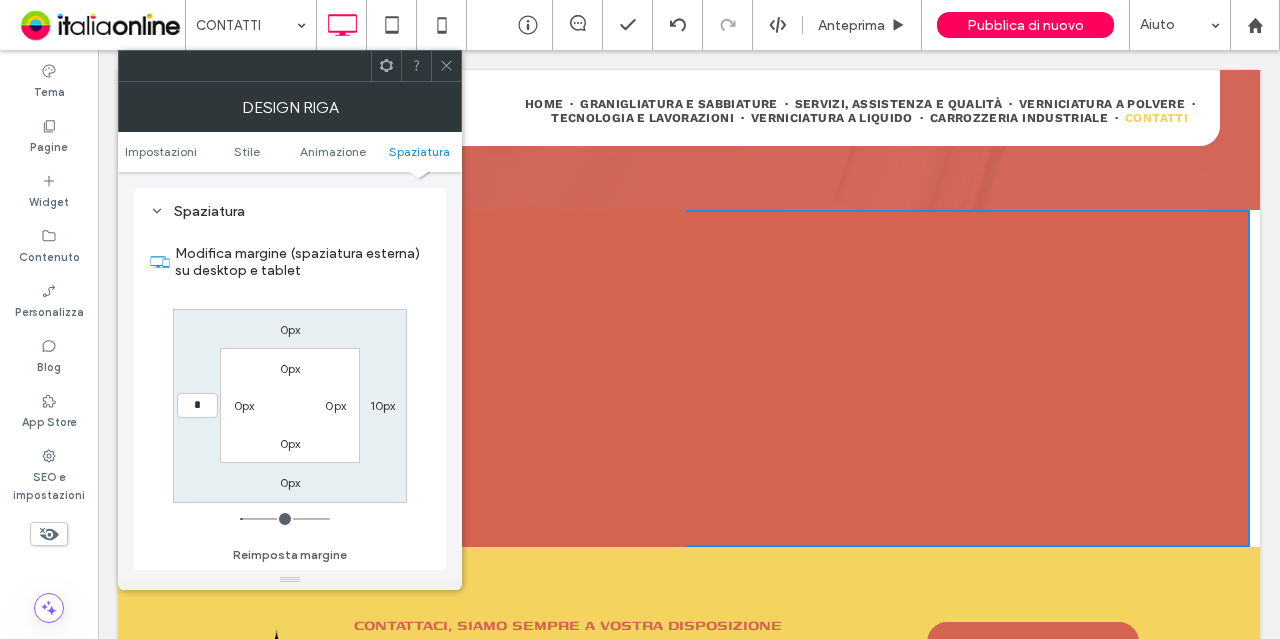type on "*" 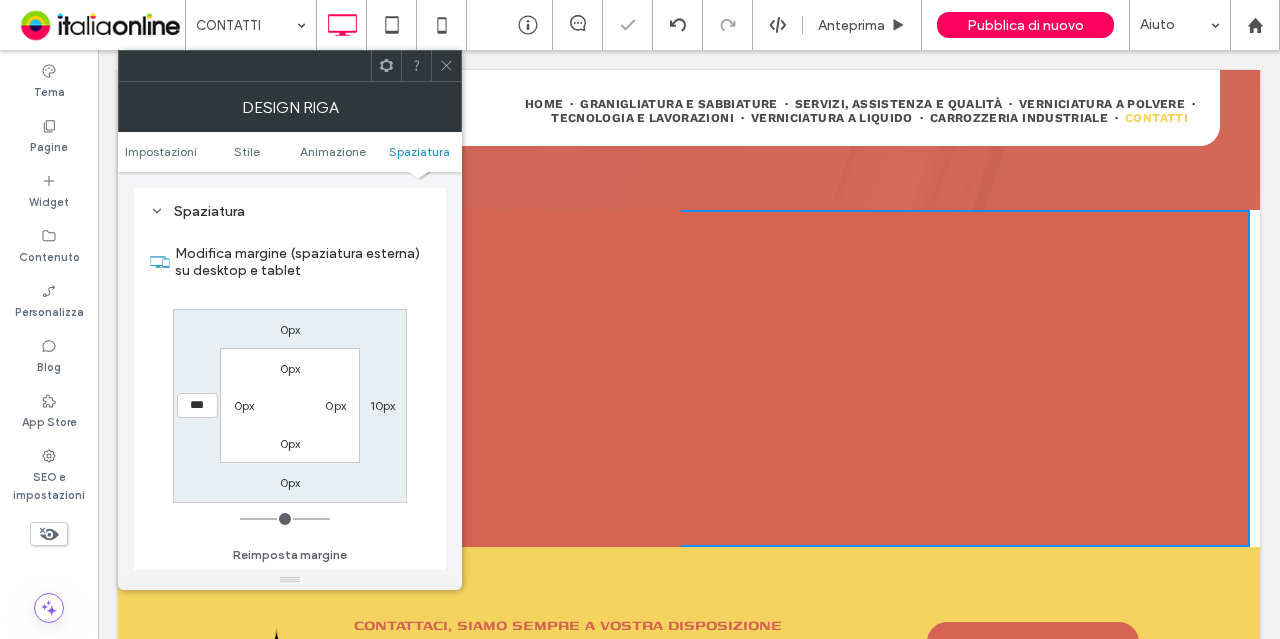 click on "0px 0px 0px 0px" at bounding box center (289, 405) 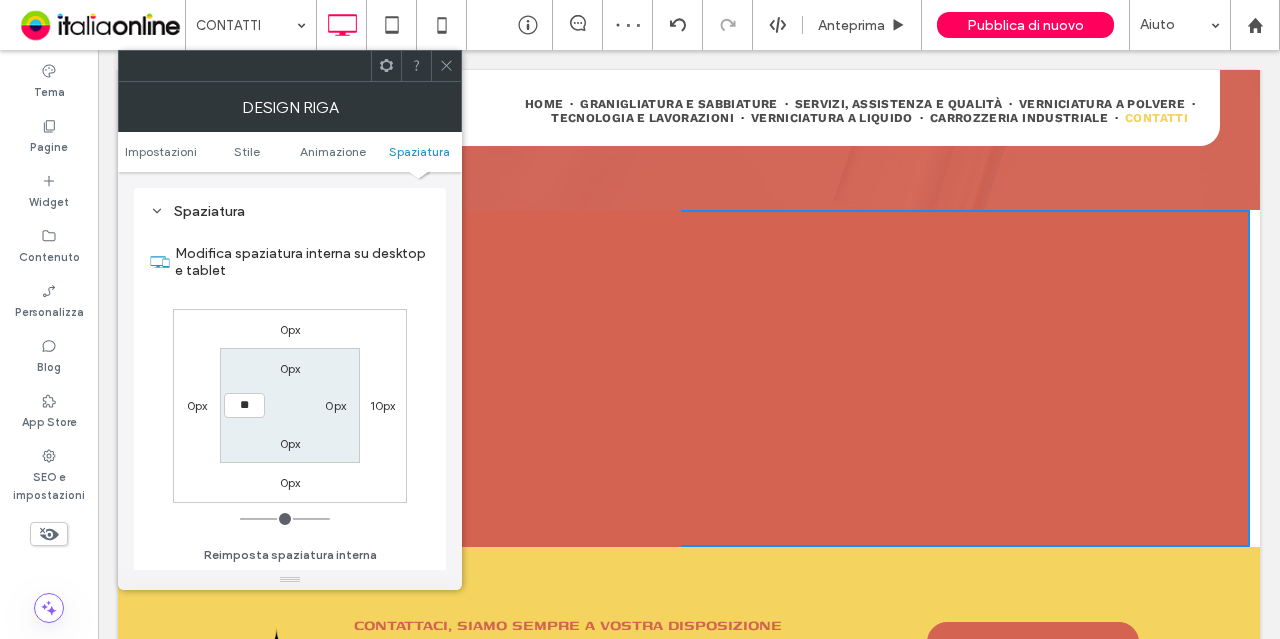 type on "**" 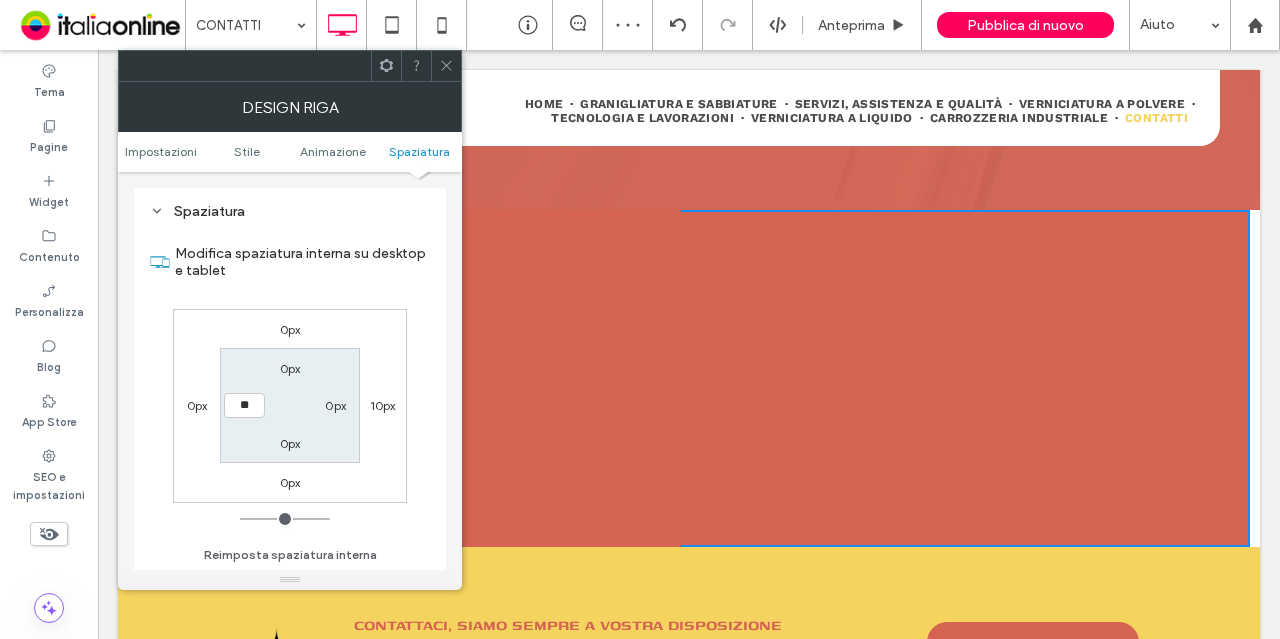 type on "**" 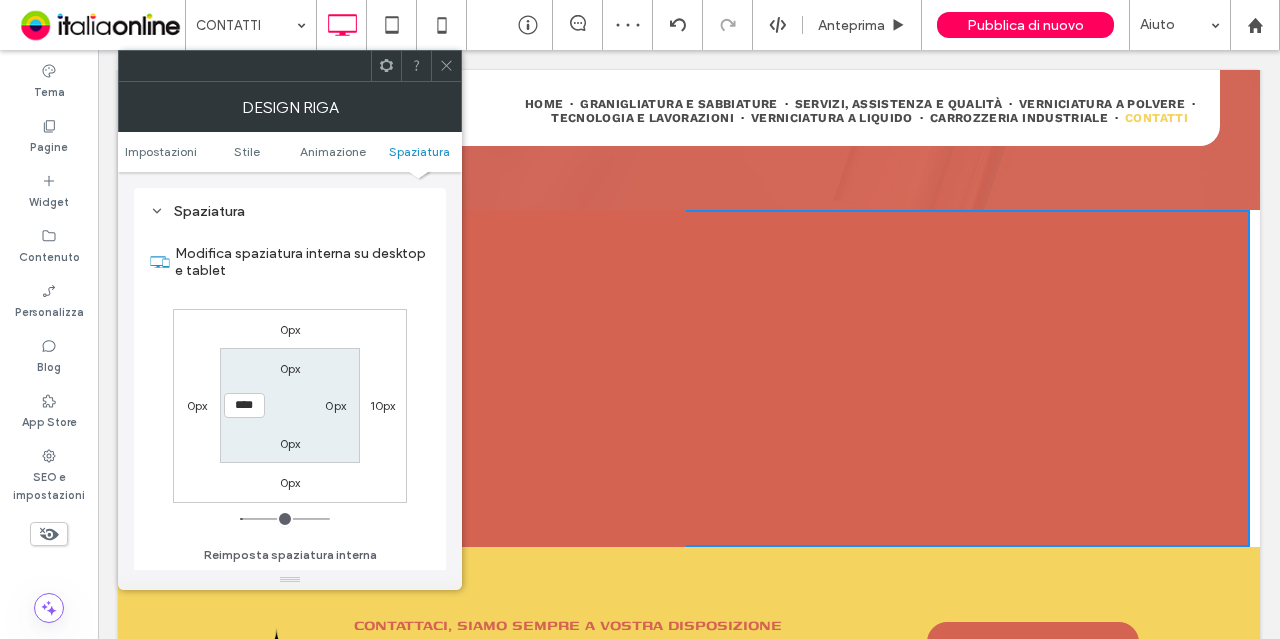 click on "0px" at bounding box center [335, 405] 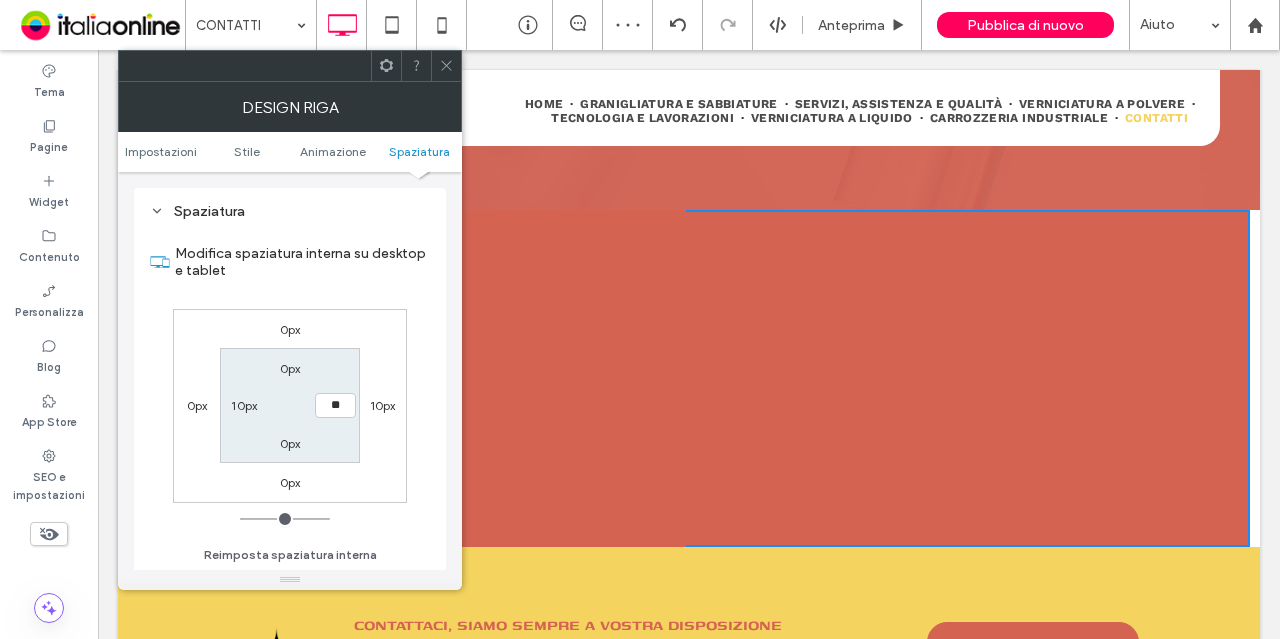 type on "**" 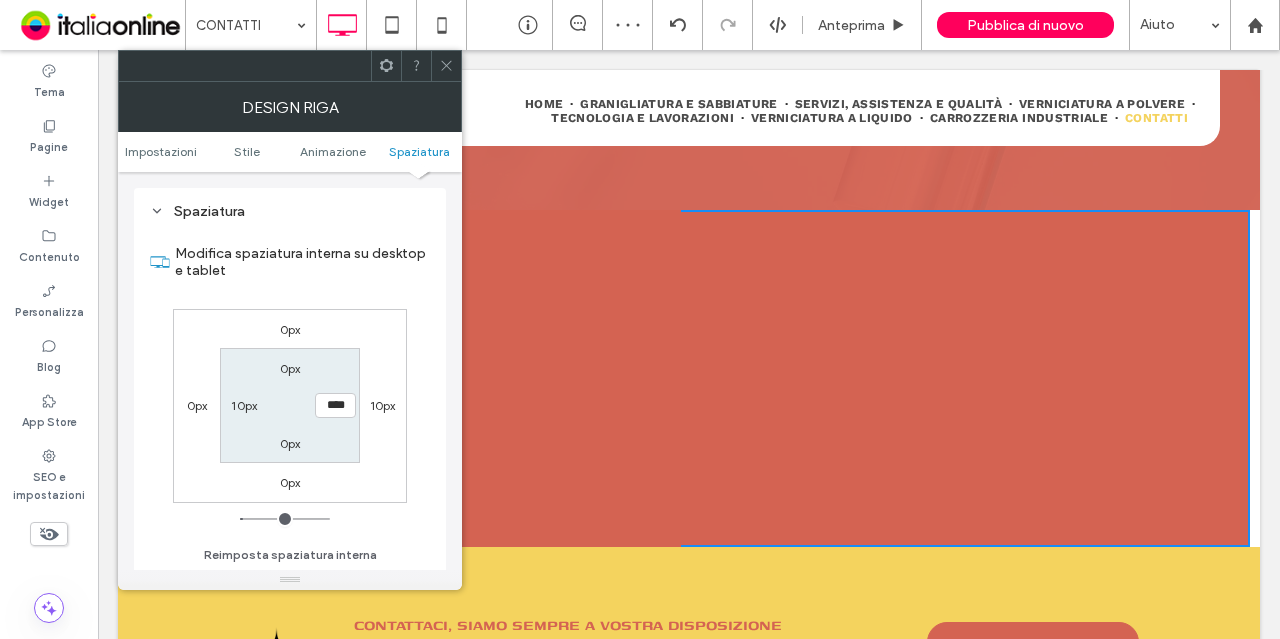 click on "10px" at bounding box center (383, 405) 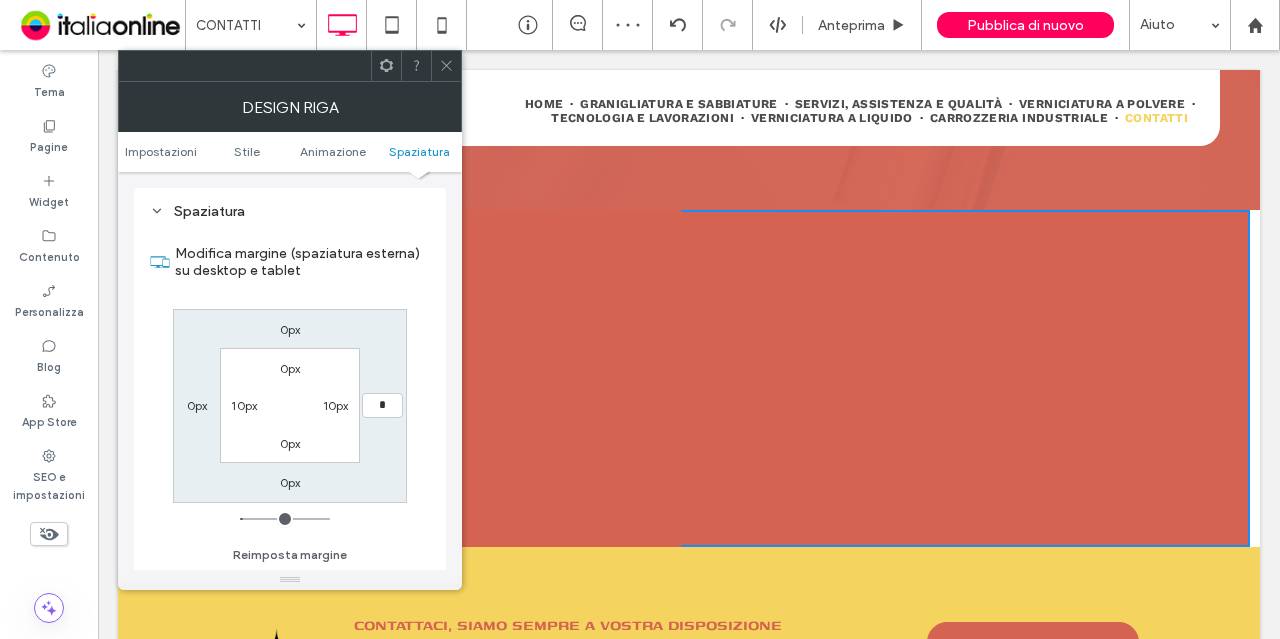 type on "*" 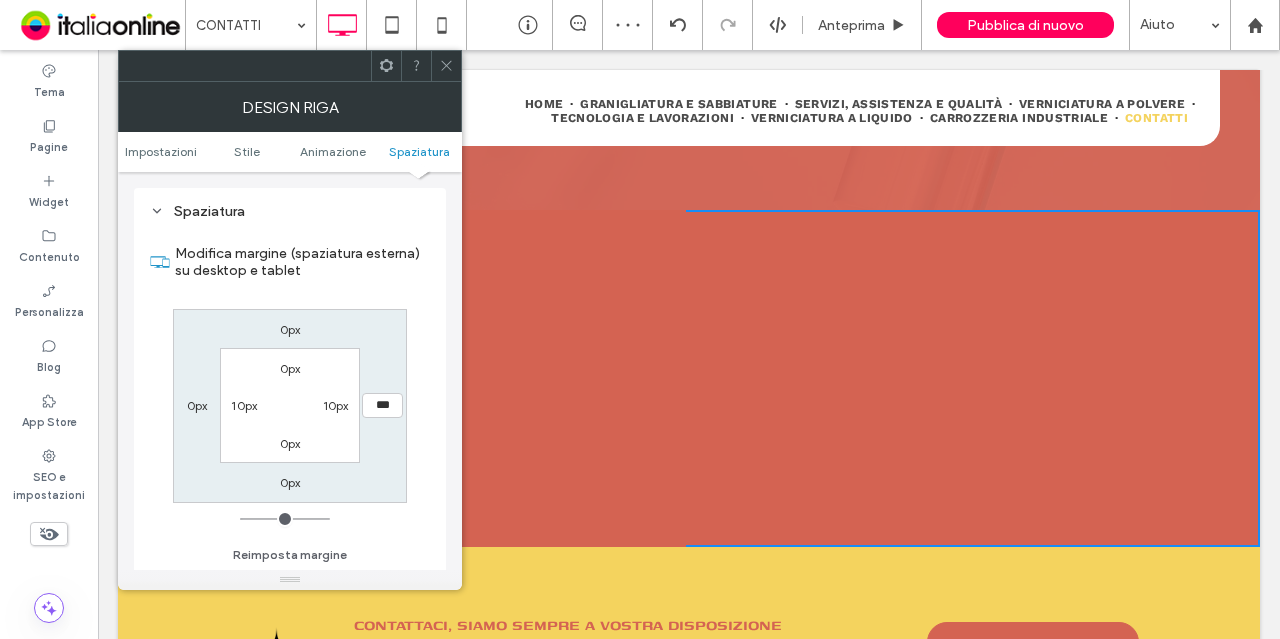 click 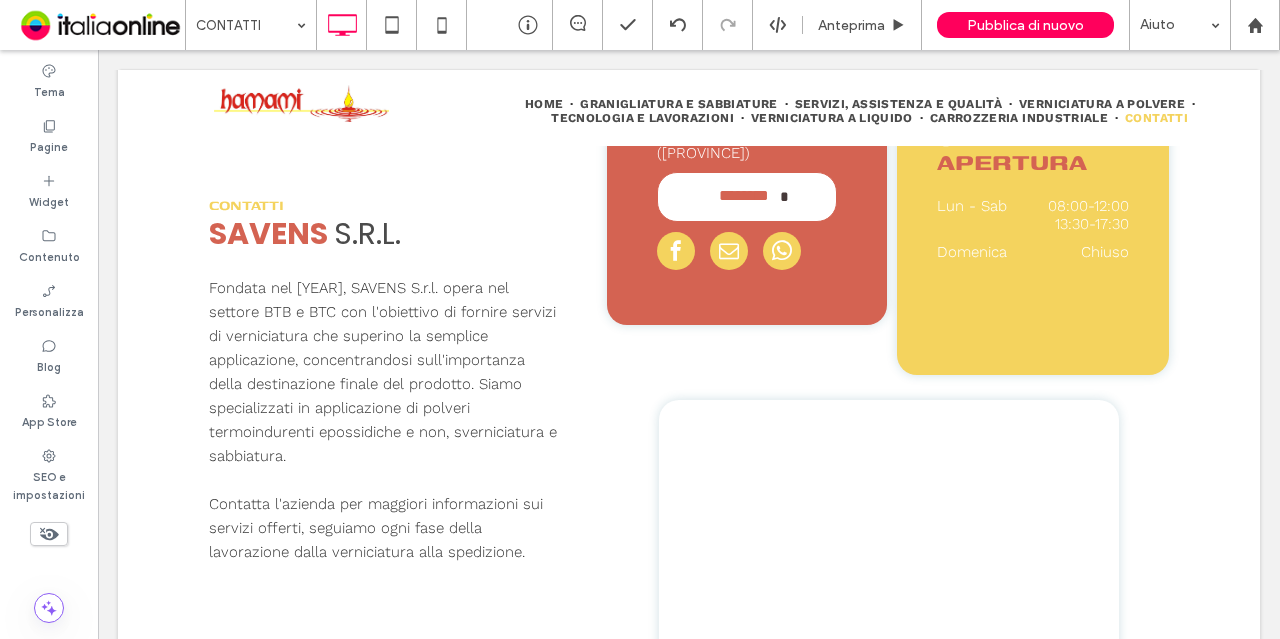 scroll, scrollTop: 753, scrollLeft: 0, axis: vertical 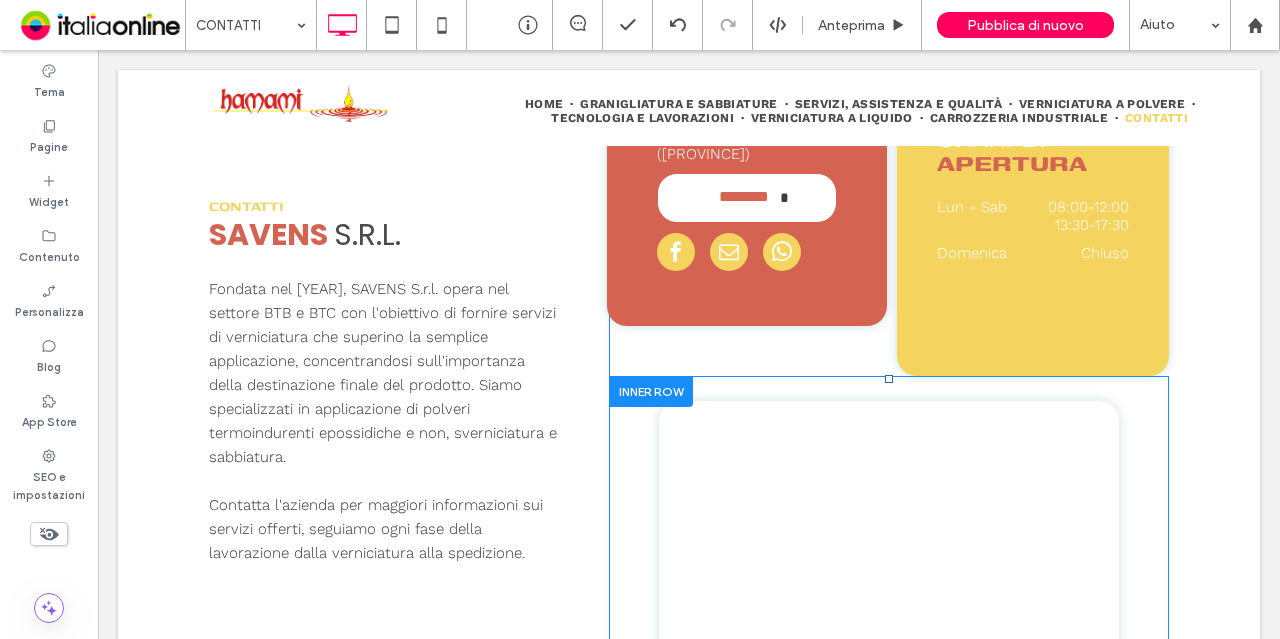 click at bounding box center [651, 391] 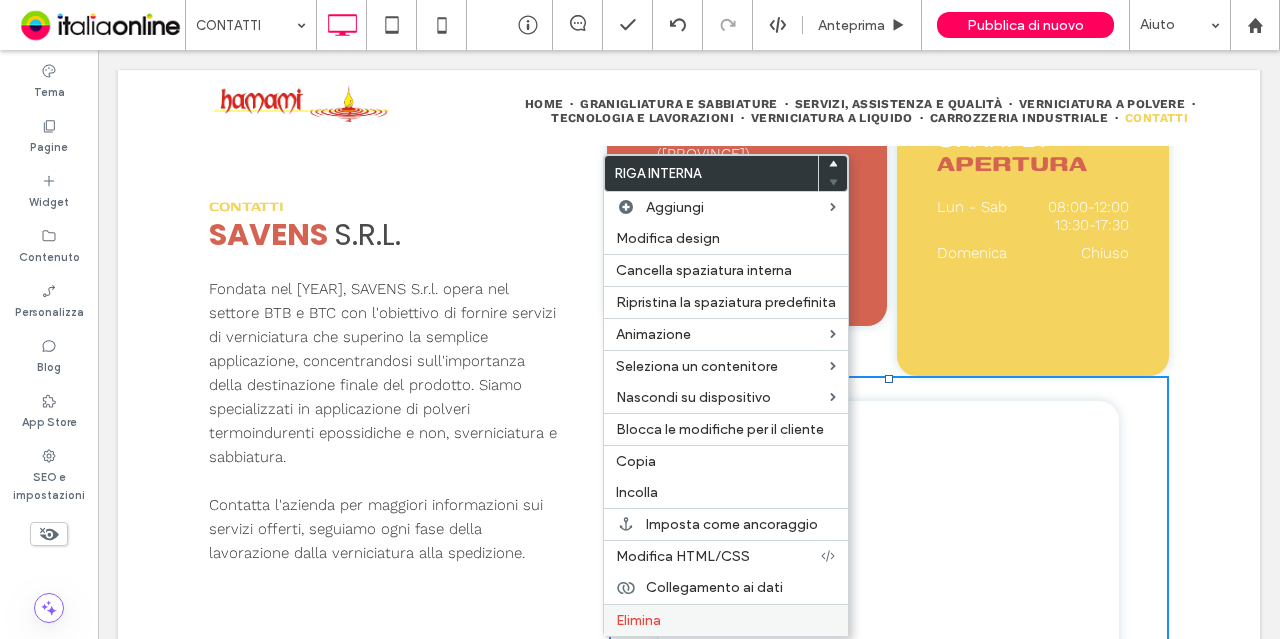 click on "Elimina" at bounding box center [726, 620] 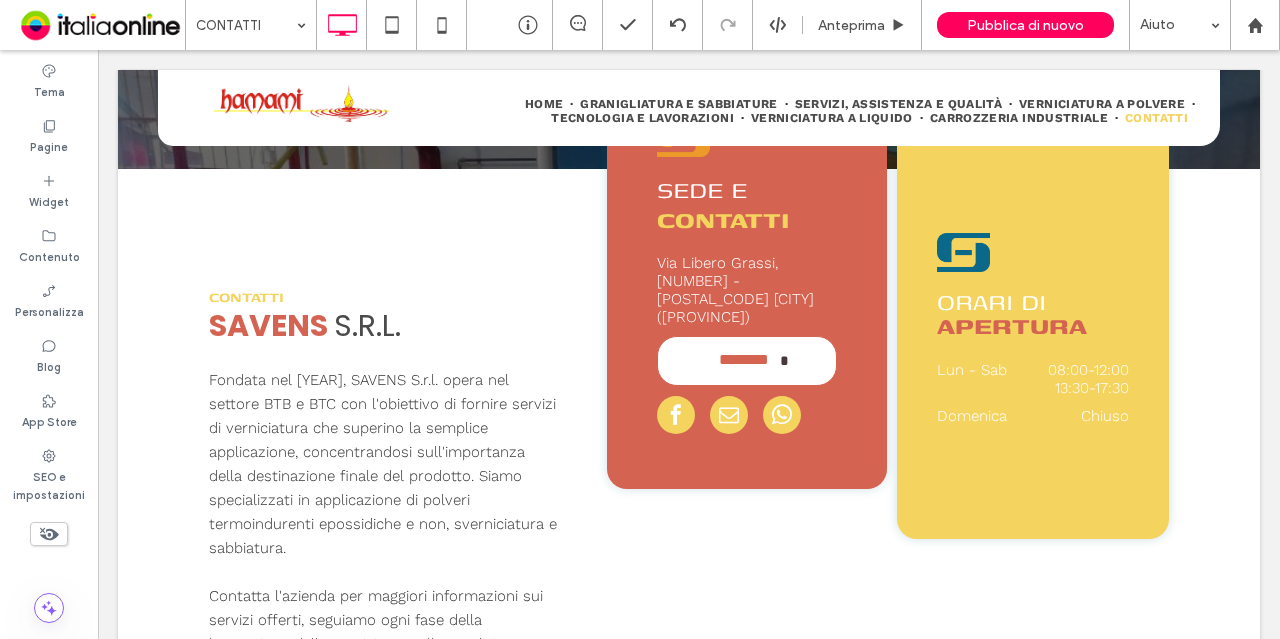 scroll, scrollTop: 498, scrollLeft: 0, axis: vertical 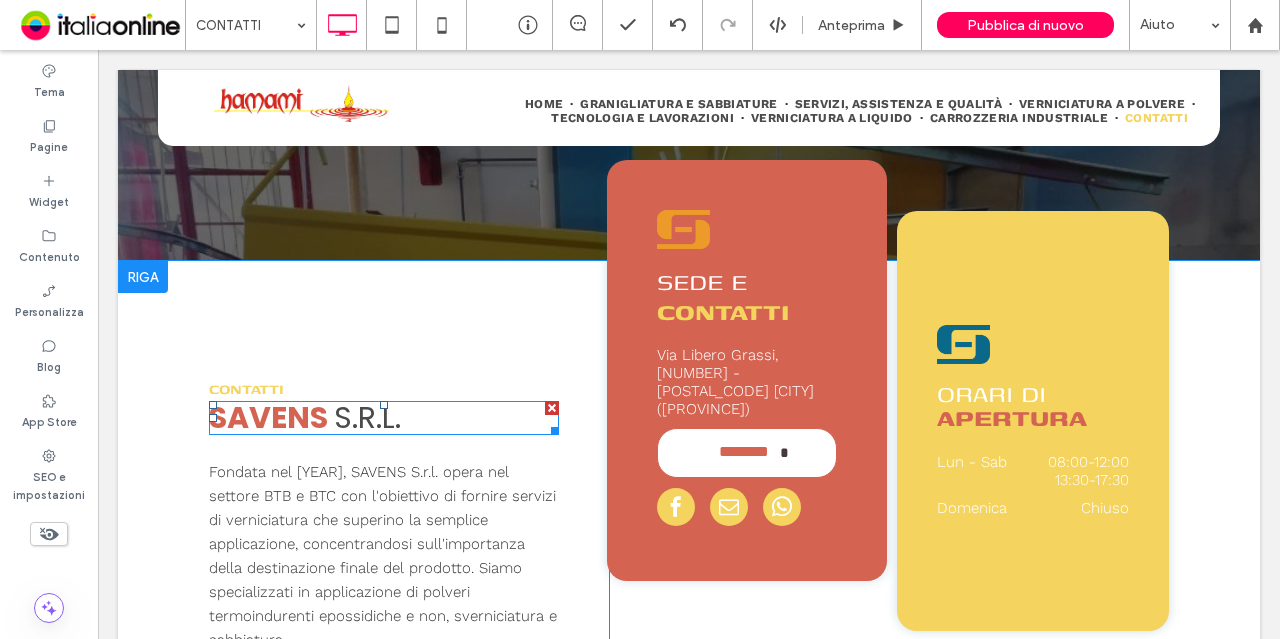 click on "SAVENS" at bounding box center [268, 417] 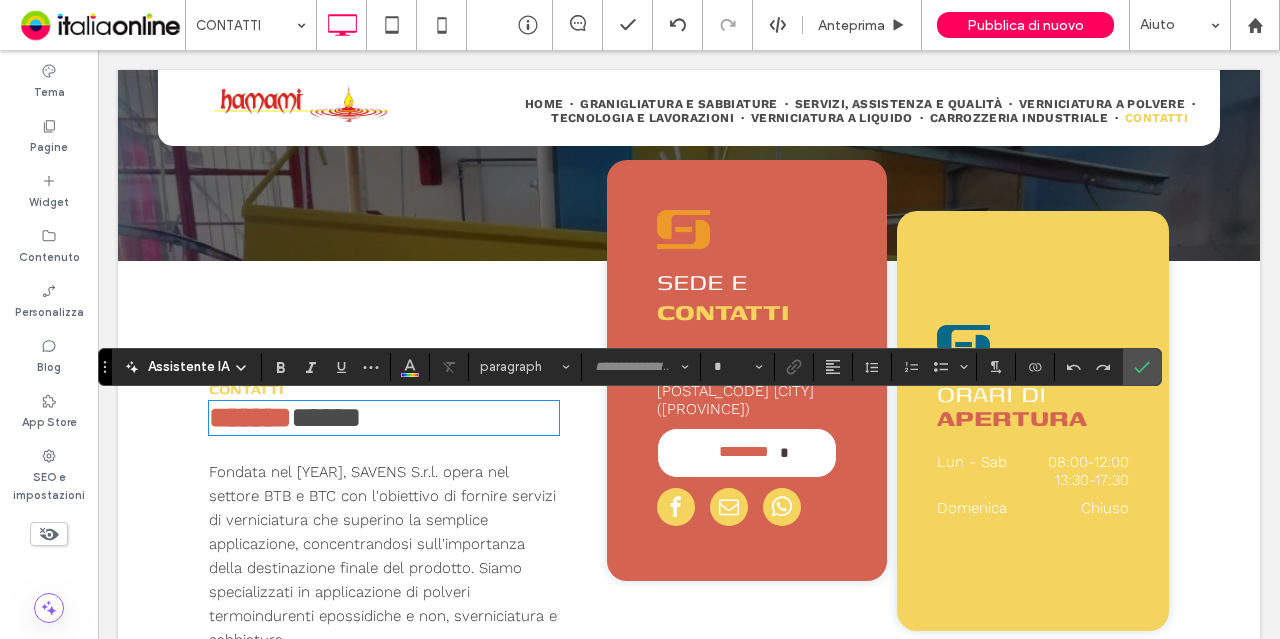 type on "*******" 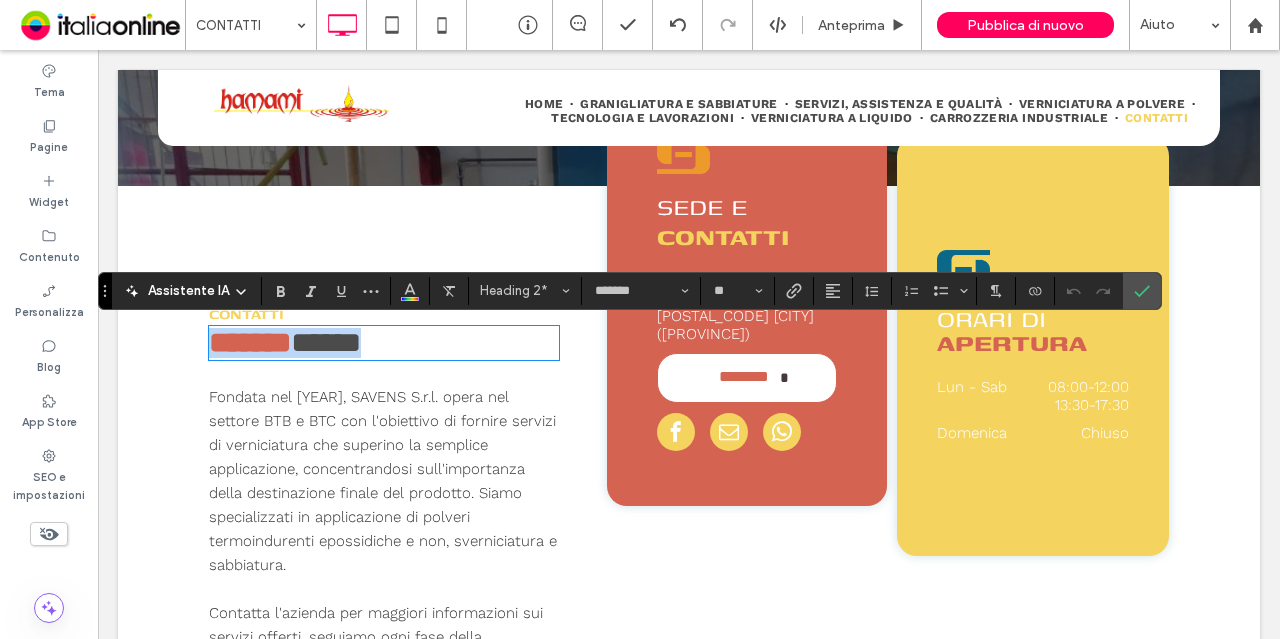 scroll, scrollTop: 574, scrollLeft: 0, axis: vertical 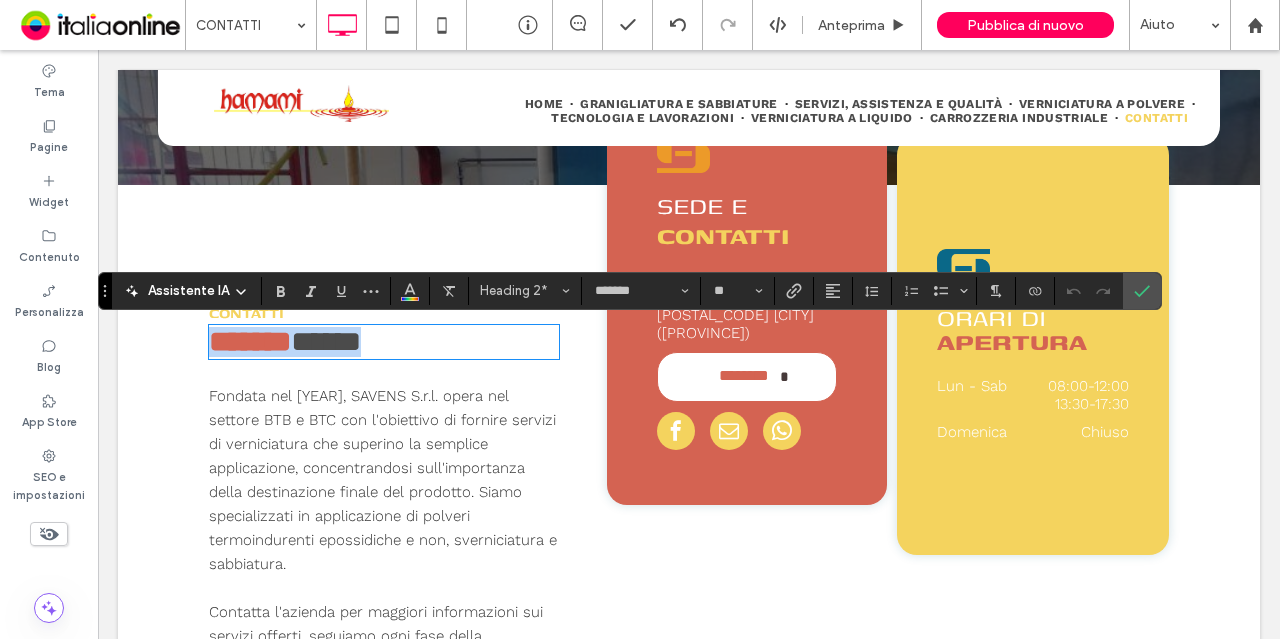 click on "******" at bounding box center [250, 341] 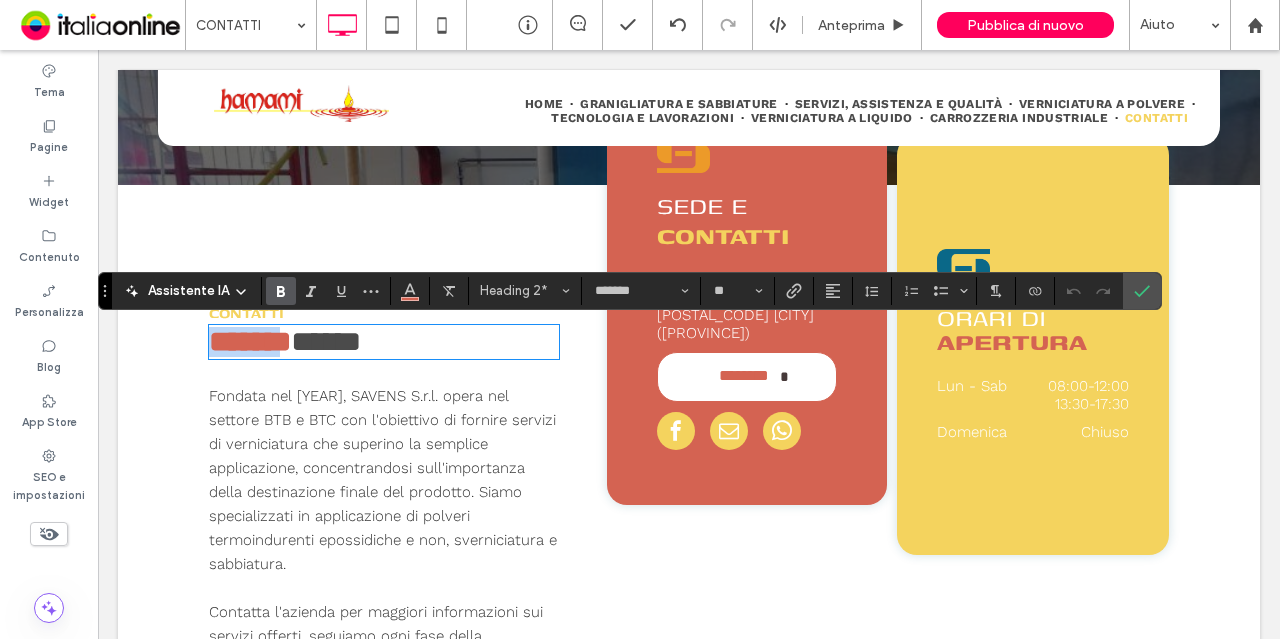 drag, startPoint x: 313, startPoint y: 344, endPoint x: 182, endPoint y: 319, distance: 133.36417 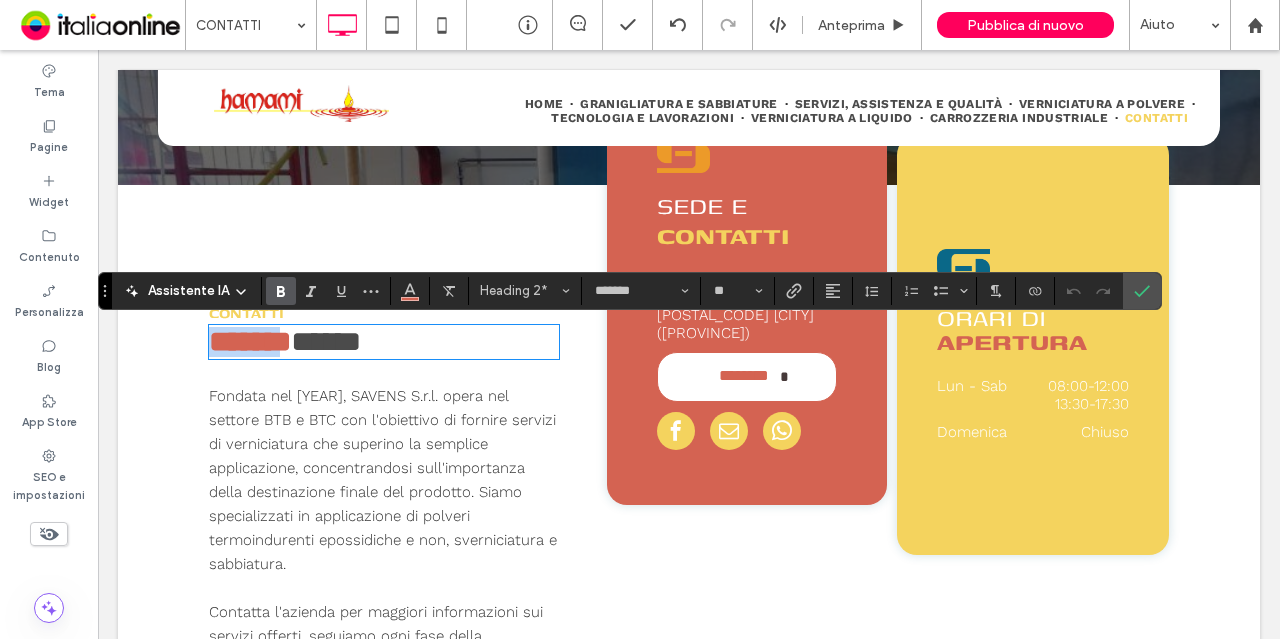 type 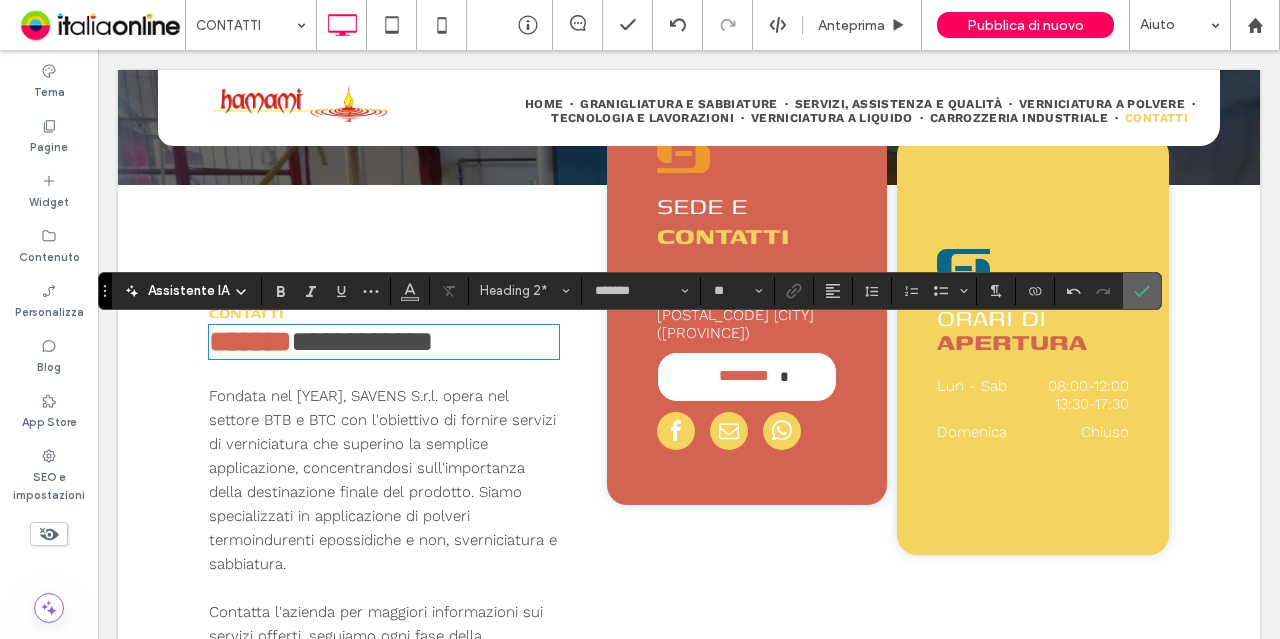 click at bounding box center [1138, 291] 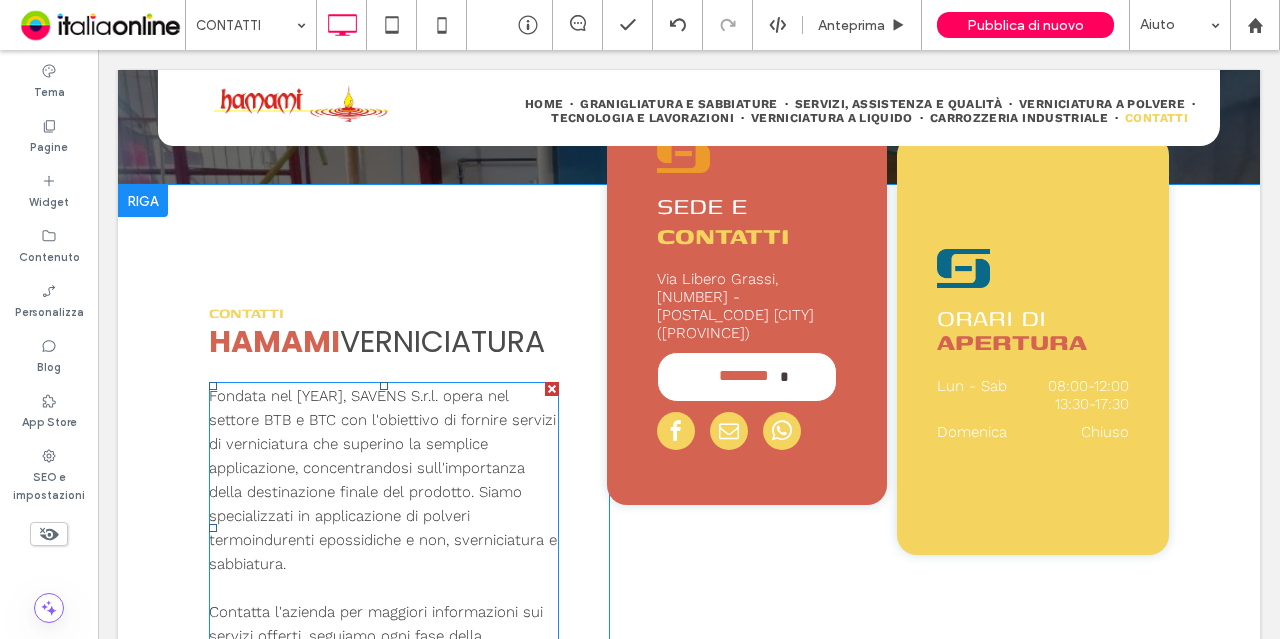 click on "Fondata nel [YEAR], SAVENS S.r.l. opera nel settore BTB e BTC con l'obiettivo di fornire servizi di verniciatura che superino la semplice applicazione, concentrandosi sull'importanza della destinazione finale del prodotto. Siamo specializzati in
applicazione di polveri termoindurenti epossidiche e non, sverniciatura e sabbiatura." at bounding box center [384, 480] 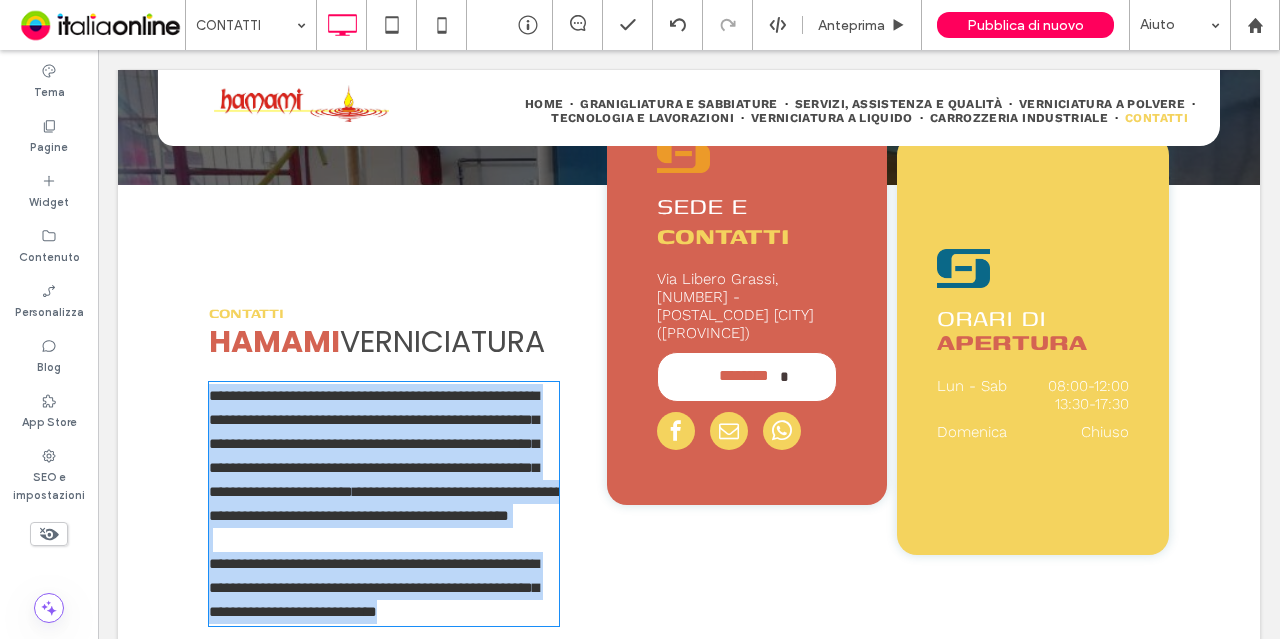 scroll, scrollTop: 757, scrollLeft: 0, axis: vertical 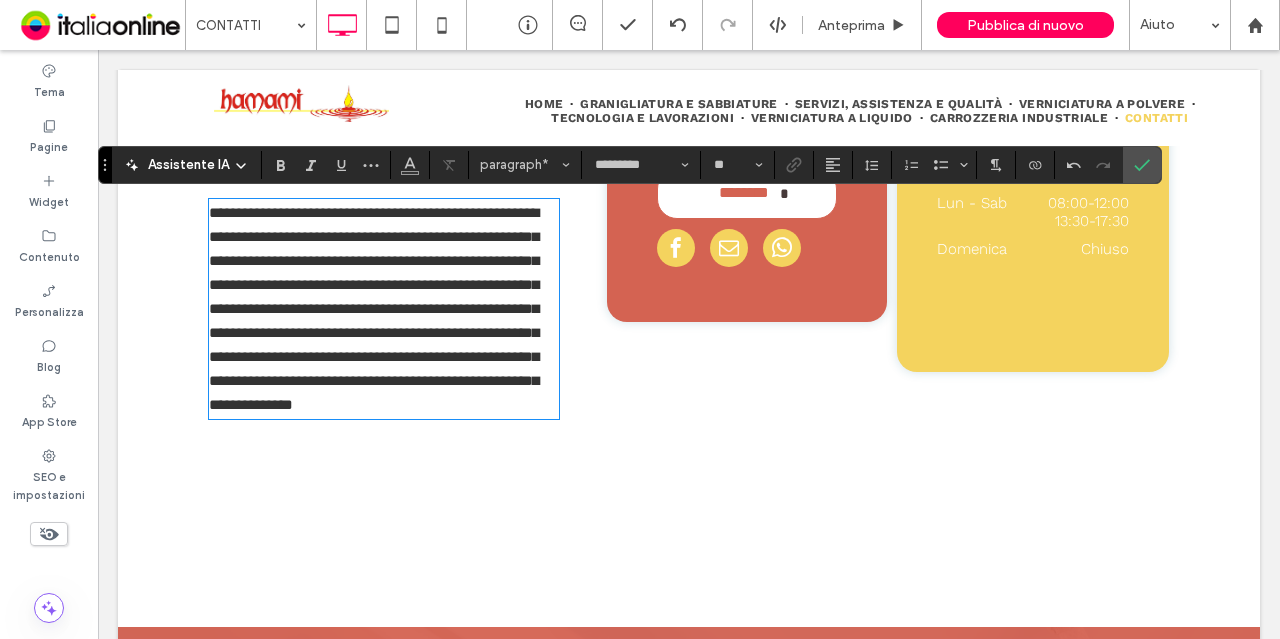 click on "**********" at bounding box center [374, 308] 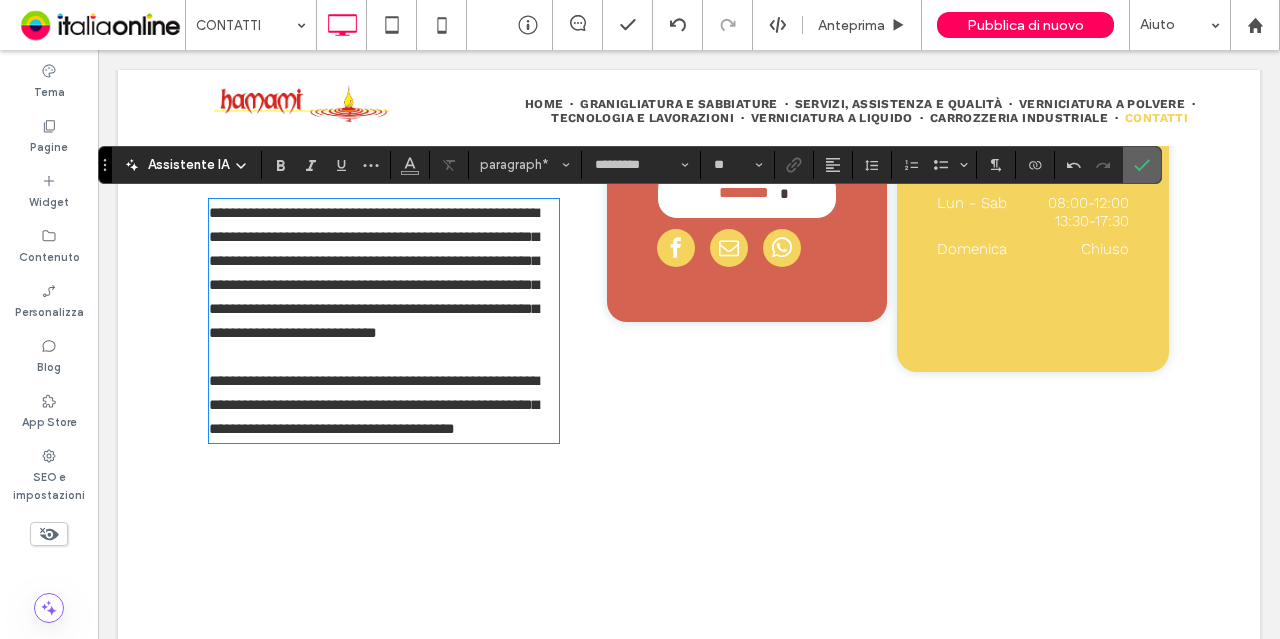 click 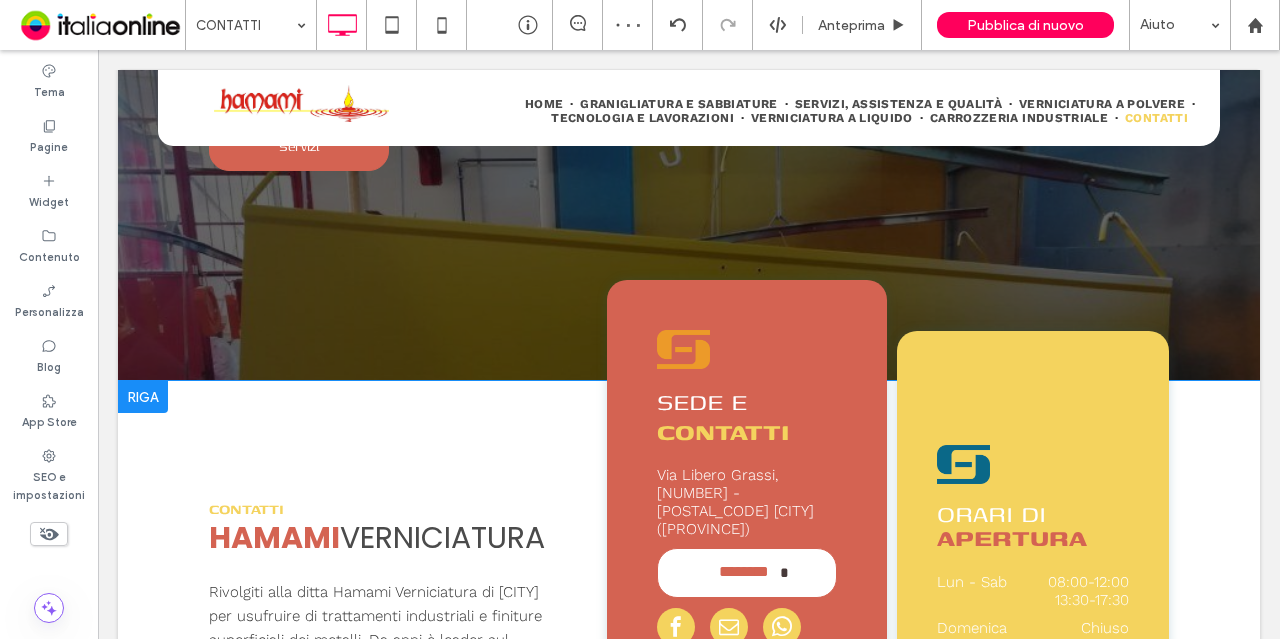scroll, scrollTop: 578, scrollLeft: 0, axis: vertical 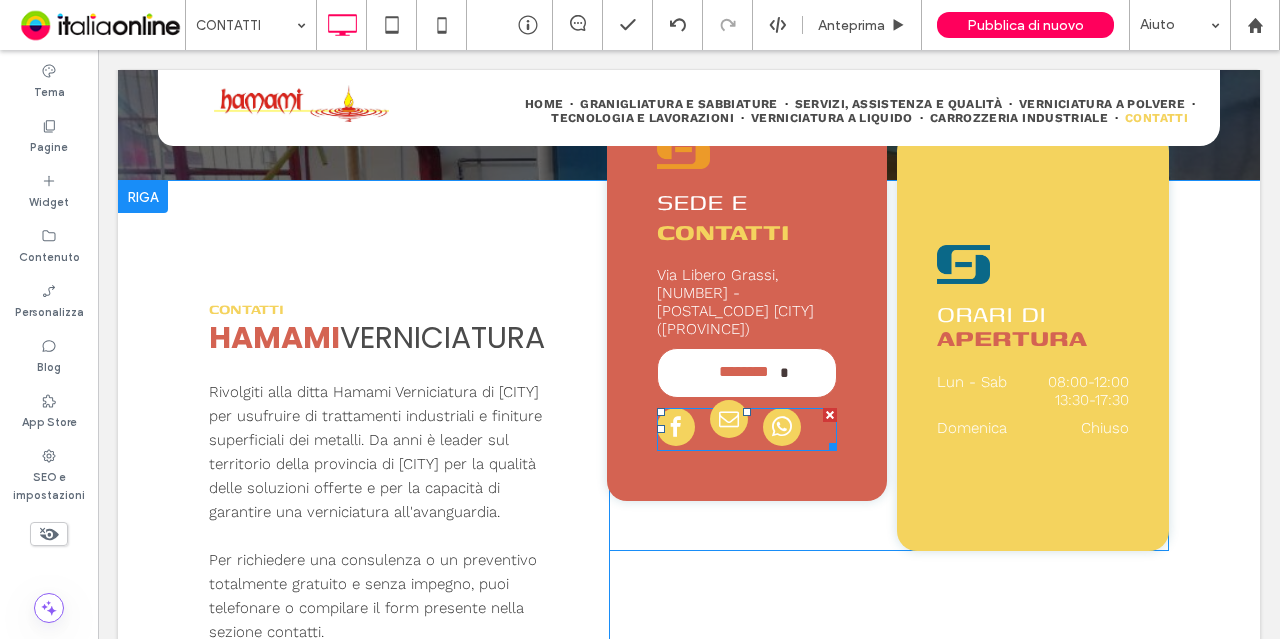 click at bounding box center (729, 419) 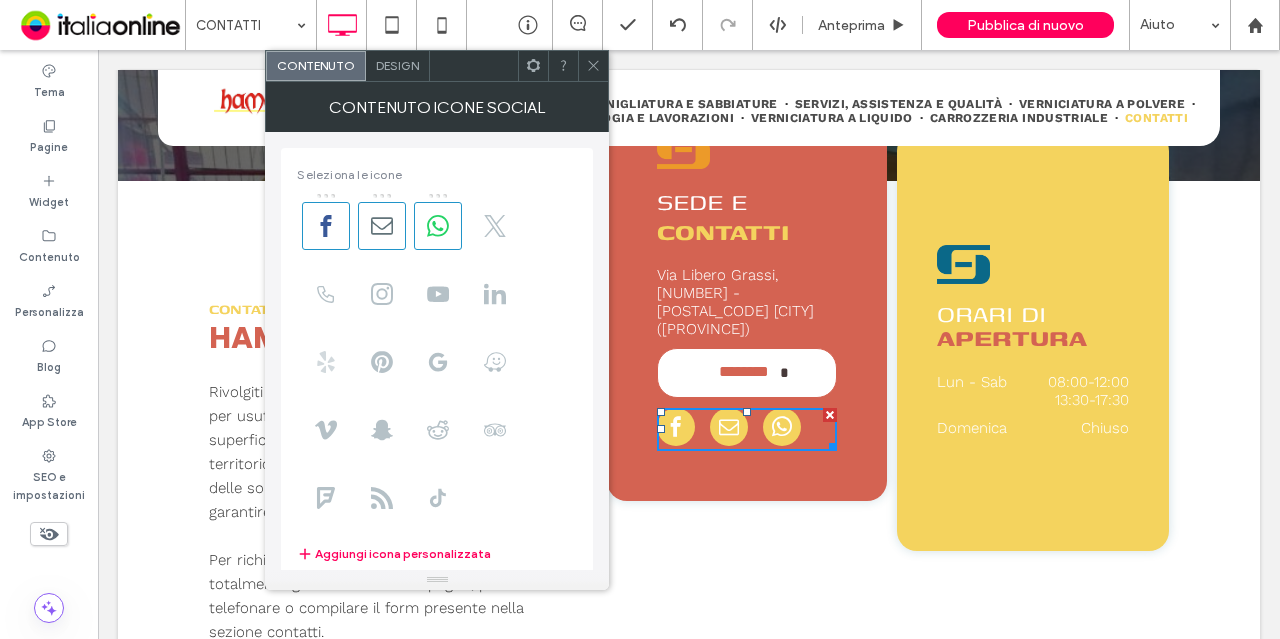 scroll, scrollTop: 352, scrollLeft: 0, axis: vertical 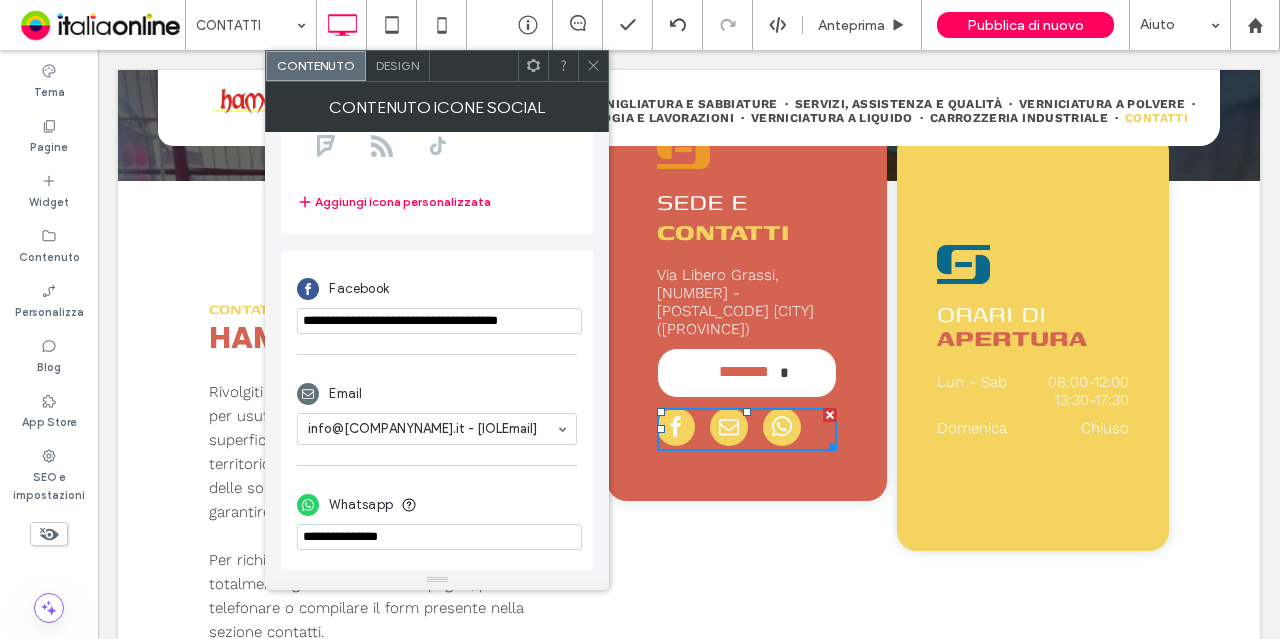 click 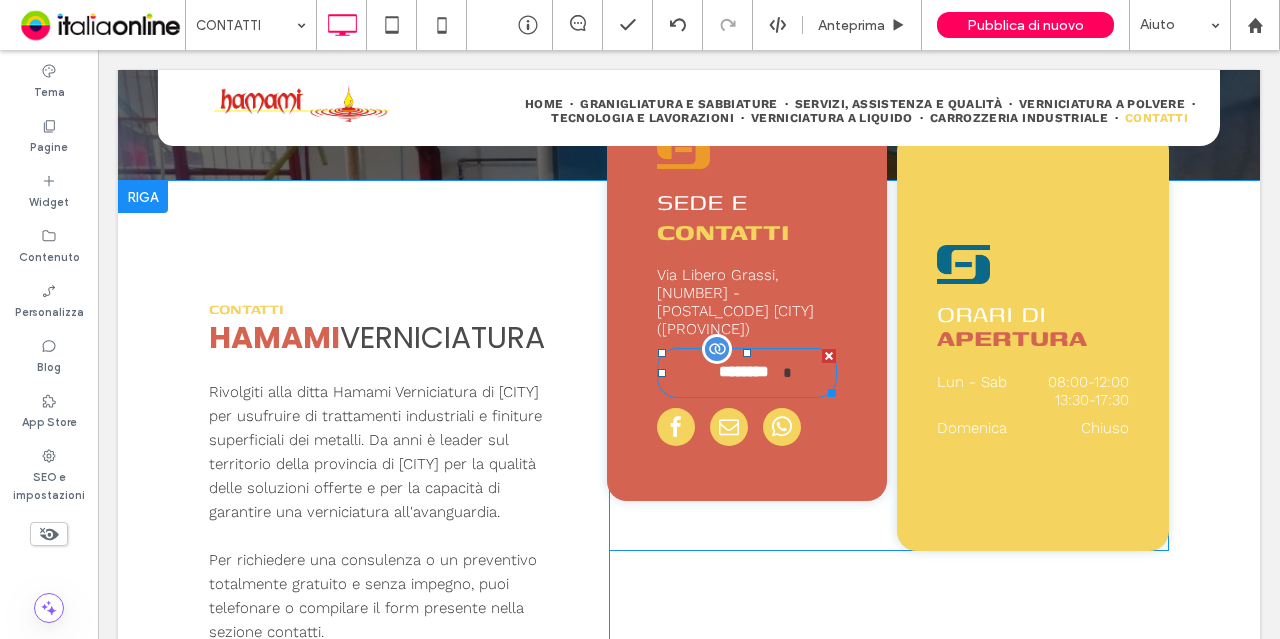 click on "********" at bounding box center [744, 372] 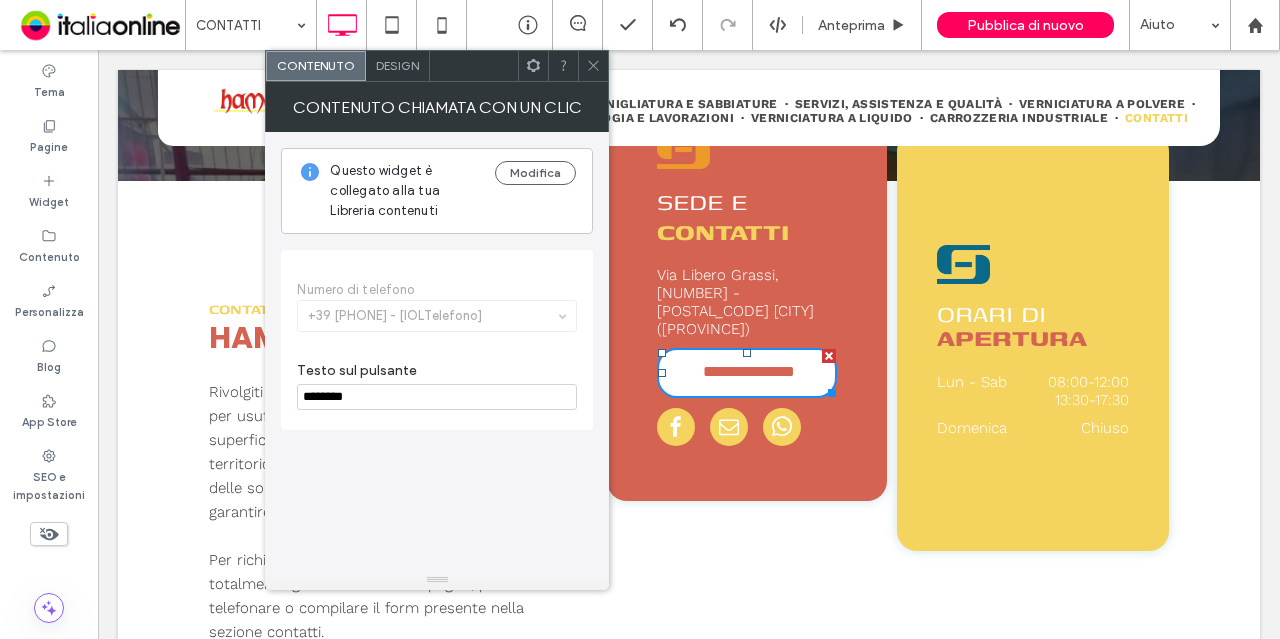click 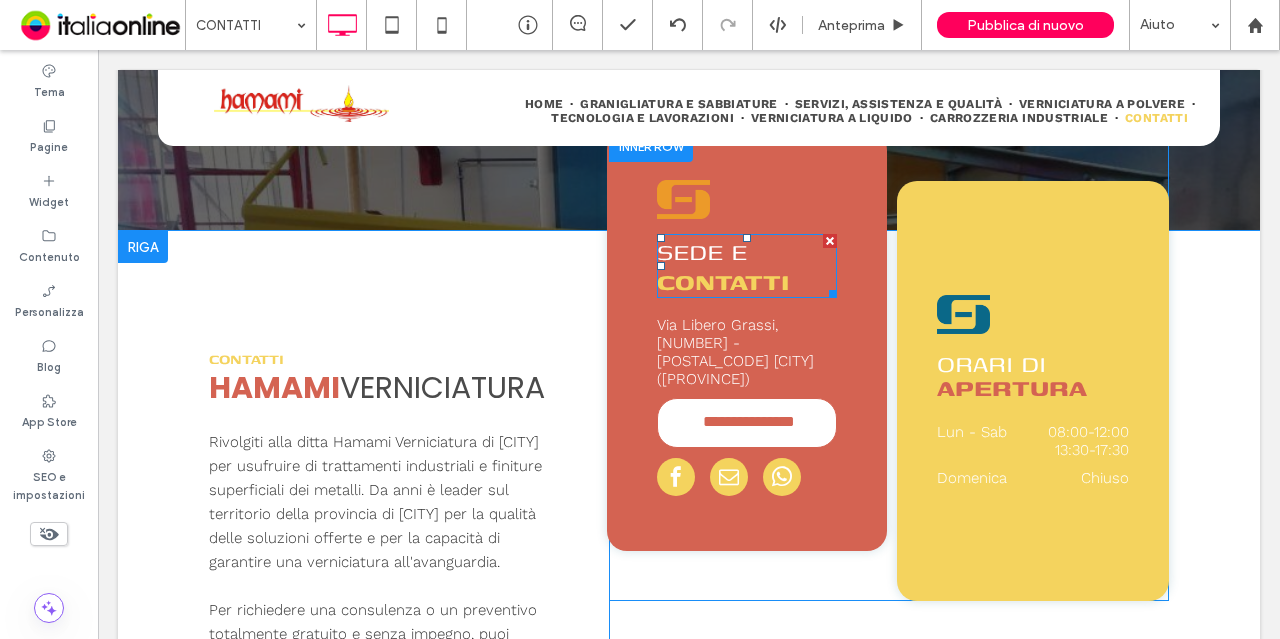 scroll, scrollTop: 447, scrollLeft: 0, axis: vertical 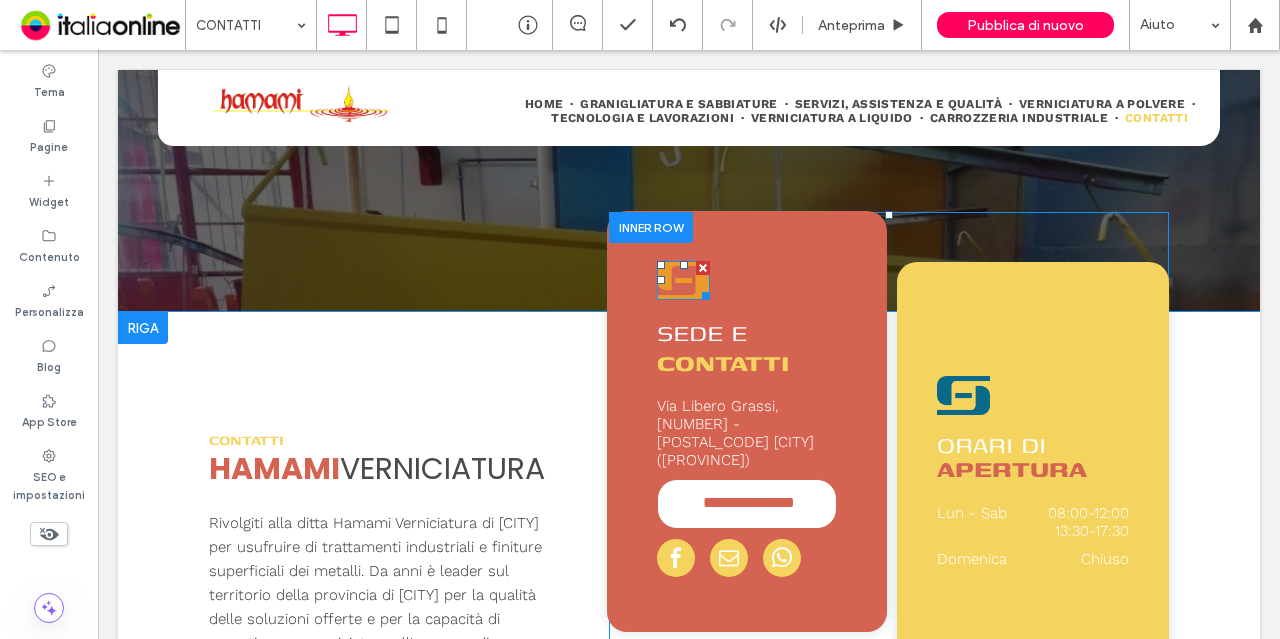 click at bounding box center (683, 280) 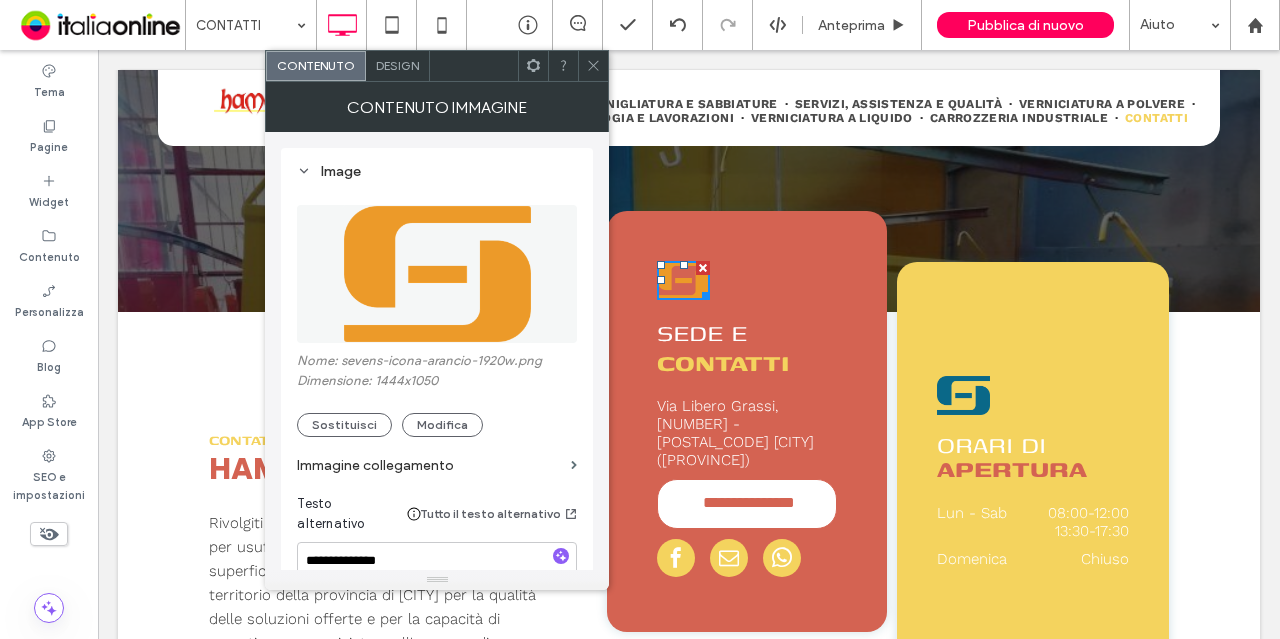 click at bounding box center (437, 274) 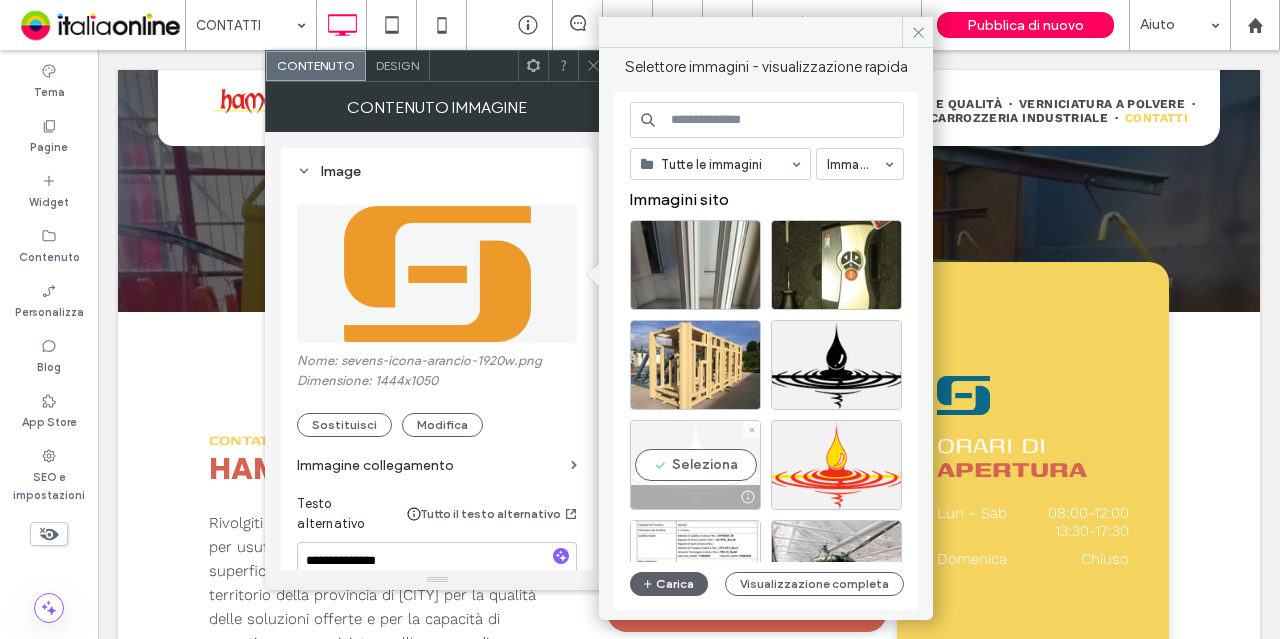 click on "Seleziona" at bounding box center [695, 465] 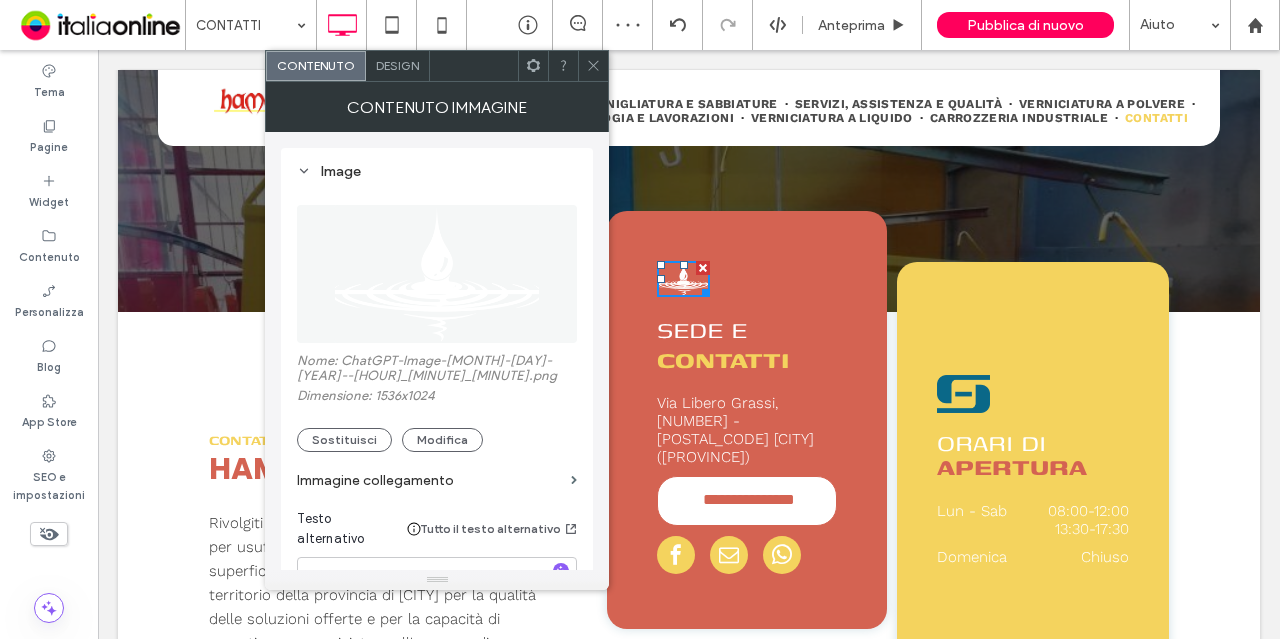 click on "Design" at bounding box center [397, 65] 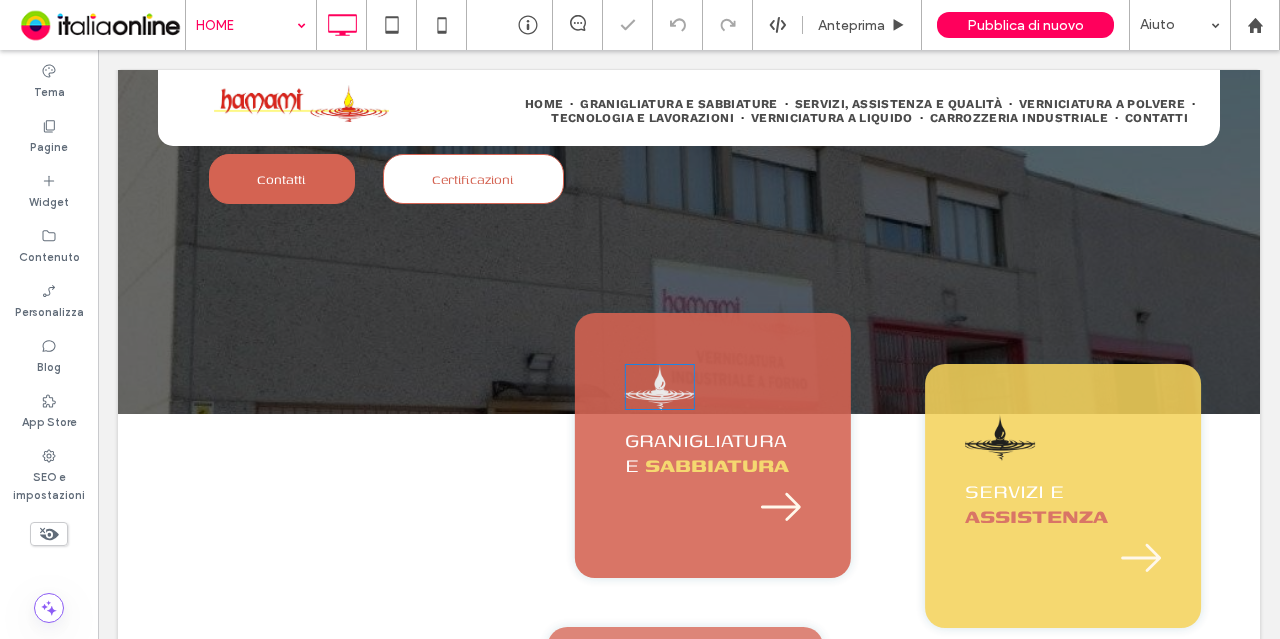 scroll, scrollTop: 340, scrollLeft: 0, axis: vertical 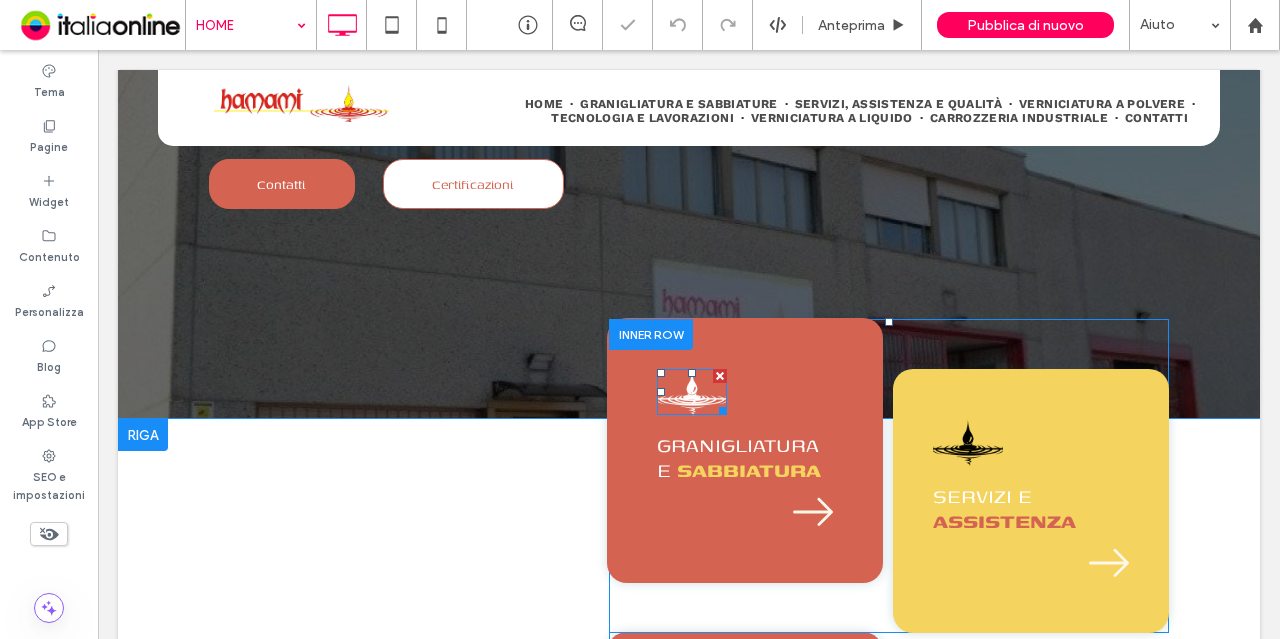 click at bounding box center [692, 392] 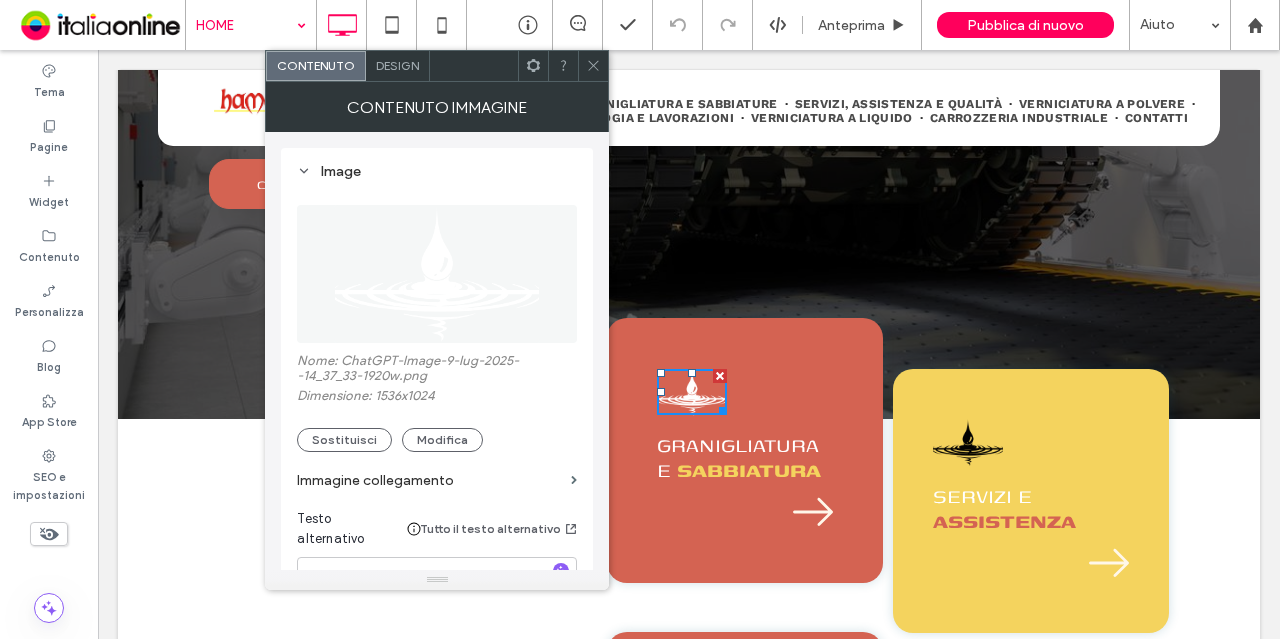 click on "Design" at bounding box center [397, 65] 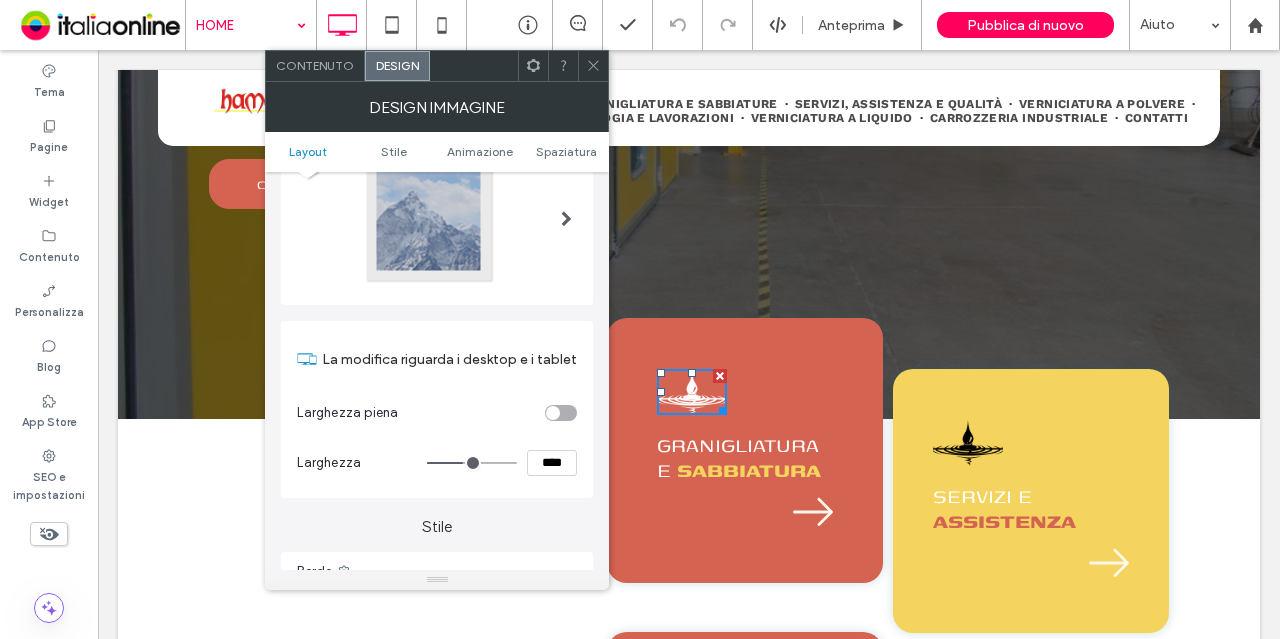 scroll, scrollTop: 94, scrollLeft: 0, axis: vertical 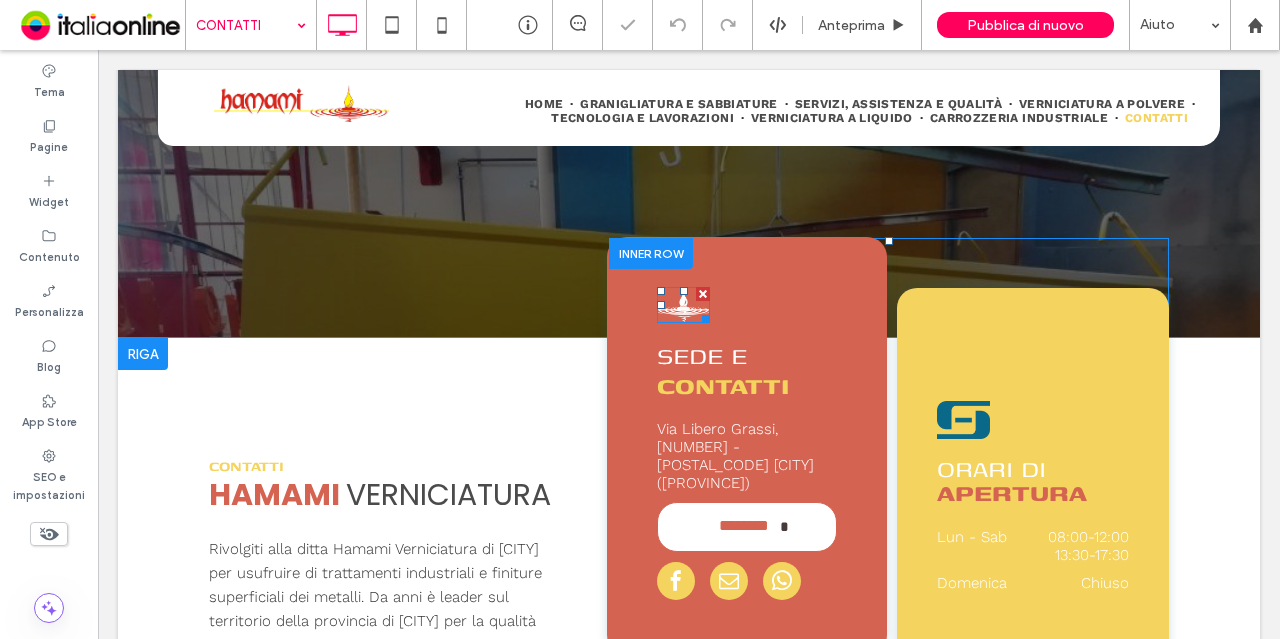 click at bounding box center (683, 304) 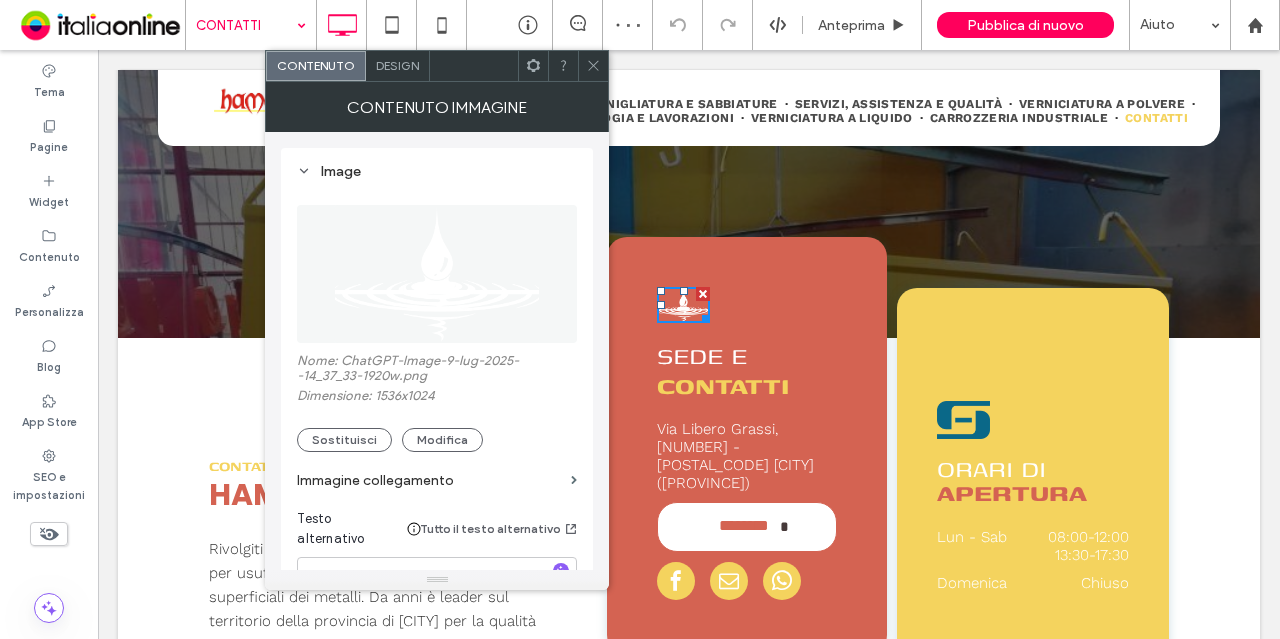 click on "Design" at bounding box center [397, 65] 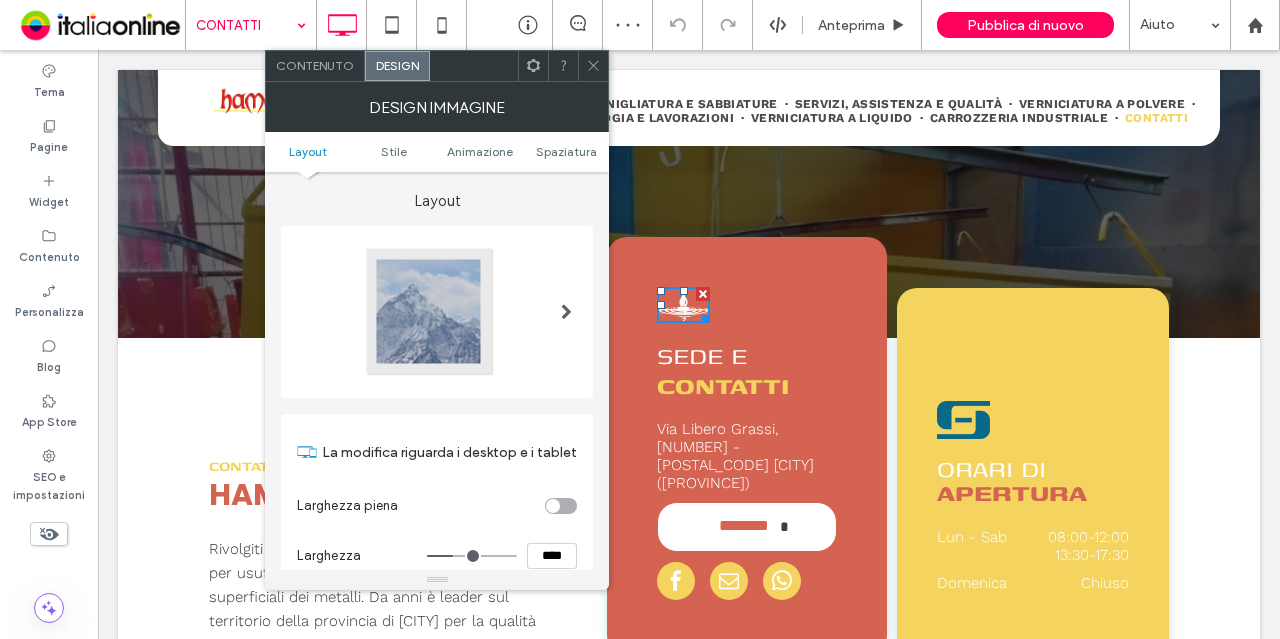 scroll, scrollTop: 228, scrollLeft: 0, axis: vertical 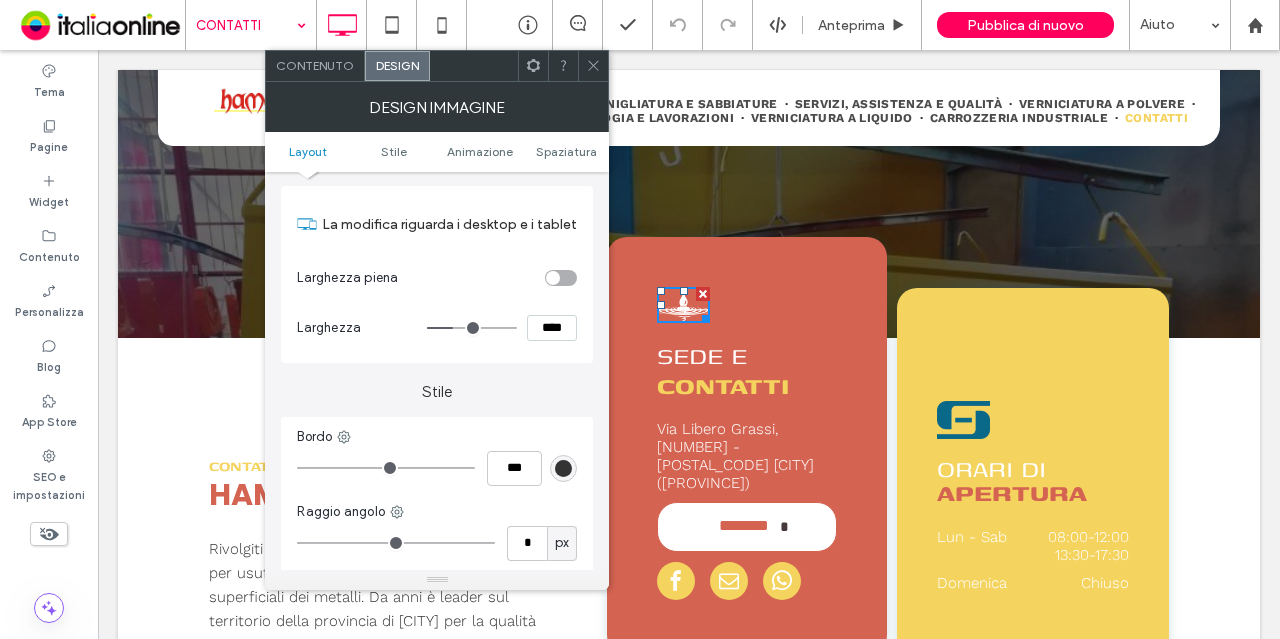 click on "****" at bounding box center (552, 328) 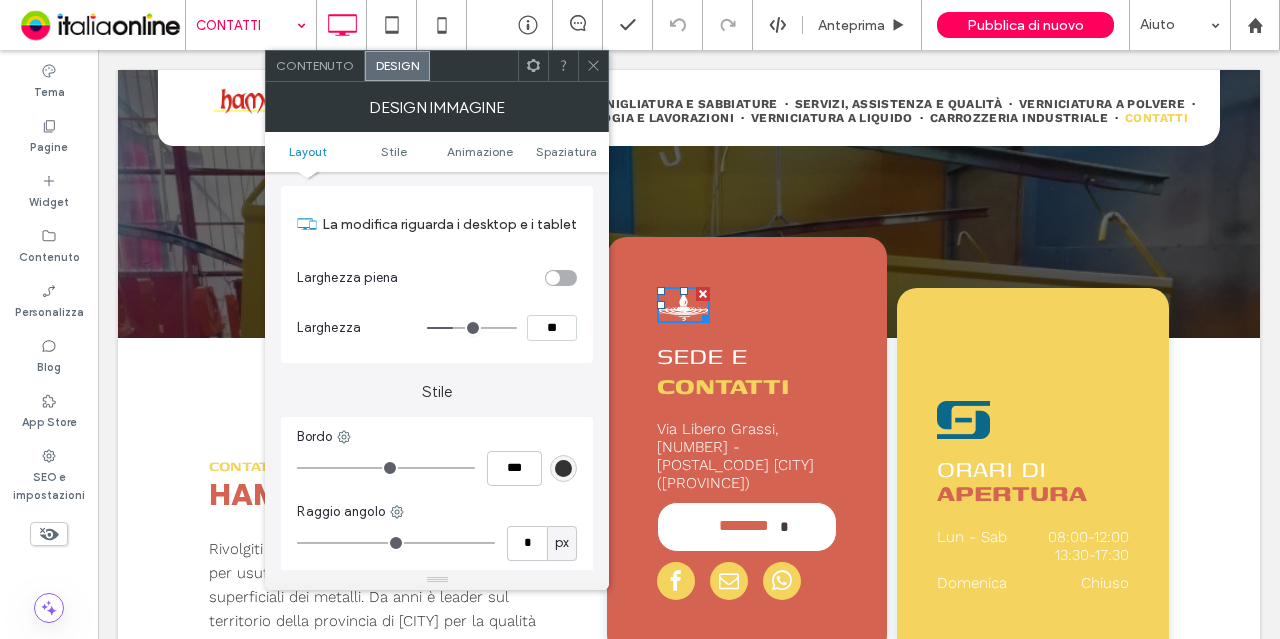 type on "****" 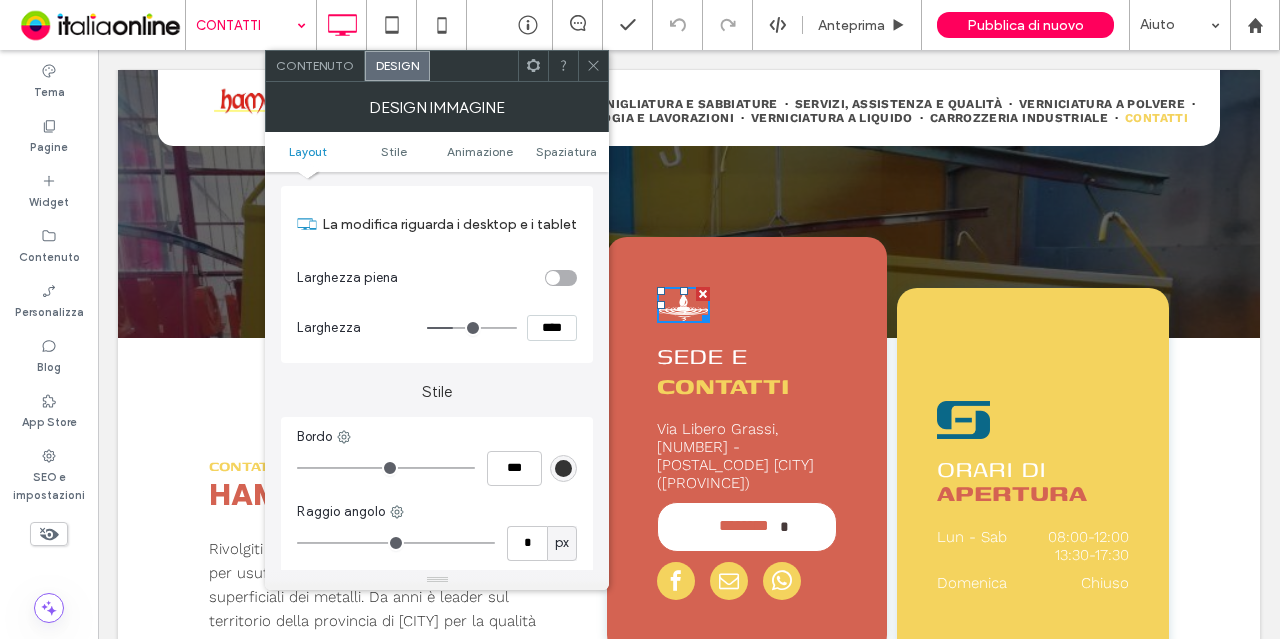 type on "**" 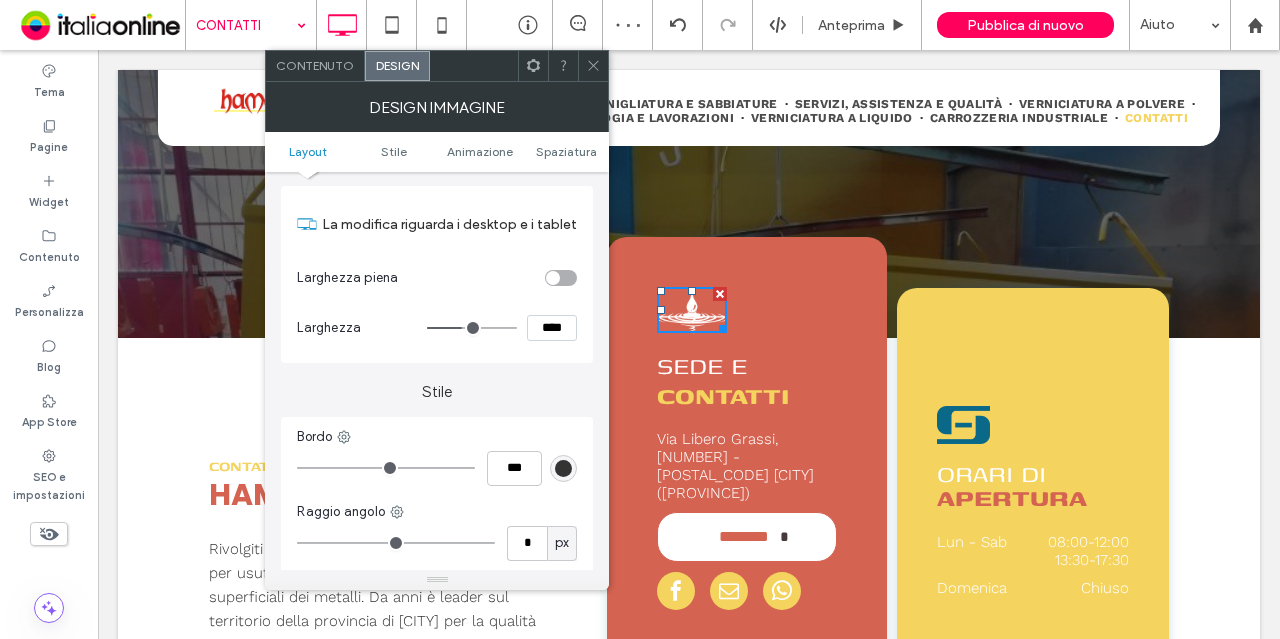 click 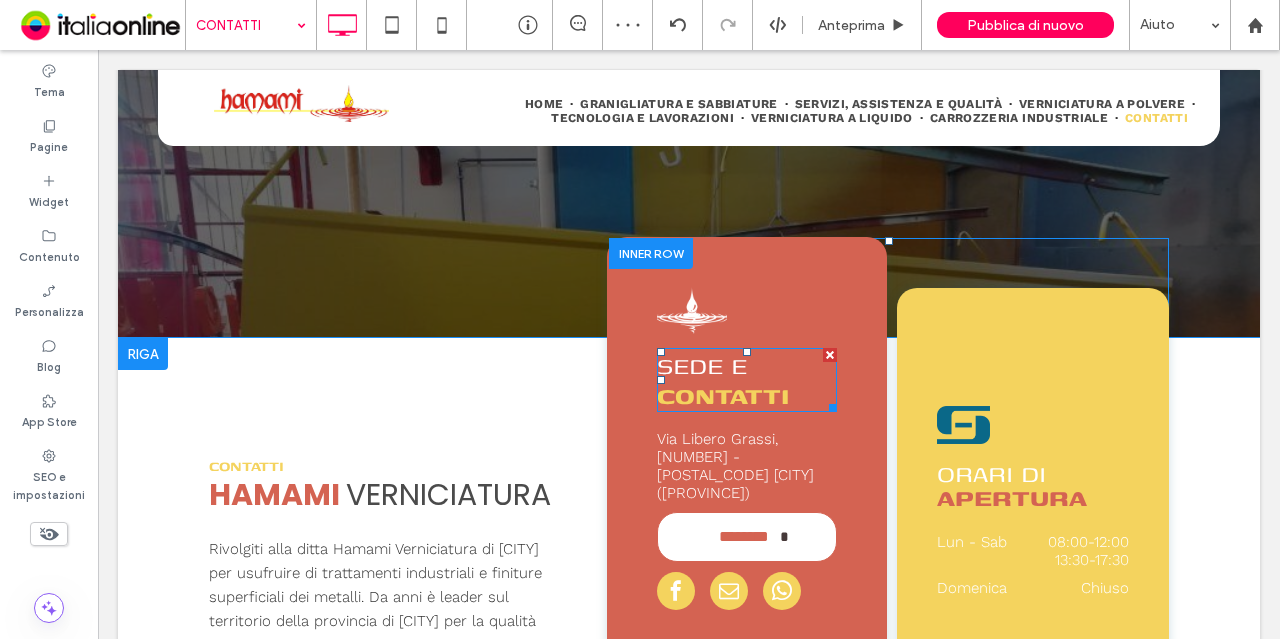 click on "SEDE E" at bounding box center (702, 365) 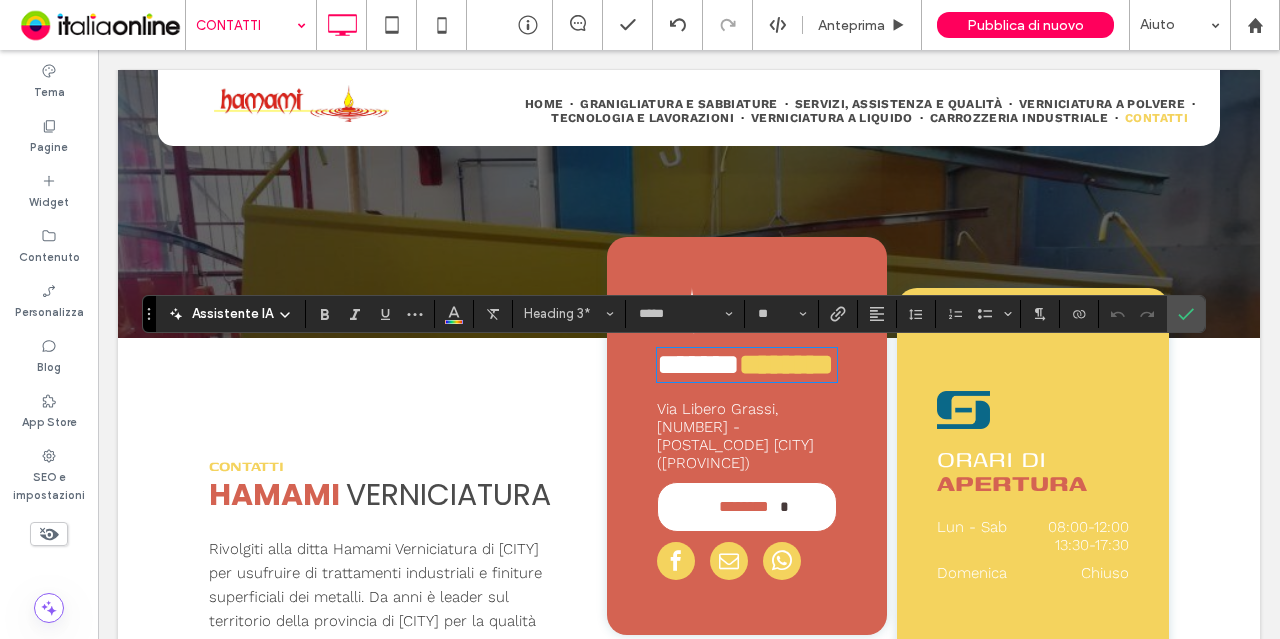 click on "******" at bounding box center (698, 364) 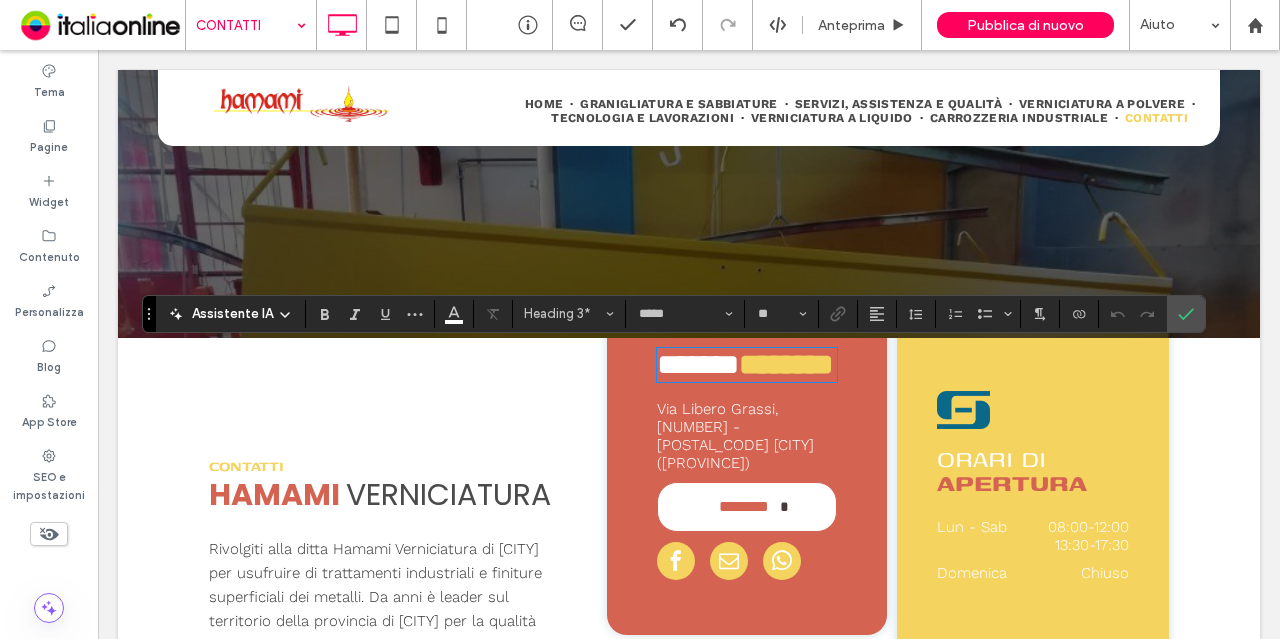 type 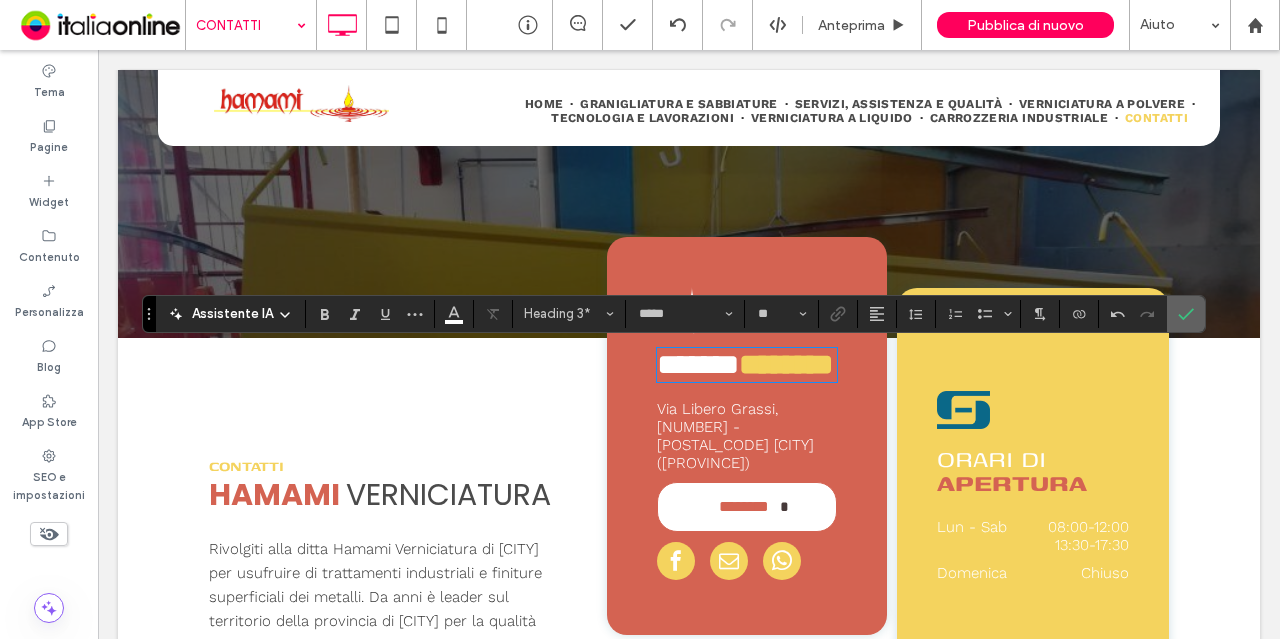 click at bounding box center [1182, 314] 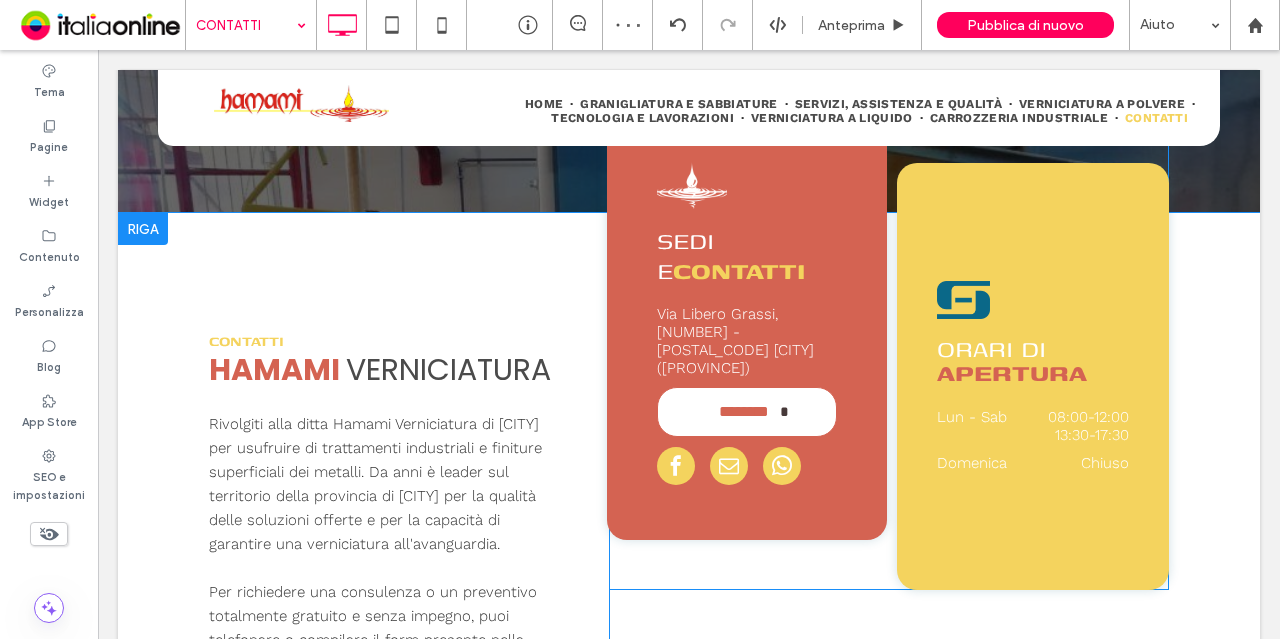 scroll, scrollTop: 672, scrollLeft: 0, axis: vertical 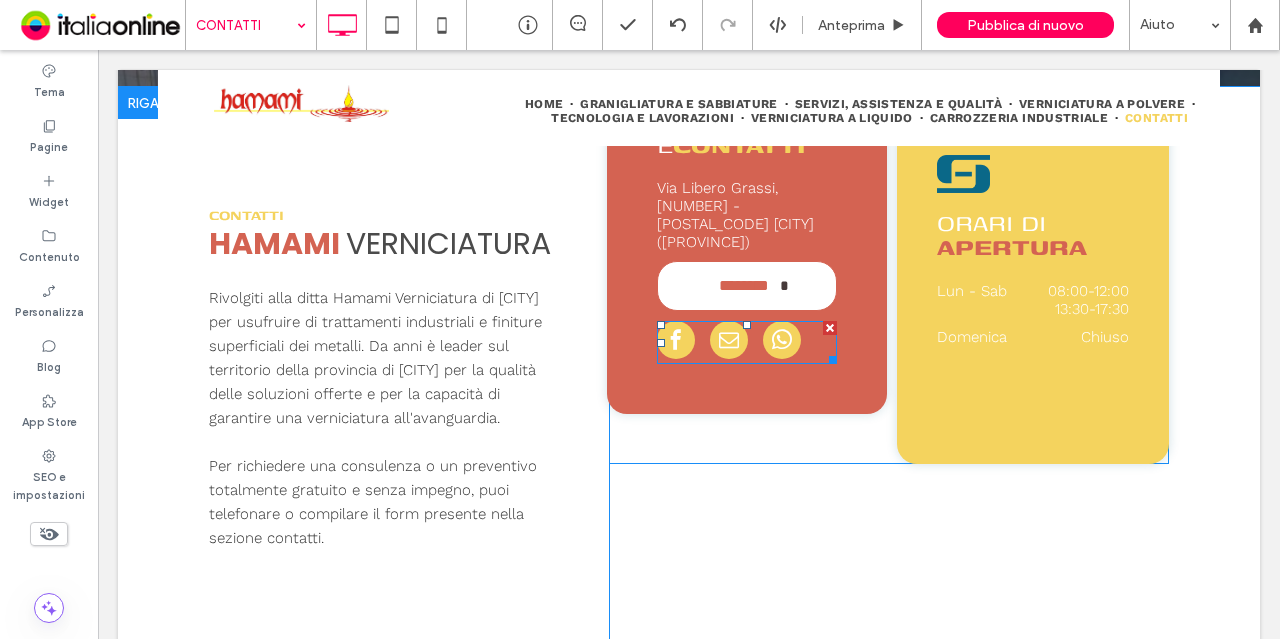 click at bounding box center (830, 328) 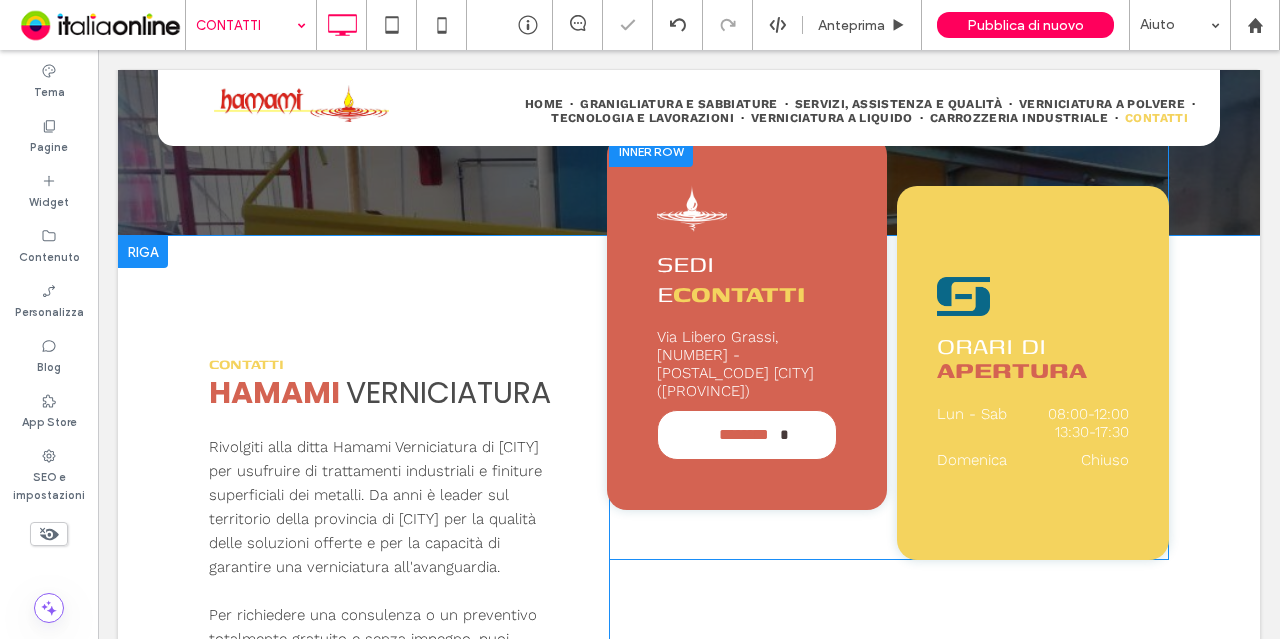 scroll, scrollTop: 516, scrollLeft: 0, axis: vertical 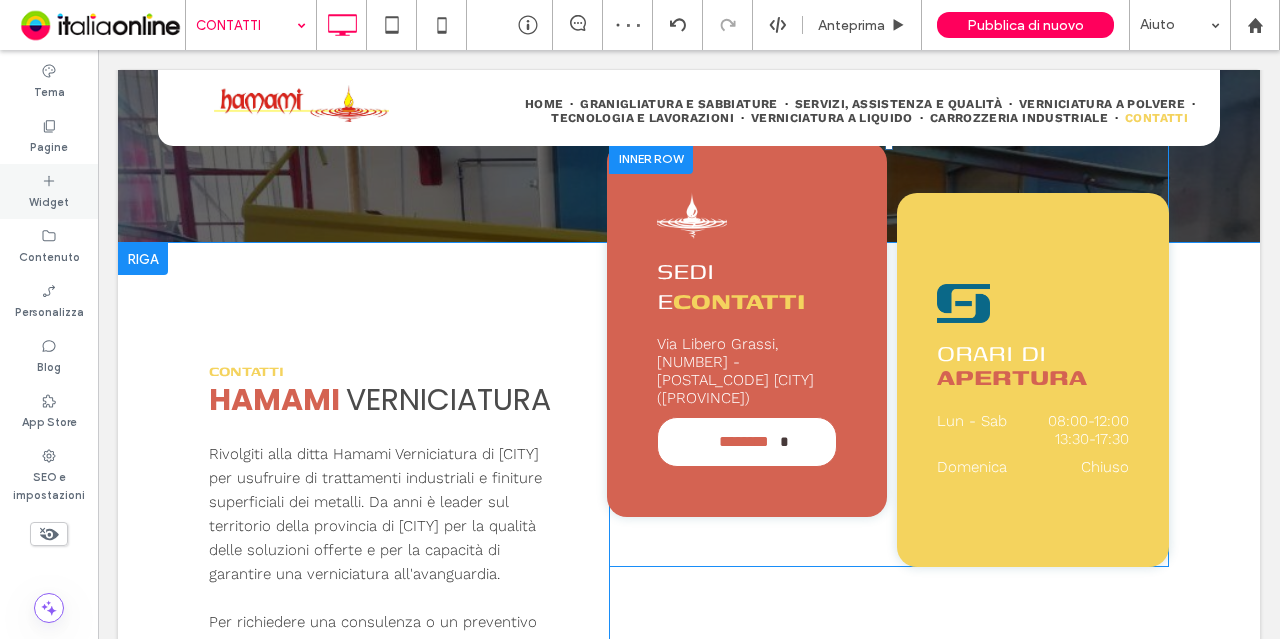click on "Widget" at bounding box center [49, 200] 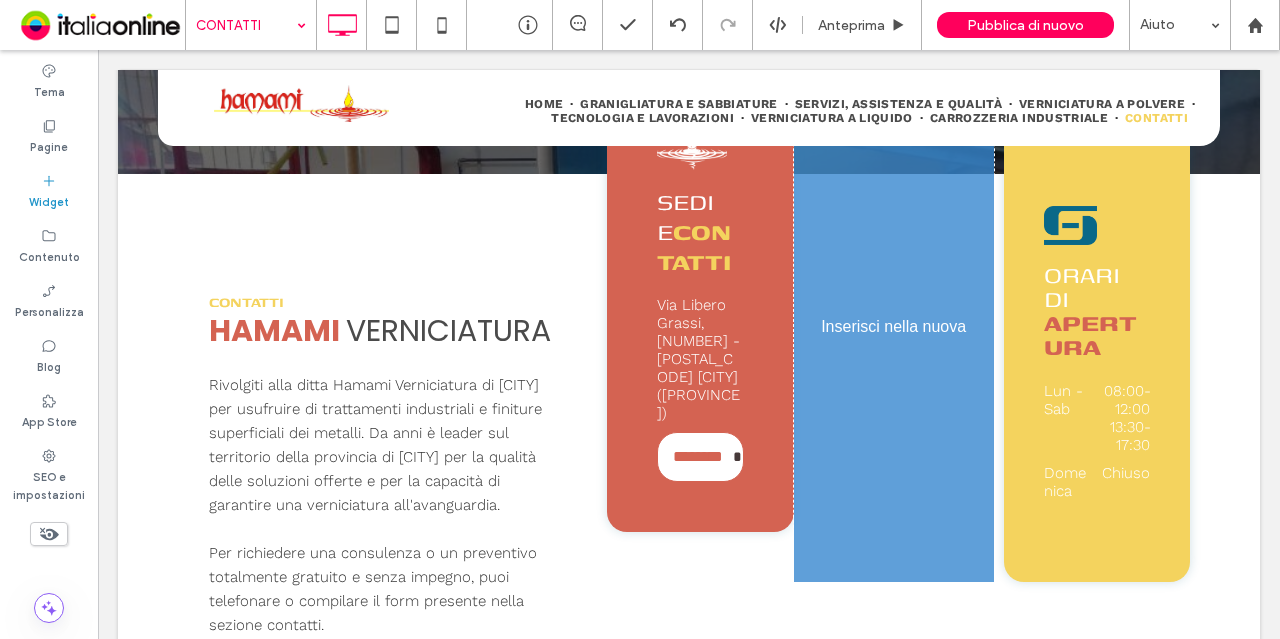 scroll, scrollTop: 660, scrollLeft: 0, axis: vertical 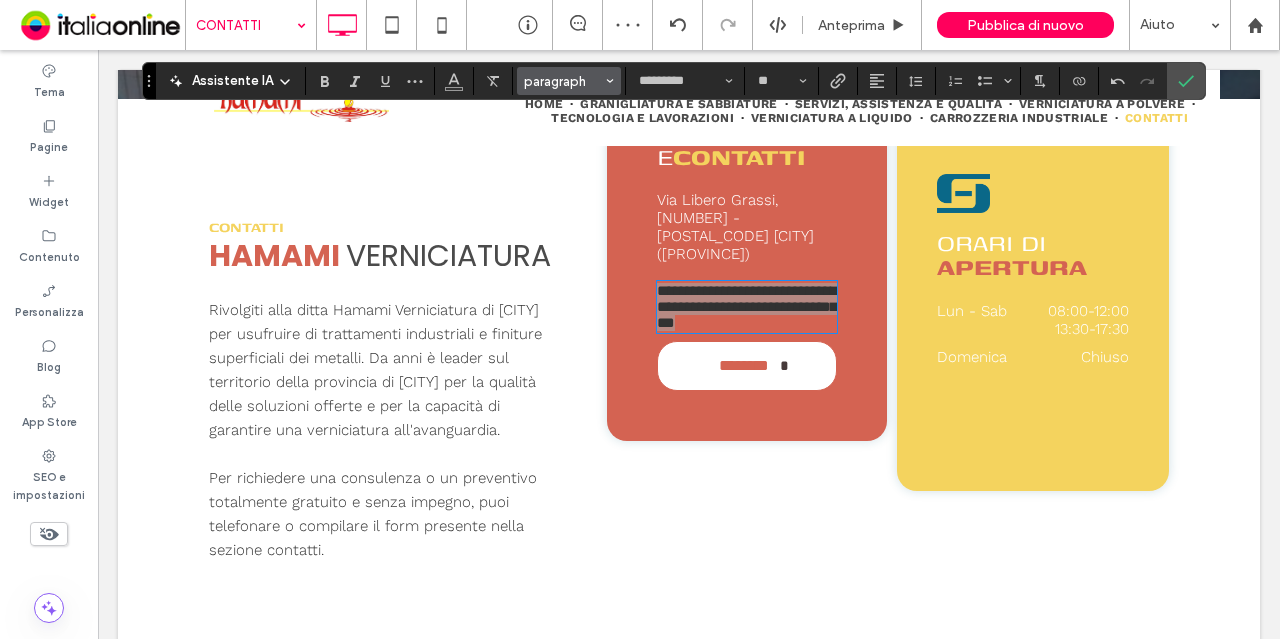 click on "paragraph" at bounding box center [569, 81] 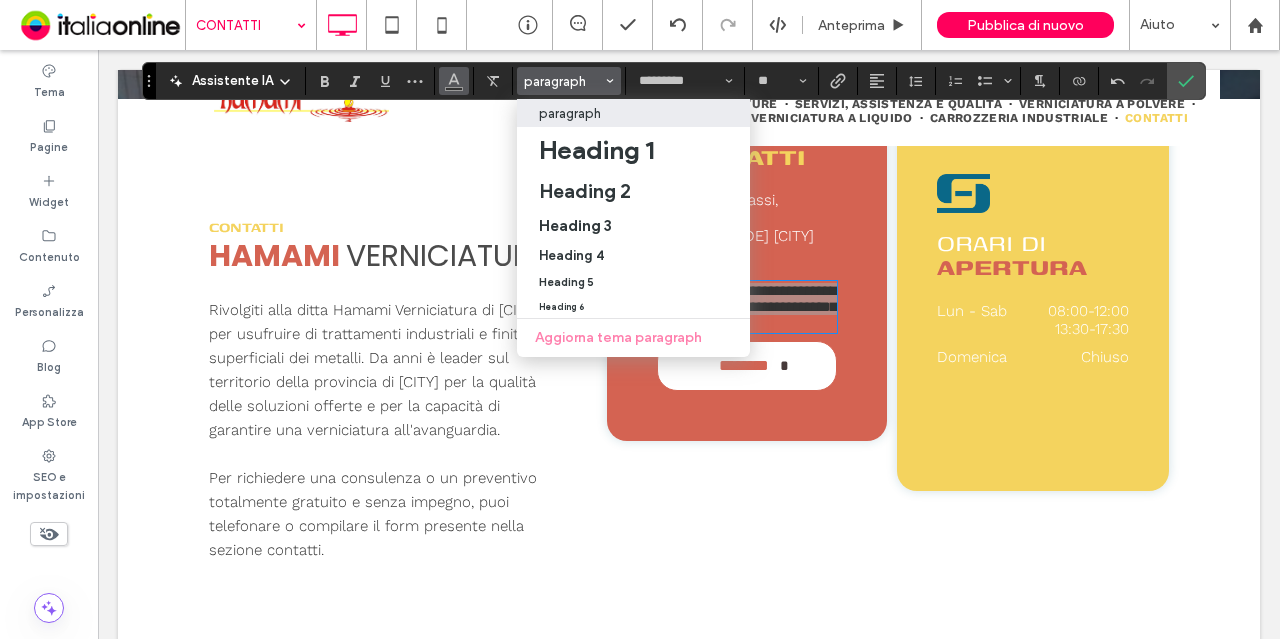 click at bounding box center (454, 79) 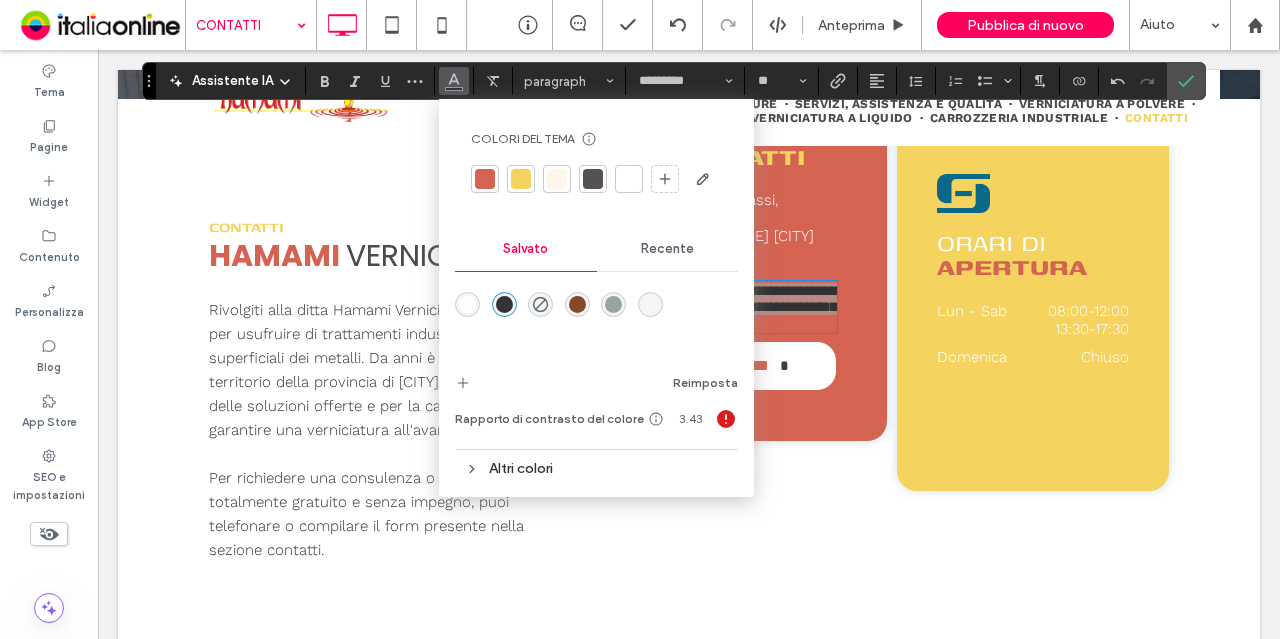 click at bounding box center [467, 304] 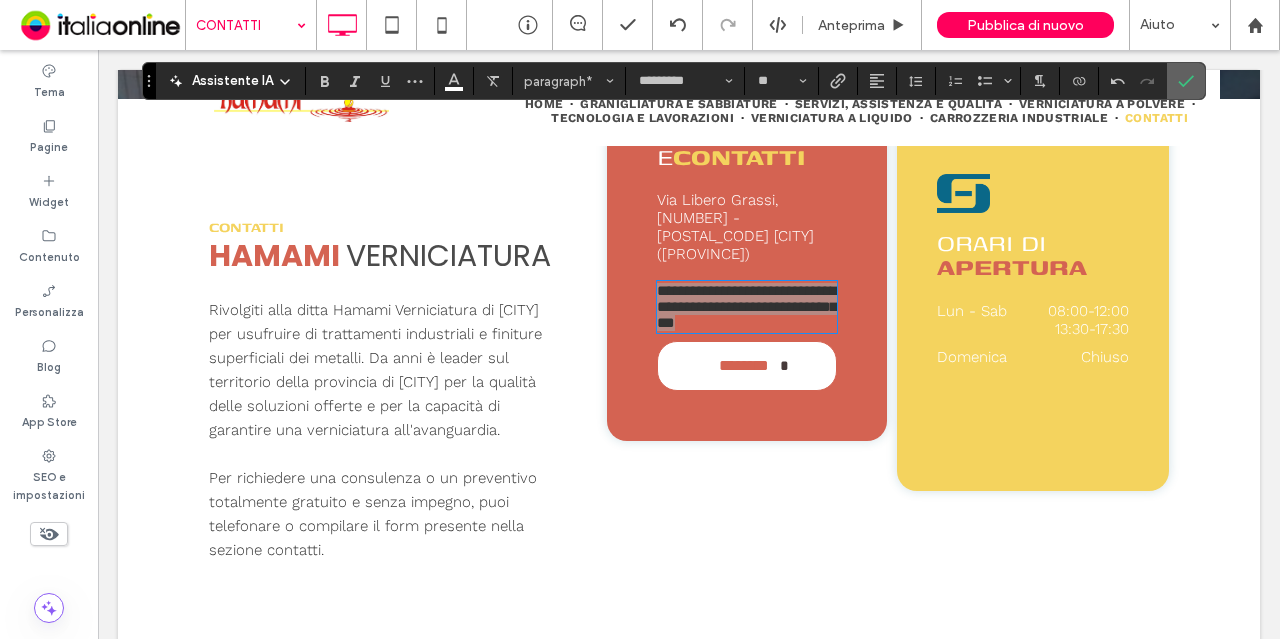 click 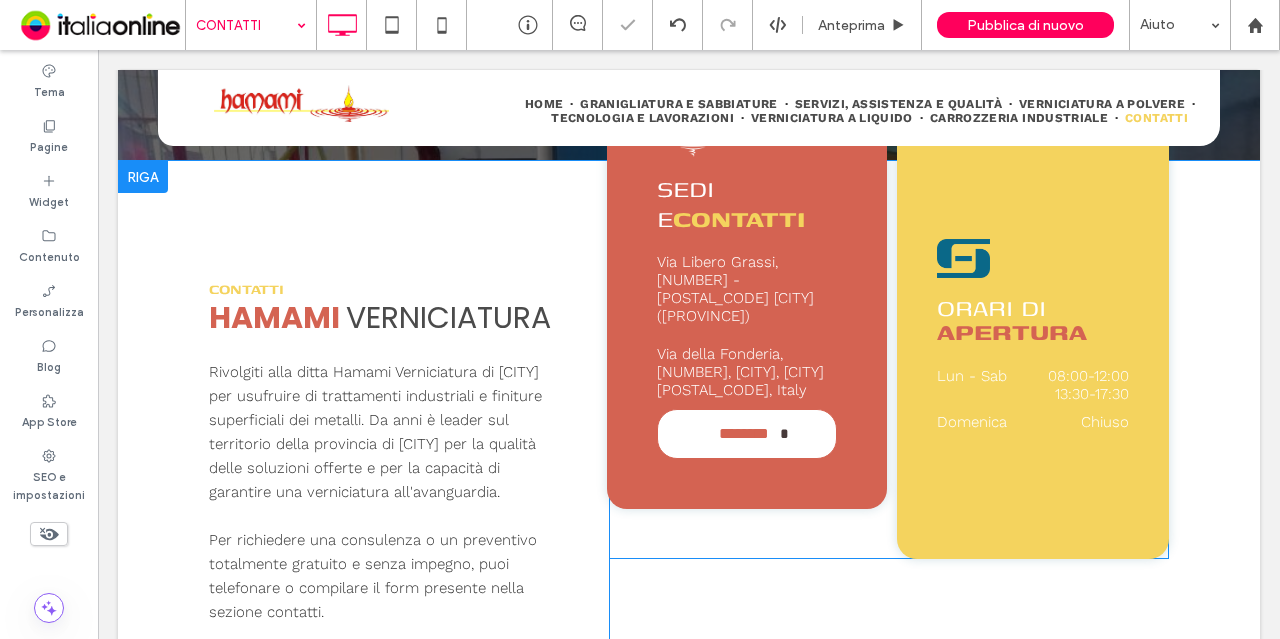 scroll, scrollTop: 597, scrollLeft: 0, axis: vertical 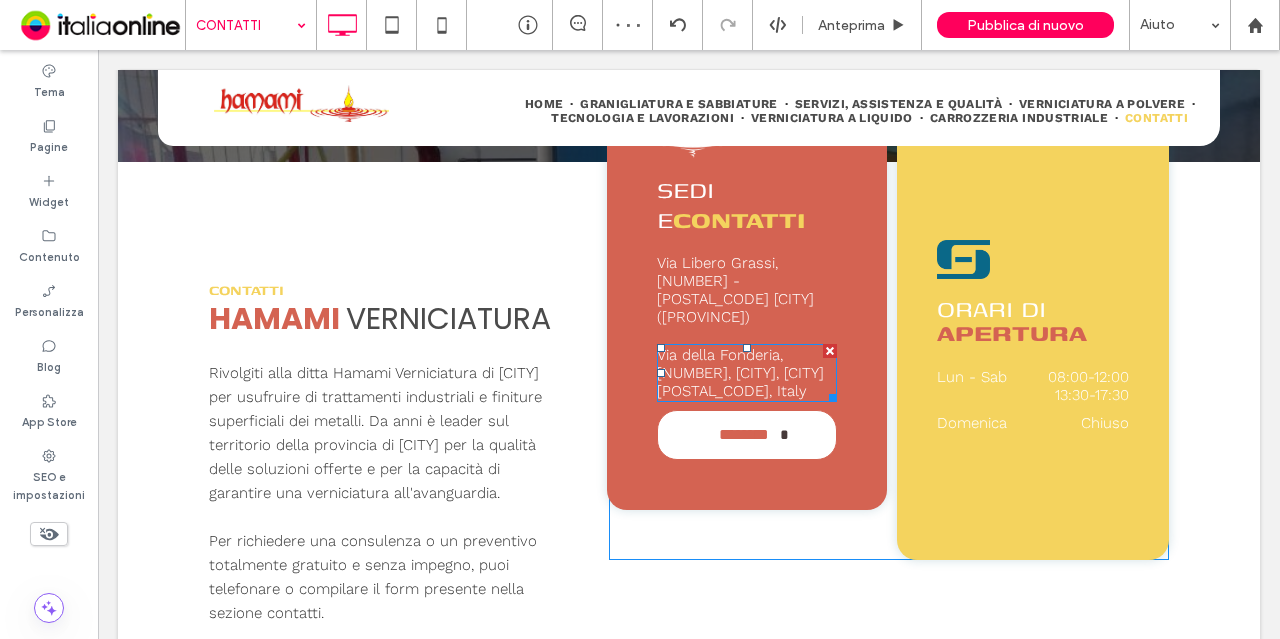 click on "Via della Fonderia, [NUMBER], [CITY], [CITY] [POSTAL_CODE], Italy" at bounding box center [740, 373] 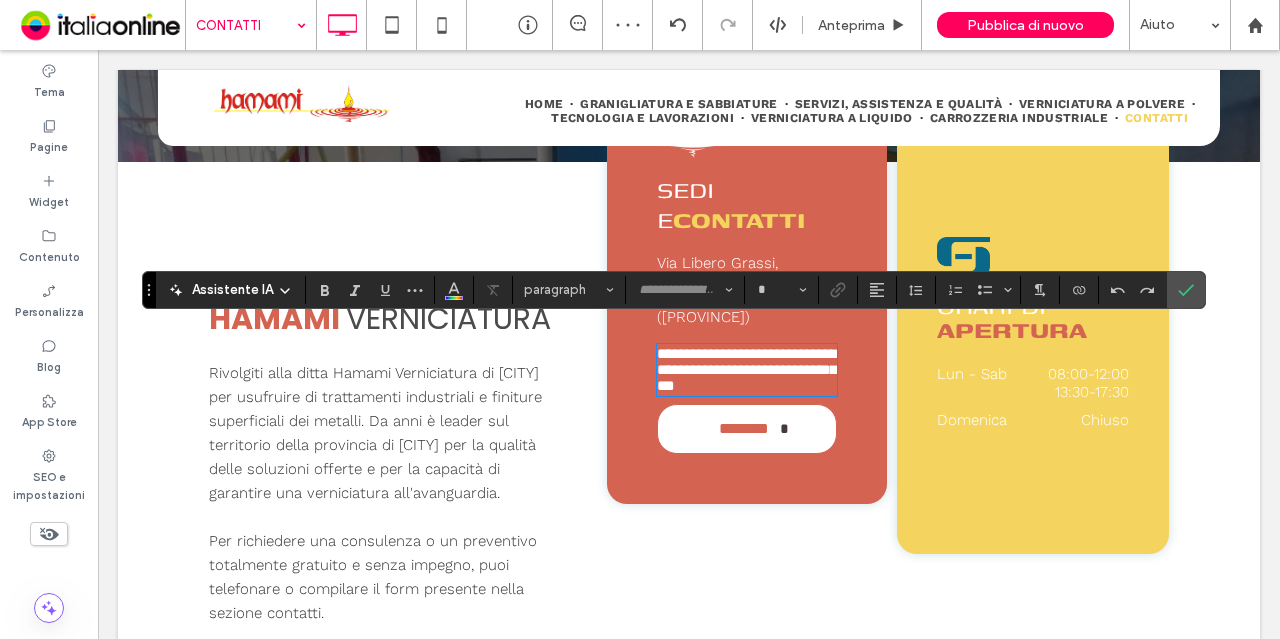 type on "*********" 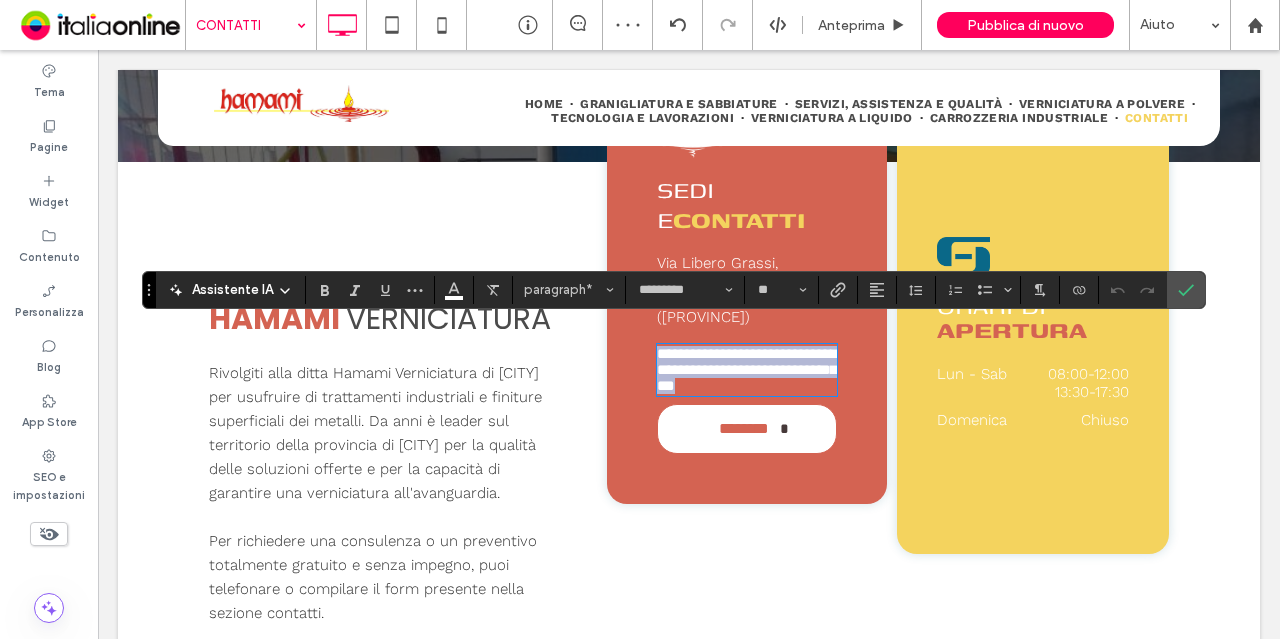 click on "**********" at bounding box center [747, 369] 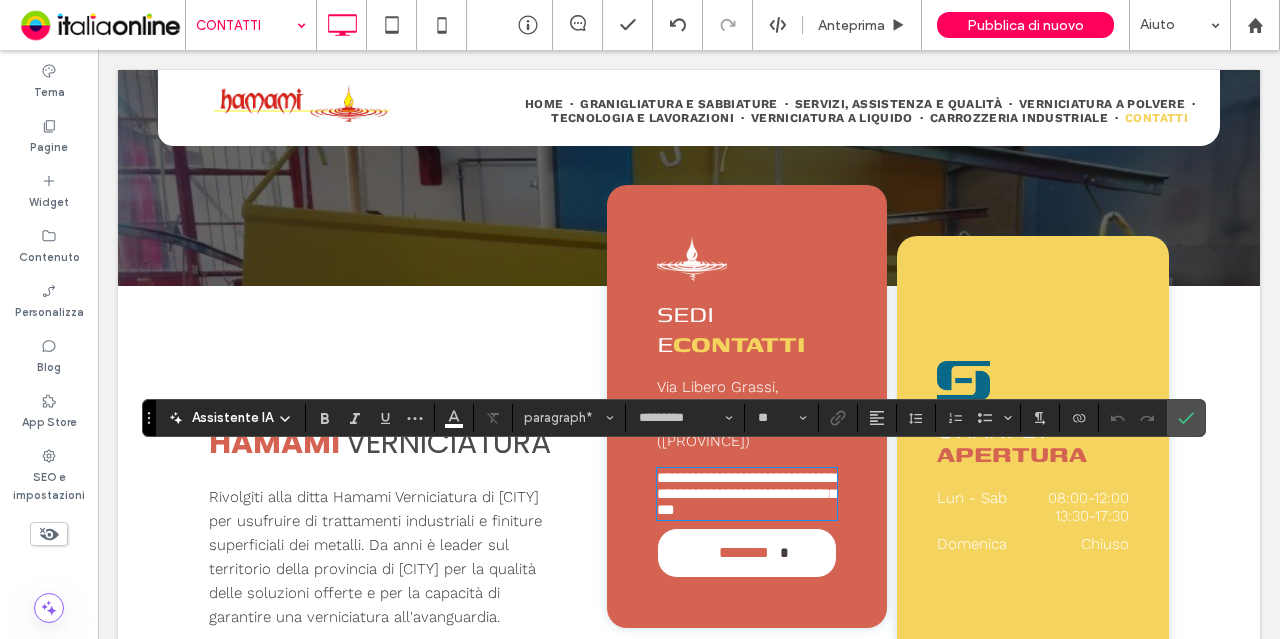 scroll, scrollTop: 467, scrollLeft: 0, axis: vertical 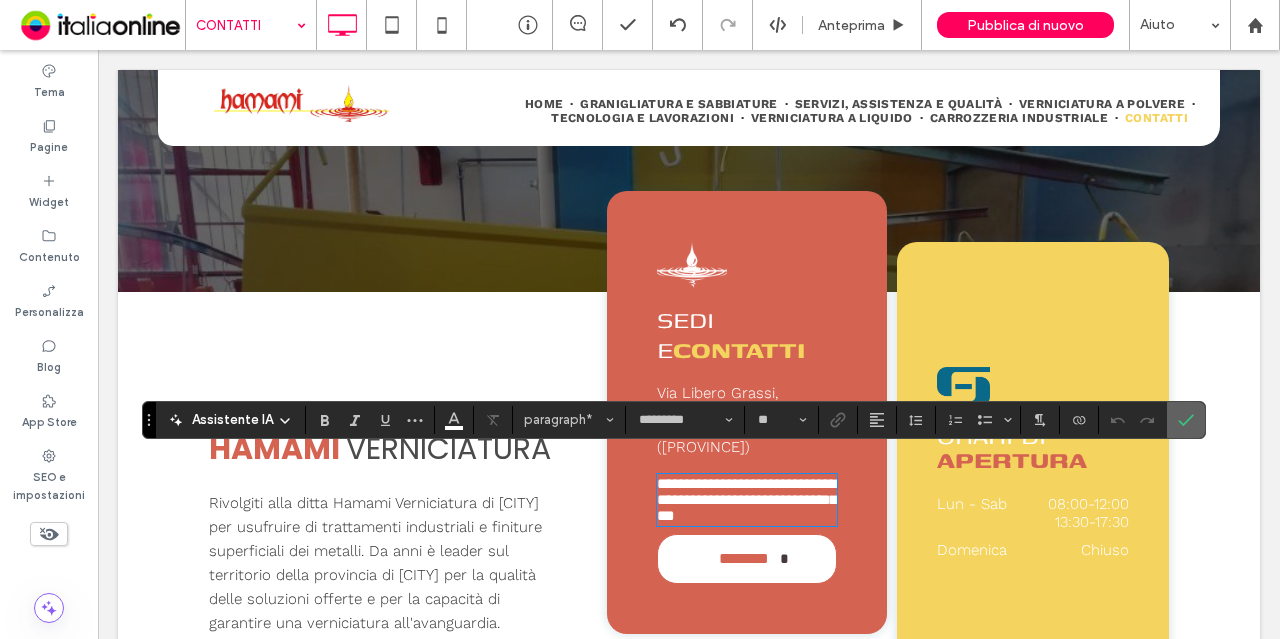 click 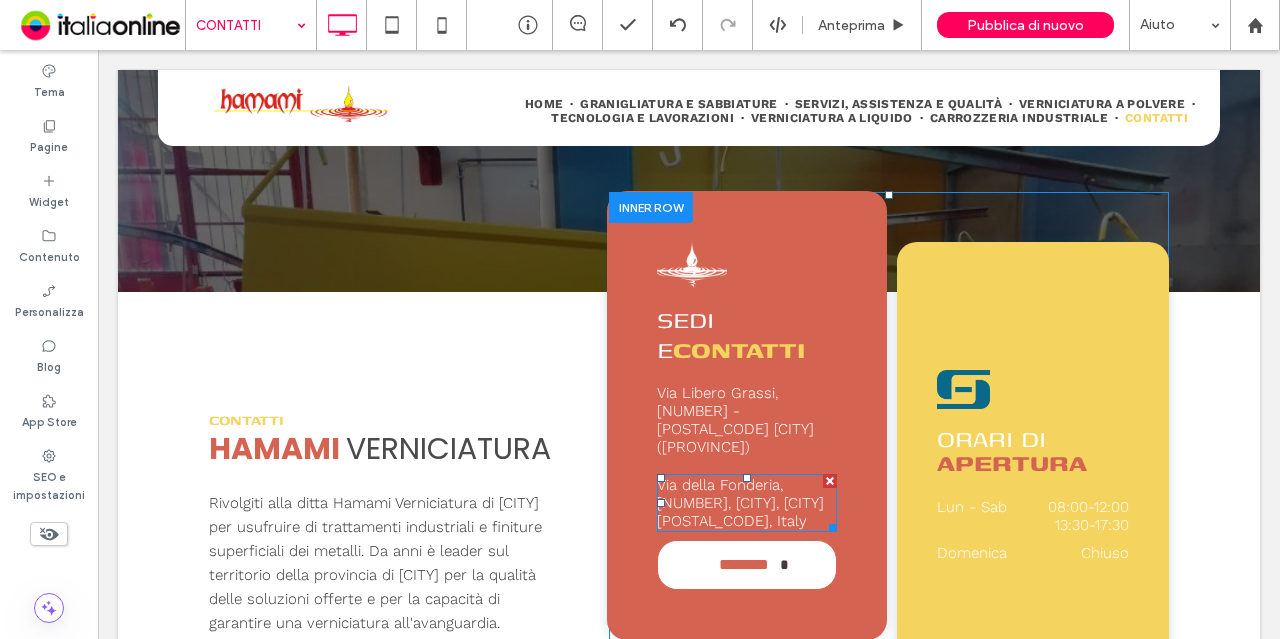 click on "Via della Fonderia, [NUMBER], [CITY], [CITY] [POSTAL_CODE], Italy" at bounding box center [740, 503] 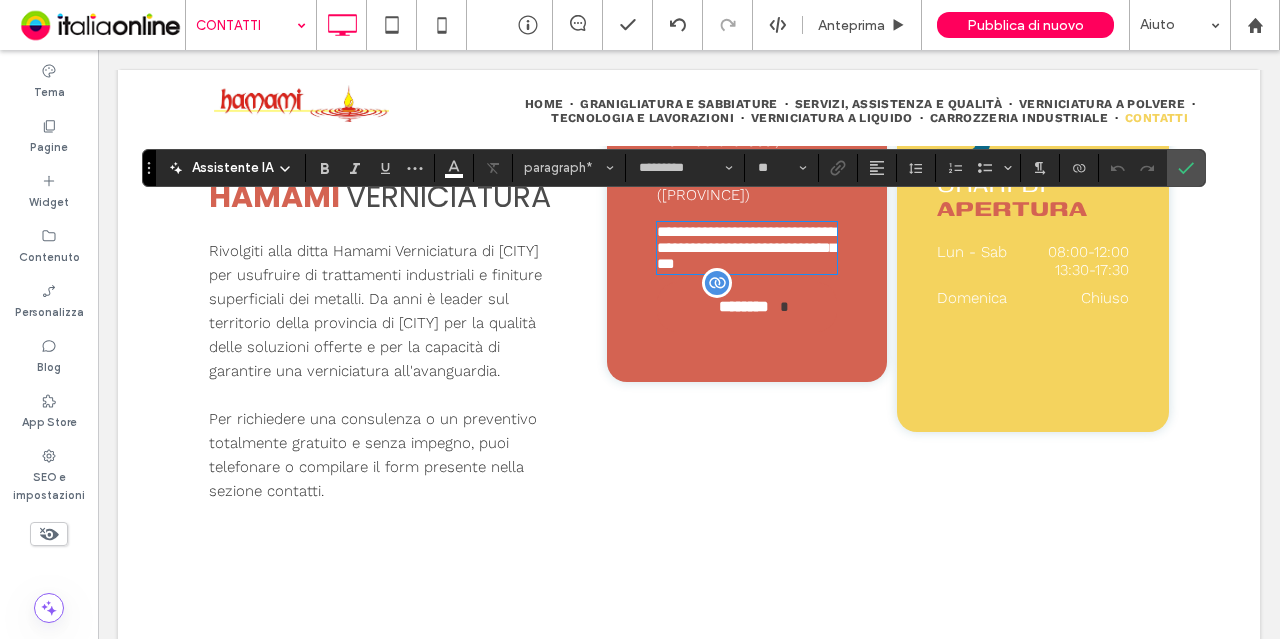 scroll, scrollTop: 720, scrollLeft: 0, axis: vertical 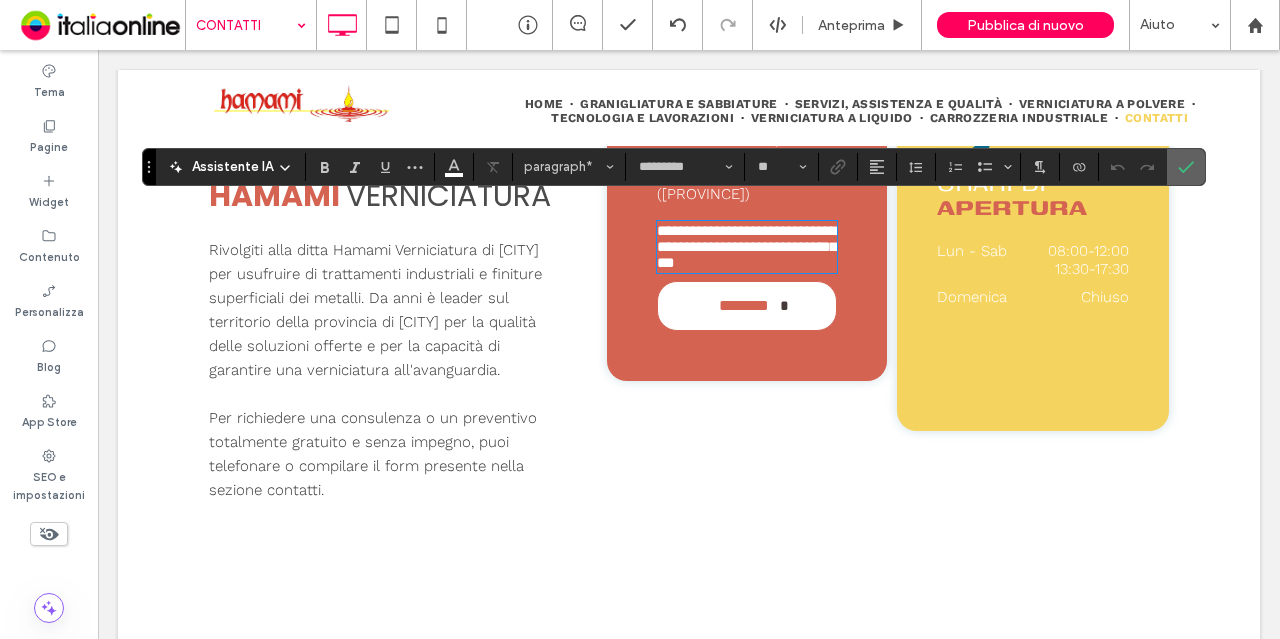 click 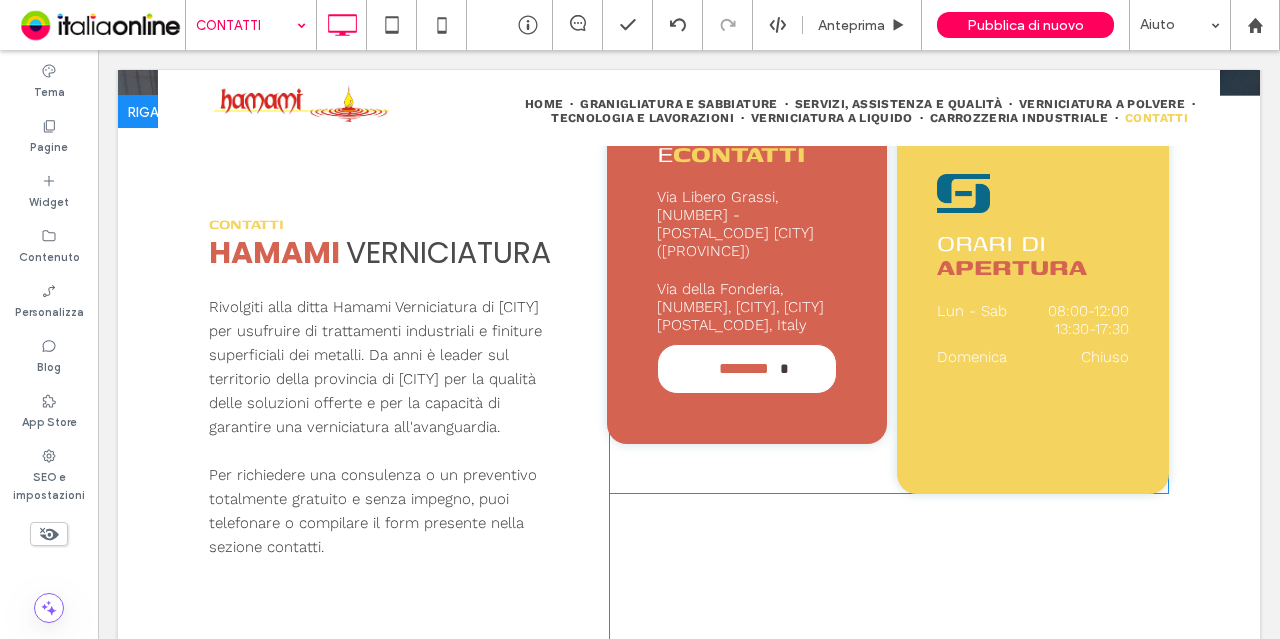 scroll, scrollTop: 662, scrollLeft: 0, axis: vertical 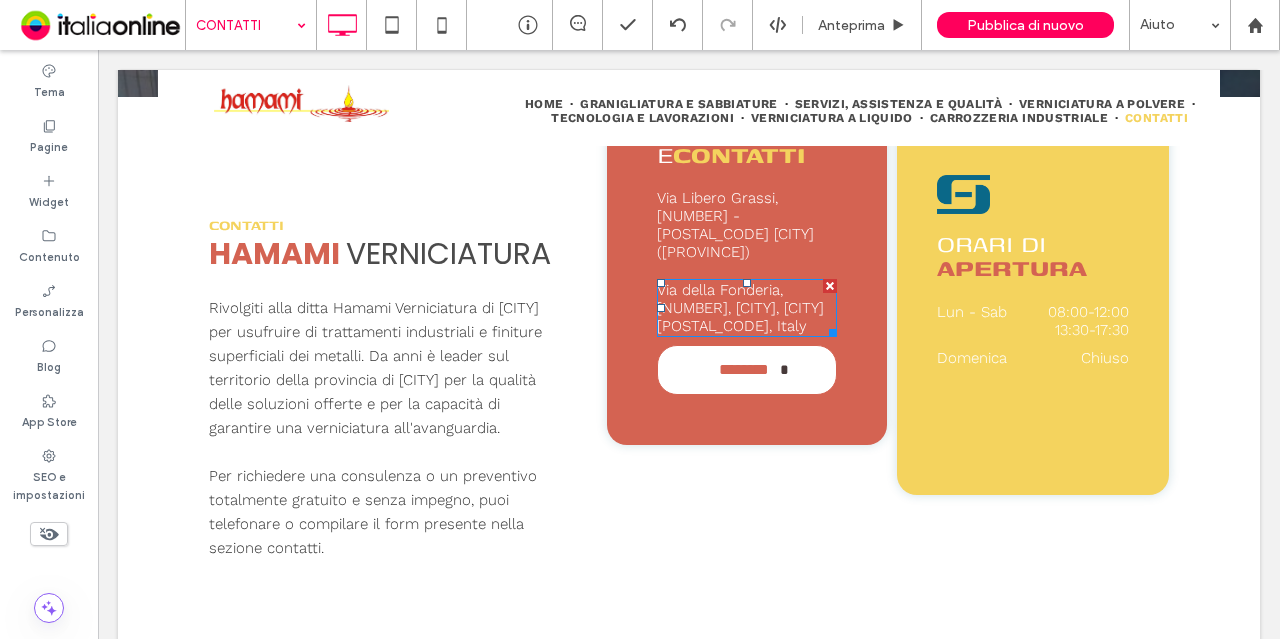 click on "Via della Fonderia, [NUMBER], [CITY], [CITY] [POSTAL_CODE], Italy" at bounding box center [740, 308] 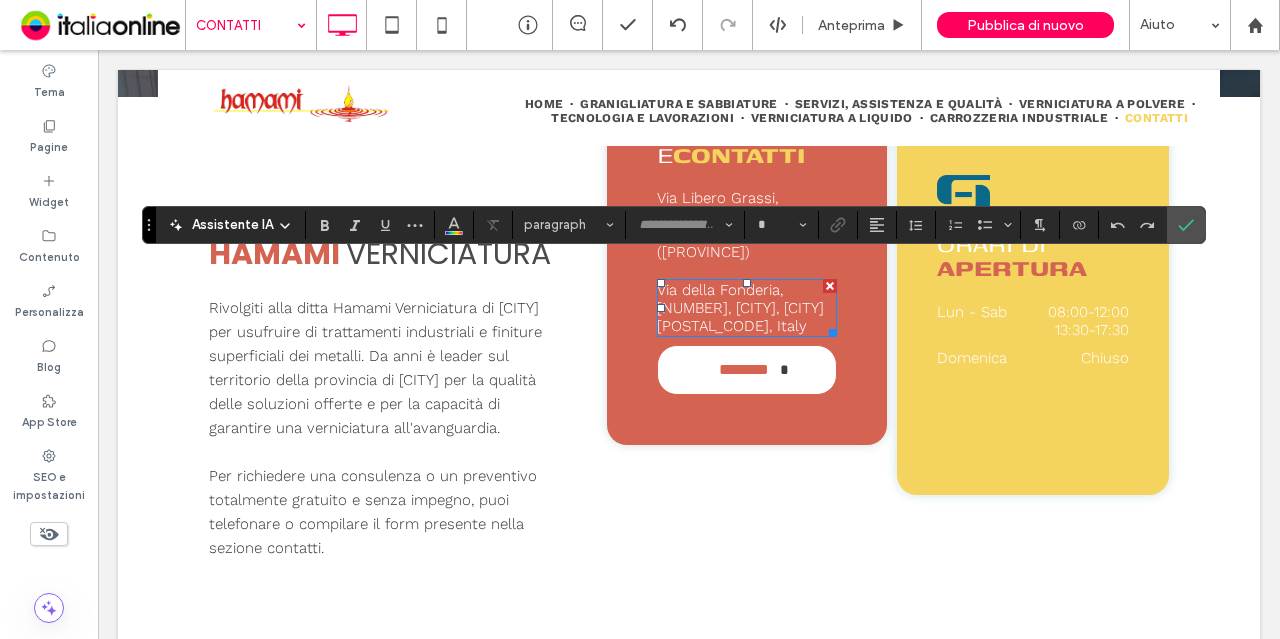 type on "*********" 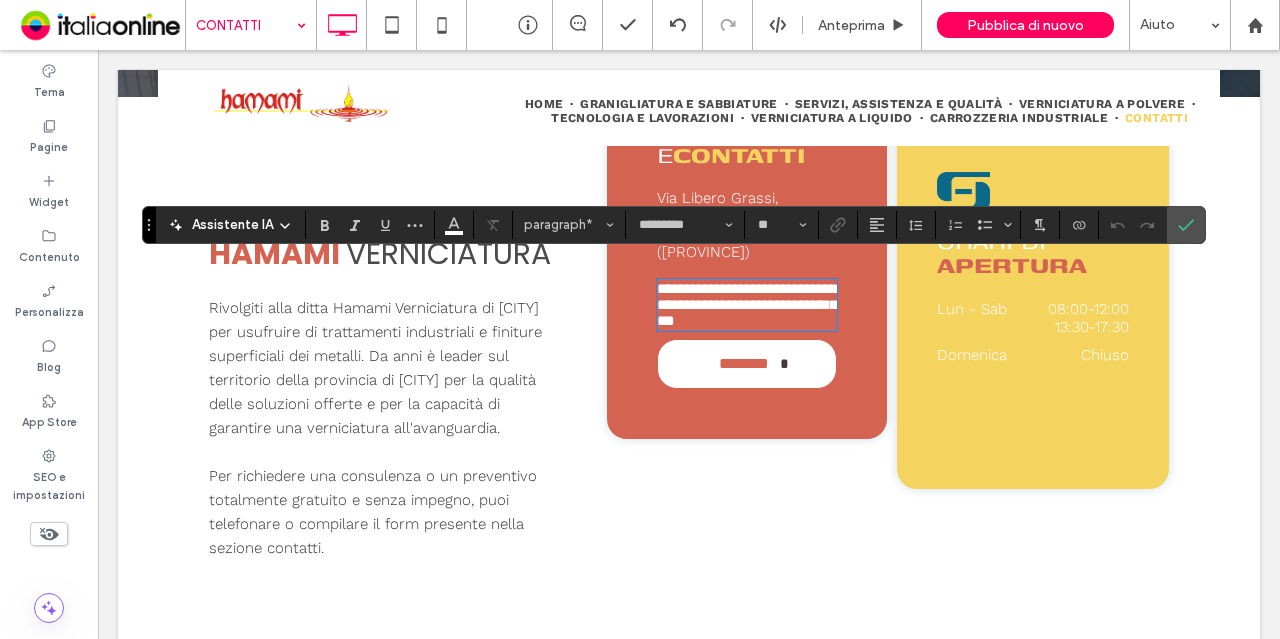 click on "**********" at bounding box center [747, 304] 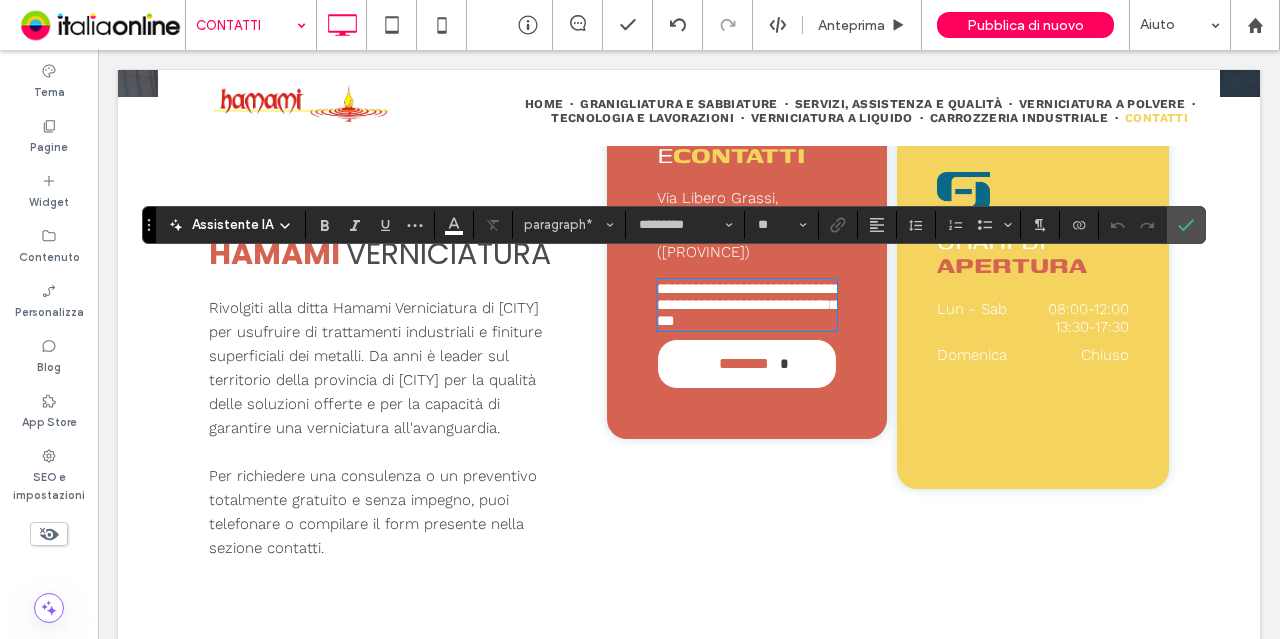 type 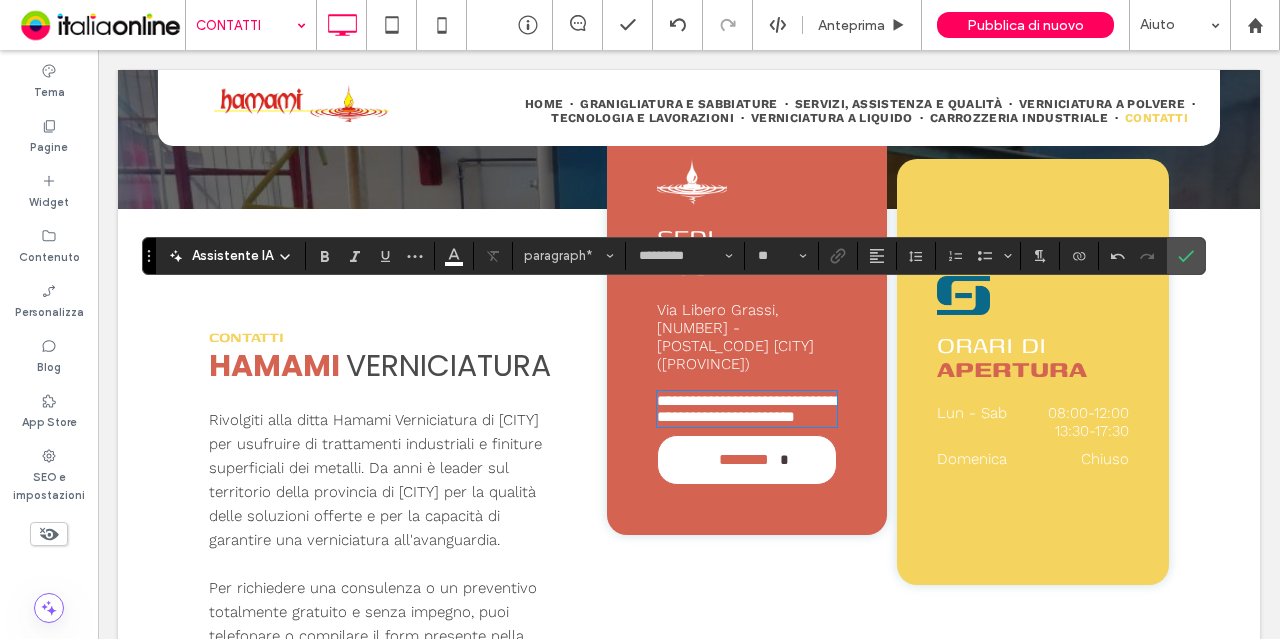 scroll, scrollTop: 533, scrollLeft: 0, axis: vertical 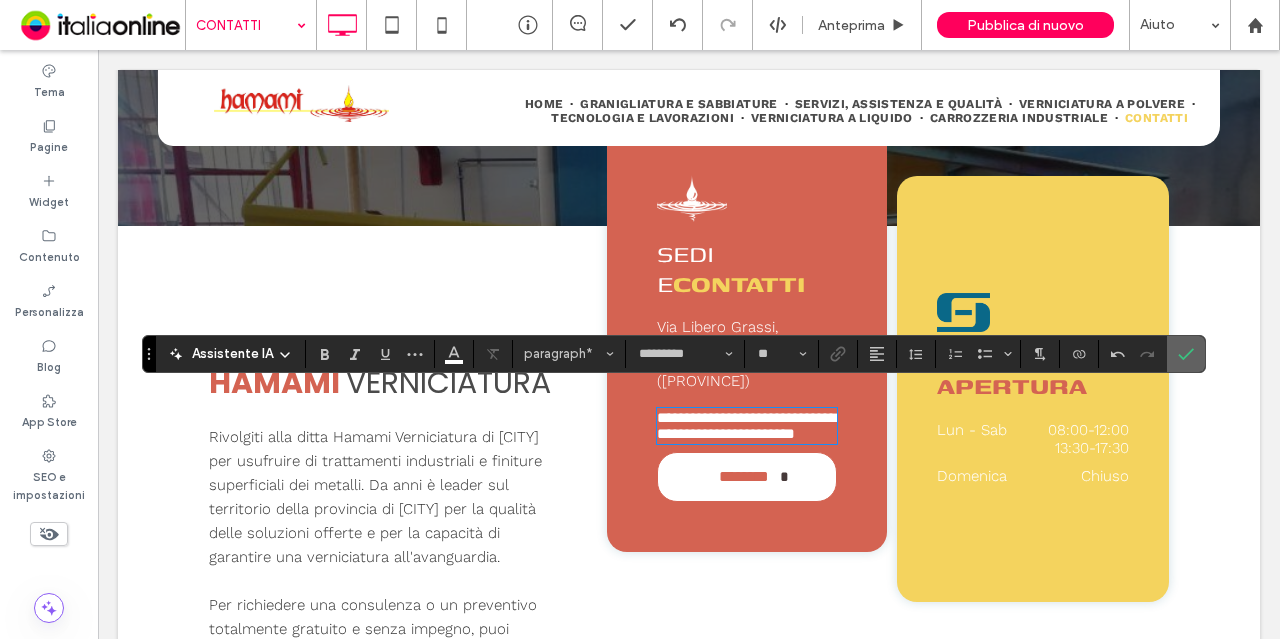click 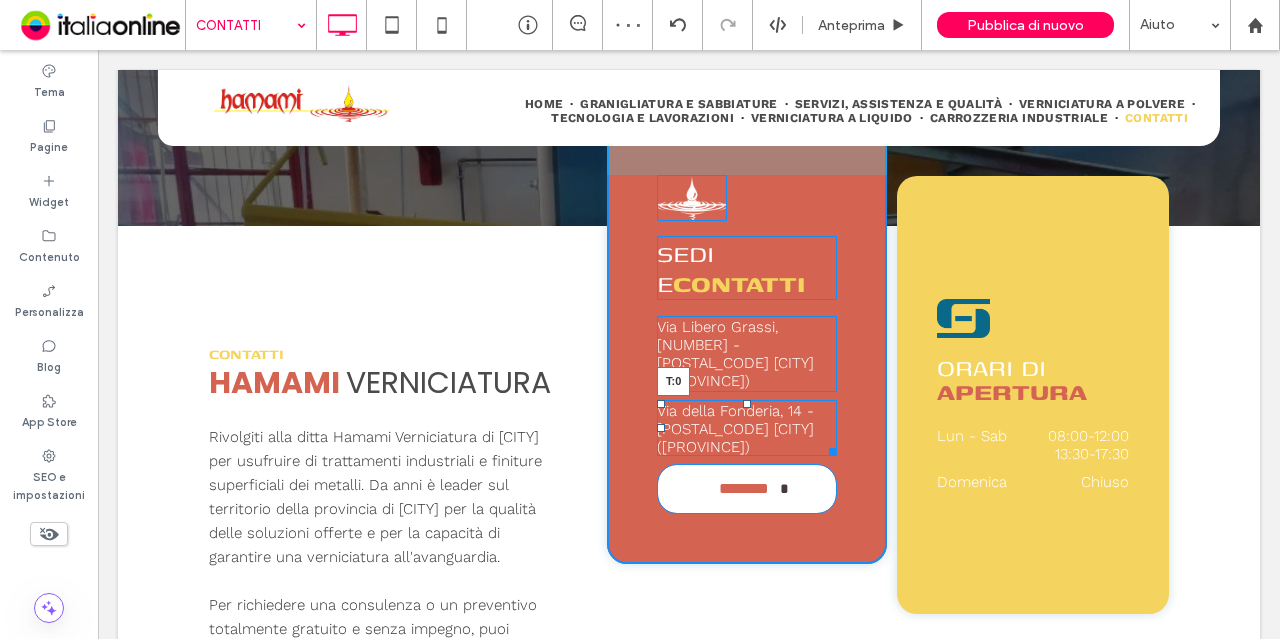 drag, startPoint x: 738, startPoint y: 389, endPoint x: 738, endPoint y: 377, distance: 12 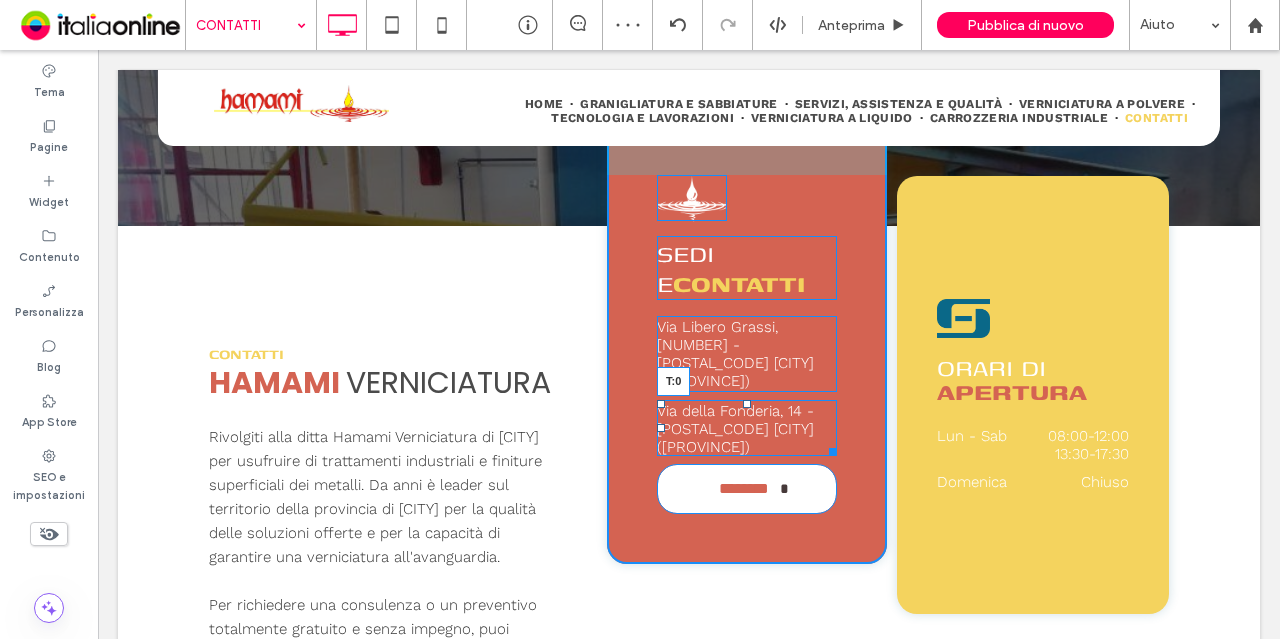 click on "**********" at bounding box center [747, 344] 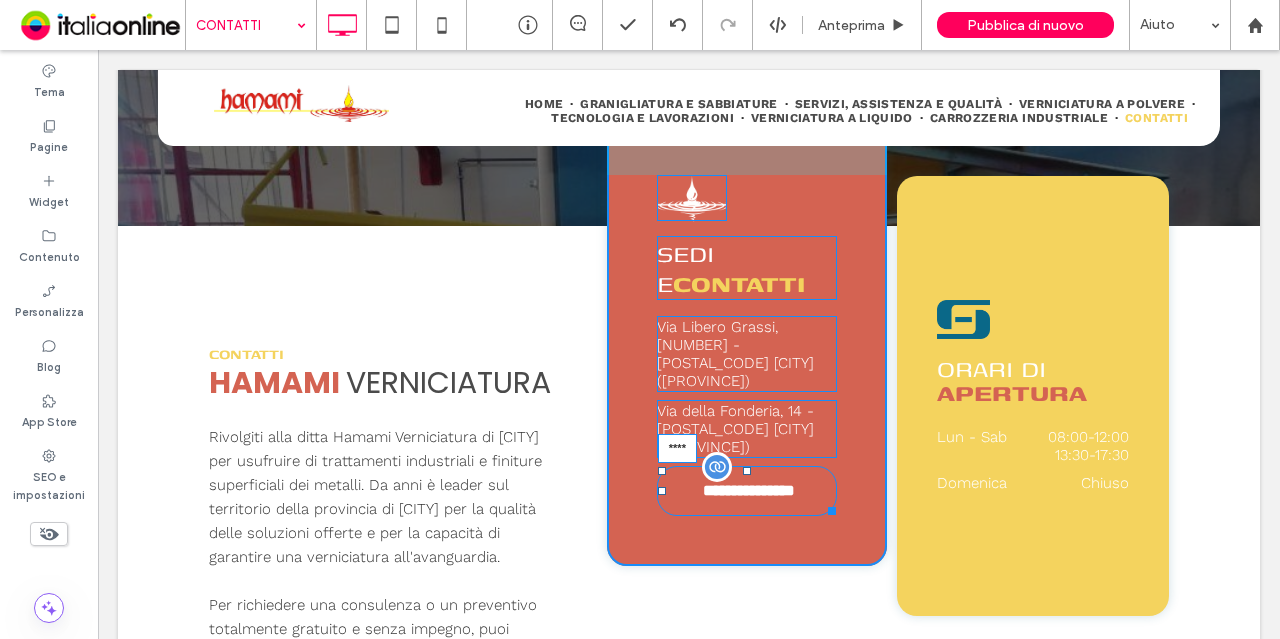 drag, startPoint x: 738, startPoint y: 447, endPoint x: 738, endPoint y: 464, distance: 17 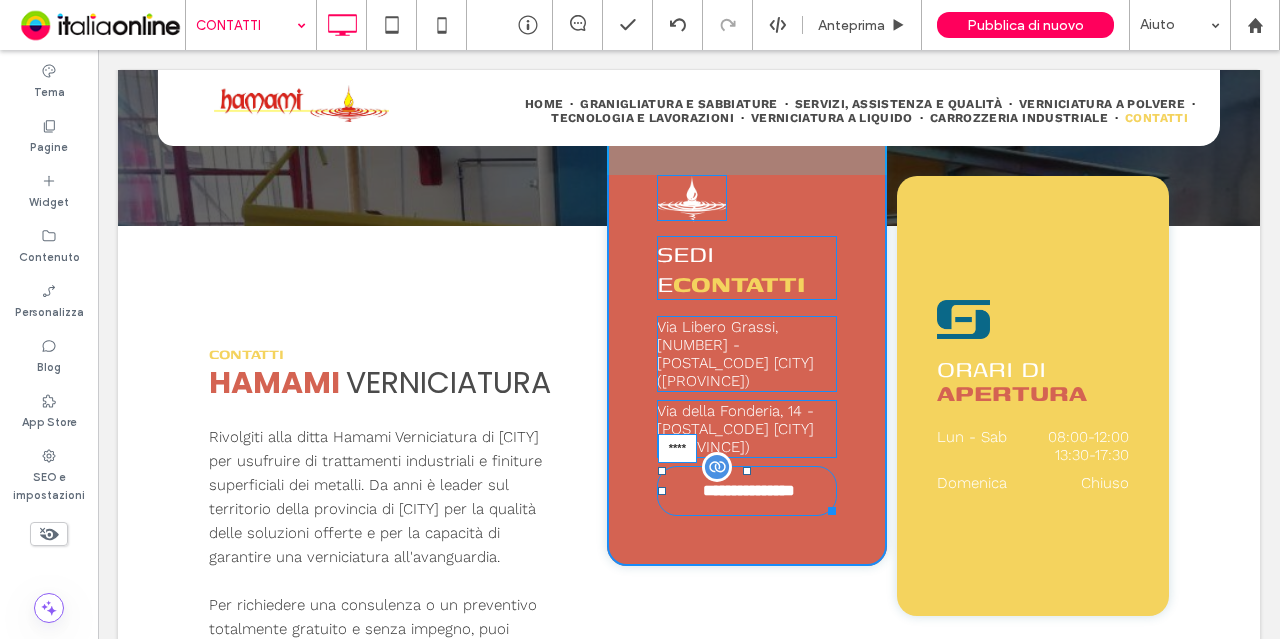 click at bounding box center [747, 471] 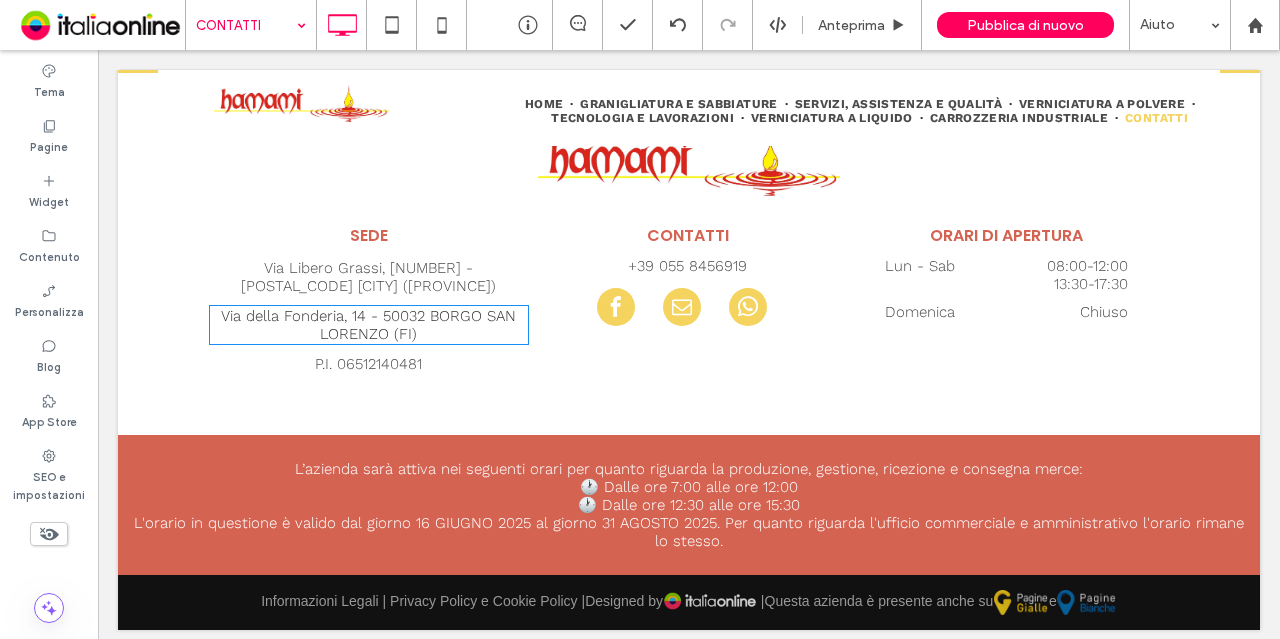 scroll, scrollTop: 2699, scrollLeft: 0, axis: vertical 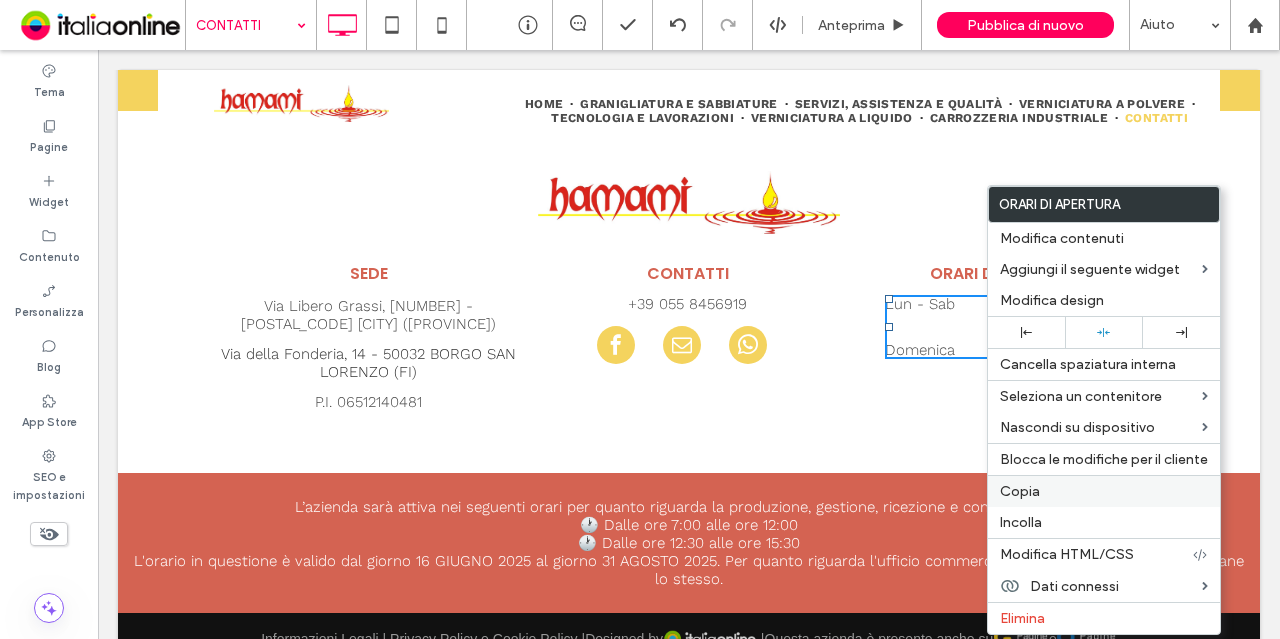 click on "Copia" at bounding box center (1020, 491) 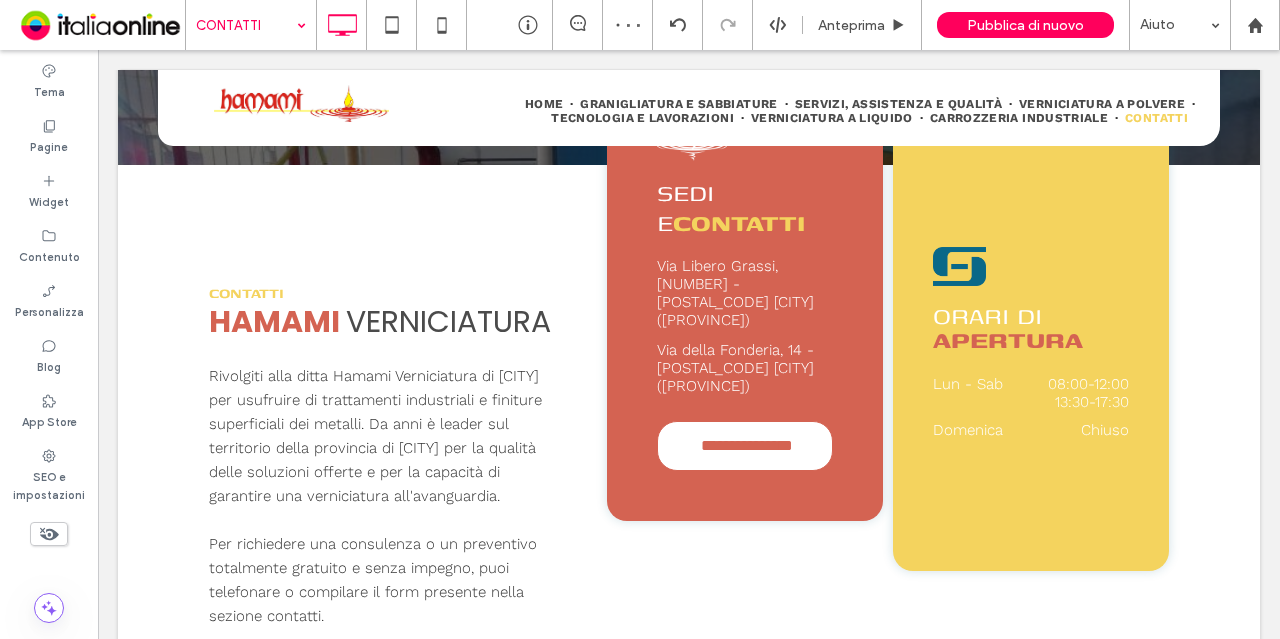 scroll, scrollTop: 593, scrollLeft: 0, axis: vertical 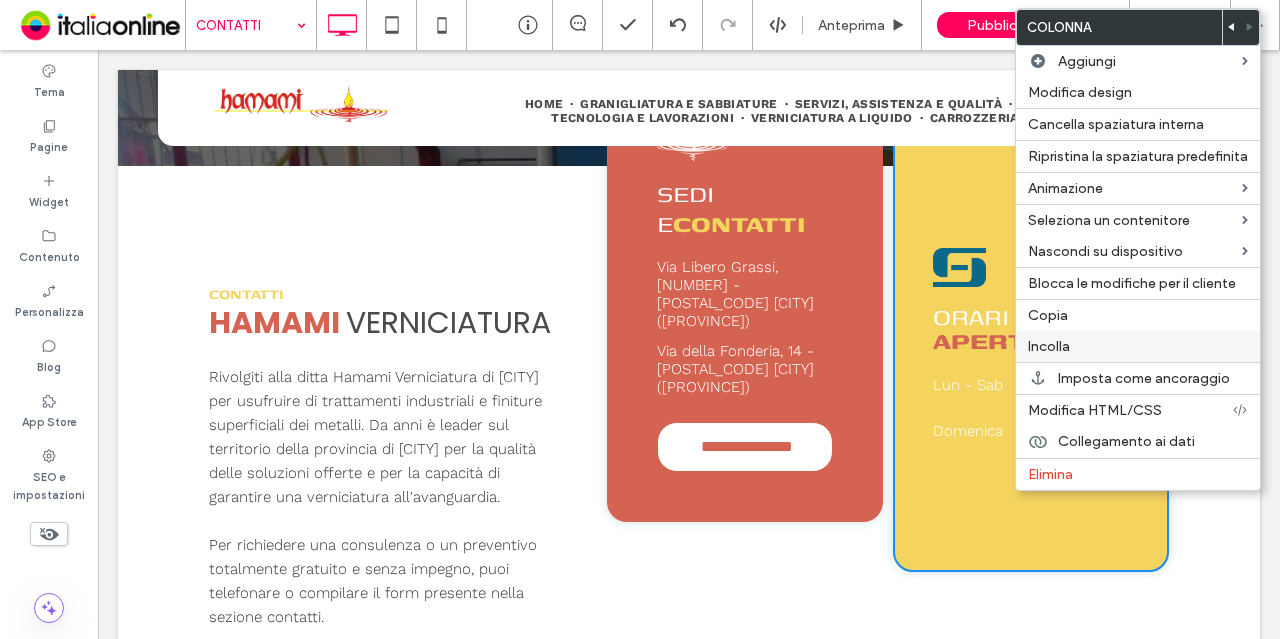 click on "Incolla" at bounding box center [1138, 346] 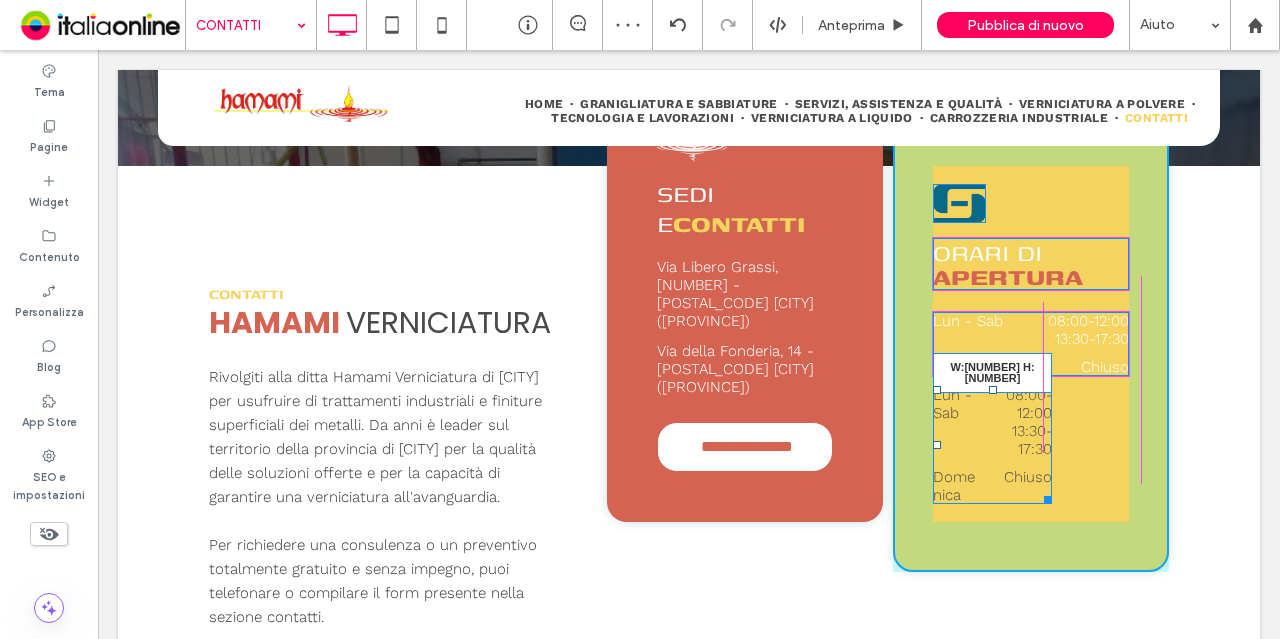 drag, startPoint x: 1037, startPoint y: 475, endPoint x: 1131, endPoint y: 463, distance: 94.76286 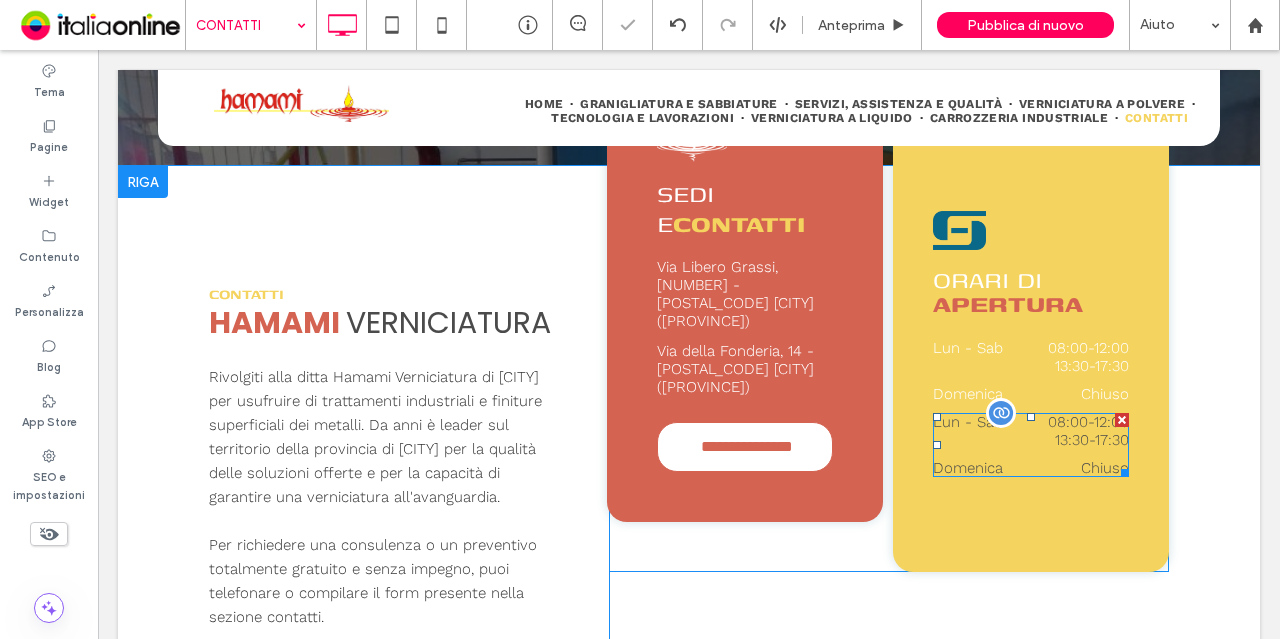 click on "Lun - Sab
[HOUR]:[MINUTE]
-  [HOUR]:[MINUTE]
[HOUR]:[MINUTE]
-  [HOUR]:[MINUTE]" at bounding box center [1031, 436] 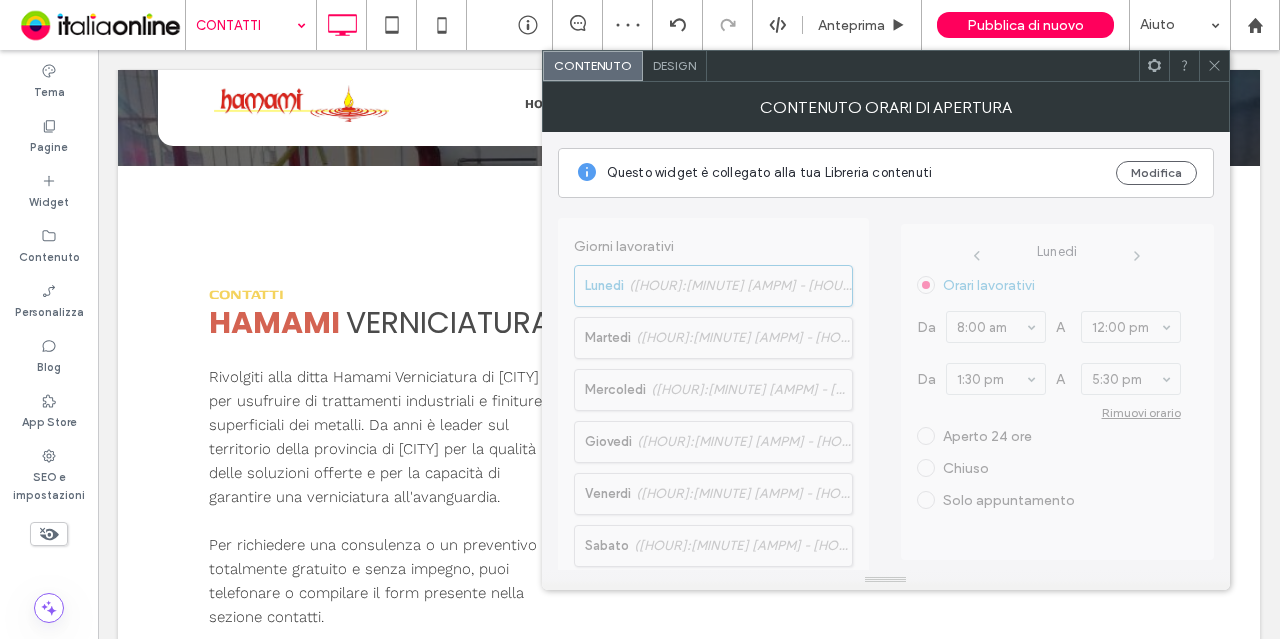 click at bounding box center [1214, 66] 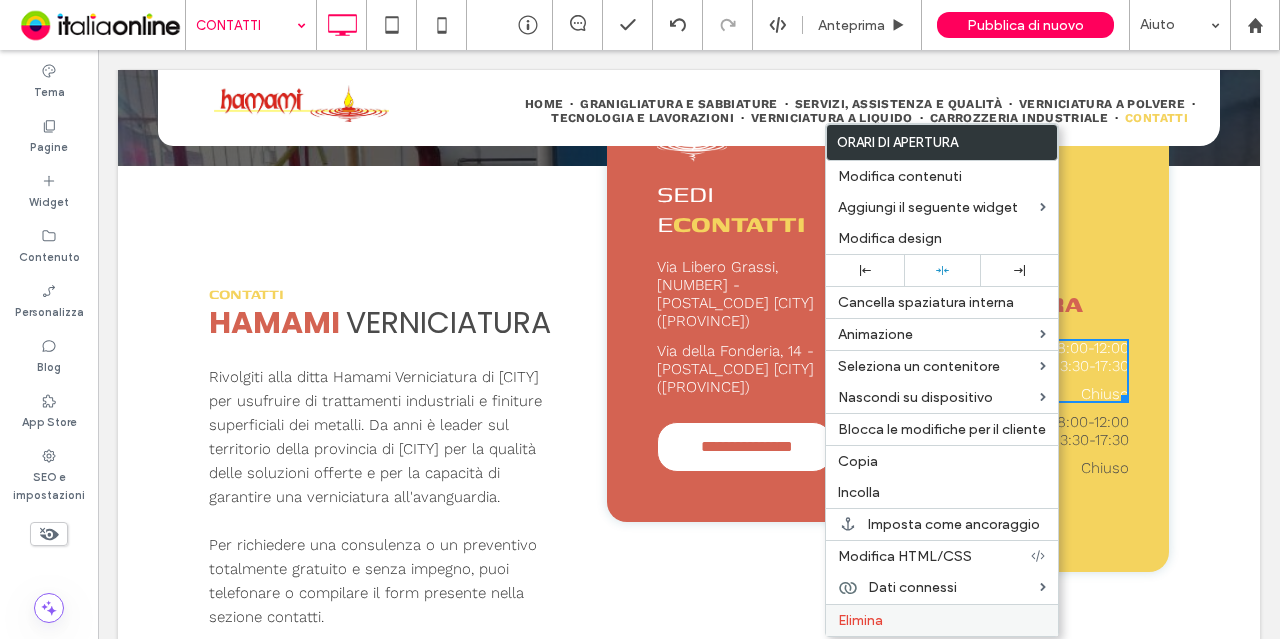 click on "Elimina" at bounding box center [860, 620] 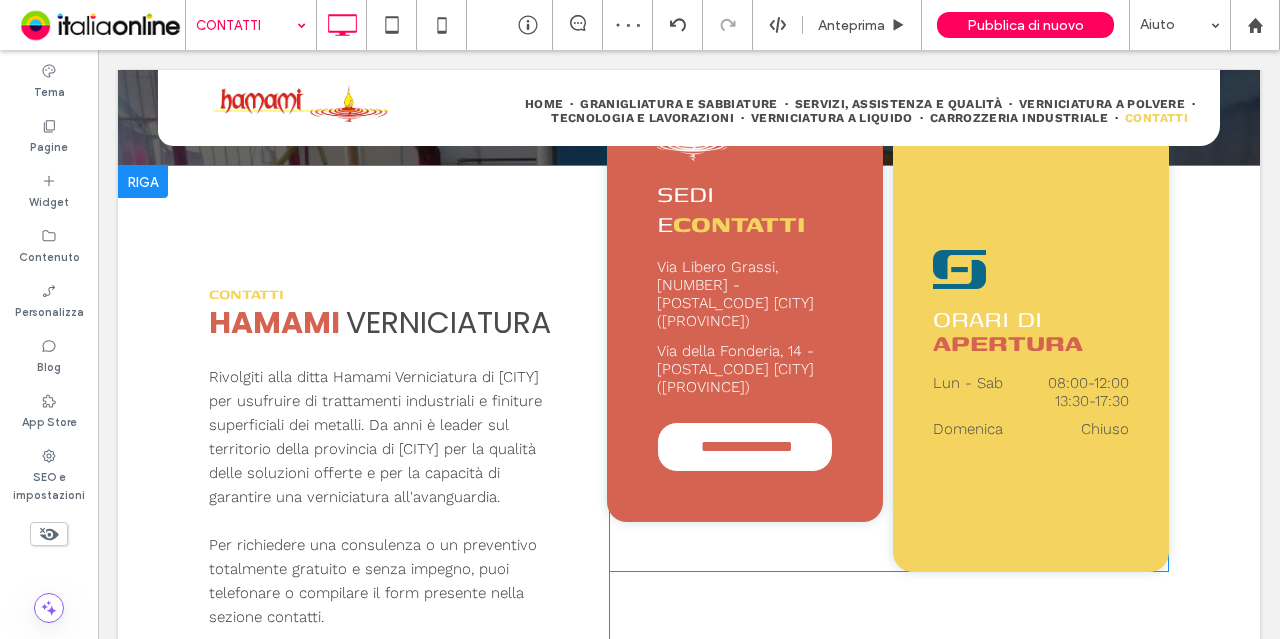 scroll, scrollTop: 544, scrollLeft: 0, axis: vertical 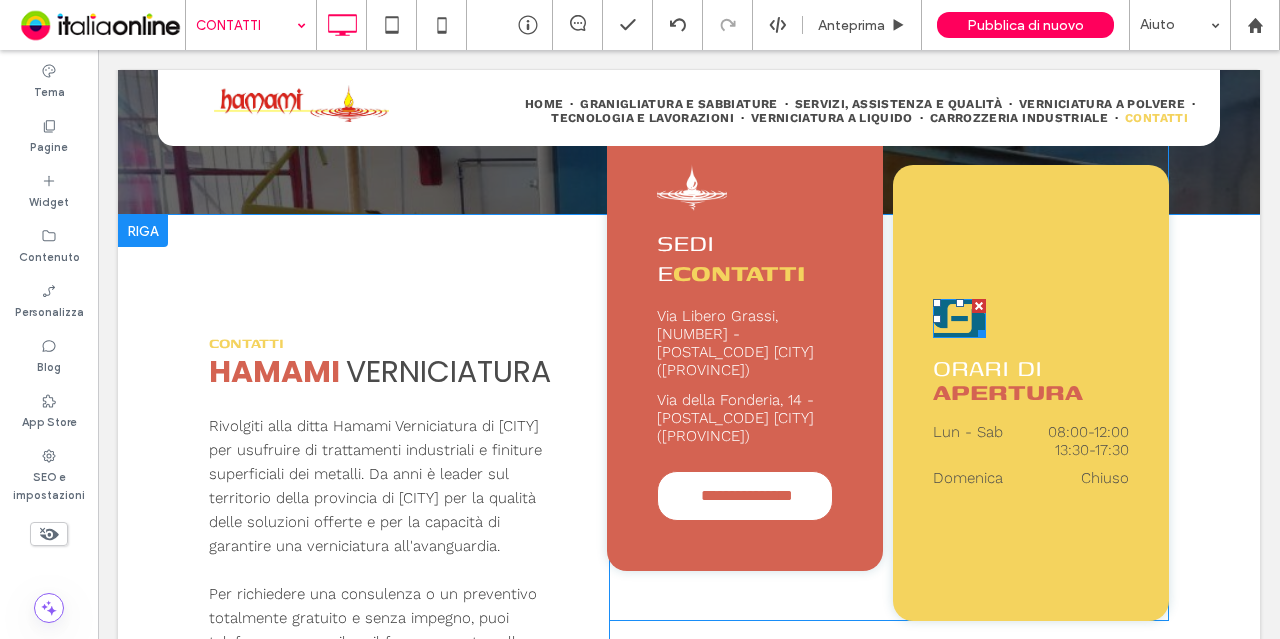 click at bounding box center (959, 318) 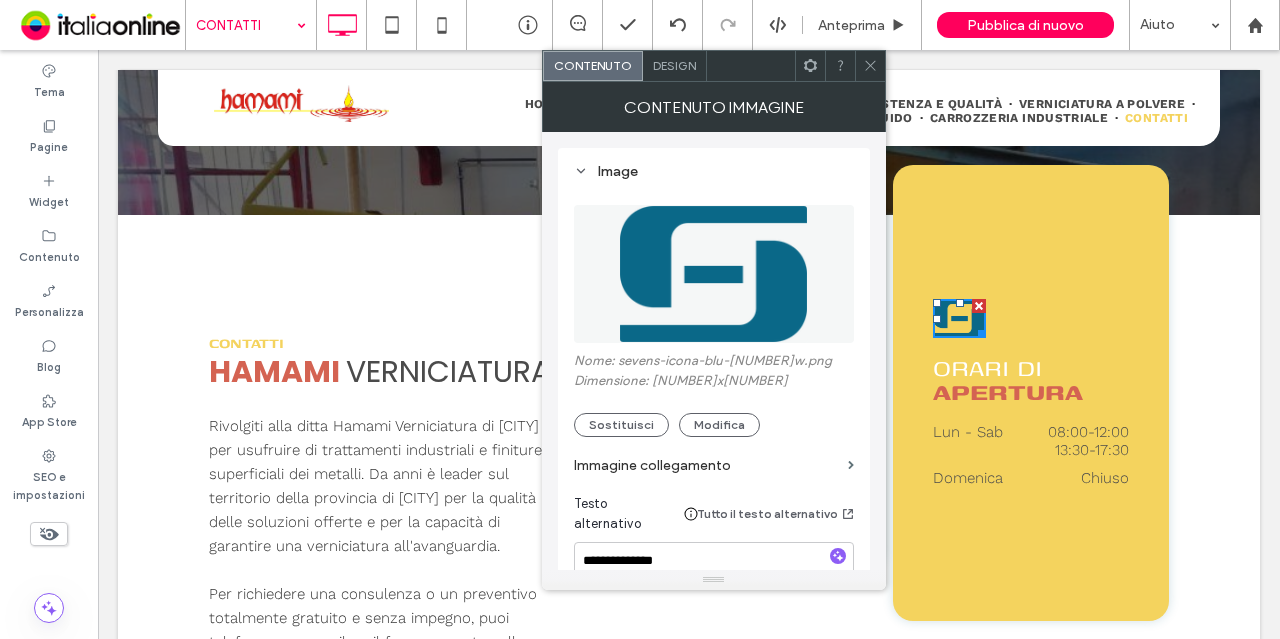 click at bounding box center (714, 274) 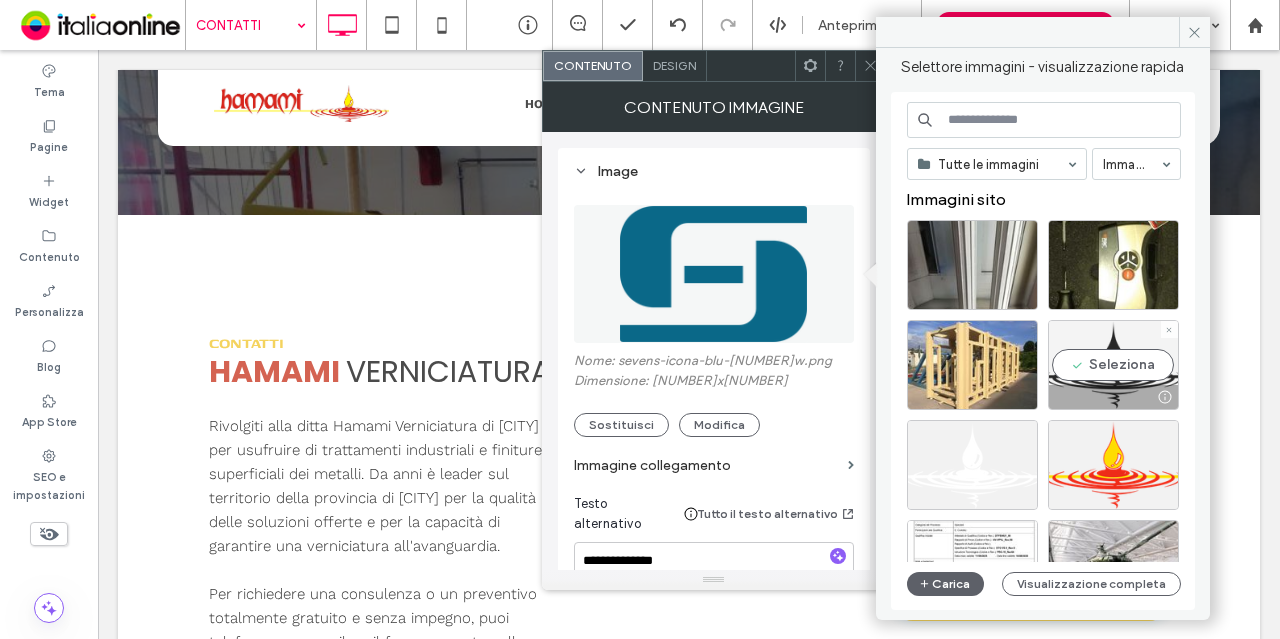 click on "Seleziona" at bounding box center (1113, 365) 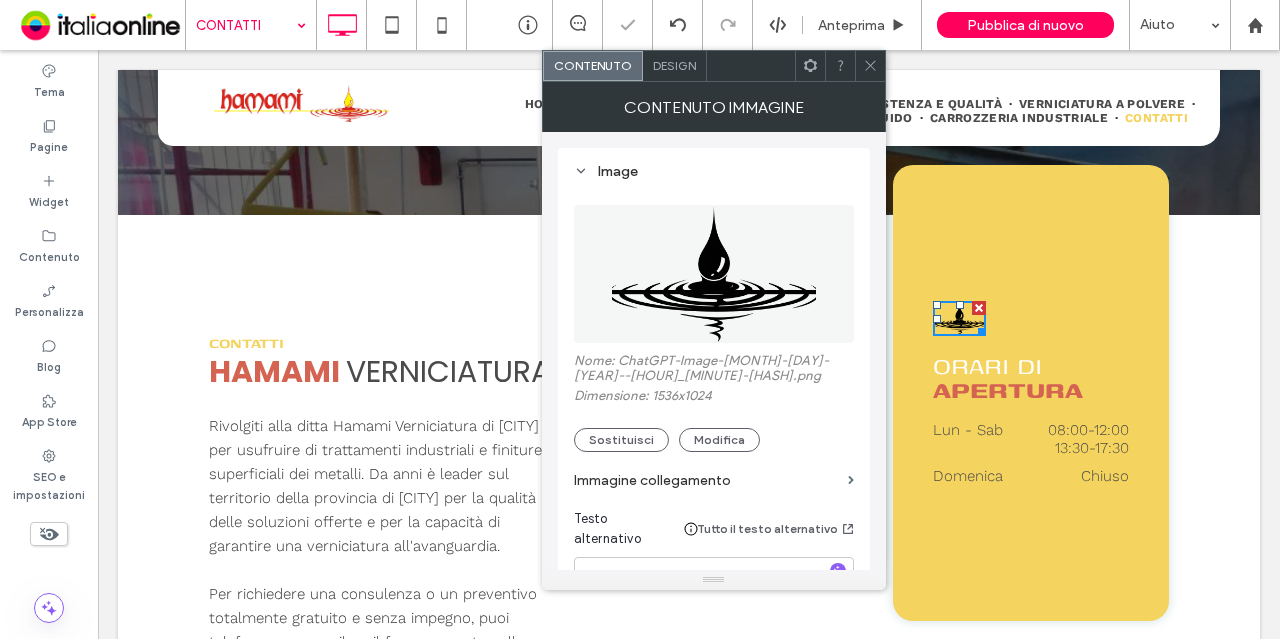 click on "Design" at bounding box center [674, 65] 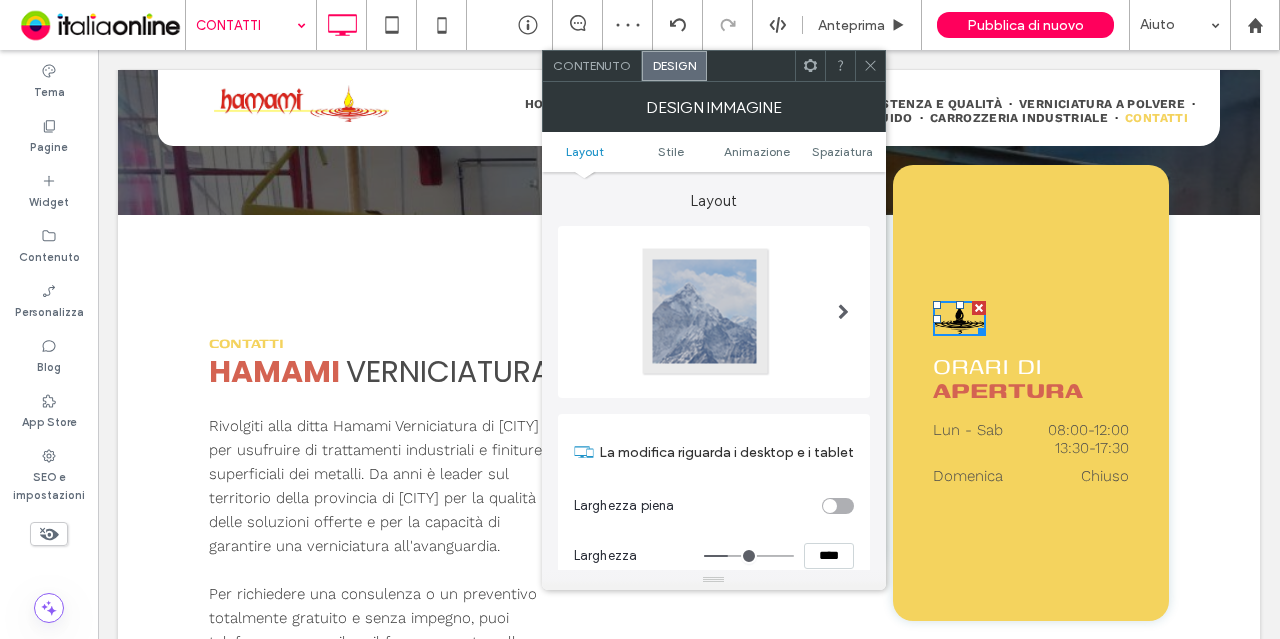 click on "****" at bounding box center [829, 556] 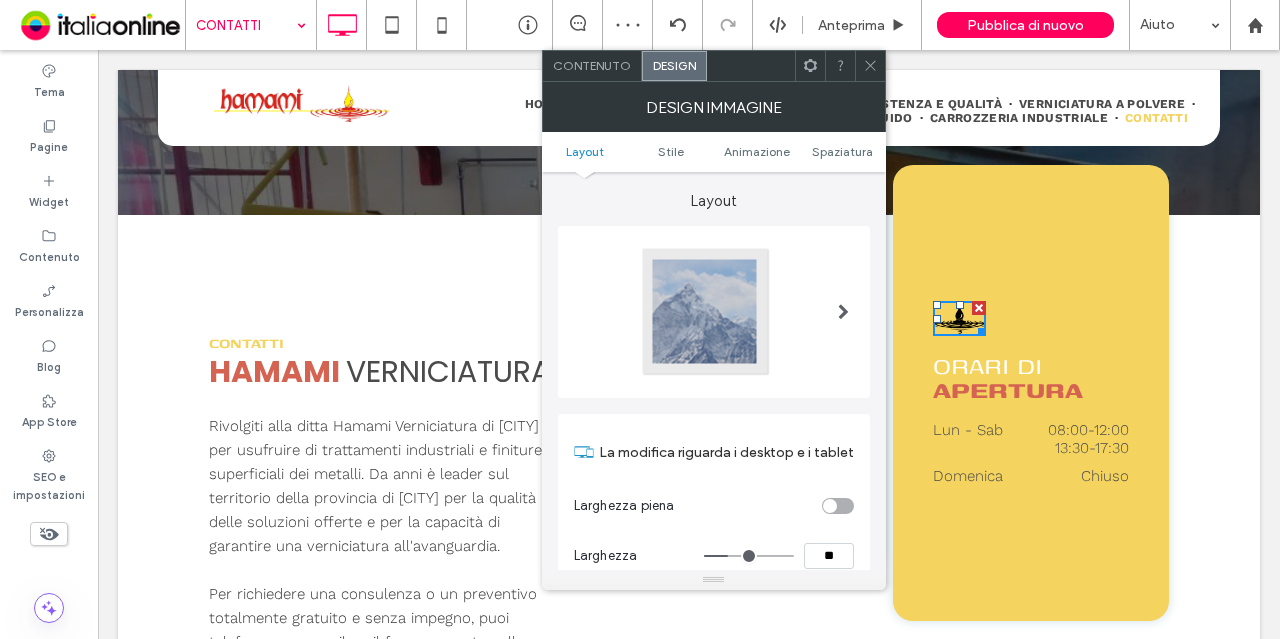type on "****" 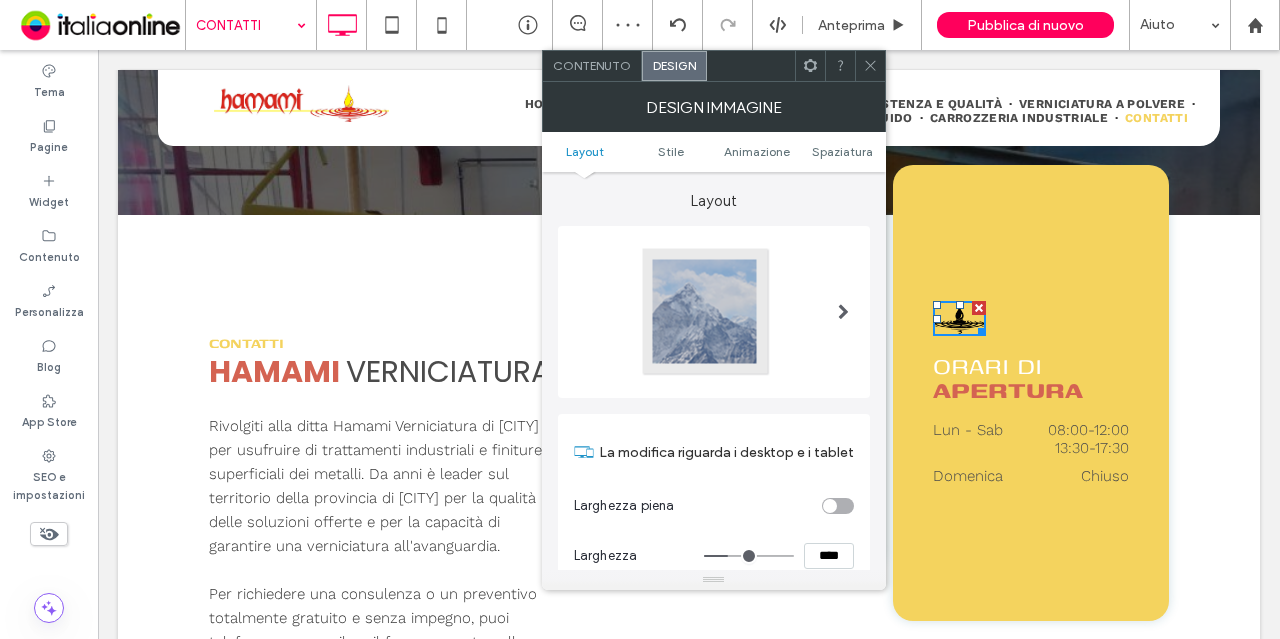 type on "**" 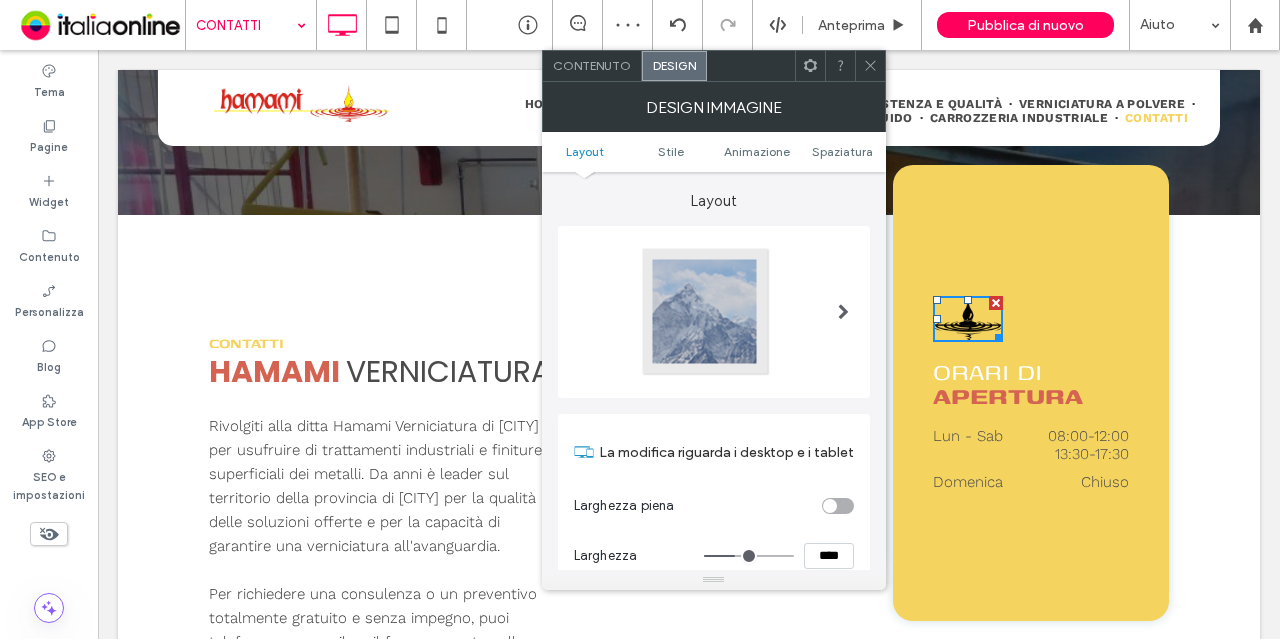 click at bounding box center [870, 66] 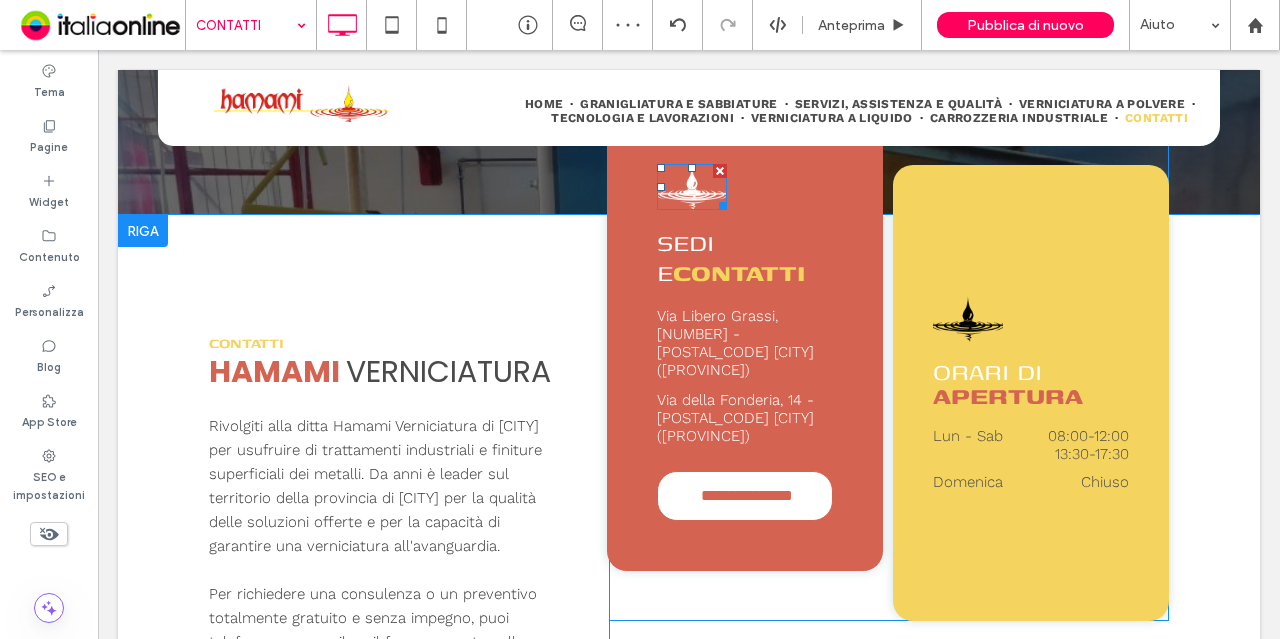 click at bounding box center [692, 187] 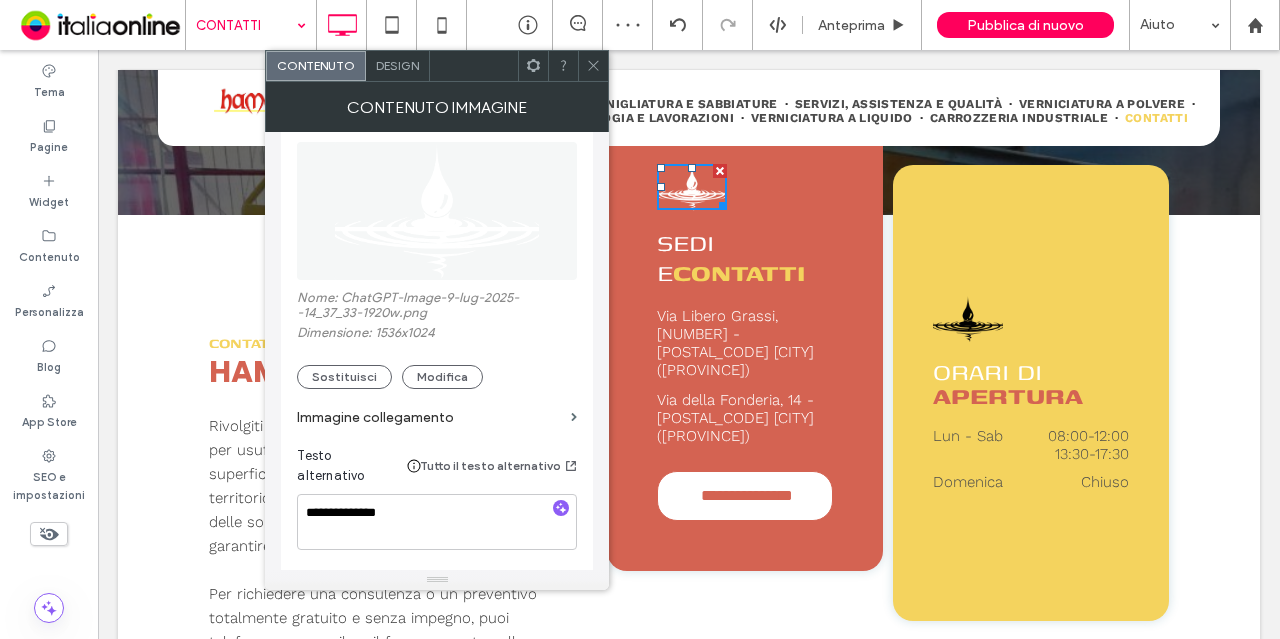 scroll, scrollTop: 0, scrollLeft: 0, axis: both 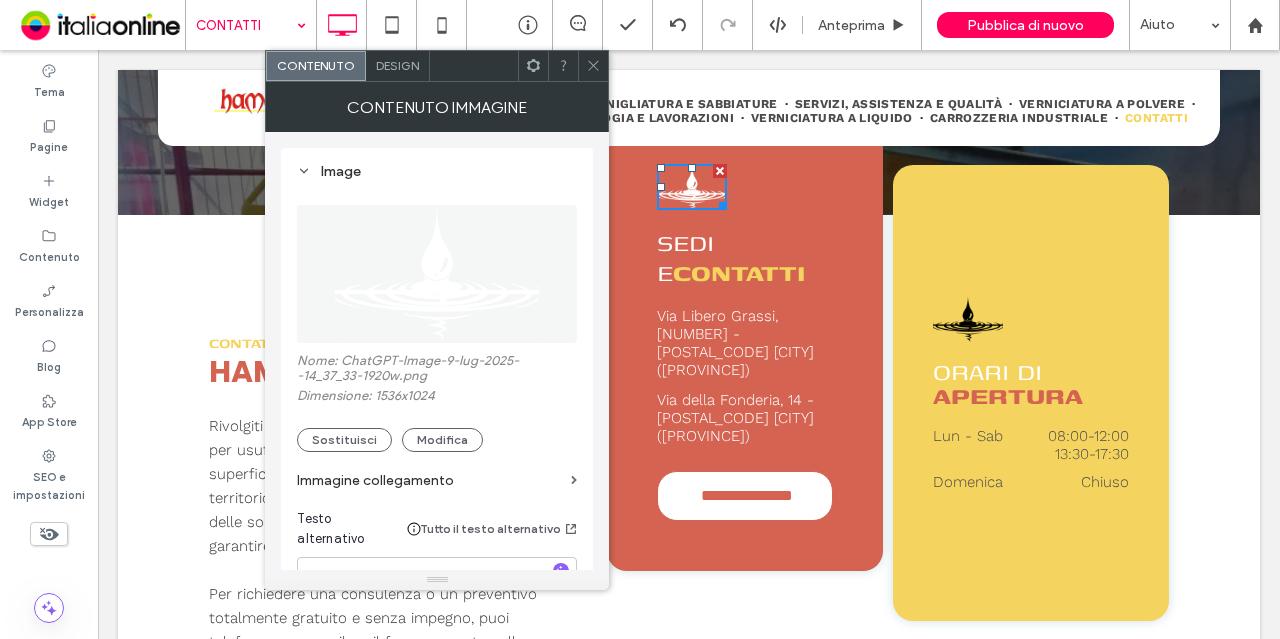 click on "Design" at bounding box center (397, 65) 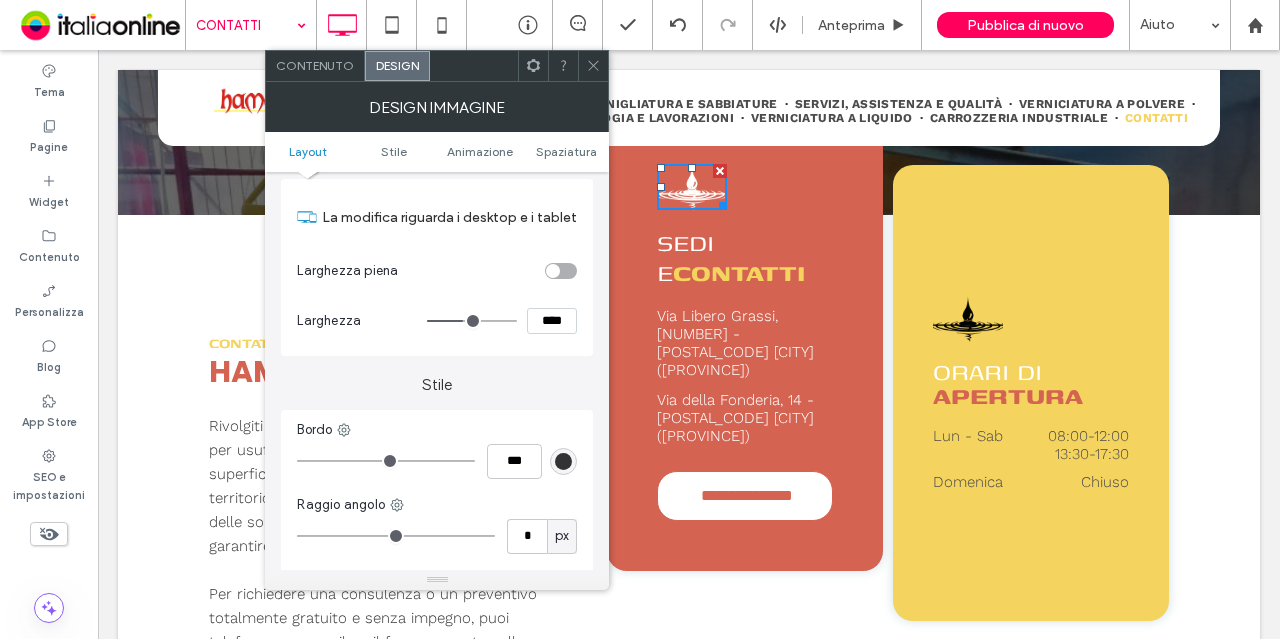 scroll, scrollTop: 0, scrollLeft: 0, axis: both 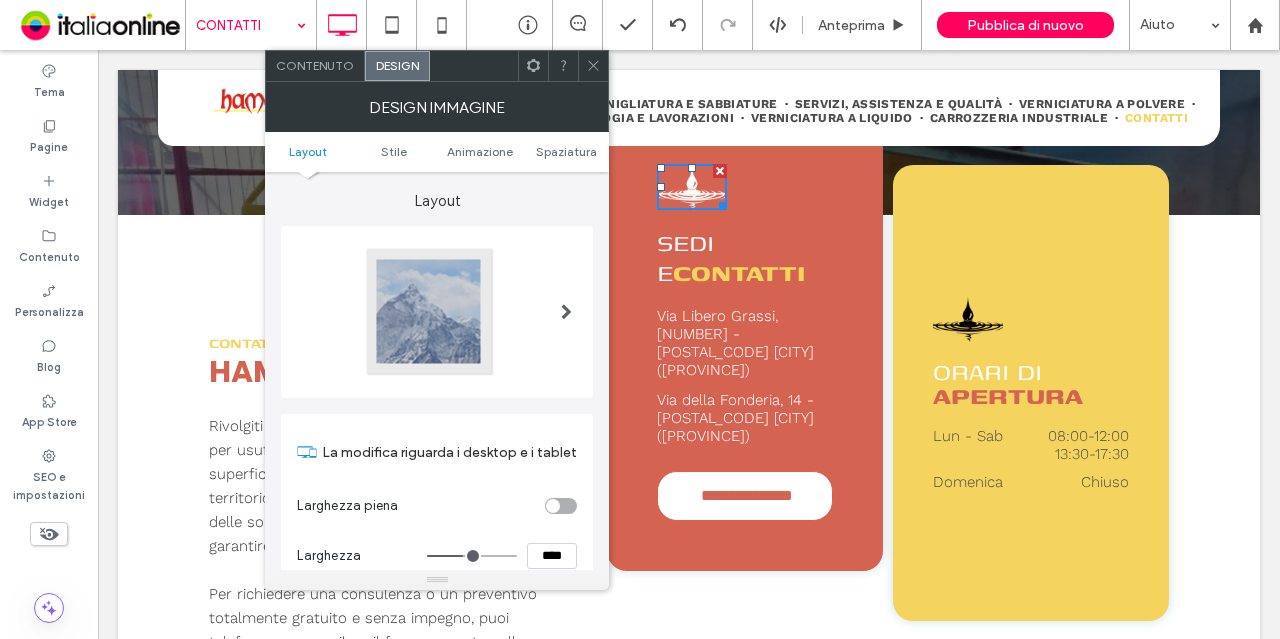 click on "Contenuto" at bounding box center [315, 65] 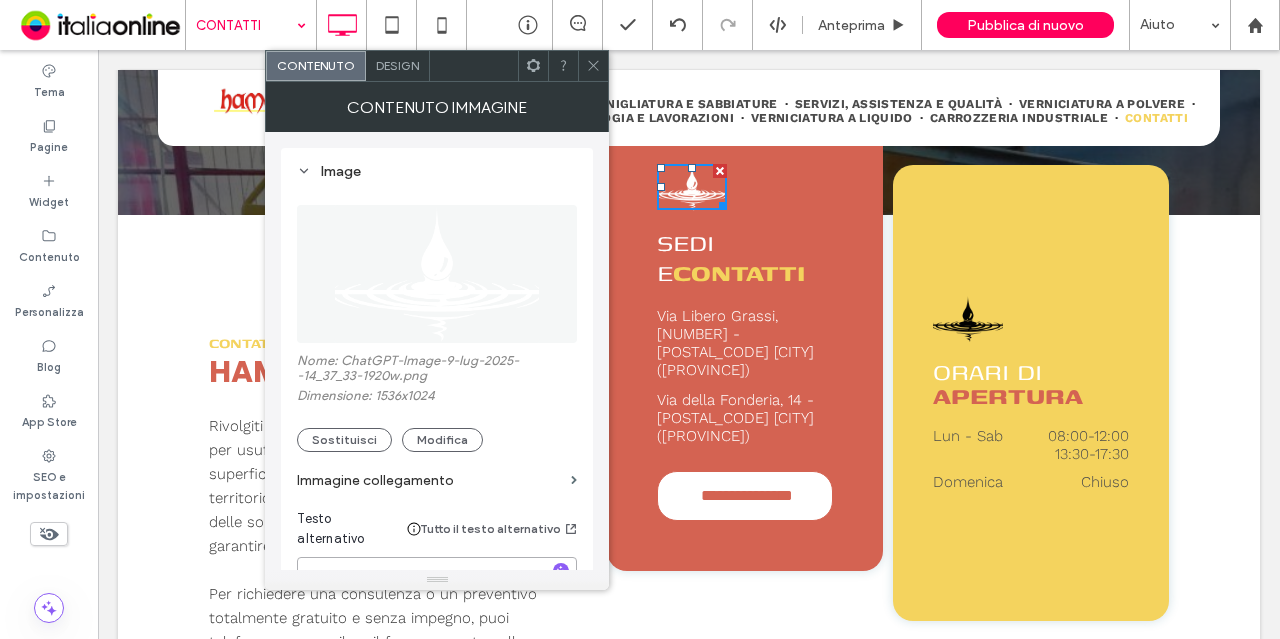 click on "**********" at bounding box center [437, 585] 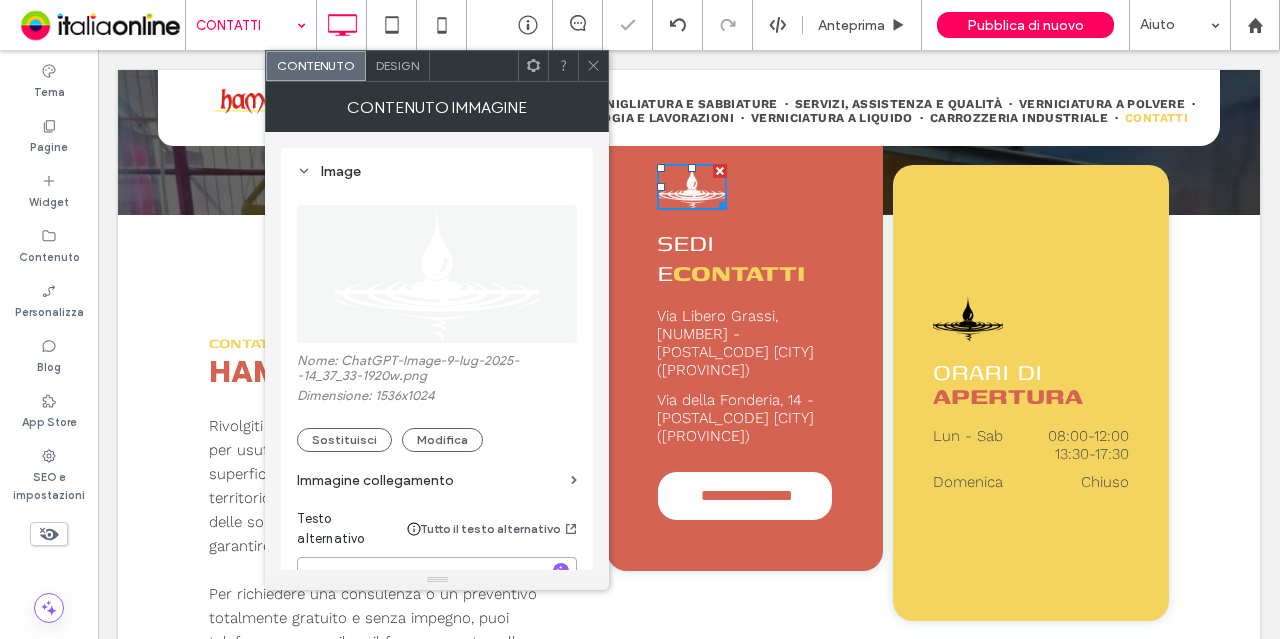 type on "*" 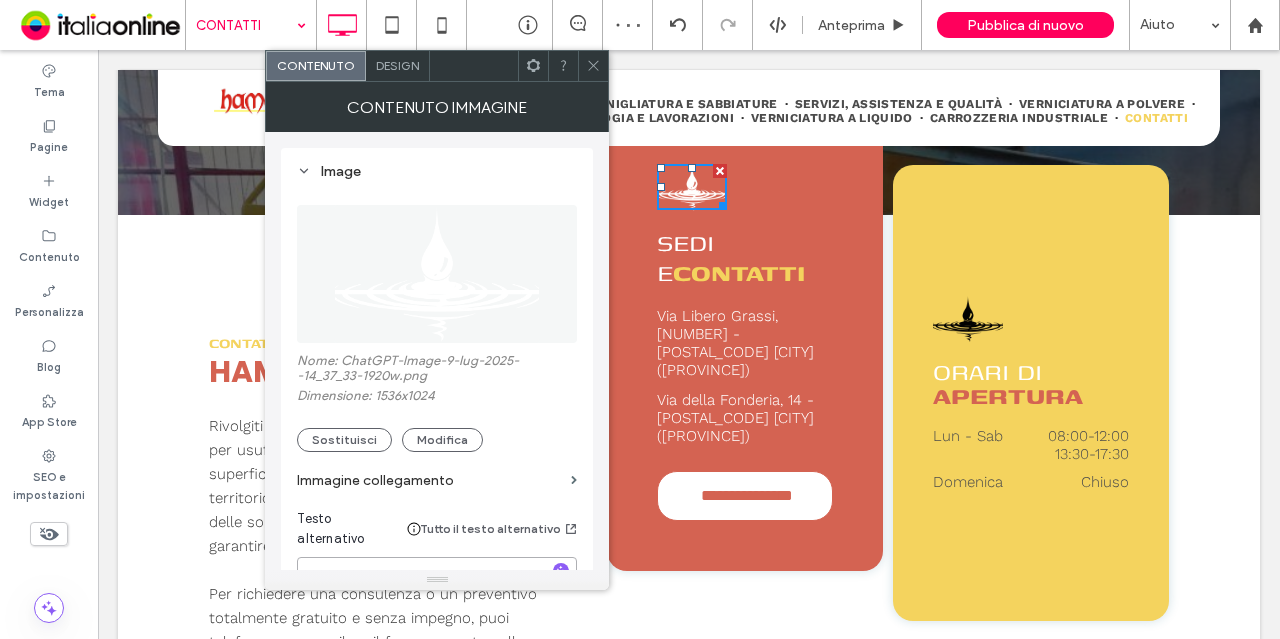 type on "**********" 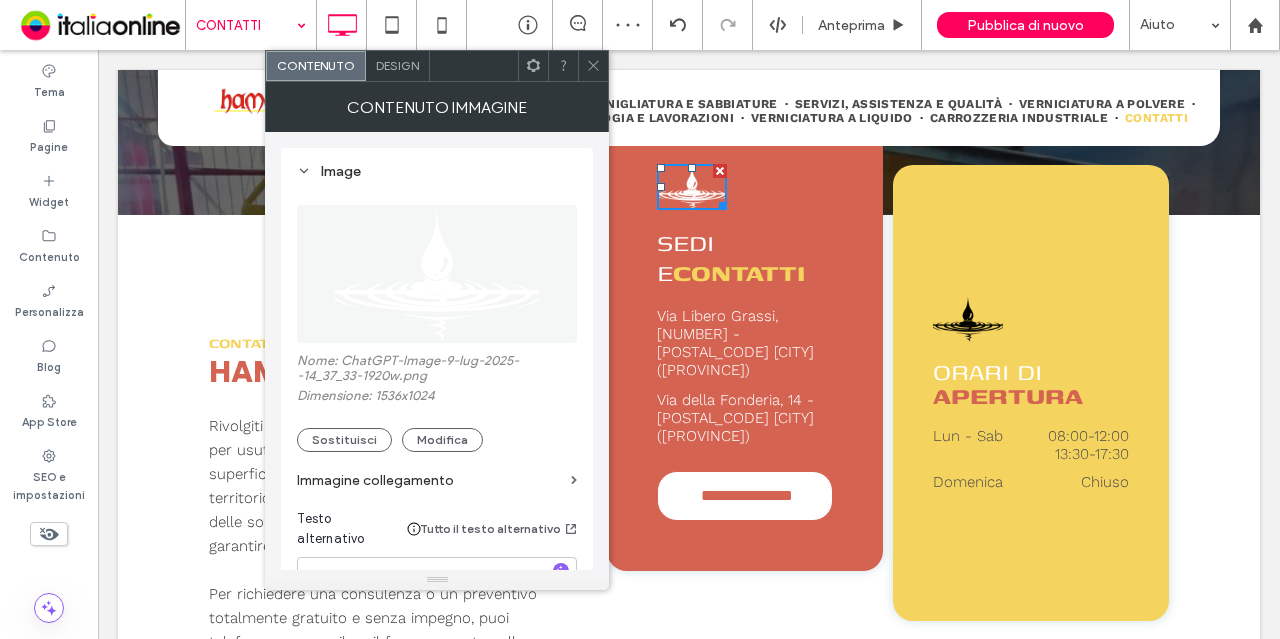 click 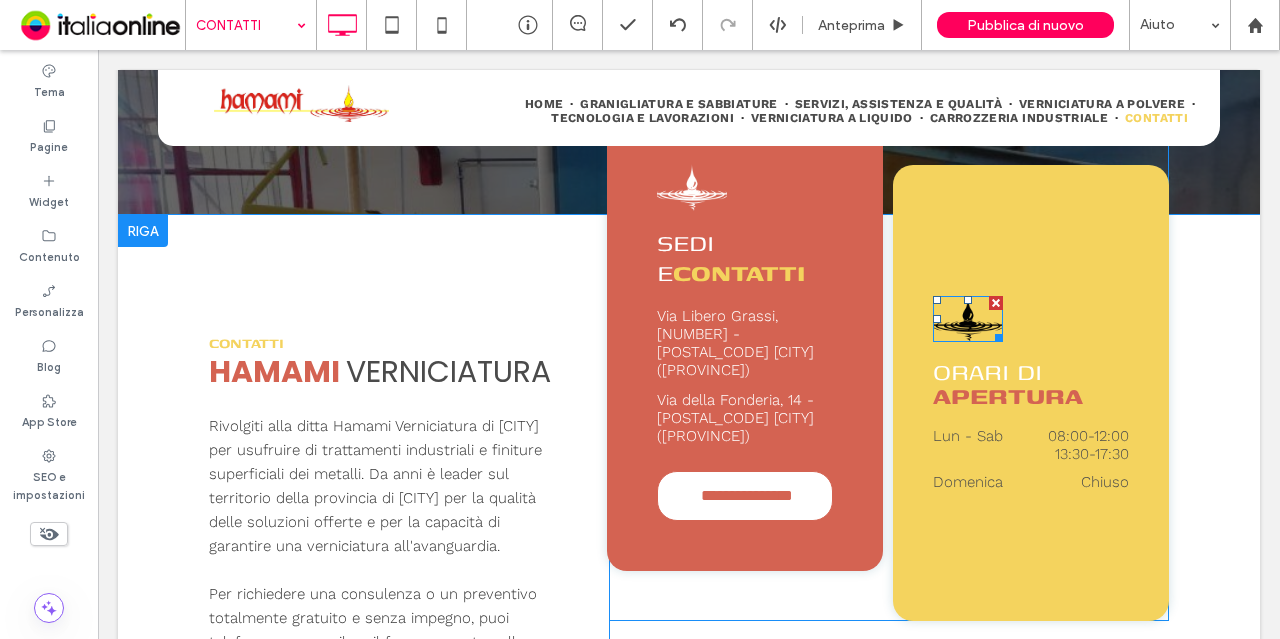 click at bounding box center (968, 319) 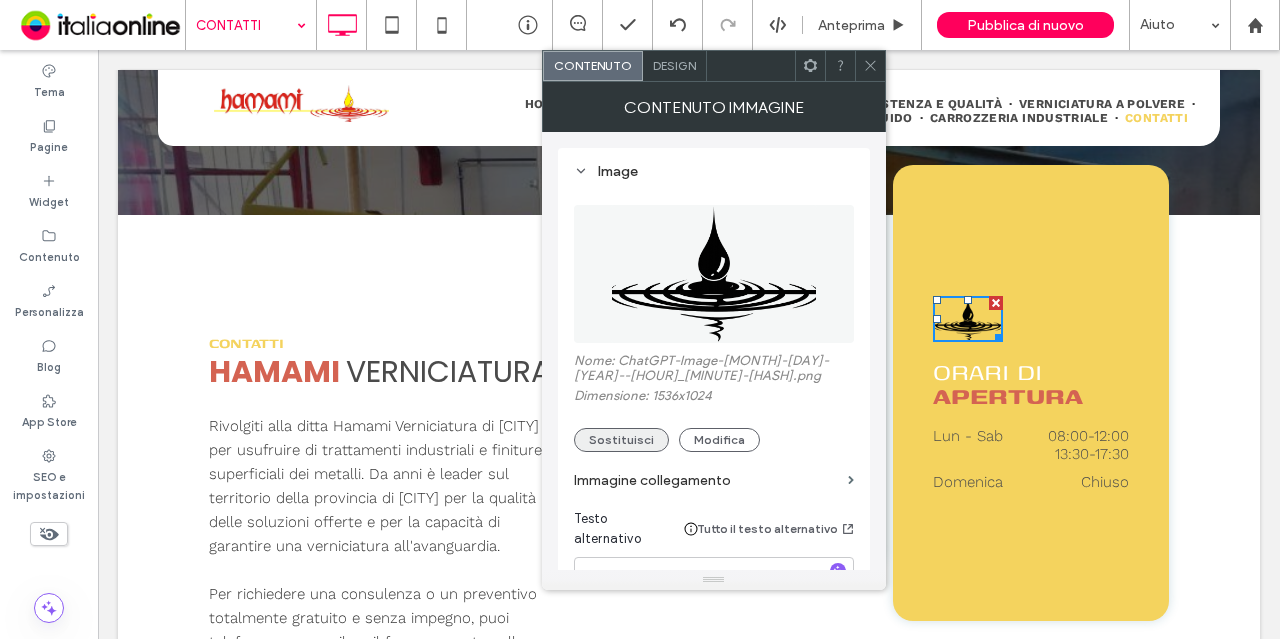 scroll, scrollTop: 123, scrollLeft: 0, axis: vertical 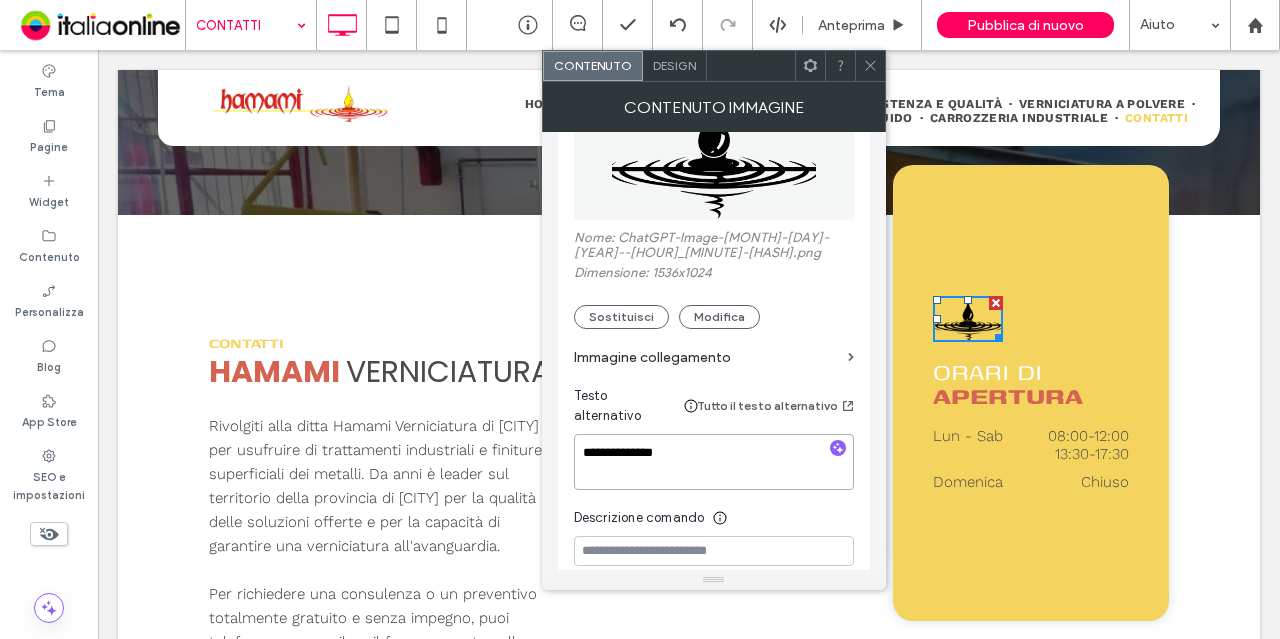 click on "**********" at bounding box center (714, 462) 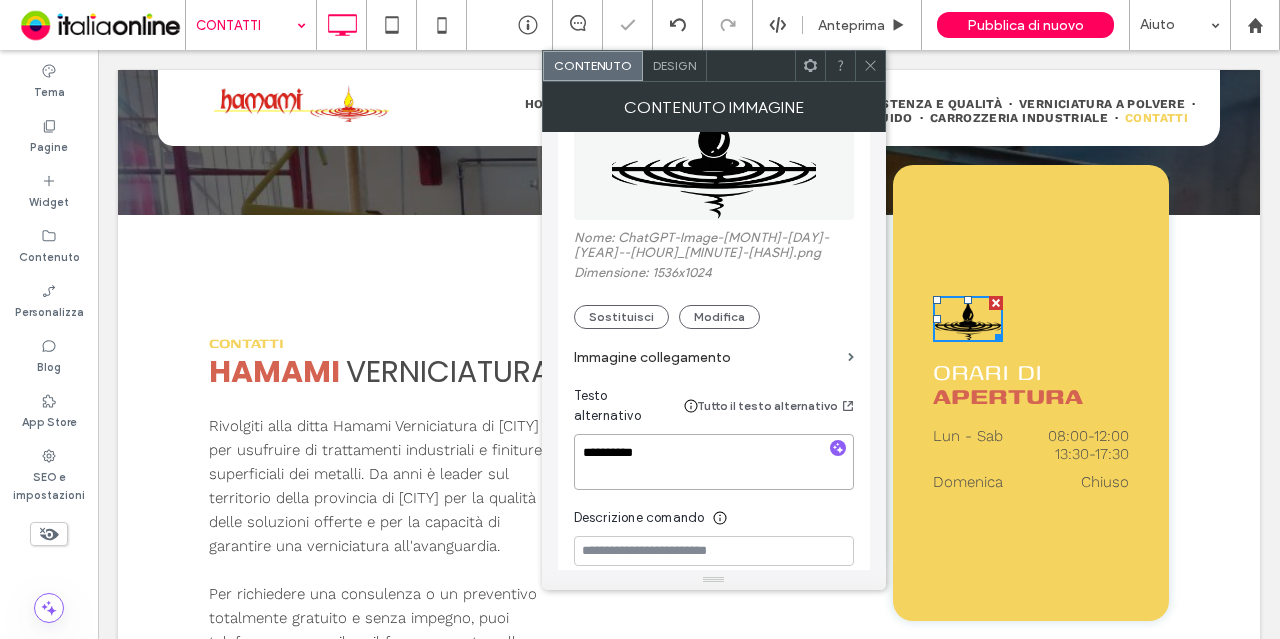 type on "**********" 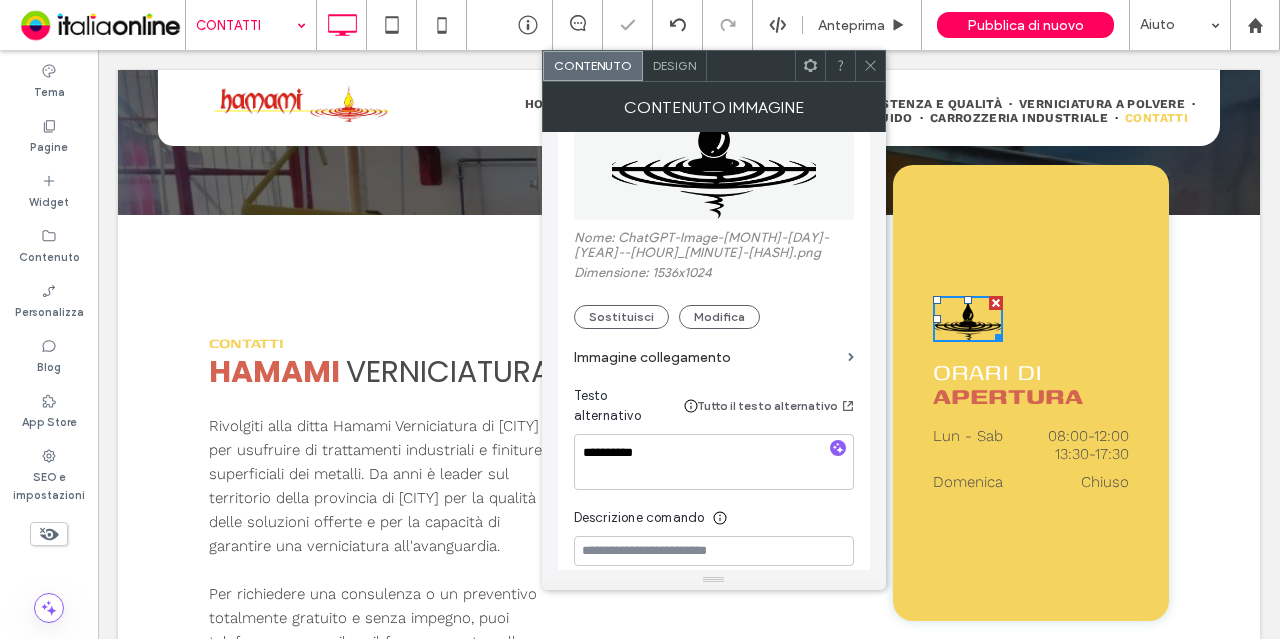 click 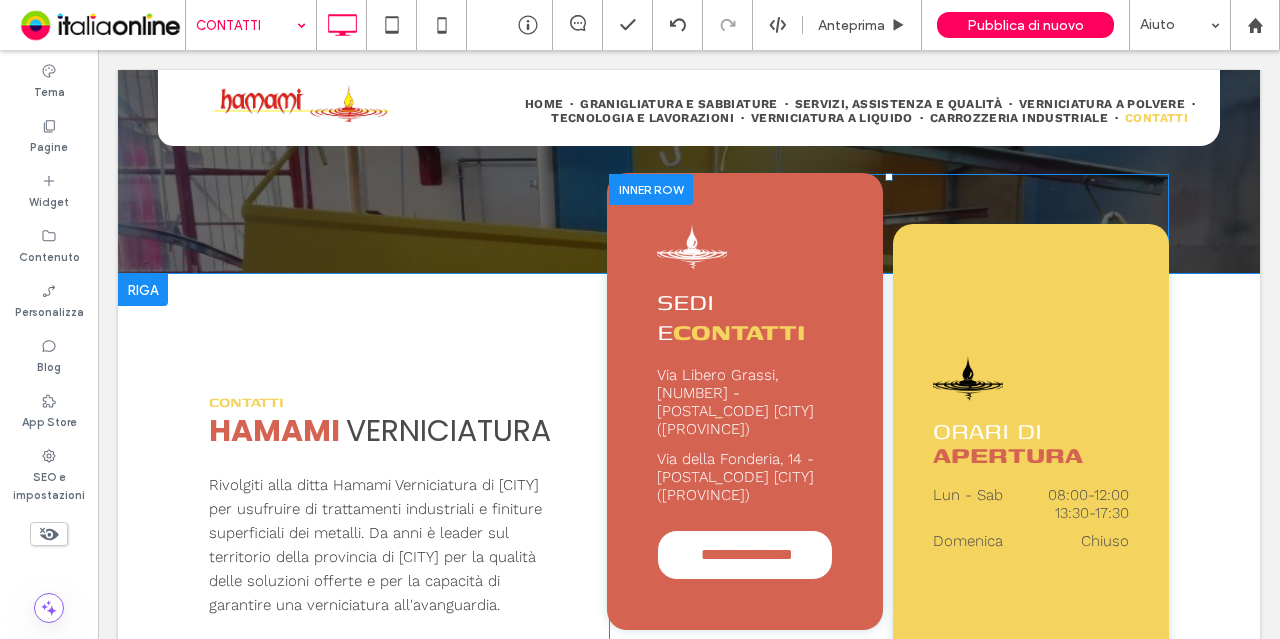 scroll, scrollTop: 481, scrollLeft: 0, axis: vertical 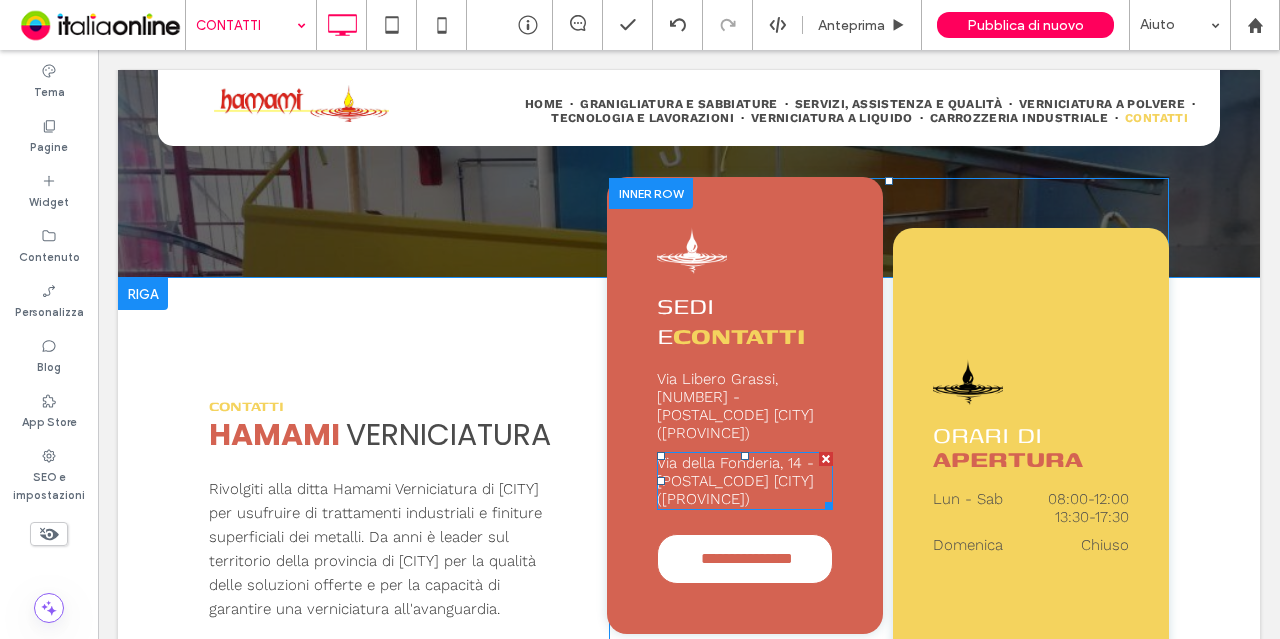 click on "Via della Fonderia, 14 - [POSTAL_CODE] [CITY] ([PROVINCE])" at bounding box center [735, 481] 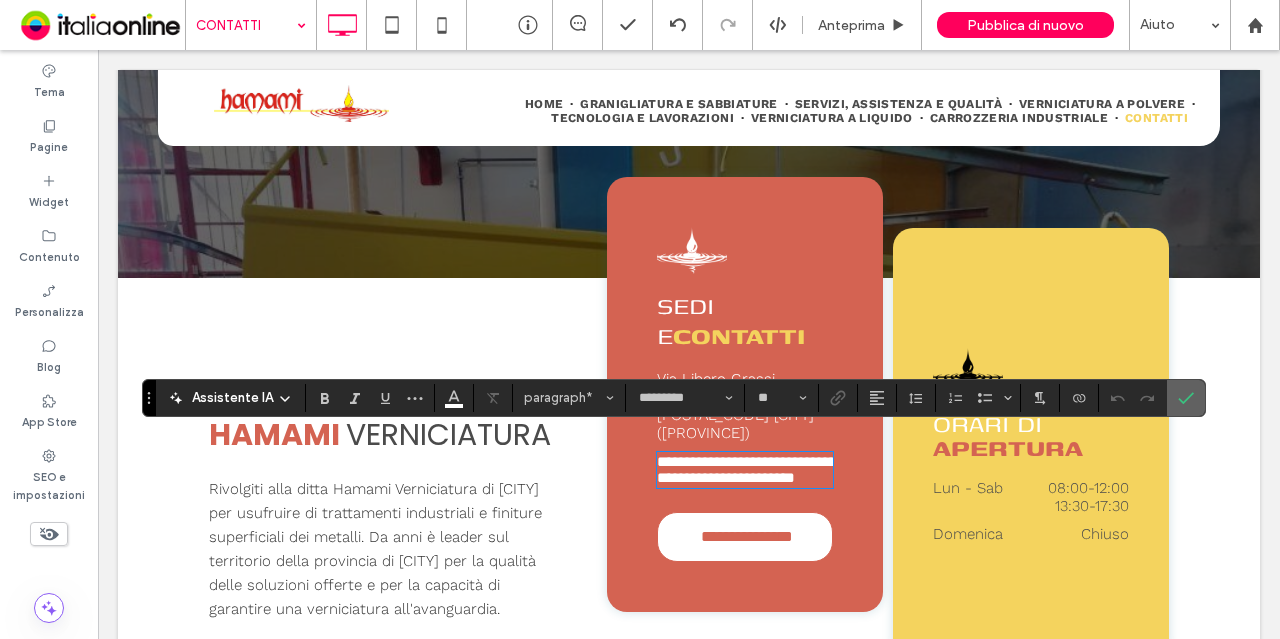 click at bounding box center [1186, 398] 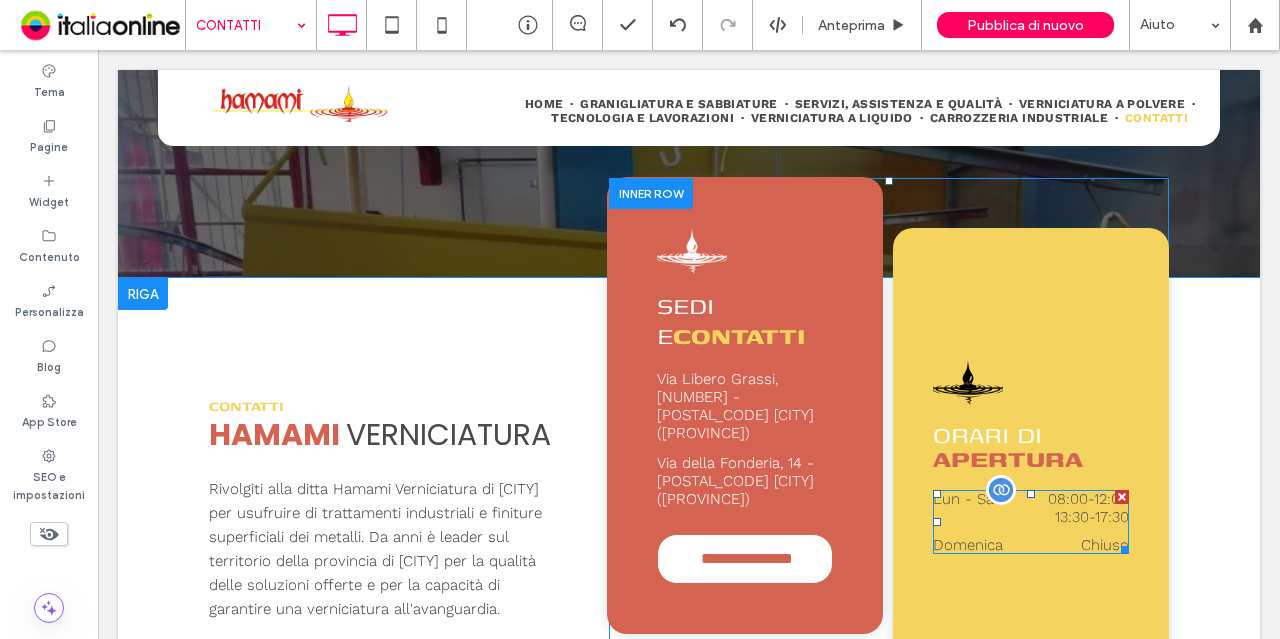 click on "[HOUR]:[MINUTE]
-  [HOUR]:[MINUTE]" at bounding box center (1071, 517) 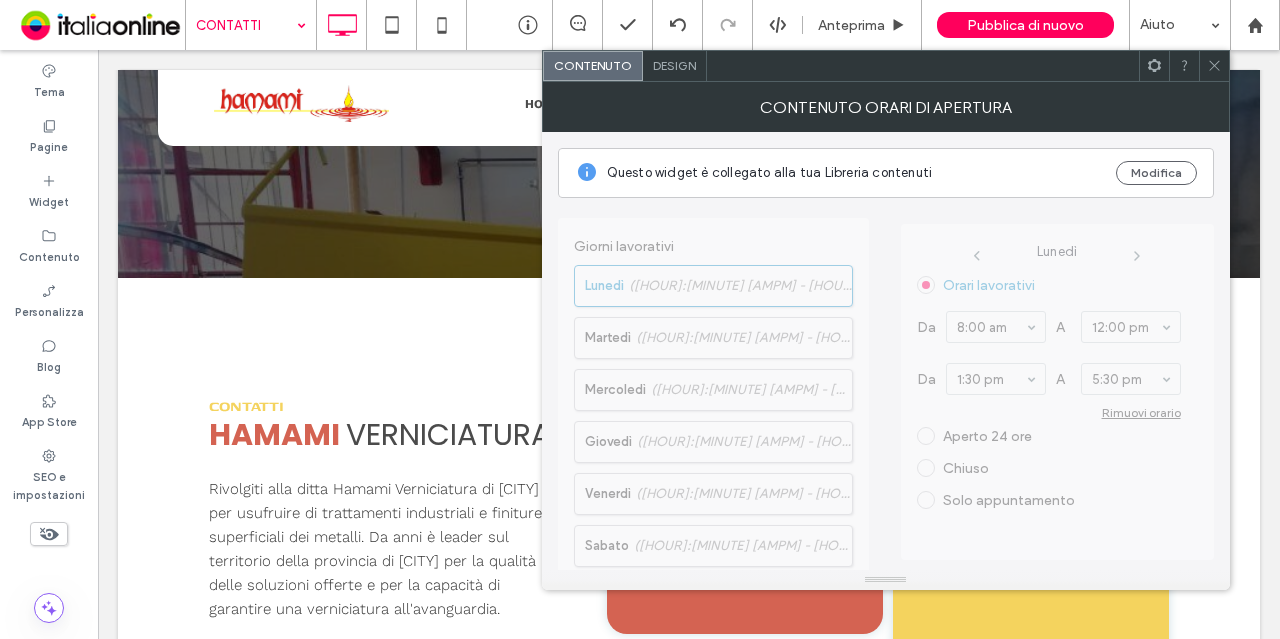 click on "Design" at bounding box center (674, 65) 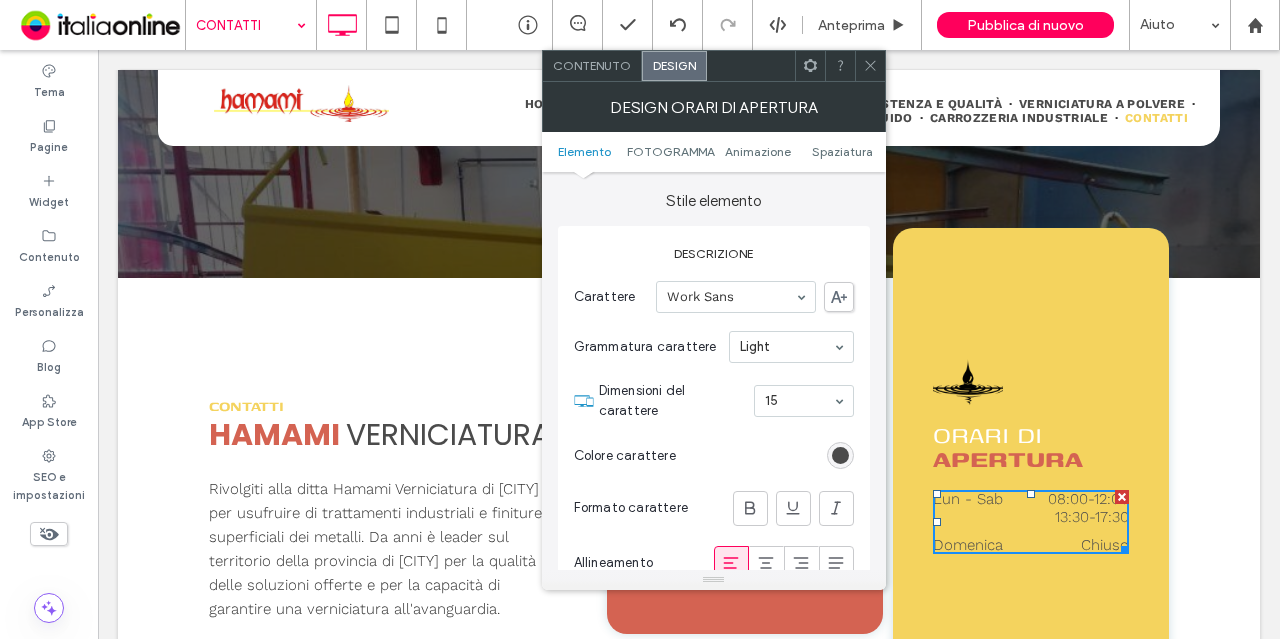 click 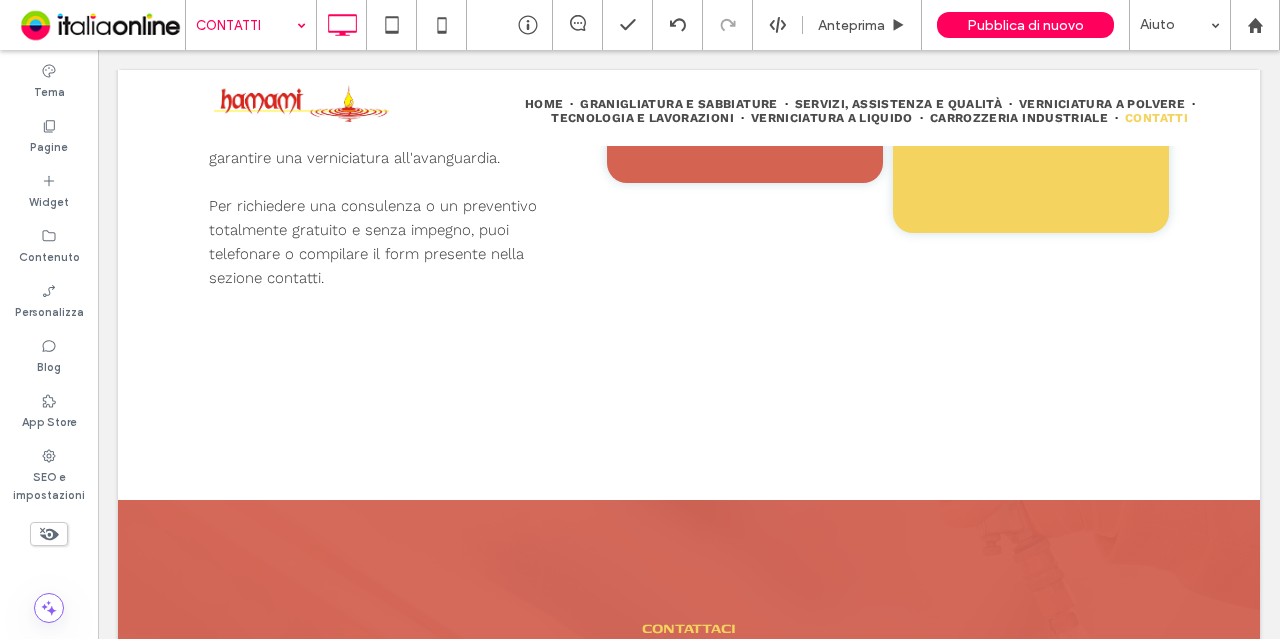 scroll, scrollTop: 930, scrollLeft: 0, axis: vertical 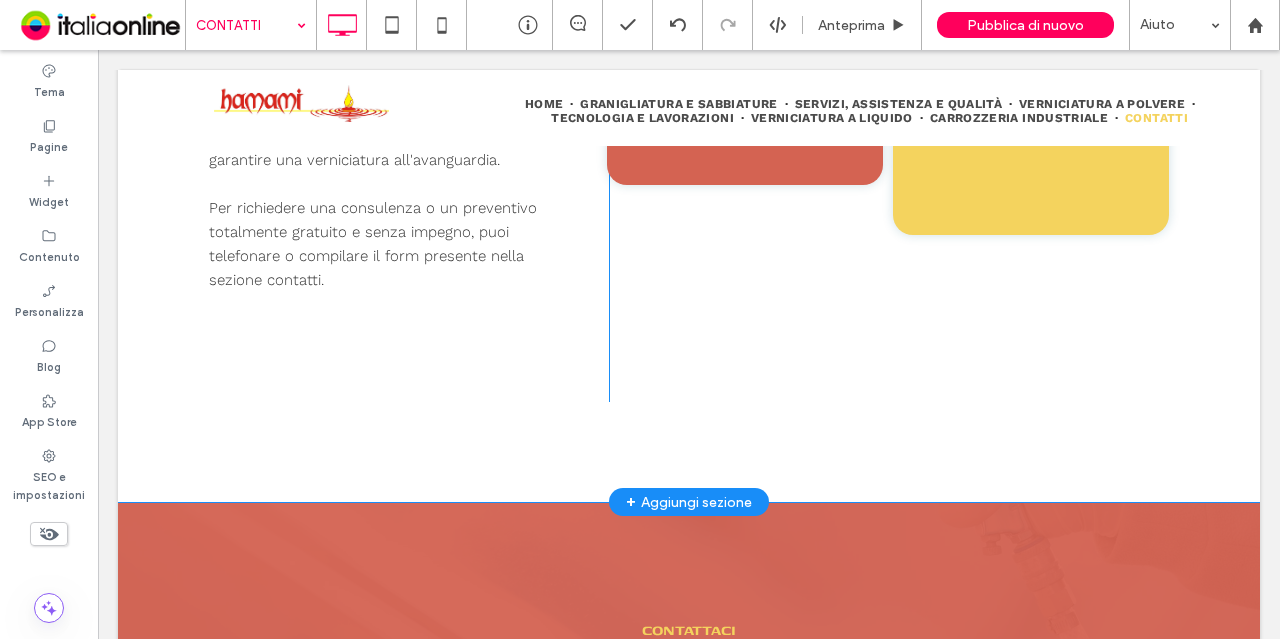 click on "**********" at bounding box center (689, 165) 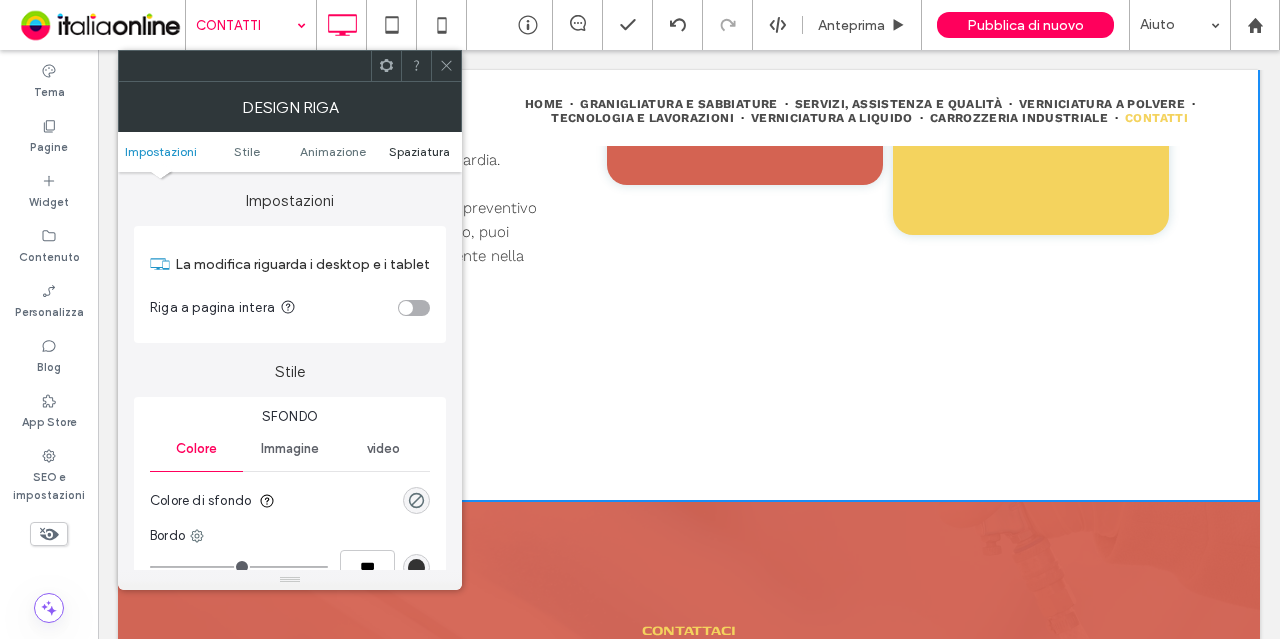 click on "Spaziatura" at bounding box center [419, 151] 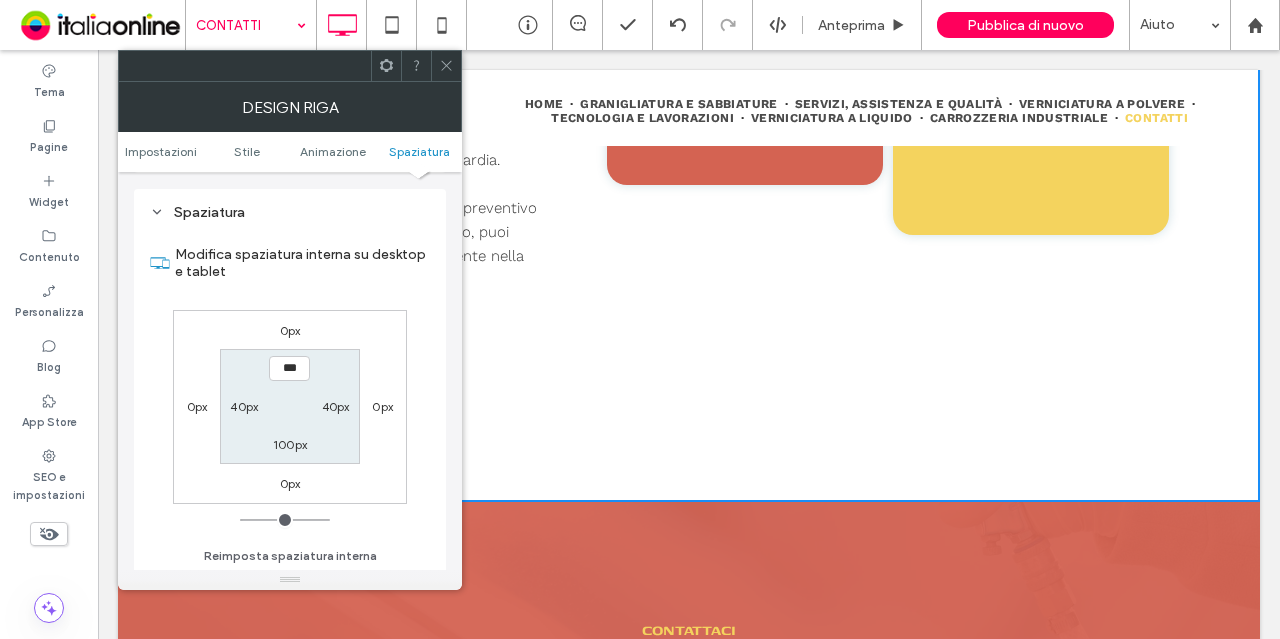 scroll, scrollTop: 565, scrollLeft: 0, axis: vertical 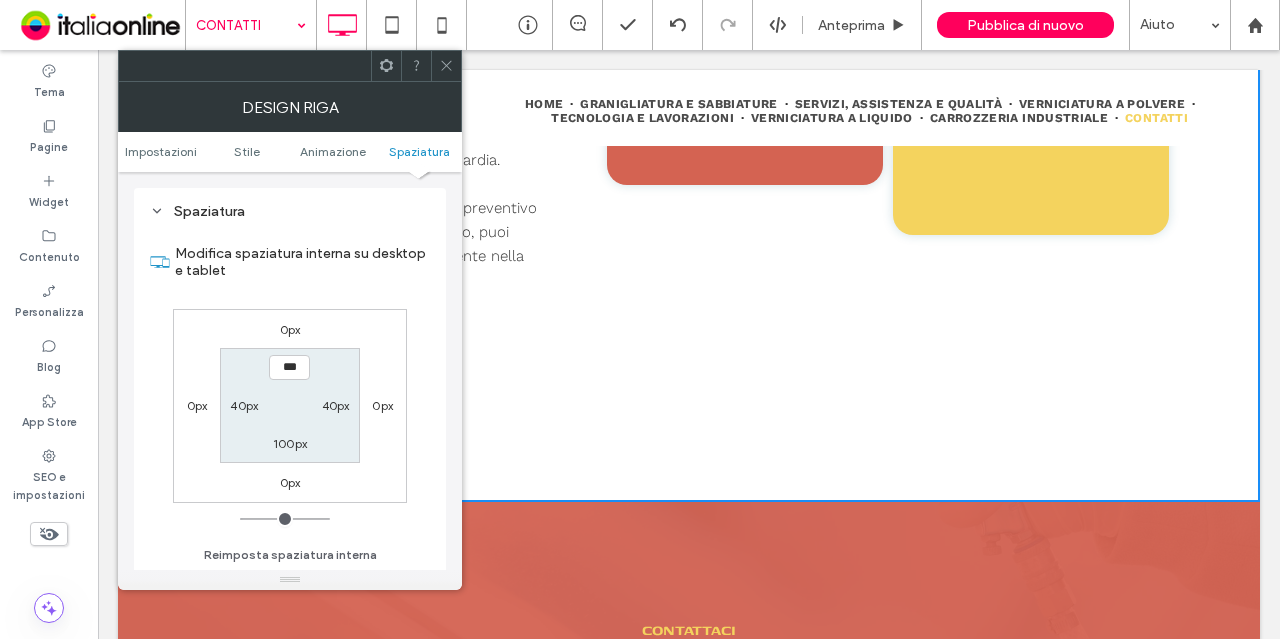 click on "100px" at bounding box center [290, 443] 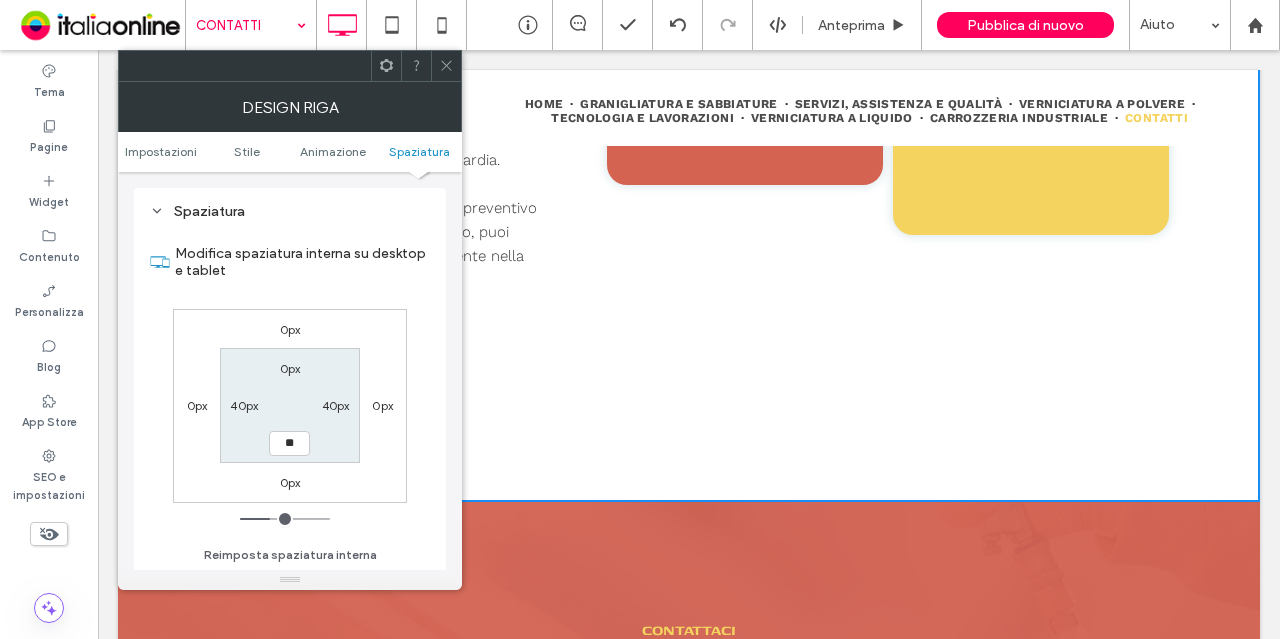 type on "**" 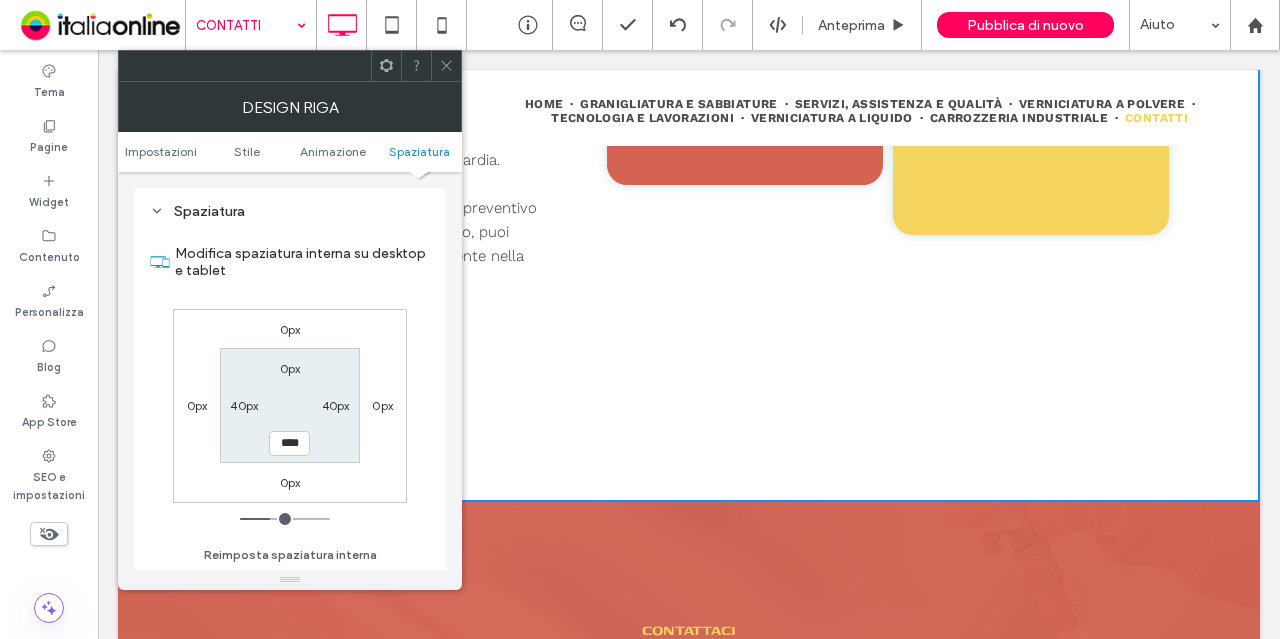 scroll, scrollTop: 880, scrollLeft: 0, axis: vertical 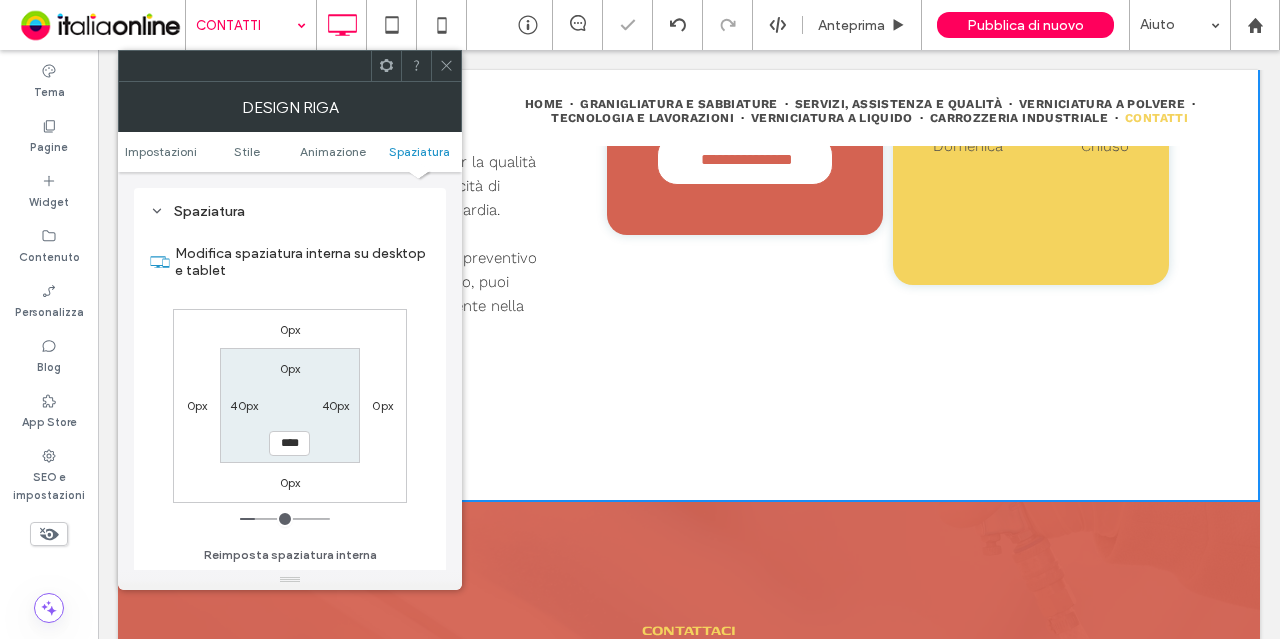 click 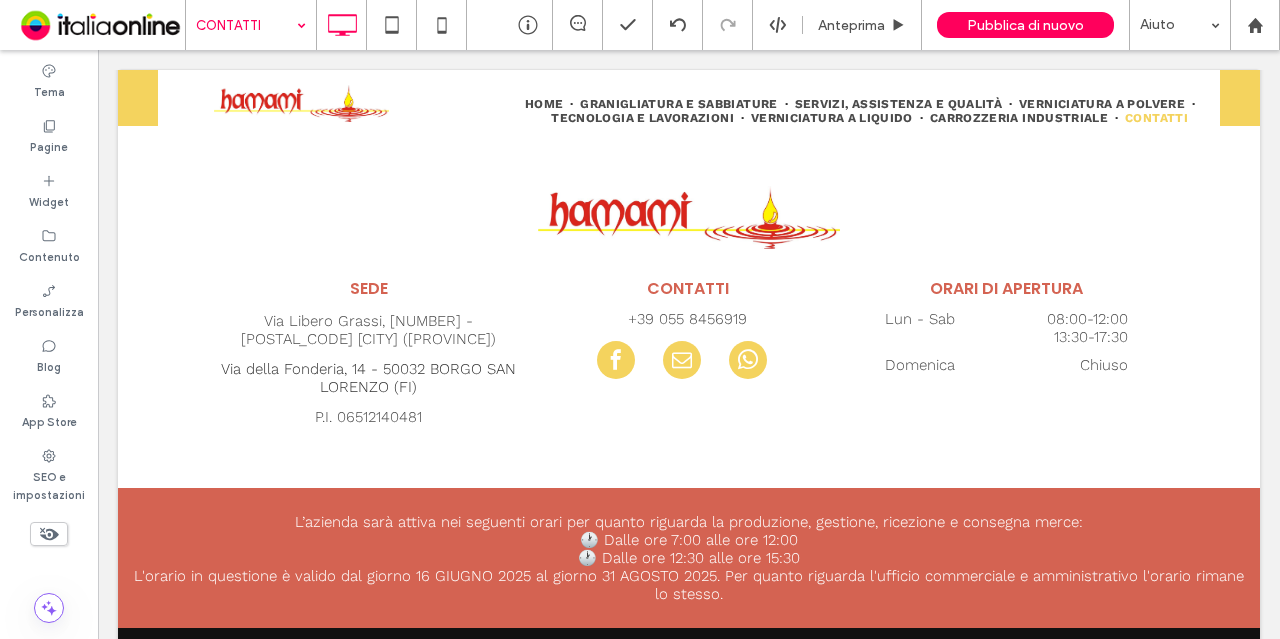 scroll, scrollTop: 2719, scrollLeft: 0, axis: vertical 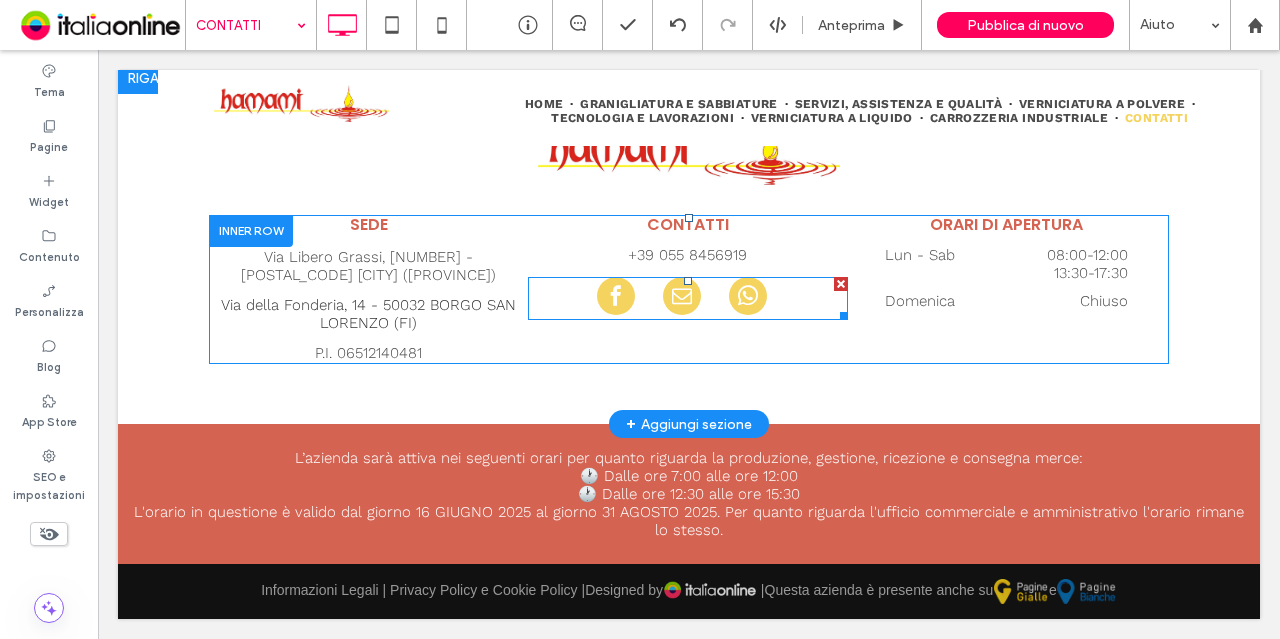 click at bounding box center (682, 298) 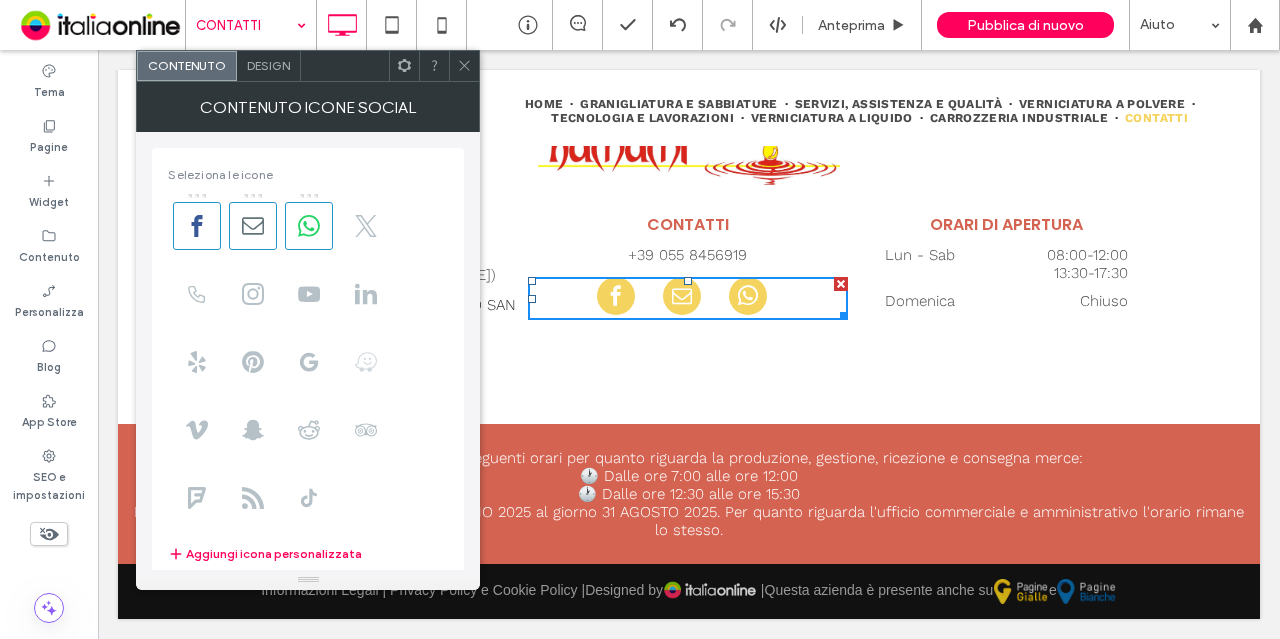 scroll, scrollTop: 352, scrollLeft: 0, axis: vertical 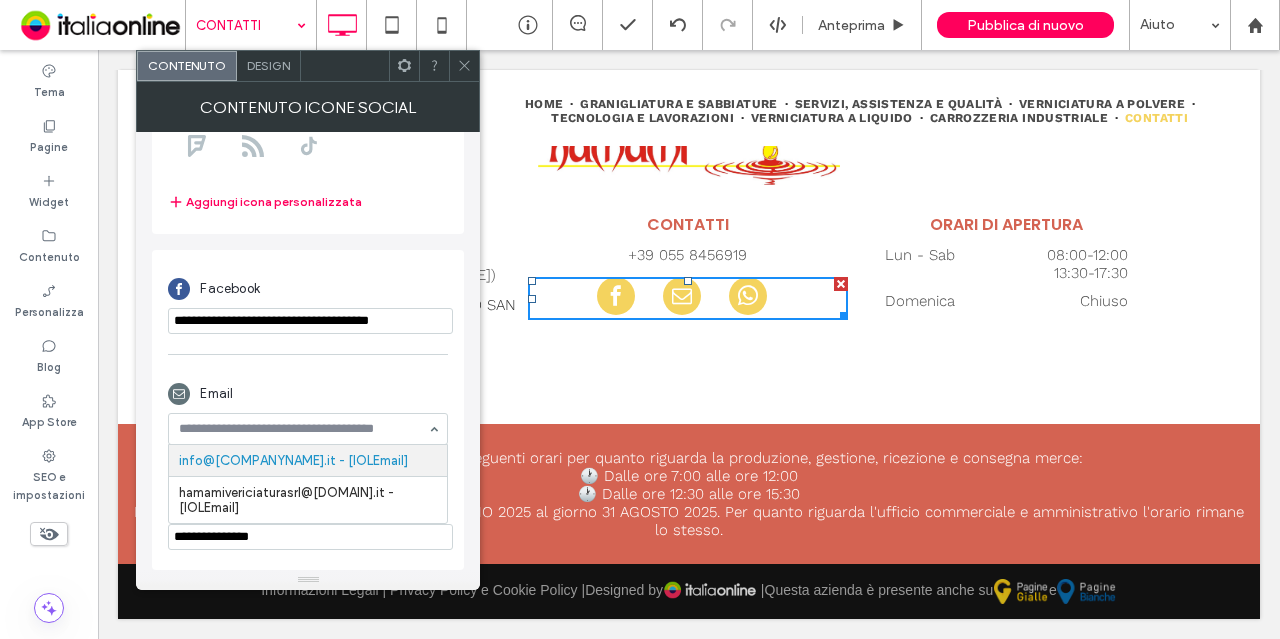 click on "info@[COMPANYNAME].it - [IOLEmail] hamamivericiaturasrl@[DOMAIN].it - [IOLEmail]" at bounding box center [308, 429] 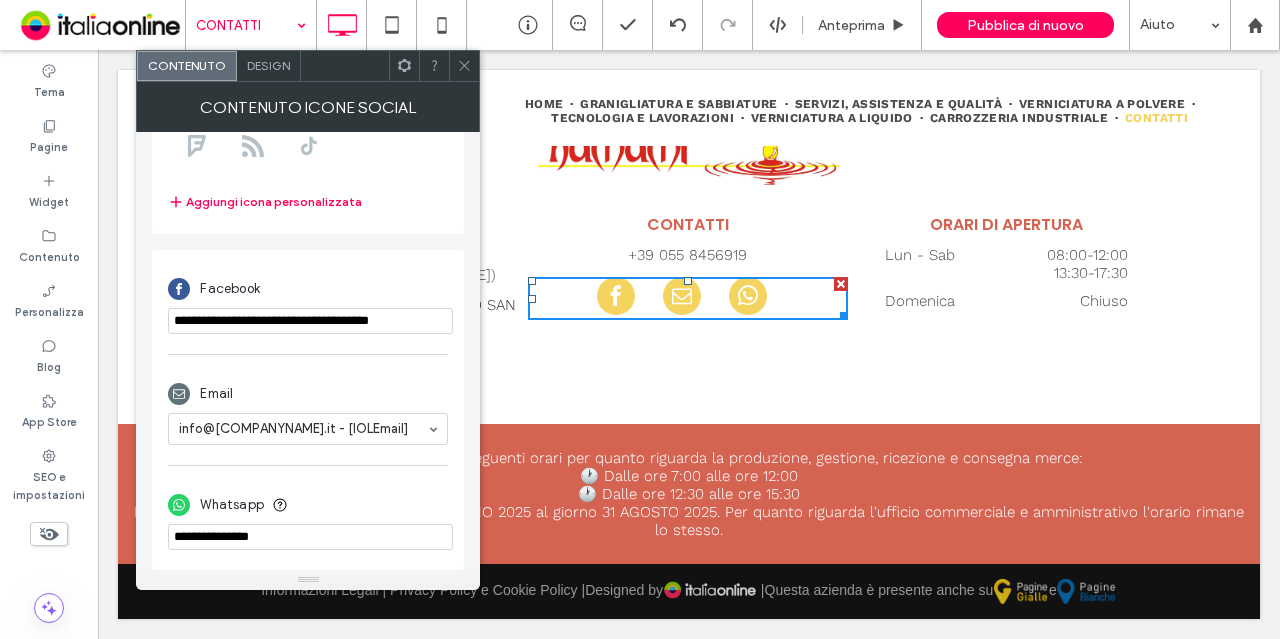 click 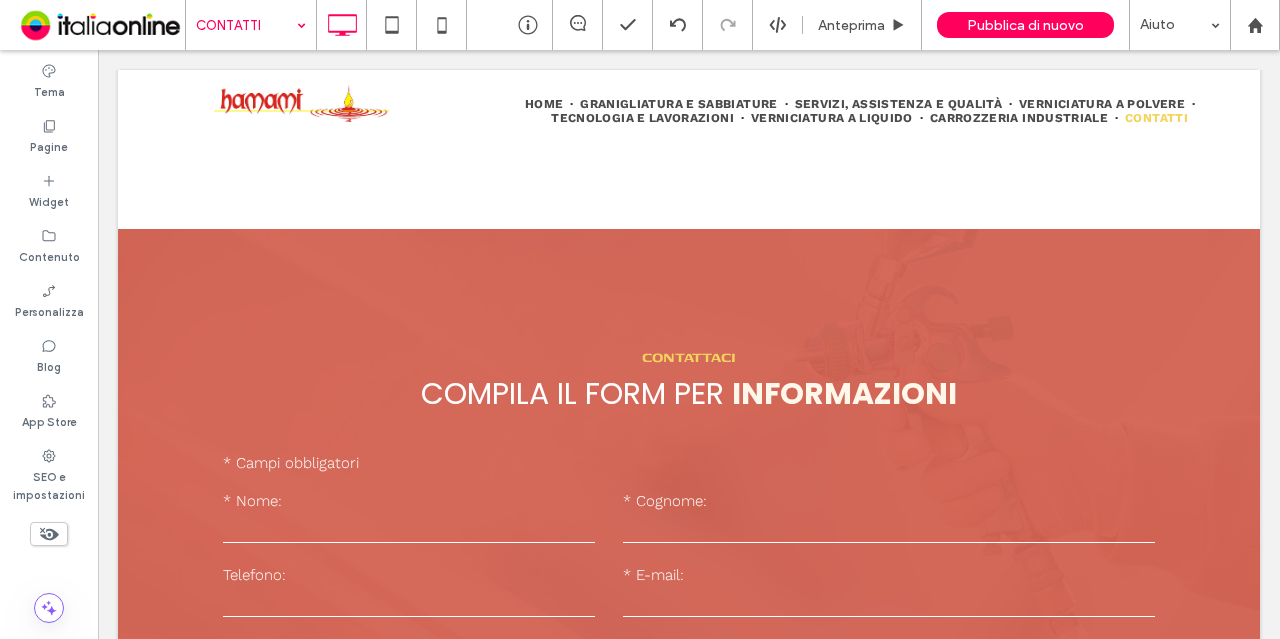 scroll, scrollTop: 1181, scrollLeft: 0, axis: vertical 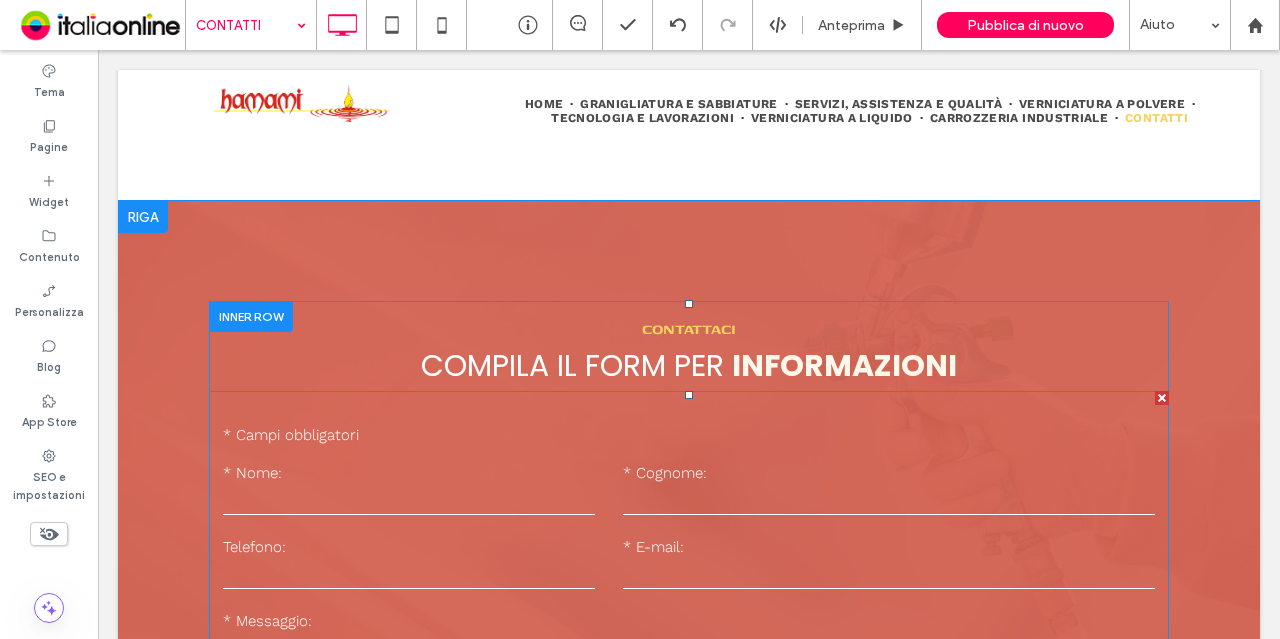 click on "**********" at bounding box center (689, 654) 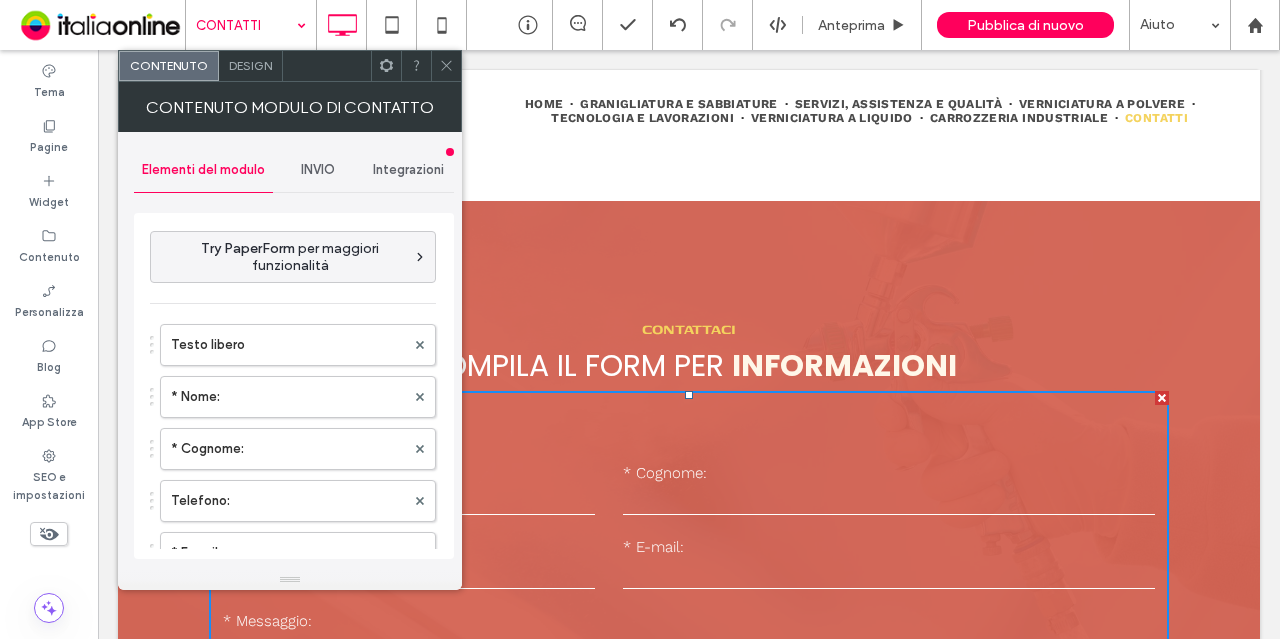 click on "INVIO" at bounding box center (318, 170) 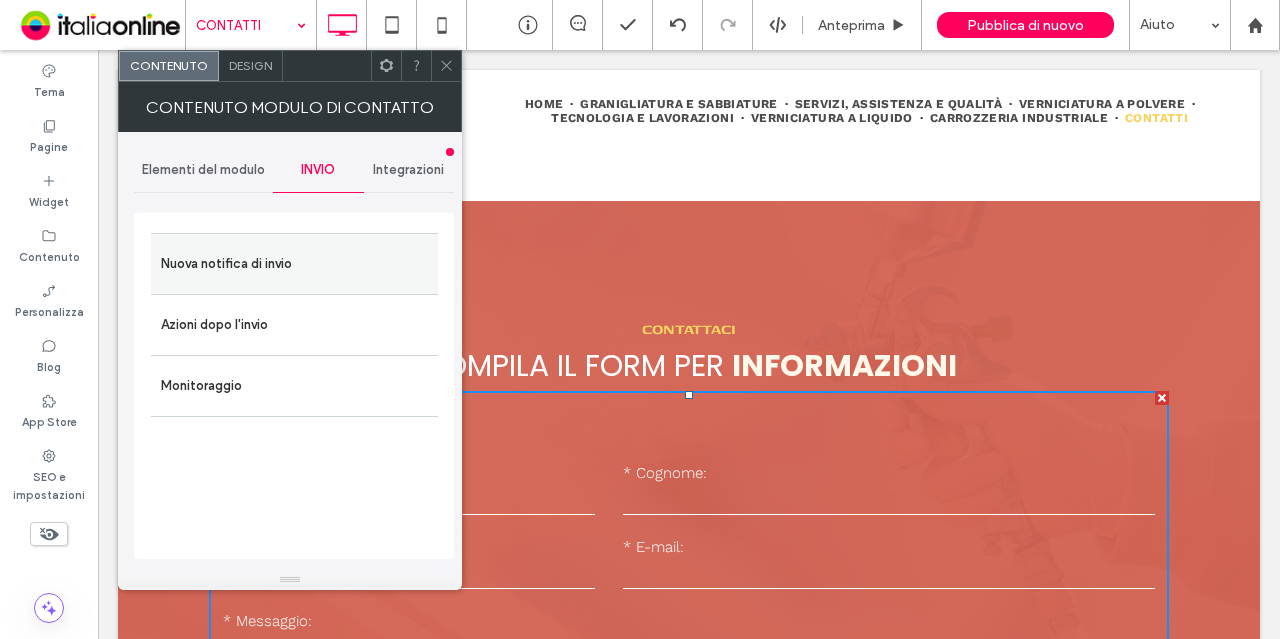 click on "Nuova notifica di invio" at bounding box center [294, 264] 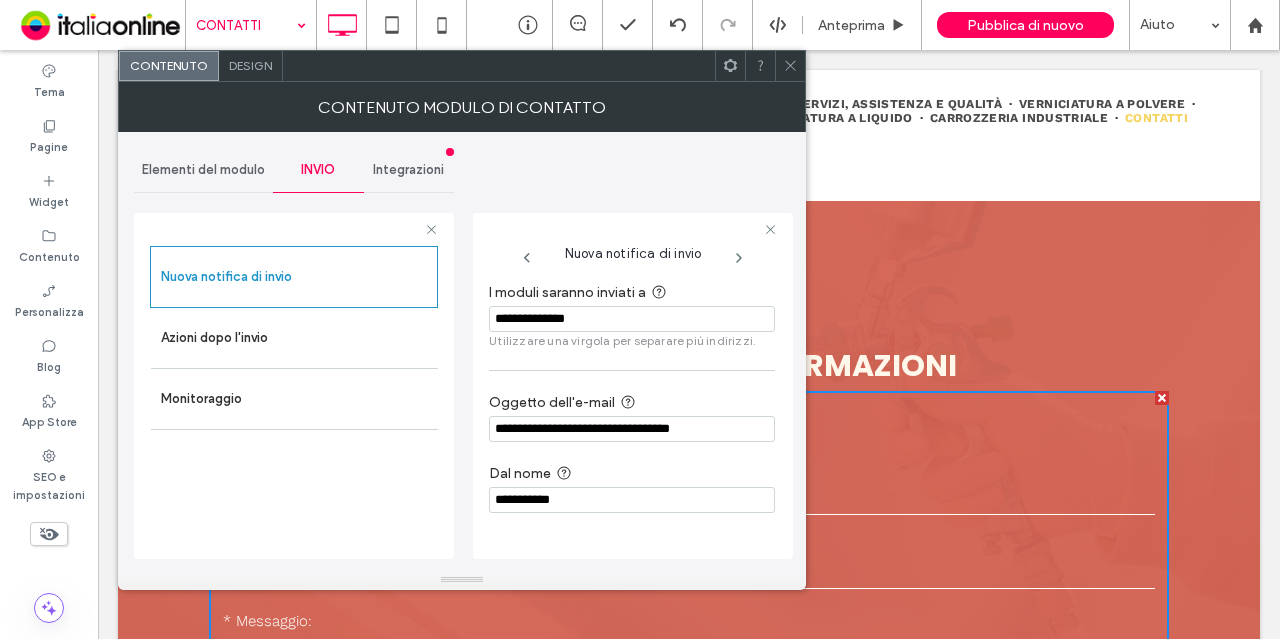 click on "**********" at bounding box center (632, 319) 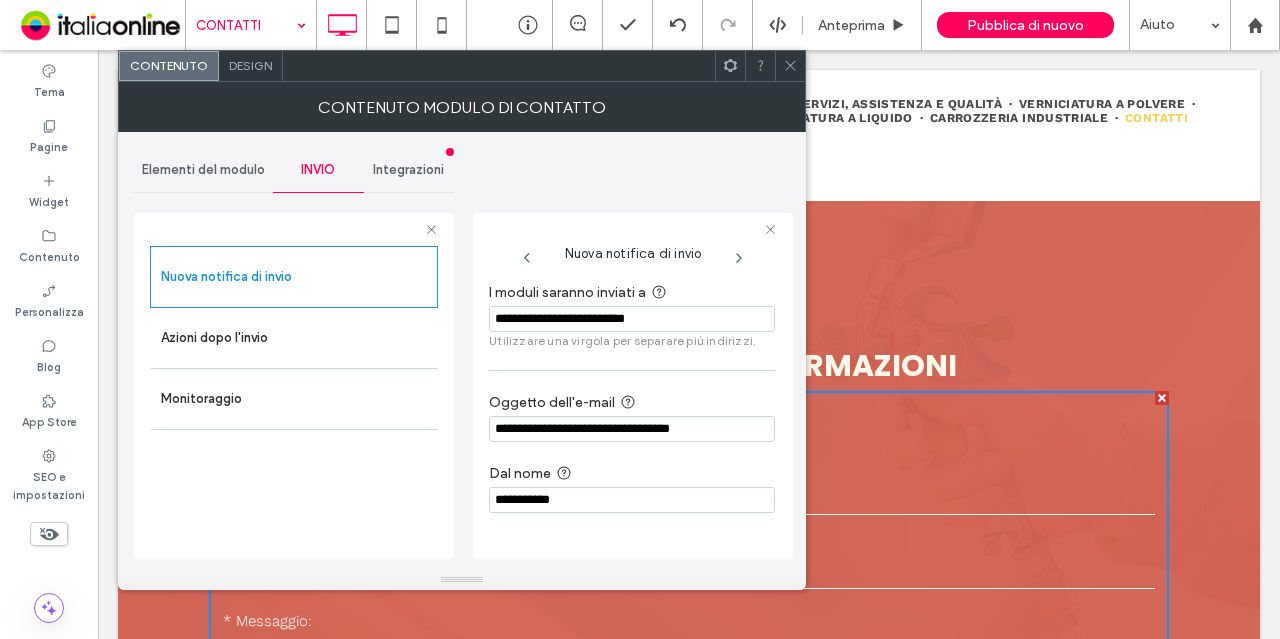 type on "**********" 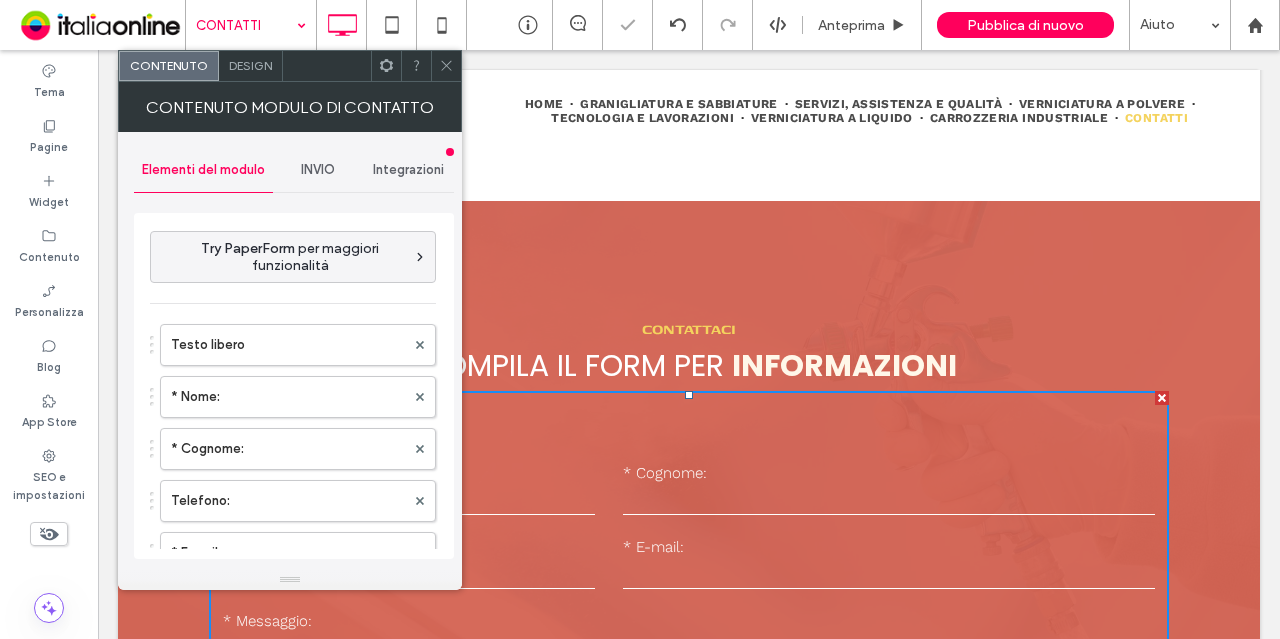 click 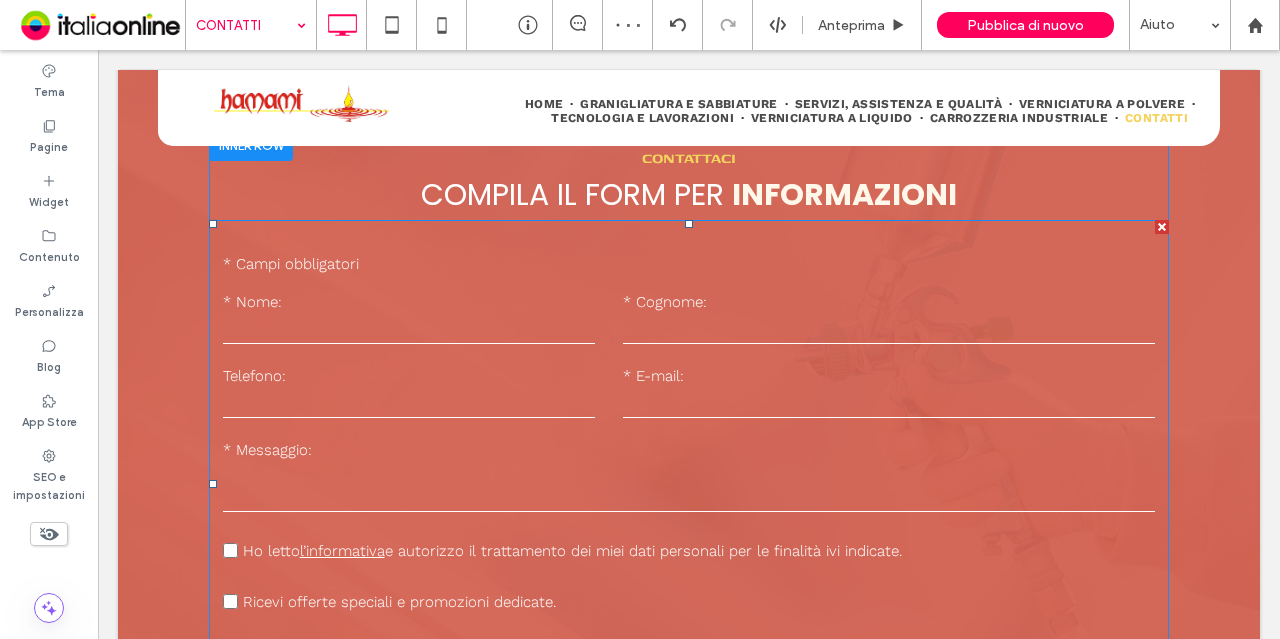 scroll, scrollTop: 1353, scrollLeft: 0, axis: vertical 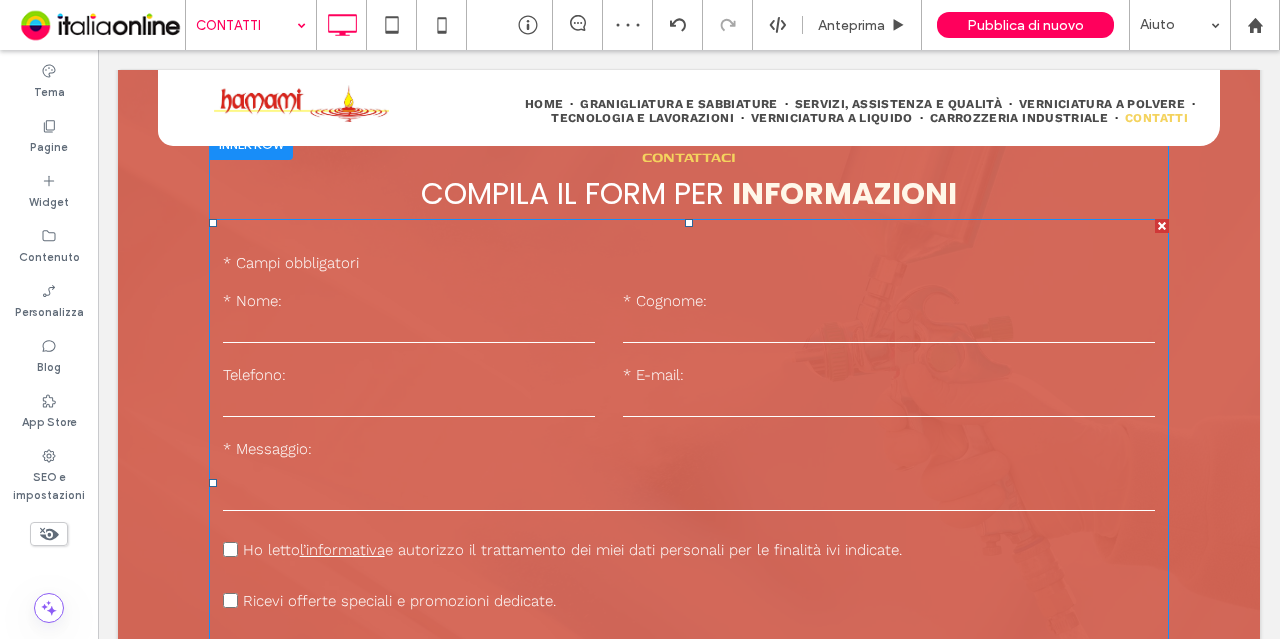 click on "**********" at bounding box center (689, 482) 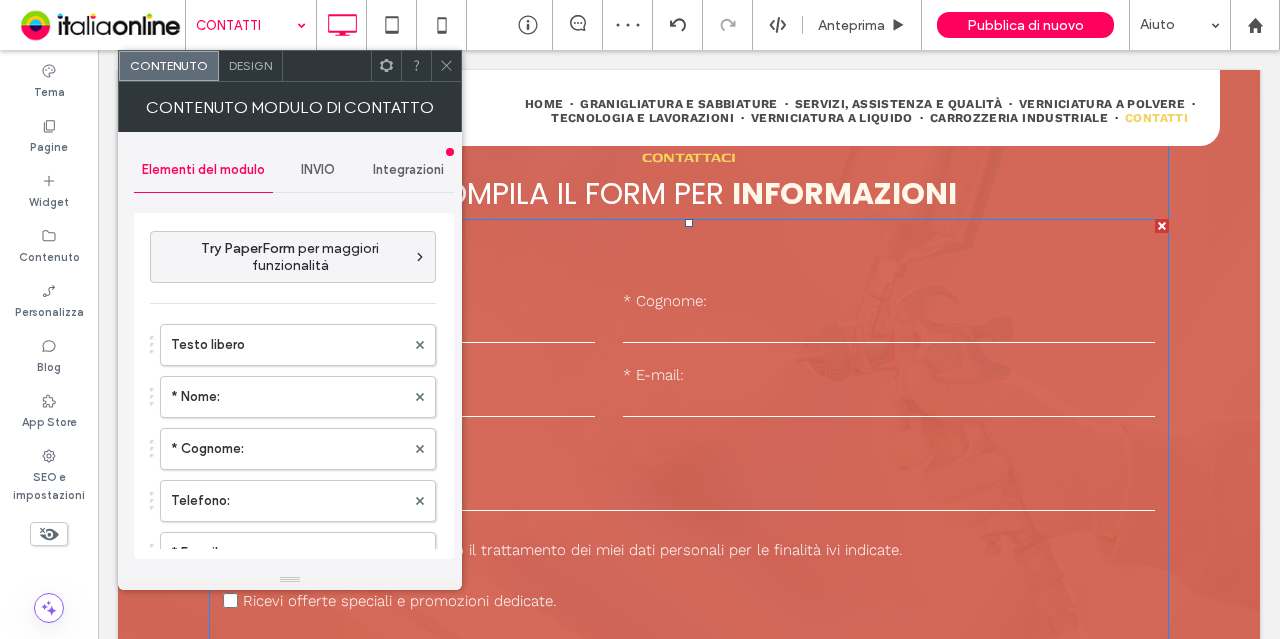 type on "**********" 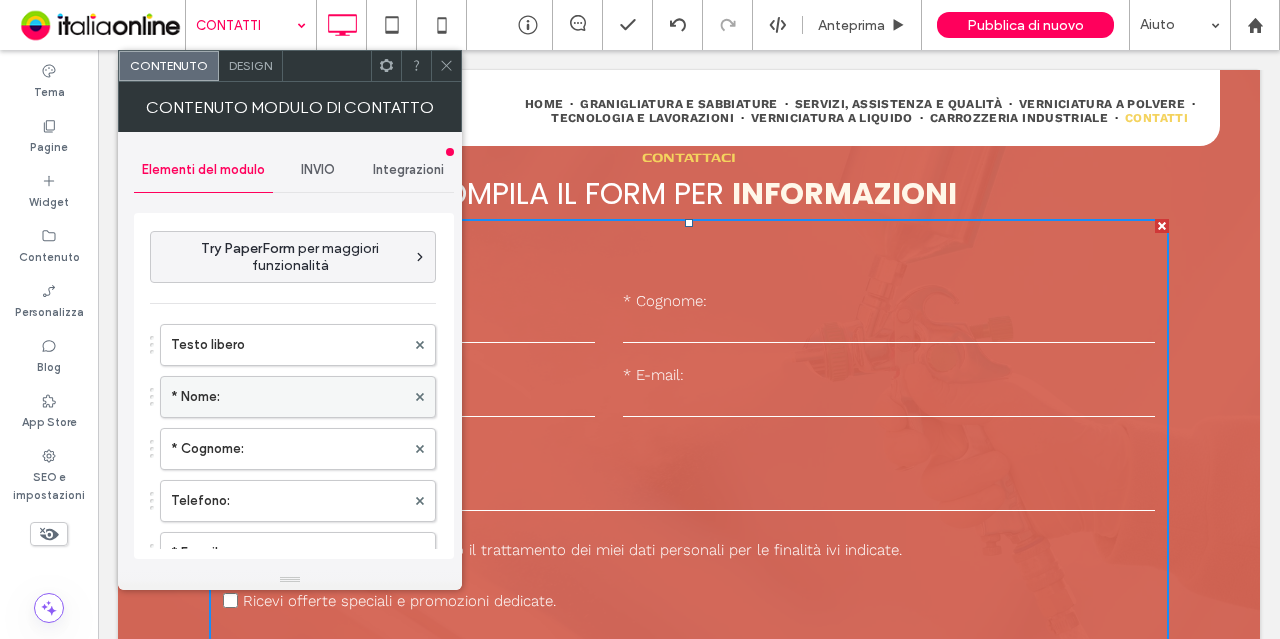 click on "* Nome:" at bounding box center (288, 397) 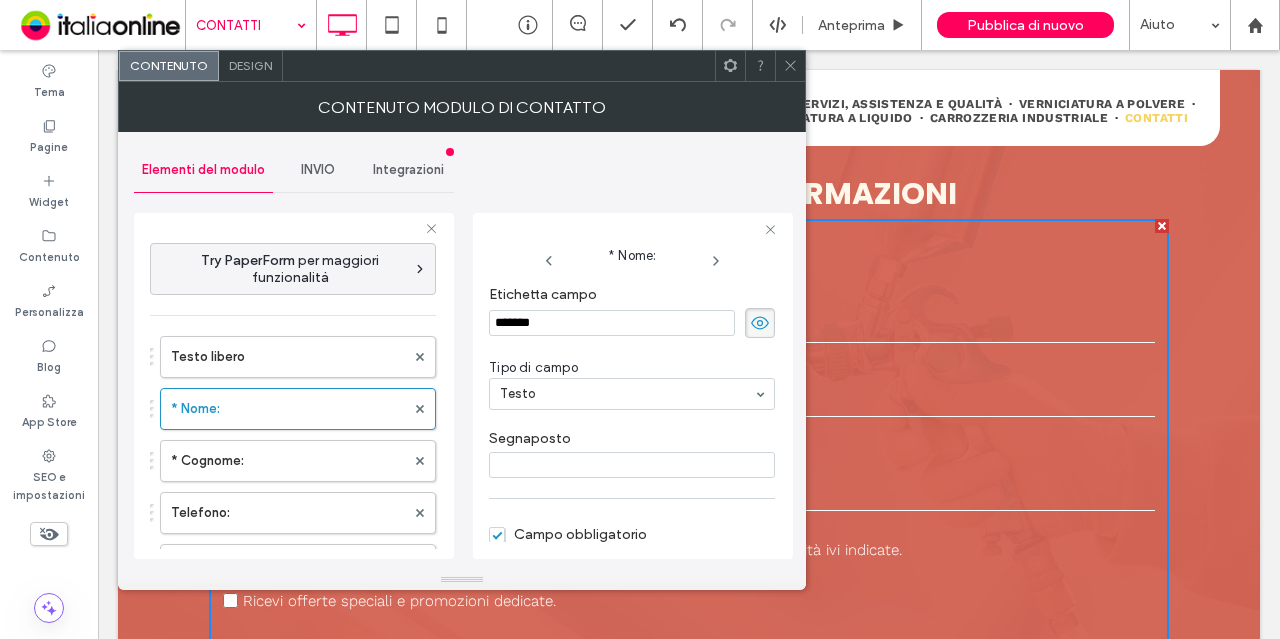 click on "*******" at bounding box center (612, 323) 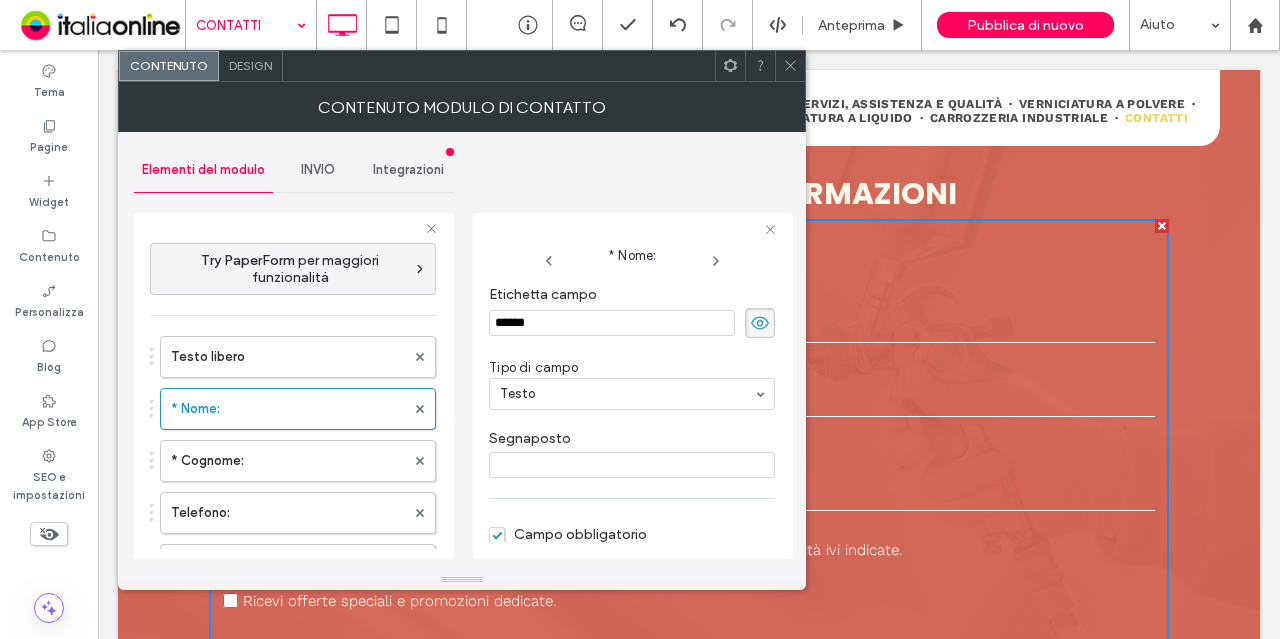 type on "*****" 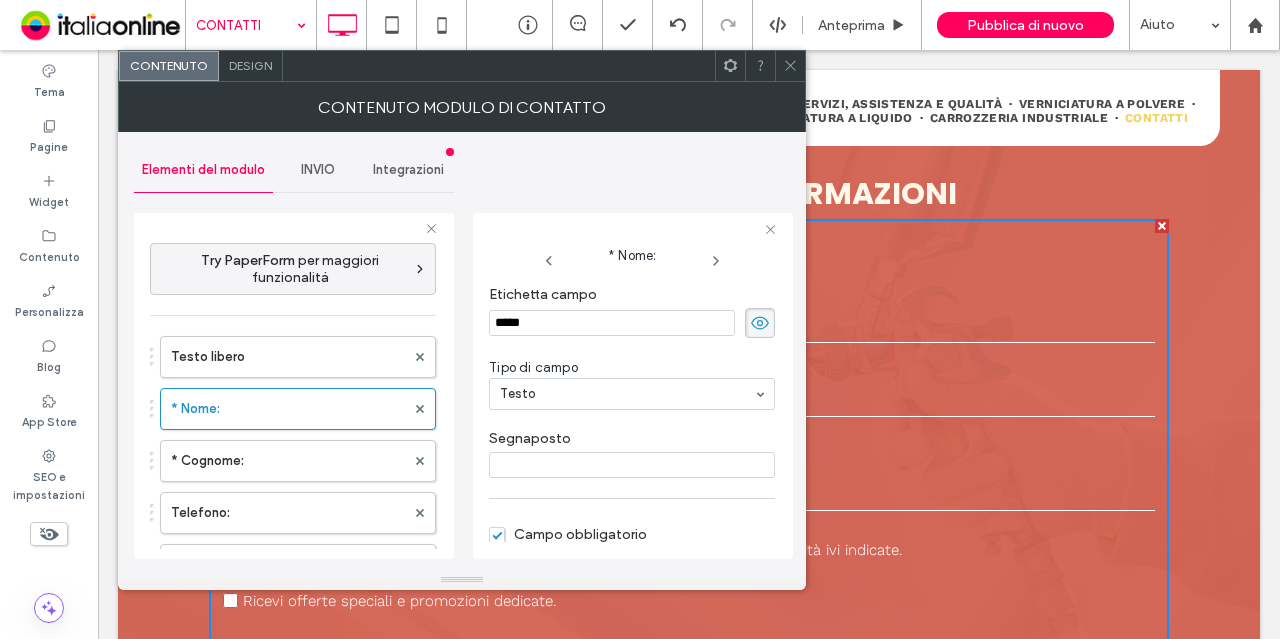 scroll, scrollTop: 51, scrollLeft: 0, axis: vertical 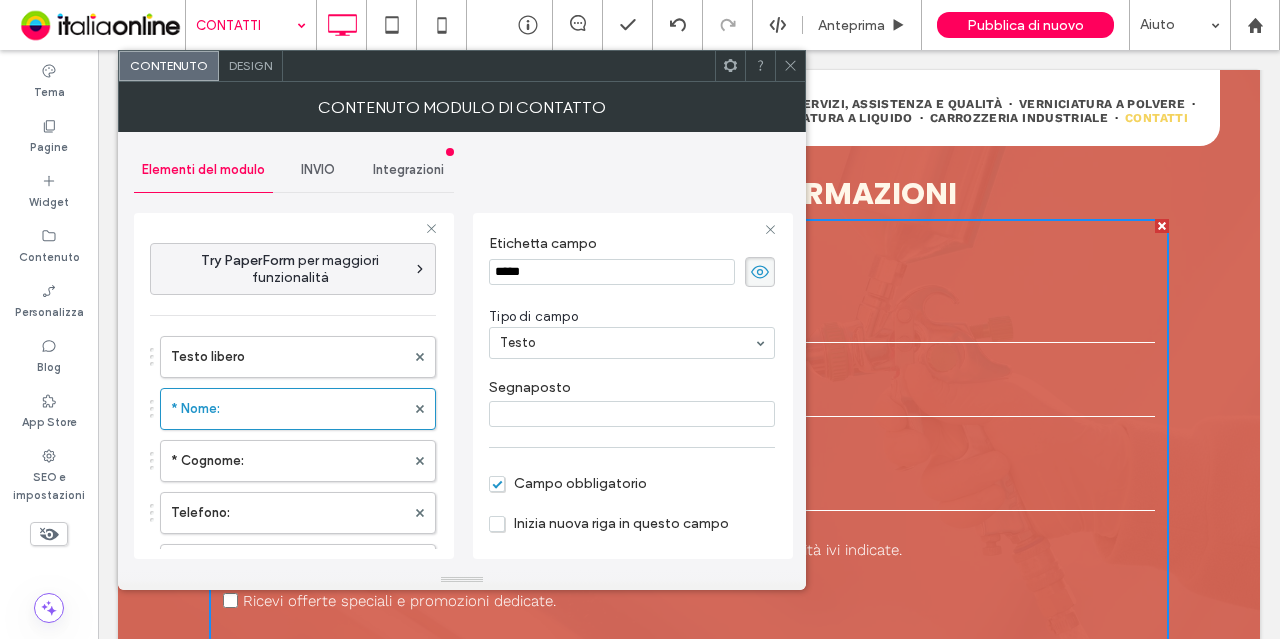 click on "Campo obbligatorio" at bounding box center (568, 483) 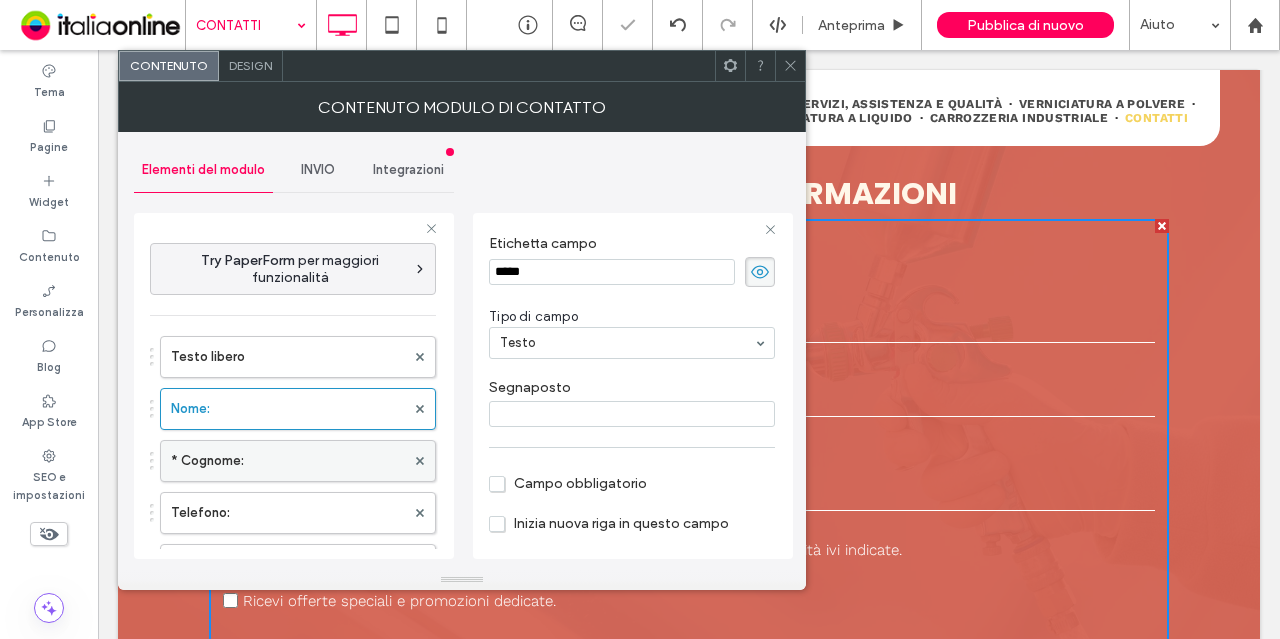 click on "* Cognome:" at bounding box center (288, 461) 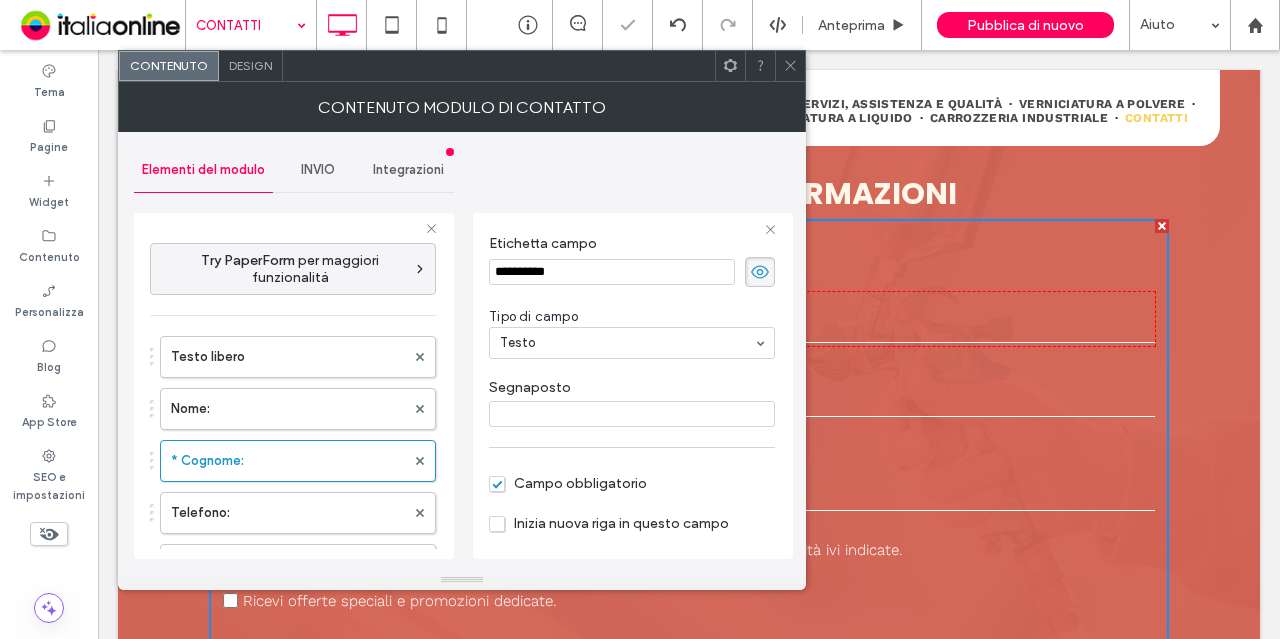 click on "**********" at bounding box center (612, 272) 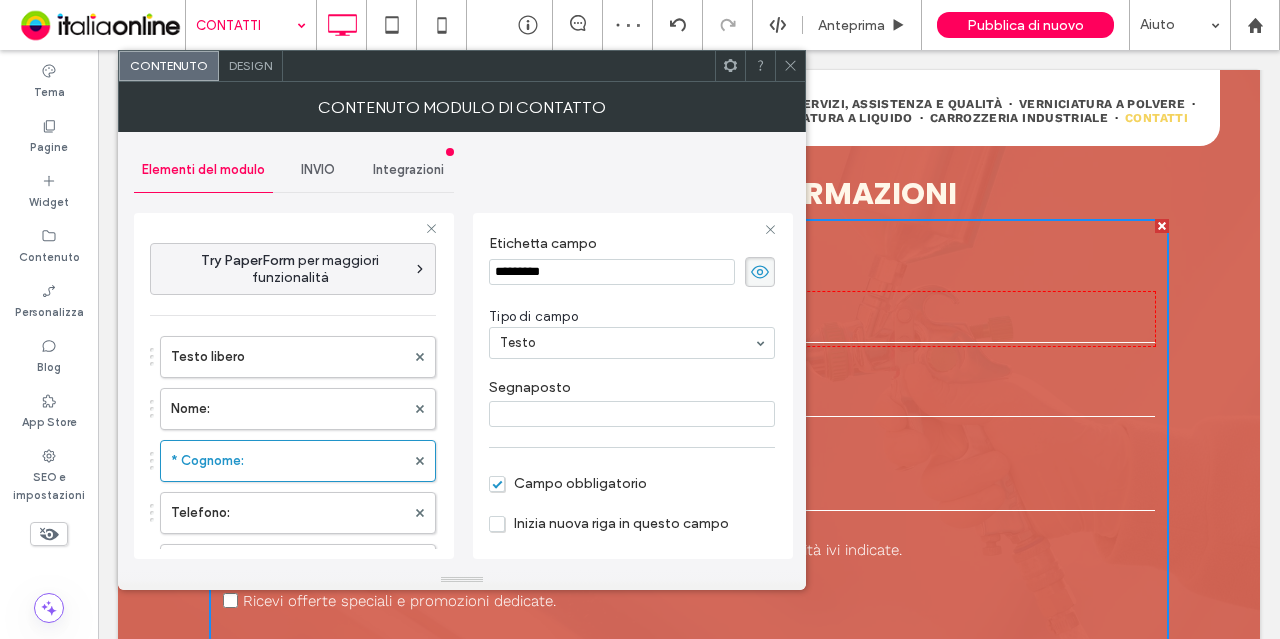 type on "********" 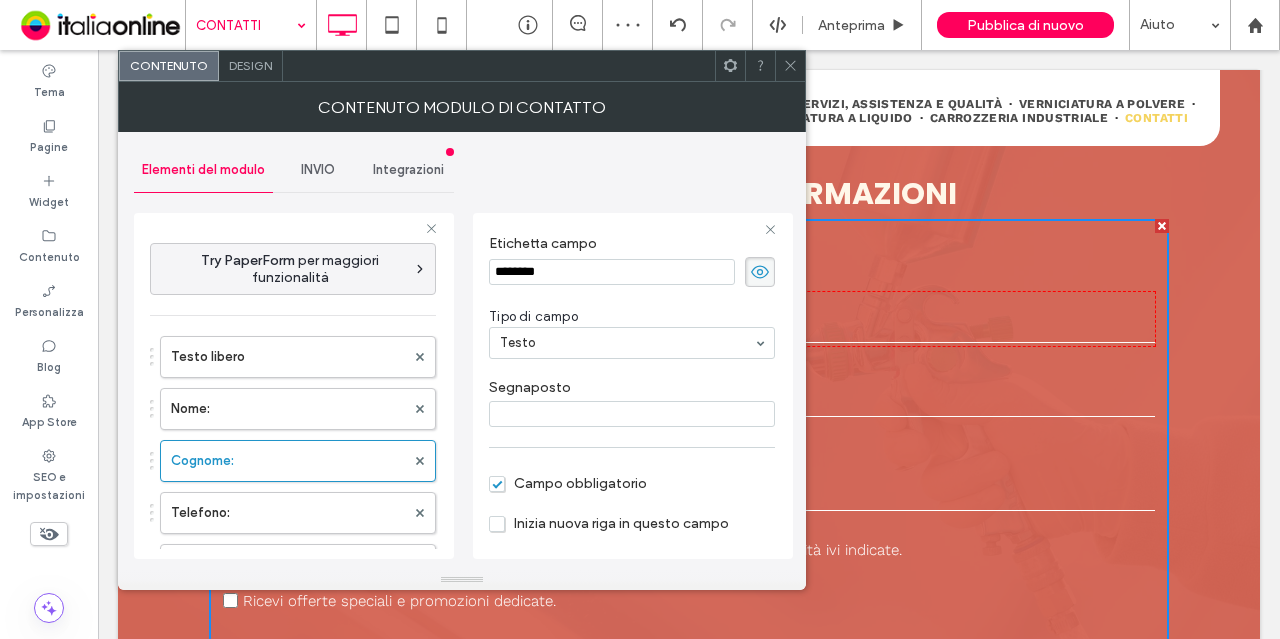 click on "Campo obbligatorio" at bounding box center (568, 483) 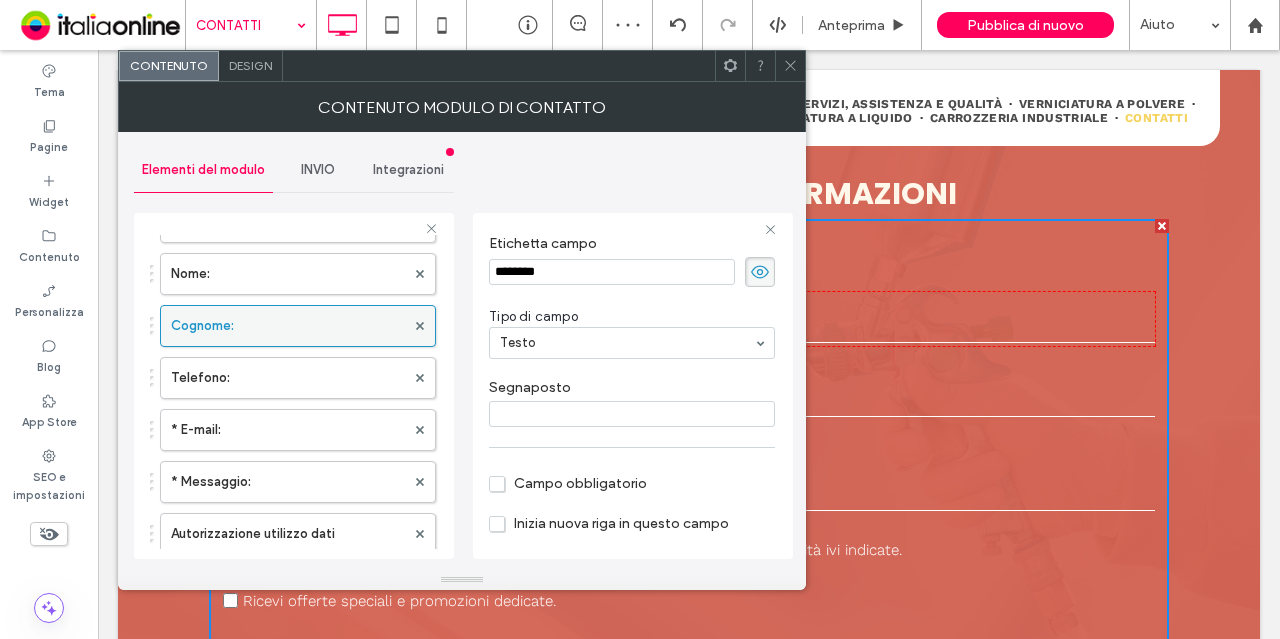 scroll, scrollTop: 136, scrollLeft: 0, axis: vertical 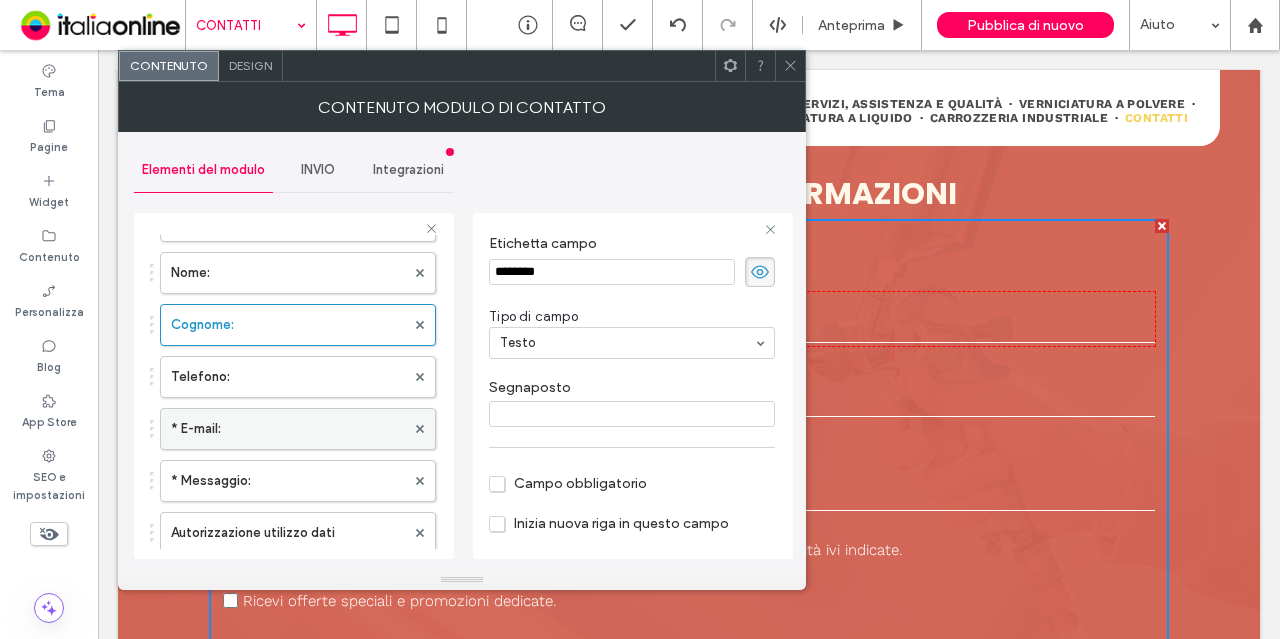 click on "* E-mail:" at bounding box center [288, 429] 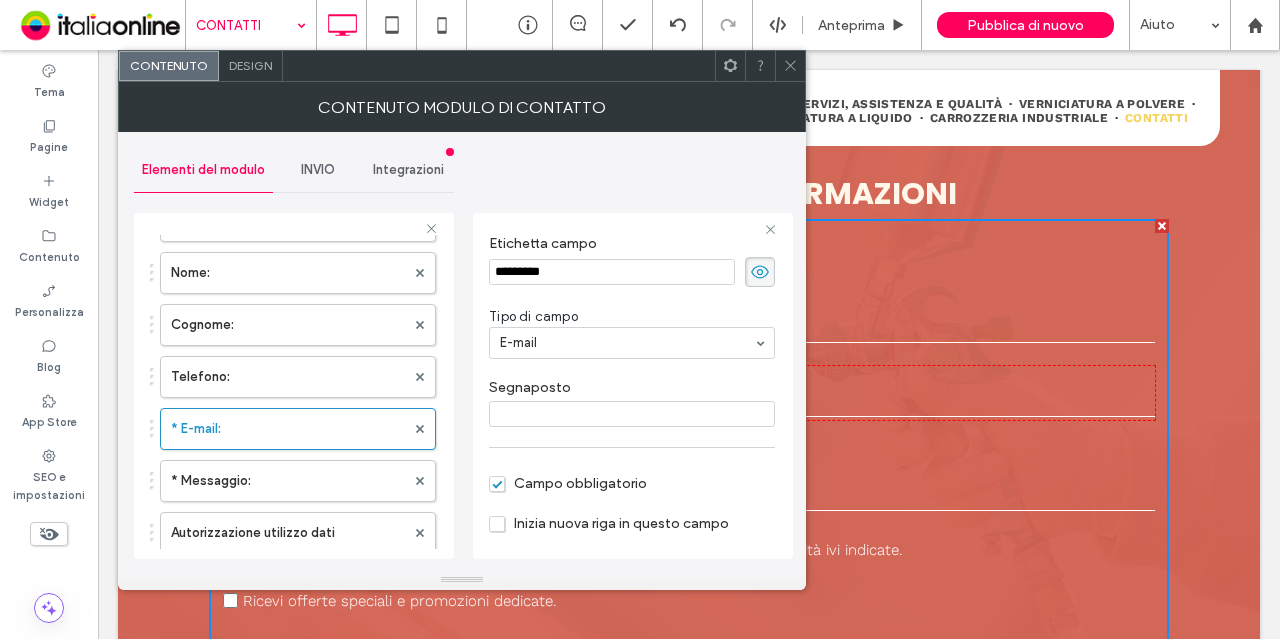 click 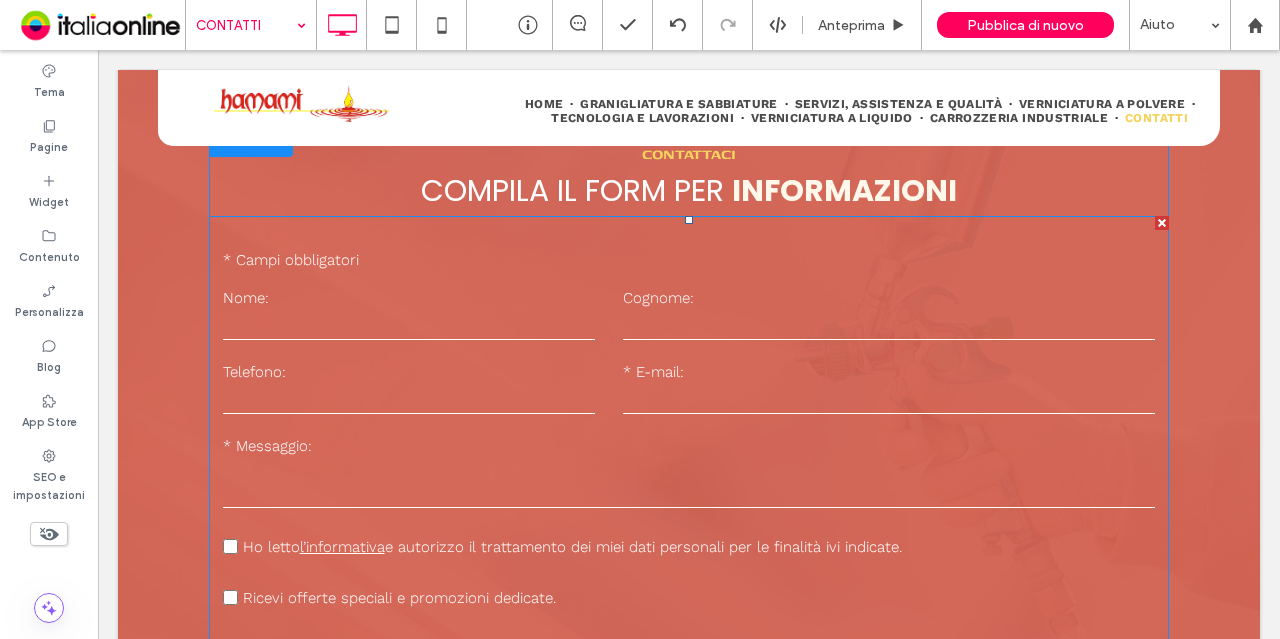scroll, scrollTop: 1320, scrollLeft: 0, axis: vertical 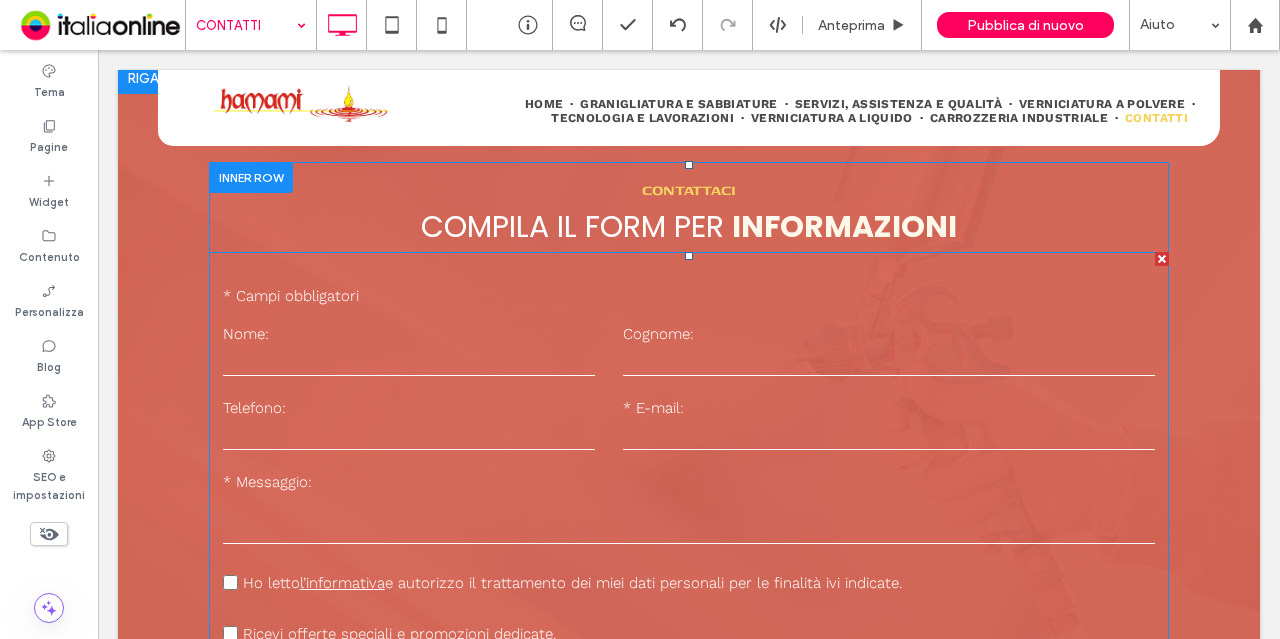 click on "**********" at bounding box center (689, 515) 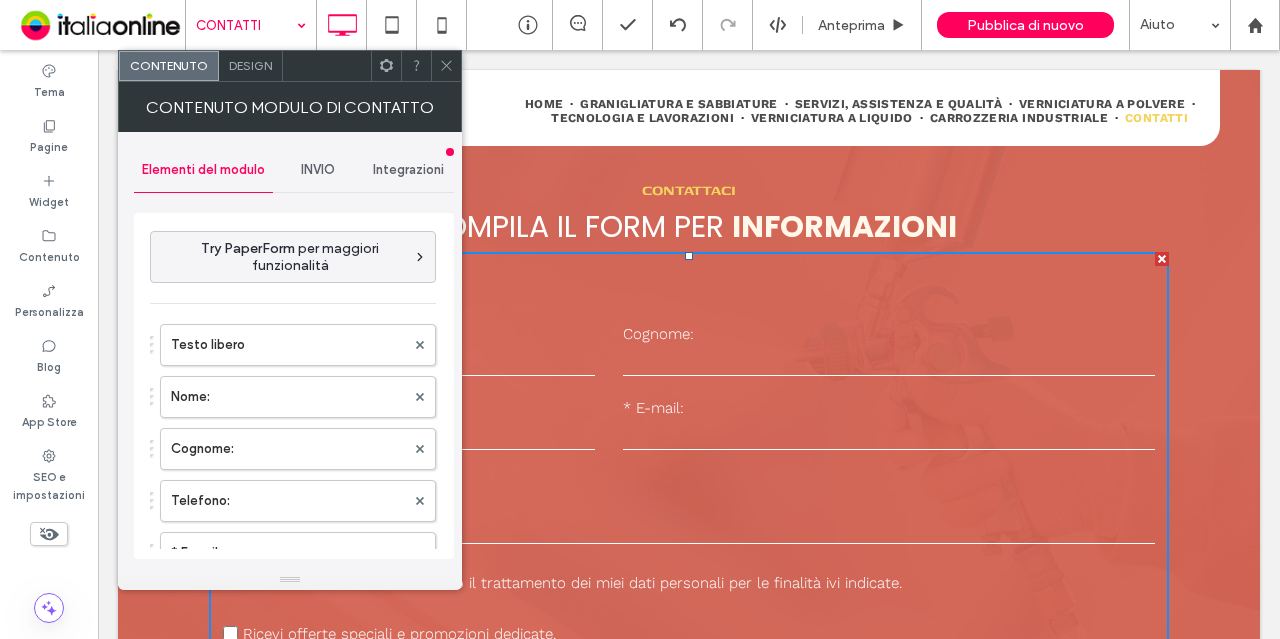 click on "Design" at bounding box center (250, 65) 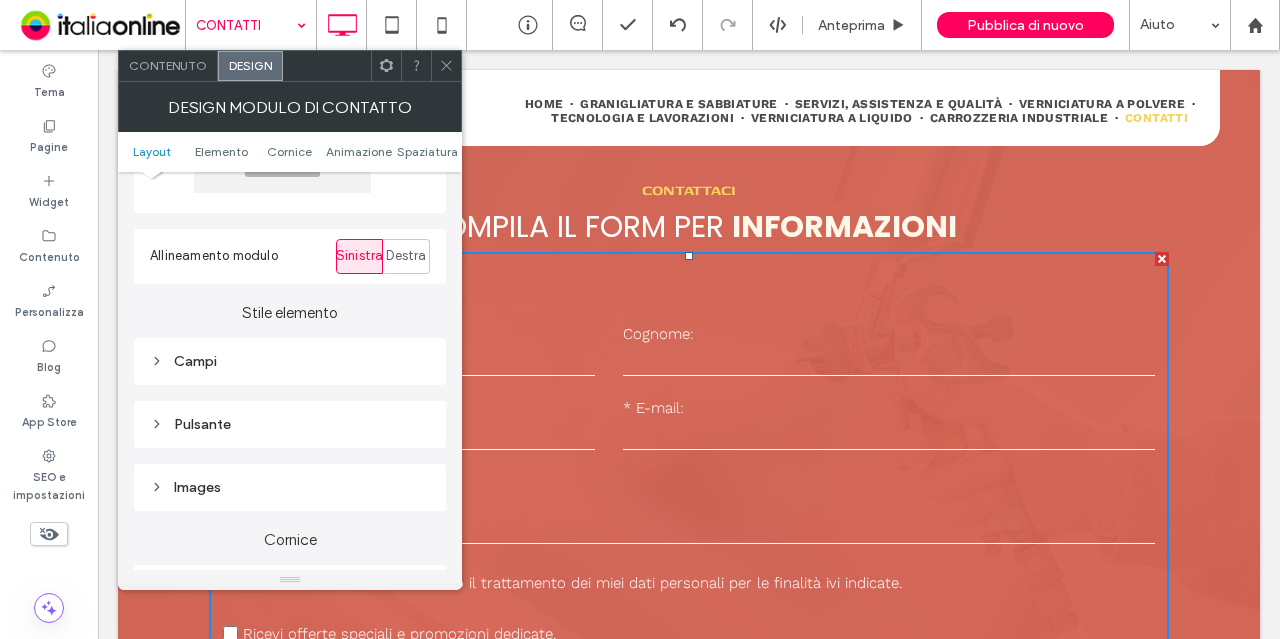 scroll, scrollTop: 192, scrollLeft: 0, axis: vertical 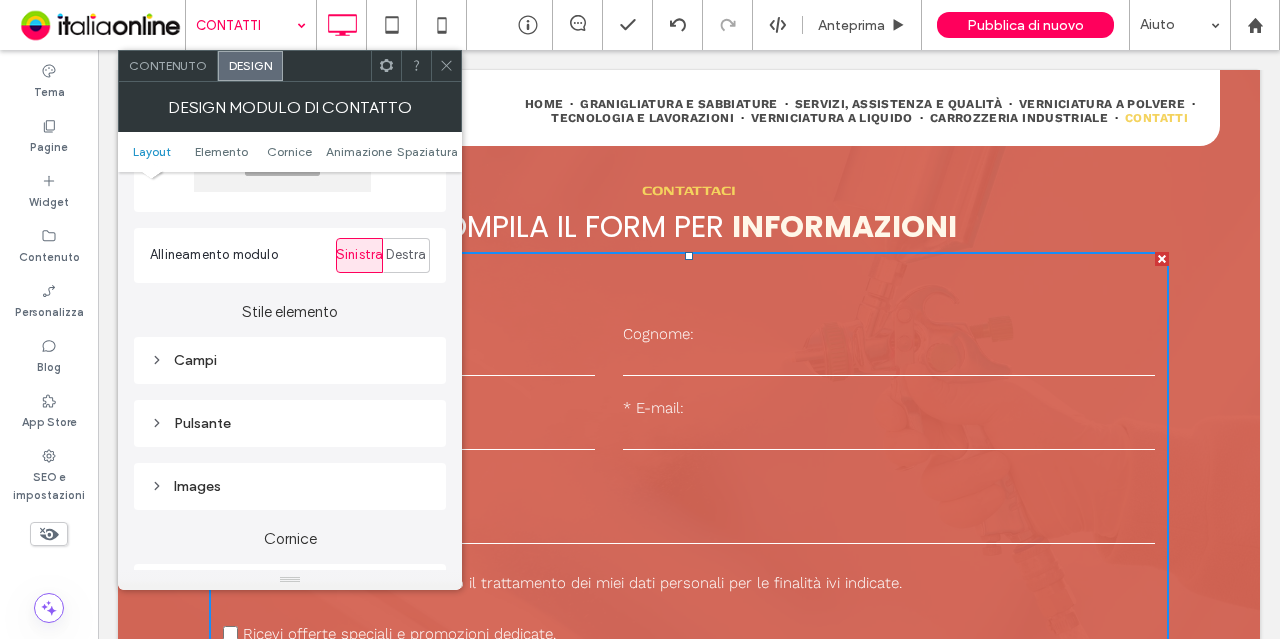 click on "Campi" at bounding box center [290, 360] 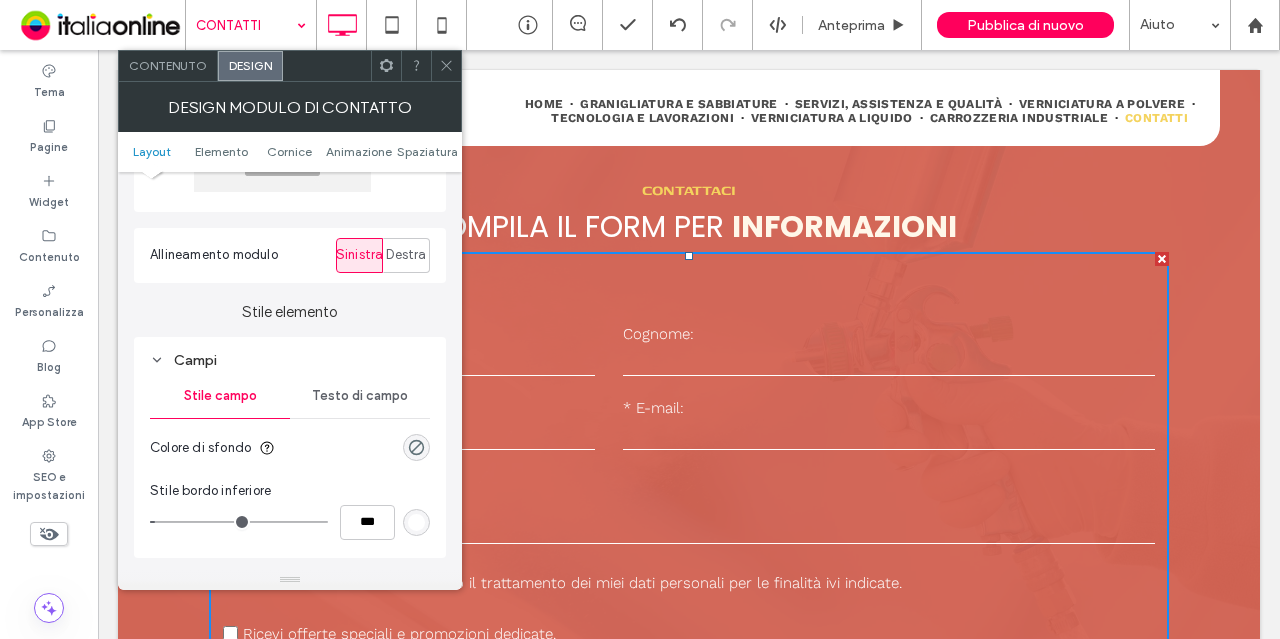 click on "Testo di campo" at bounding box center (360, 396) 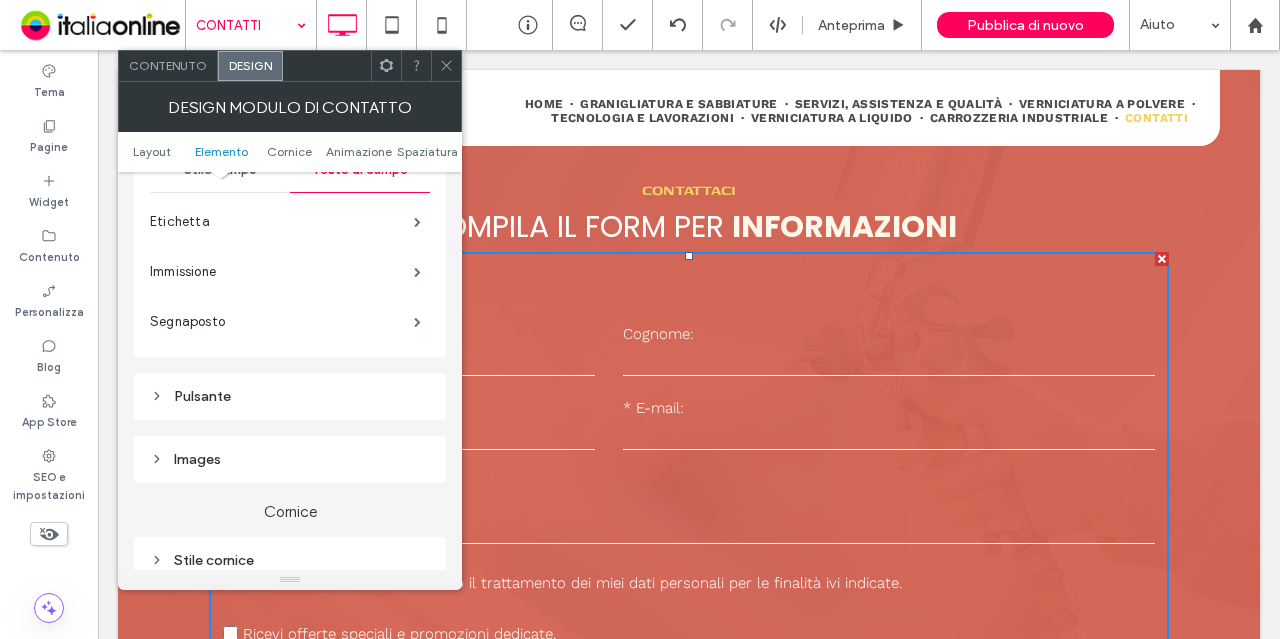 scroll, scrollTop: 419, scrollLeft: 0, axis: vertical 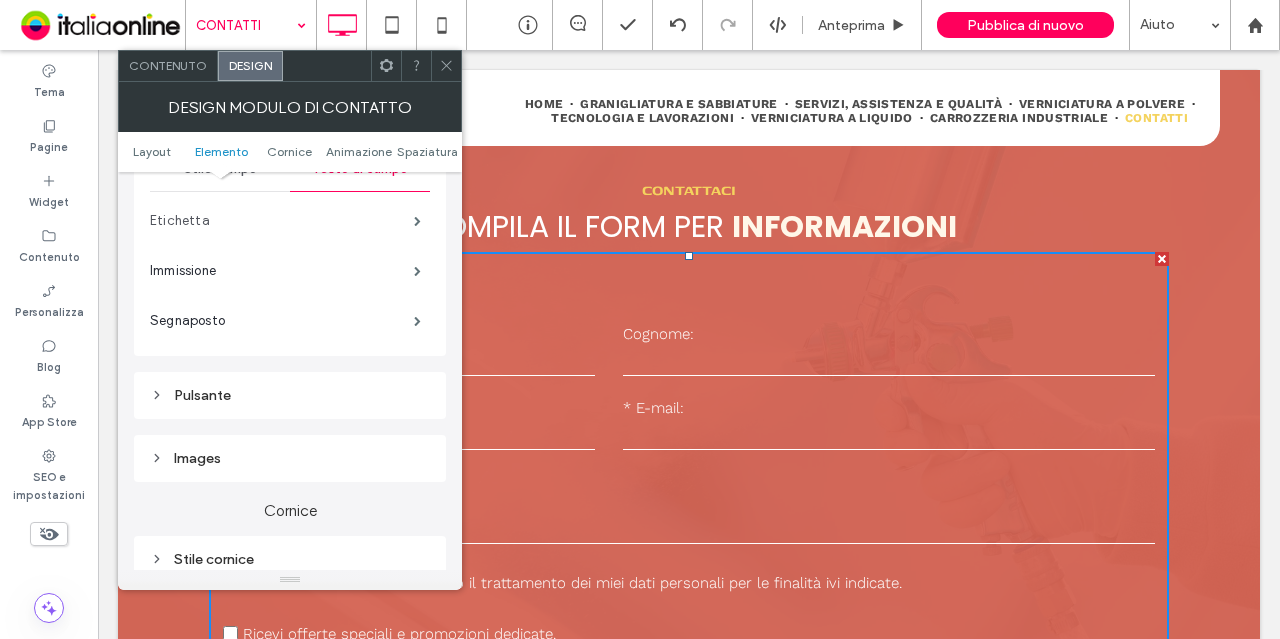 click on "Etichetta" at bounding box center [282, 221] 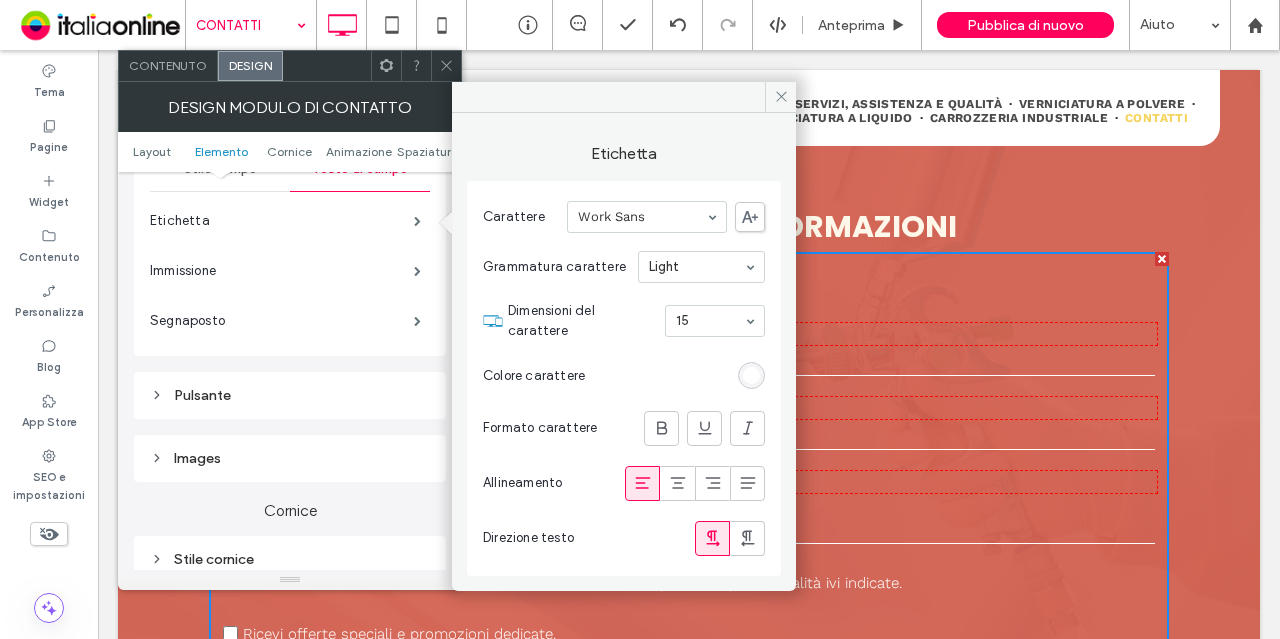 click 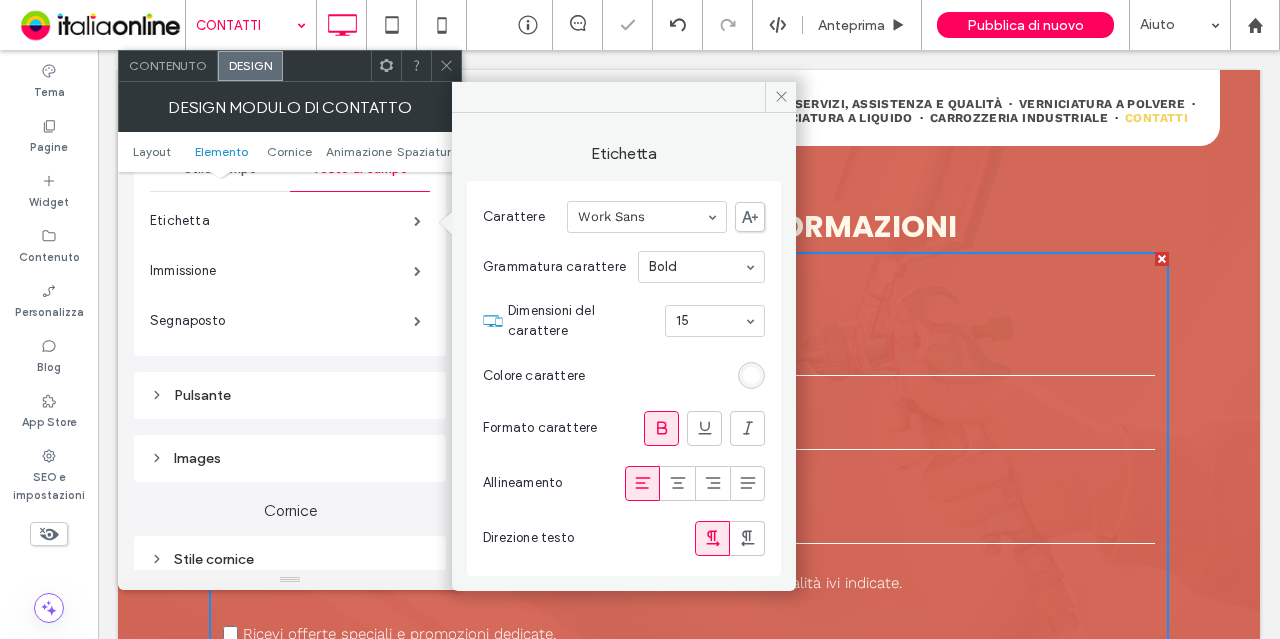 click 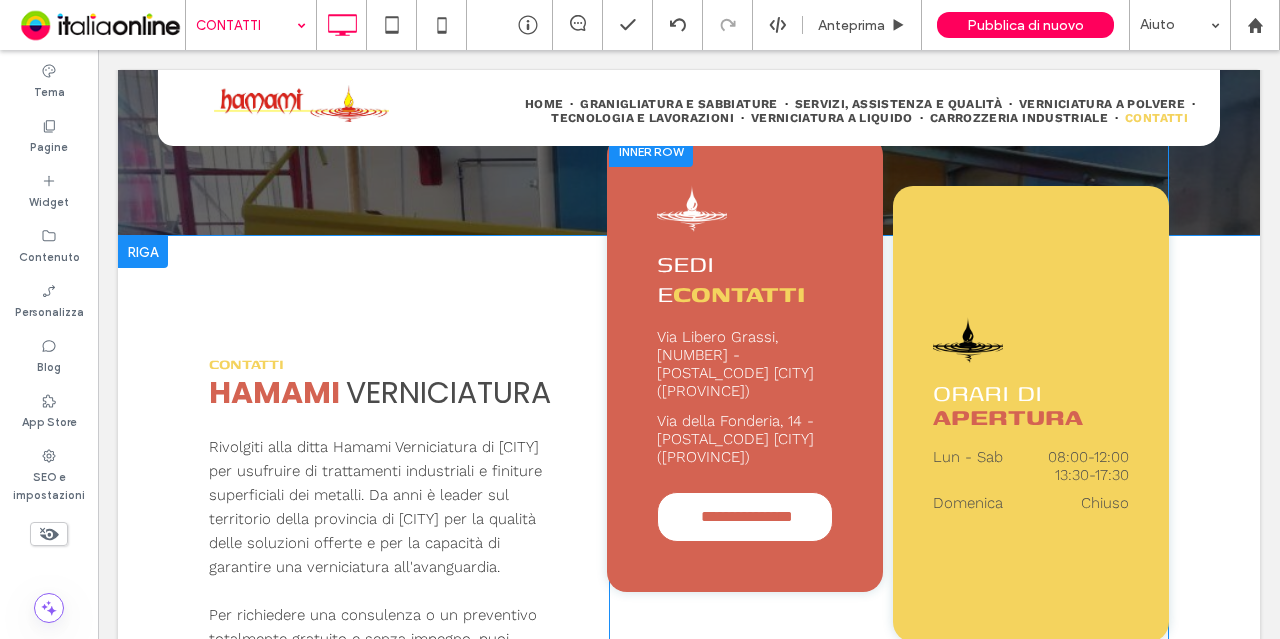 scroll, scrollTop: 515, scrollLeft: 0, axis: vertical 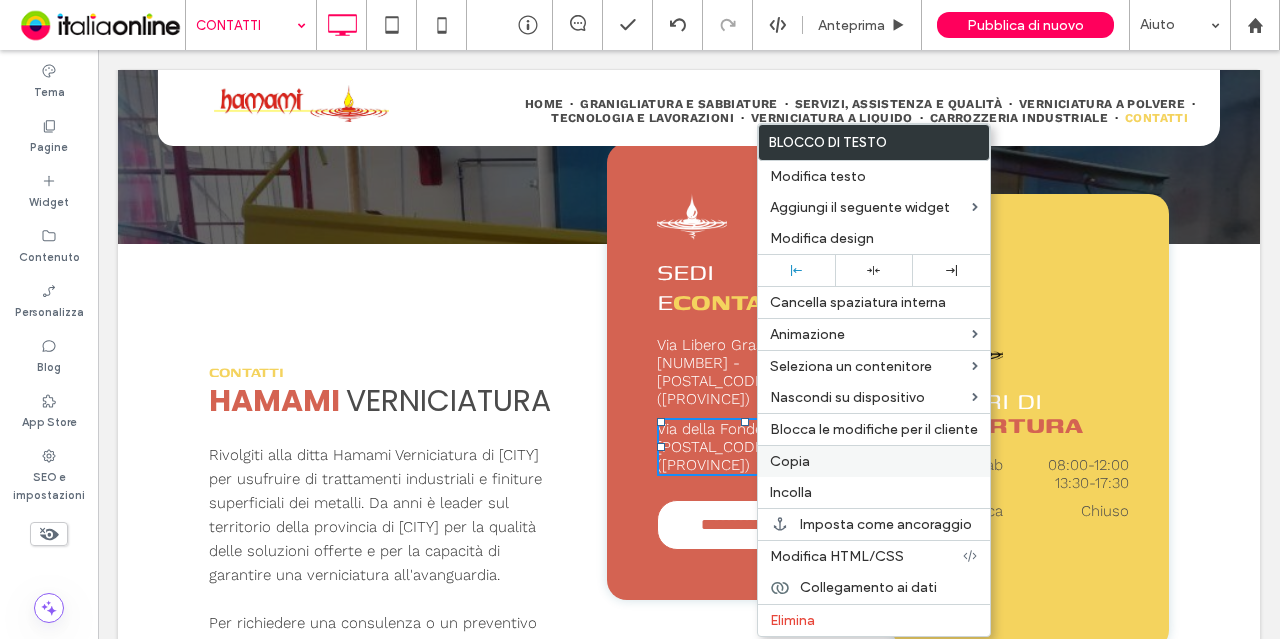 click on "Copia" at bounding box center (790, 461) 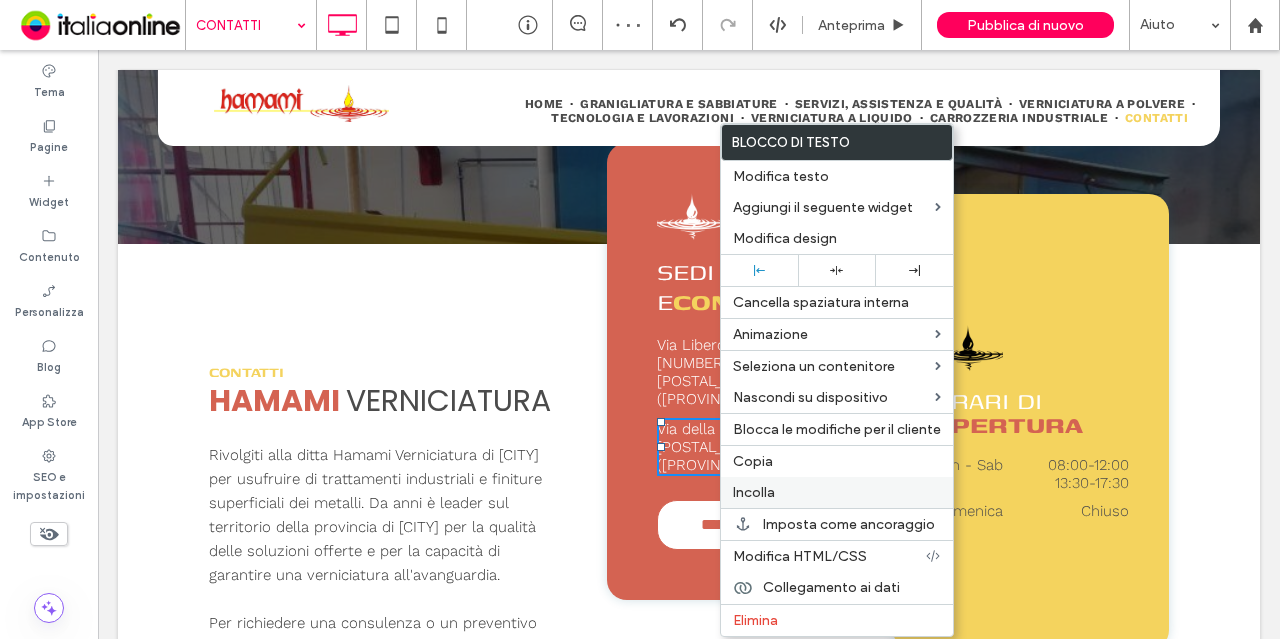 click on "Incolla" at bounding box center (754, 492) 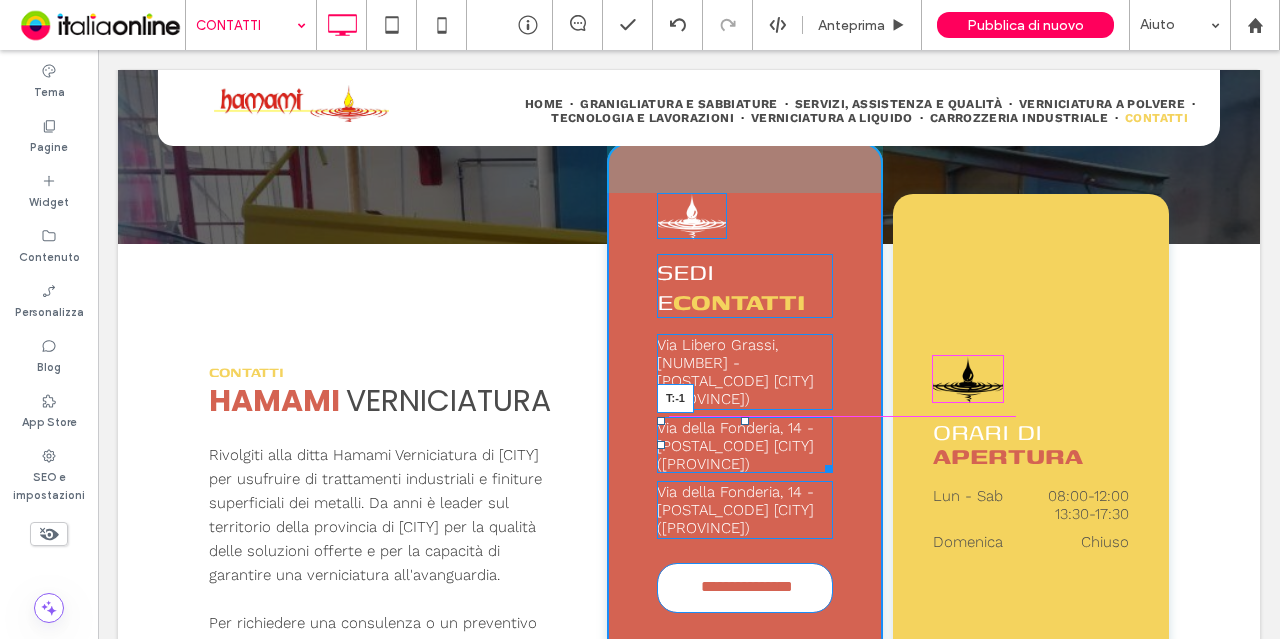 drag, startPoint x: 738, startPoint y: 407, endPoint x: 830, endPoint y: 446, distance: 99.92497 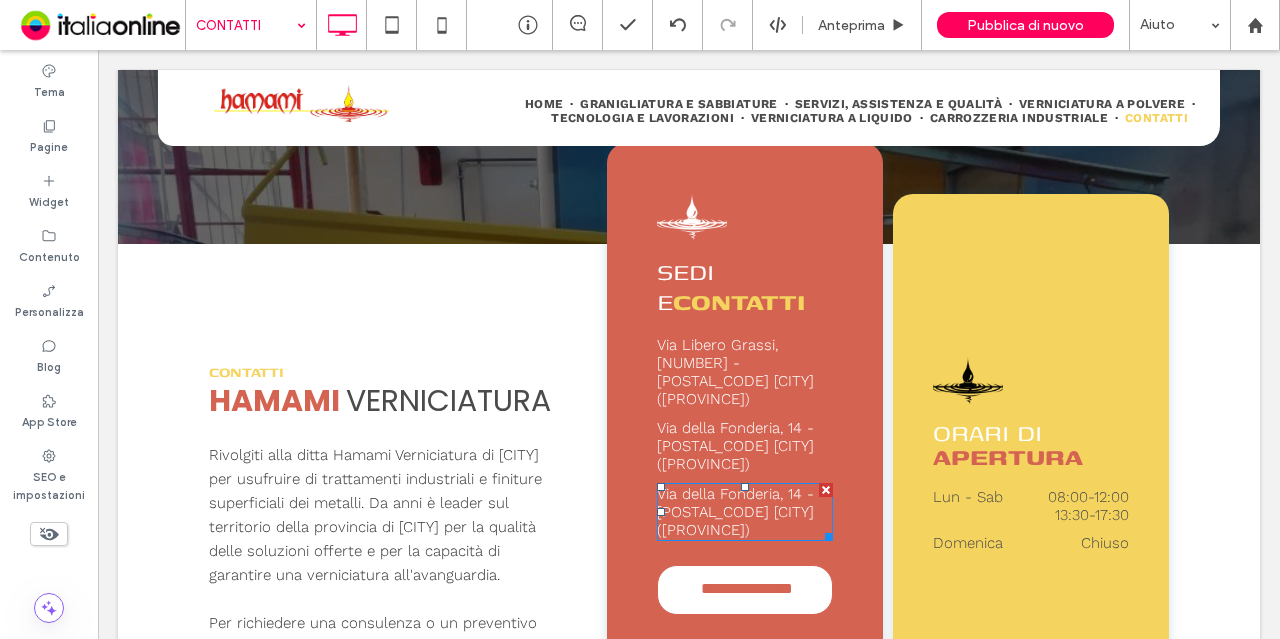 click on "Via della Fonderia, 14 - [POSTAL_CODE] [CITY] ([PROVINCE])" at bounding box center [735, 512] 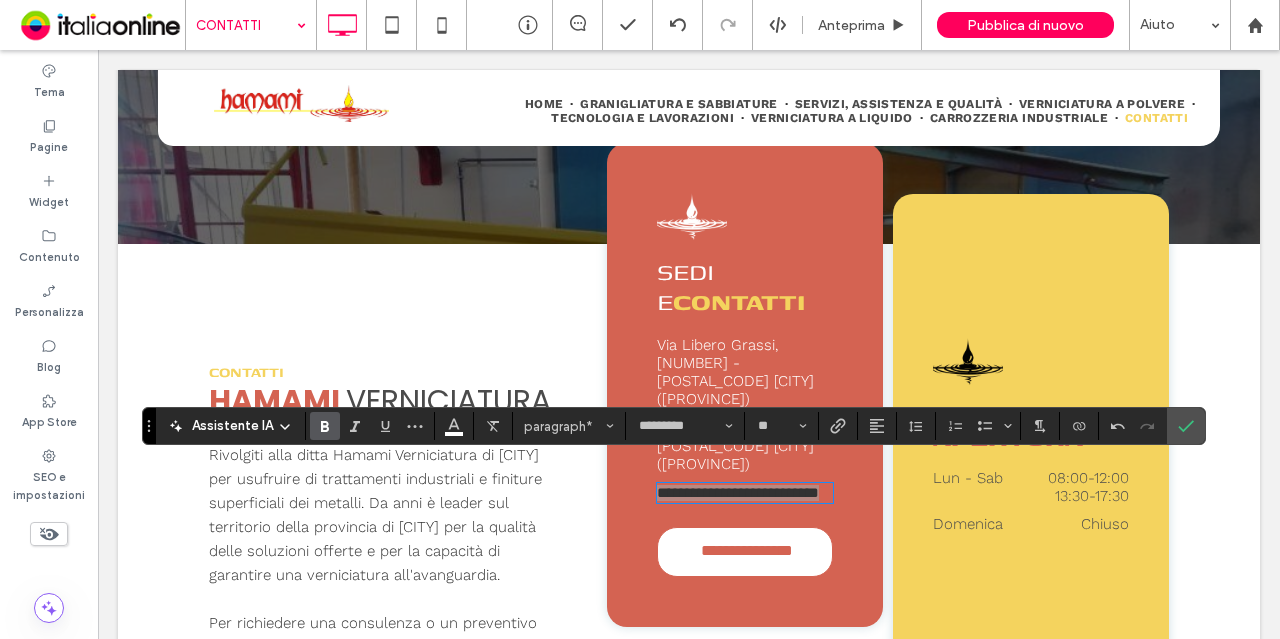click at bounding box center (325, 426) 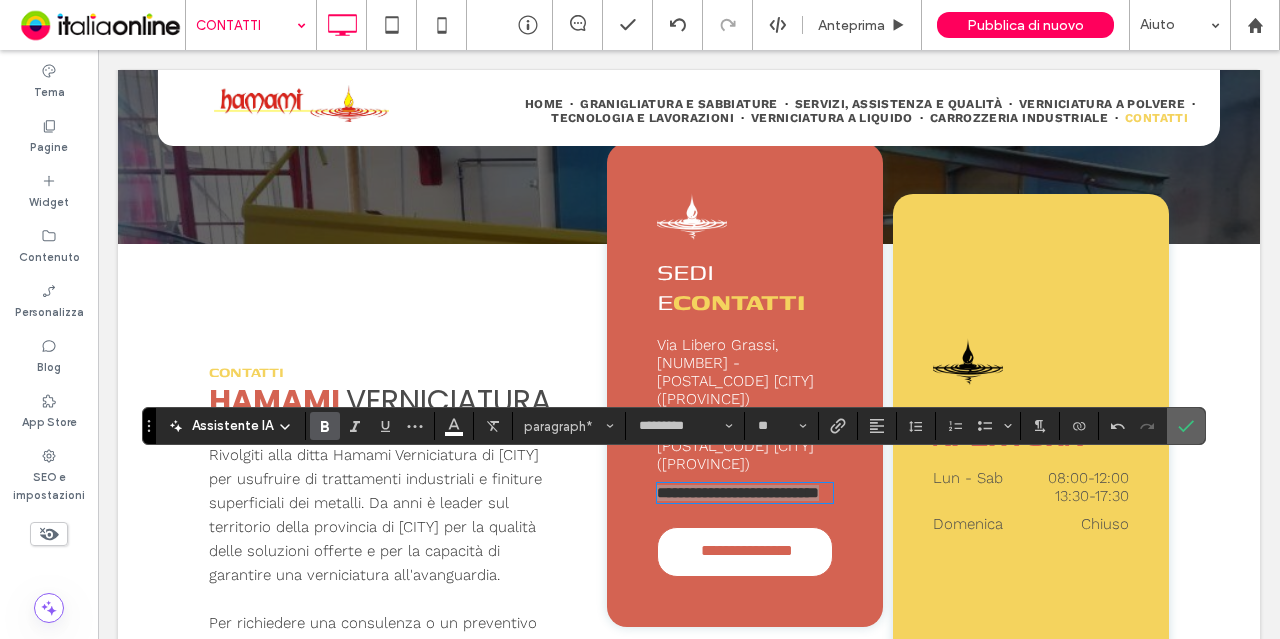 click at bounding box center (1186, 426) 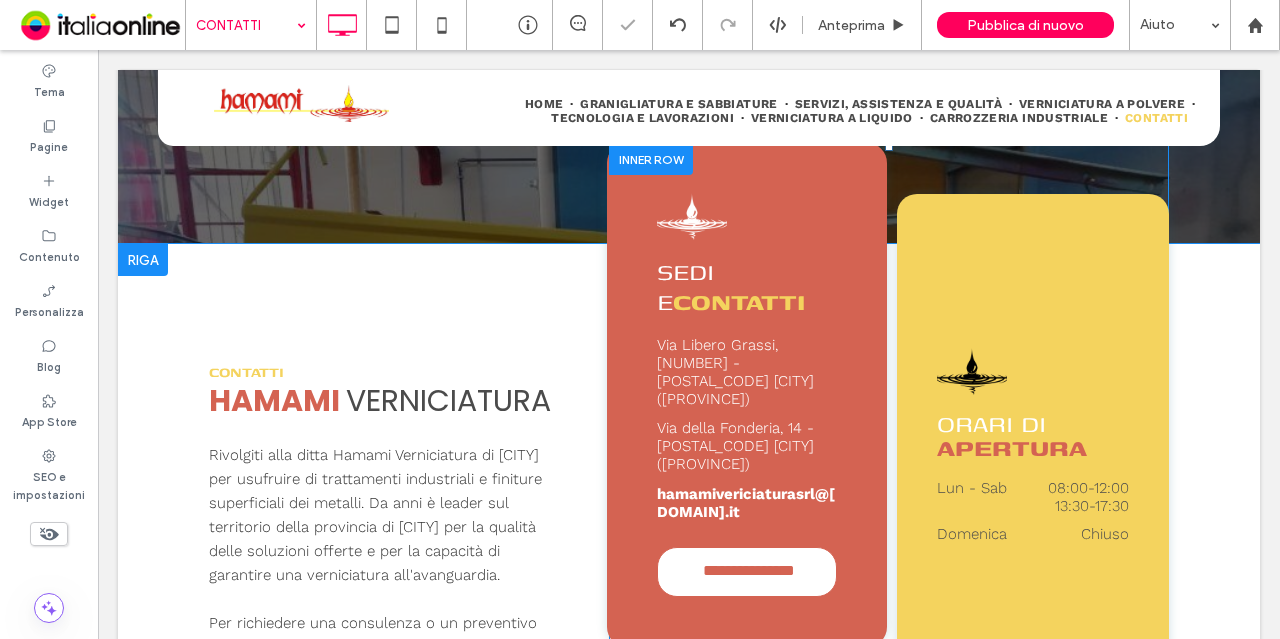 click on "**********" at bounding box center [747, 395] 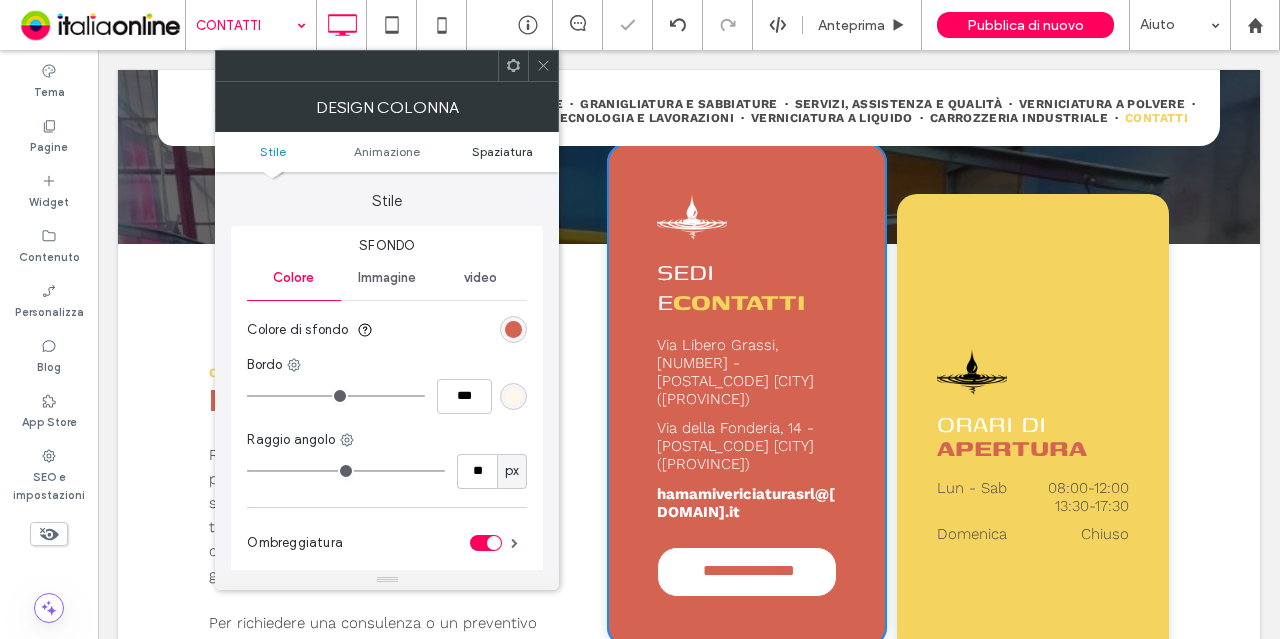 click on "Spaziatura" at bounding box center [502, 151] 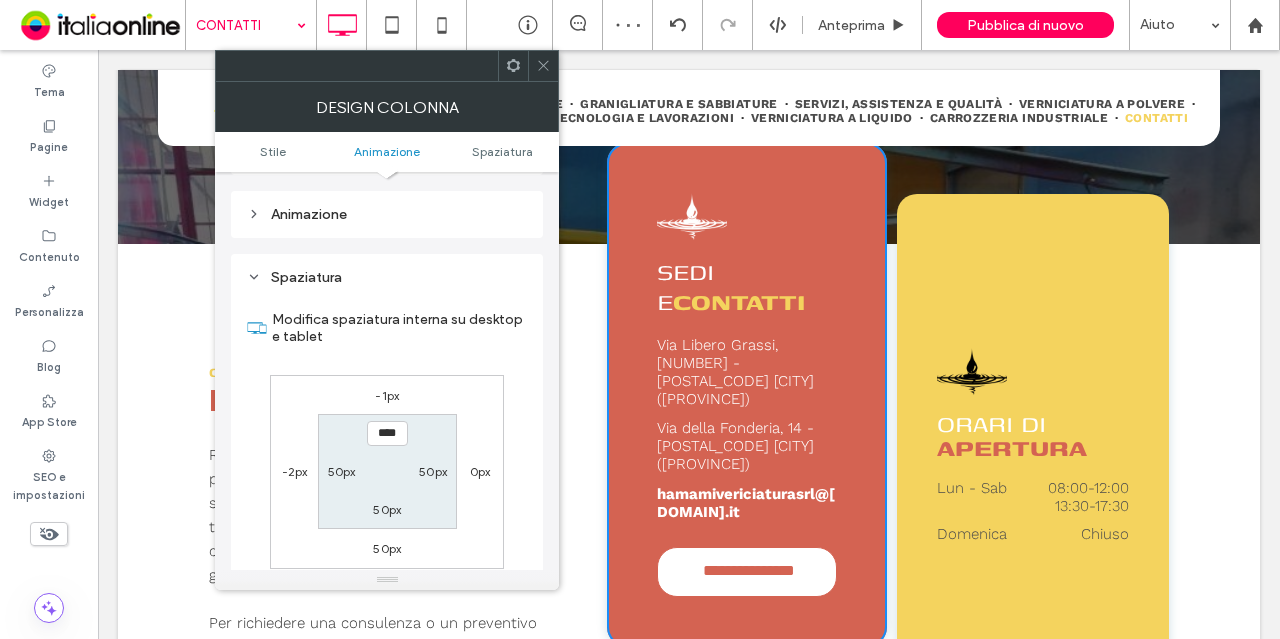 scroll, scrollTop: 469, scrollLeft: 0, axis: vertical 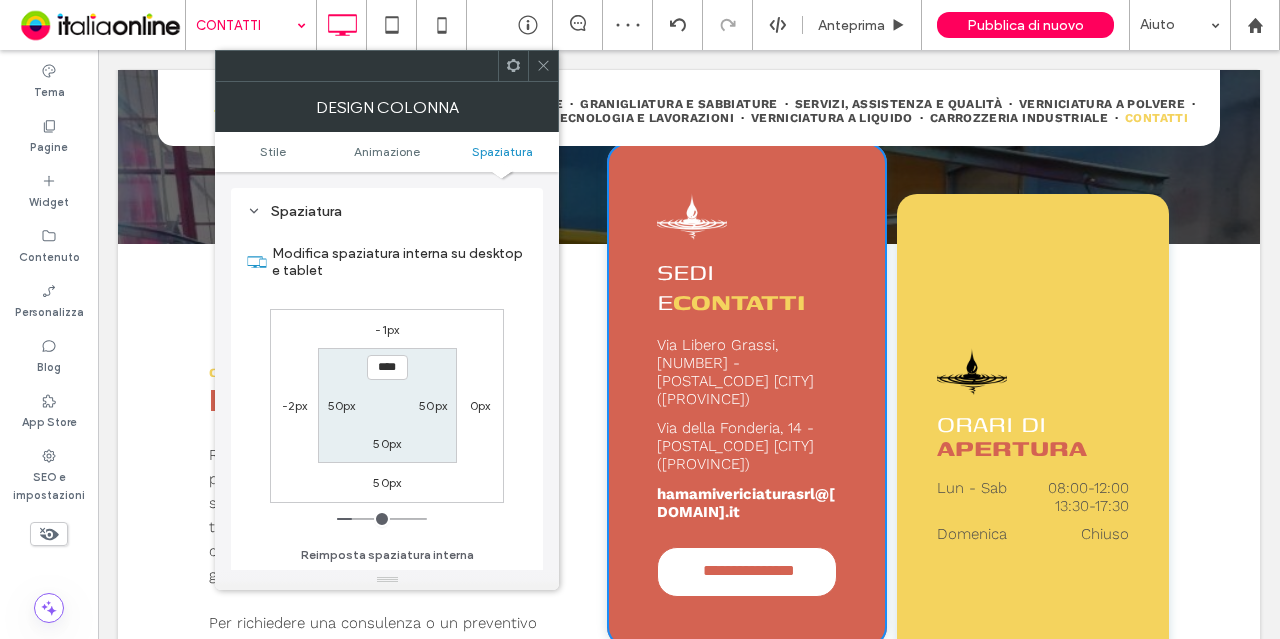 click on "50px" at bounding box center [342, 405] 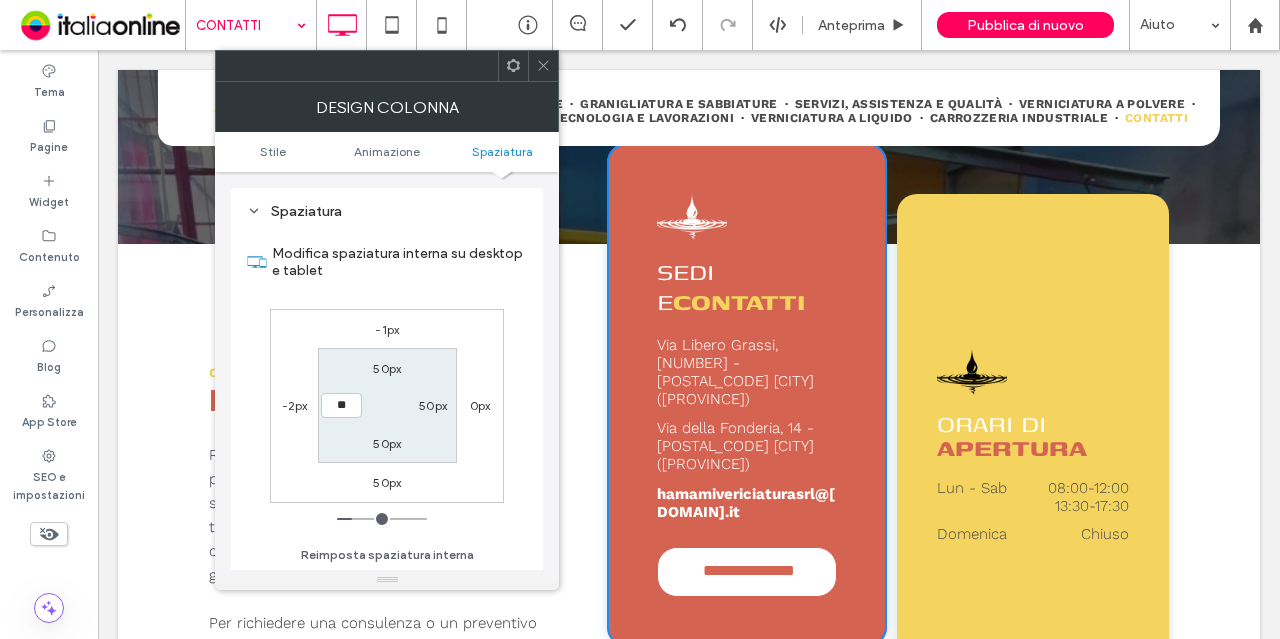 type on "**" 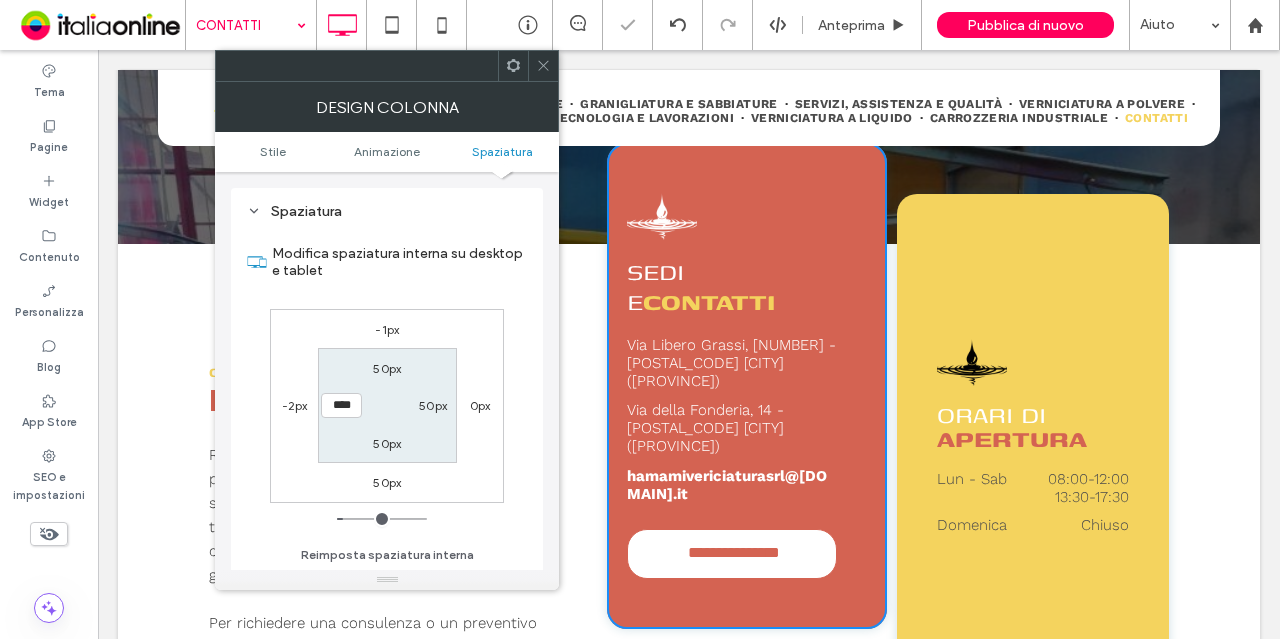 click on "****" at bounding box center (341, 405) 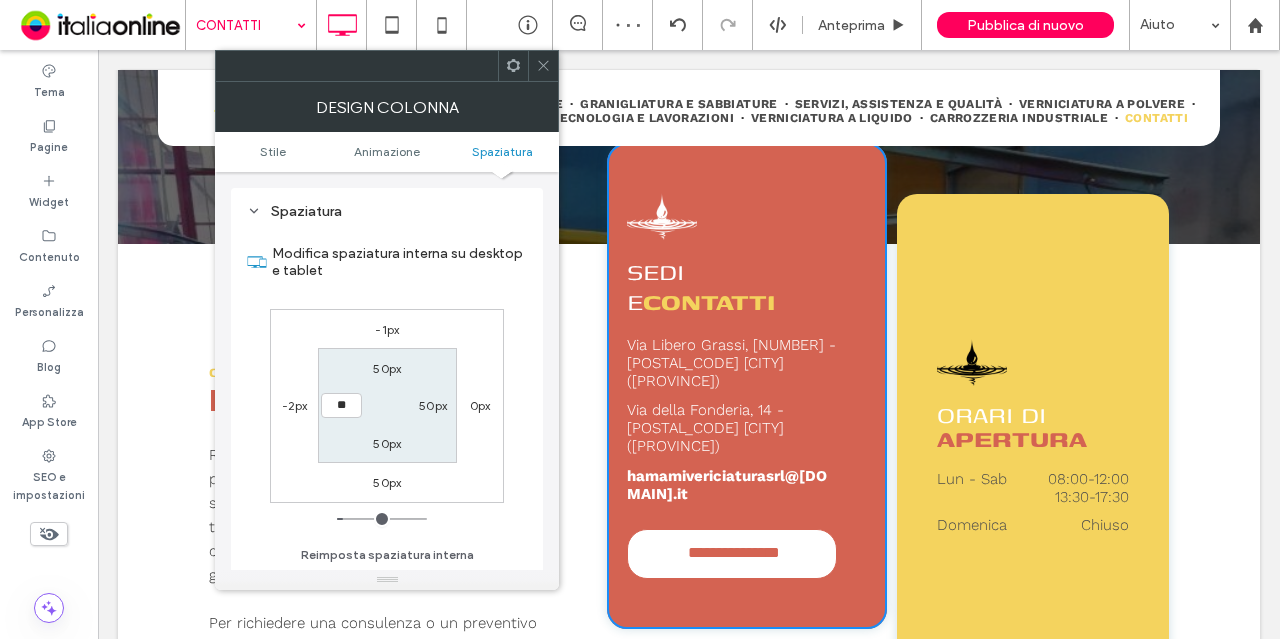 type on "**" 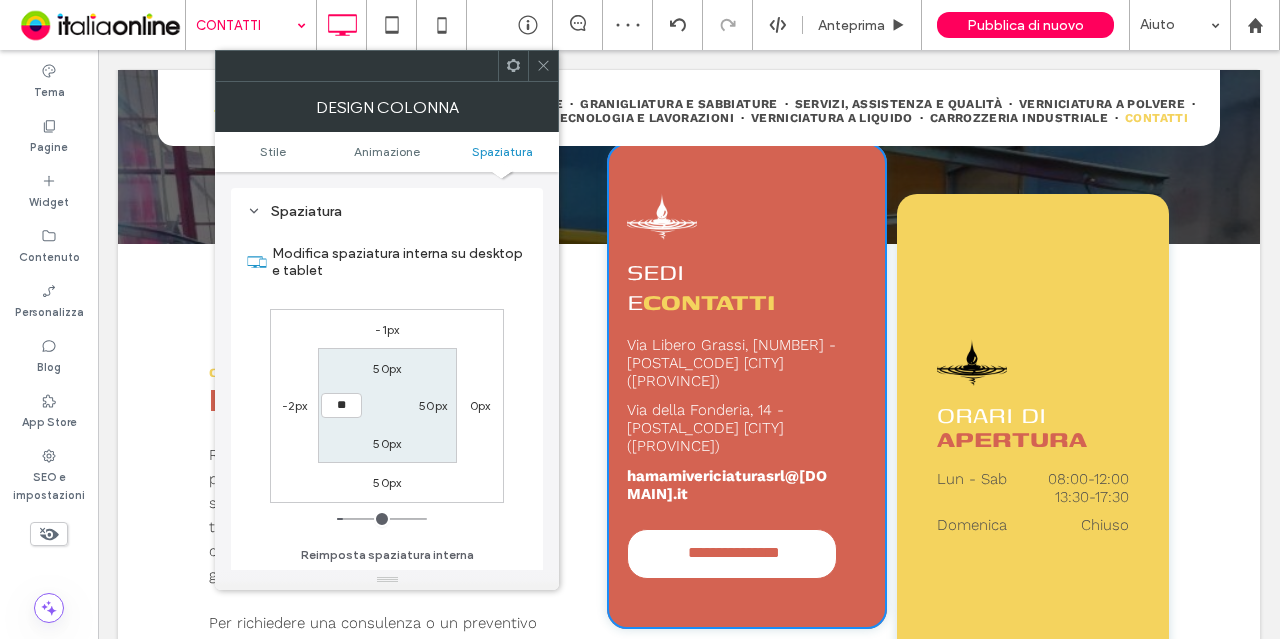 type on "**" 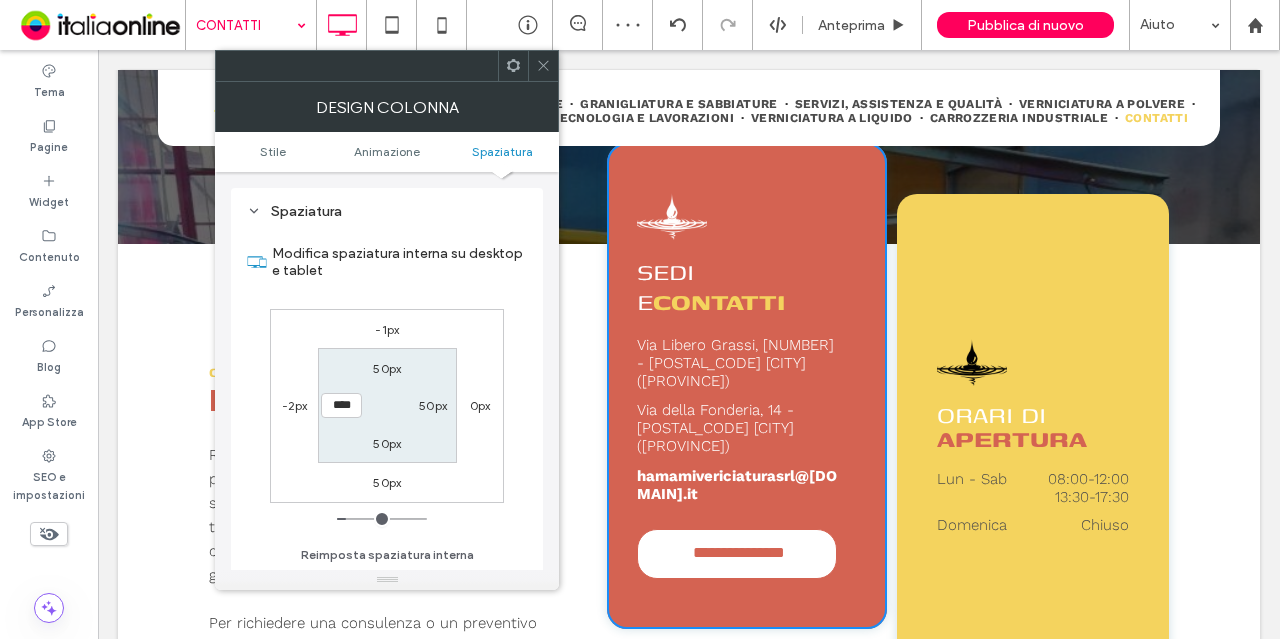 click on "50px" at bounding box center [433, 405] 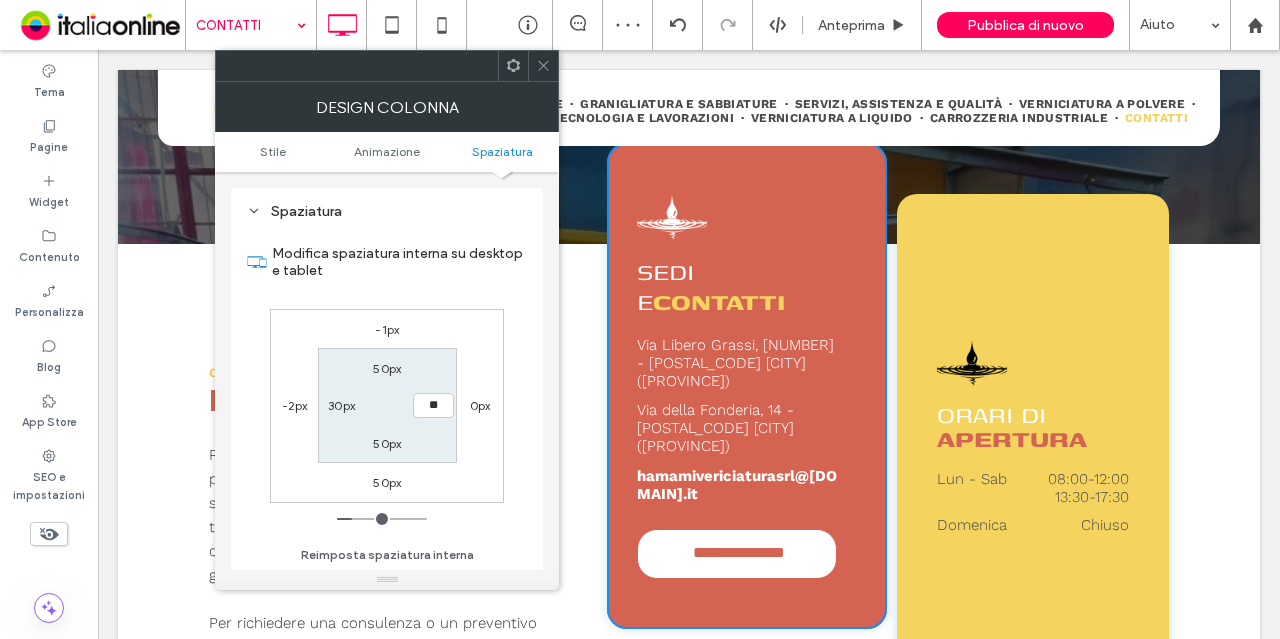 type on "**" 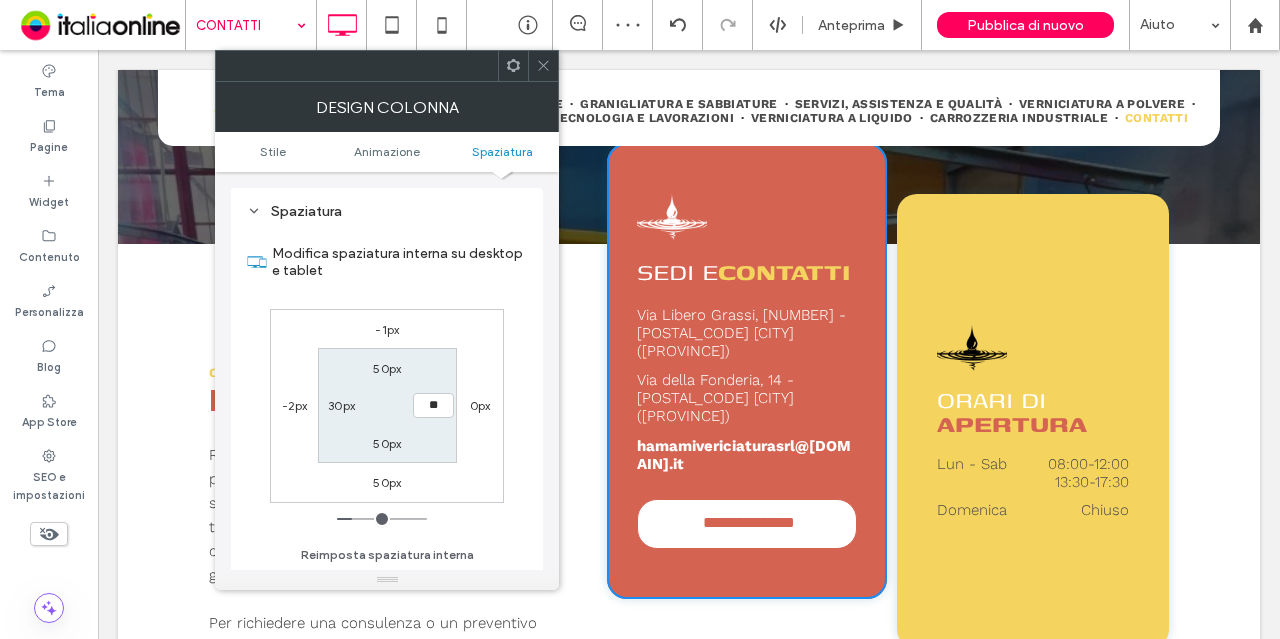 type on "**" 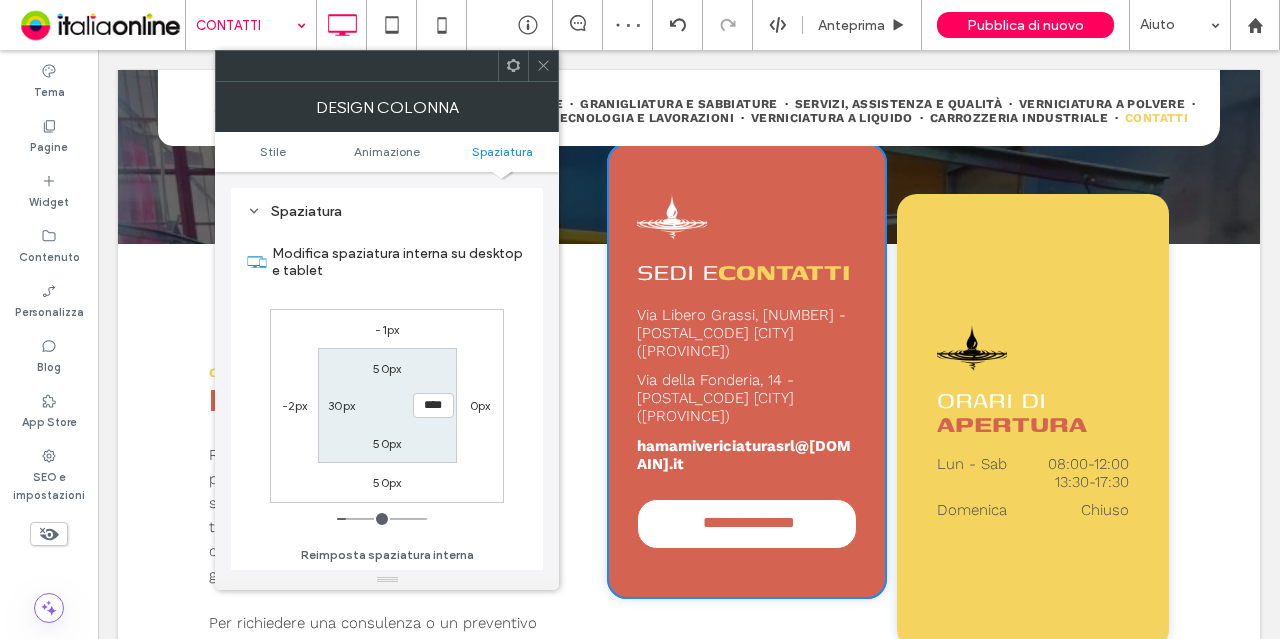 click 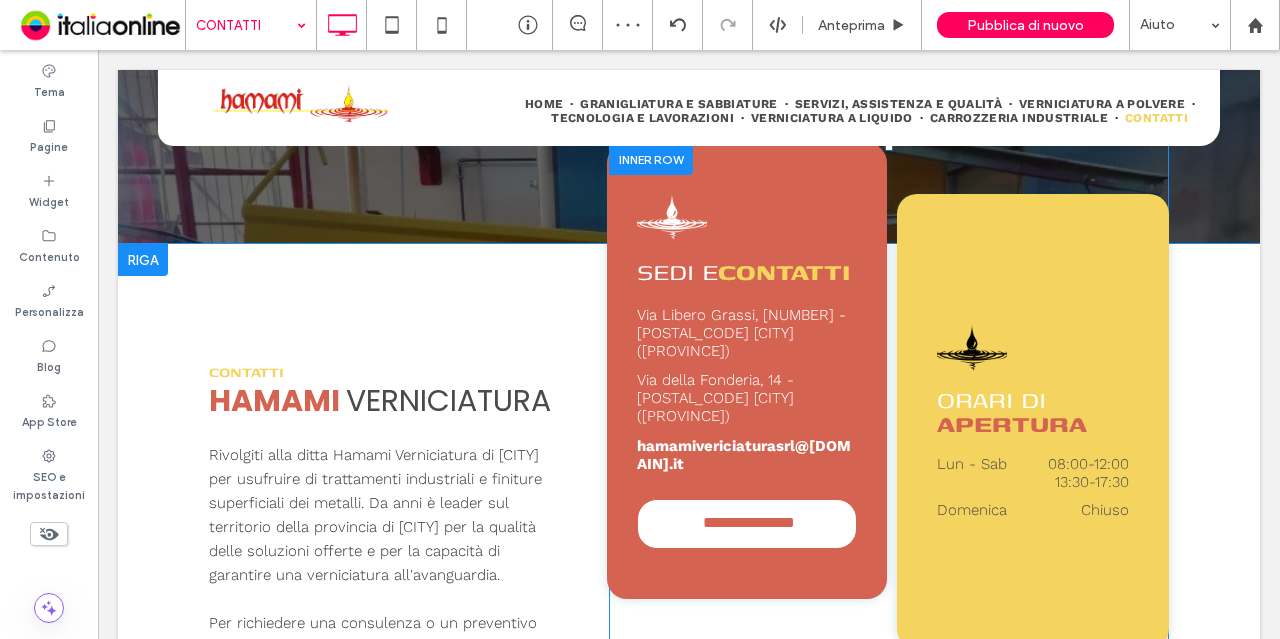 click on "ORARI DI
APERTURA
Click To Paste           Lun - Sab
08:00
-  12:00
13:30
-  17:30
Domenica
Chiuso" at bounding box center (1033, 421) 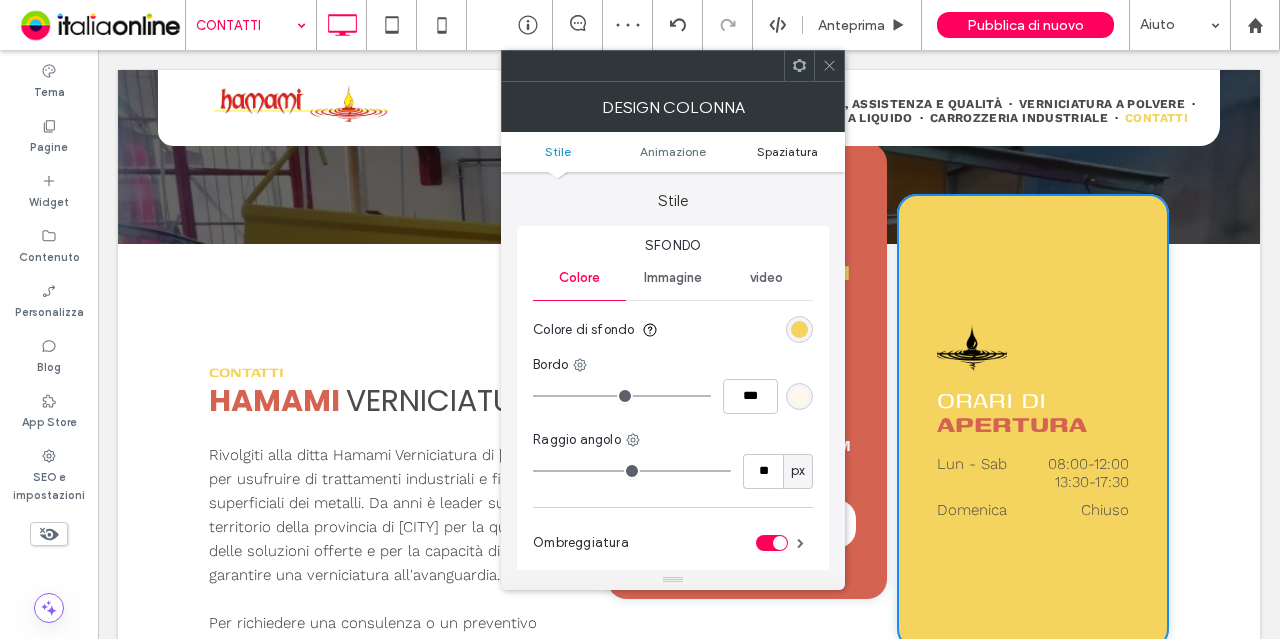 click on "Spaziatura" at bounding box center [787, 151] 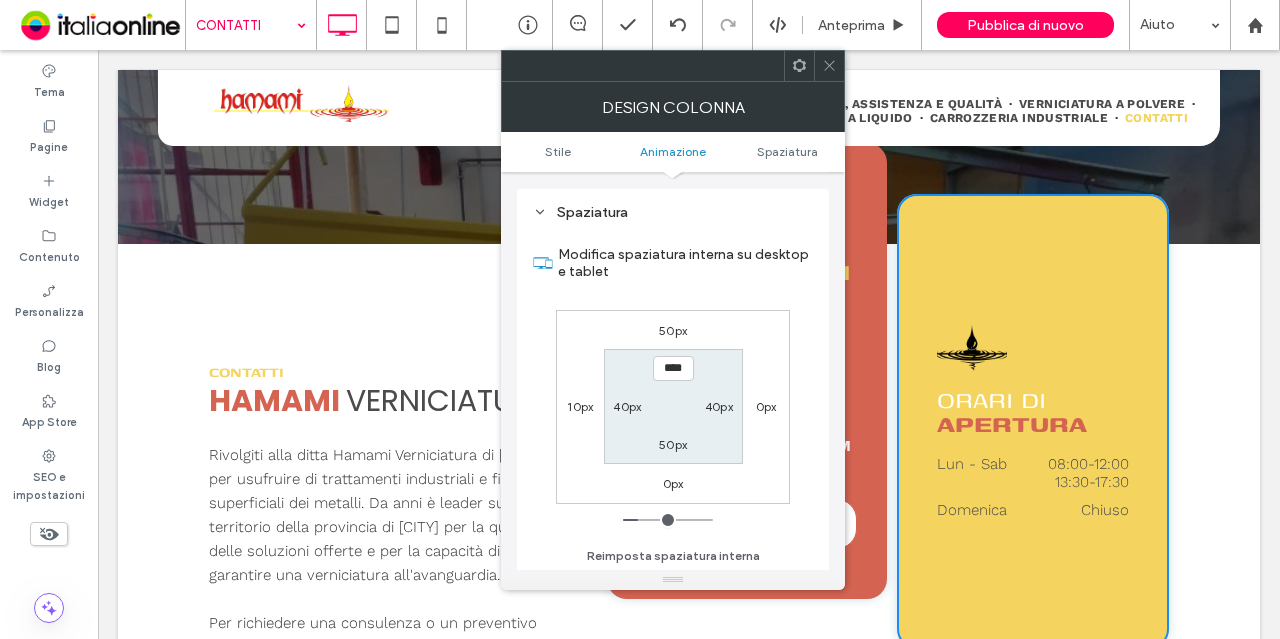 scroll, scrollTop: 469, scrollLeft: 0, axis: vertical 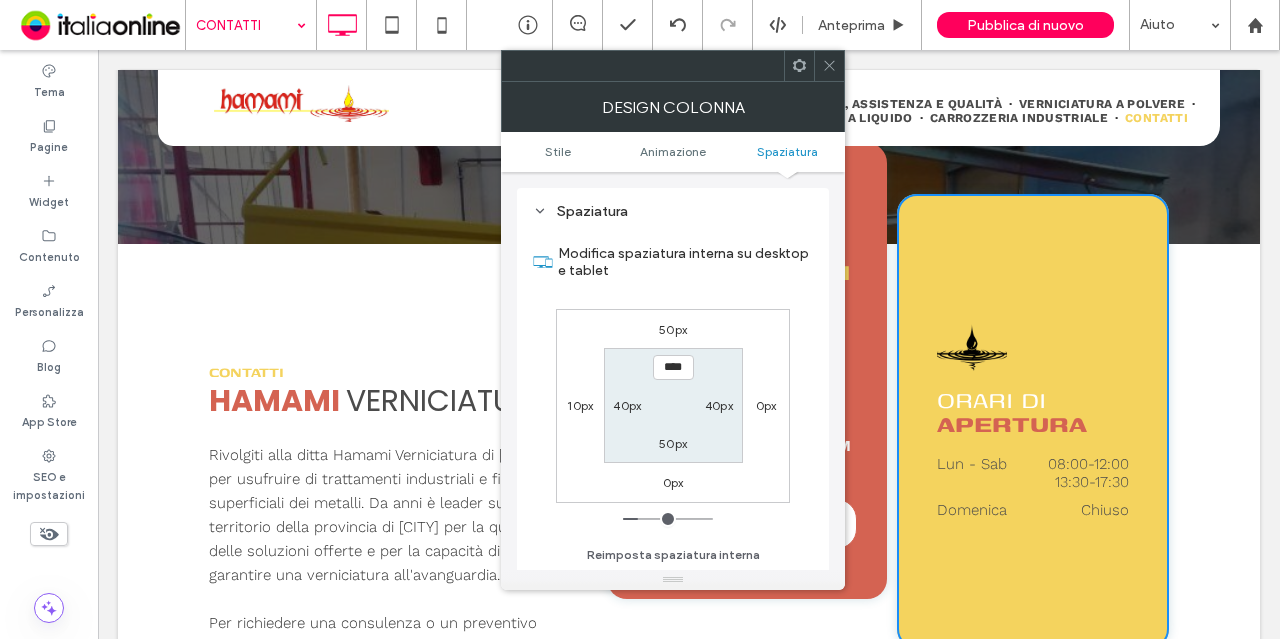 click on "40px" at bounding box center [627, 405] 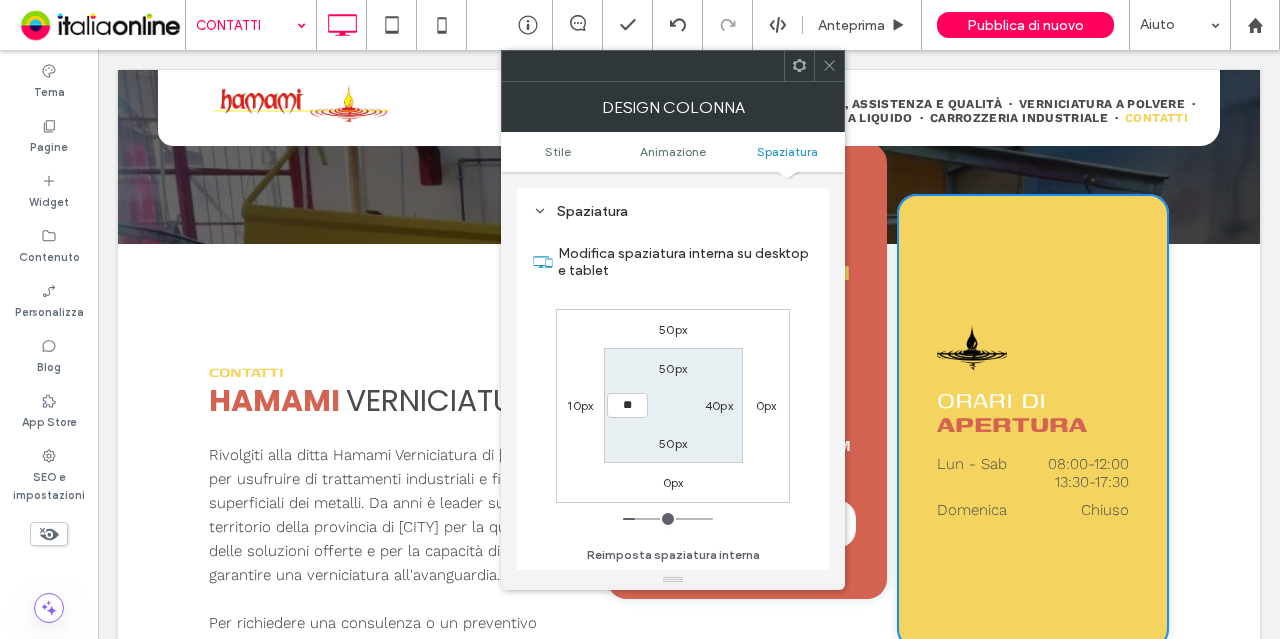 type on "*" 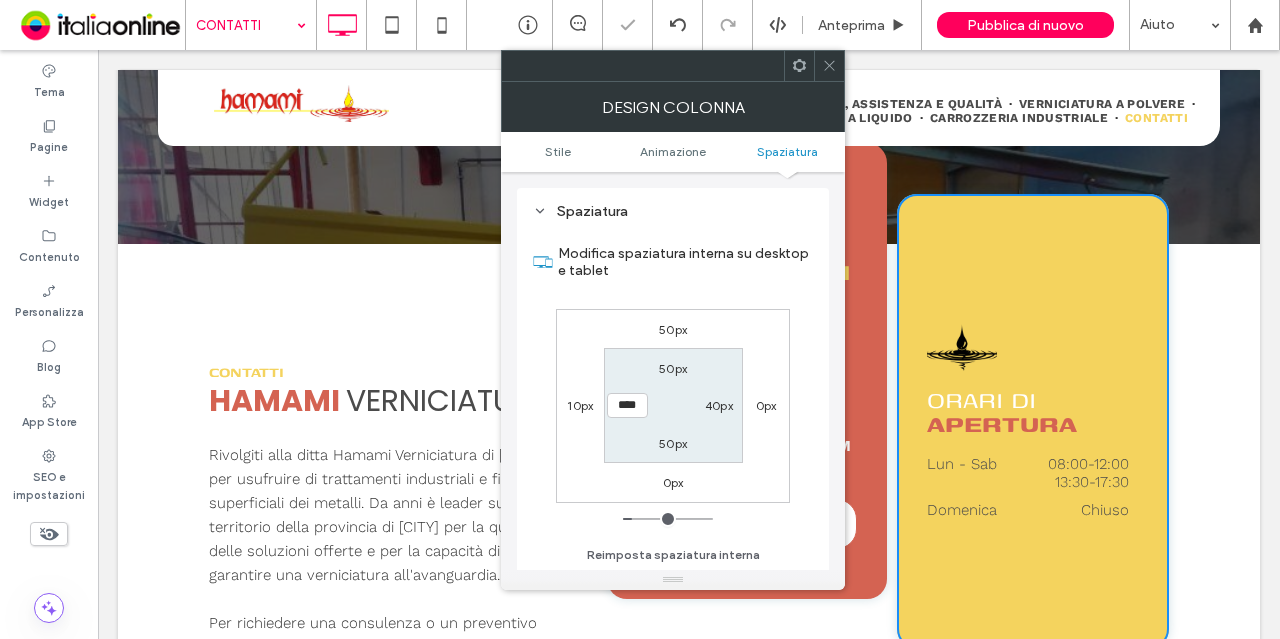 click on "40px" at bounding box center (719, 405) 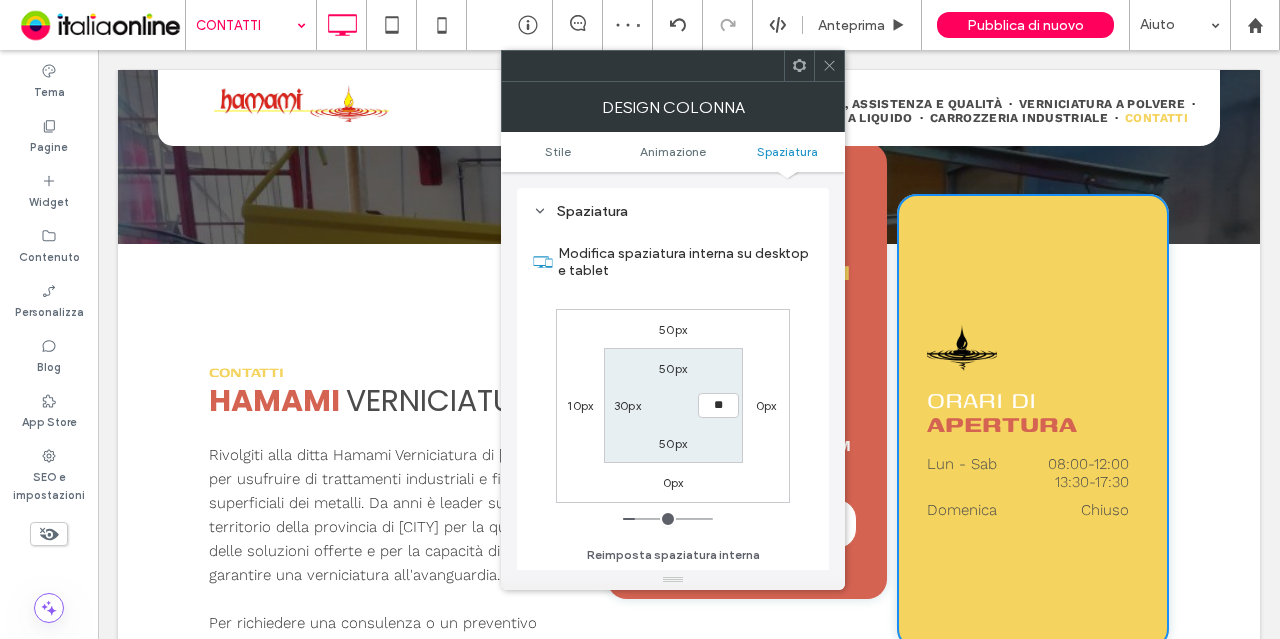 type on "**" 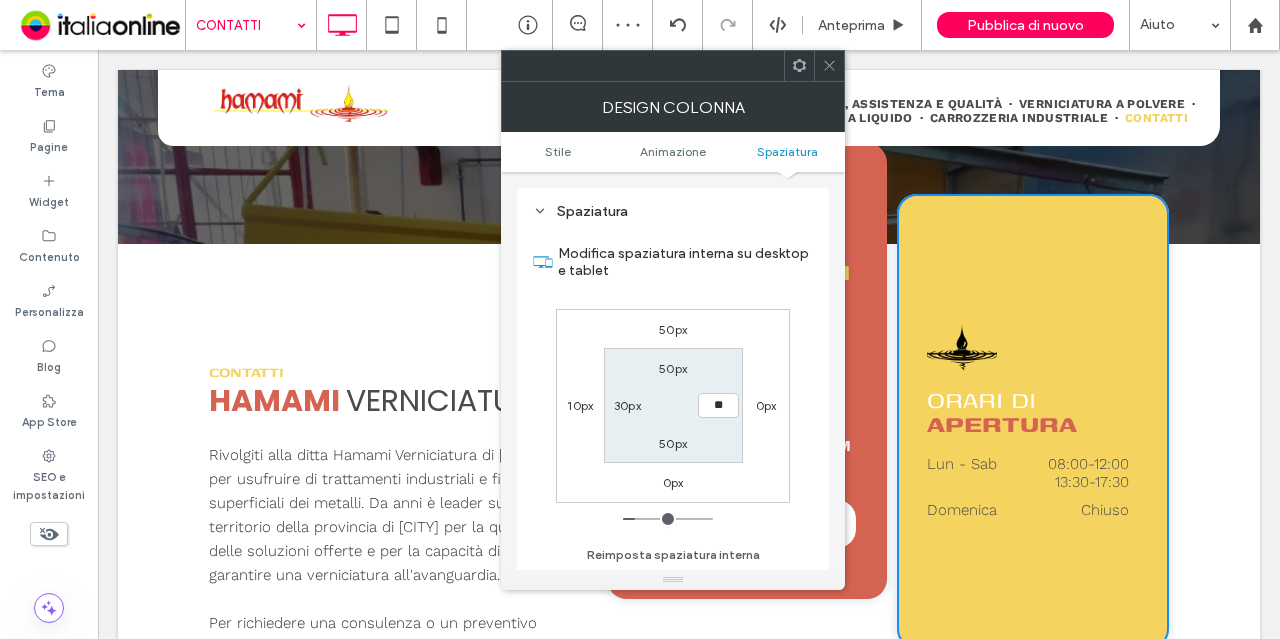 type on "**" 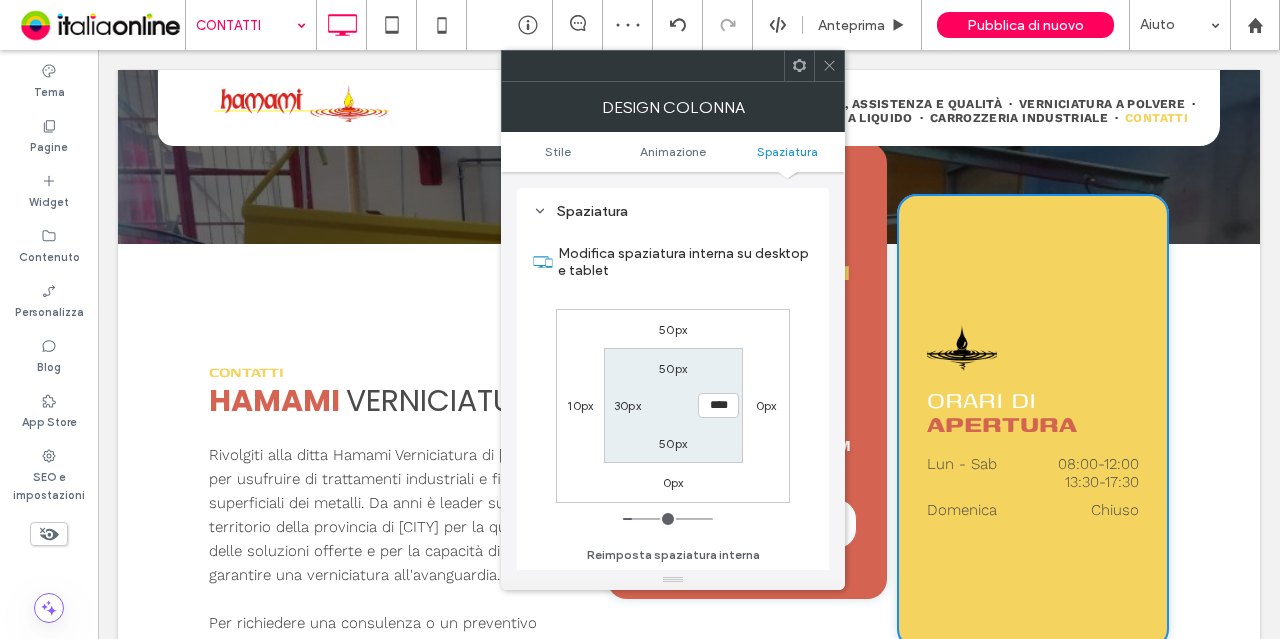 click 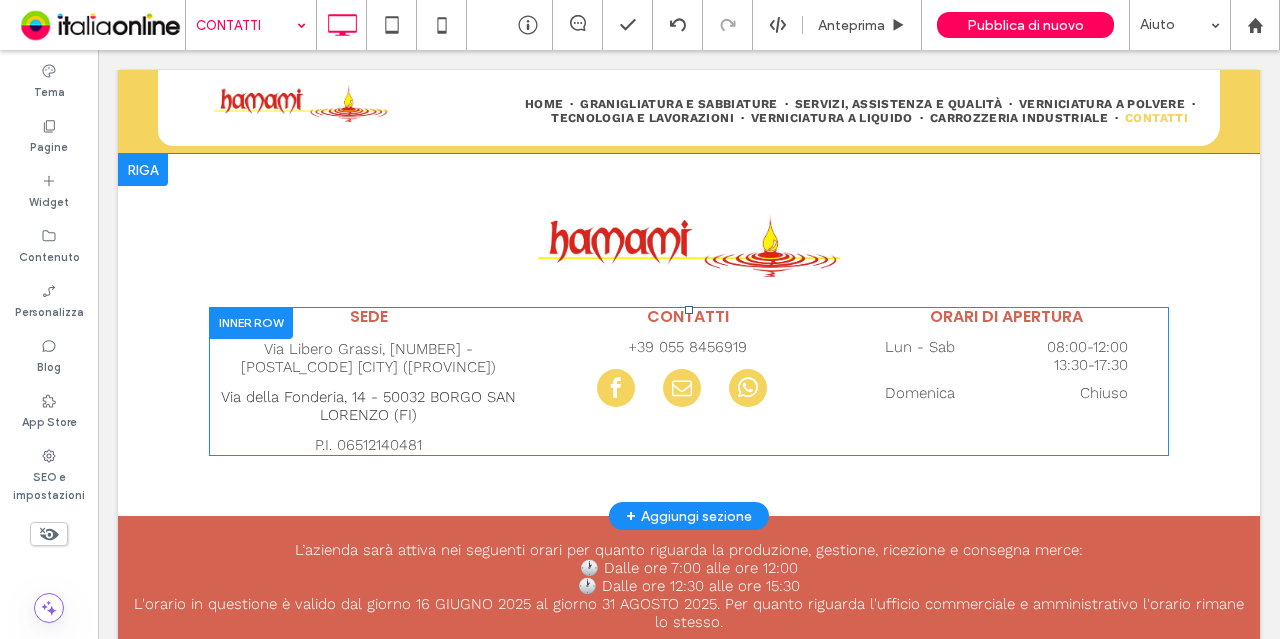 scroll, scrollTop: 2635, scrollLeft: 0, axis: vertical 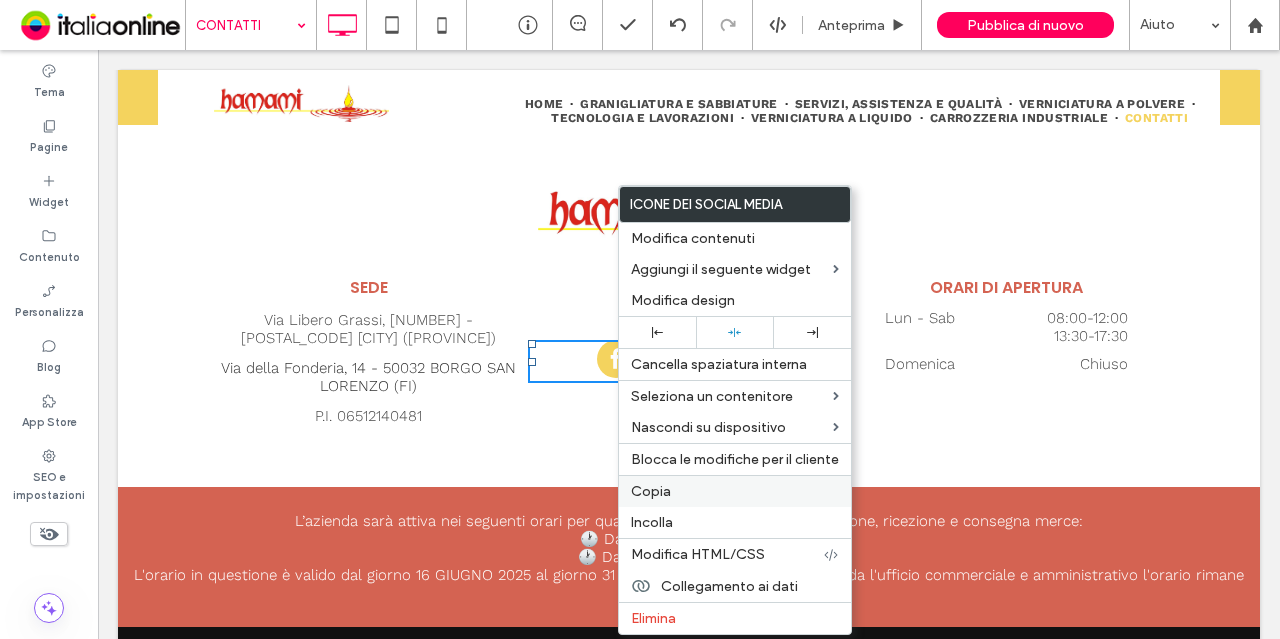 click on "Copia" at bounding box center [735, 491] 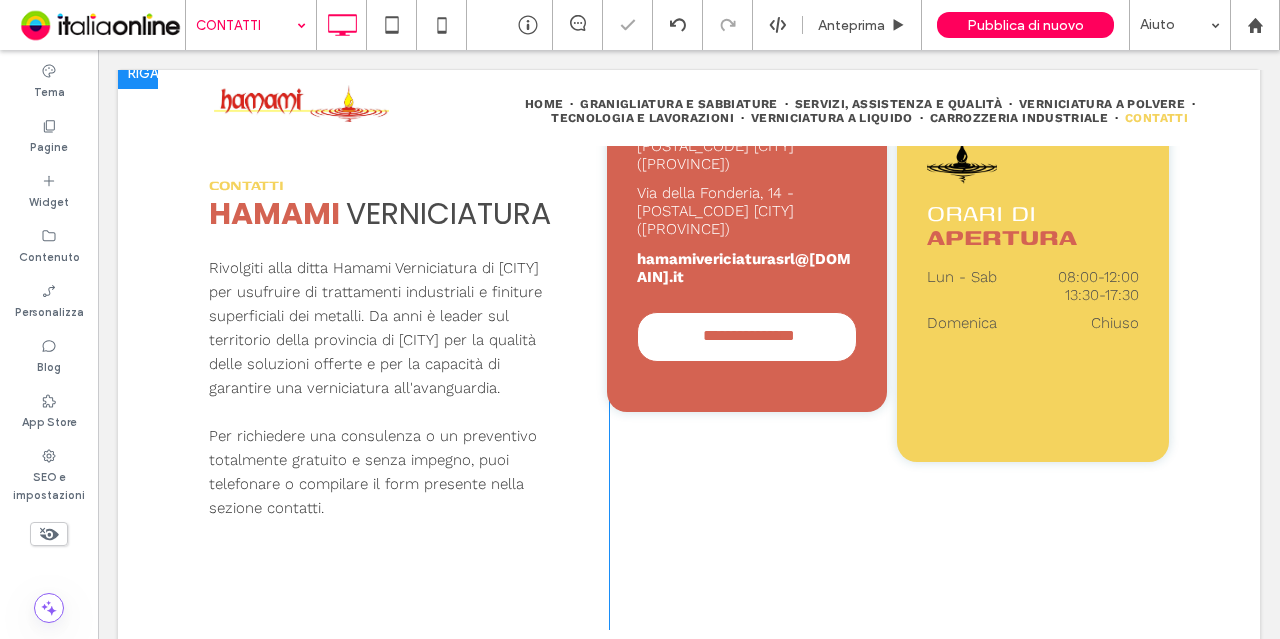 scroll, scrollTop: 701, scrollLeft: 0, axis: vertical 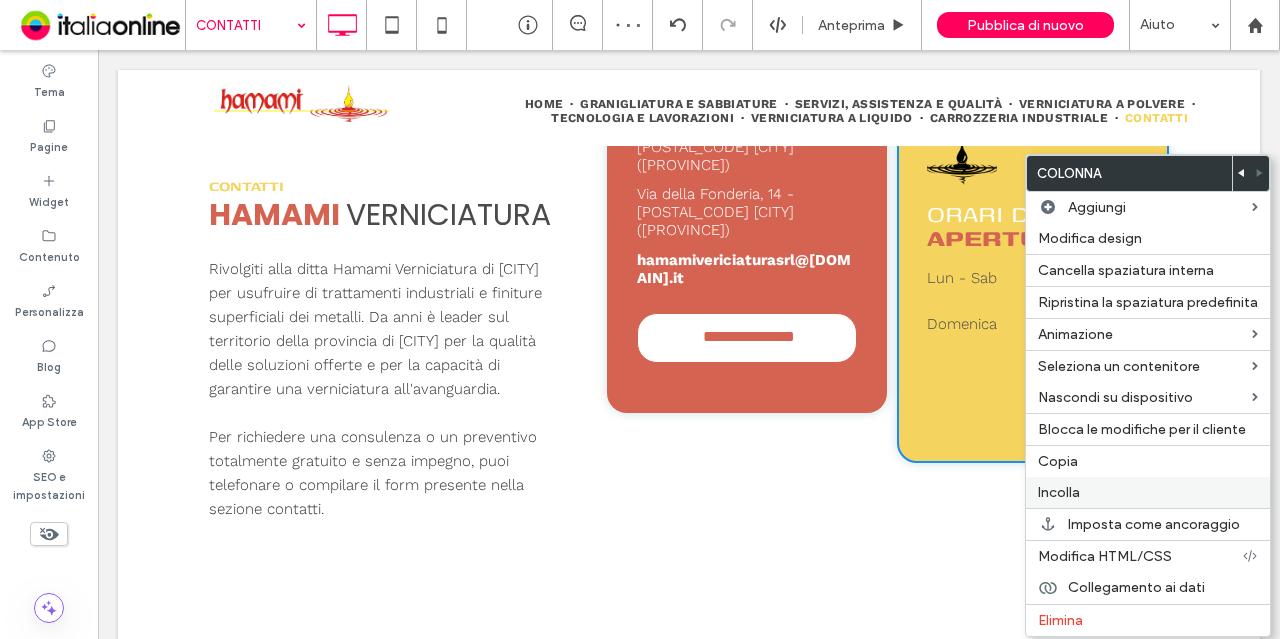 click on "Incolla" at bounding box center [1059, 492] 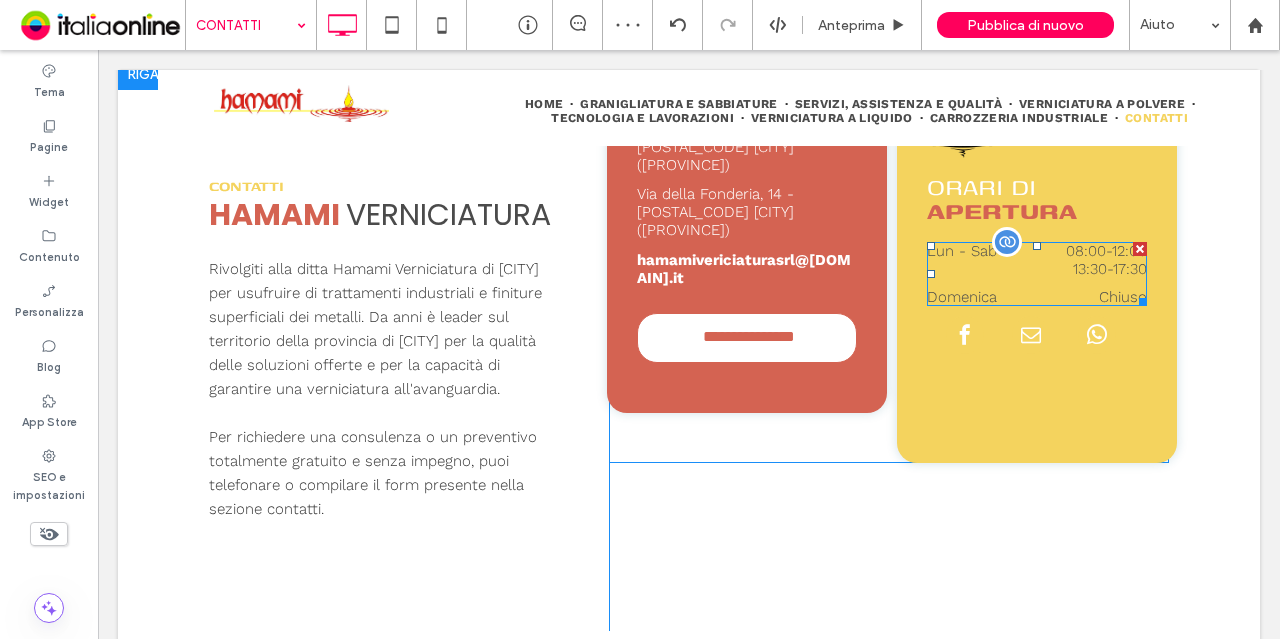 scroll, scrollTop: 594, scrollLeft: 0, axis: vertical 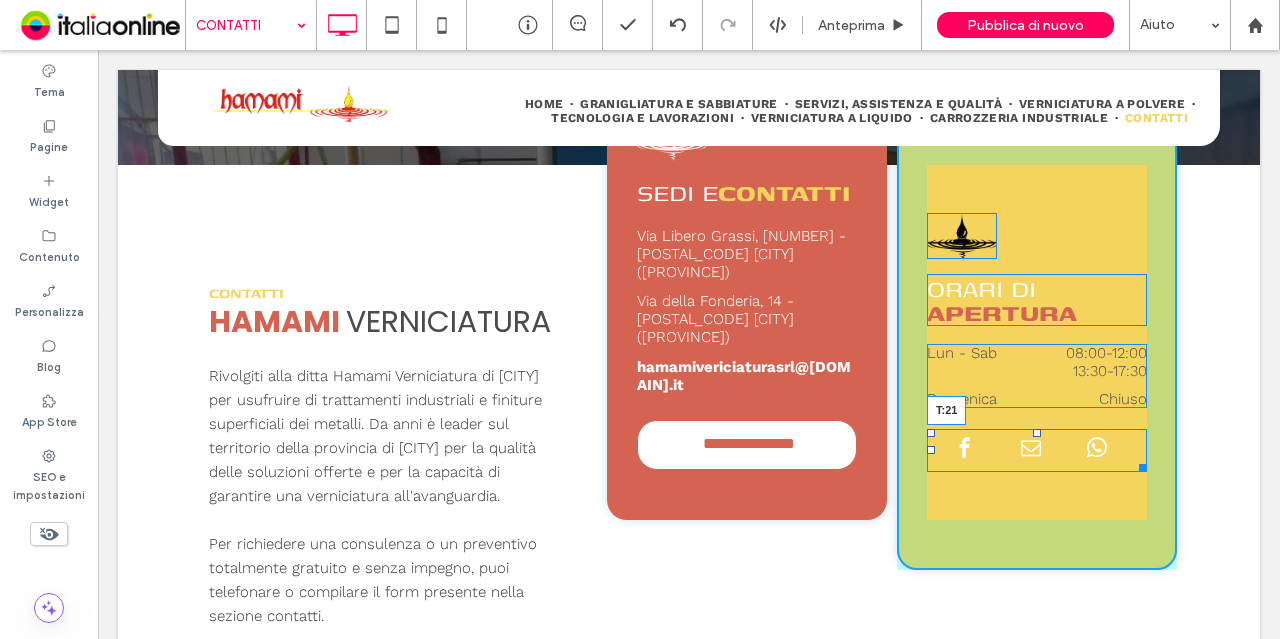 drag, startPoint x: 1027, startPoint y: 410, endPoint x: 1125, endPoint y: 471, distance: 115.43397 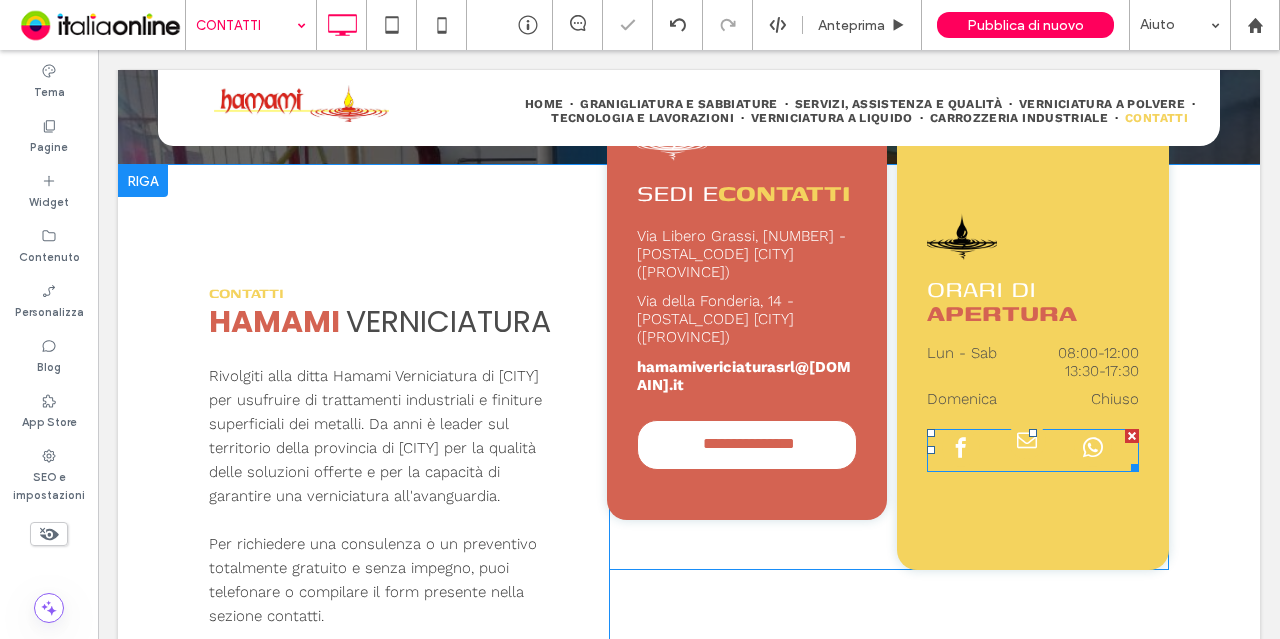 click at bounding box center [1027, 440] 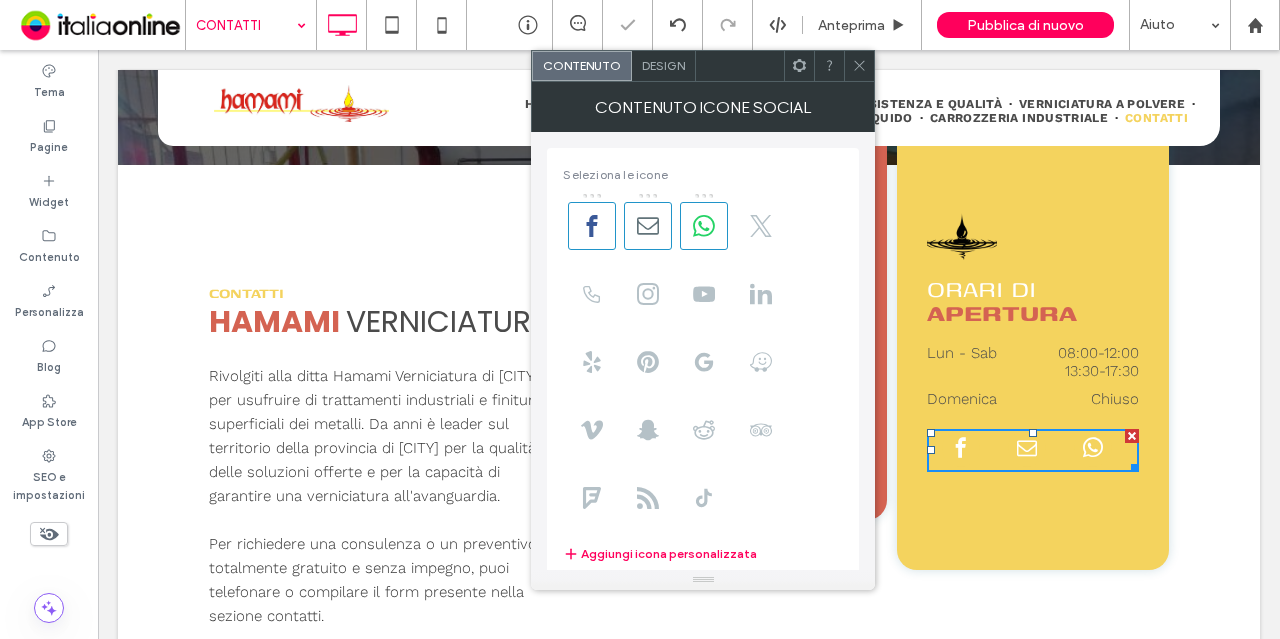 click on "Design" at bounding box center [663, 65] 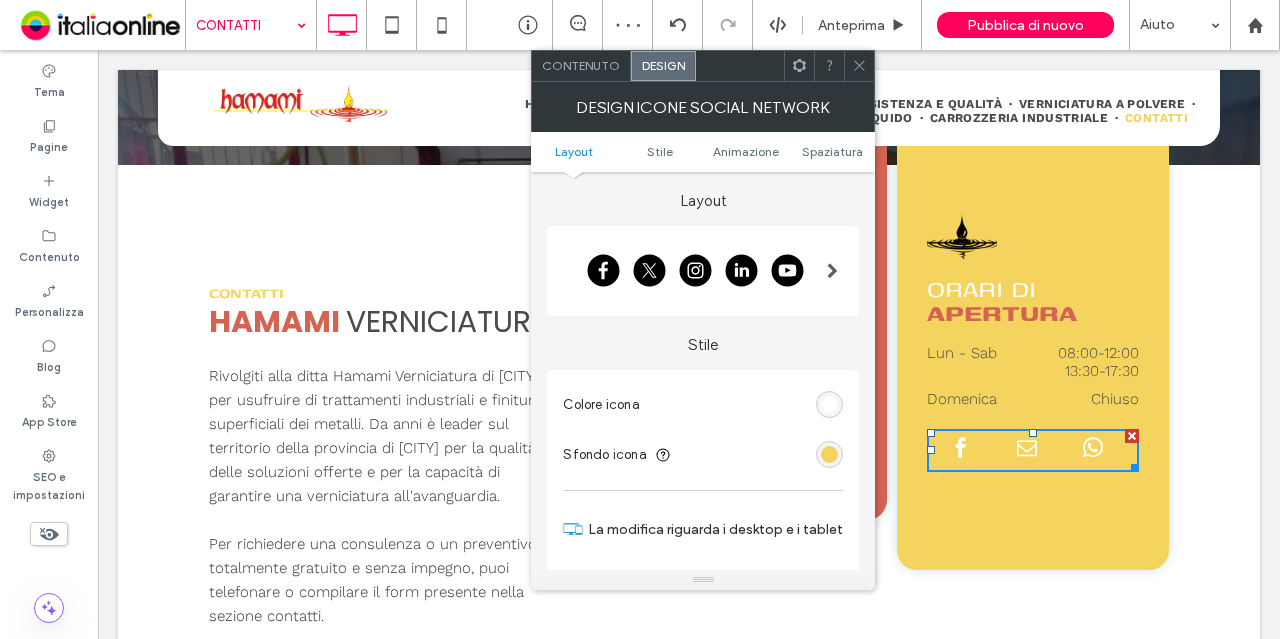 scroll, scrollTop: 108, scrollLeft: 0, axis: vertical 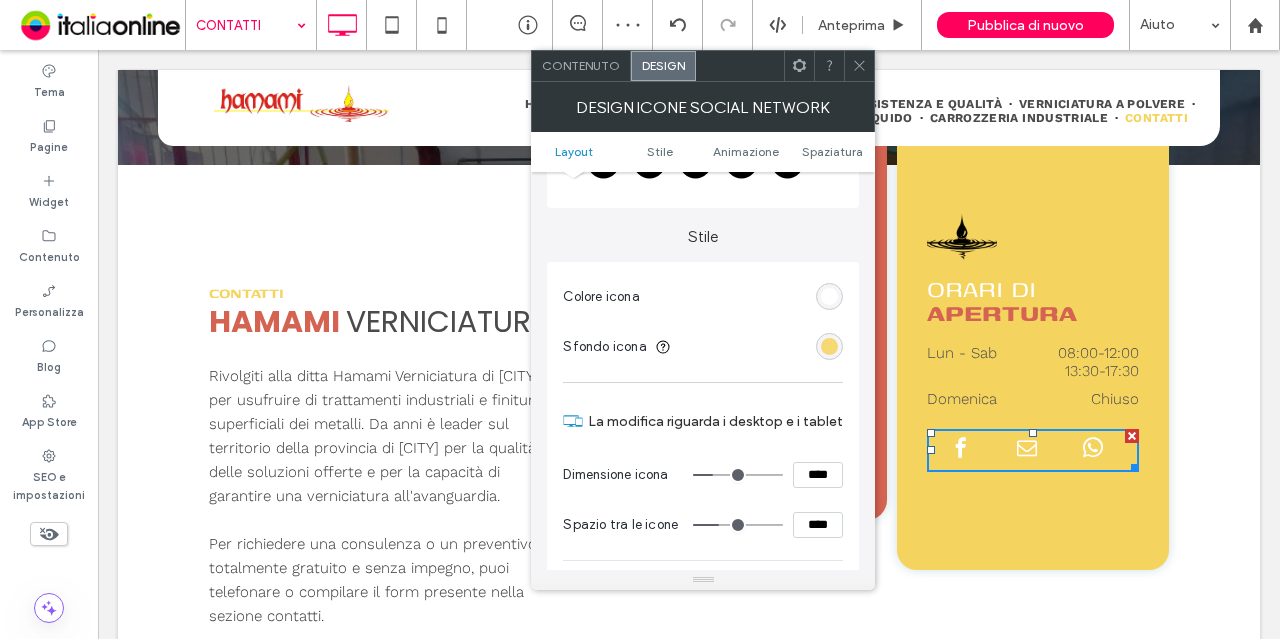 click at bounding box center [829, 346] 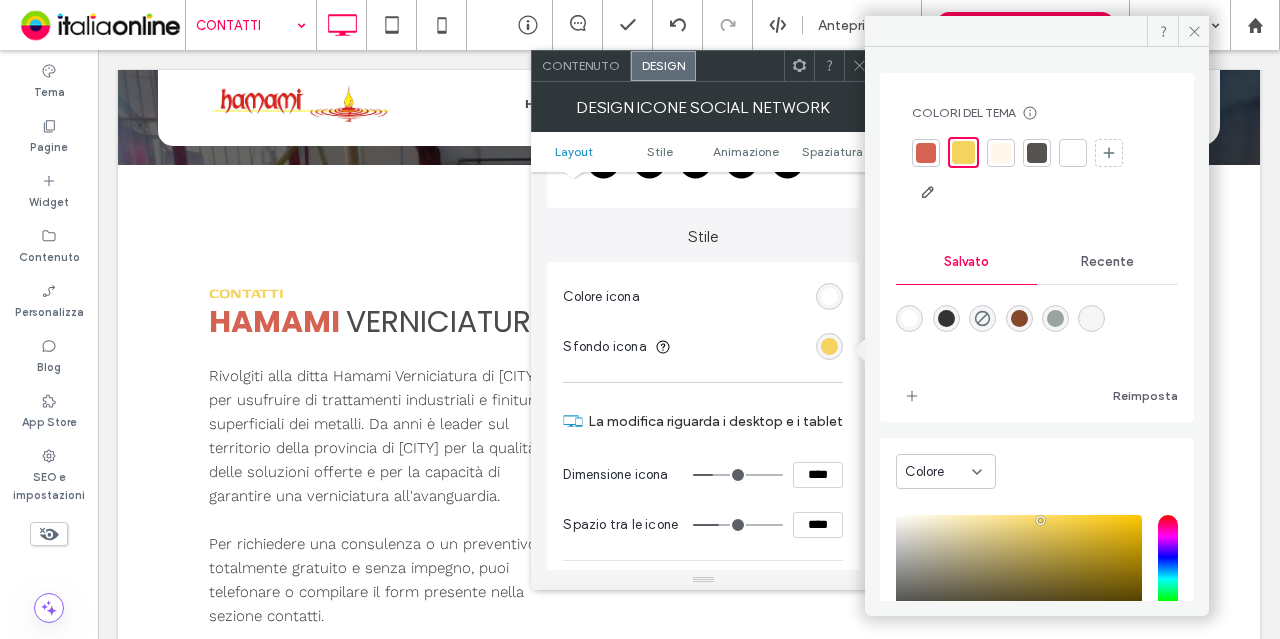 click at bounding box center [926, 153] 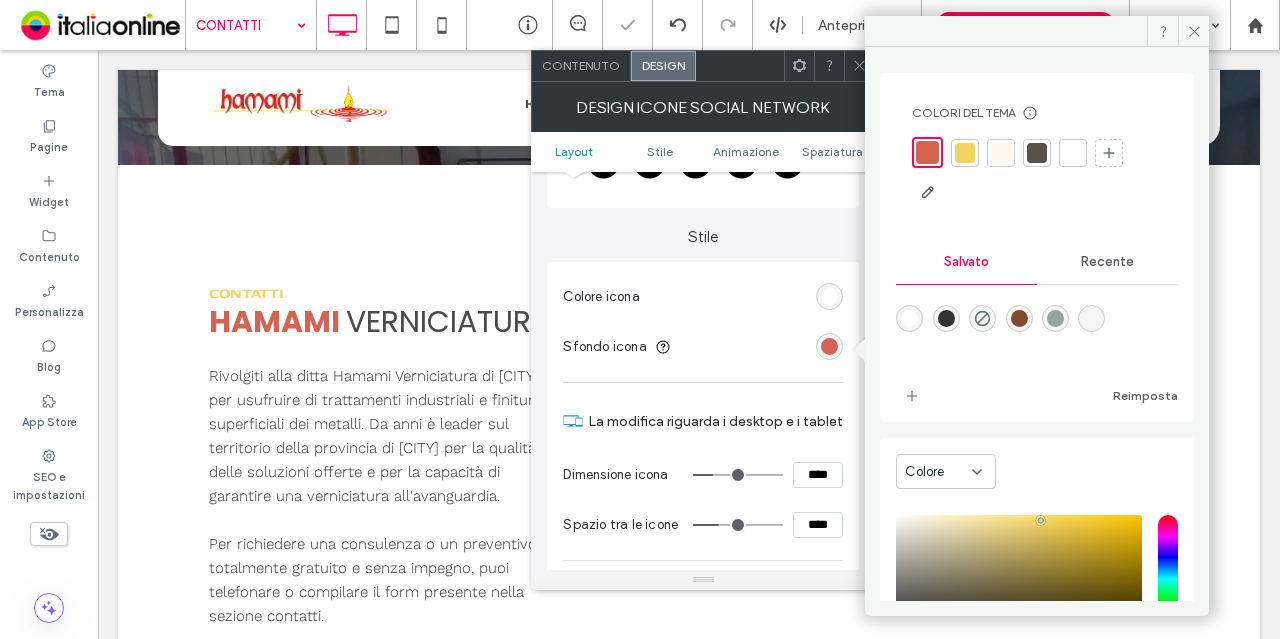 click on "Colore icona" at bounding box center (703, 297) 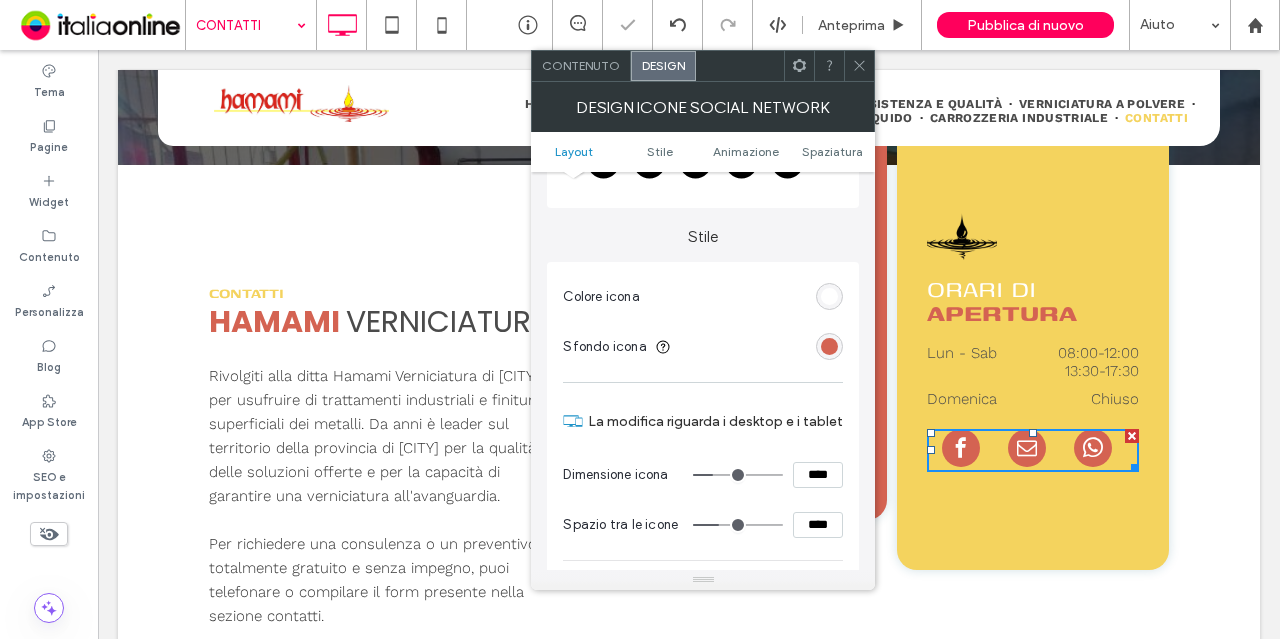 click 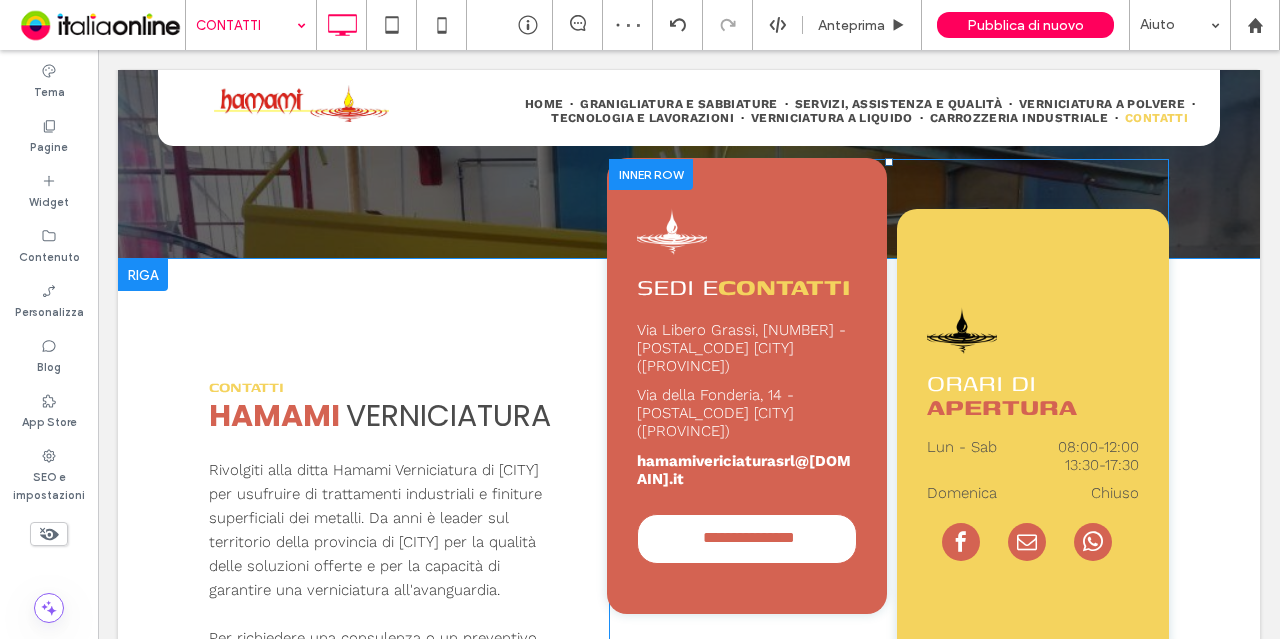 scroll, scrollTop: 499, scrollLeft: 0, axis: vertical 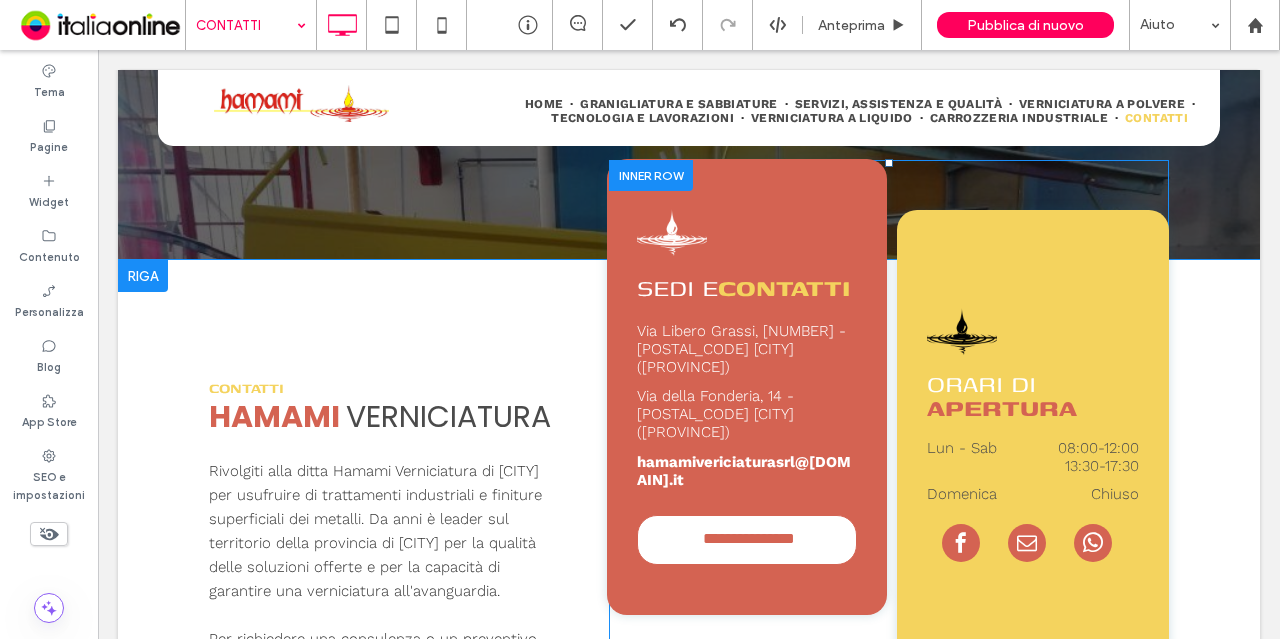 click on "ORARI DI
APERTURA
Click To Paste           Lun - Sab
08:00
-  12:00
13:30
-  17:30
Domenica
Chiuso" at bounding box center (1033, 437) 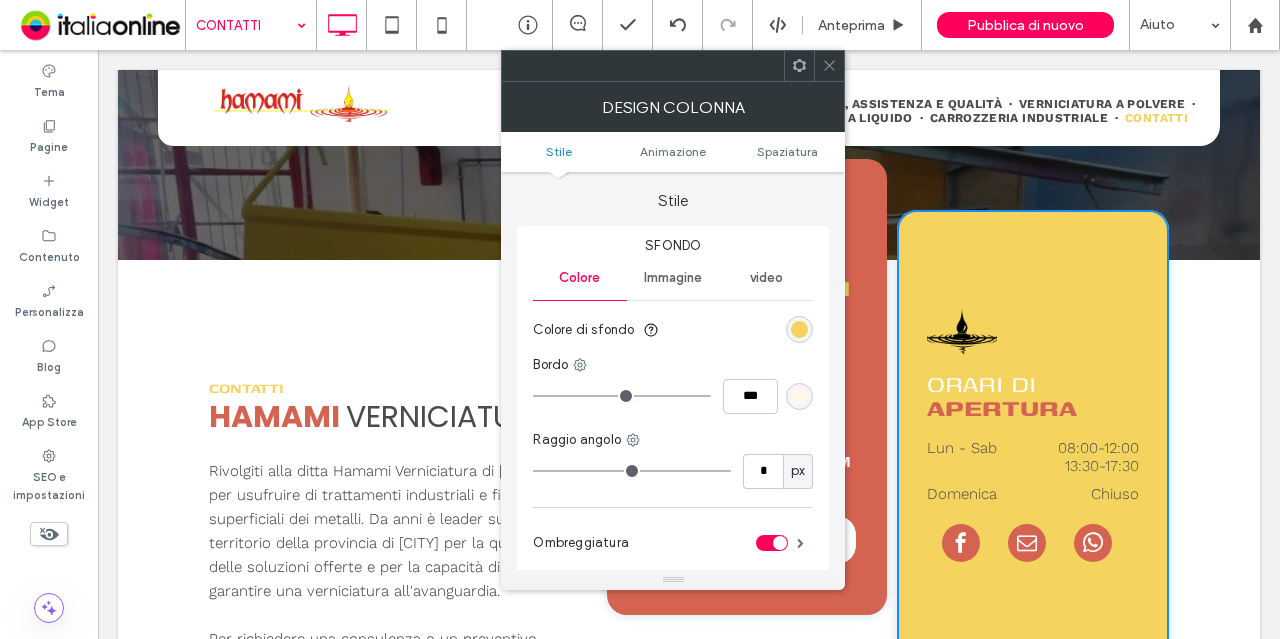 type on "**" 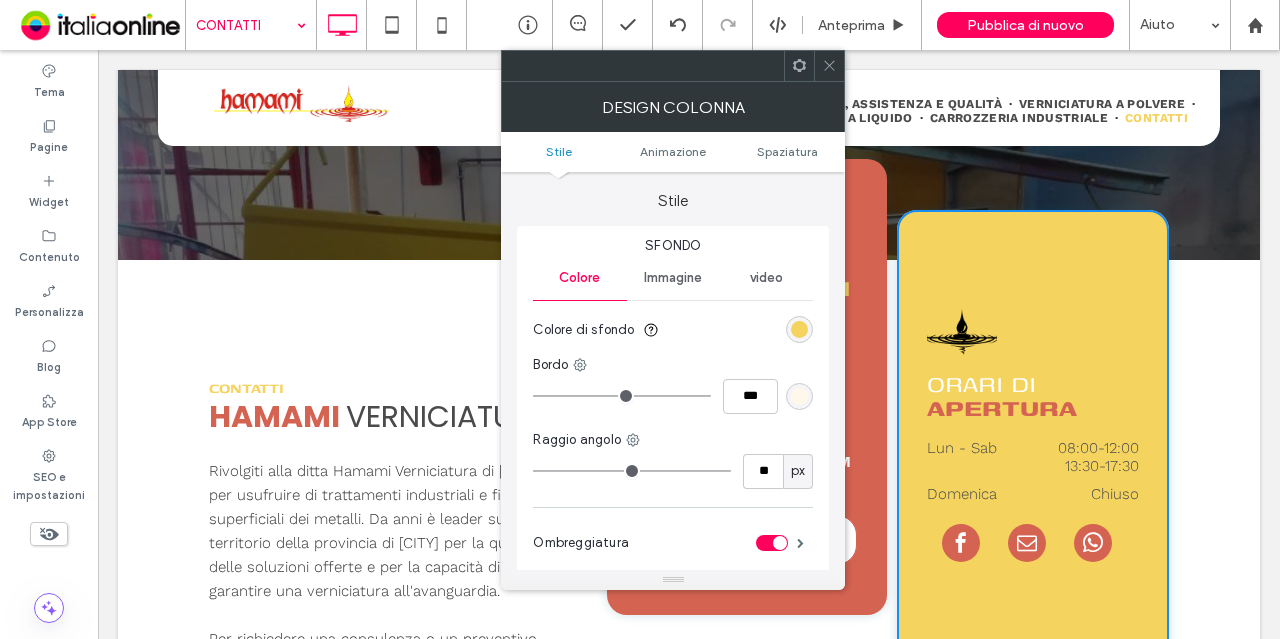 click on "Stile Animazione Spaziatura" at bounding box center (673, 152) 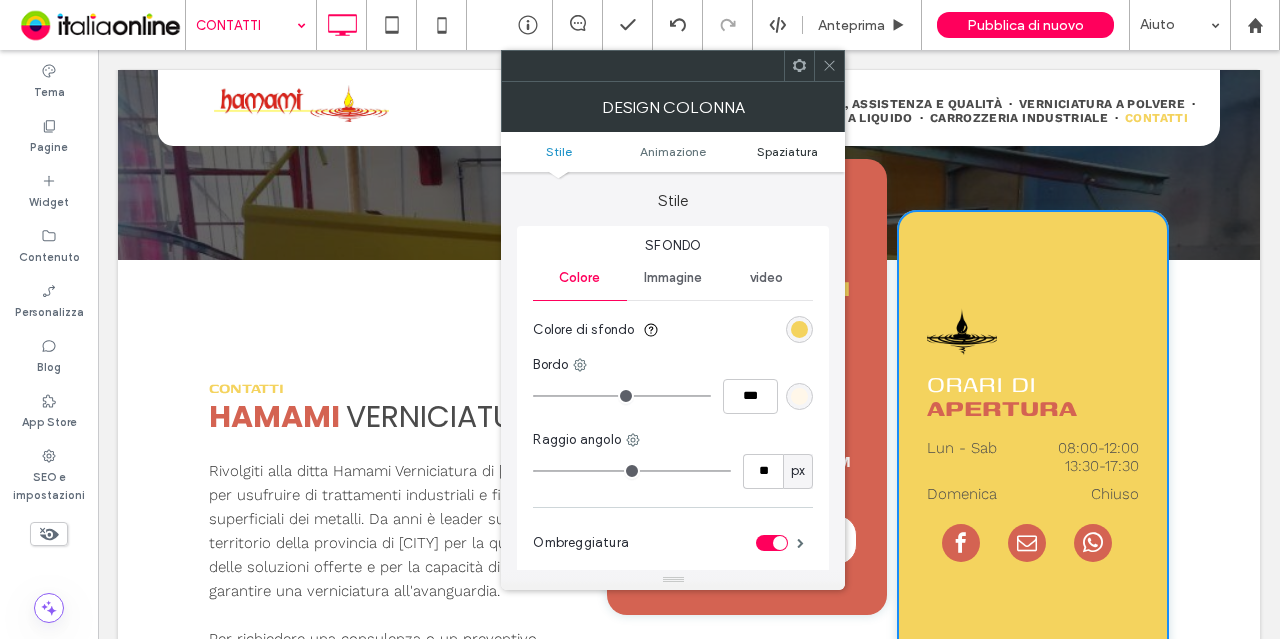 click on "Spaziatura" at bounding box center (787, 151) 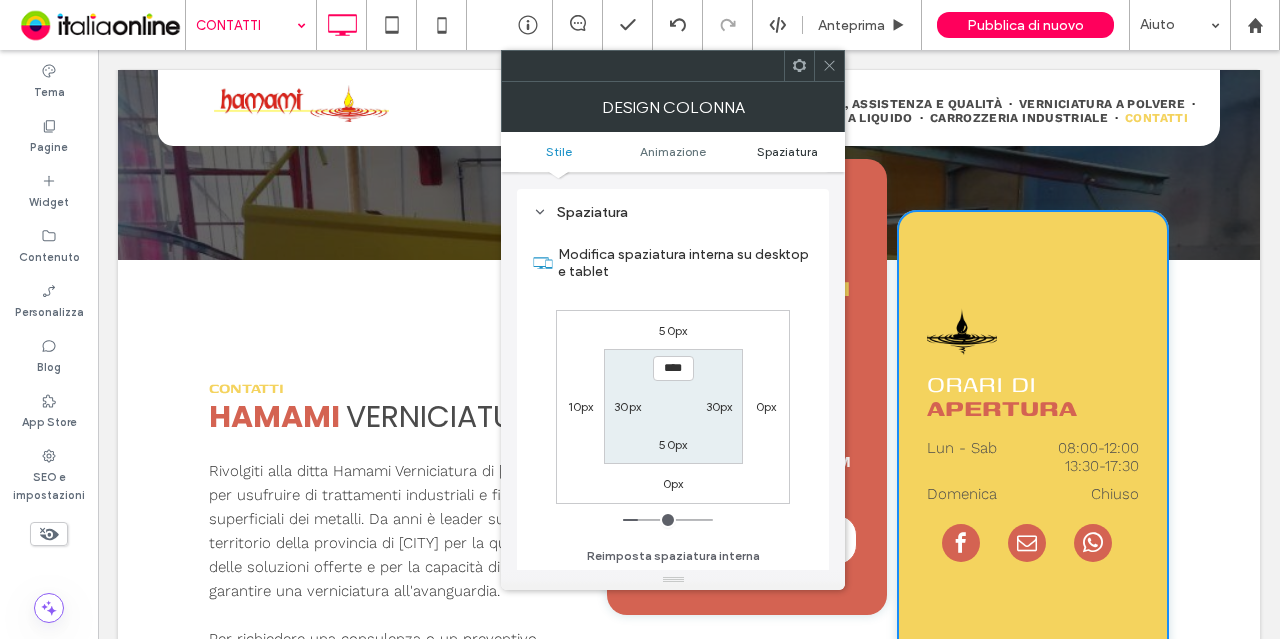 scroll, scrollTop: 469, scrollLeft: 0, axis: vertical 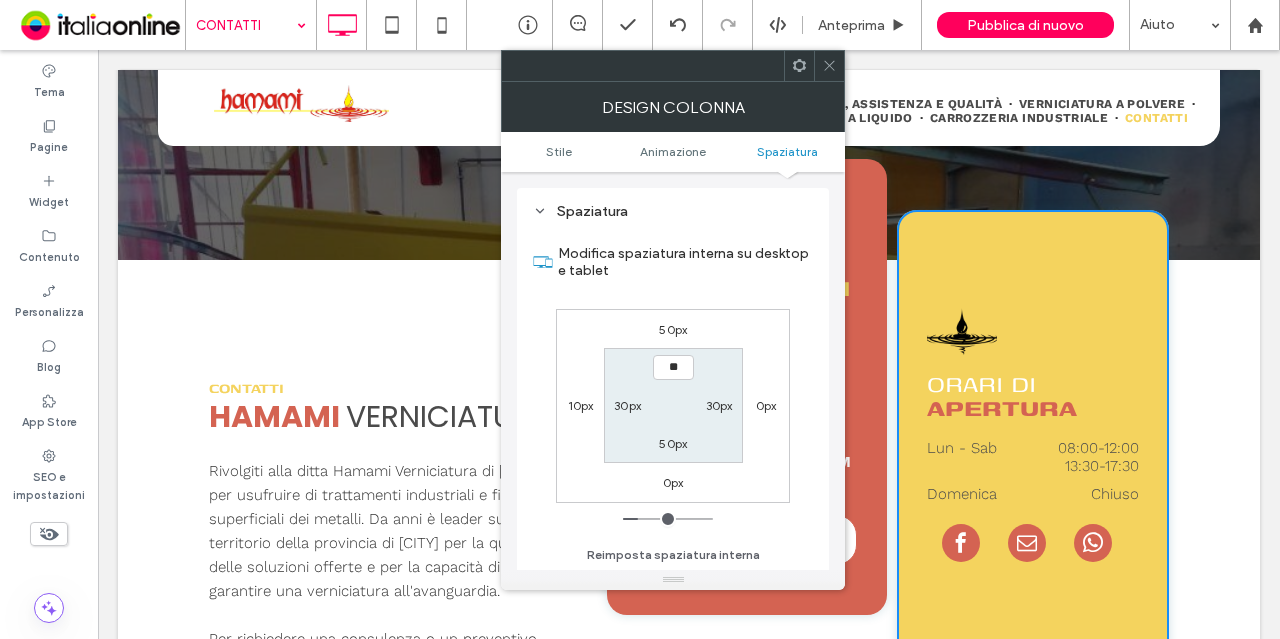 type on "****" 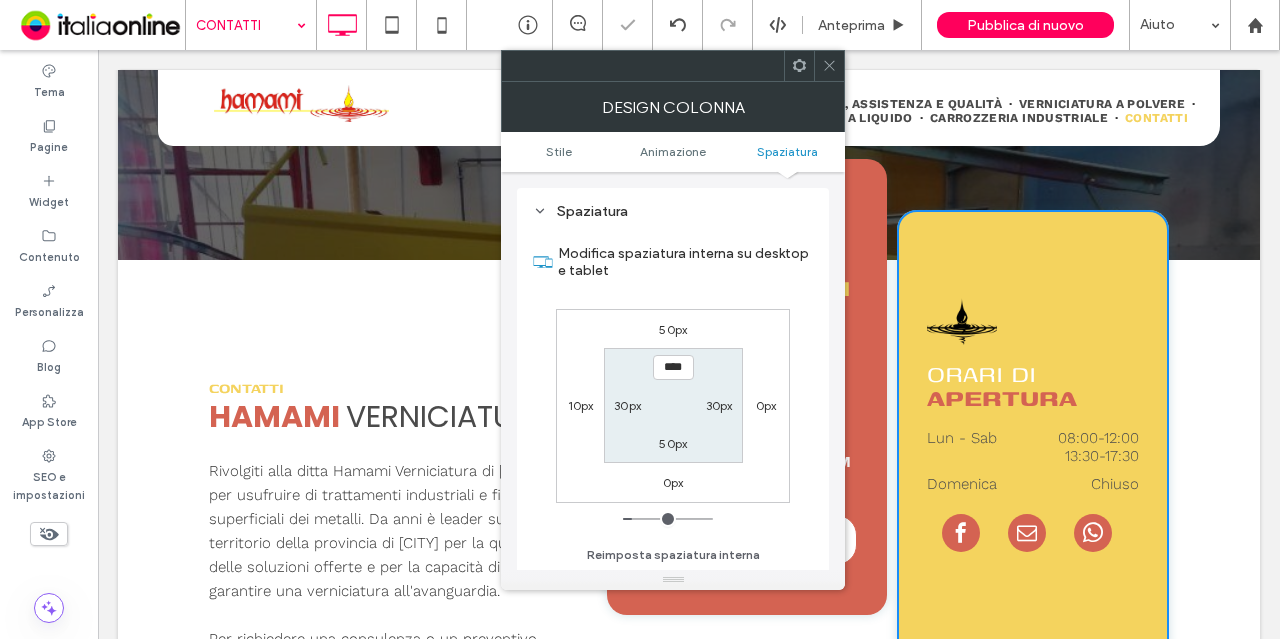 click on "50px" at bounding box center (673, 443) 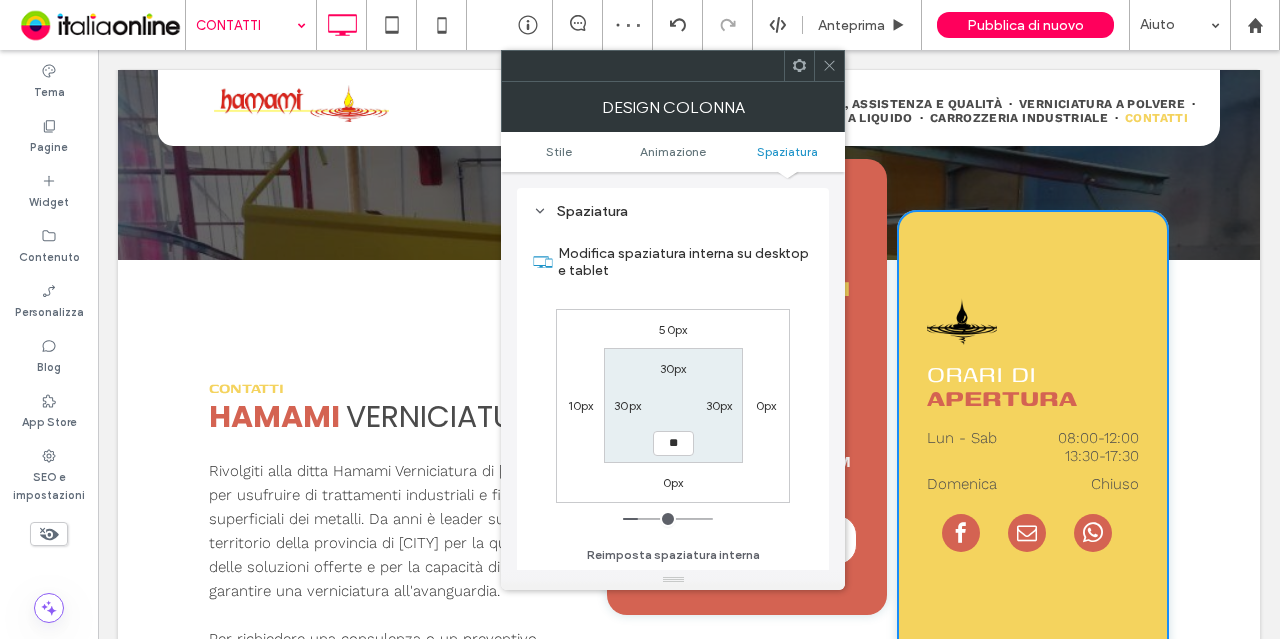 type on "**" 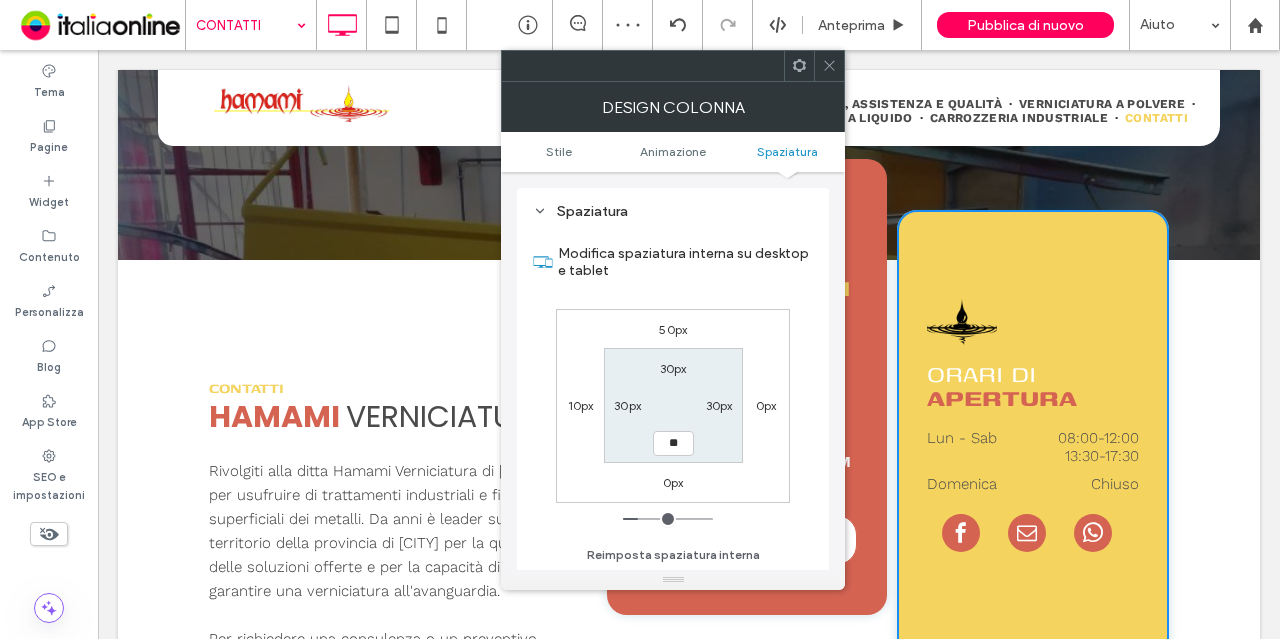type on "**" 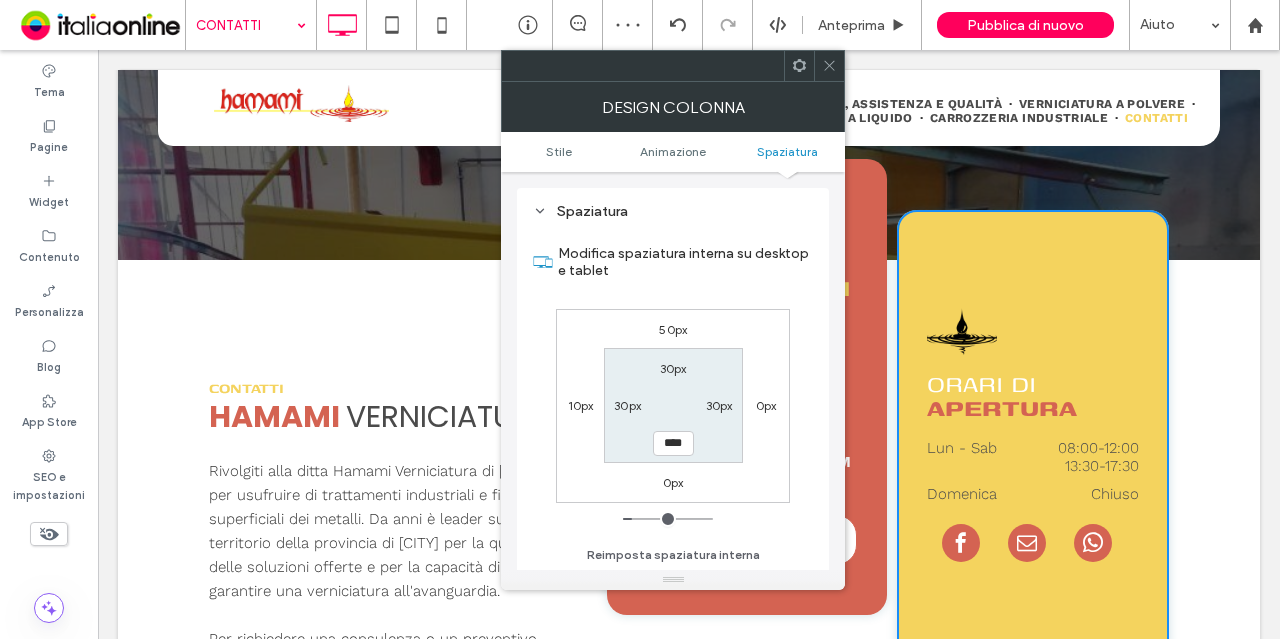 click 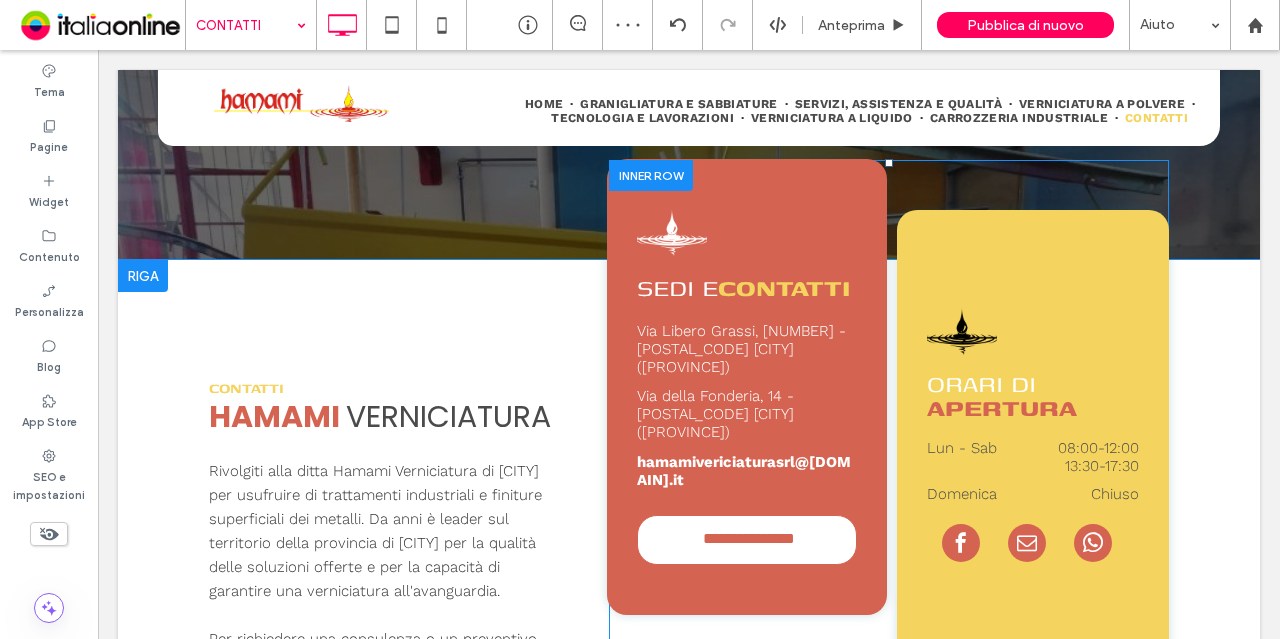 click on "**********" at bounding box center (747, 387) 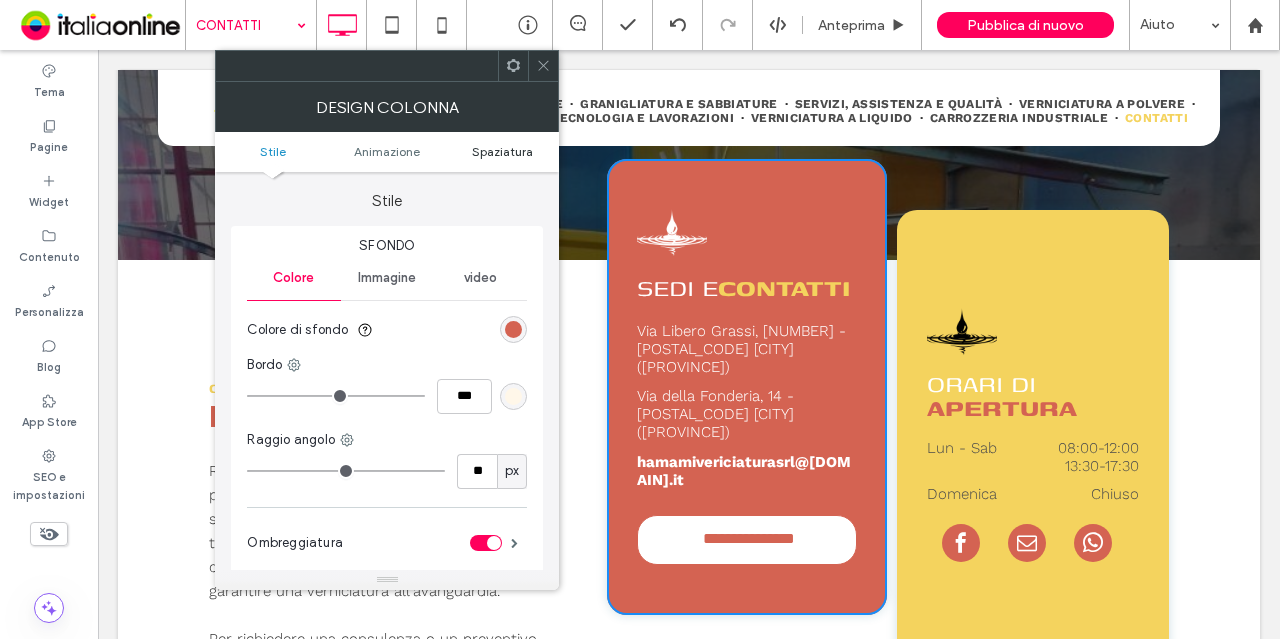 click on "Spaziatura" at bounding box center [502, 151] 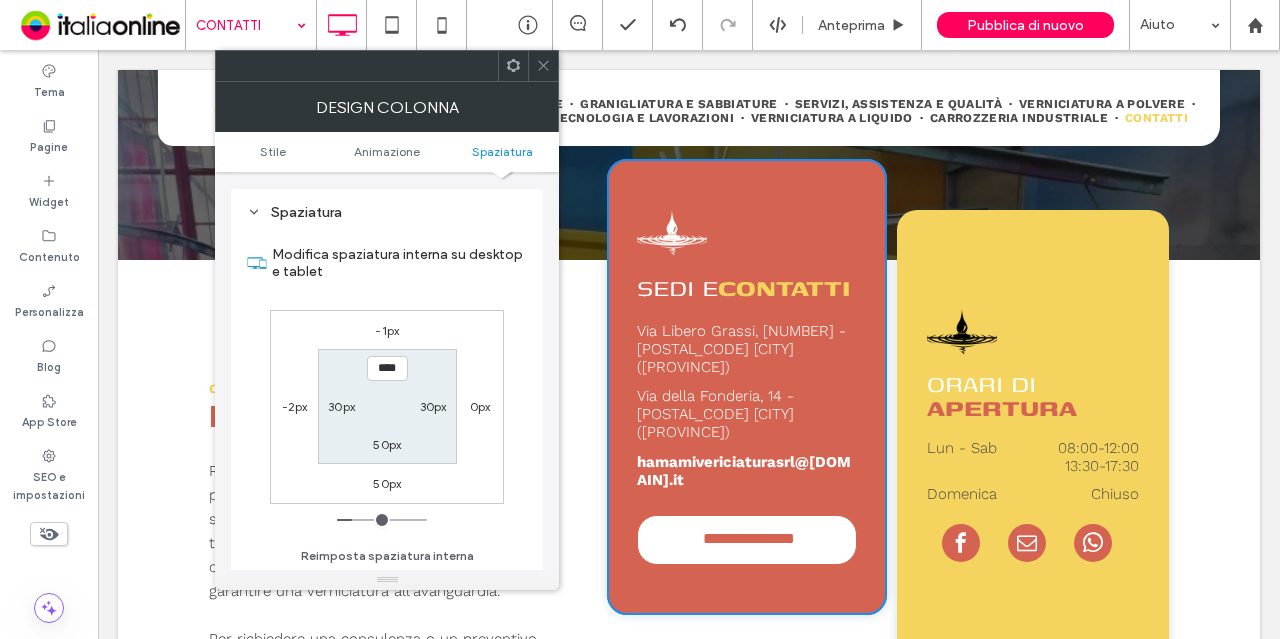 scroll, scrollTop: 469, scrollLeft: 0, axis: vertical 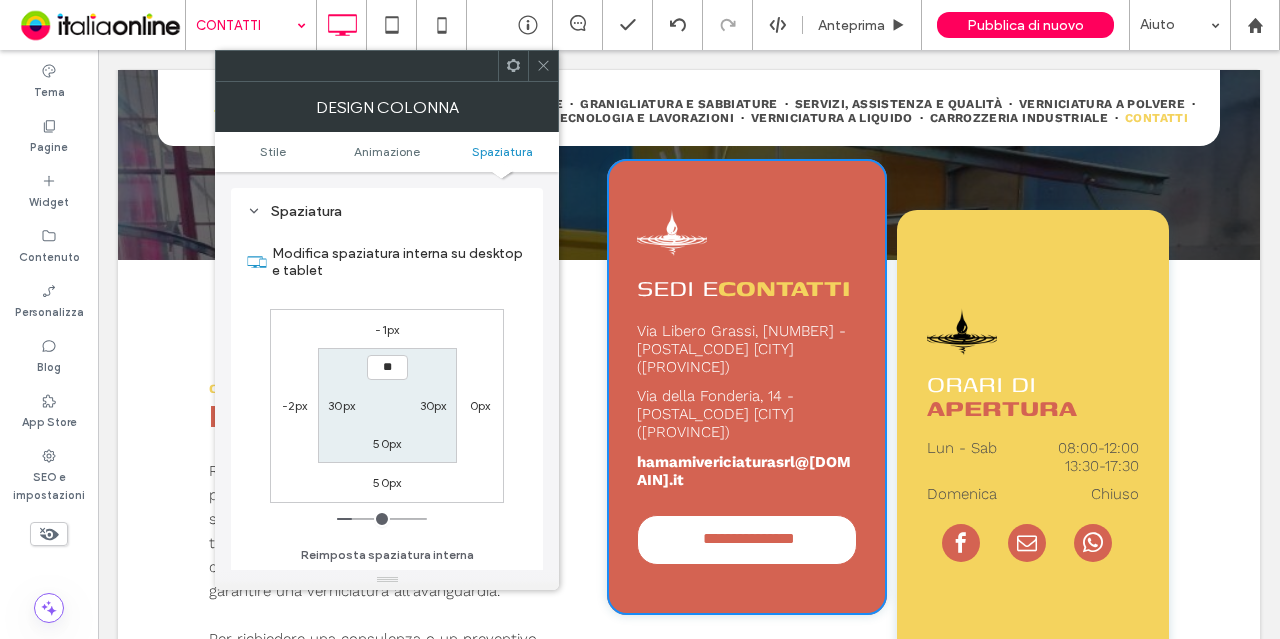 type on "****" 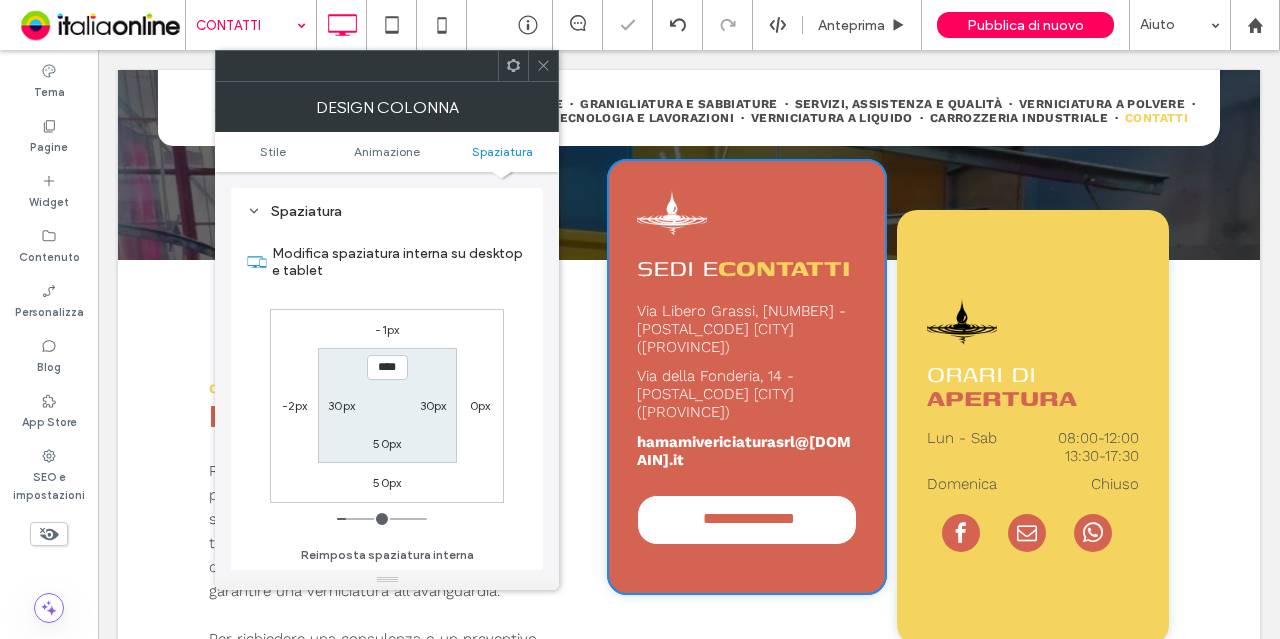 click on "50px" at bounding box center (387, 443) 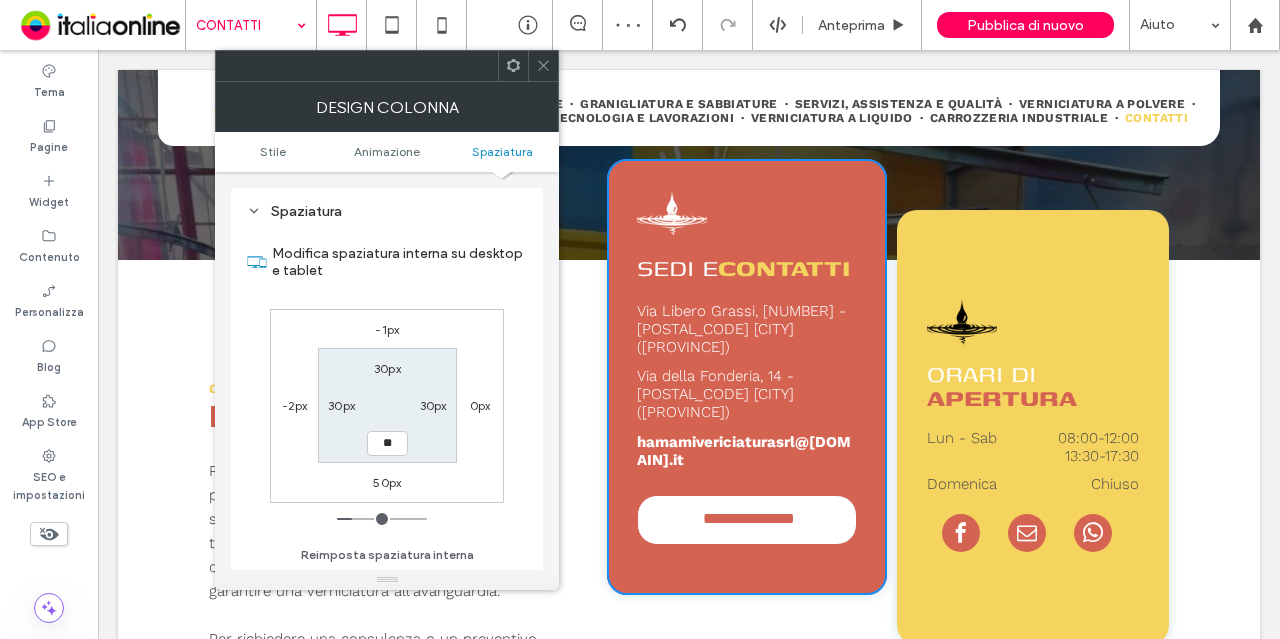 type on "**" 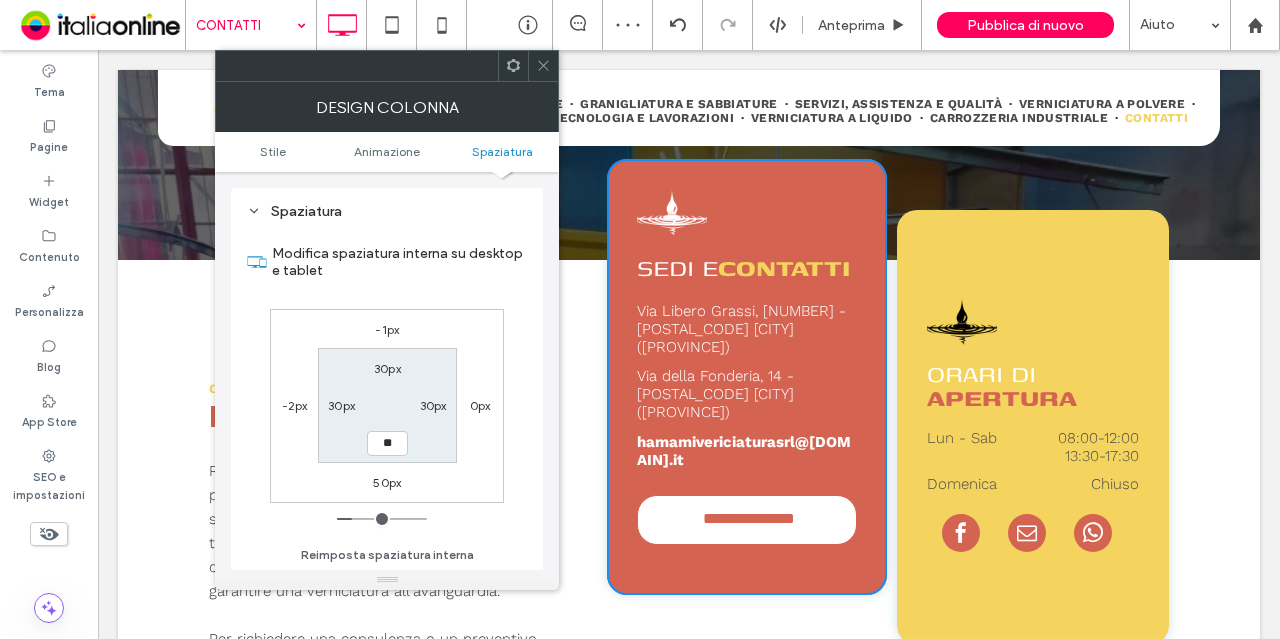 type on "**" 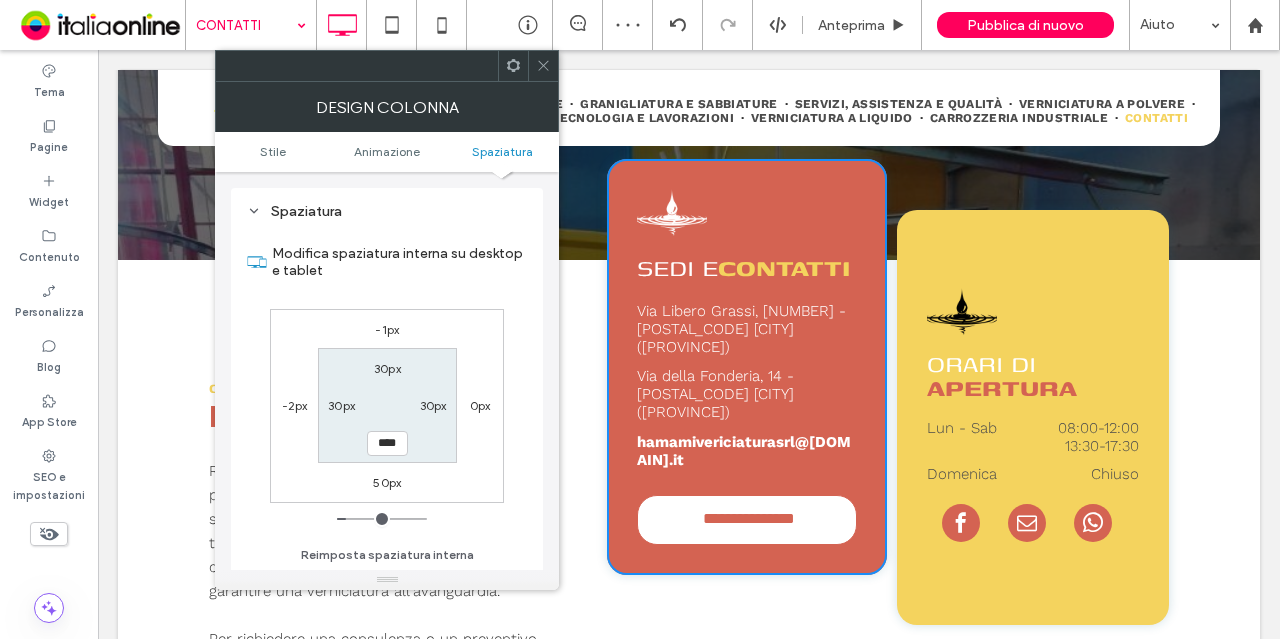 click 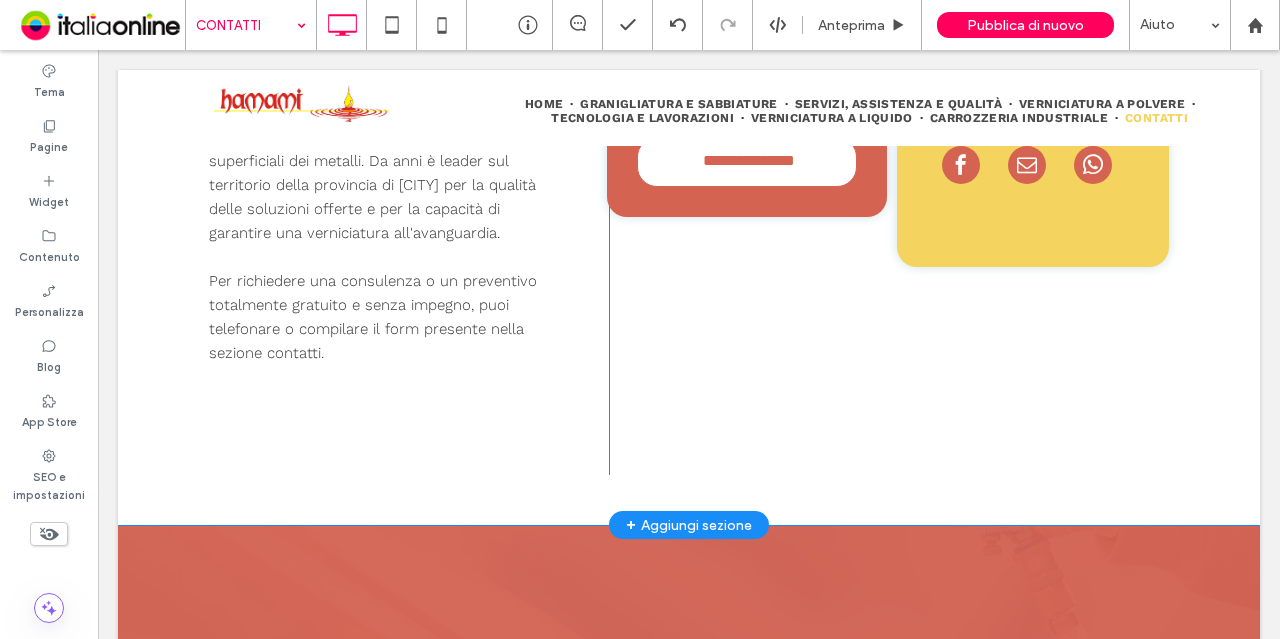 scroll, scrollTop: 553, scrollLeft: 0, axis: vertical 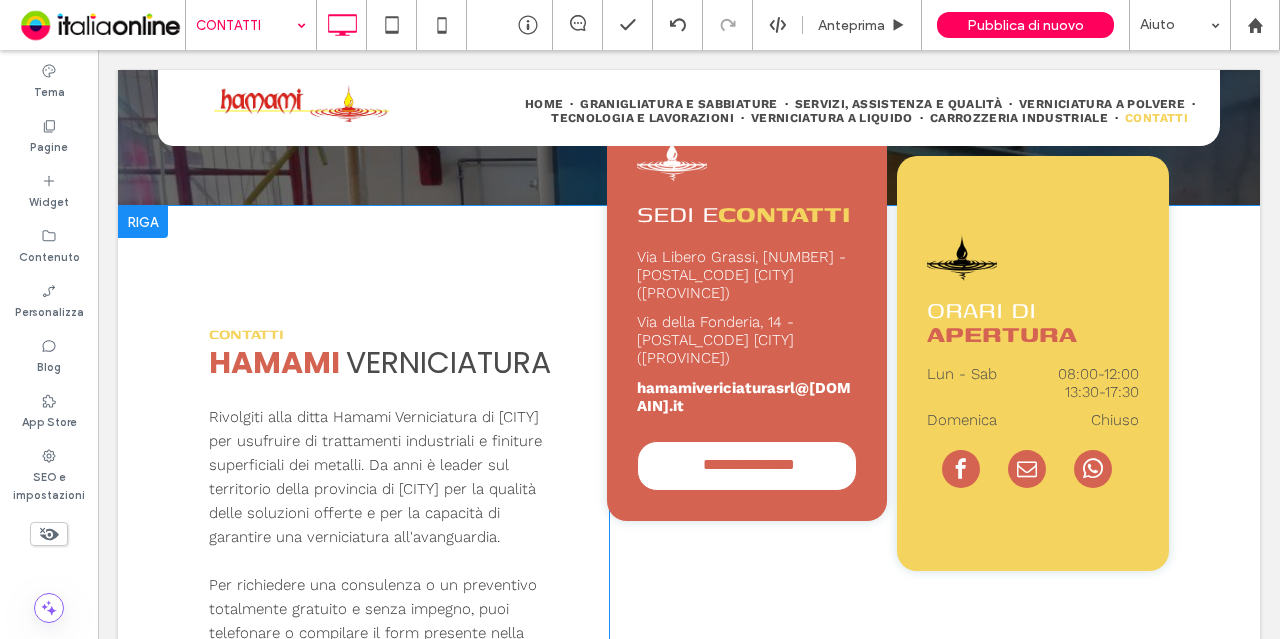 click on "CONTATTI
HAMAMI
VERNICIATURA
Rivolgiti alla ditta Hamami Verniciatura di [CITY] per usufruire di trattamenti industriali e finiture superficiali dei metalli. Da anni è leader sul territorio della provincia di [CITY] per la qualità delle soluzioni offerte e per la capacità di garantire una verniciatura all'avanguardia.
﻿ Per richiedere una consulenza o un preventivo totalmente gratuito e senza impegno, puoi telefonare o compilare il form presente nella sezione contatti.
Click To Paste" at bounding box center [409, 492] 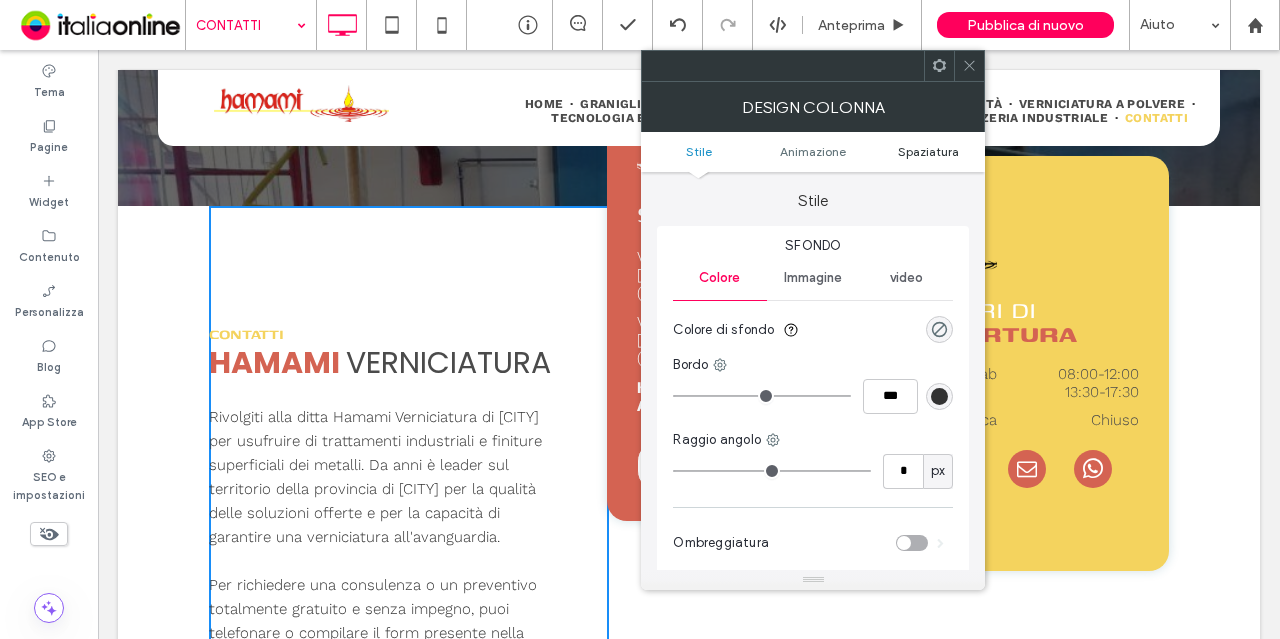 click on "Spaziatura" at bounding box center [928, 151] 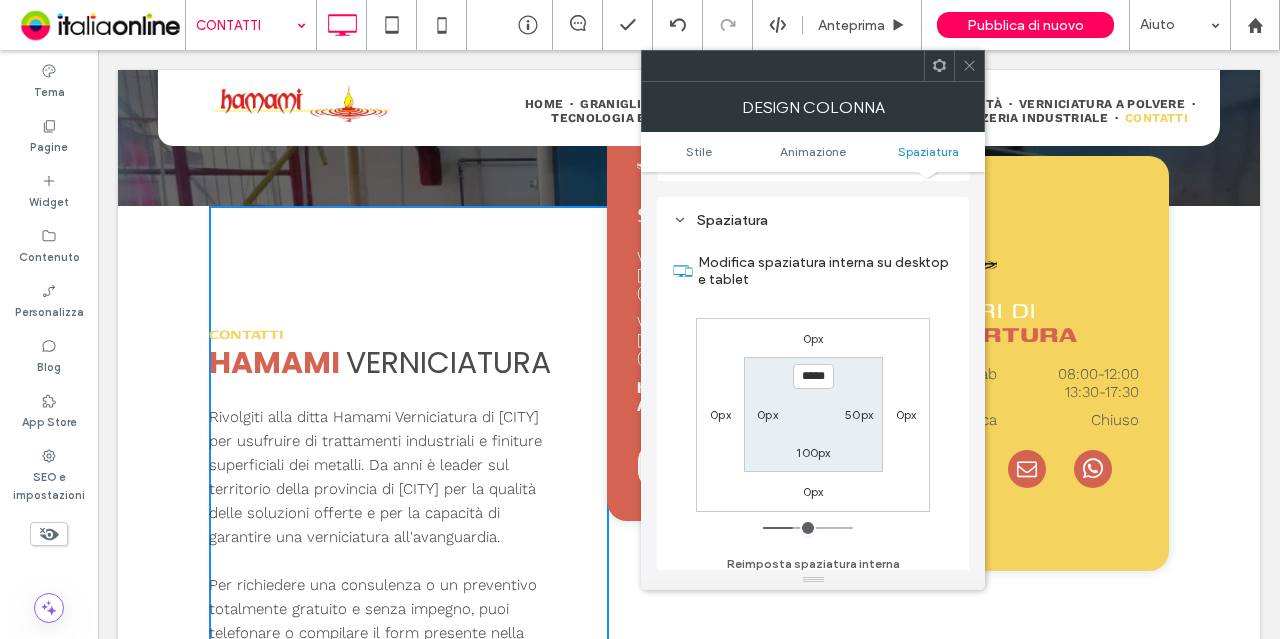 scroll, scrollTop: 469, scrollLeft: 0, axis: vertical 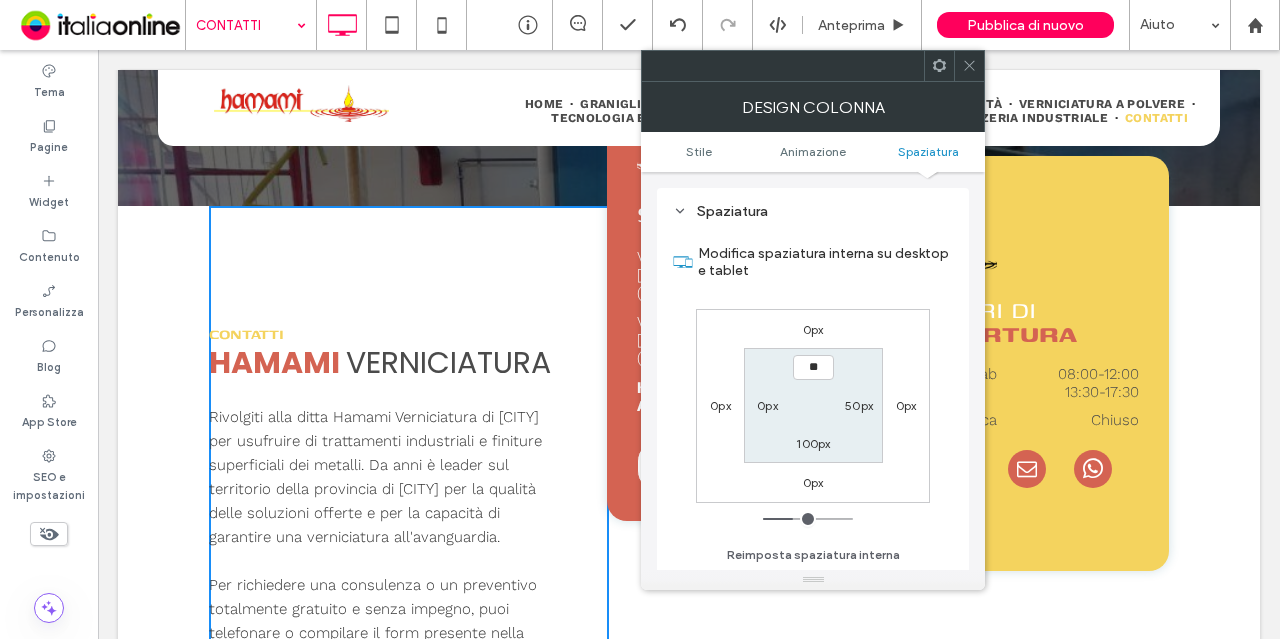 type on "****" 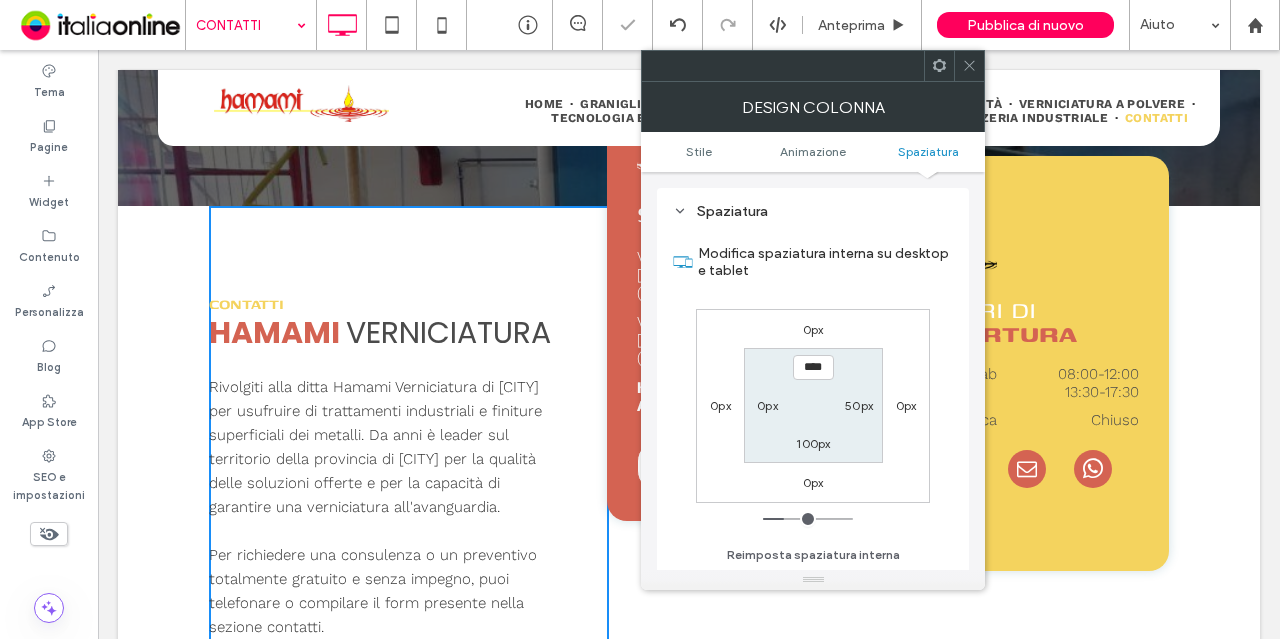 click 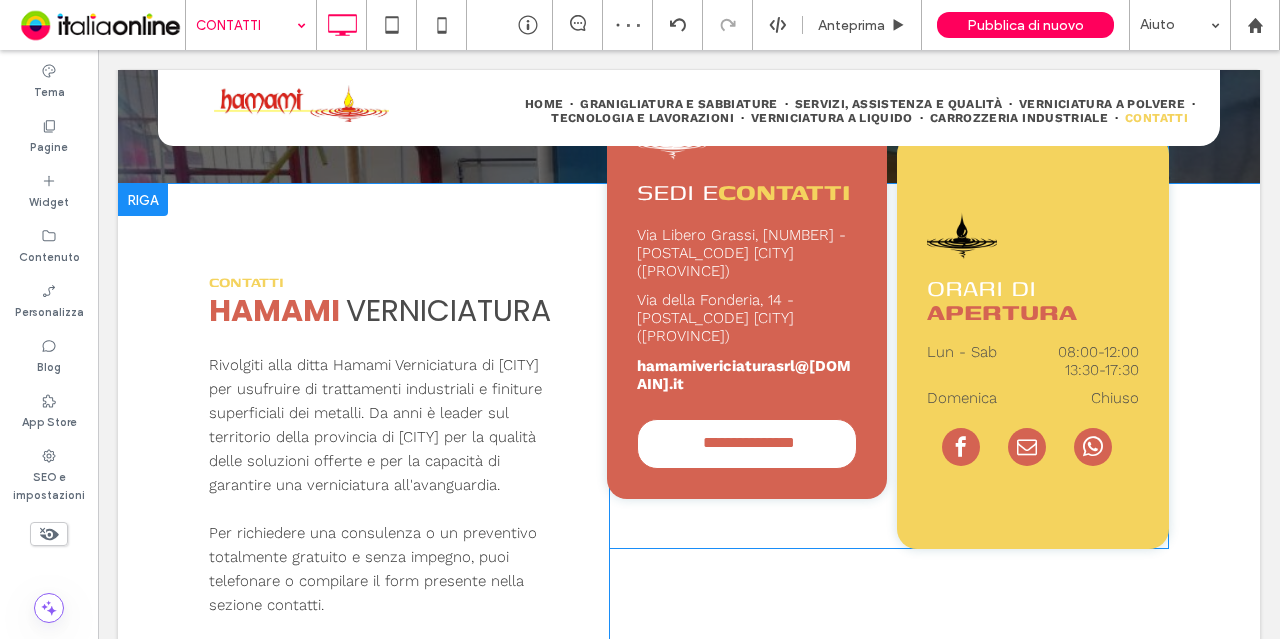 scroll, scrollTop: 556, scrollLeft: 0, axis: vertical 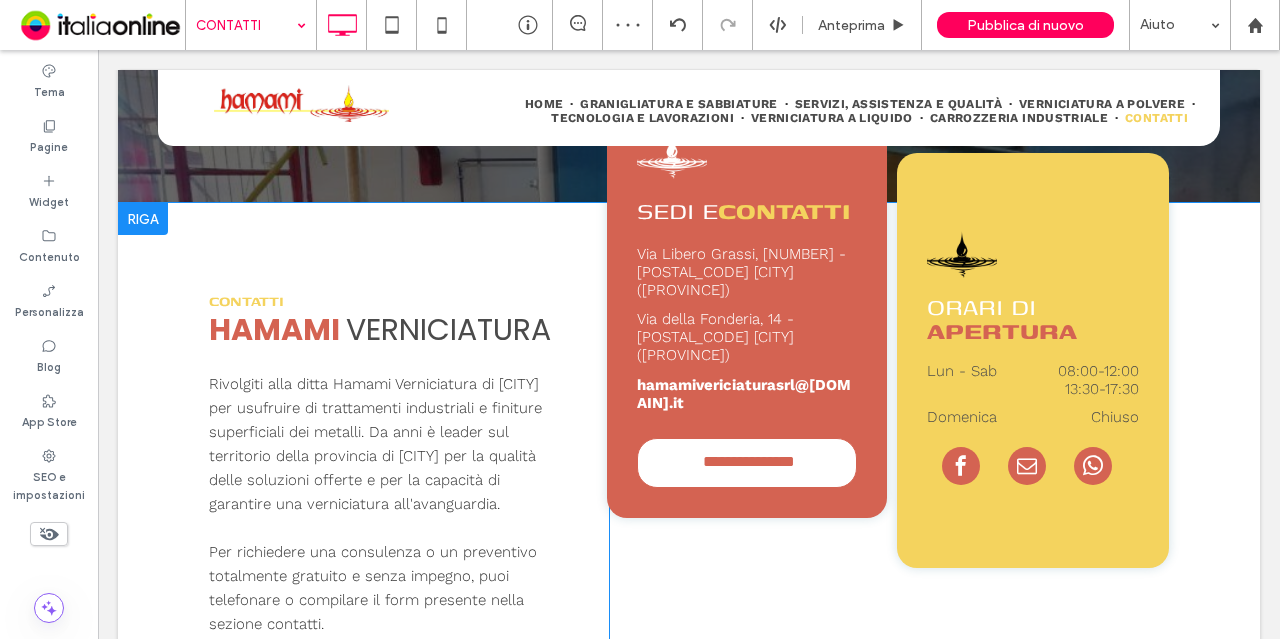 click on "CONTATTI
HAMAMI
VERNICIATURA
Rivolgiti alla ditta Hamami Verniciatura di [CITY] per usufruire di trattamenti industriali e finiture superficiali dei metalli. Da anni è leader sul territorio della provincia di [CITY] per la qualità delle soluzioni offerte e per la capacità di garantire una verniciatura all'avanguardia.
﻿ Per richiedere una consulenza o un preventivo totalmente gratuito e senza impegno, puoi telefonare o compilare il form presente nella sezione contatti.
Click To Paste" at bounding box center (409, 474) 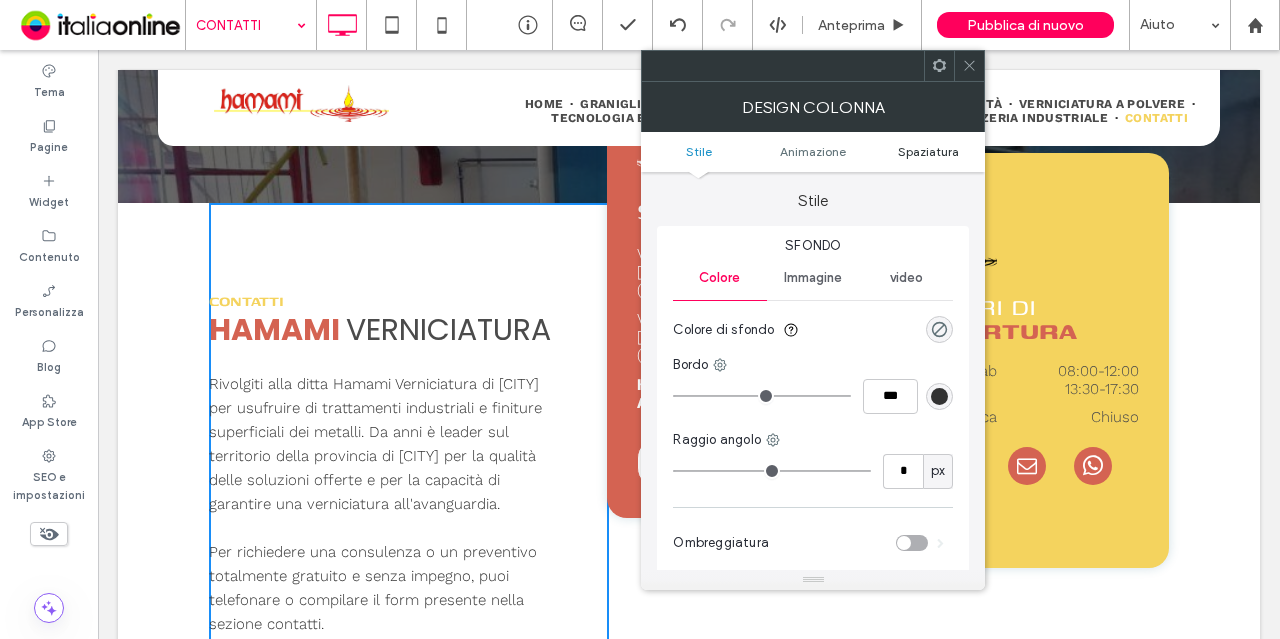 click on "Spaziatura" at bounding box center (928, 151) 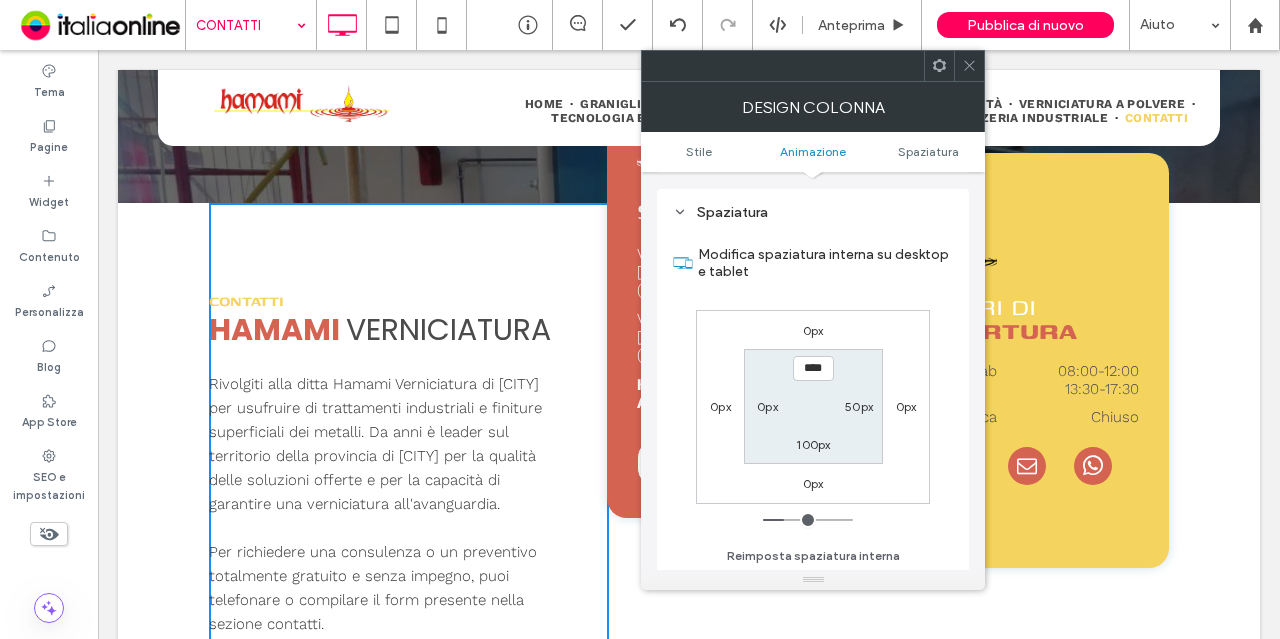 scroll, scrollTop: 469, scrollLeft: 0, axis: vertical 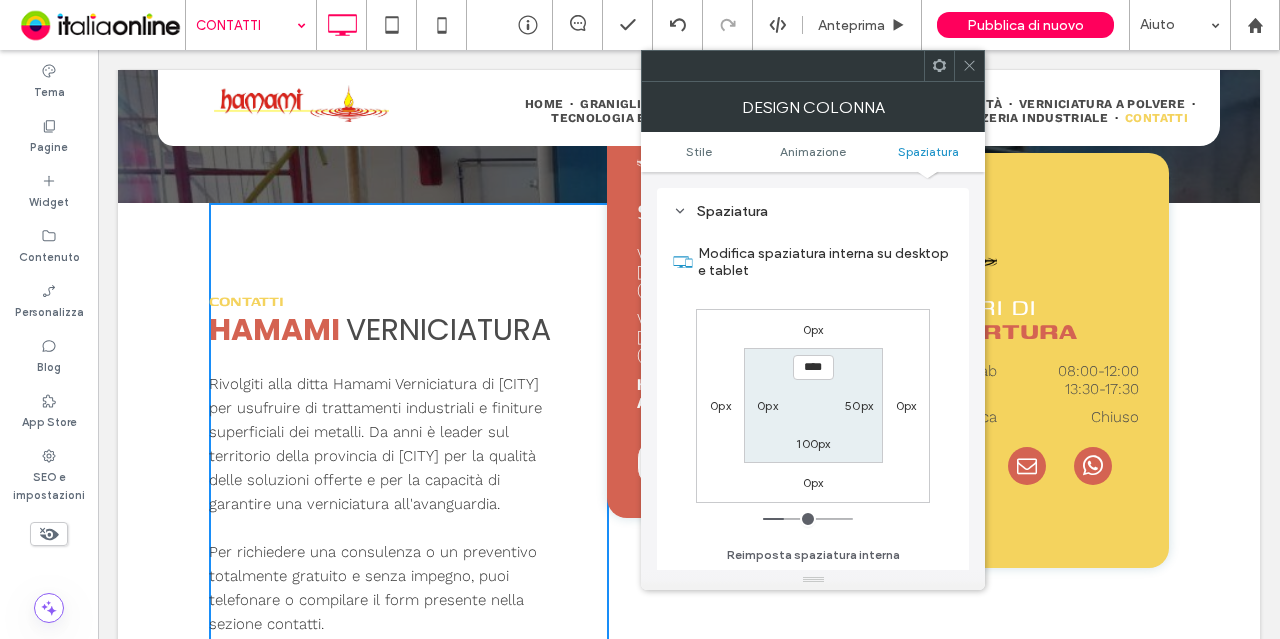 click on "100px" at bounding box center [813, 443] 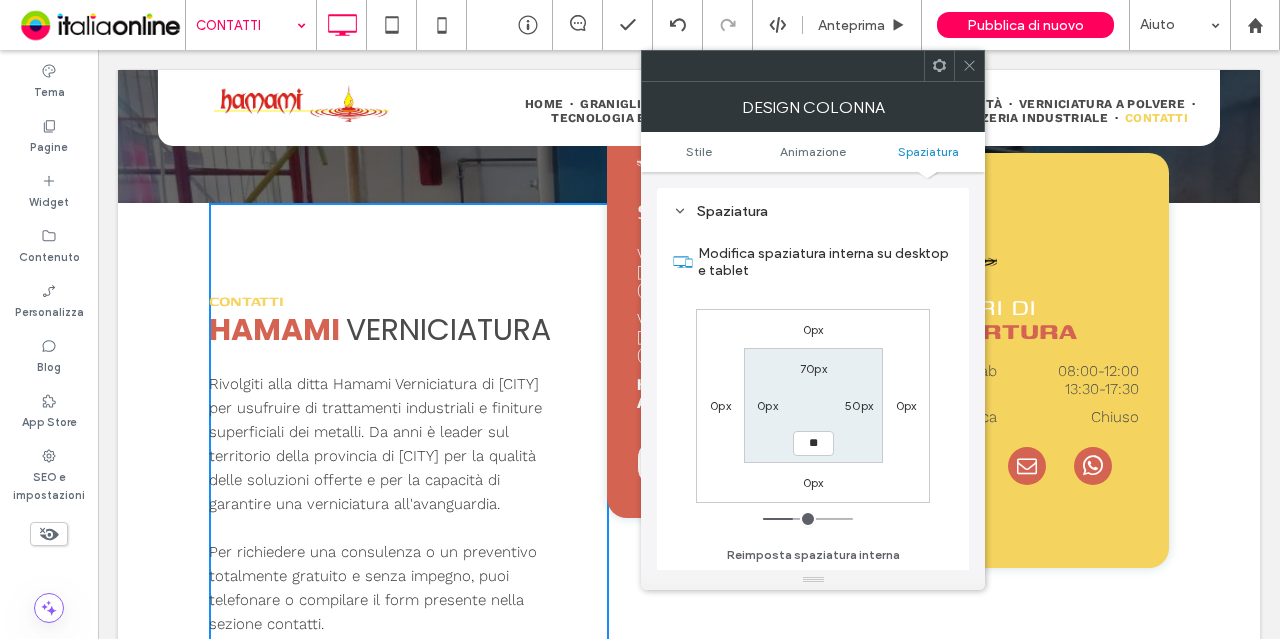 type on "**" 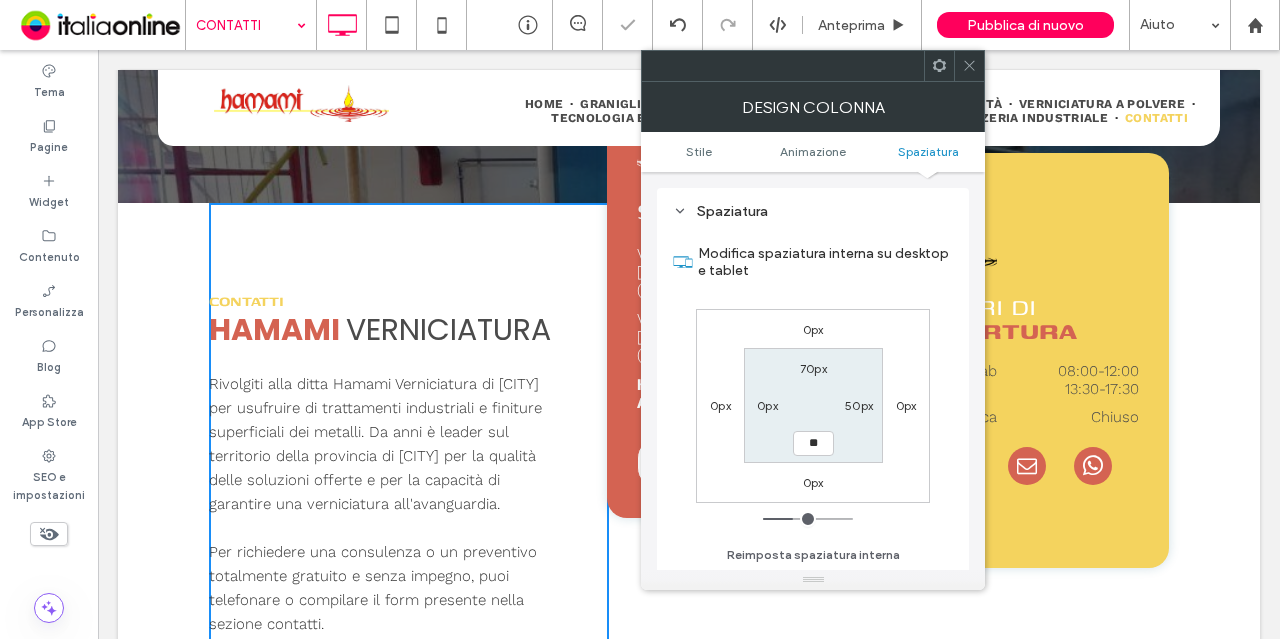 type on "**" 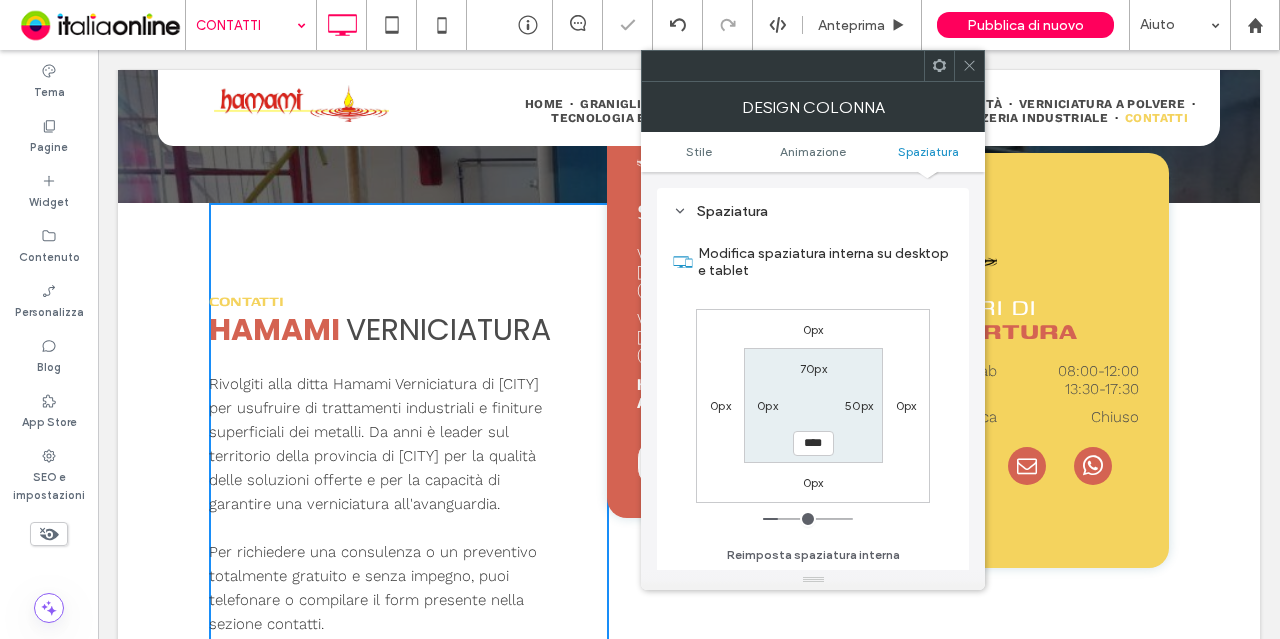 click 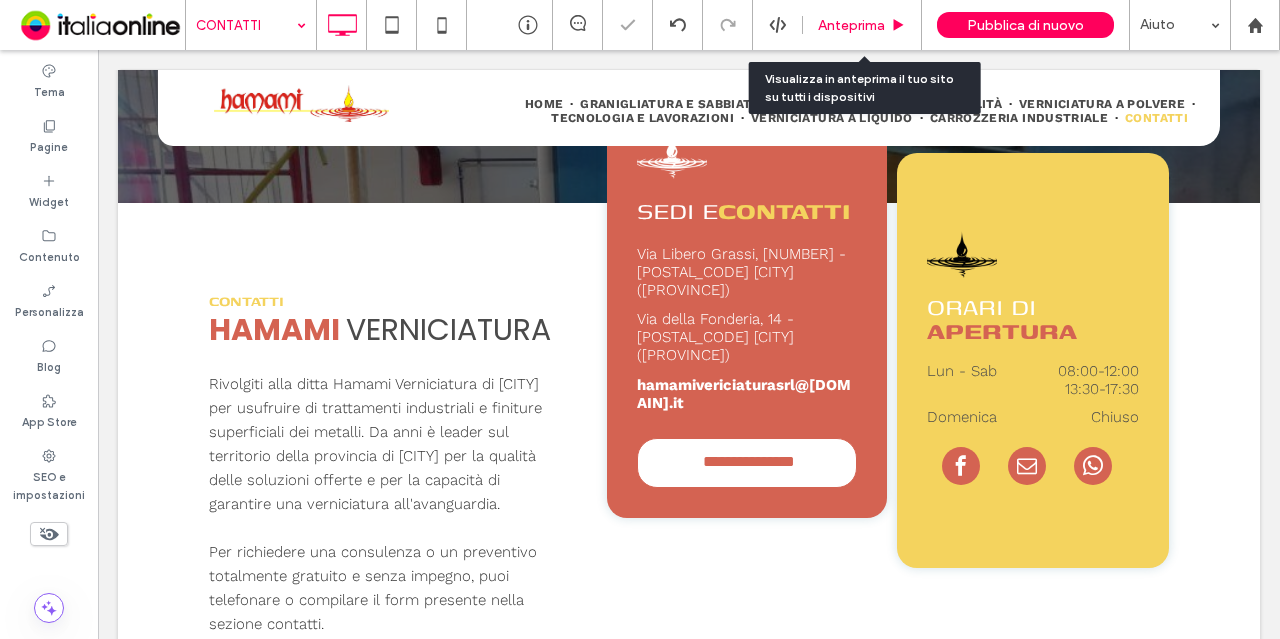 click on "Anteprima" at bounding box center [851, 25] 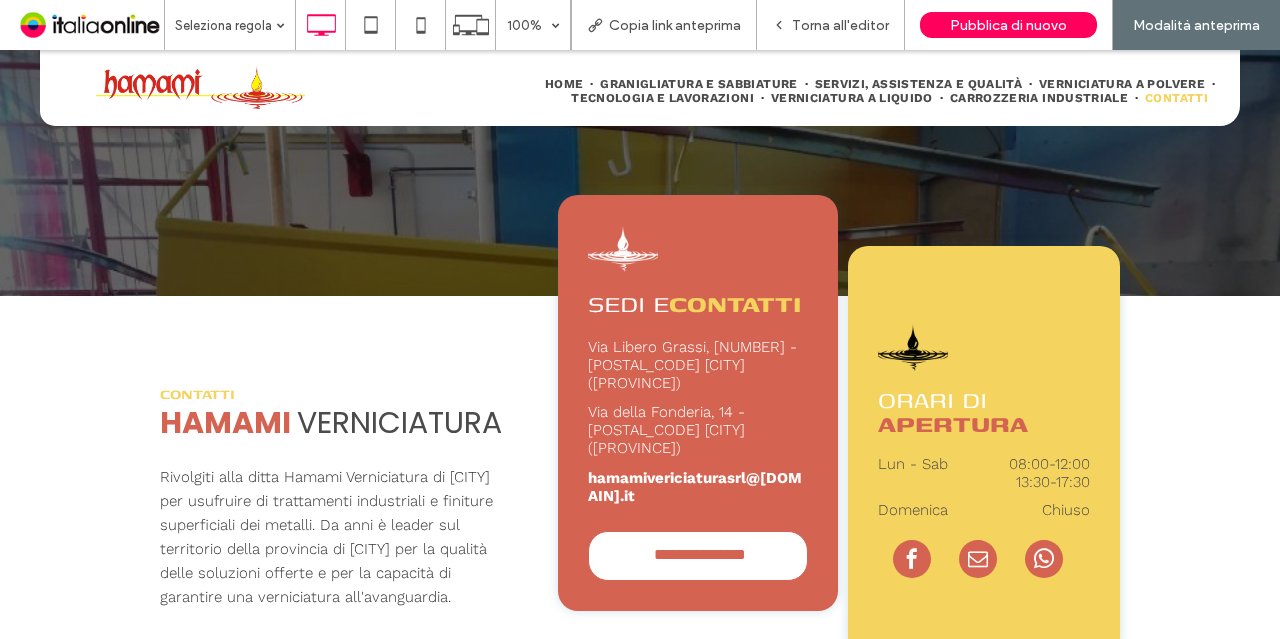 scroll, scrollTop: 441, scrollLeft: 0, axis: vertical 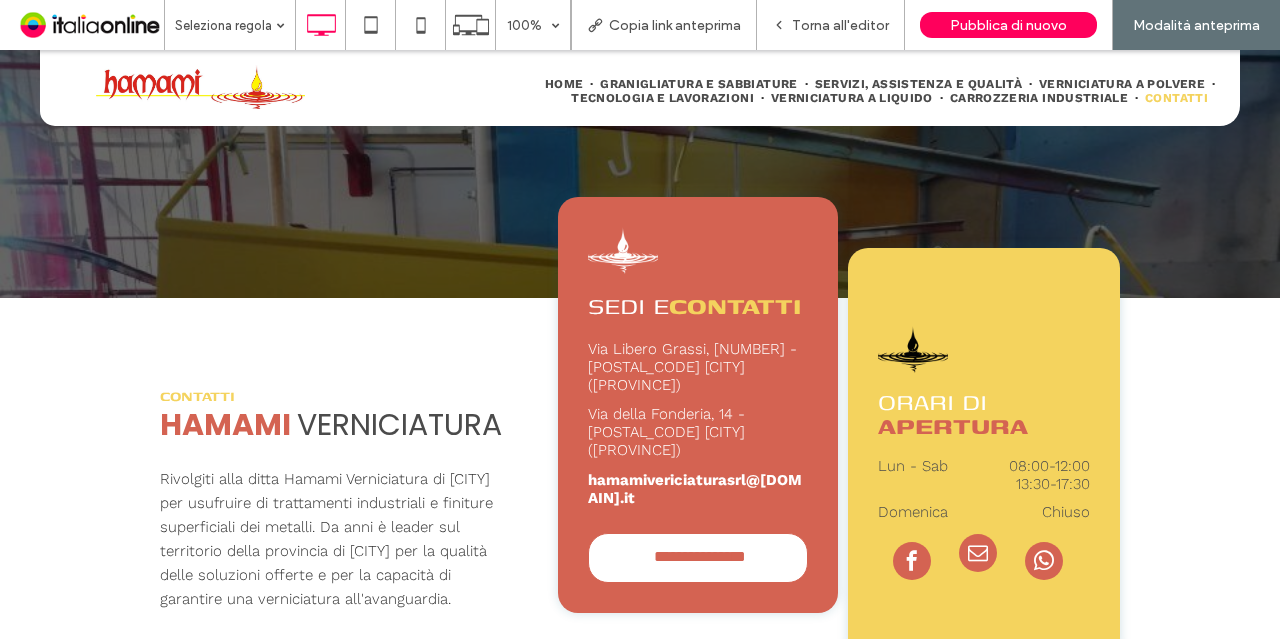 click at bounding box center [978, 553] 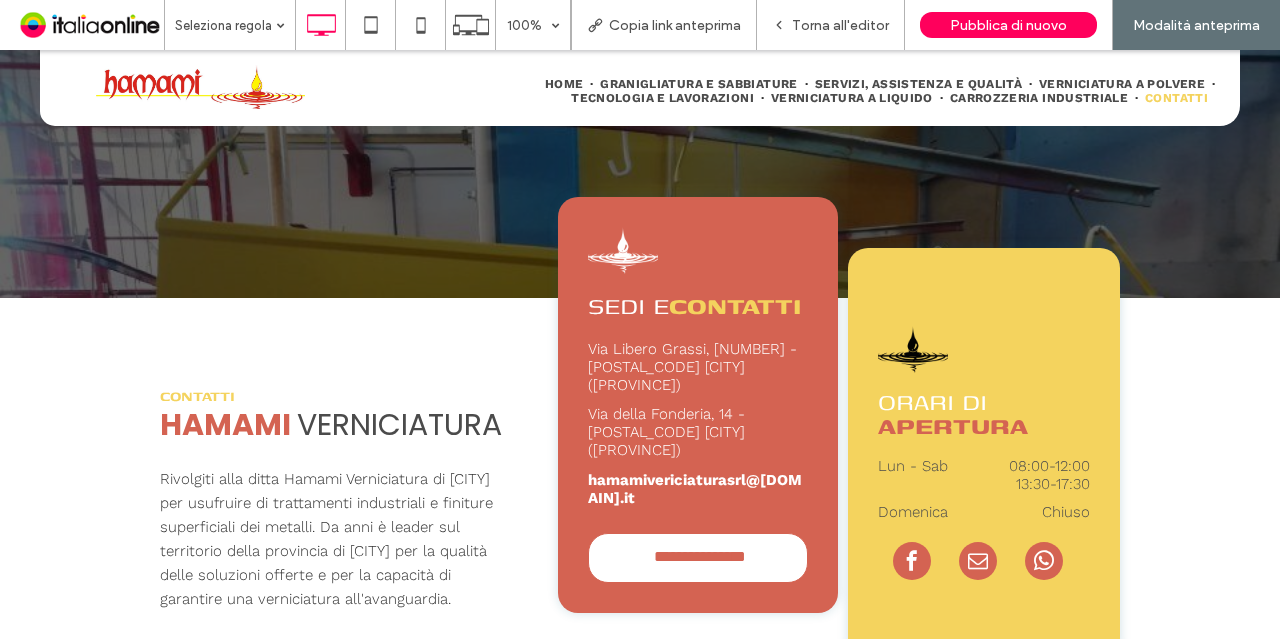 click on "**********" at bounding box center [640, 569] 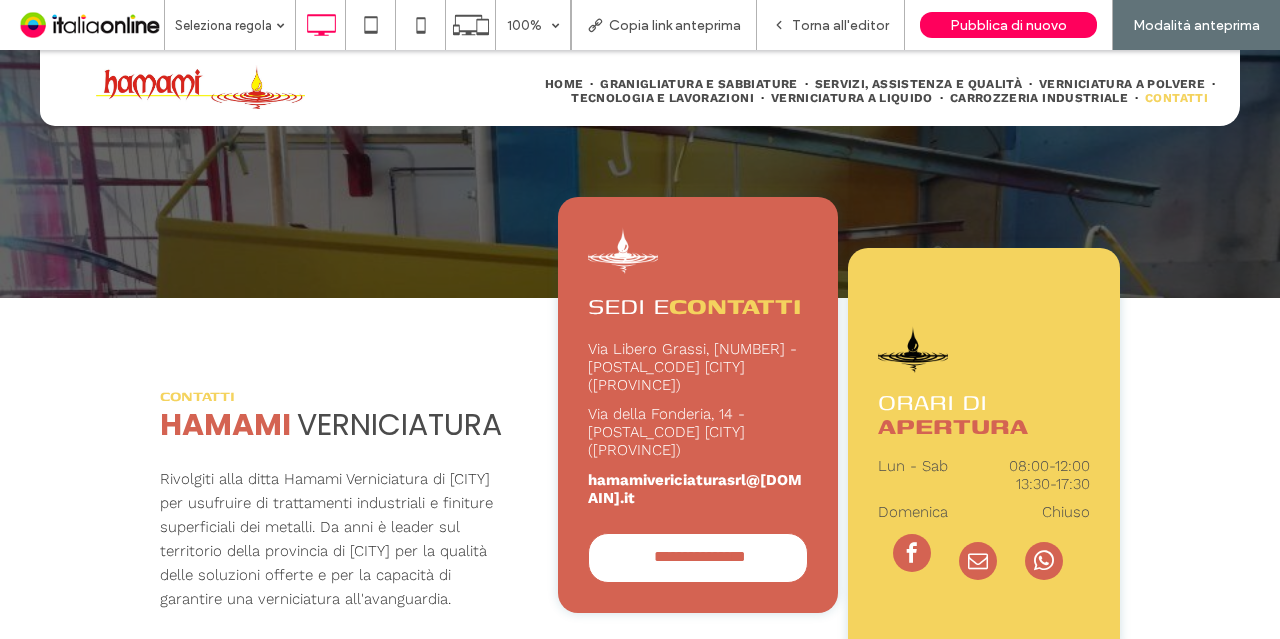click at bounding box center (912, 553) 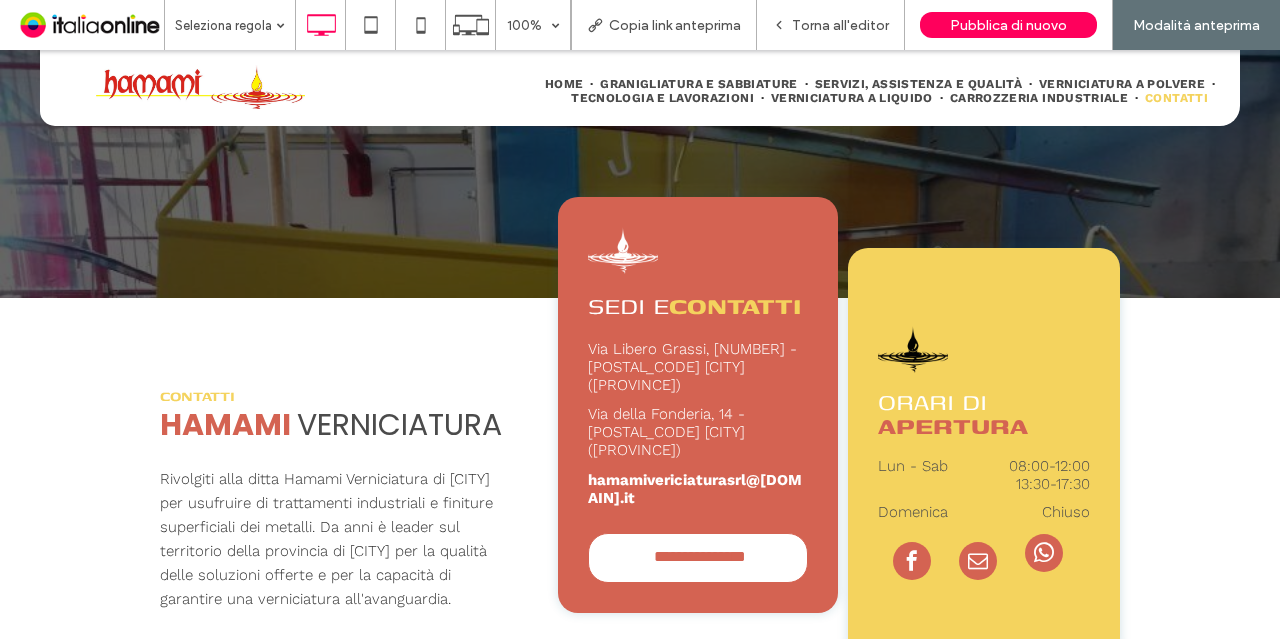 click at bounding box center (1044, 553) 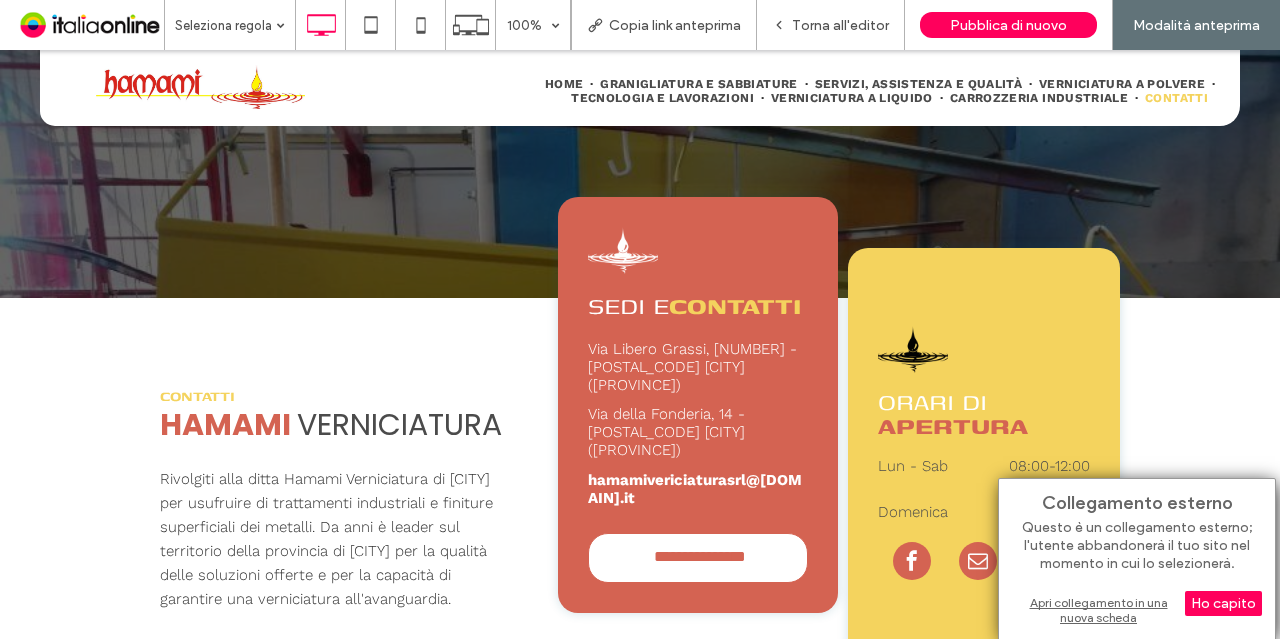 click on "Apri collegamento in una nuova scheda" at bounding box center (1137, 610) 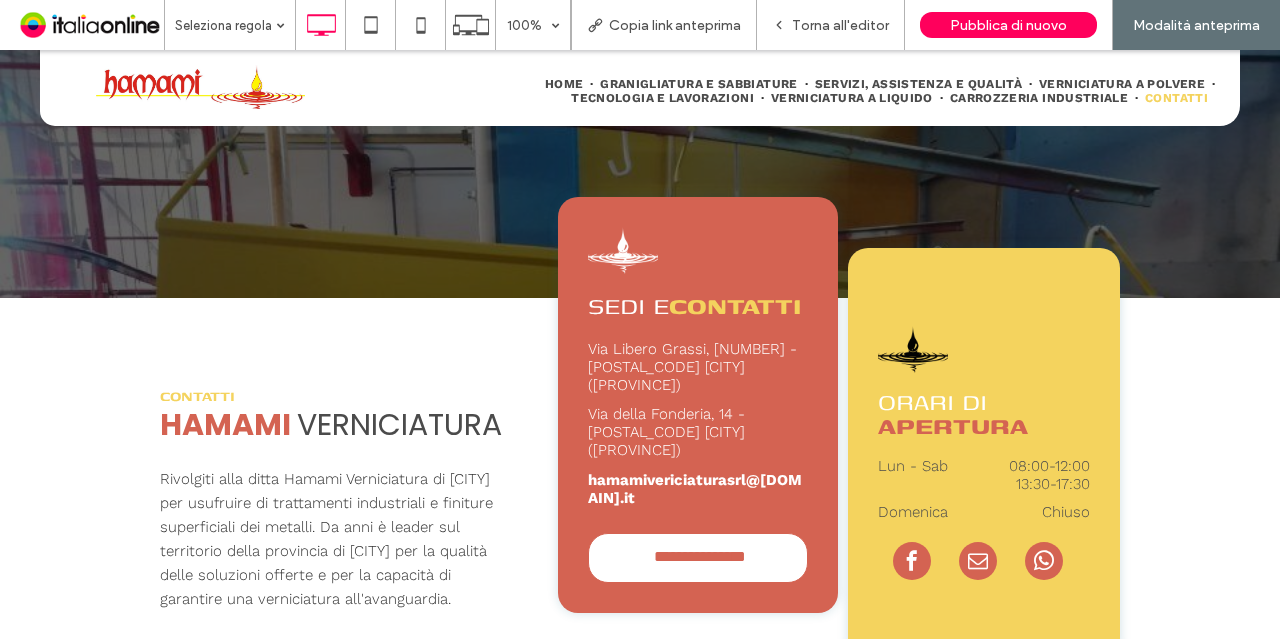 scroll, scrollTop: 623, scrollLeft: 0, axis: vertical 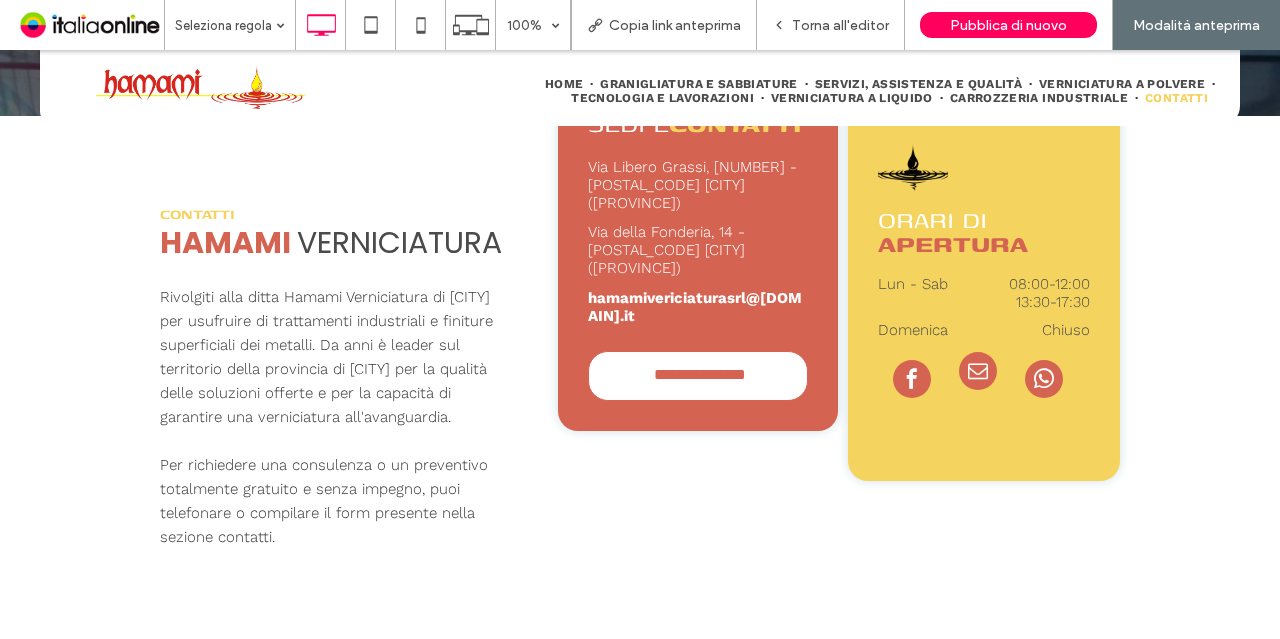 click at bounding box center [978, 381] 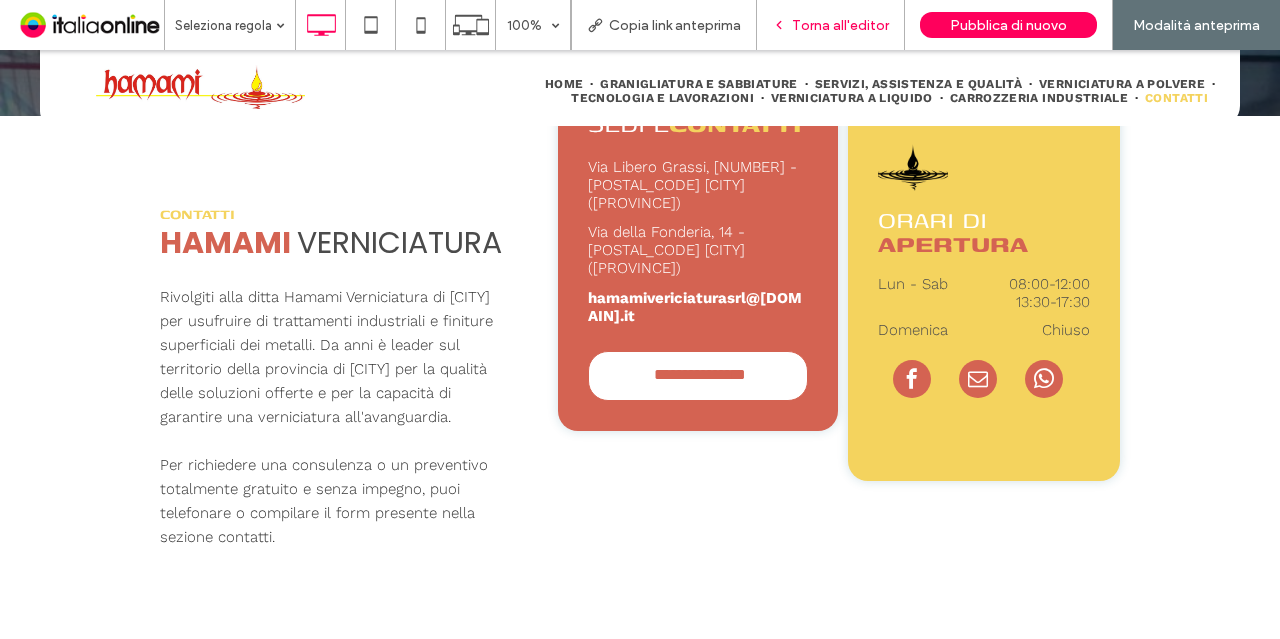 click on "Torna all'editor" at bounding box center (831, 25) 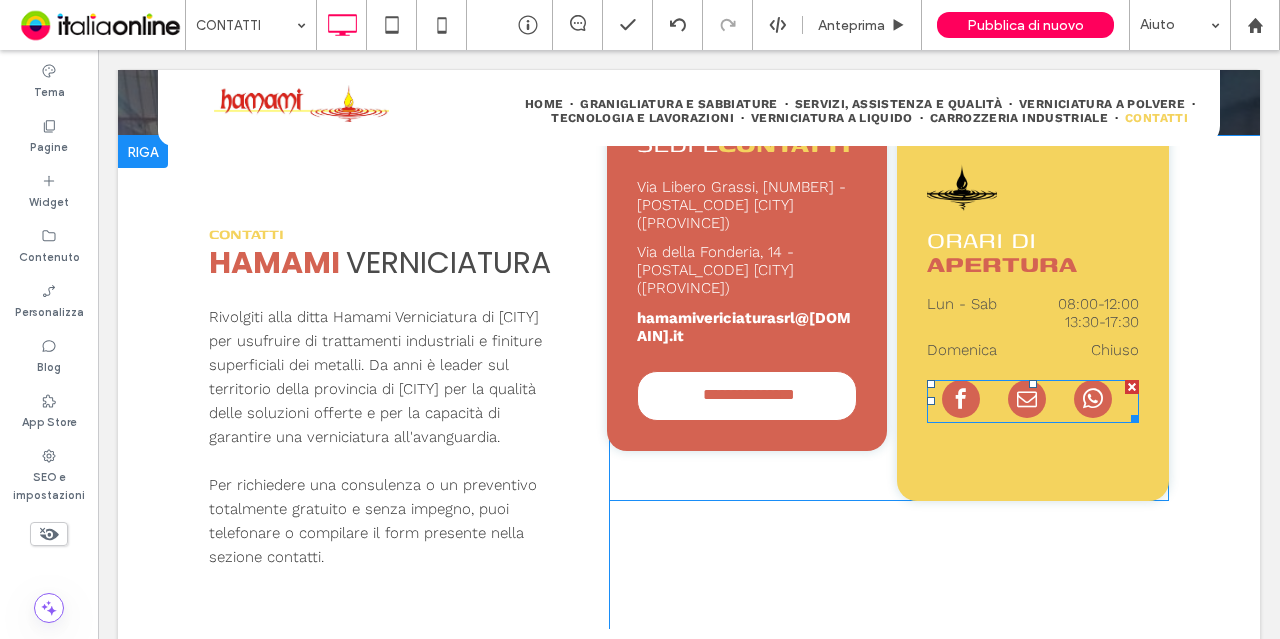 click at bounding box center [1033, 401] 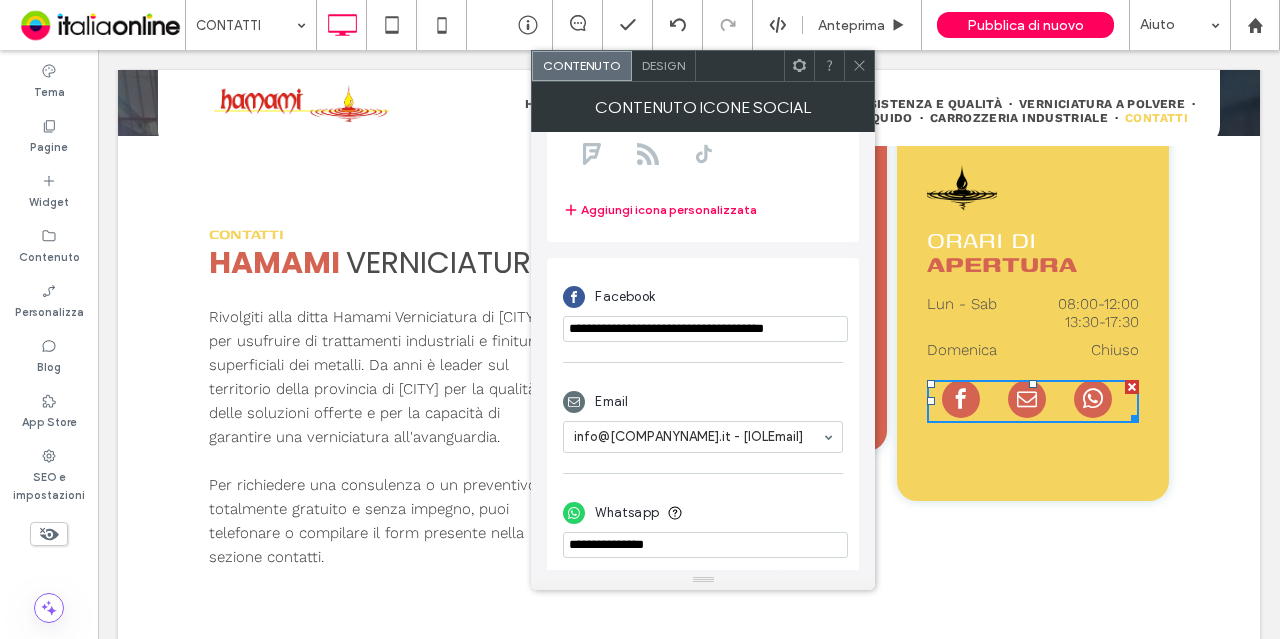 scroll, scrollTop: 352, scrollLeft: 0, axis: vertical 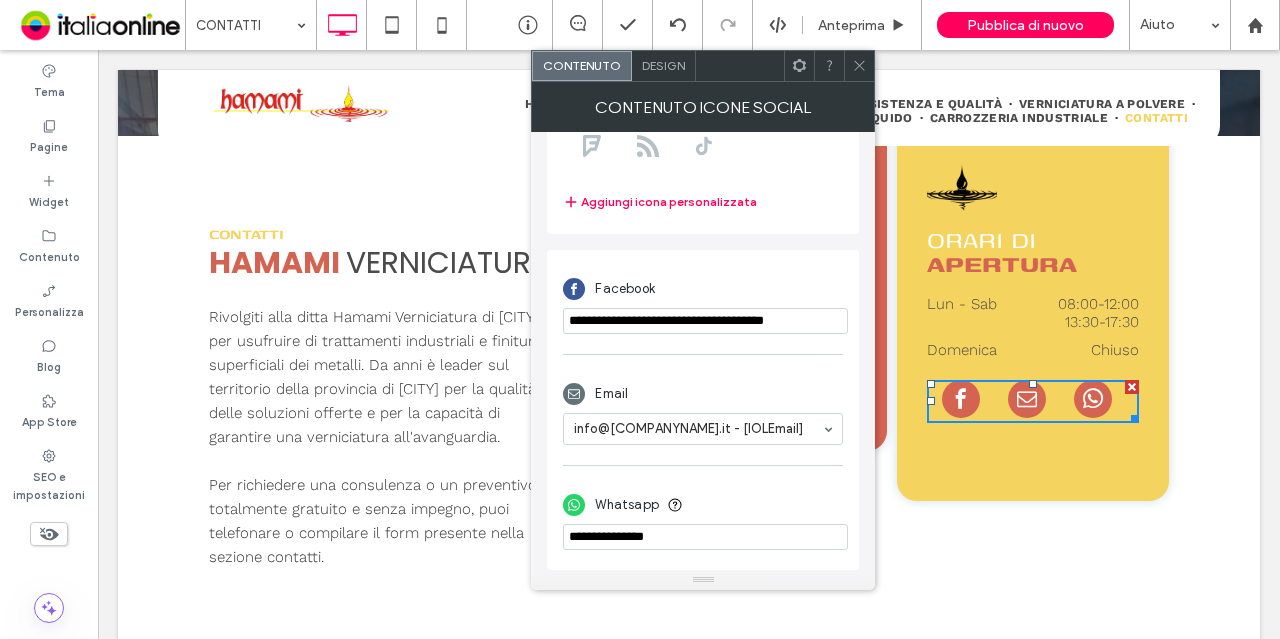 click at bounding box center [705, 537] 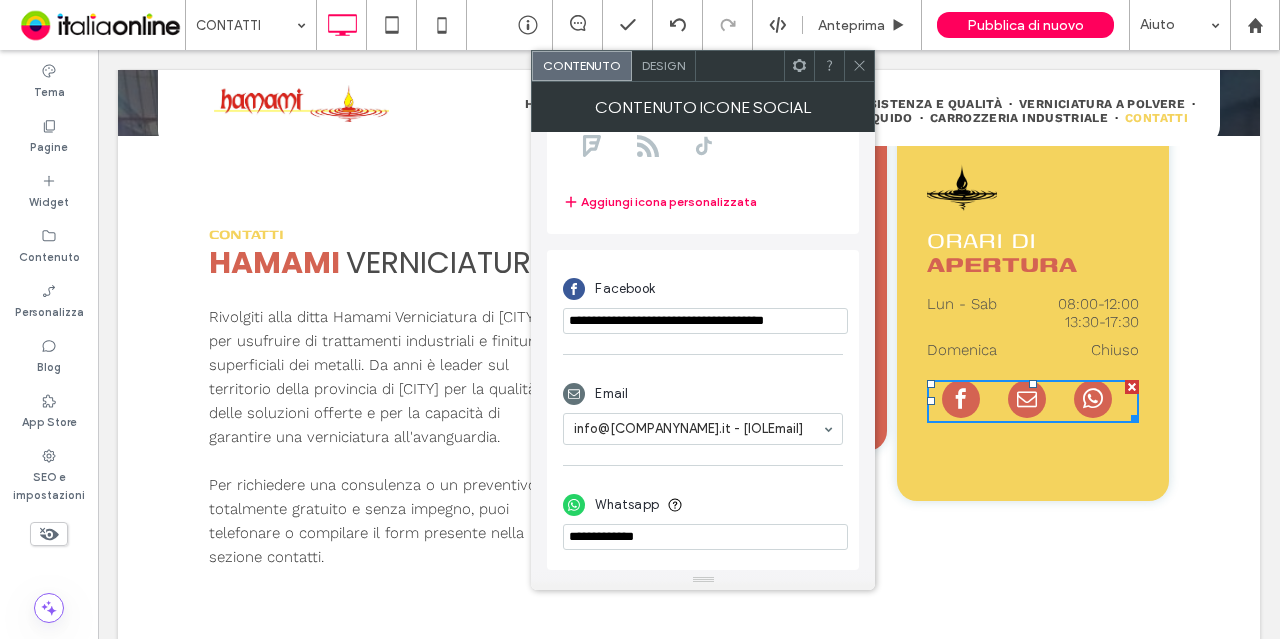 type on "**********" 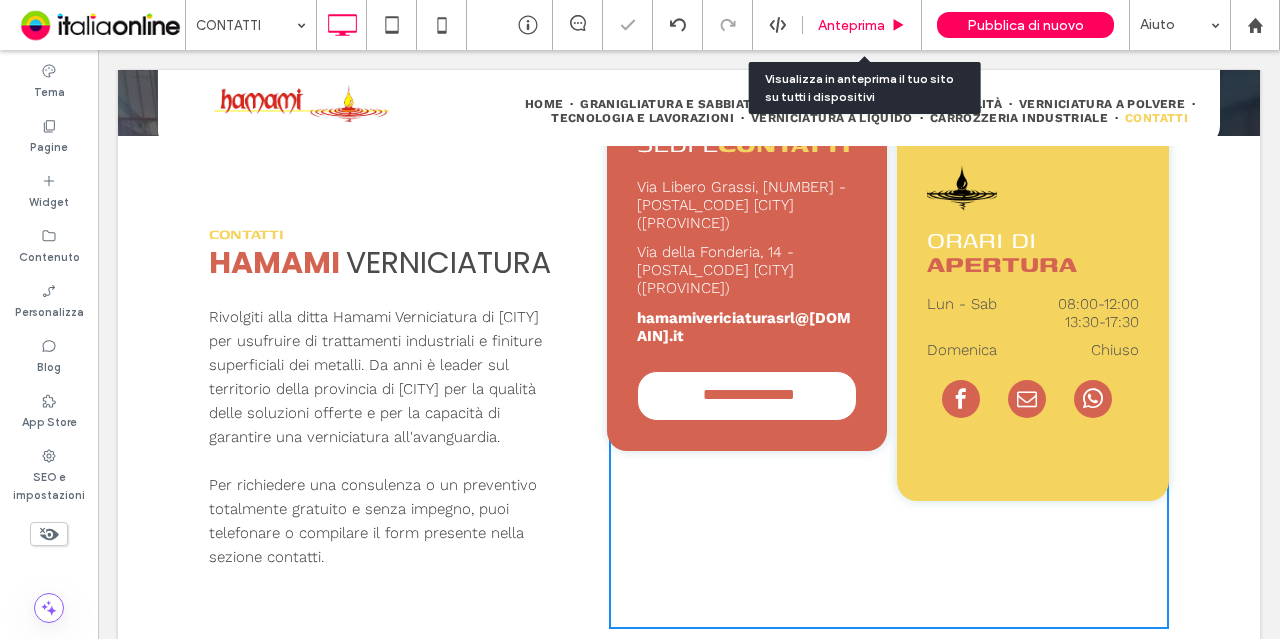 click on "Anteprima" at bounding box center [851, 25] 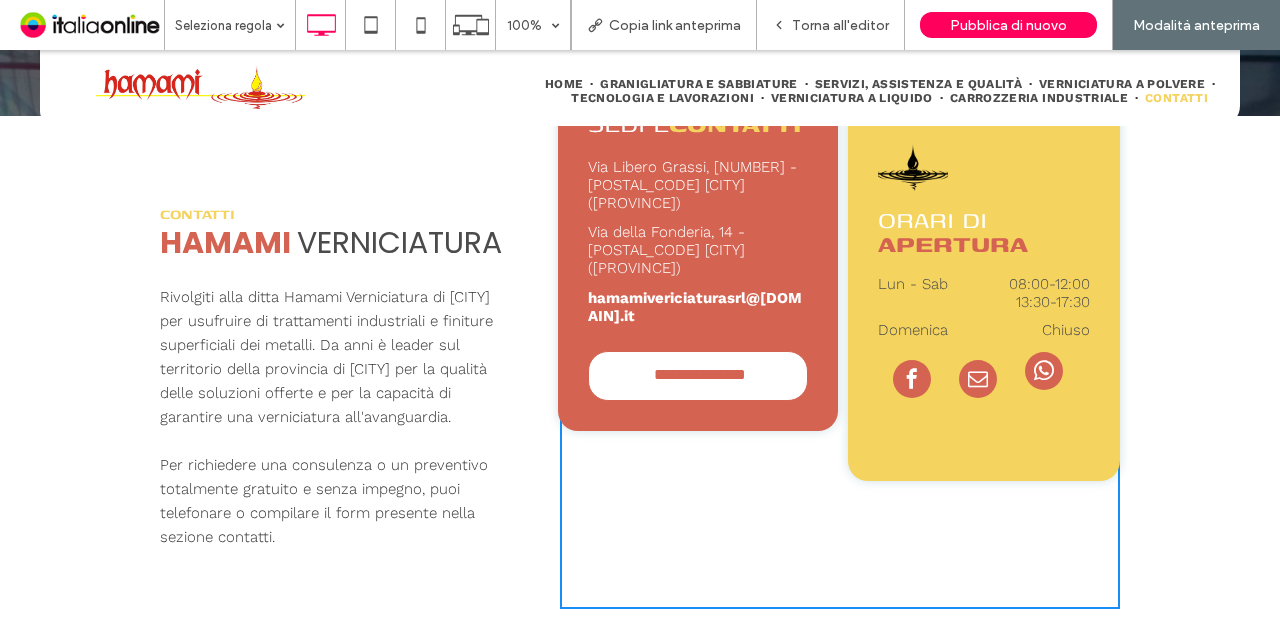 click at bounding box center (1044, 371) 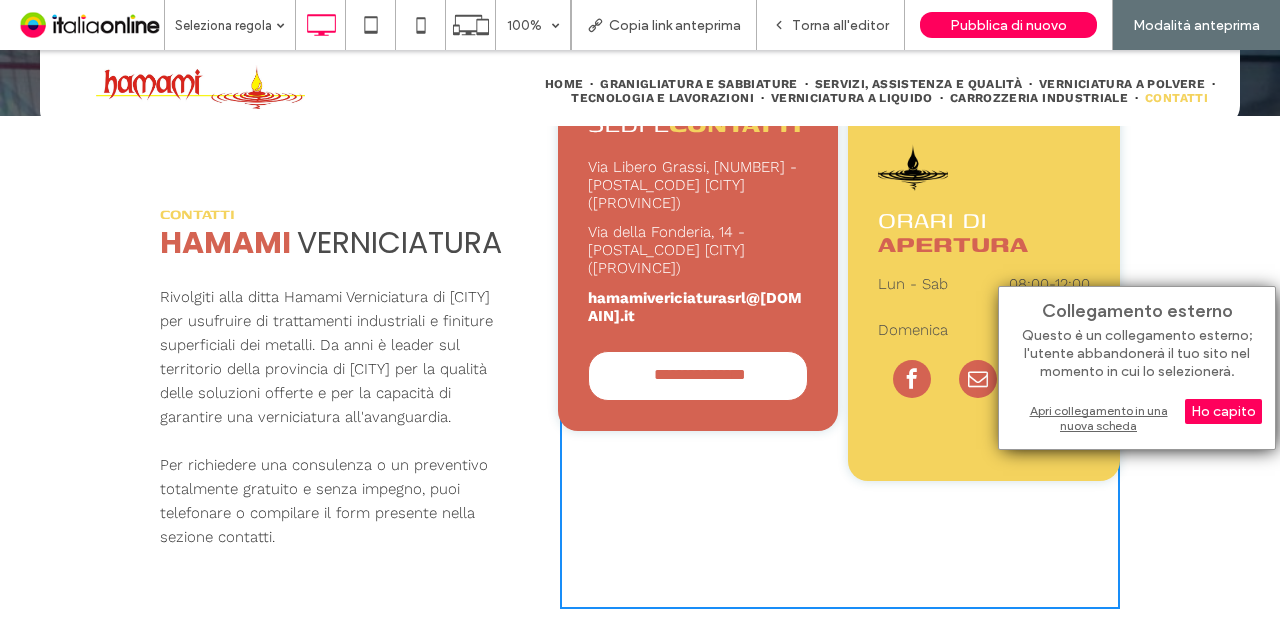 click on "Apri collegamento in una nuova scheda" at bounding box center (1137, 418) 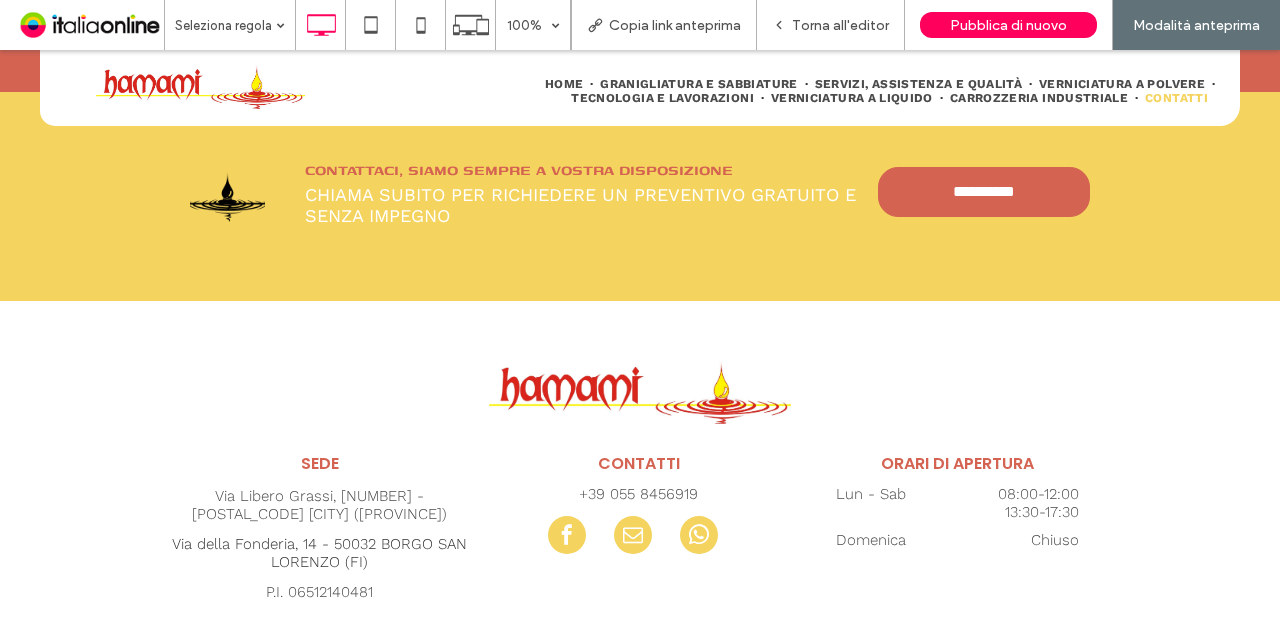 scroll, scrollTop: 2582, scrollLeft: 0, axis: vertical 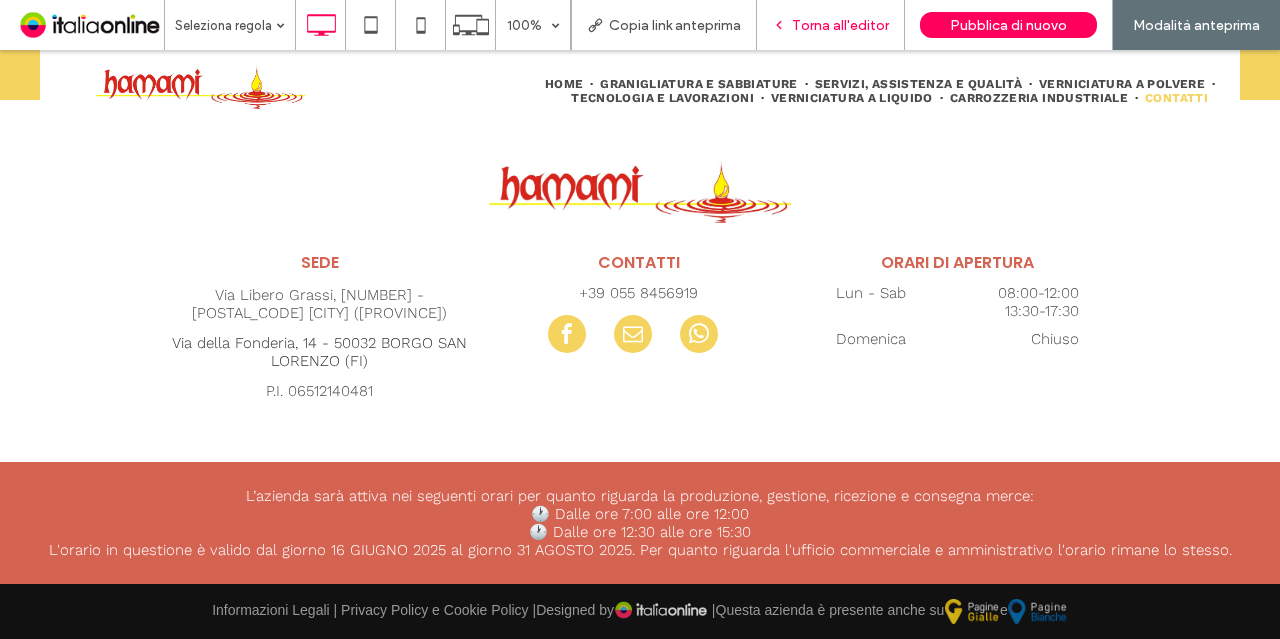 click on "Torna all'editor" at bounding box center (831, 25) 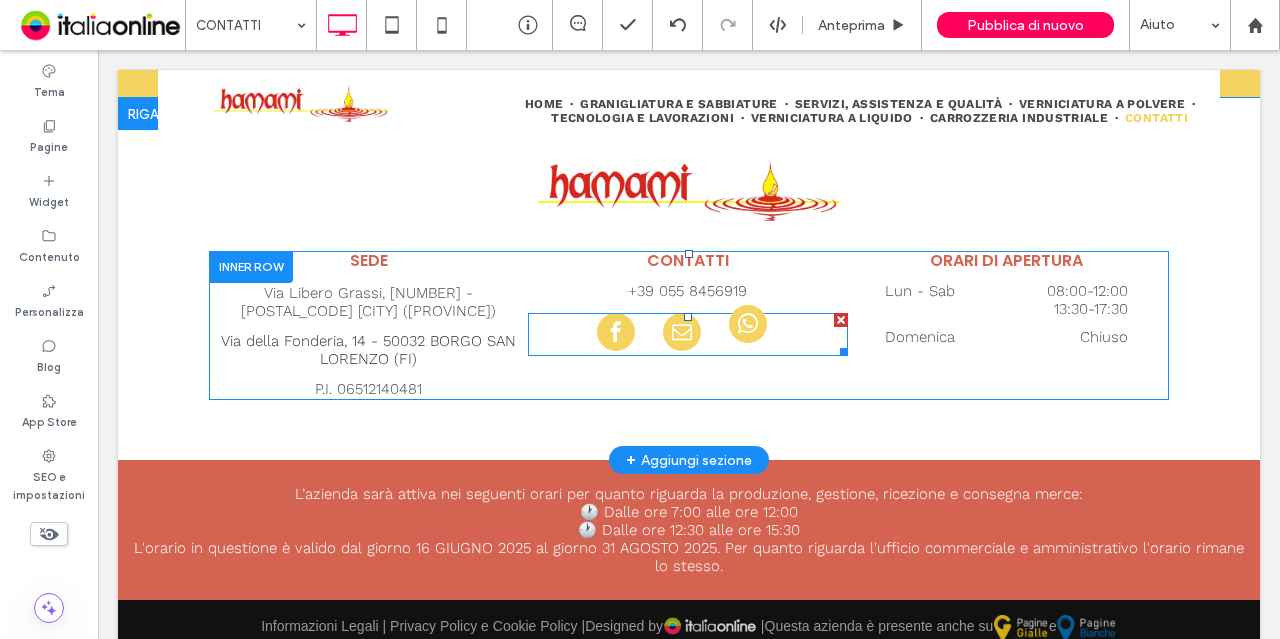 click at bounding box center (748, 324) 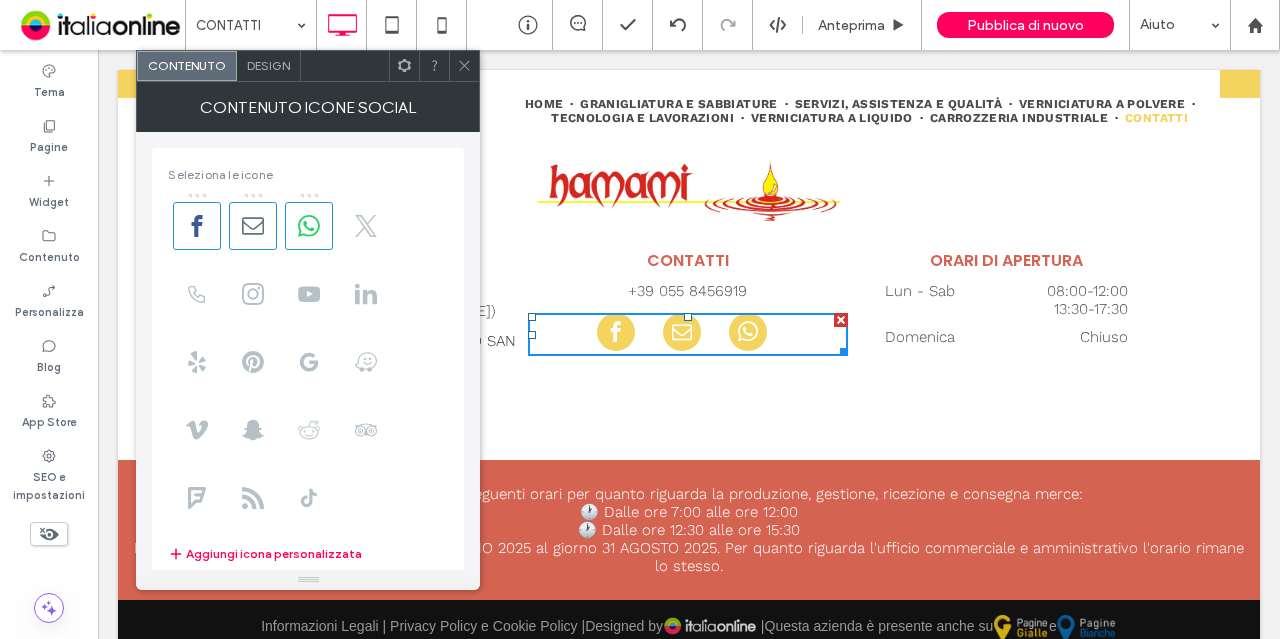 scroll, scrollTop: 352, scrollLeft: 0, axis: vertical 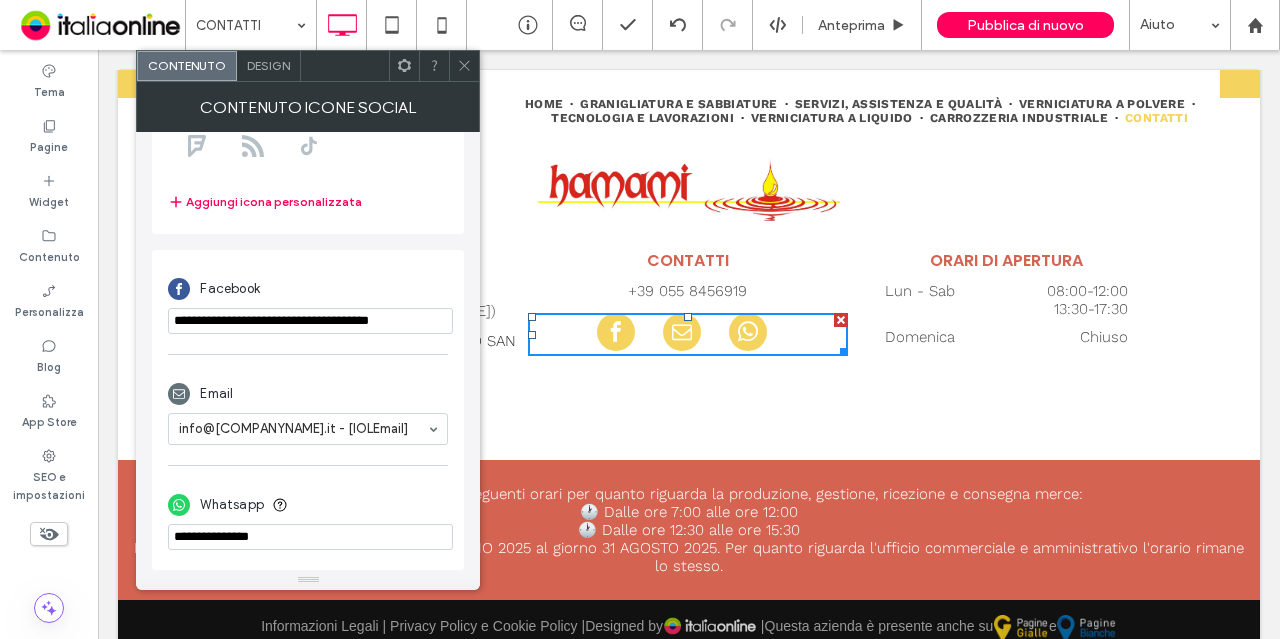 click at bounding box center (310, 537) 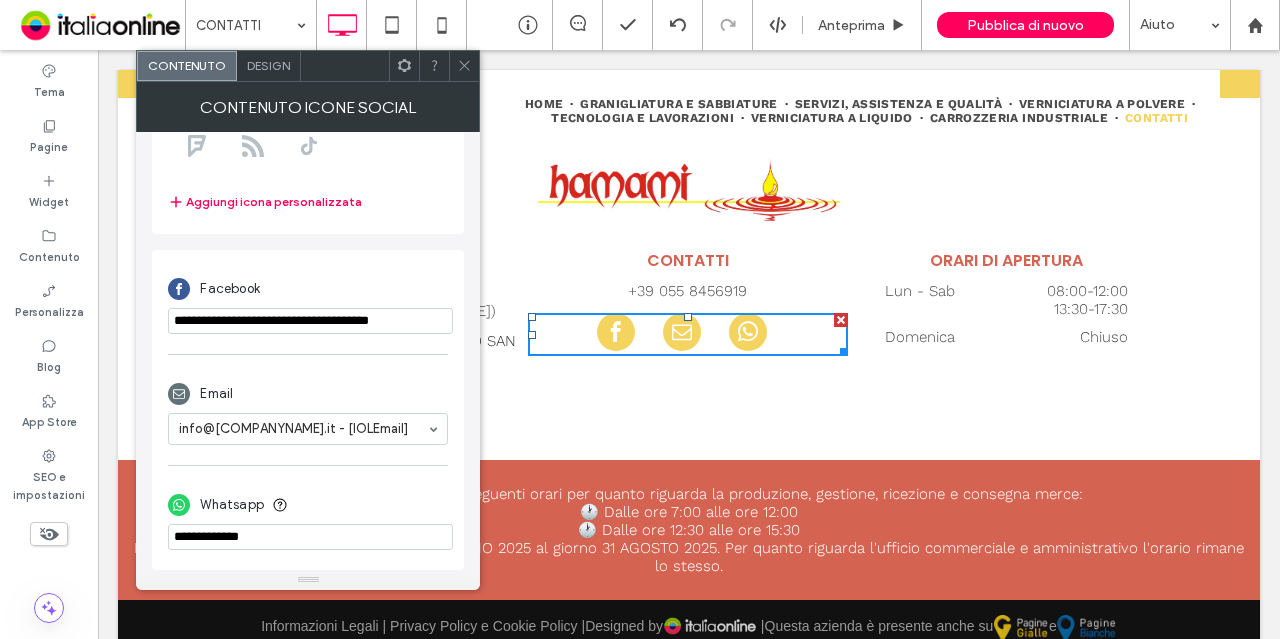 type on "**********" 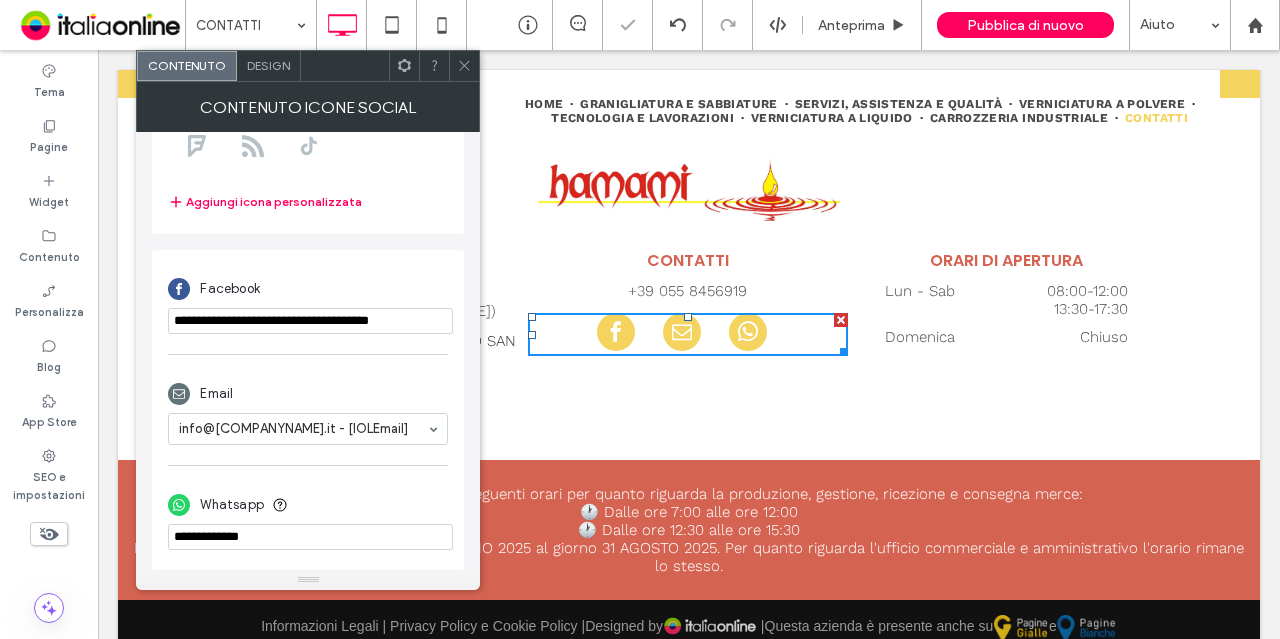 click on "SEDE
Via [STREET], [NUMBER] - [POSTAL_CODE] [CITY] ([PROVINCE])   Via della Fonderia, 14 - [POSTAL_CODE]
Borgo San Lorenzo   ([PROVINCE])
P.I. [VAT_NUMBER] Click To Paste
CONTATTI
+39 [PHONE]
Click To Paste
ORARI DI APERTURA
Lun - Sab
08:00
-  12:00
13:30
-  17:30
Domenica
Chiuso
Click To Paste
Click To Paste
+ Aggiungi sezione" at bounding box center (689, 279) 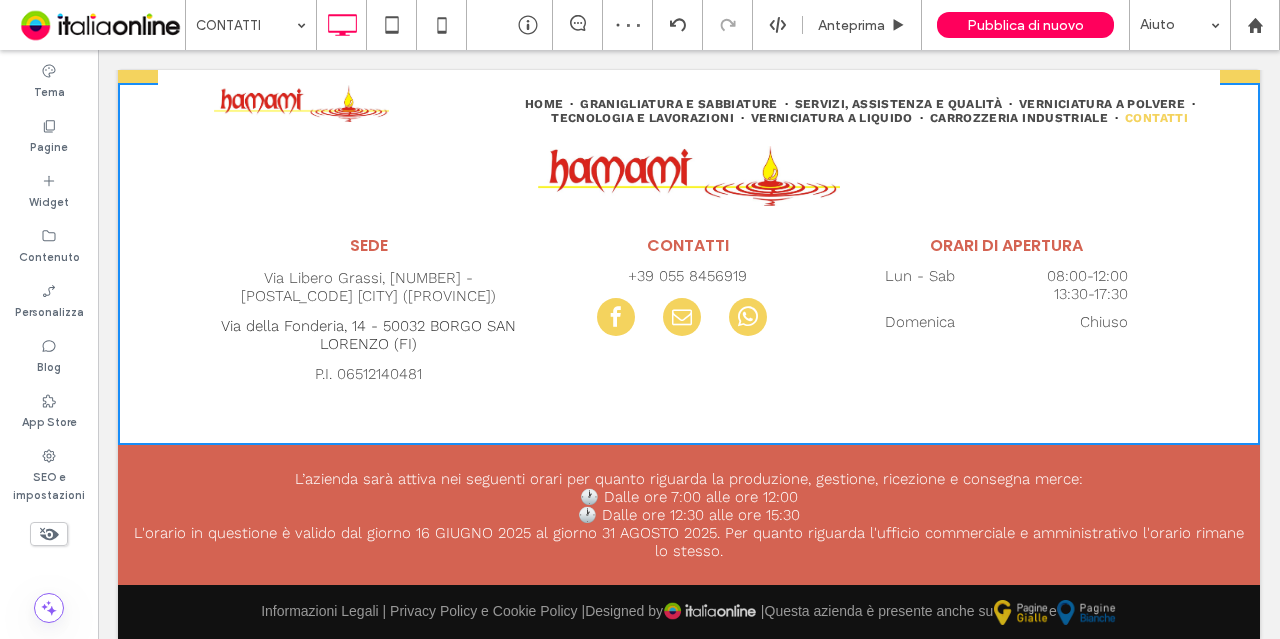 scroll, scrollTop: 2606, scrollLeft: 0, axis: vertical 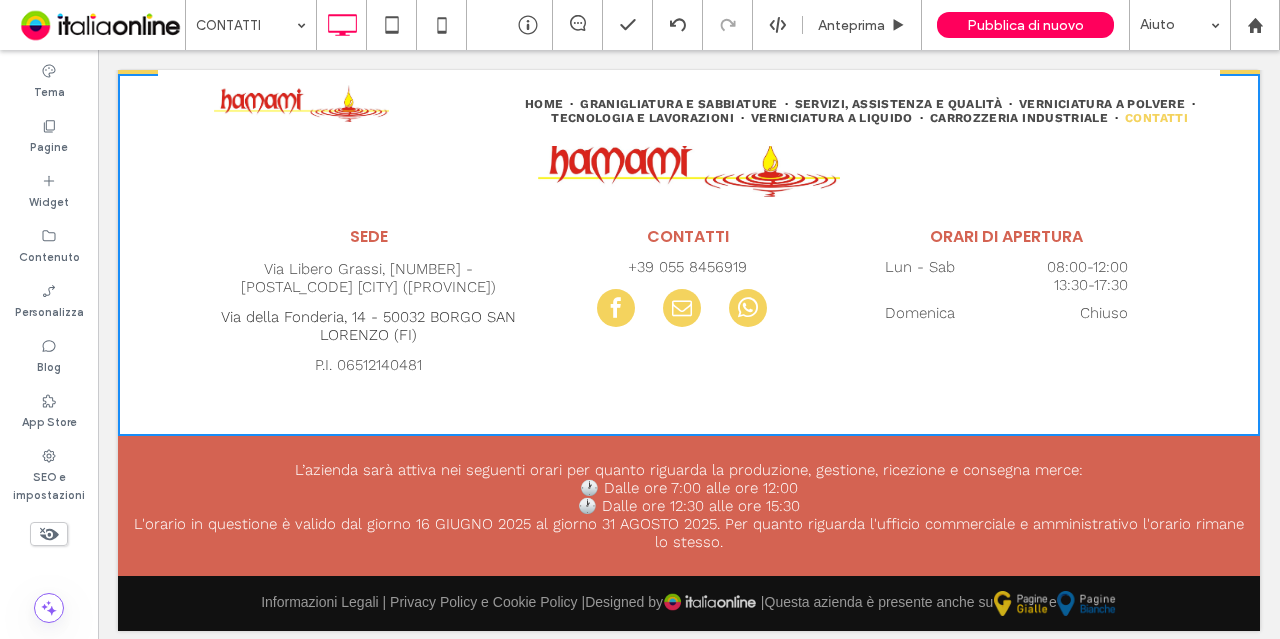 click on "SEDE
Via [STREET], [NUMBER] - [POSTAL_CODE] [CITY] ([PROVINCE])   Via della Fonderia, 14 - [POSTAL_CODE]
Borgo San Lorenzo   ([PROVINCE])
P.I. [VAT_NUMBER] Click To Paste
CONTATTI
+39 [PHONE]
Click To Paste
ORARI DI APERTURA
Lun - Sab
08:00
-  12:00
13:30
-  17:30
Domenica
Chiuso
Click To Paste
Click To Paste
+ Aggiungi sezione" at bounding box center [689, 255] 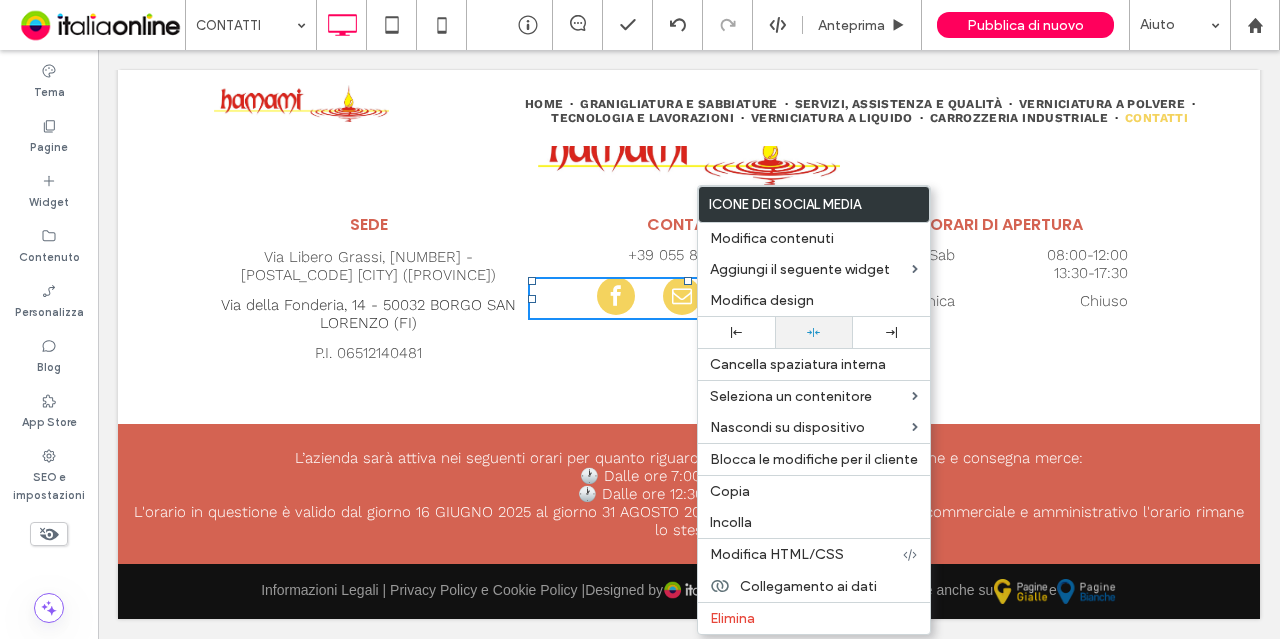 click at bounding box center [813, 332] 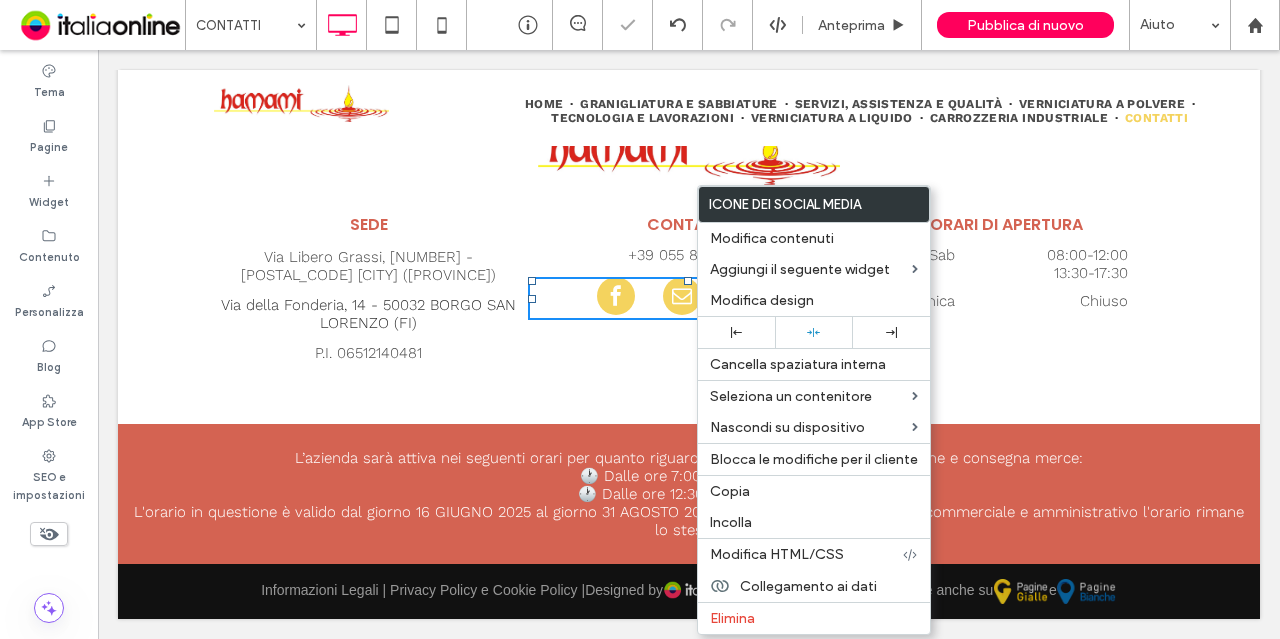click on "SEDE
Via [STREET], [NUMBER] - [POSTAL_CODE] [CITY] ([PROVINCE])   Via della Fonderia, 14 - [POSTAL_CODE]
Borgo San Lorenzo   ([PROVINCE])
P.I. [VAT_NUMBER] Click To Paste
CONTATTI
+39 [PHONE]
Click To Paste
ORARI DI APERTURA
Lun - Sab
08:00
-  12:00
13:30
-  17:30
Domenica
Chiuso
Click To Paste
Click To Paste
+ Aggiungi sezione" at bounding box center (689, 243) 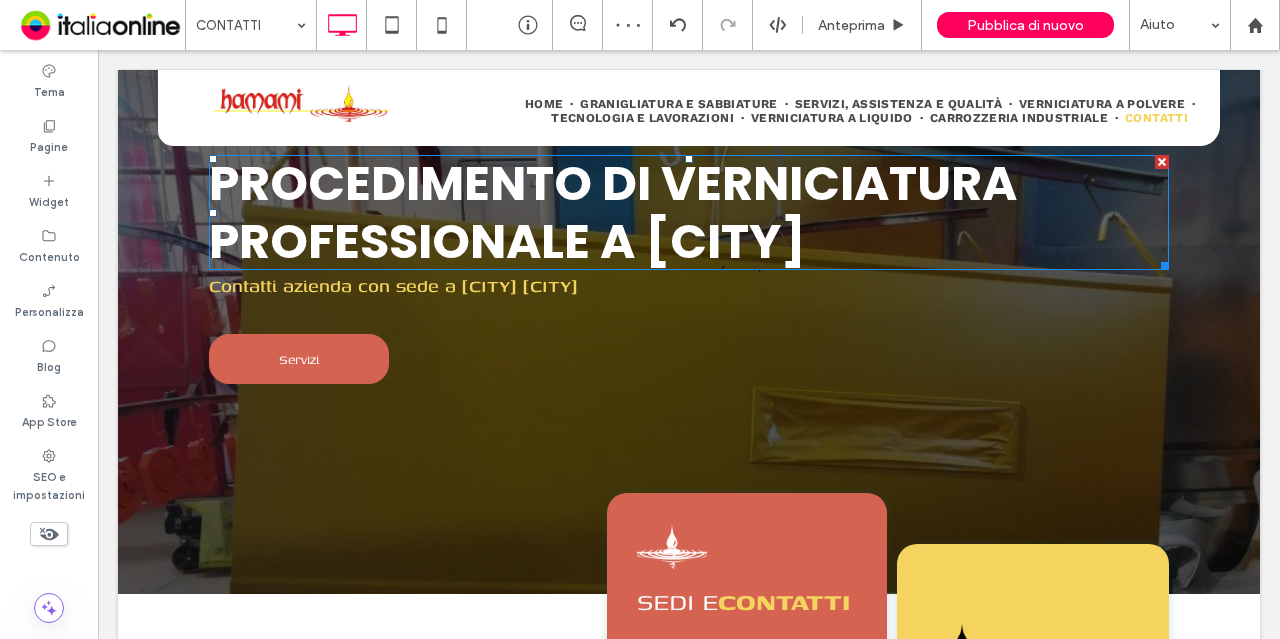 scroll, scrollTop: 0, scrollLeft: 0, axis: both 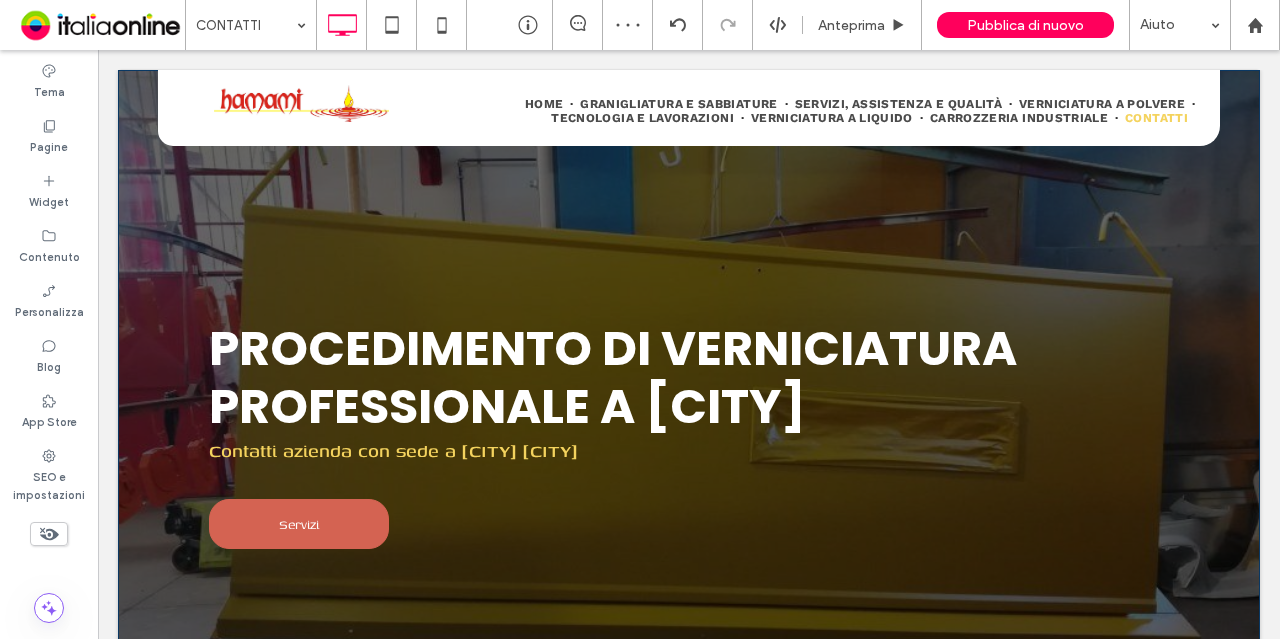 click on "Procedimento di verniciatura professionale a Borgo San Lorenzo
Contatti azienda con sede a Borgo San Lorenzo Firenze
Servizi
Click To Paste
Contatti
Click To Paste
Servizi
Click To Paste
Click To Paste
Riga + Aggiungi sezione" at bounding box center [689, 414] 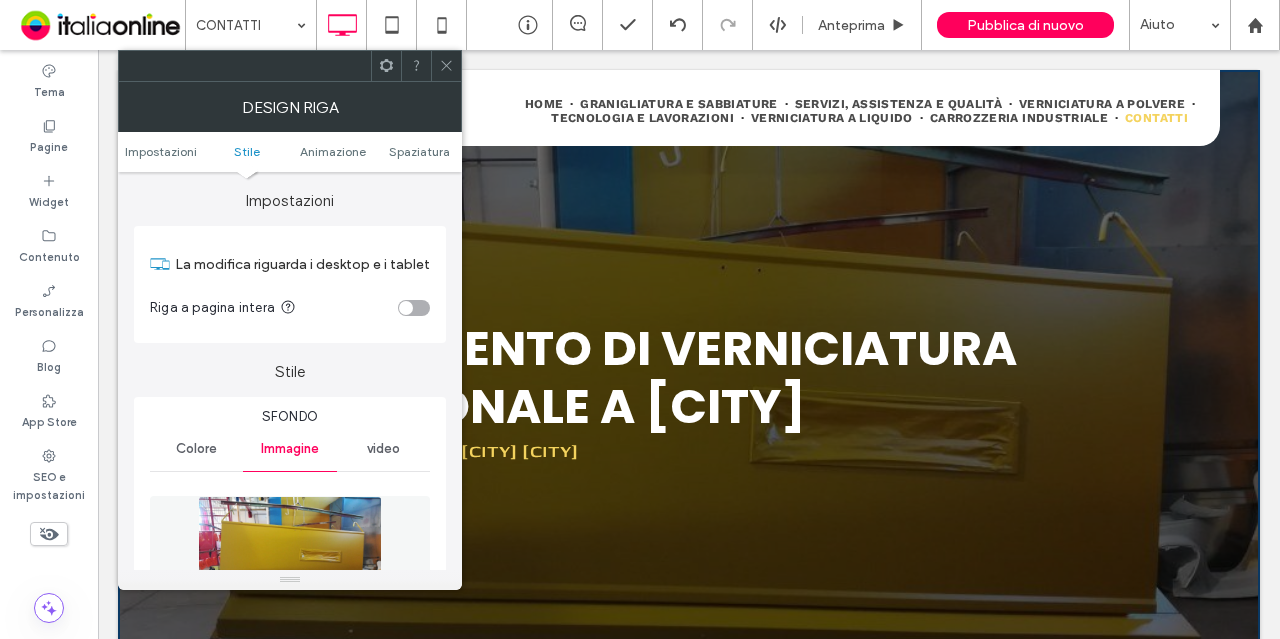 scroll, scrollTop: 217, scrollLeft: 0, axis: vertical 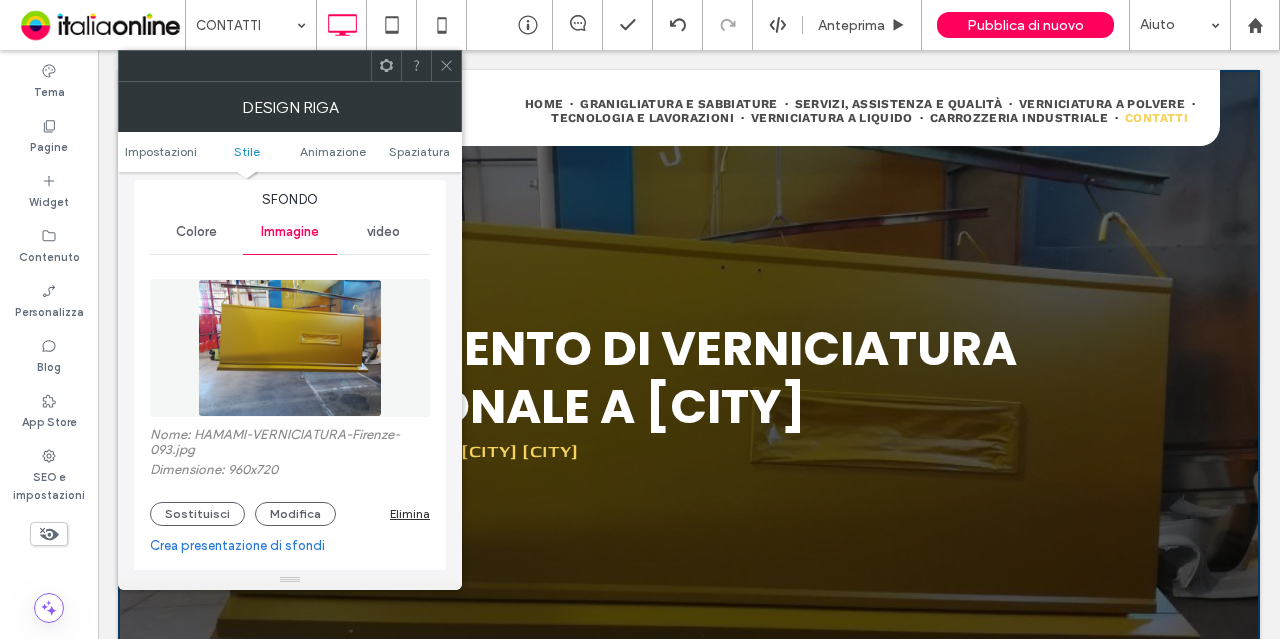 click at bounding box center (289, 348) 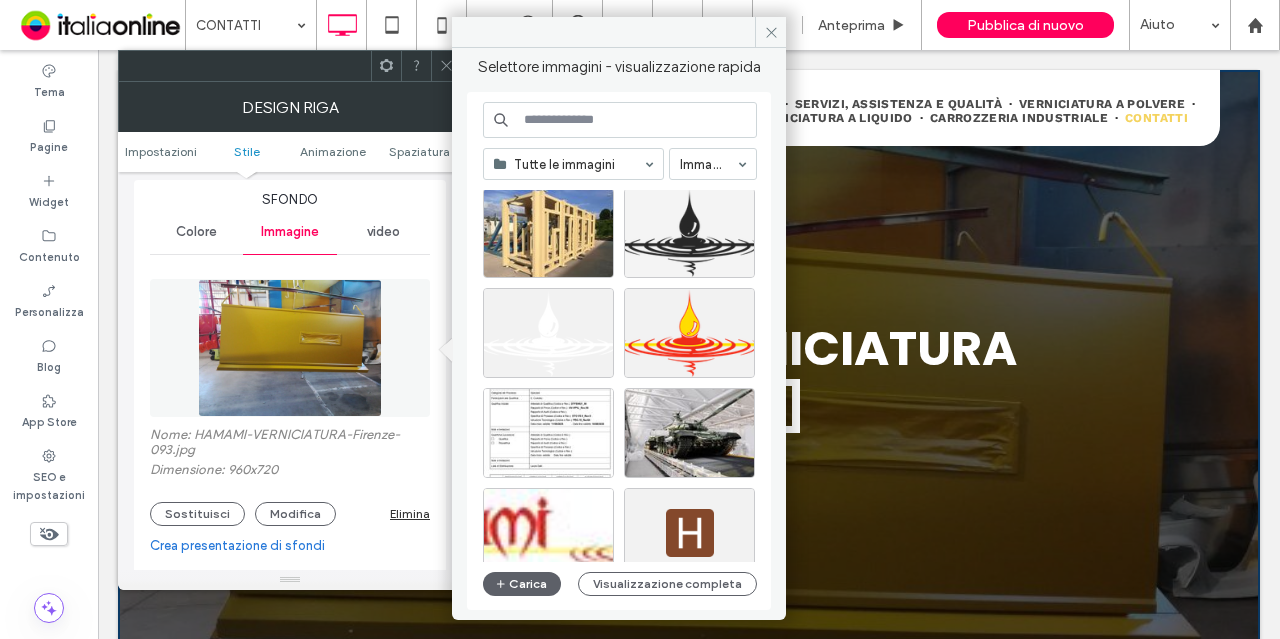 scroll, scrollTop: 131, scrollLeft: 0, axis: vertical 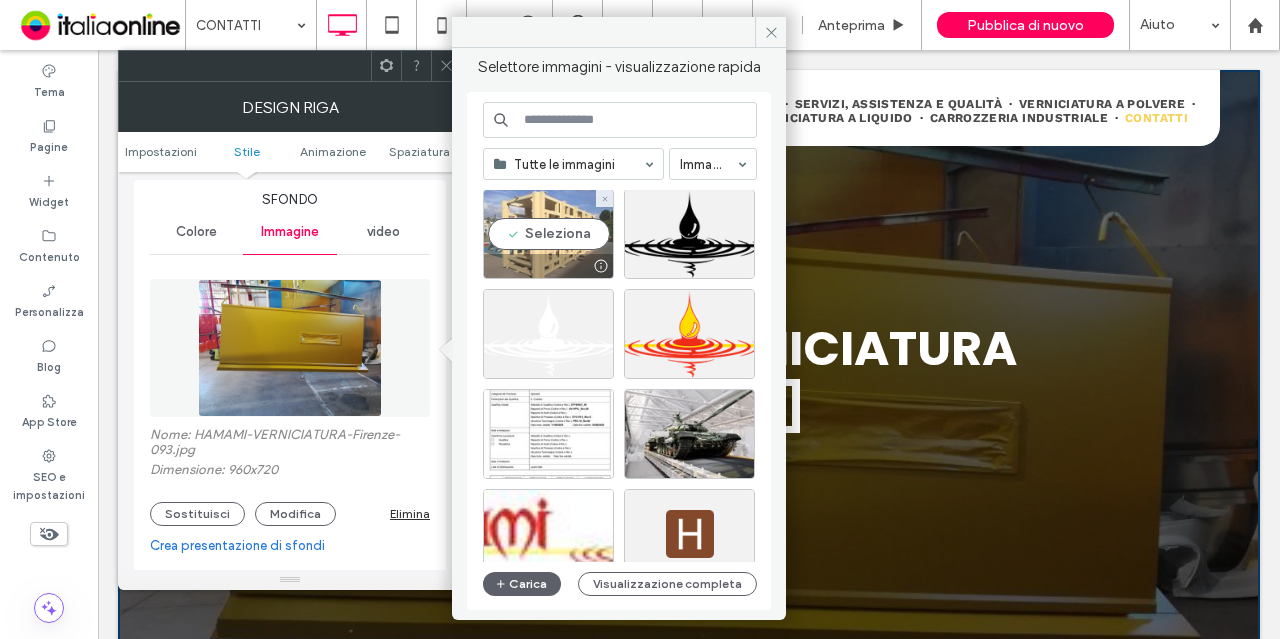 click on "Seleziona" at bounding box center [548, 234] 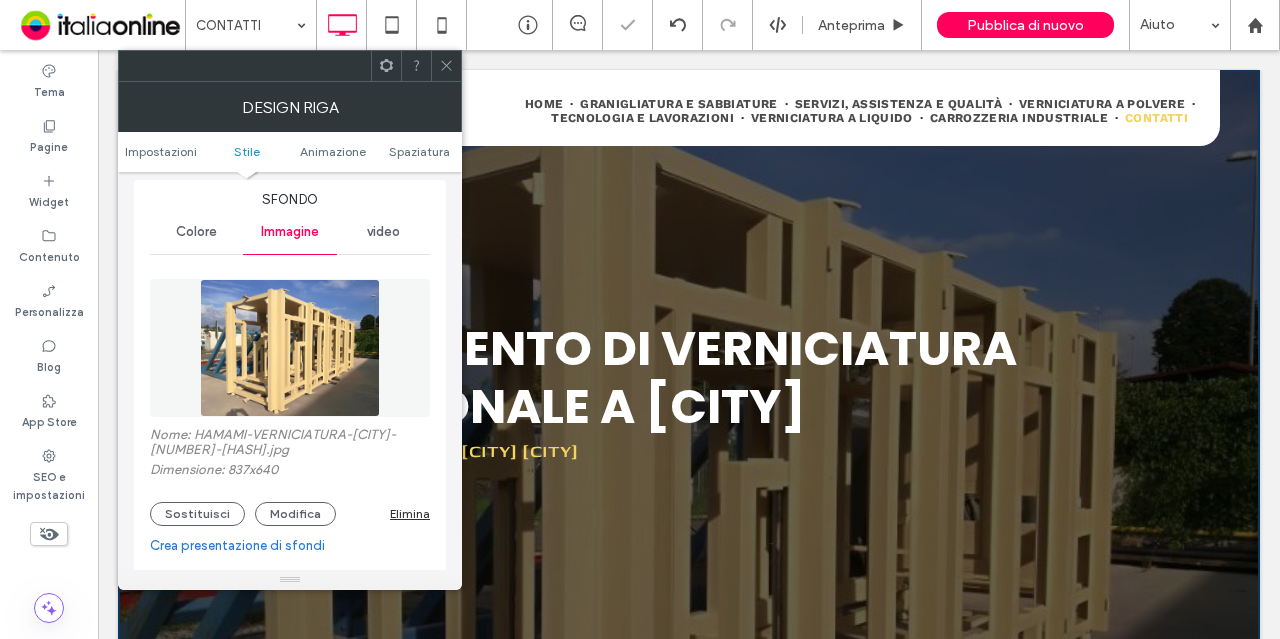 click 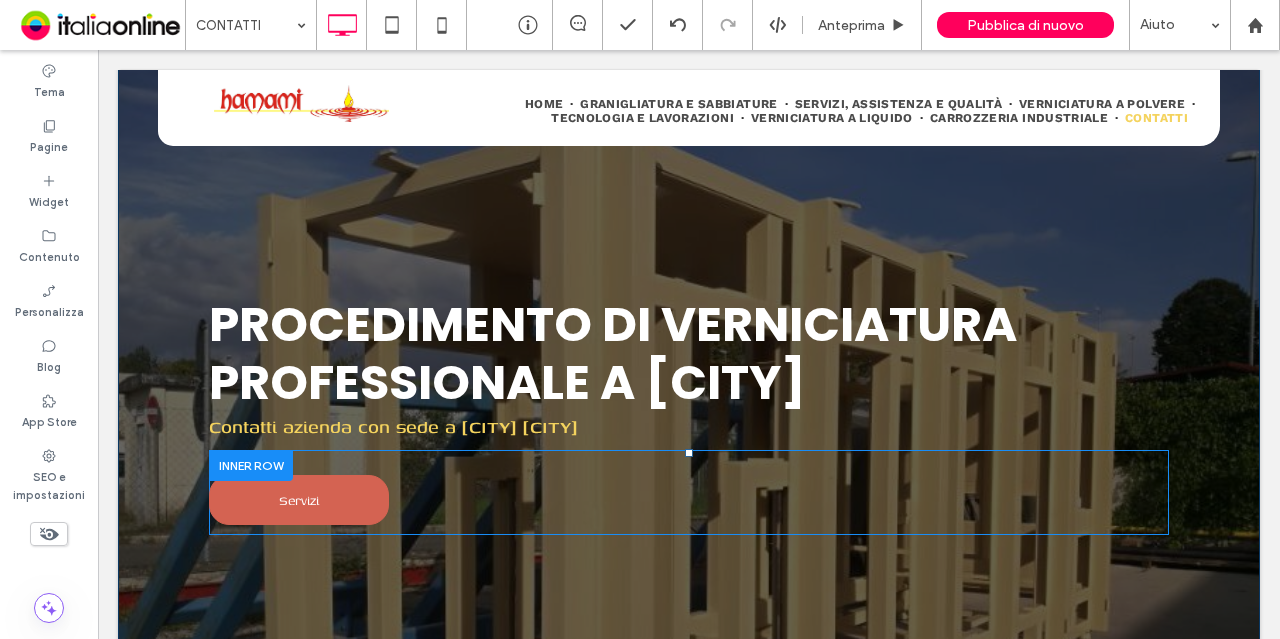 scroll, scrollTop: 0, scrollLeft: 0, axis: both 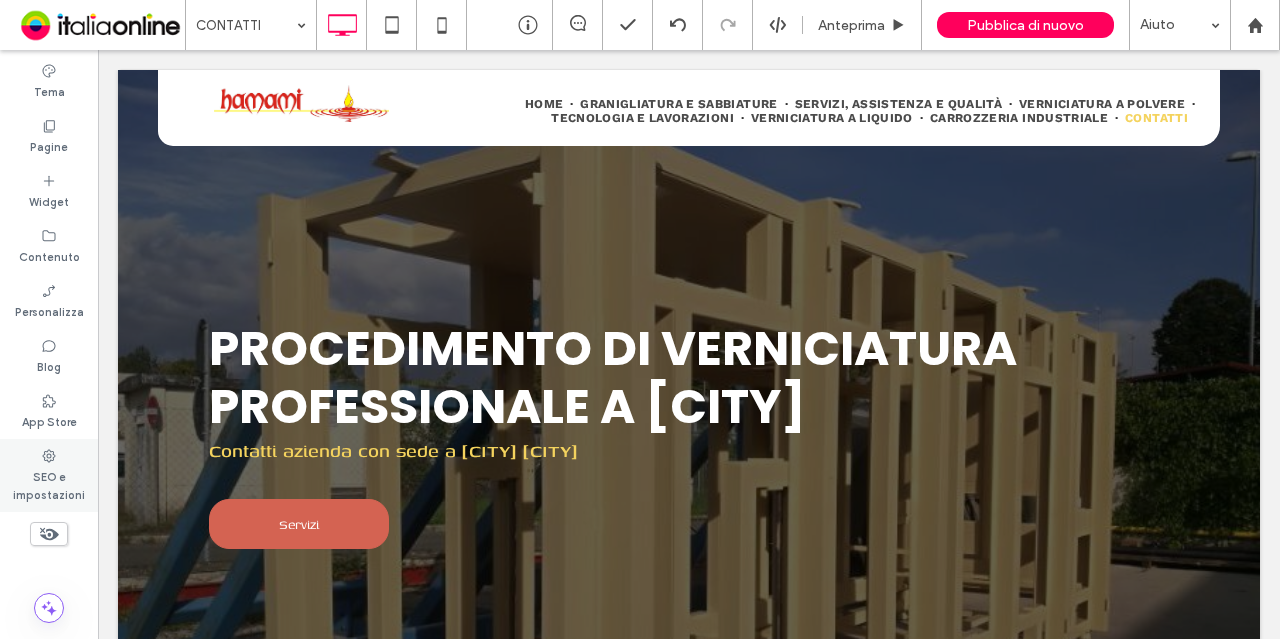 click 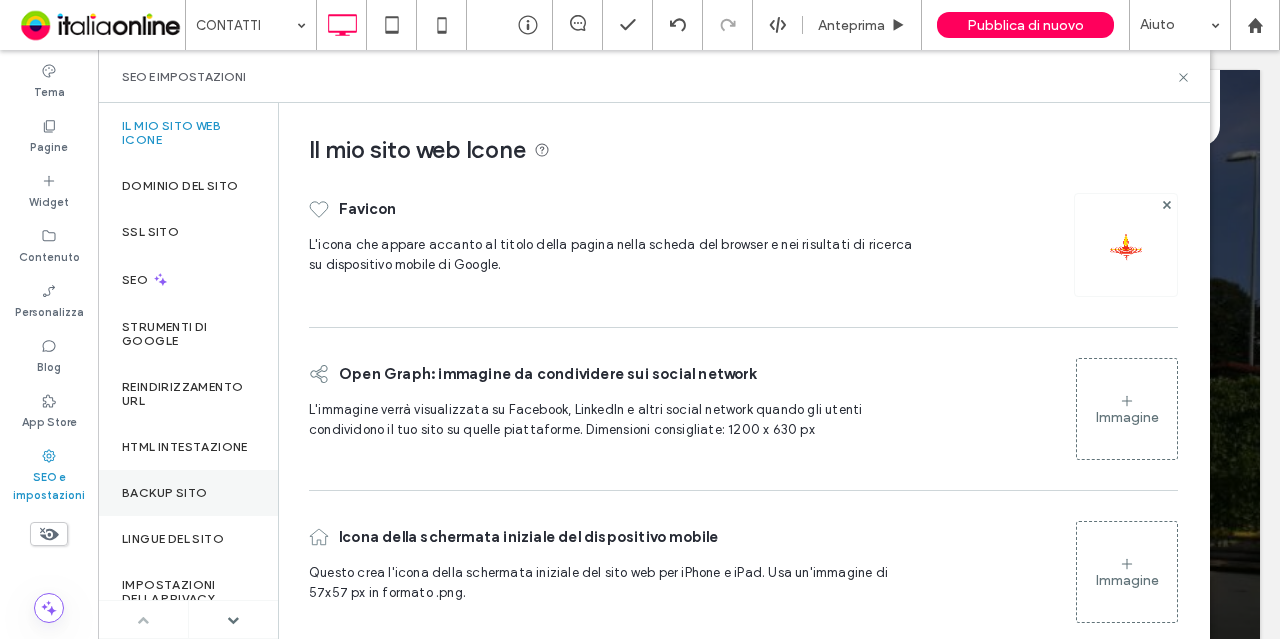 click on "Backup sito" at bounding box center (188, 493) 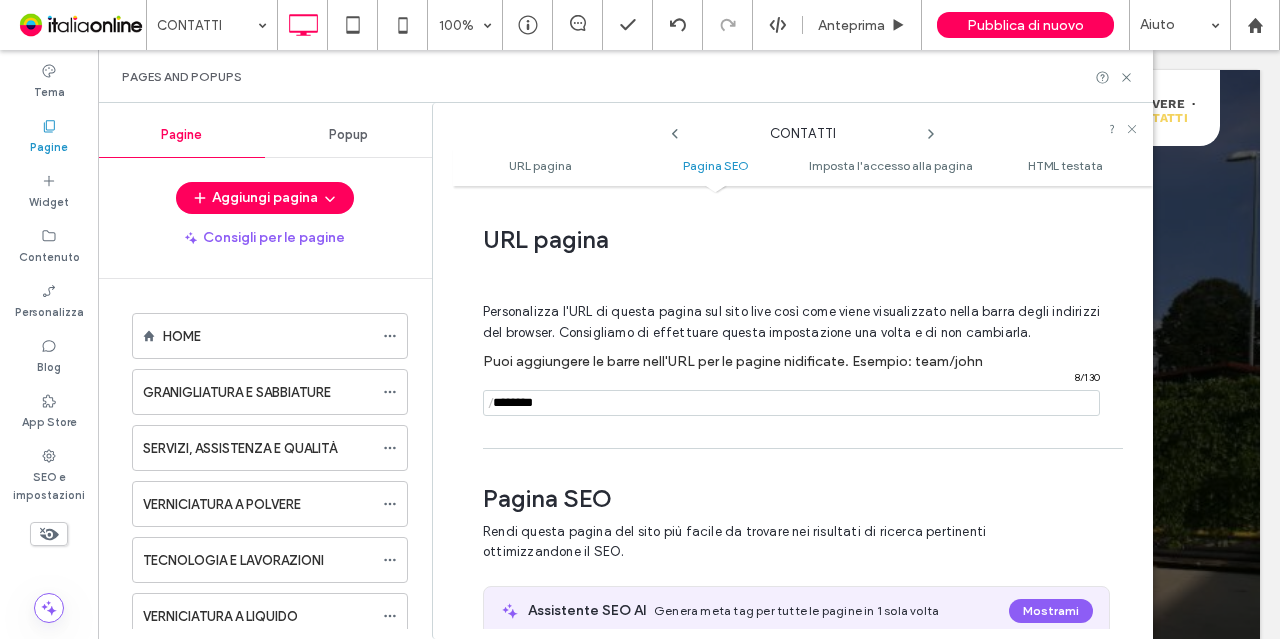 scroll, scrollTop: 682, scrollLeft: 0, axis: vertical 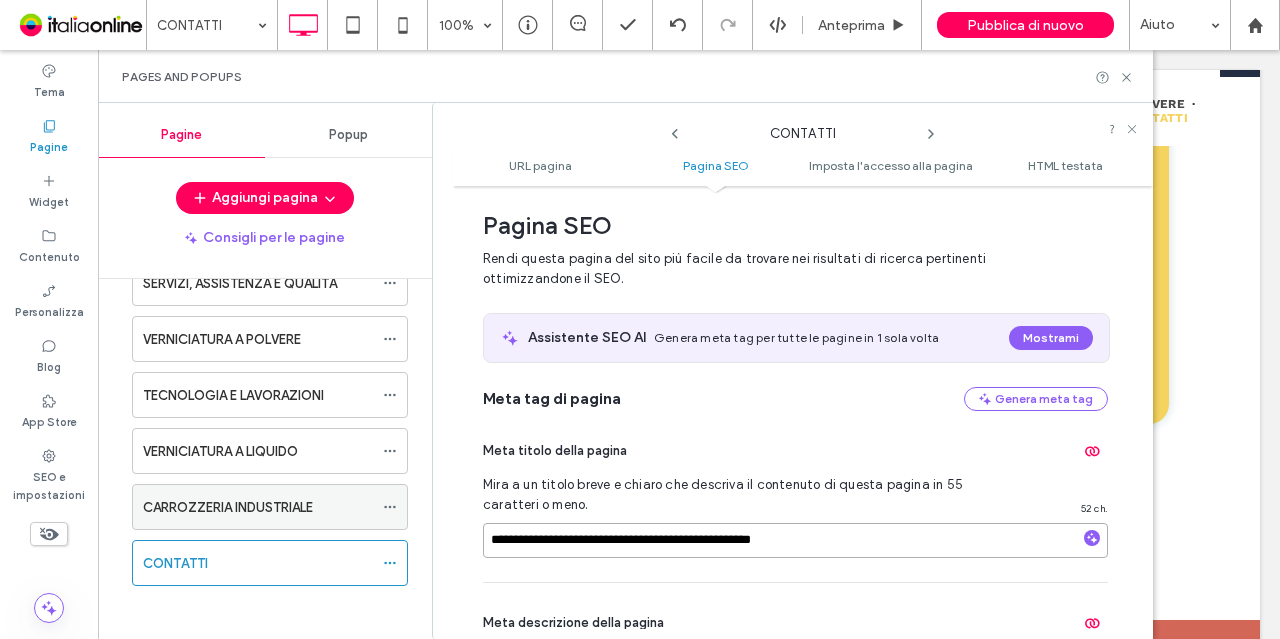 drag, startPoint x: 626, startPoint y: 541, endPoint x: 378, endPoint y: 509, distance: 250.056 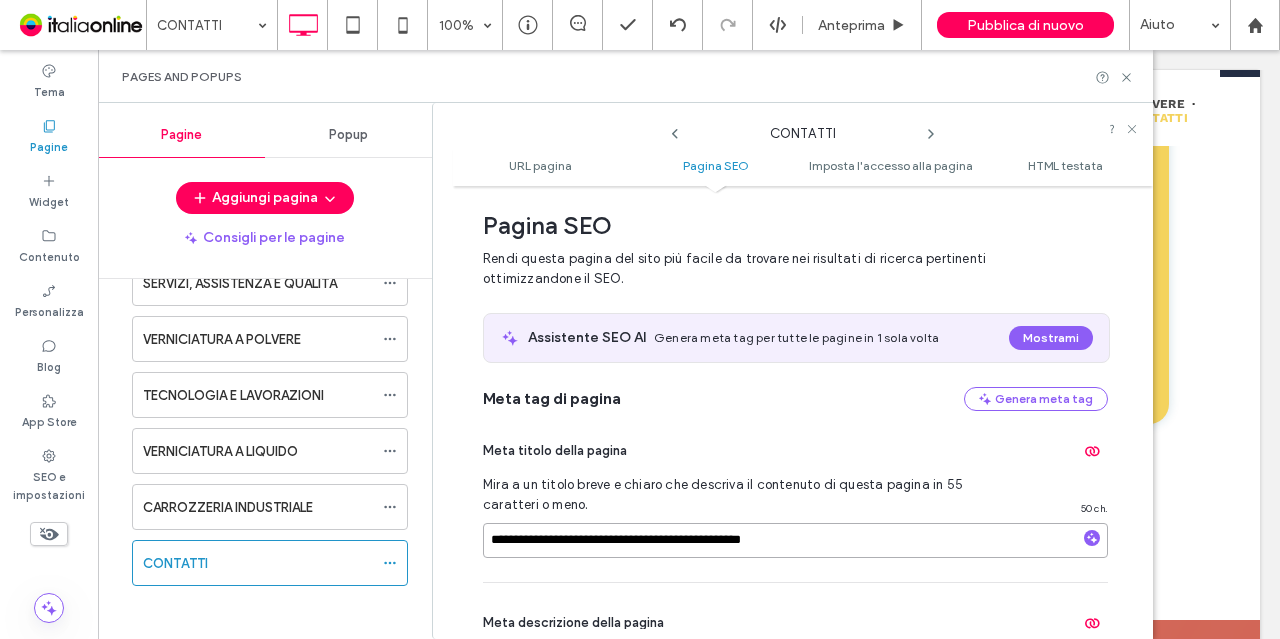 scroll, scrollTop: 467, scrollLeft: 0, axis: vertical 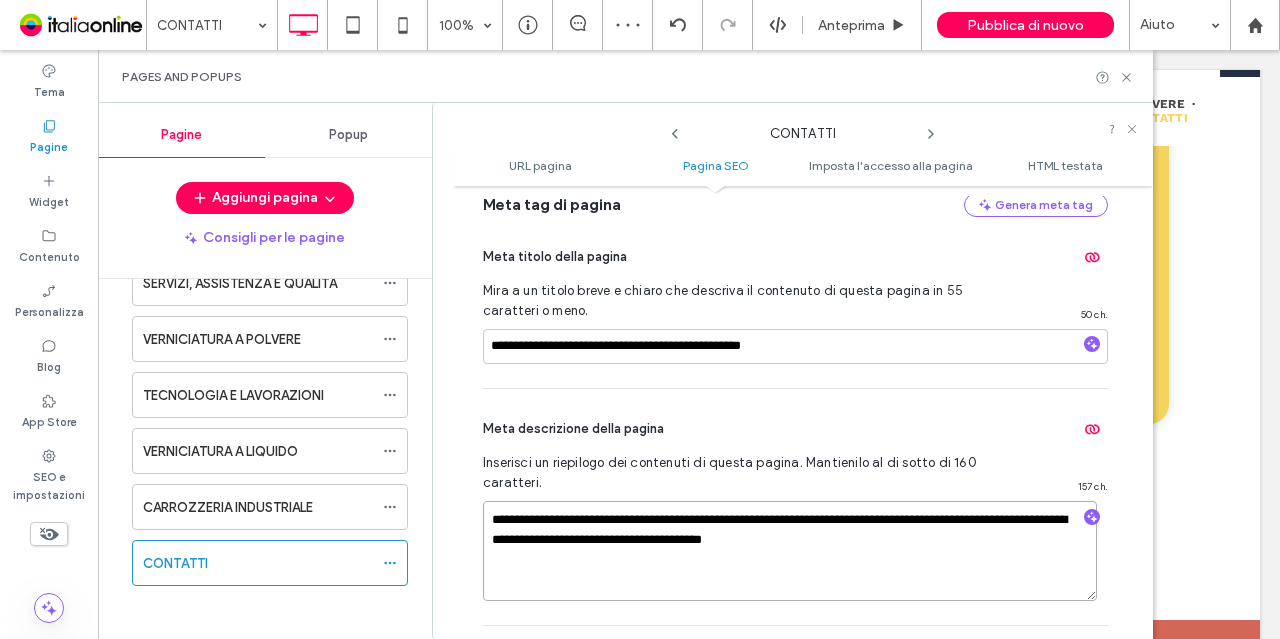 click on "**********" at bounding box center [790, 551] 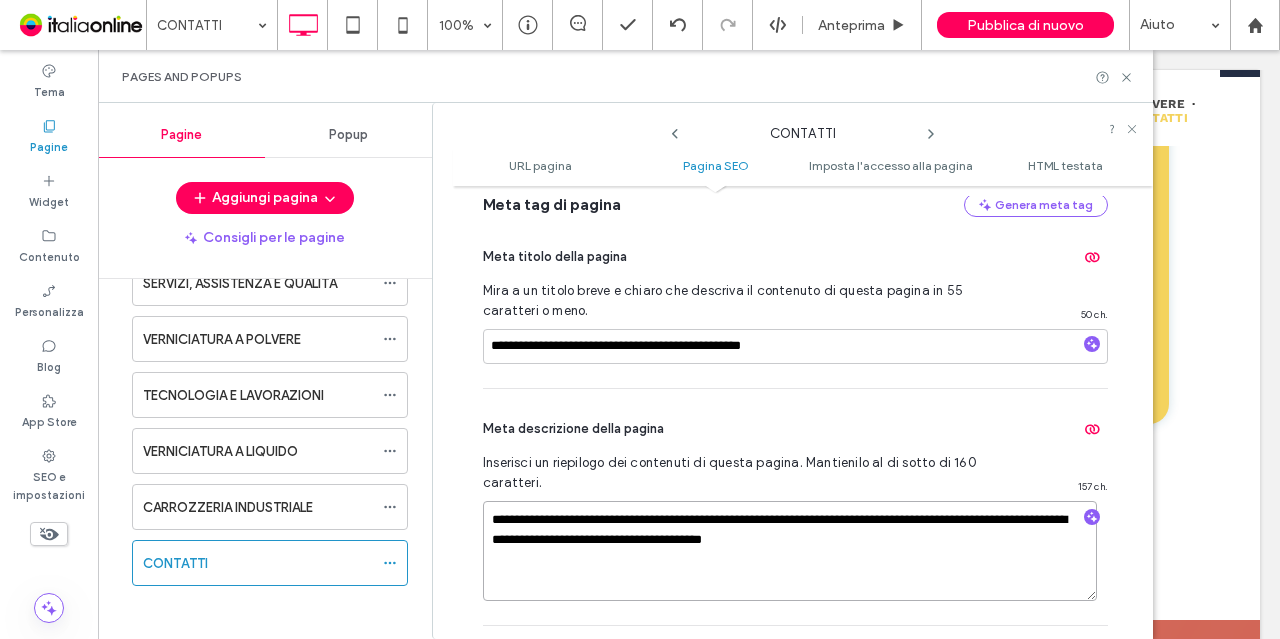 paste on "***" 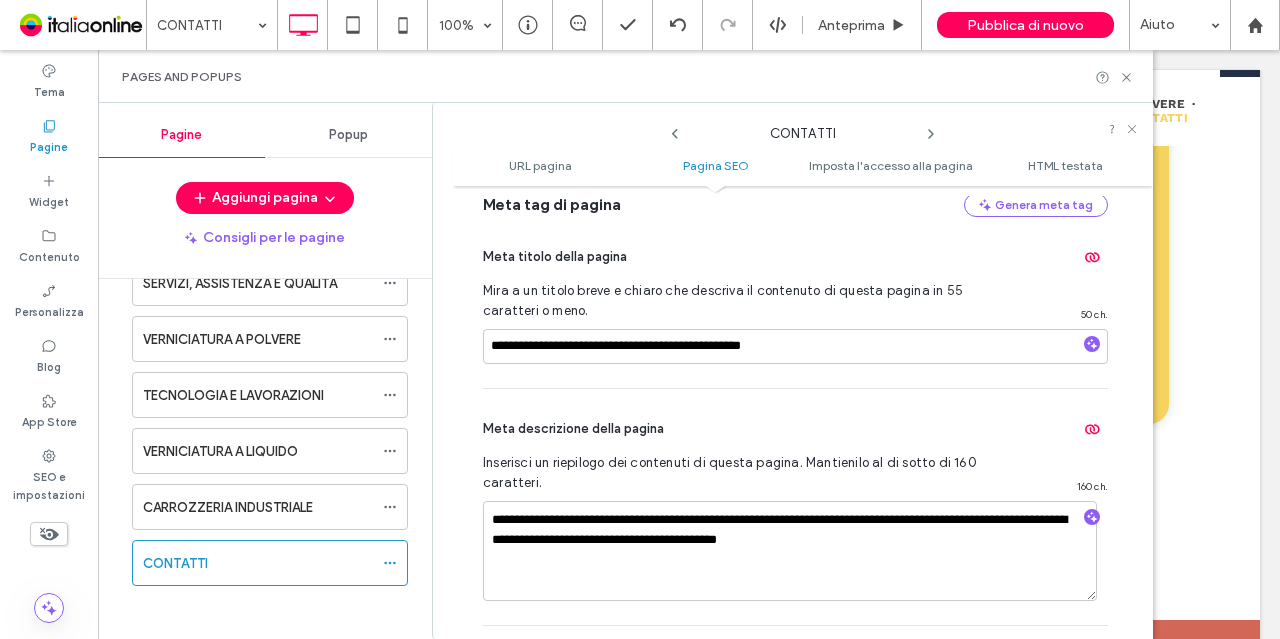 click on "Inserisci un riepilogo dei contenuti di questa pagina. Mantienilo al di sotto di 160 caratteri." at bounding box center [740, 473] 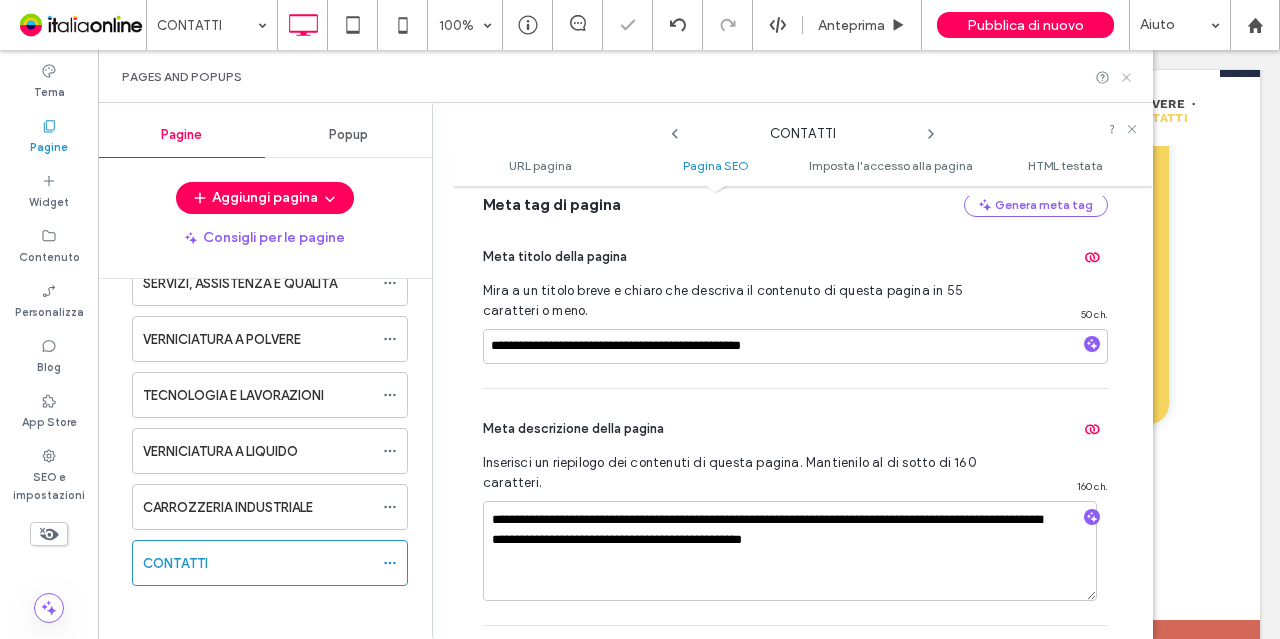 click 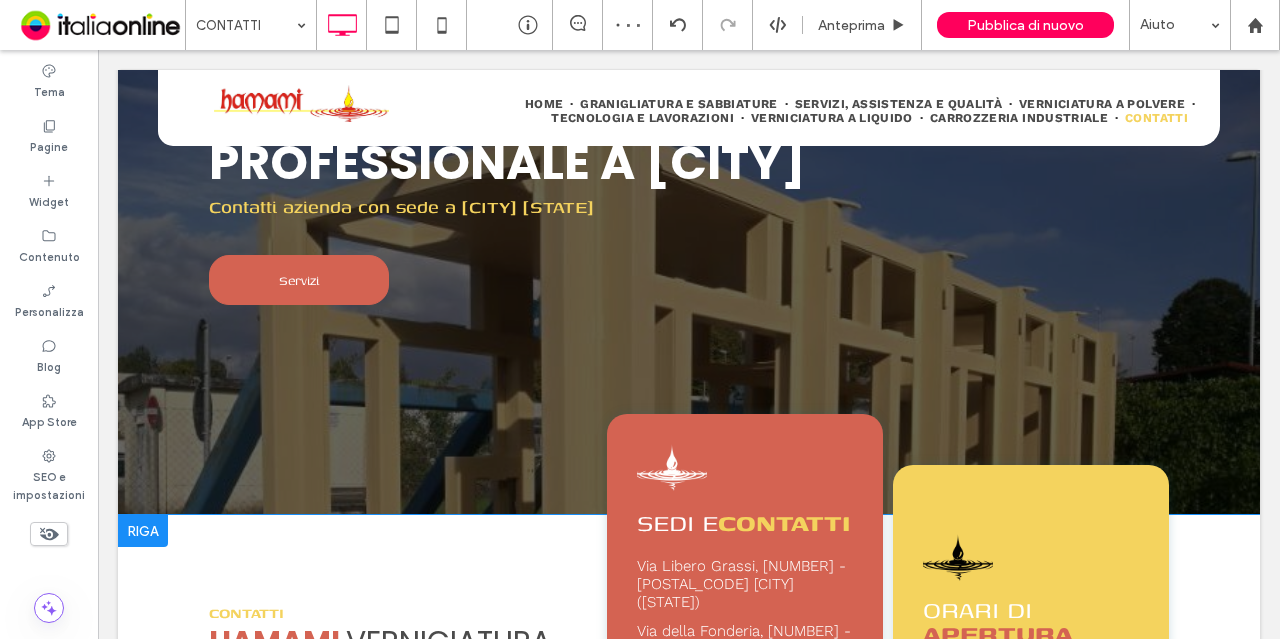 scroll, scrollTop: 0, scrollLeft: 0, axis: both 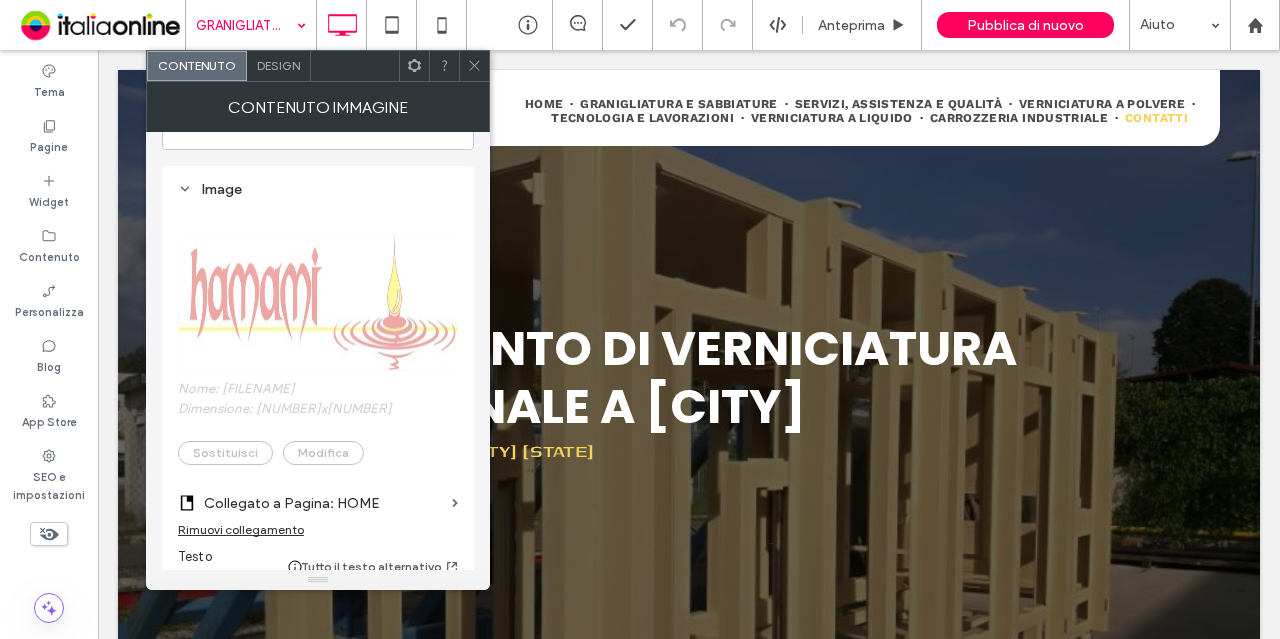 click 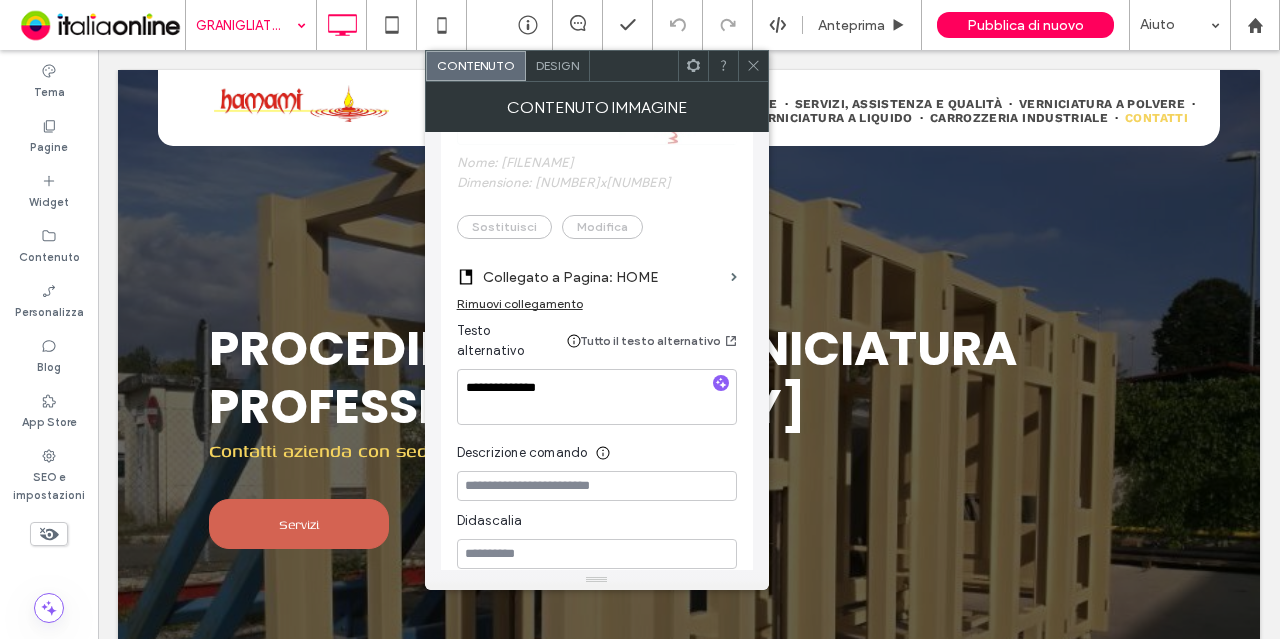 scroll, scrollTop: 306, scrollLeft: 0, axis: vertical 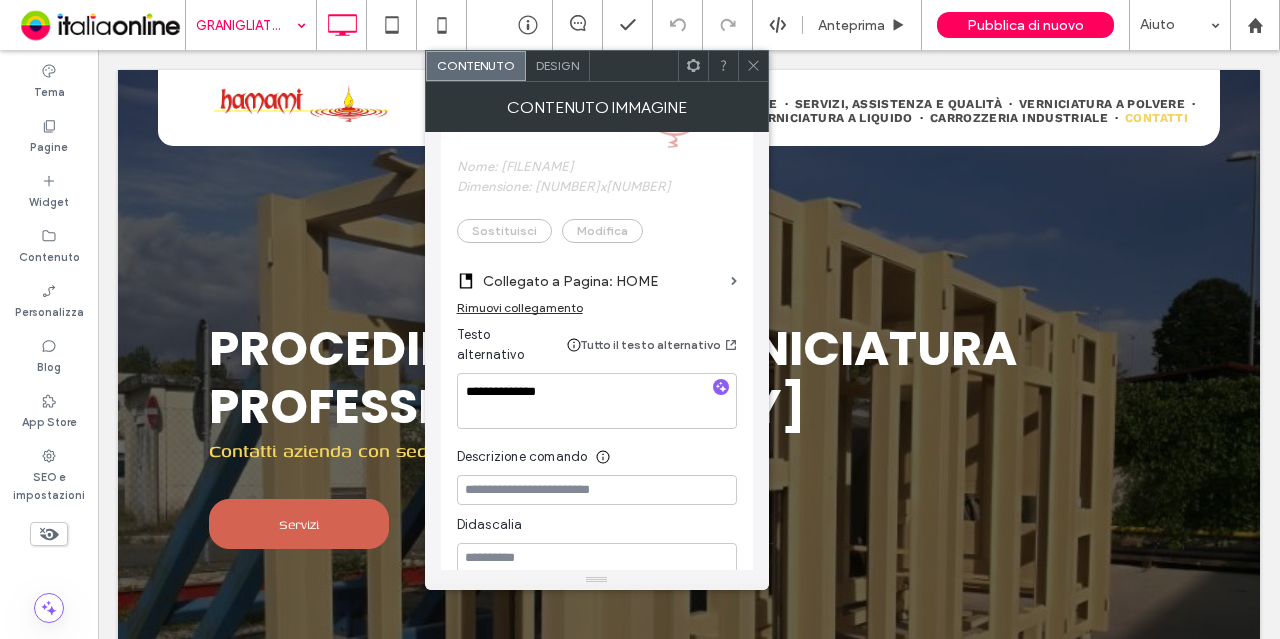 click 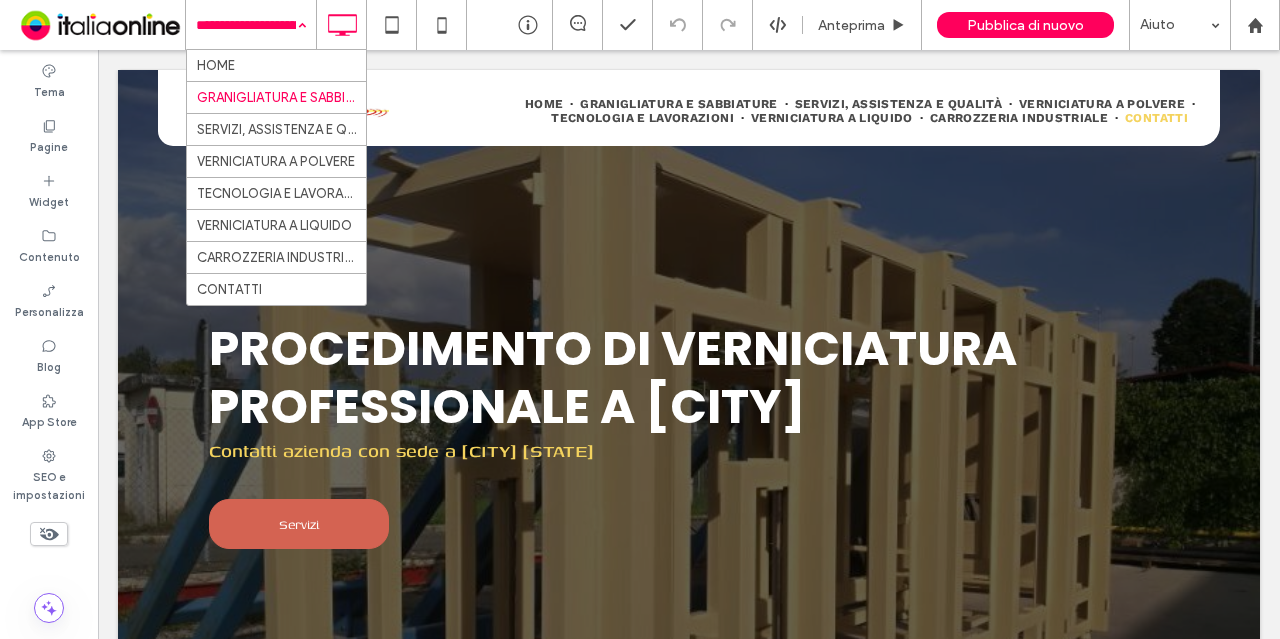 click on "HOME GRANIGLIATURA E SABBIATURE SERVIZI, ASSISTENZA E QUALITÀ VERNICIATURA A POLVERE TECNOLOGIA E LAVORAZIONI VERNICIATURA A LIQUIDO CARROZZERIA INDUSTRIALE CONTATTI" at bounding box center [251, 25] 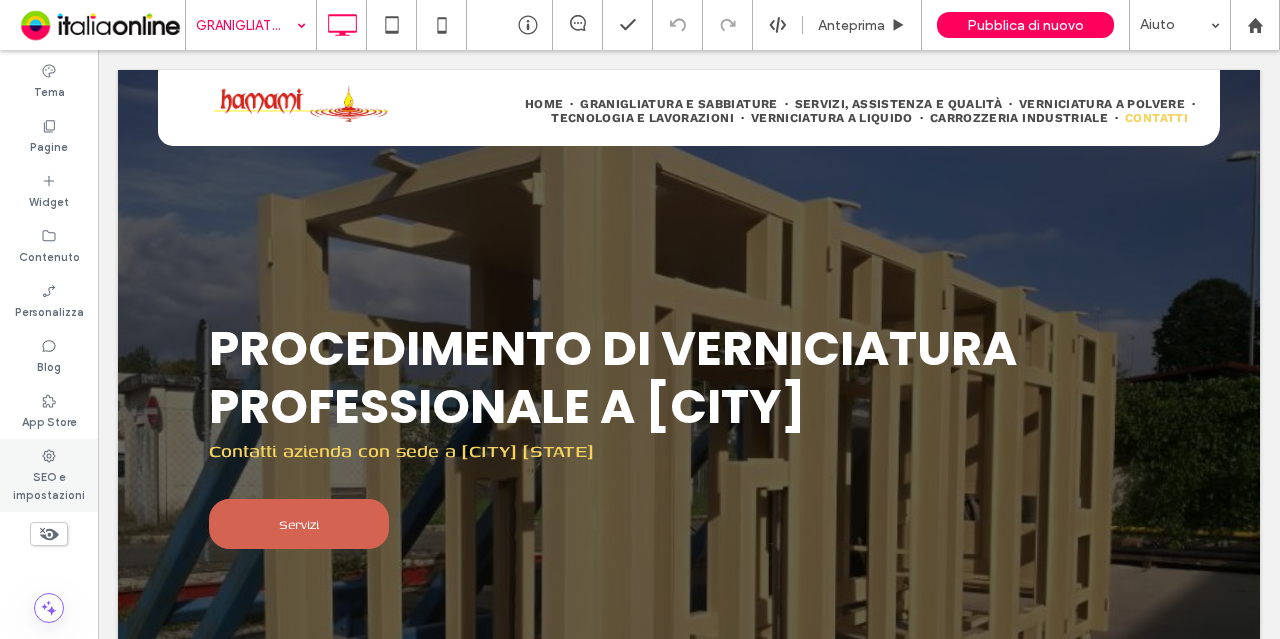 click on "SEO e impostazioni" at bounding box center [49, 475] 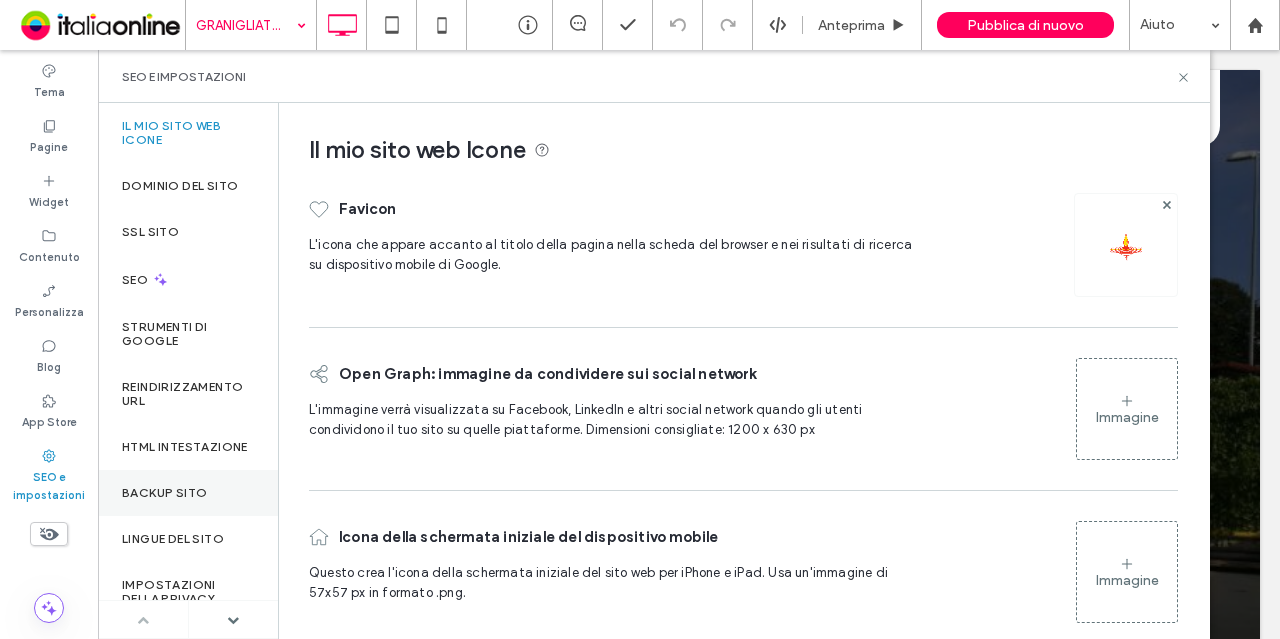 click on "Backup sito" at bounding box center (164, 493) 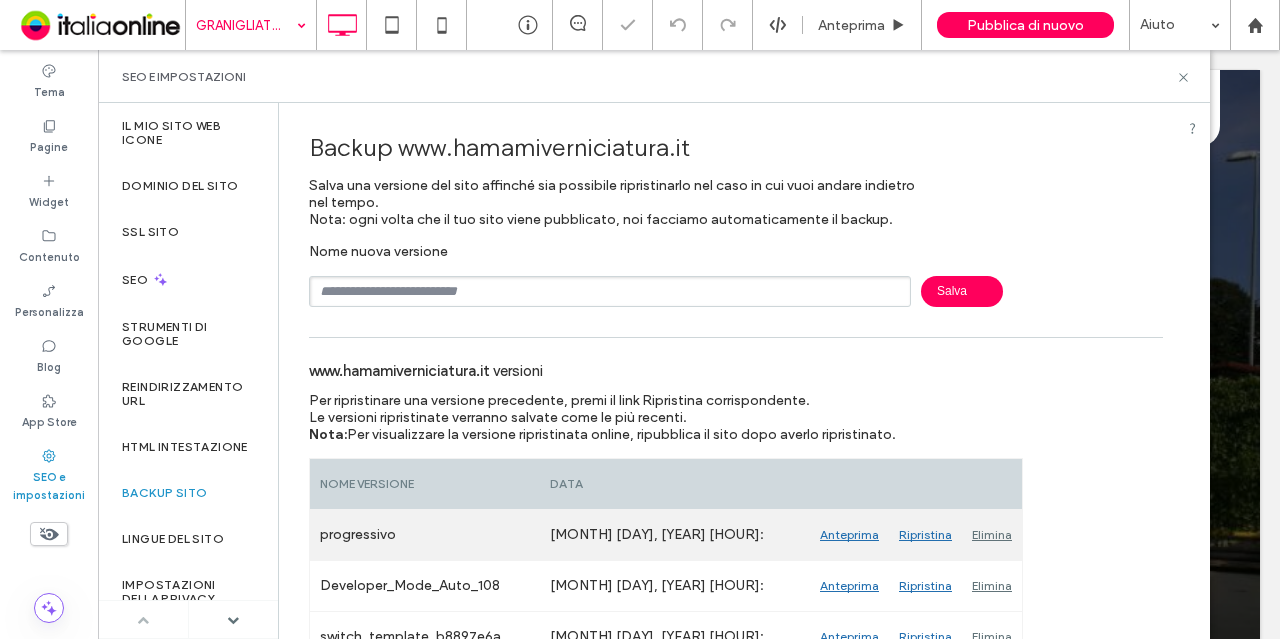 click on "Elimina" at bounding box center [992, 535] 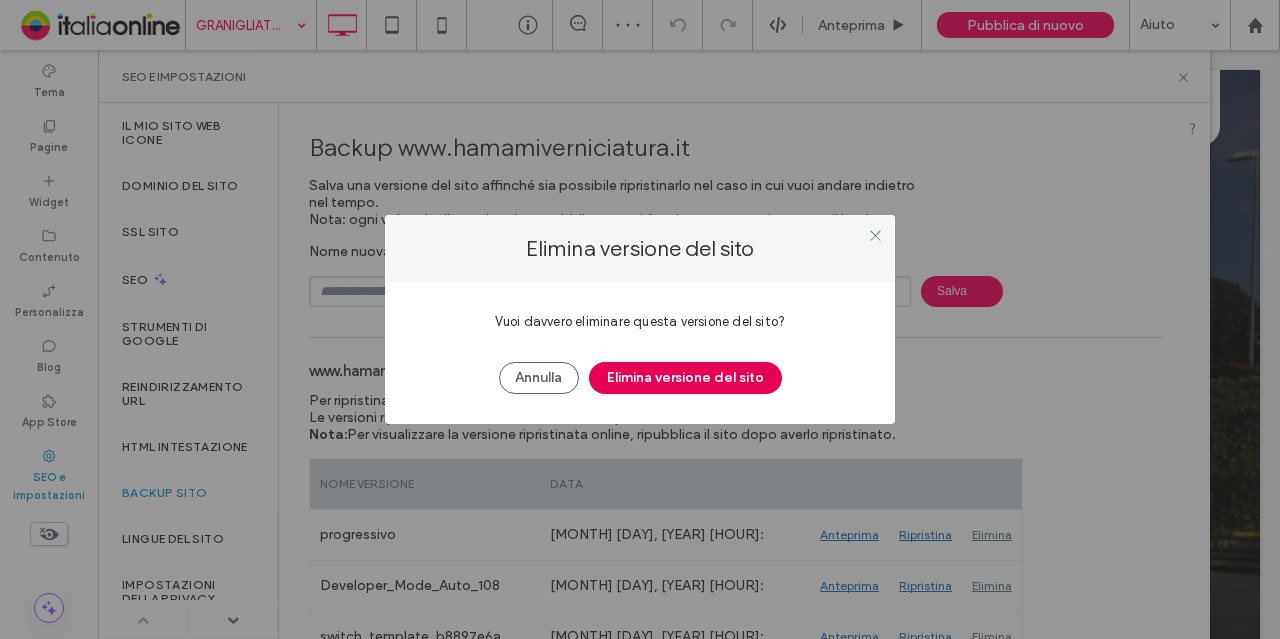 click on "Elimina versione del sito" at bounding box center (685, 378) 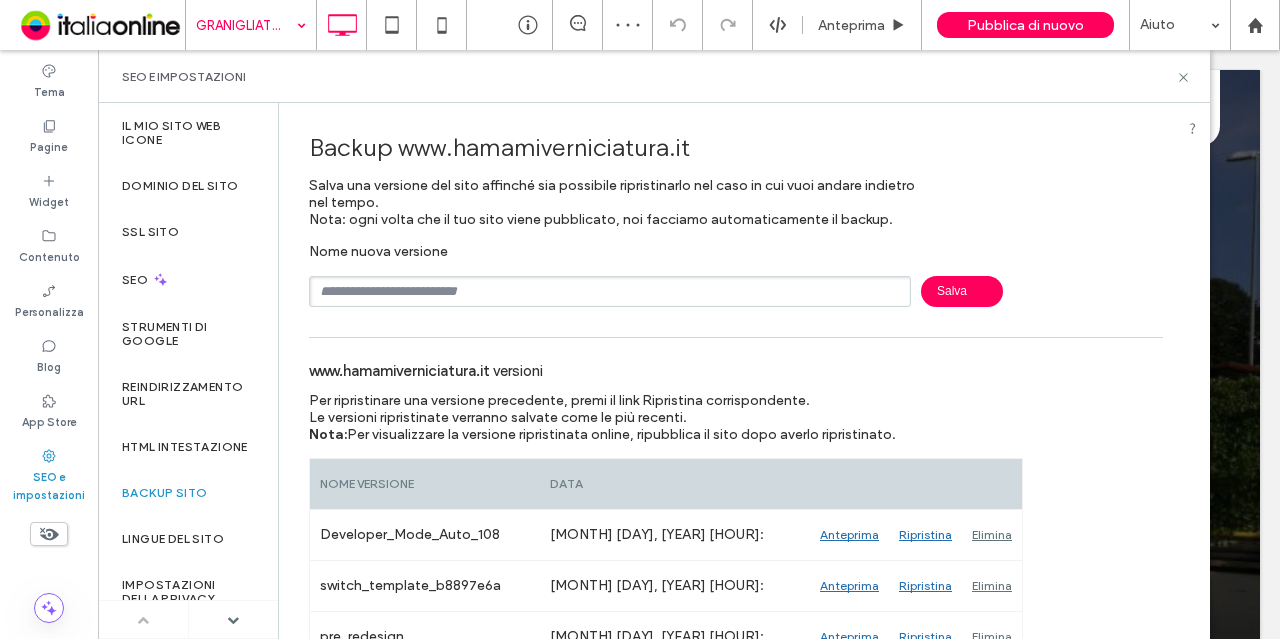 click at bounding box center [610, 291] 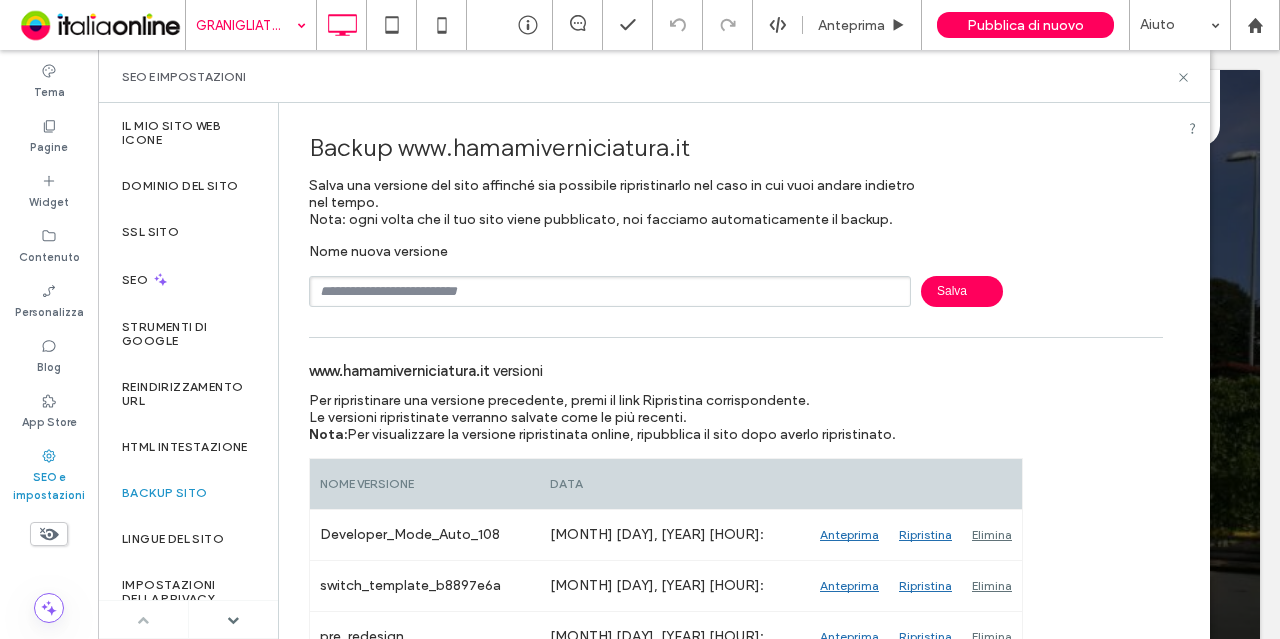 type on "**********" 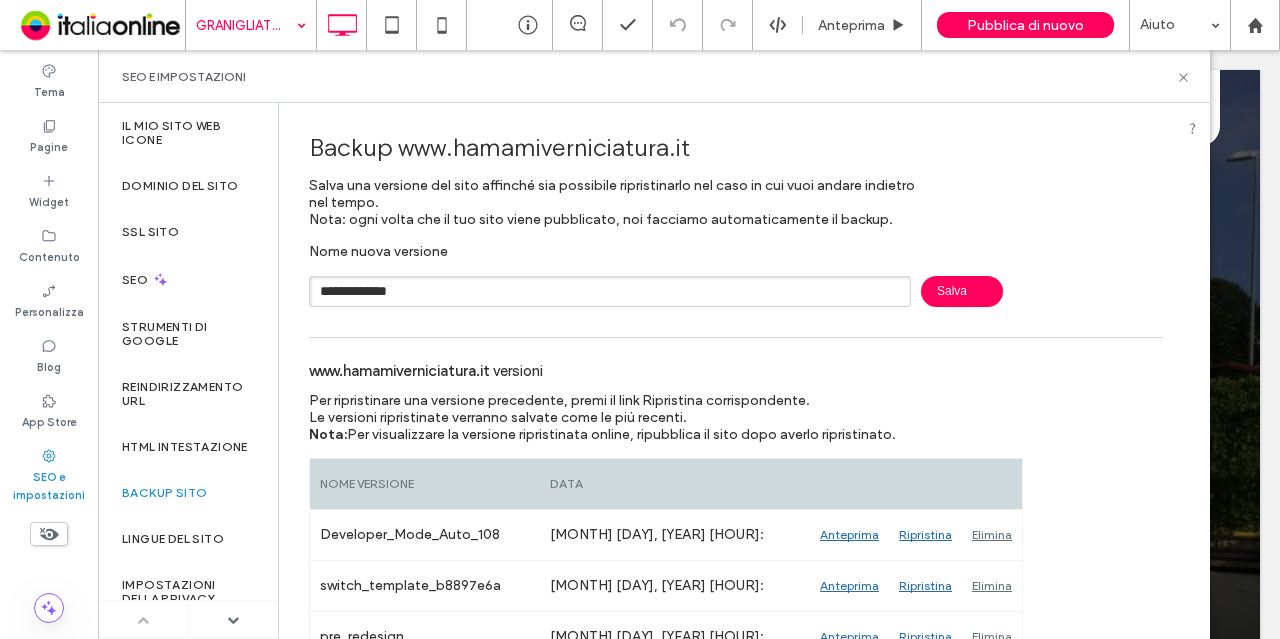 click on "**********" at bounding box center (736, 2525) 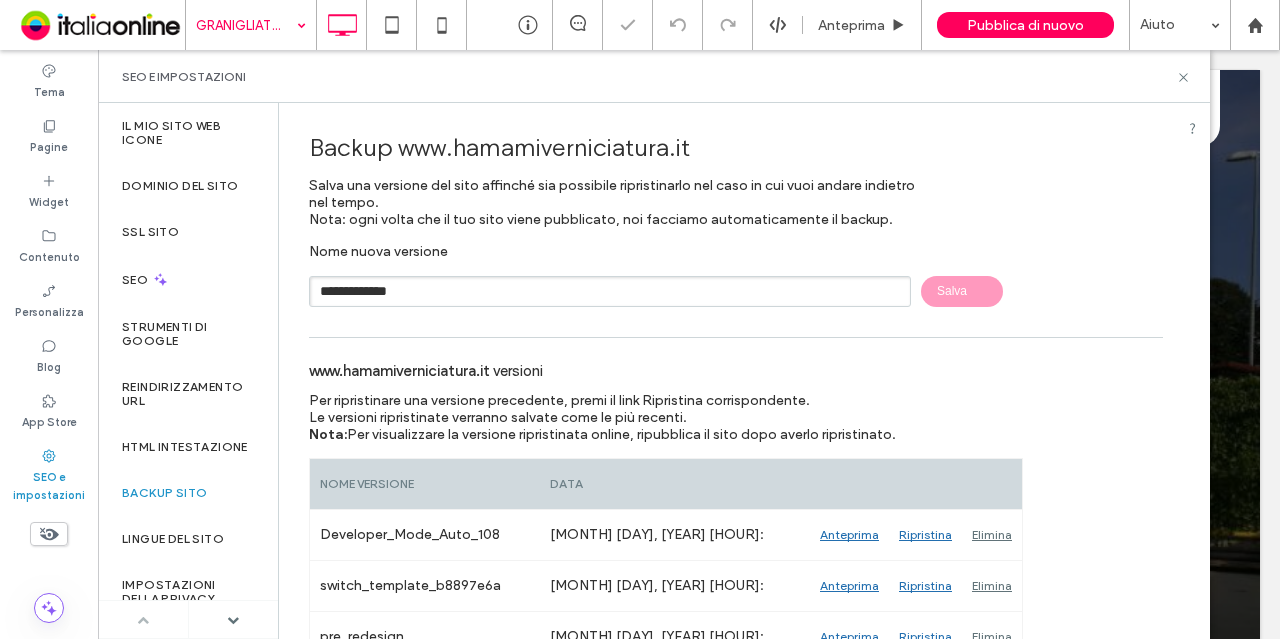 type 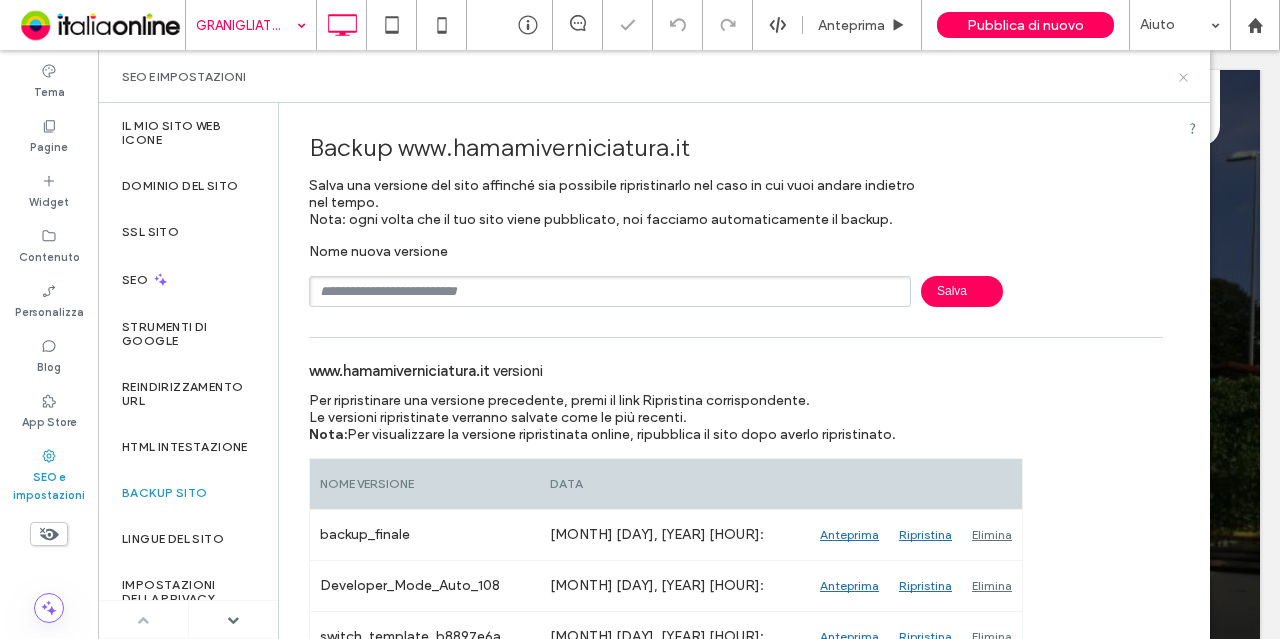 click 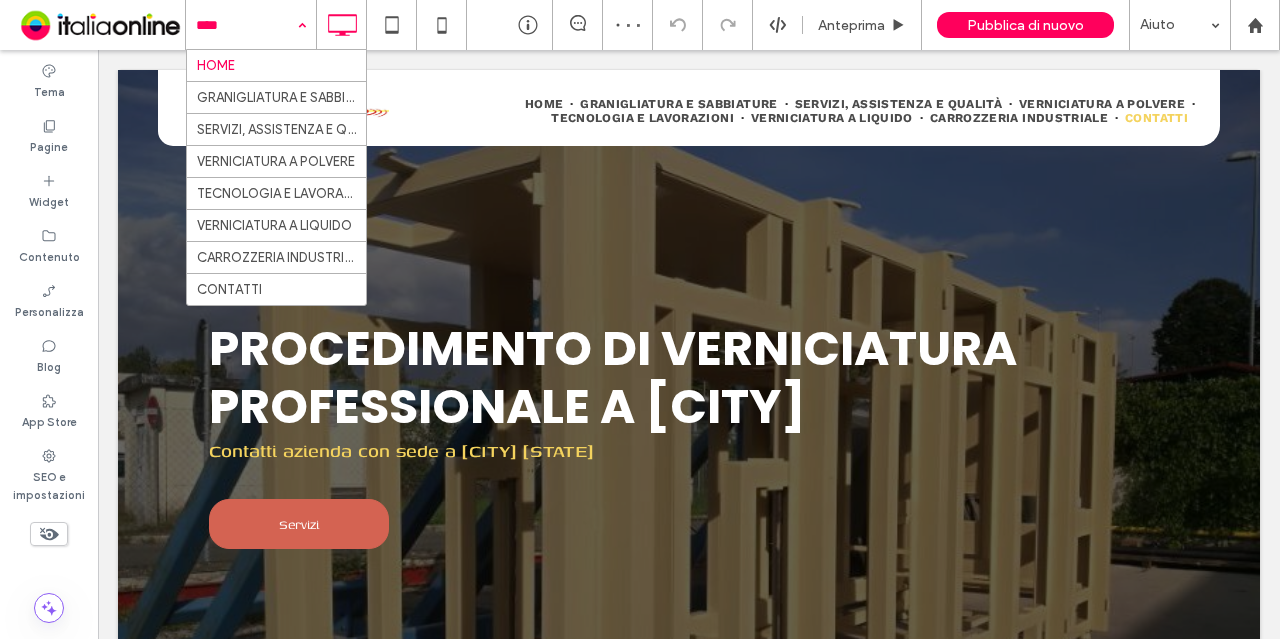click on "HOME GRANIGLIATURA E SABBIATURE SERVIZI, ASSISTENZA E QUALITÀ VERNICIATURA A POLVERE TECNOLOGIA E LAVORAZIONI VERNICIATURA A LIQUIDO CARROZZERIA INDUSTRIALE CONTATTI" at bounding box center (251, 25) 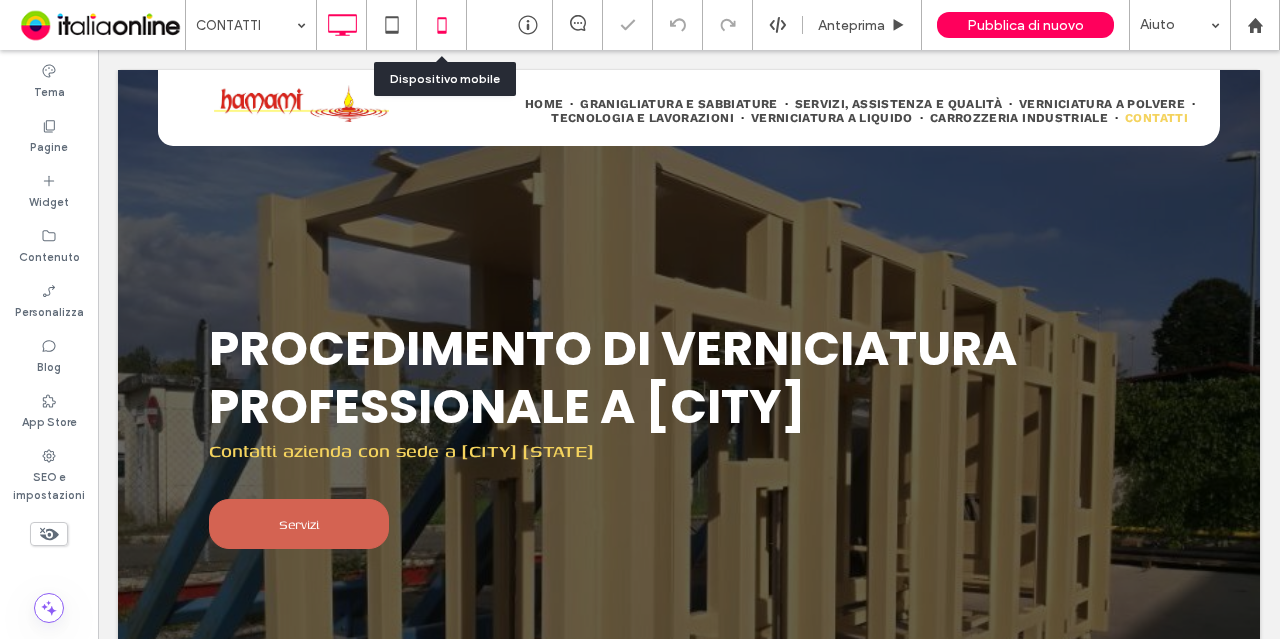 click 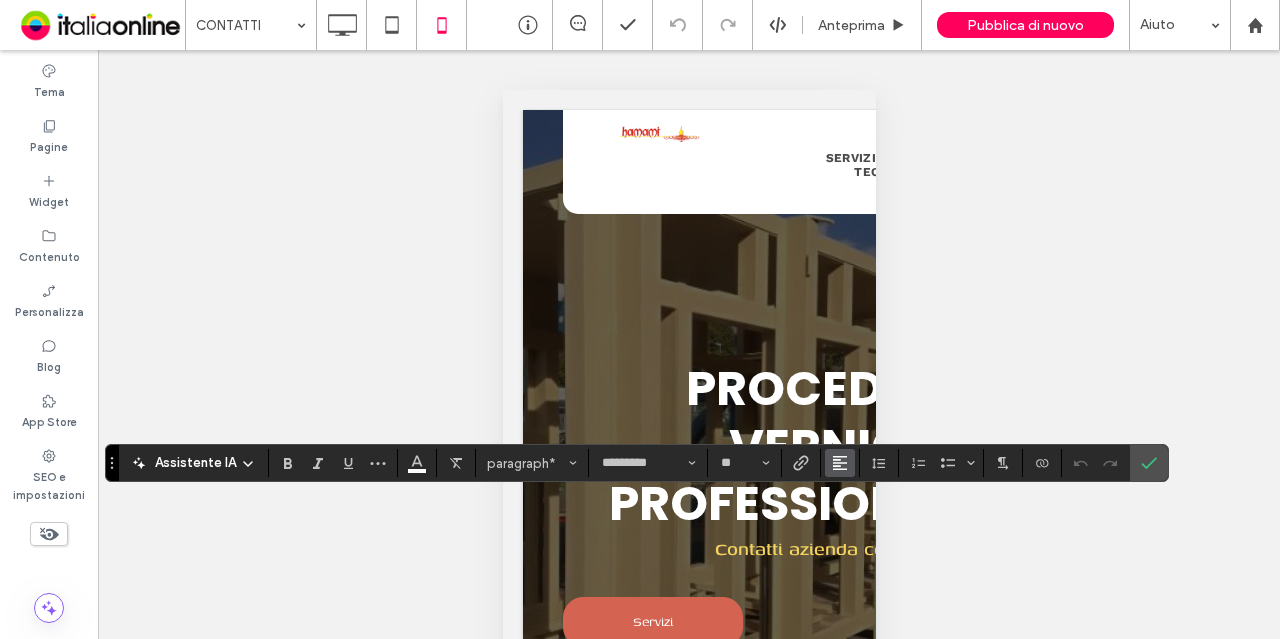 click 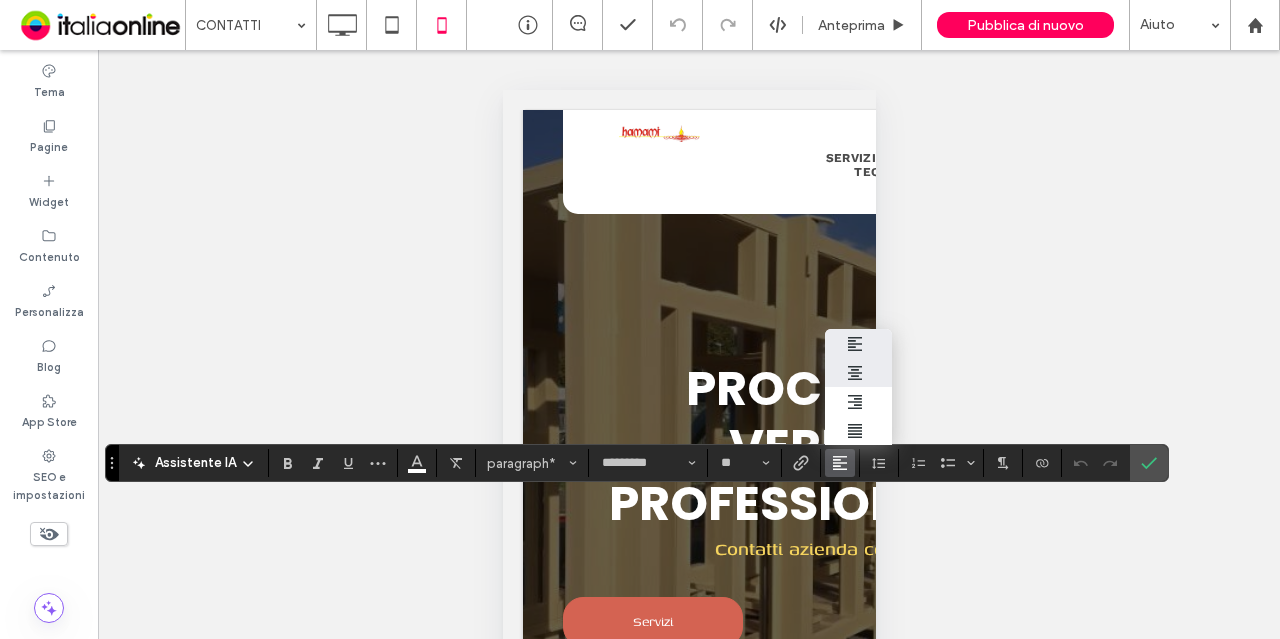 click at bounding box center (858, 372) 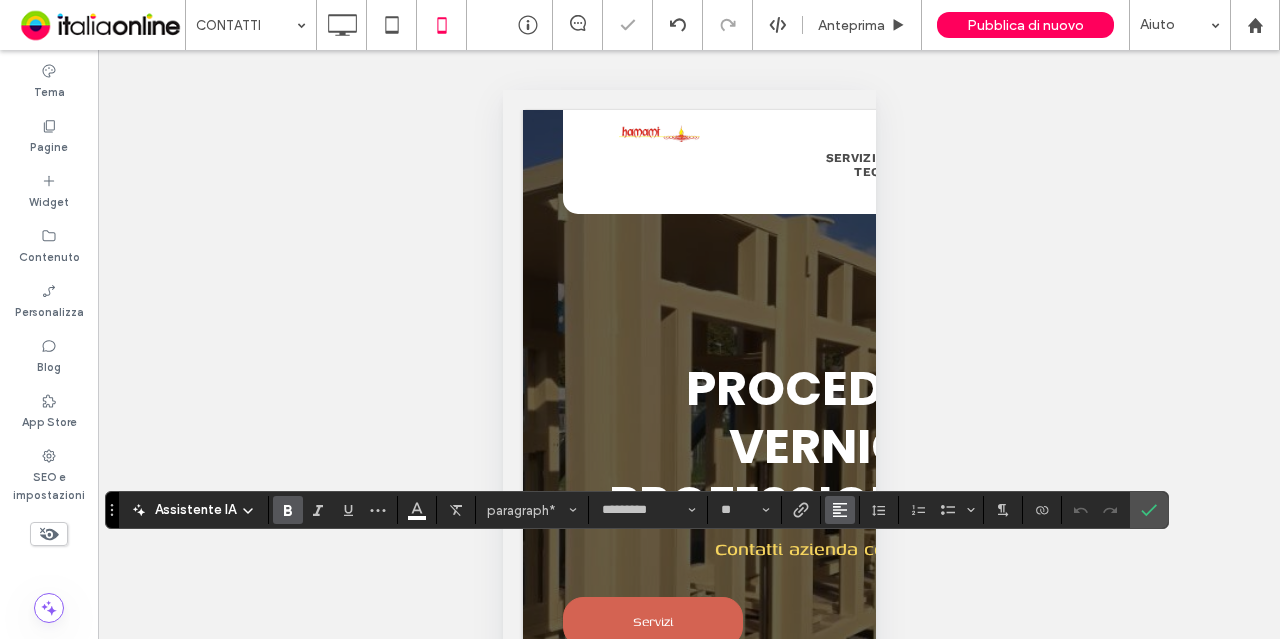 click at bounding box center [840, 510] 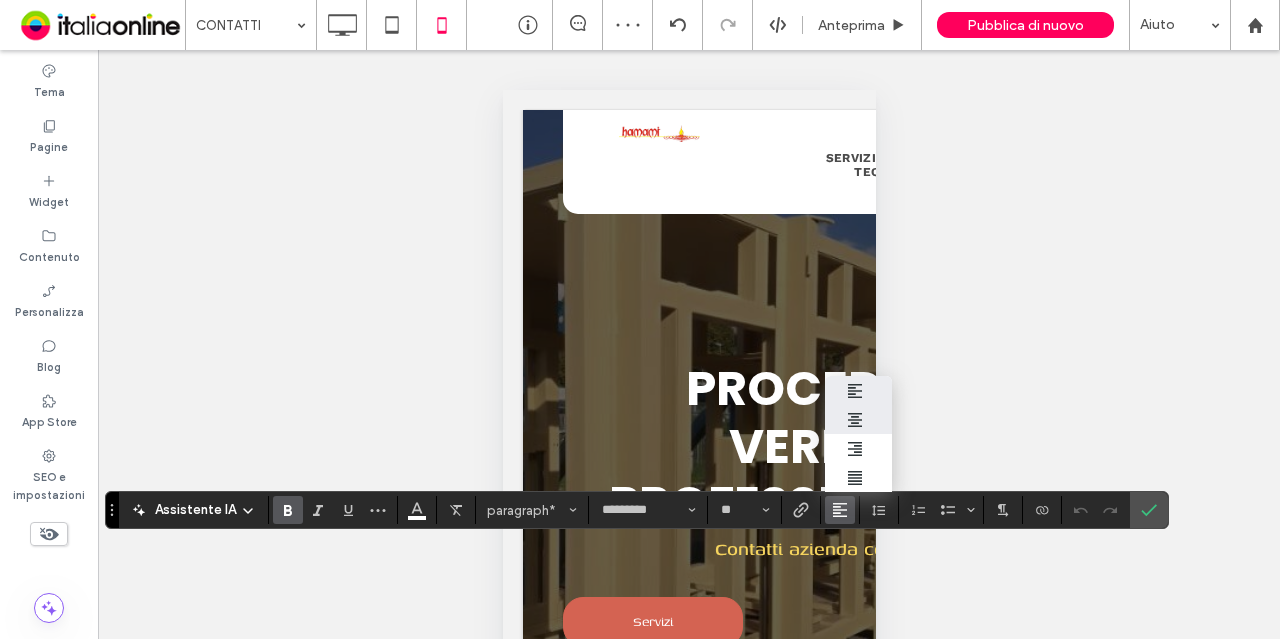 click at bounding box center (858, 419) 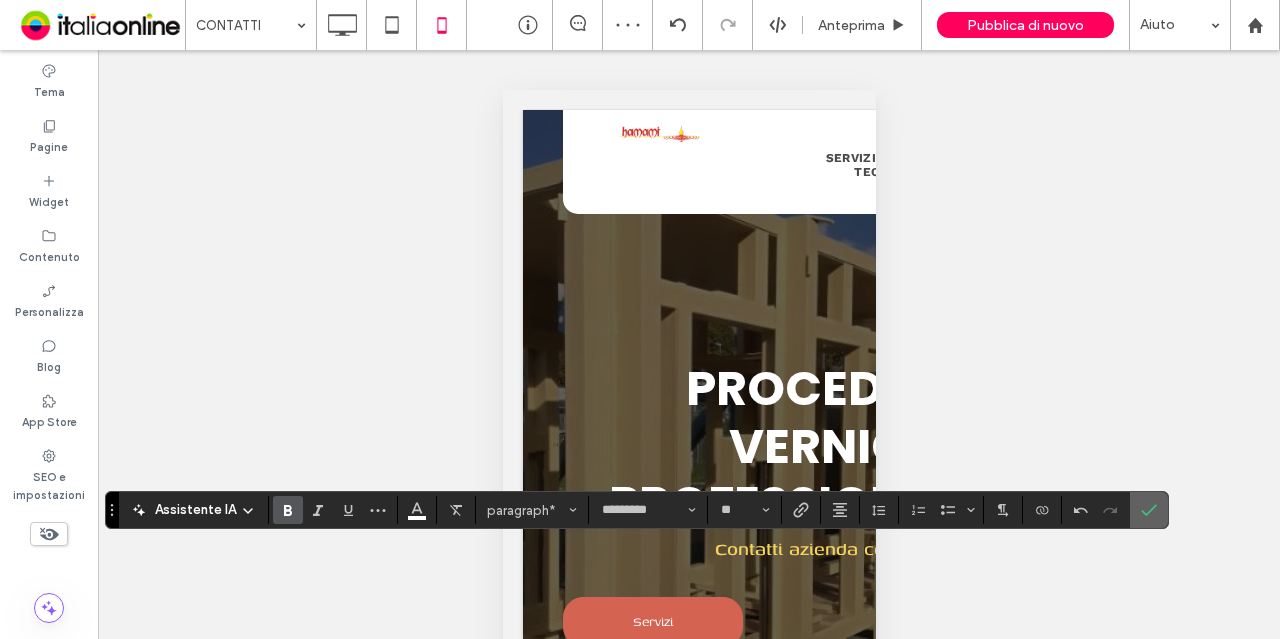 click 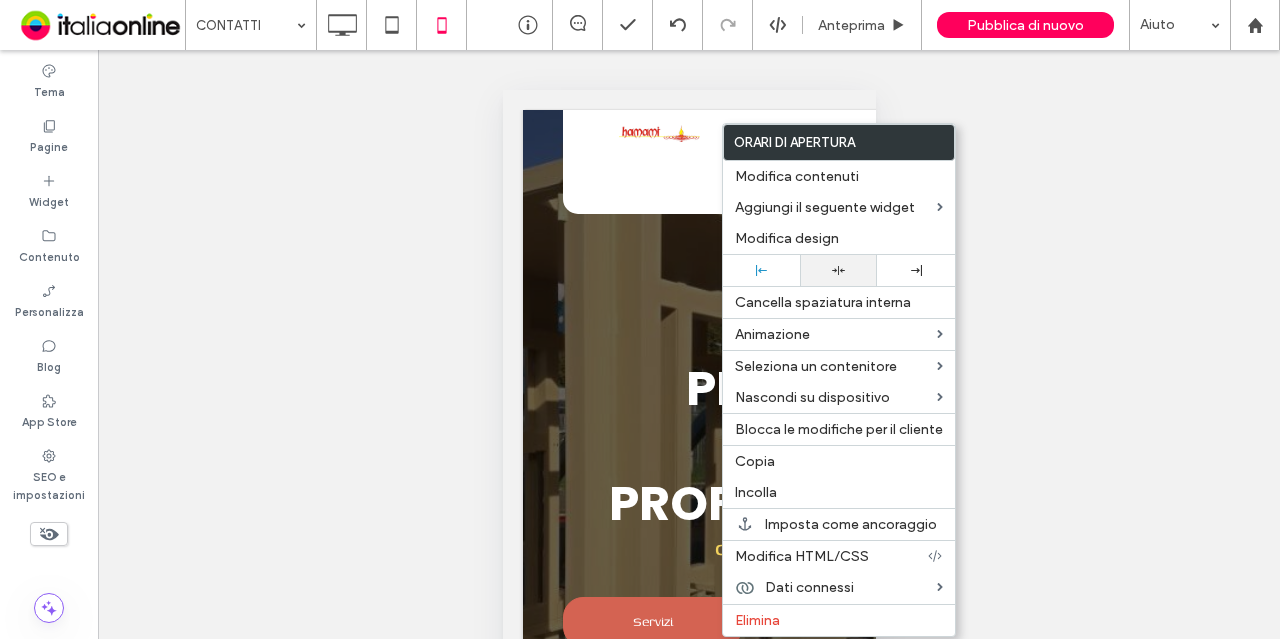 click 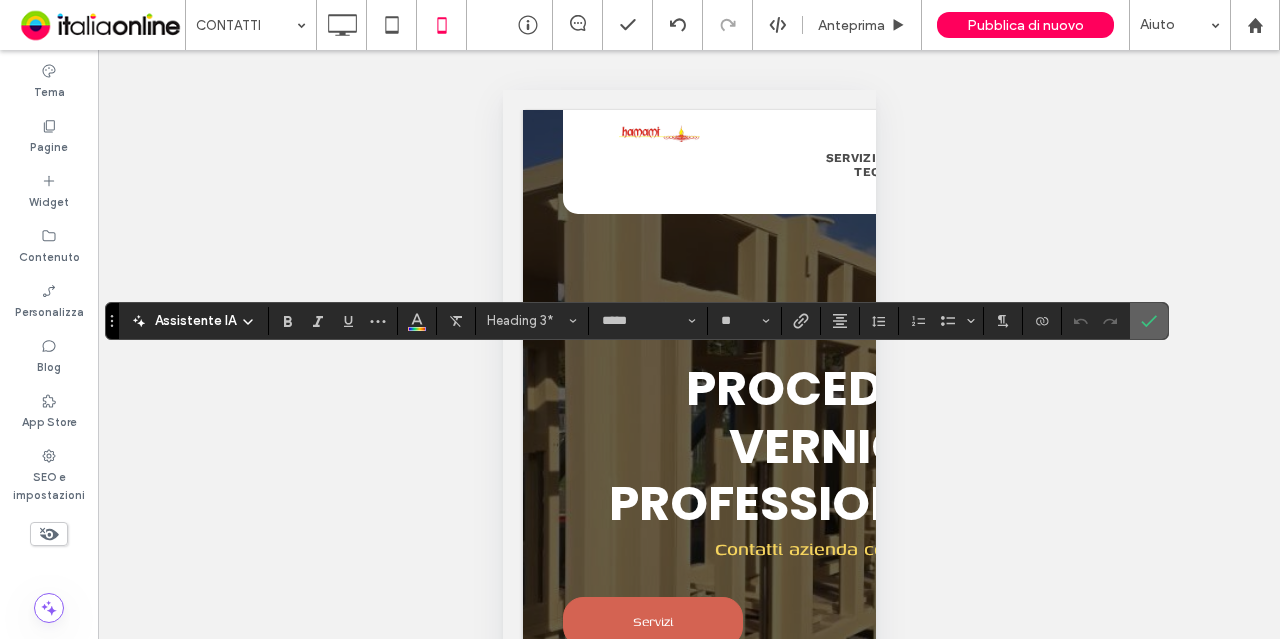 click at bounding box center (1149, 321) 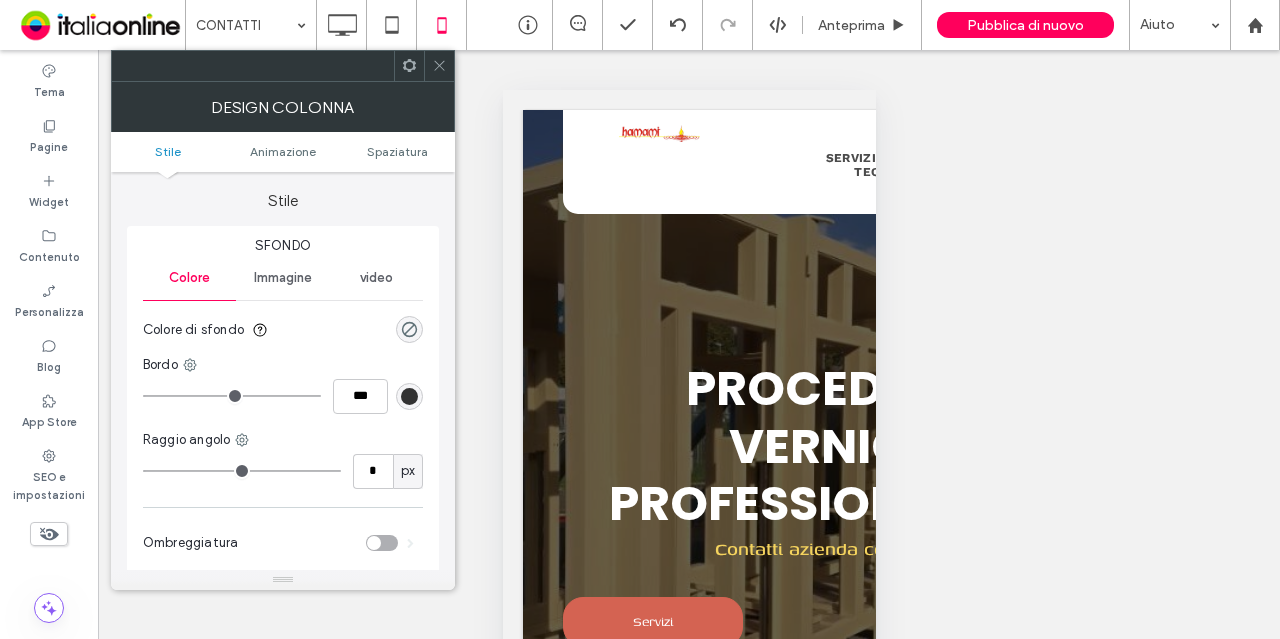 click at bounding box center [439, 66] 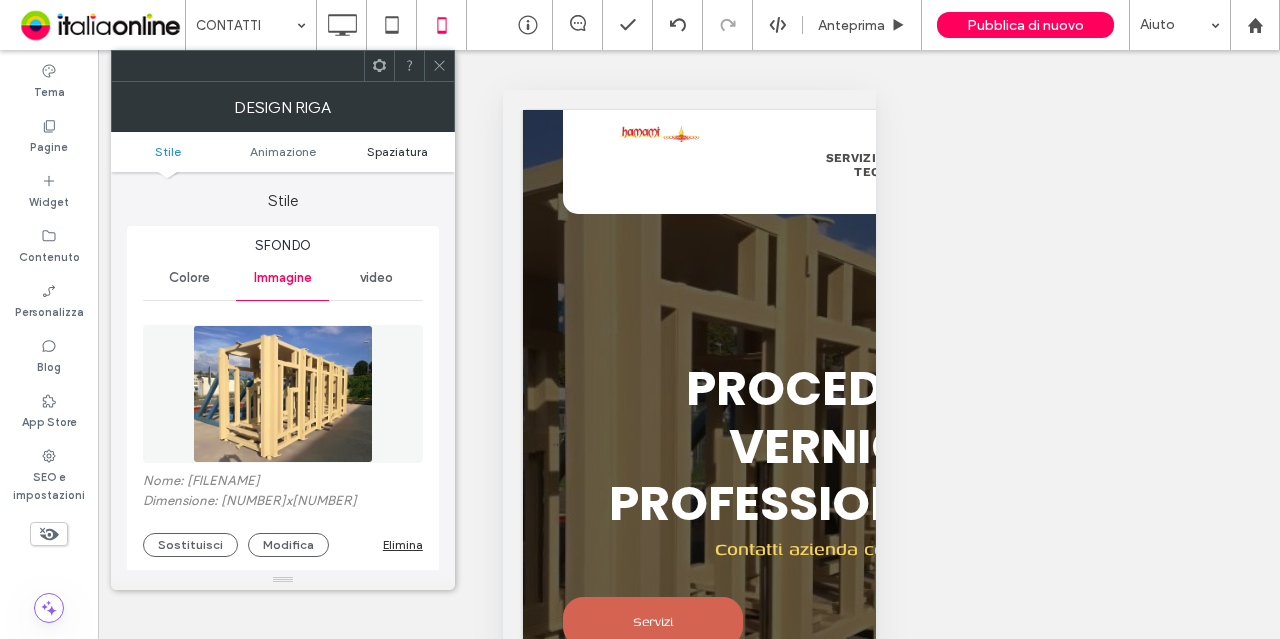 click on "Spaziatura" at bounding box center (397, 151) 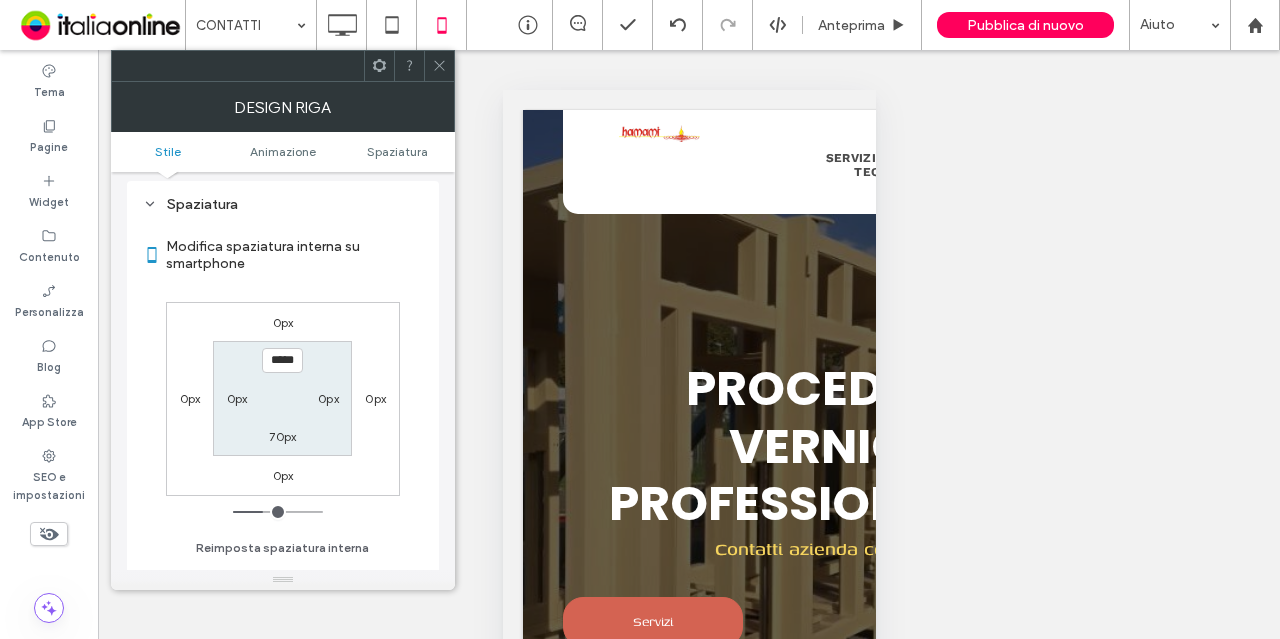 scroll, scrollTop: 1096, scrollLeft: 0, axis: vertical 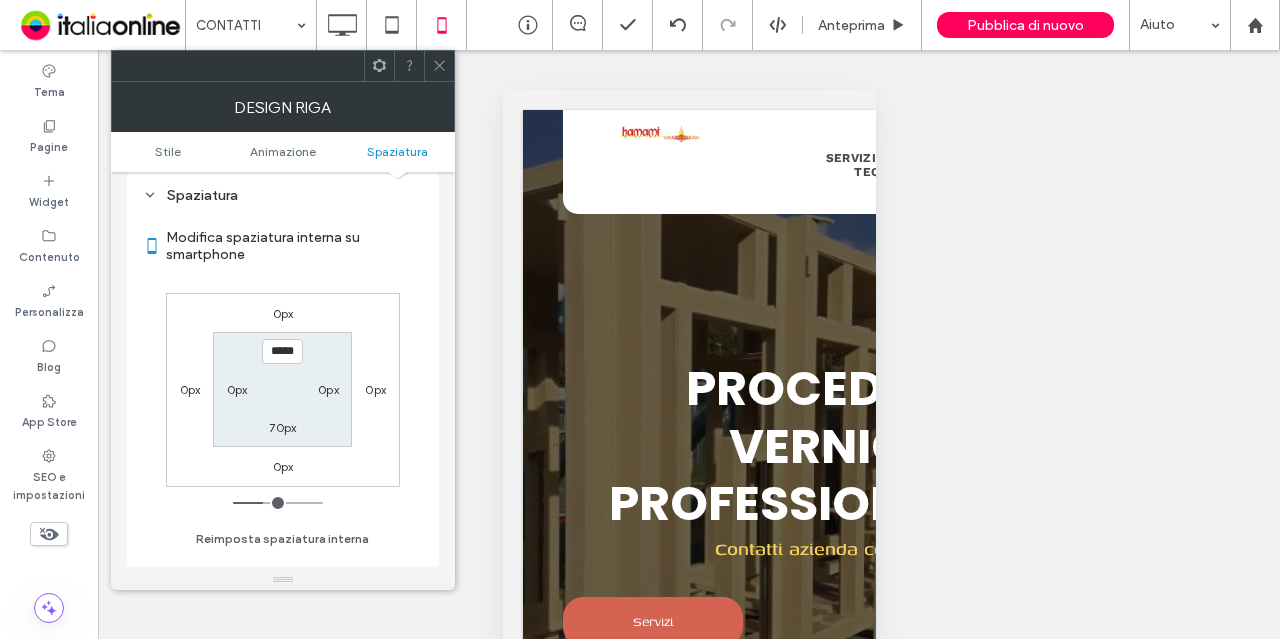 click on "70px" at bounding box center (282, 427) 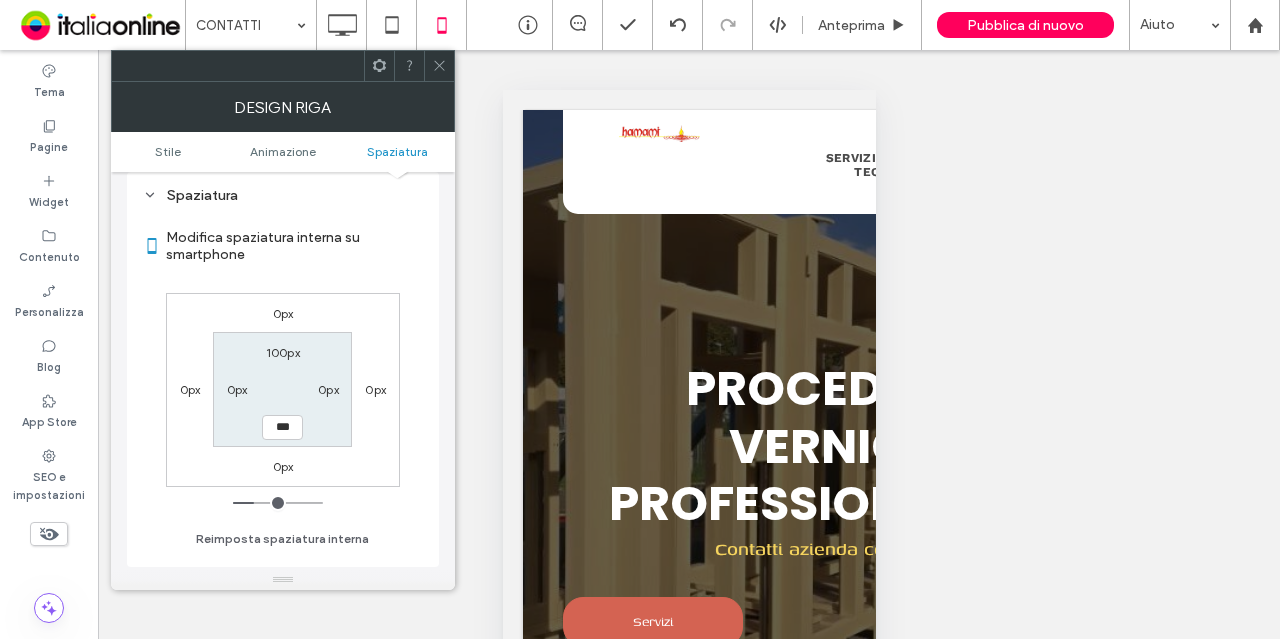 type on "***" 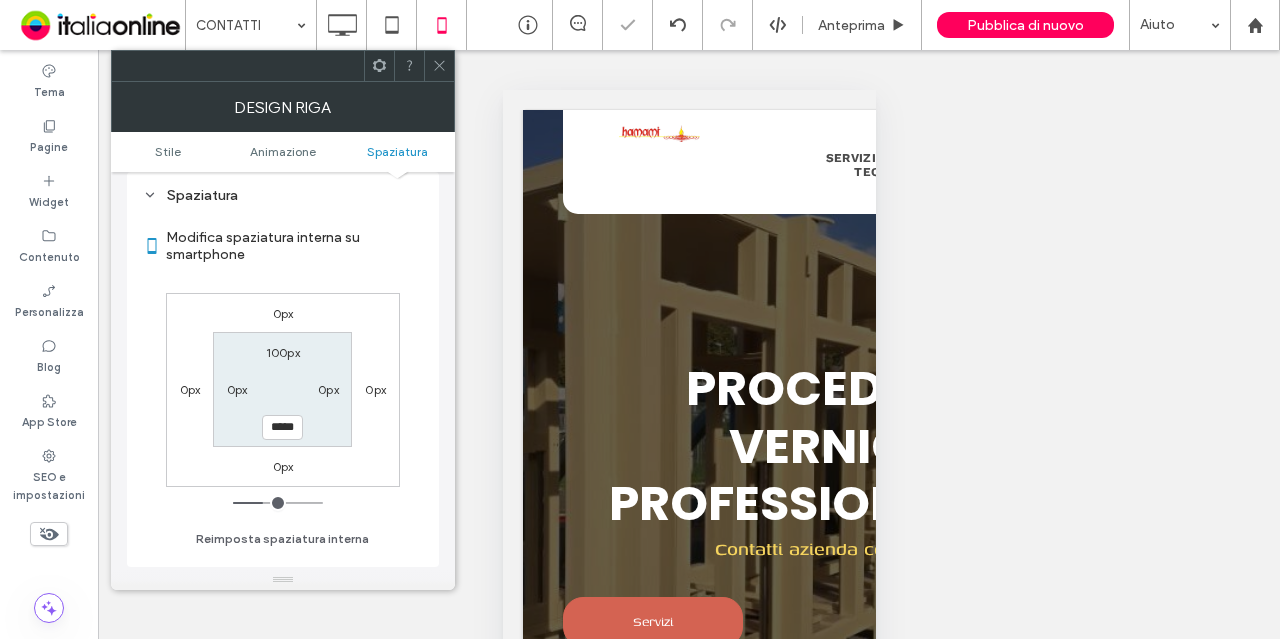 click on "*****" at bounding box center [282, 427] 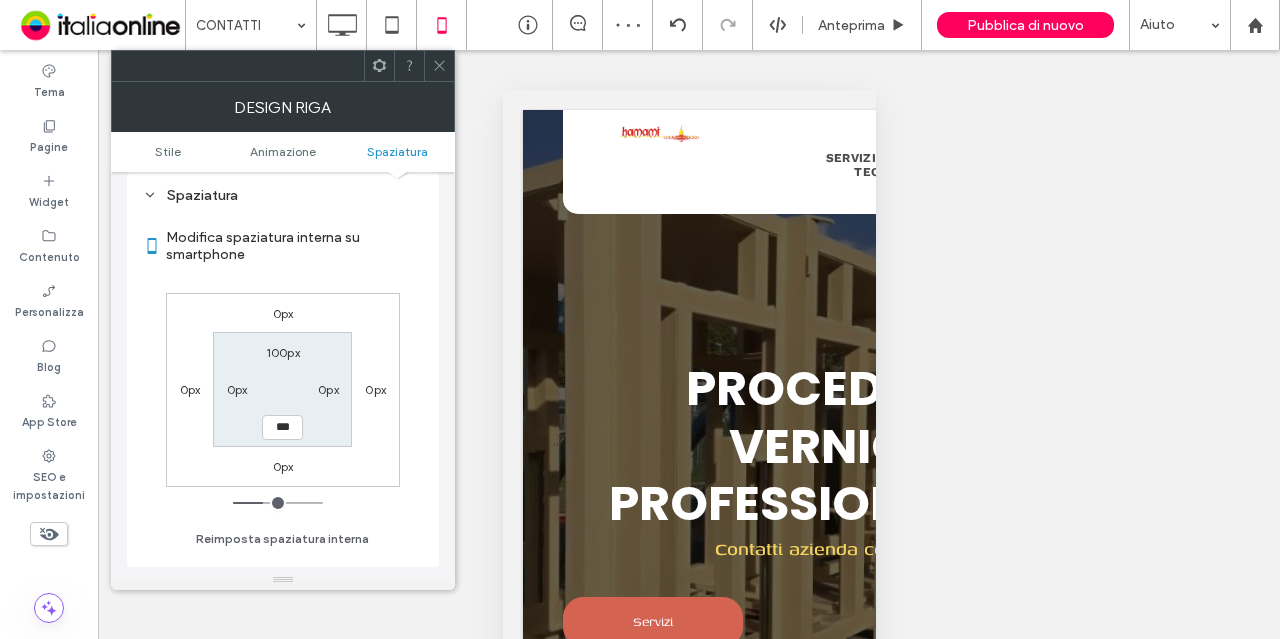 type on "***" 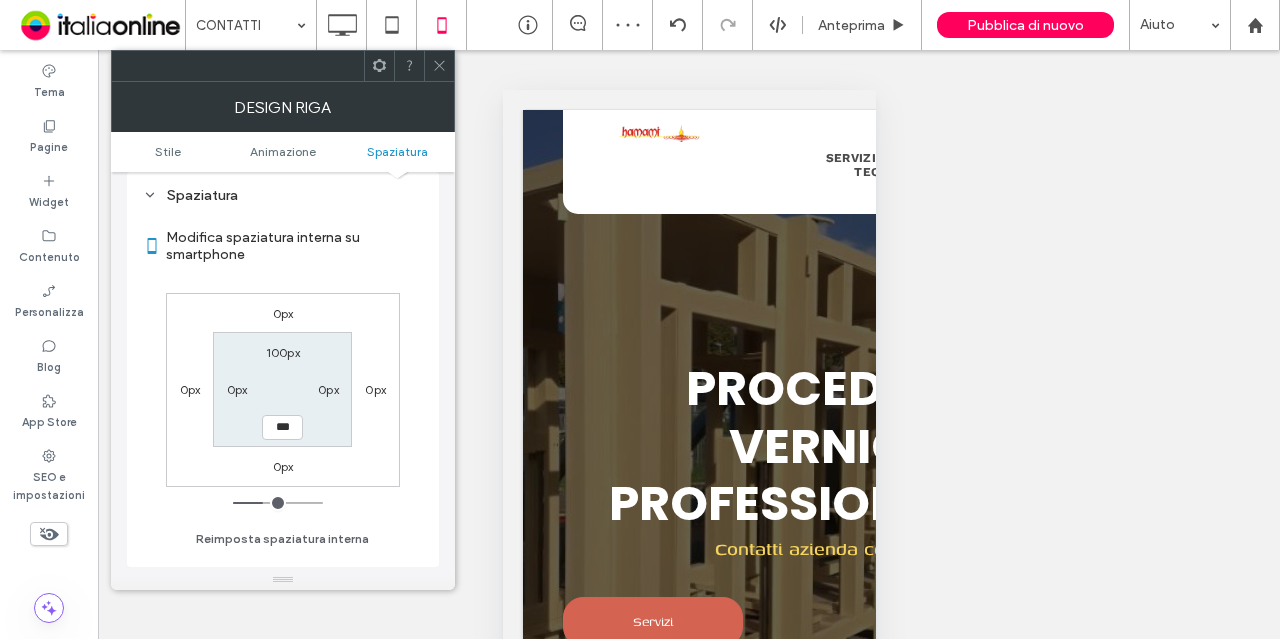 type on "***" 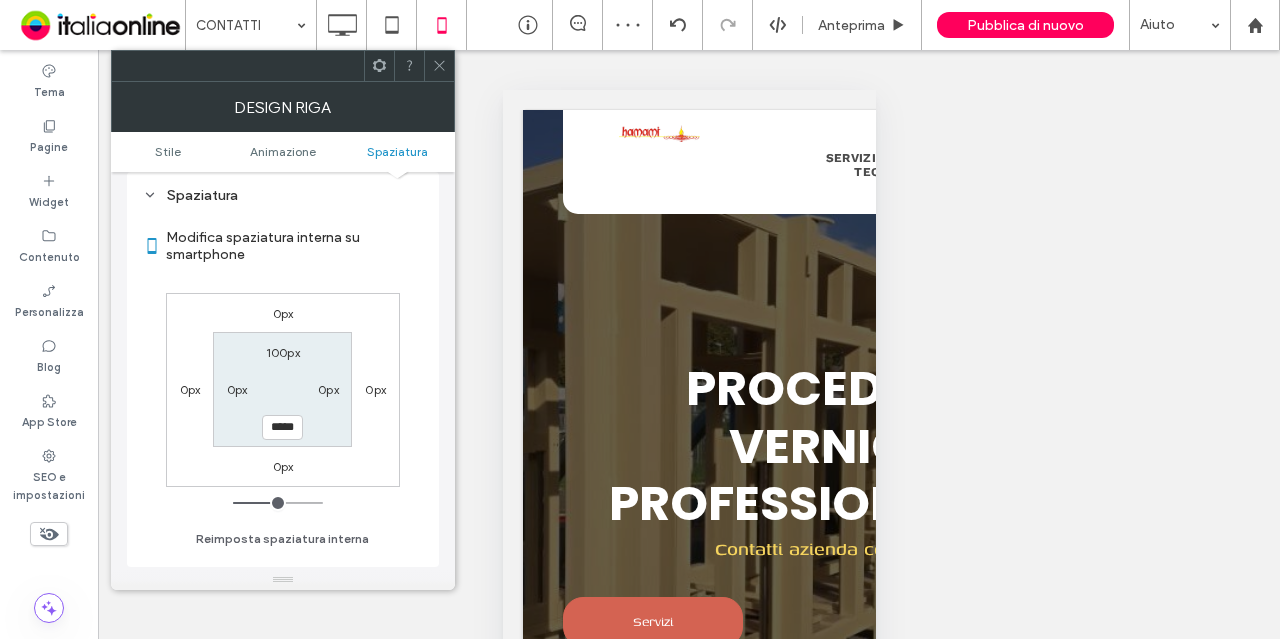 click at bounding box center (439, 66) 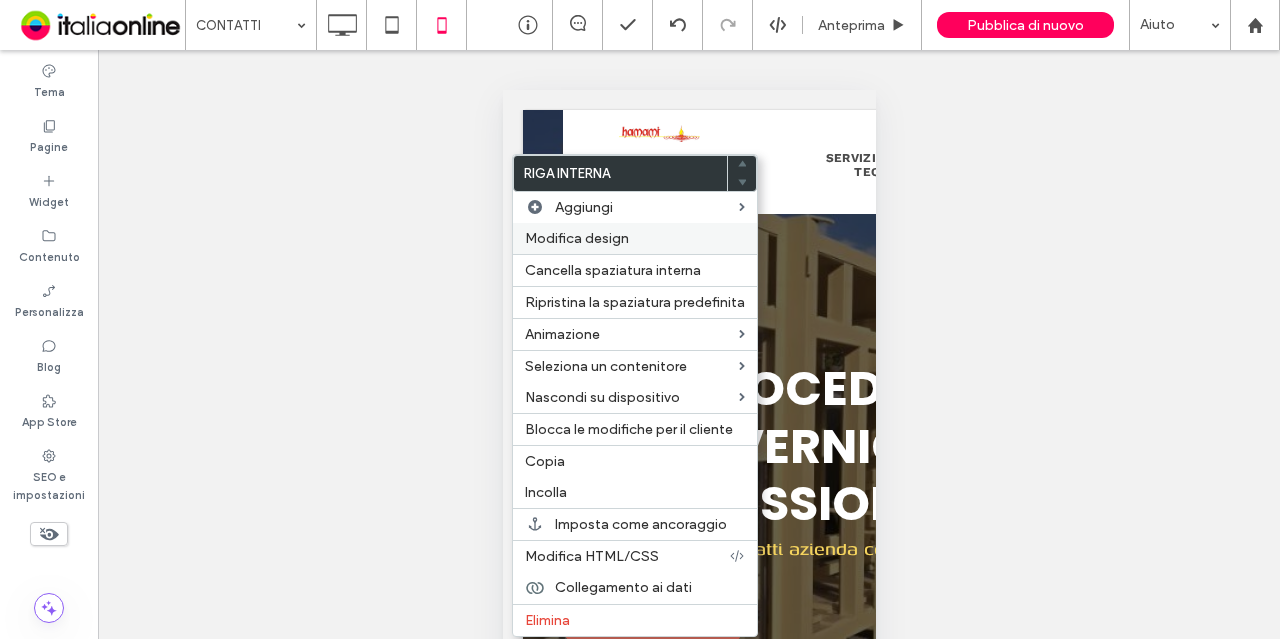 click on "Modifica design" at bounding box center (635, 238) 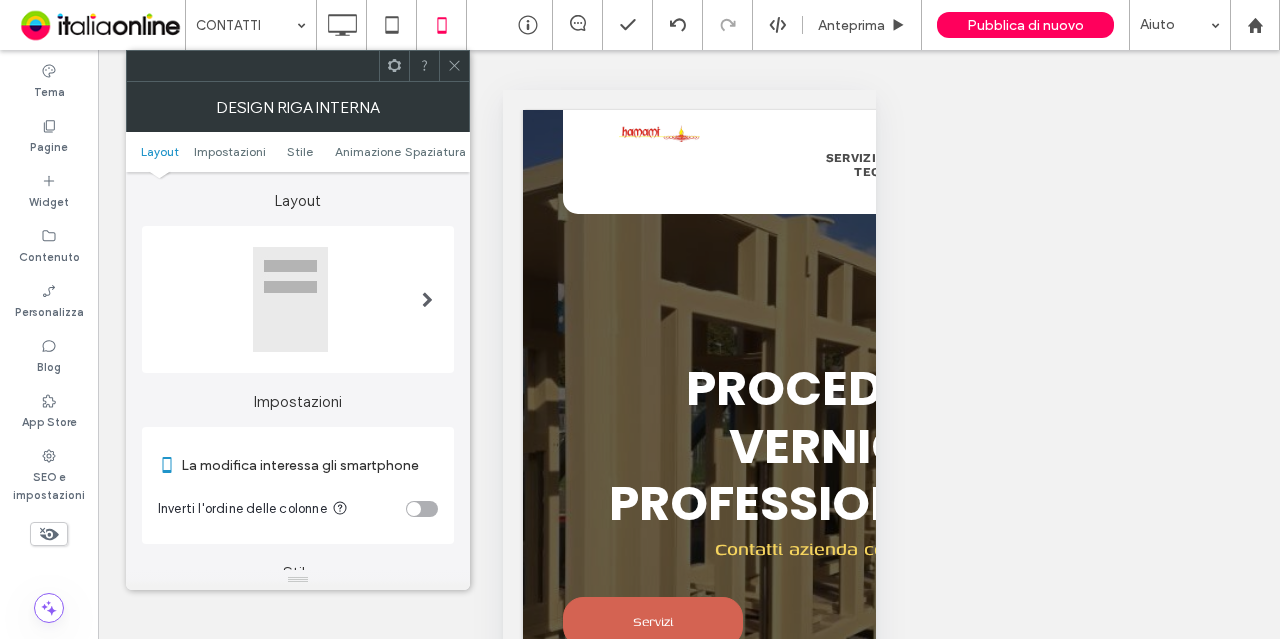 click on "Layout Impostazioni Stile Animazione Spaziatura" at bounding box center [298, 152] 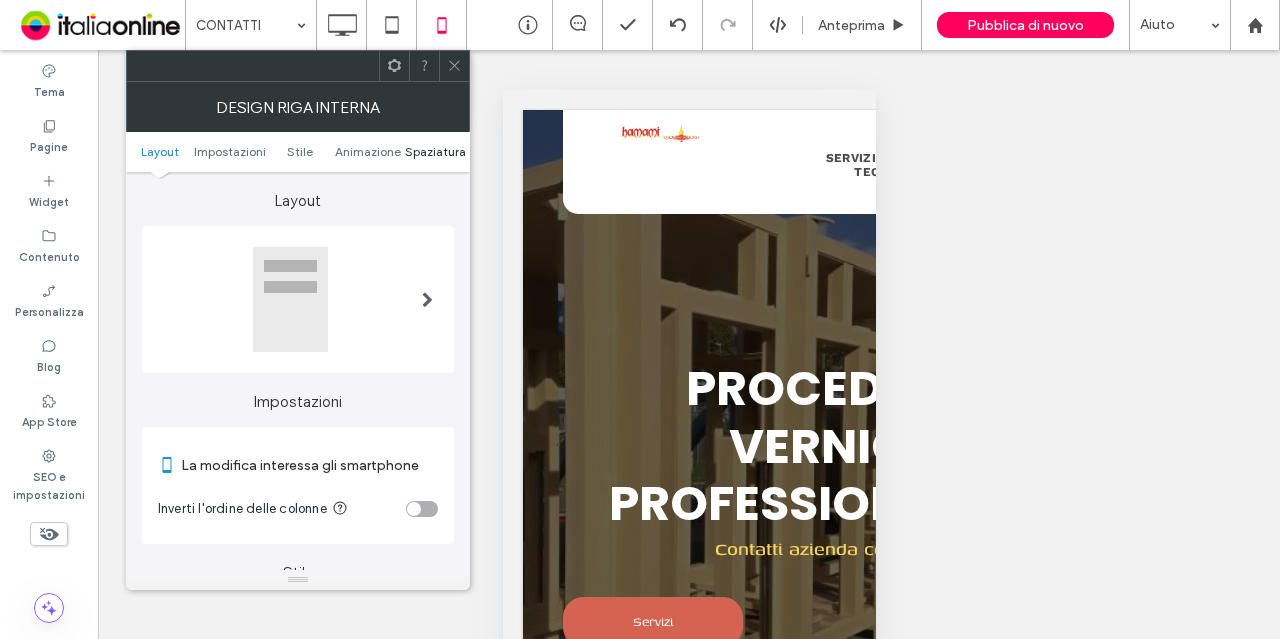 click on "Spaziatura" at bounding box center (435, 151) 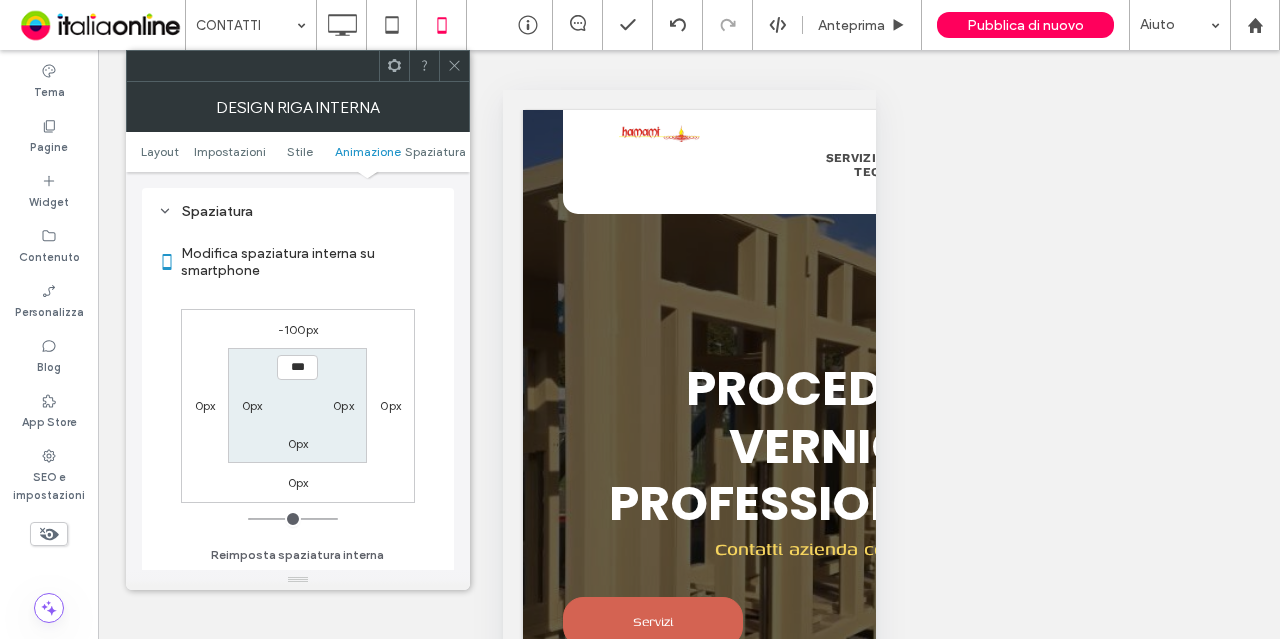 scroll, scrollTop: 842, scrollLeft: 0, axis: vertical 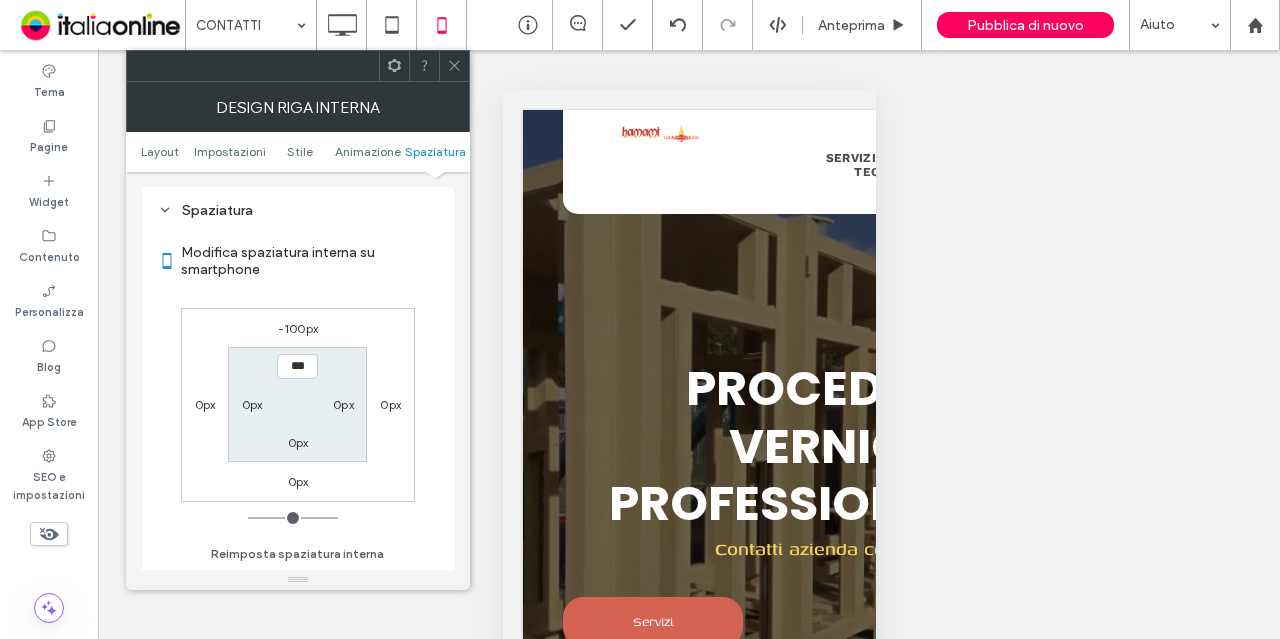 click on "-100px" at bounding box center [298, 328] 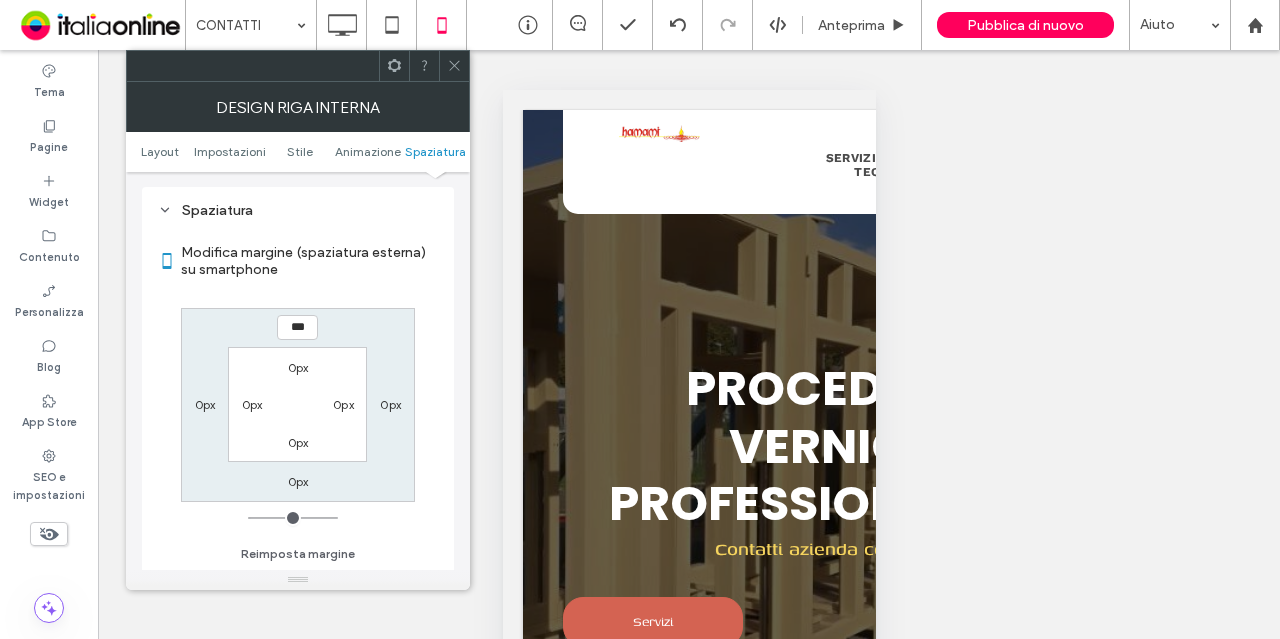 type on "***" 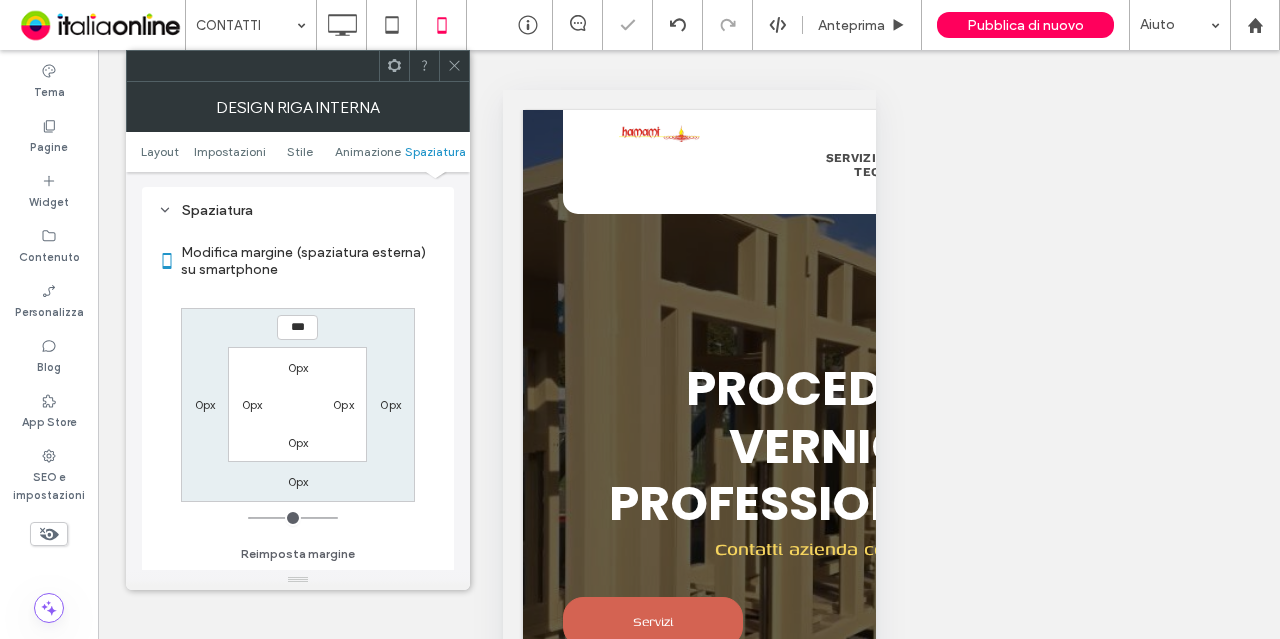 type on "*" 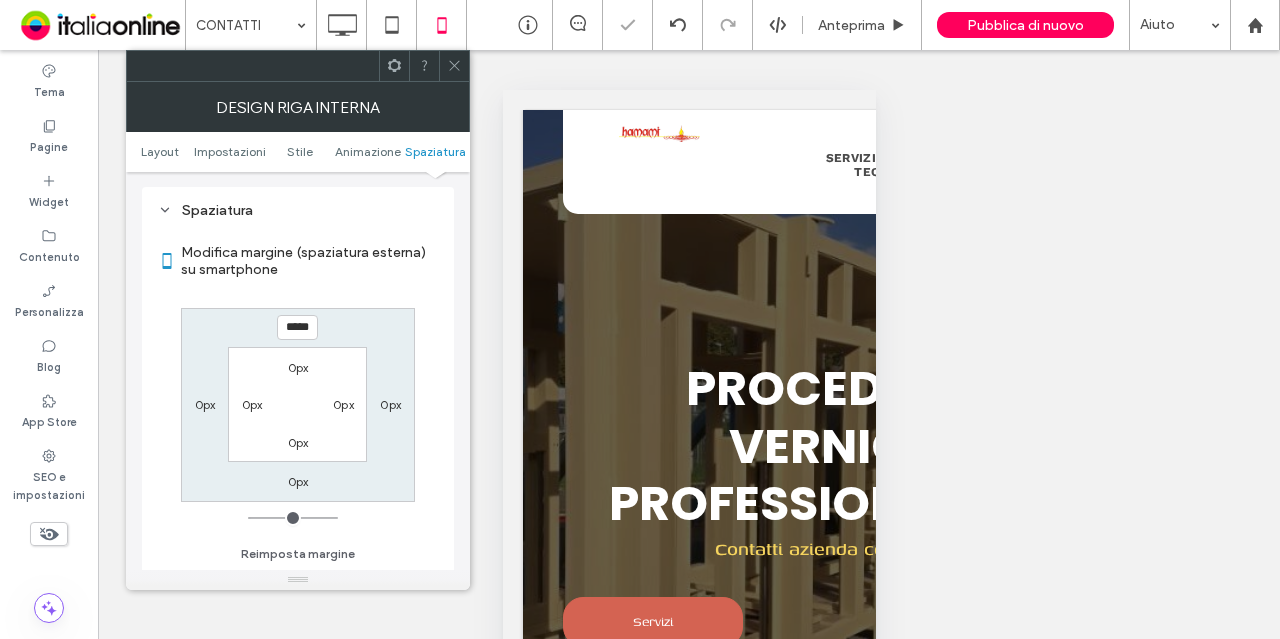 click at bounding box center [454, 66] 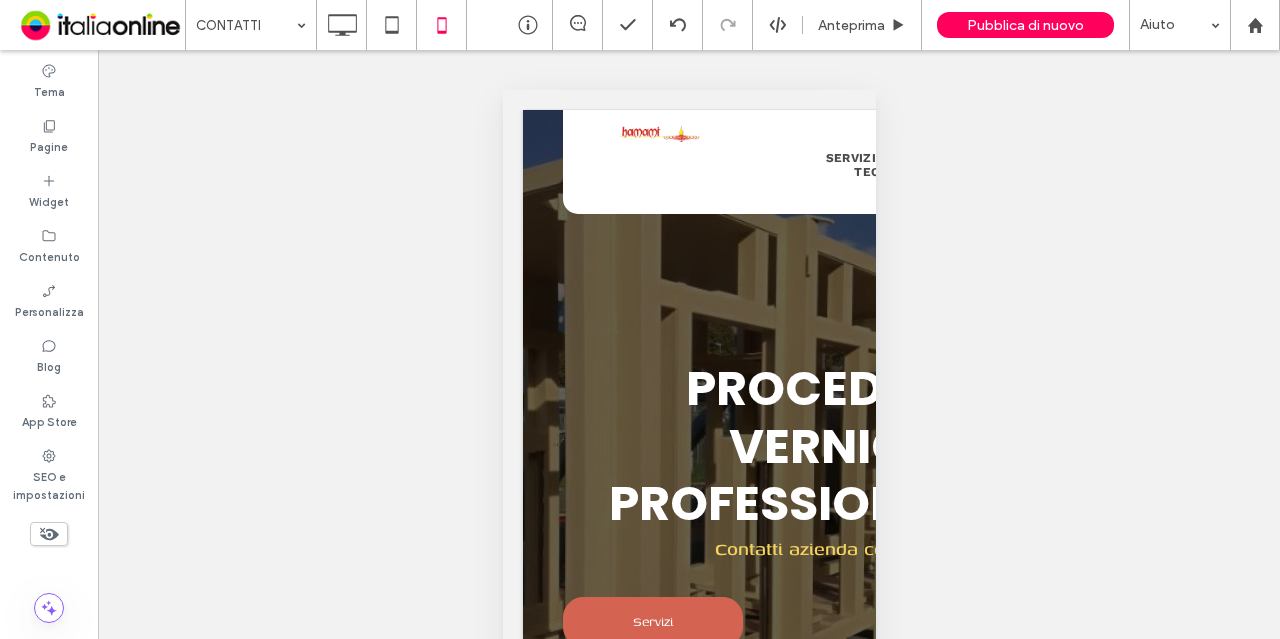 type on "*****" 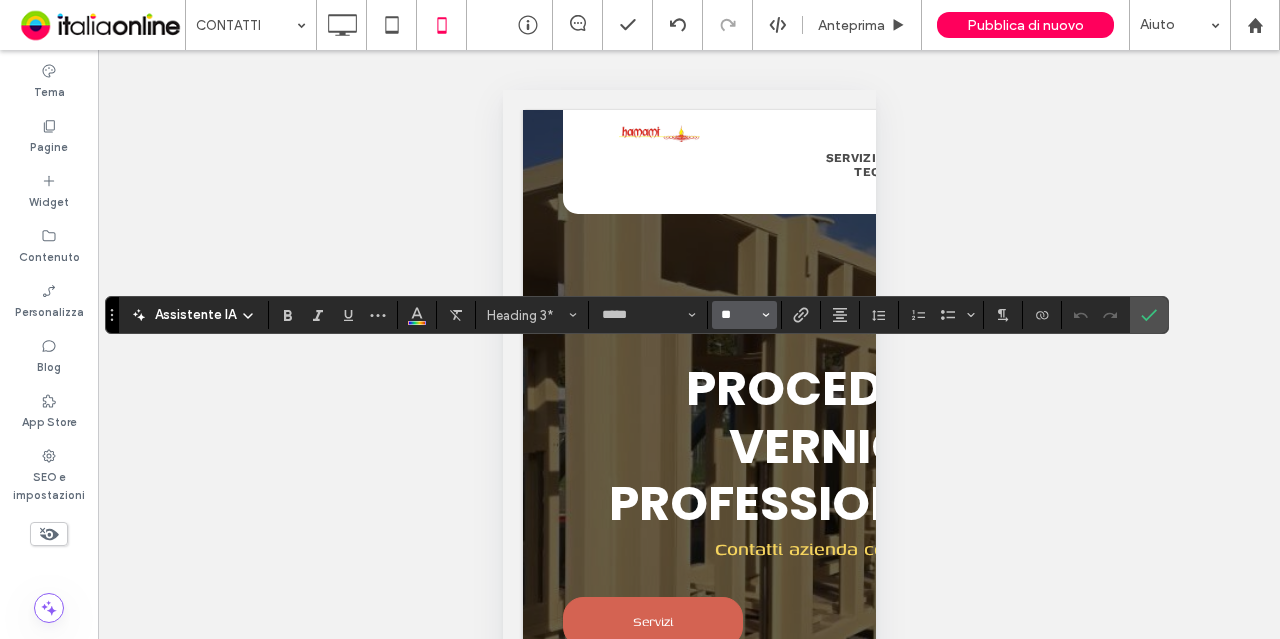 click on "**" at bounding box center (738, 315) 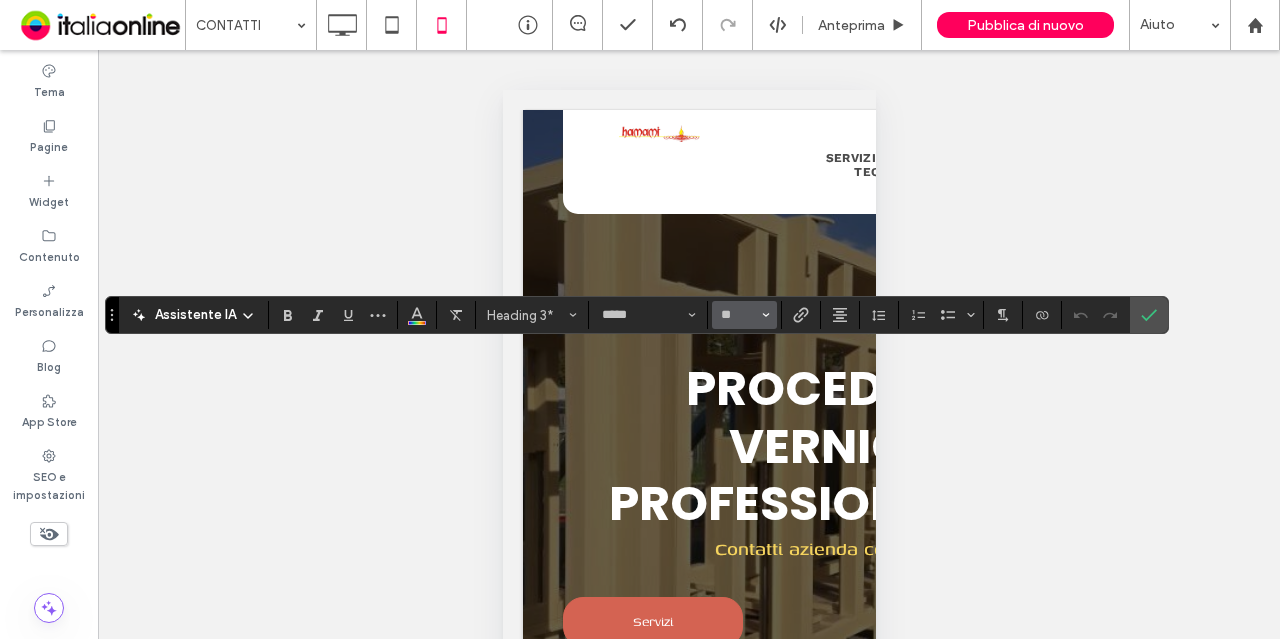 type on "**" 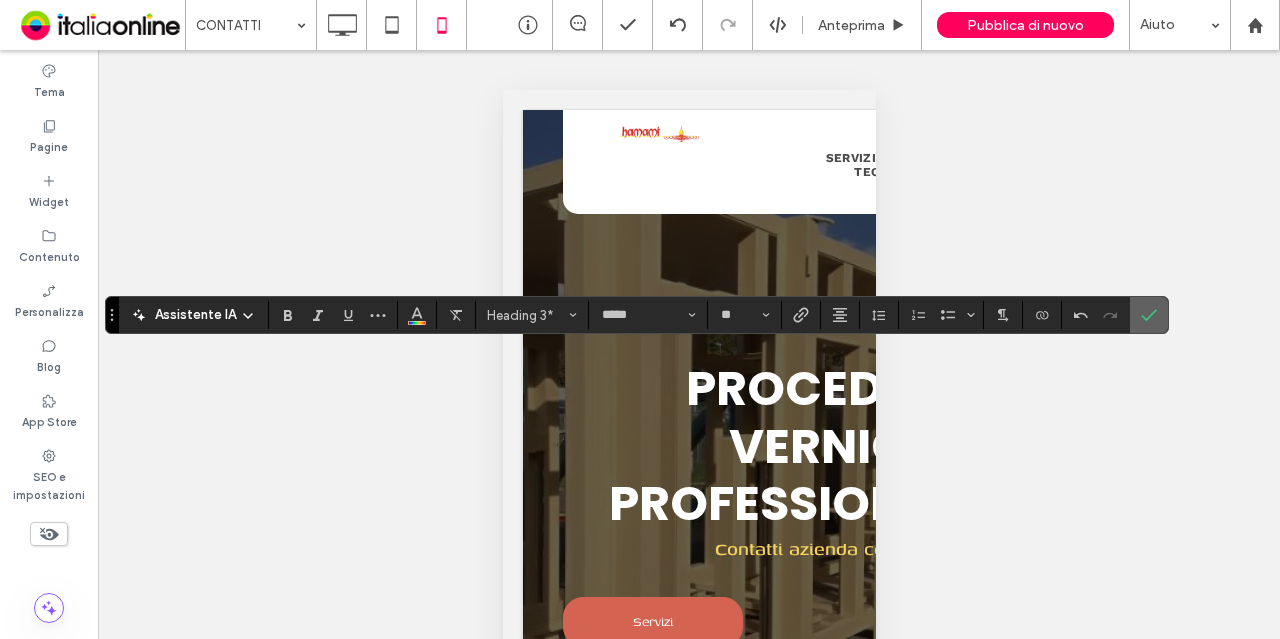 click 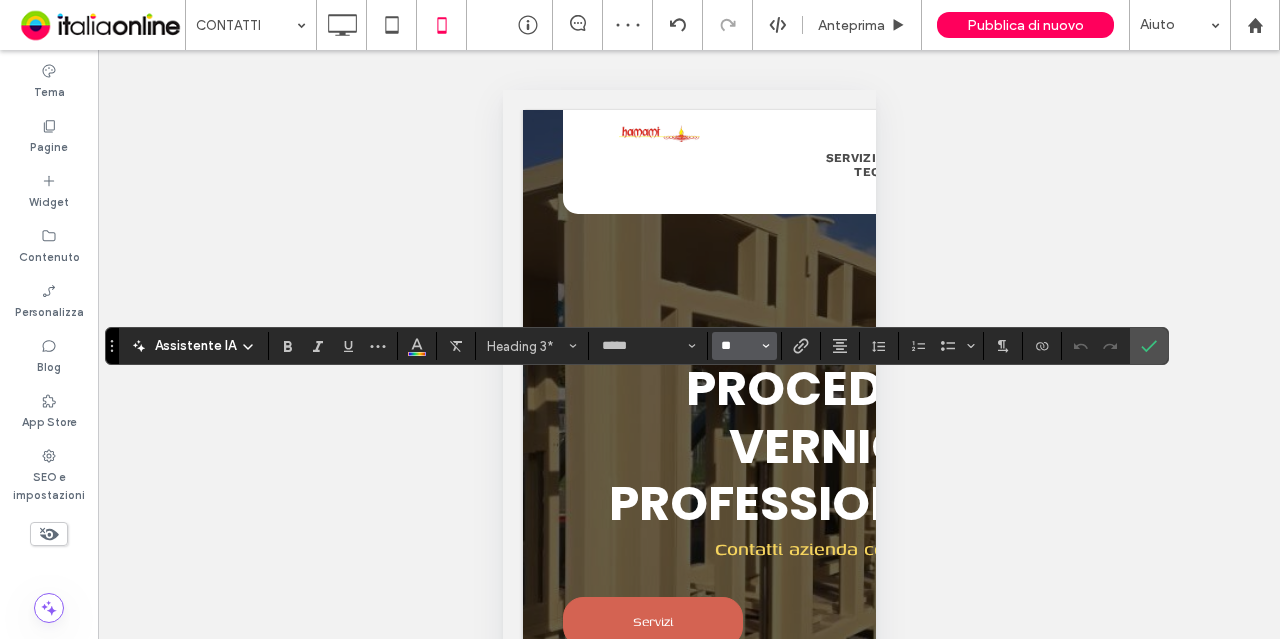 click on "**" at bounding box center (738, 346) 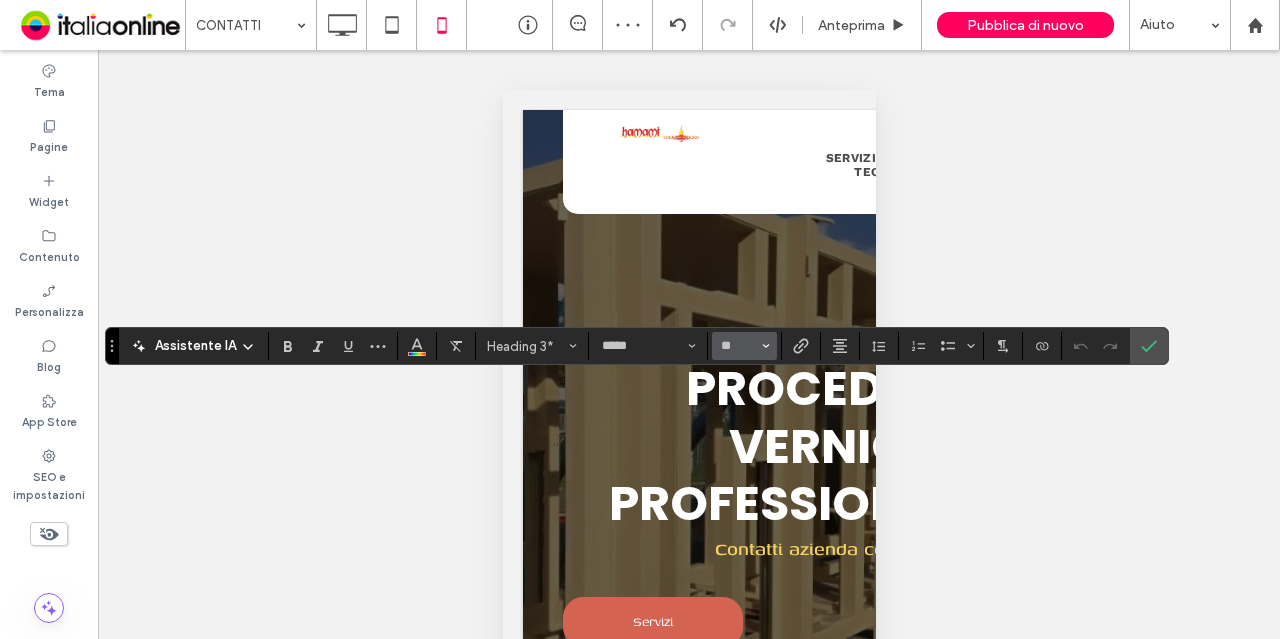 type on "**" 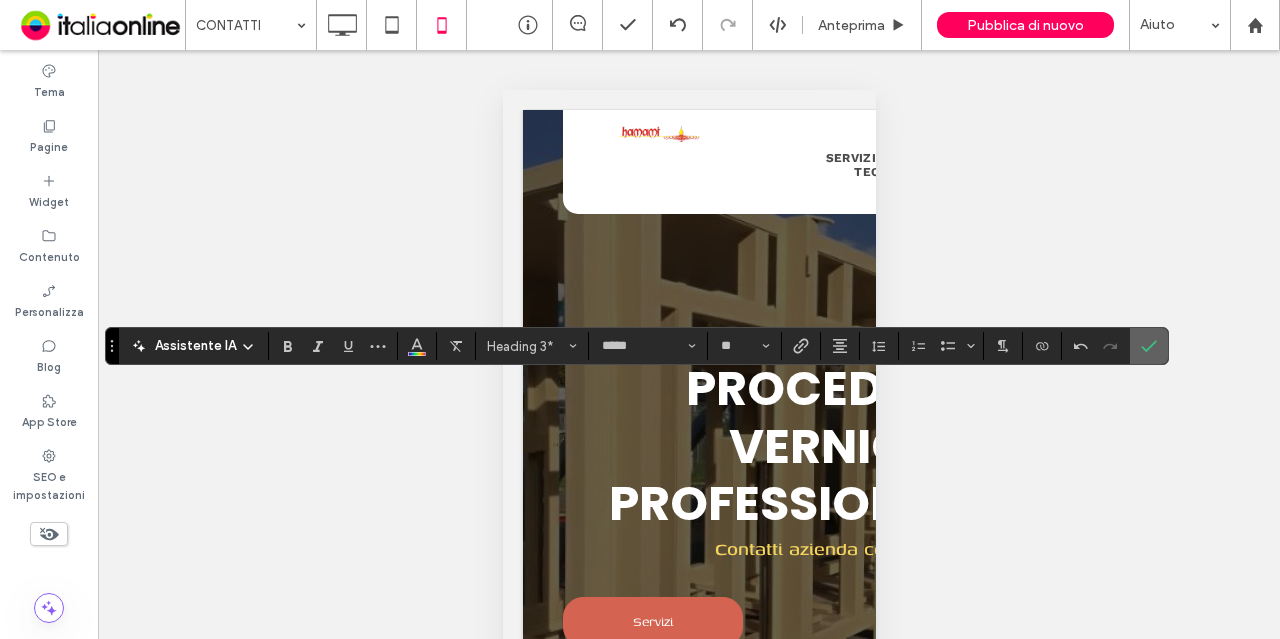 click at bounding box center [1149, 346] 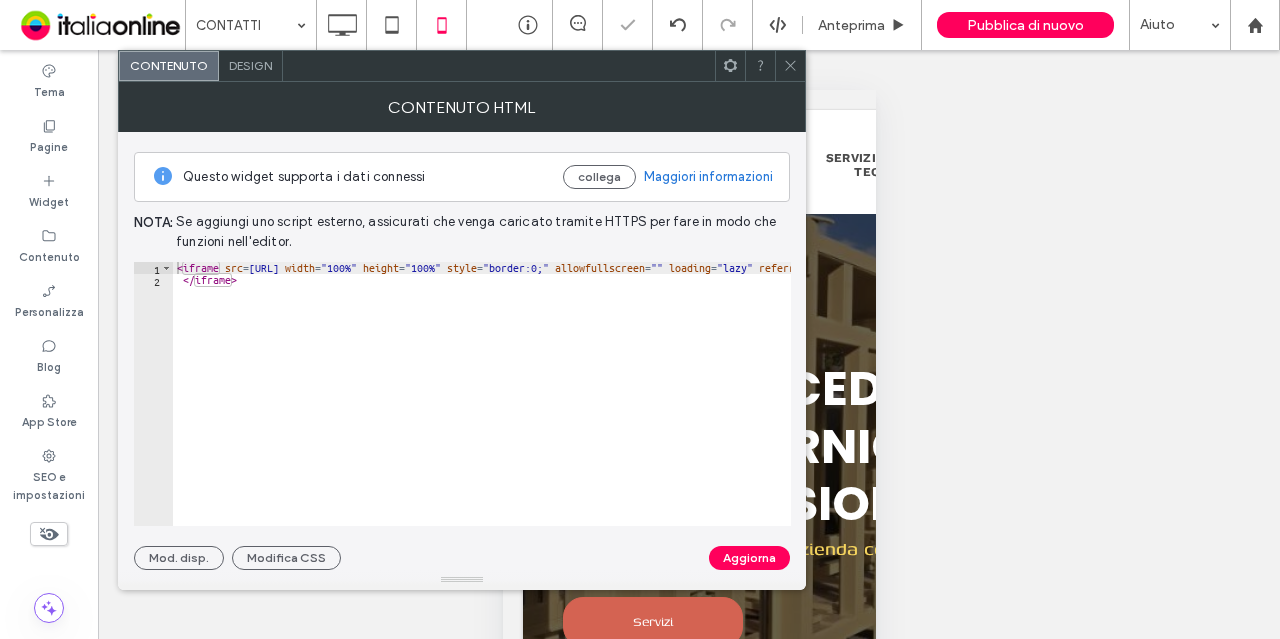 click on "Design" at bounding box center [250, 65] 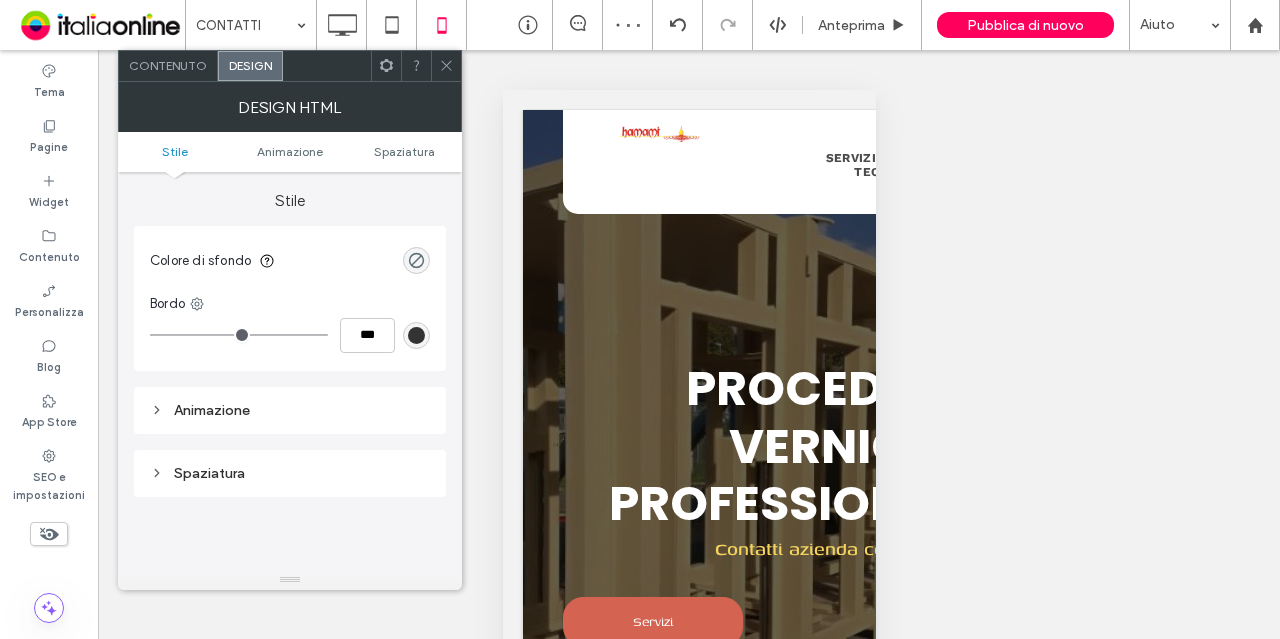 click 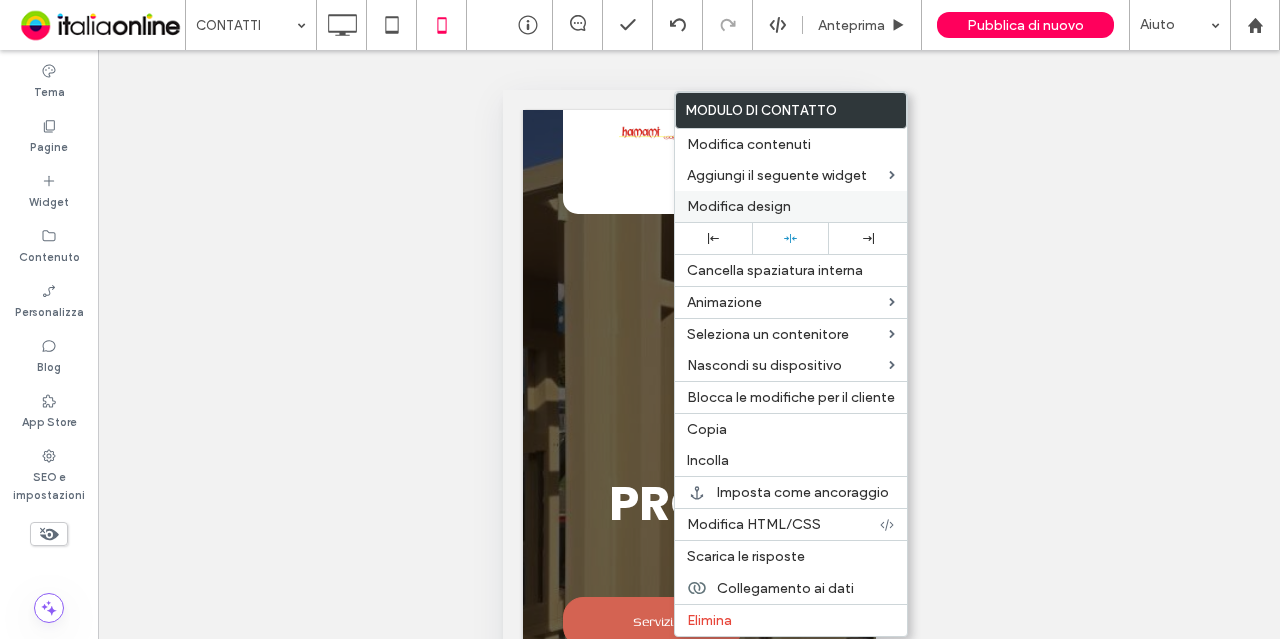 click on "Modifica design" at bounding box center (791, 206) 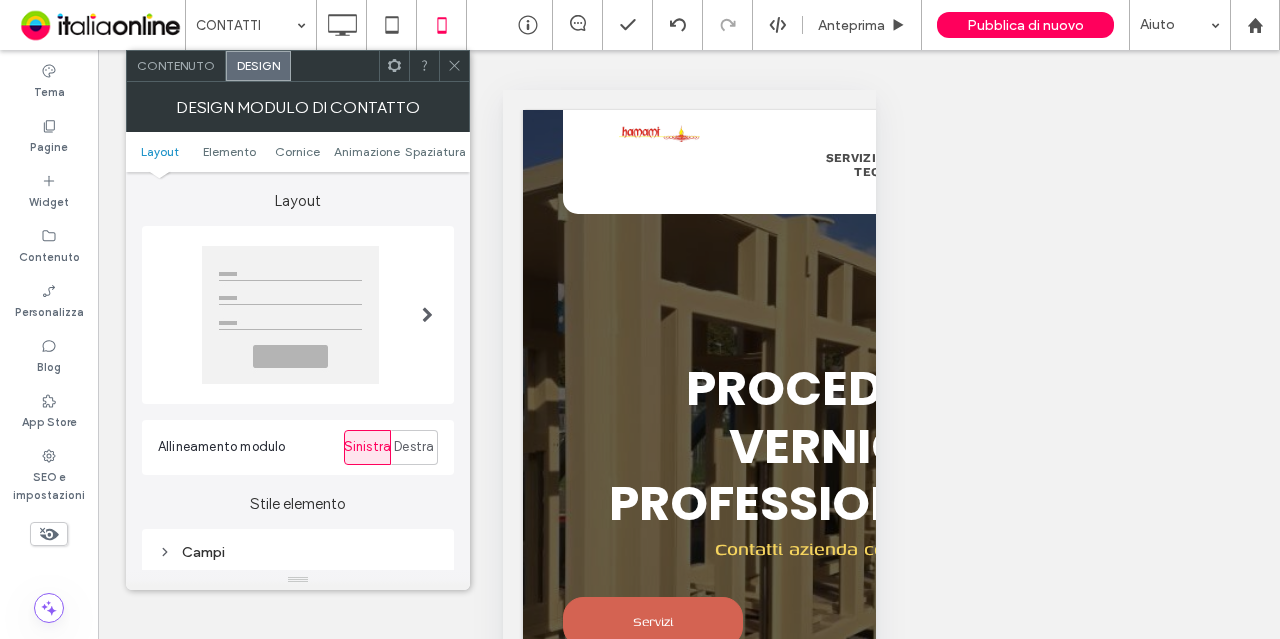 click at bounding box center (394, 66) 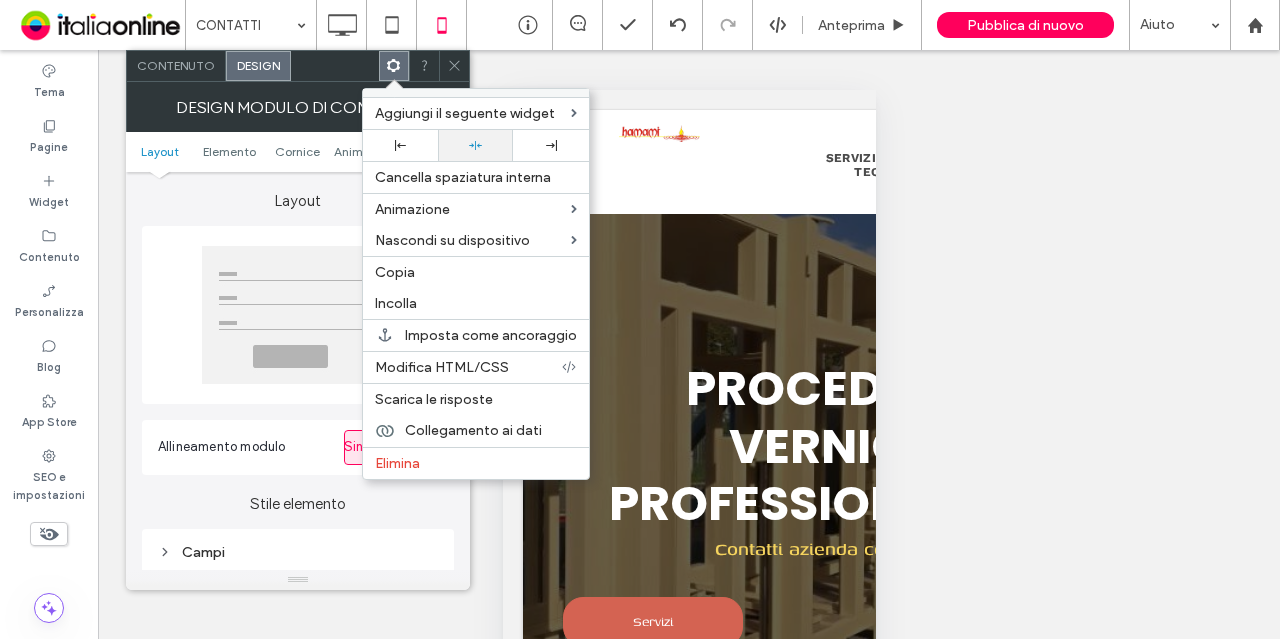 click at bounding box center (475, 145) 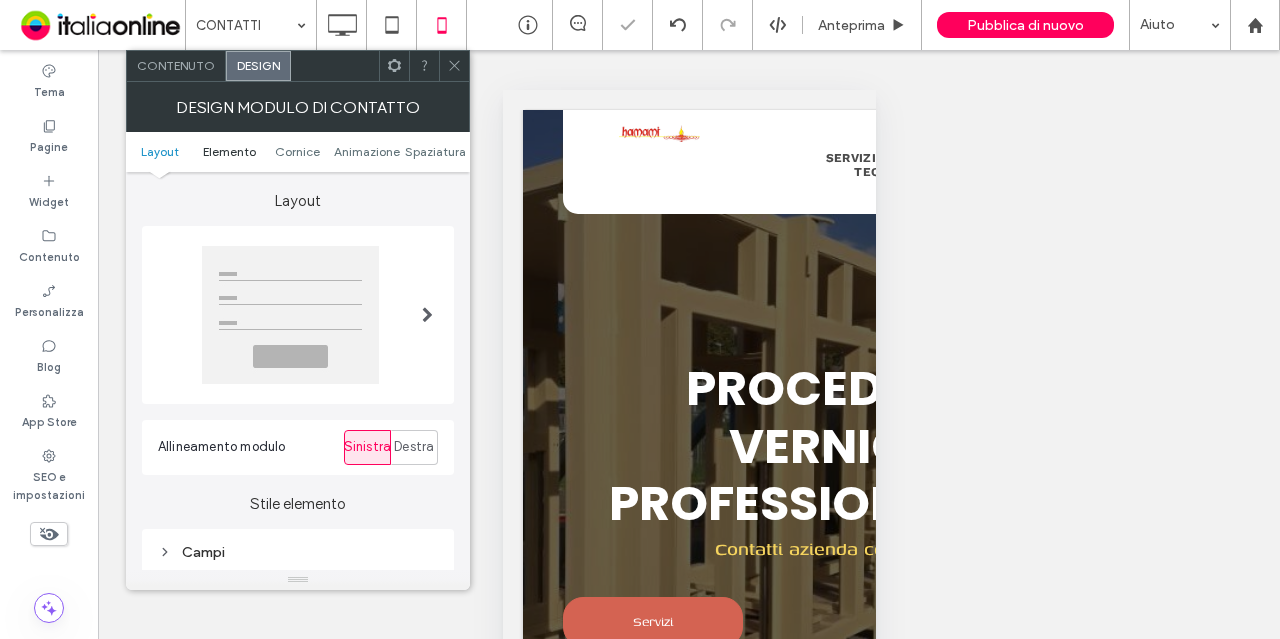 click on "Elemento" at bounding box center [229, 151] 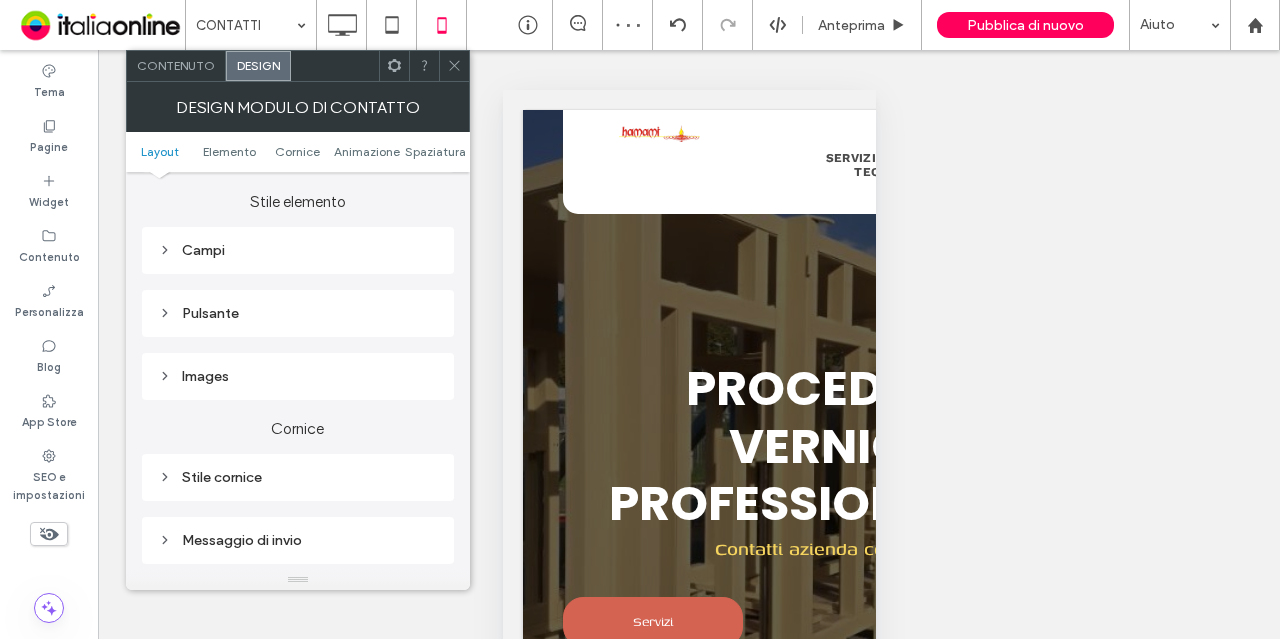 scroll, scrollTop: 304, scrollLeft: 0, axis: vertical 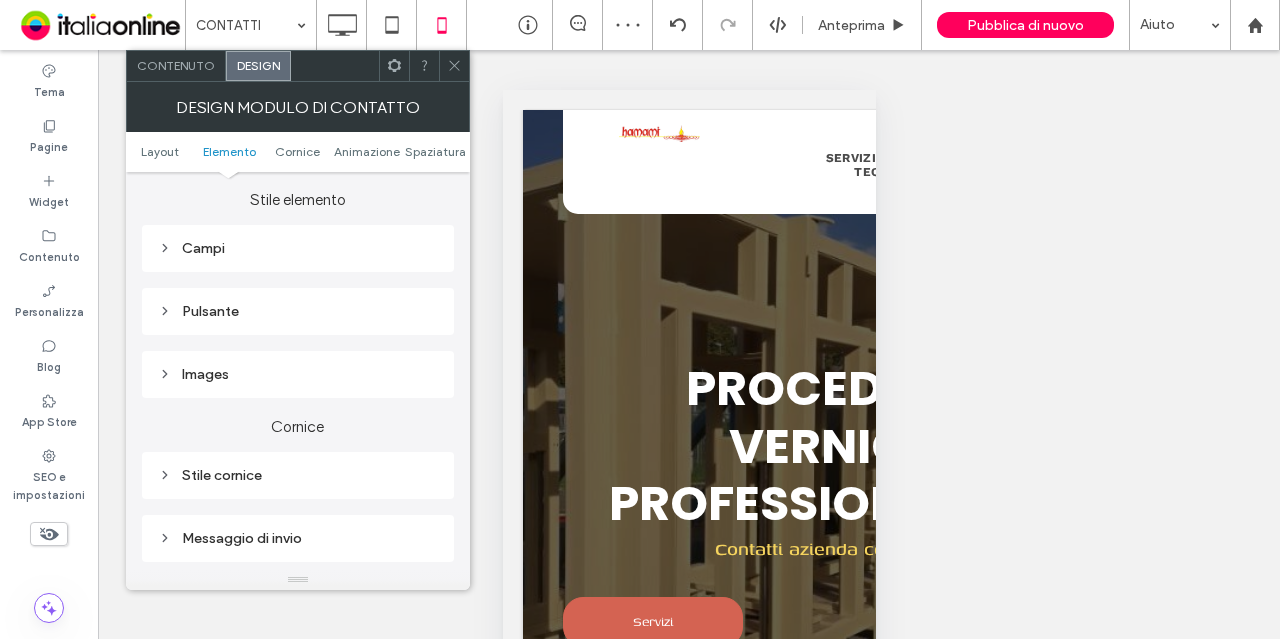 click on "Pulsante" at bounding box center [298, 311] 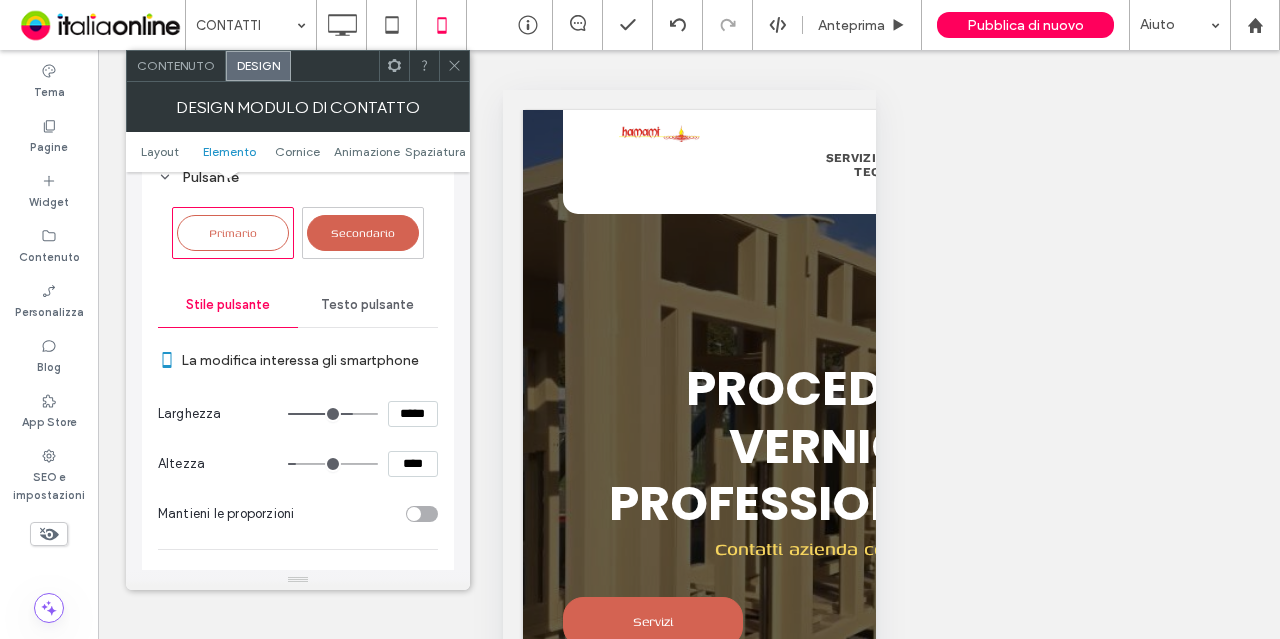 scroll, scrollTop: 437, scrollLeft: 0, axis: vertical 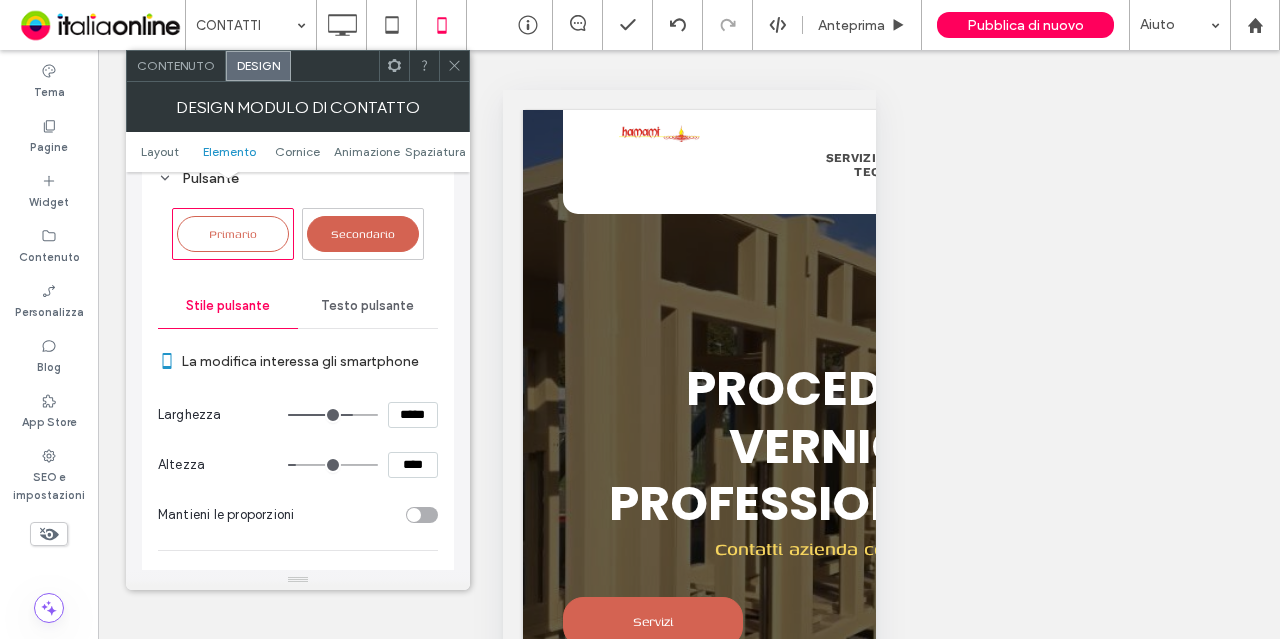 click on "Testo pulsante" at bounding box center (368, 306) 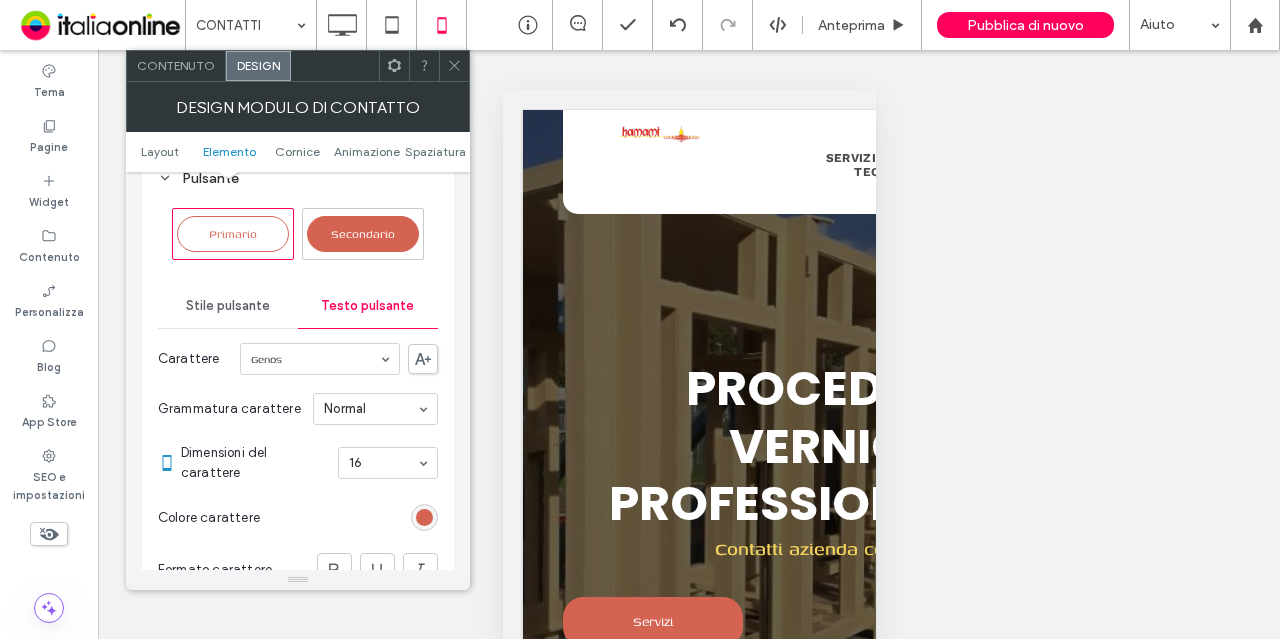 click on "Stile pulsante" at bounding box center (228, 306) 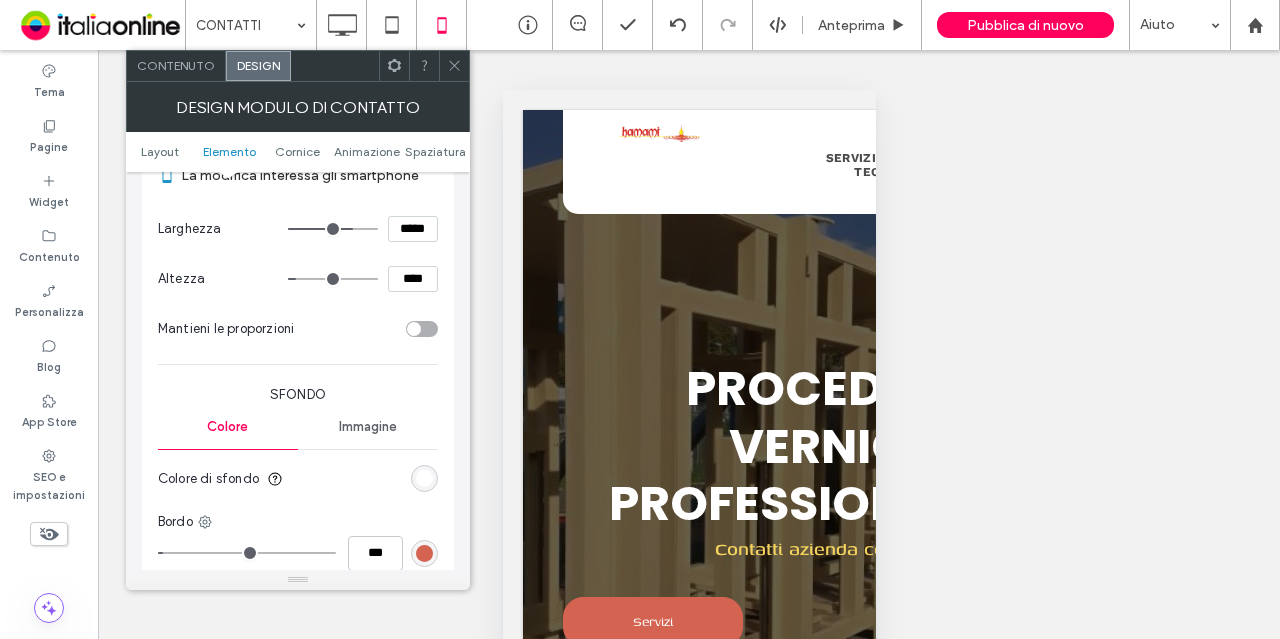 scroll, scrollTop: 871, scrollLeft: 0, axis: vertical 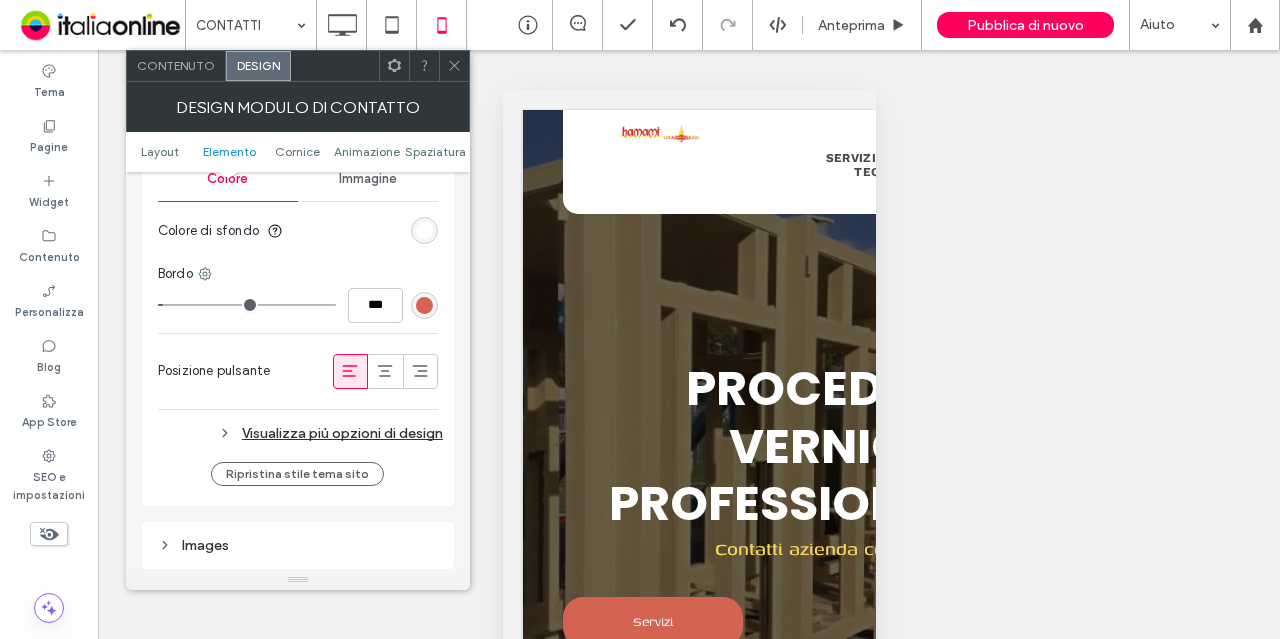 click 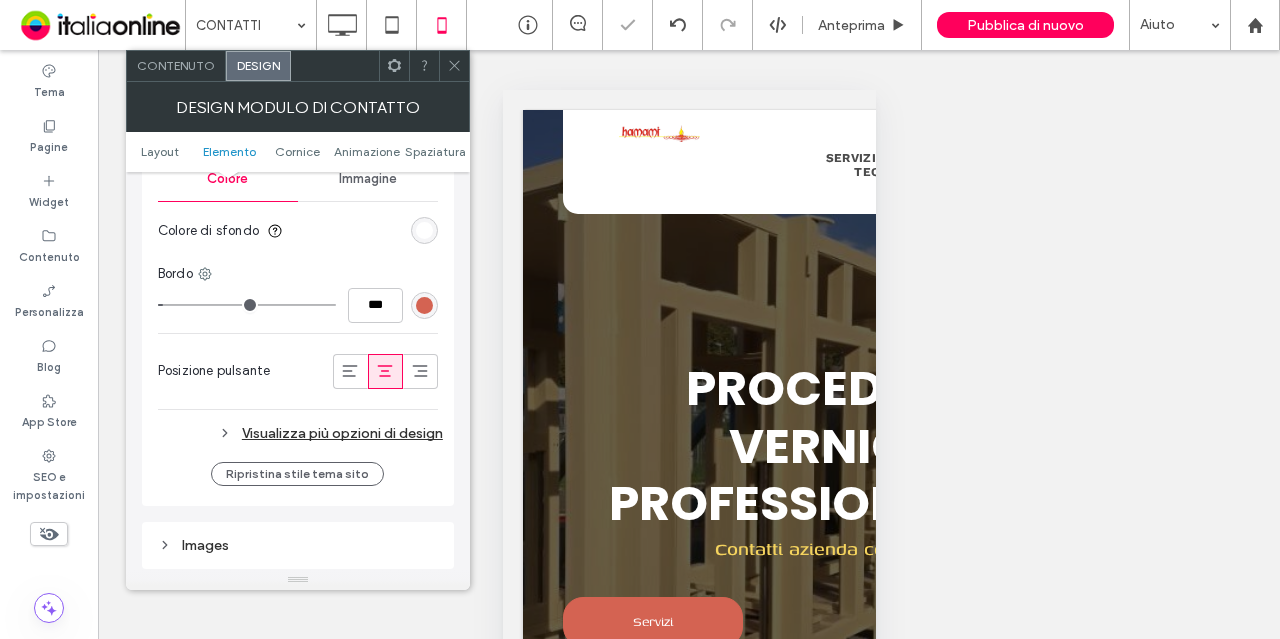 click 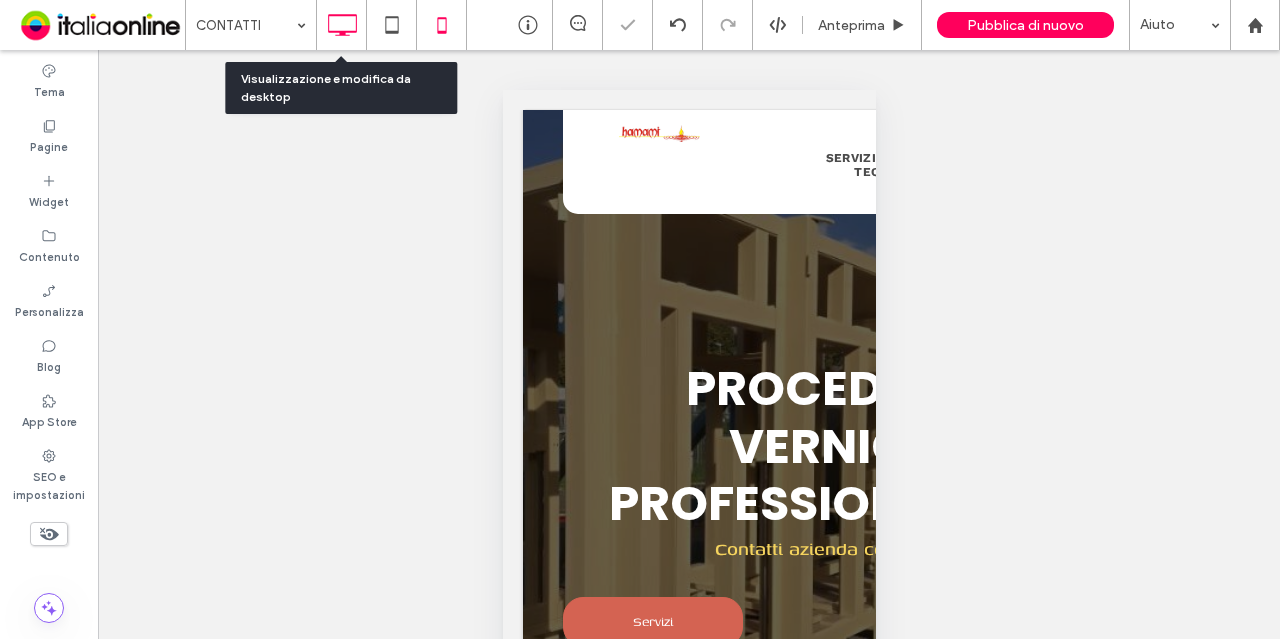 click 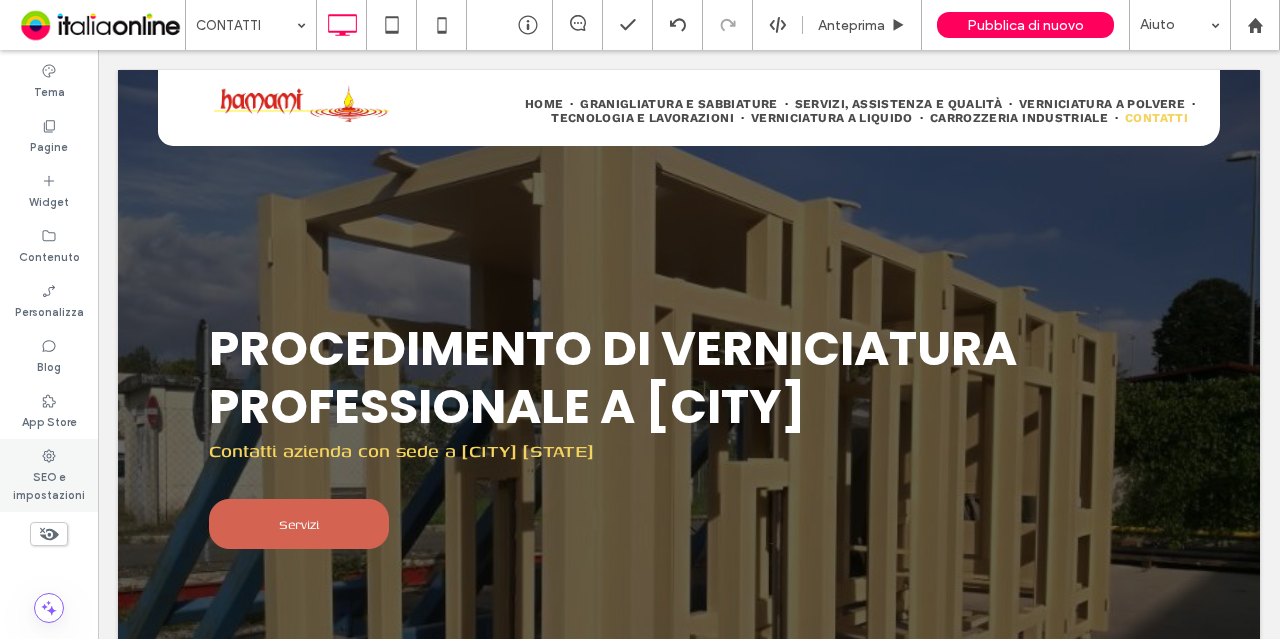 click on "SEO e impostazioni" at bounding box center (49, 484) 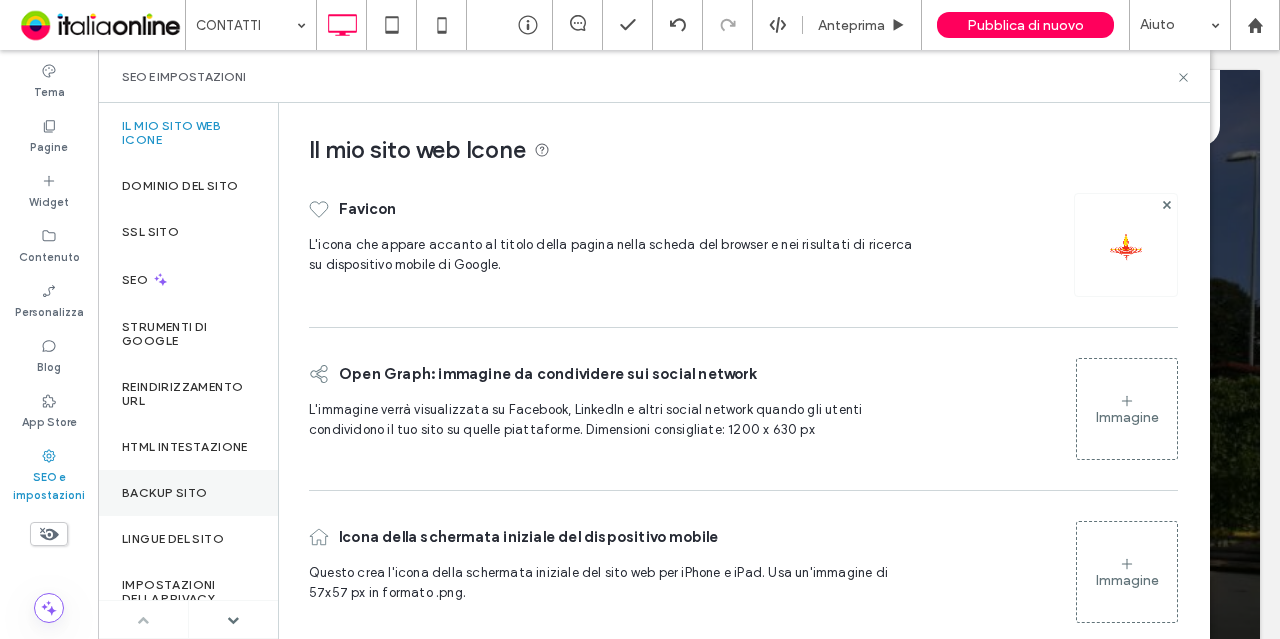 click on "Backup sito" at bounding box center (164, 493) 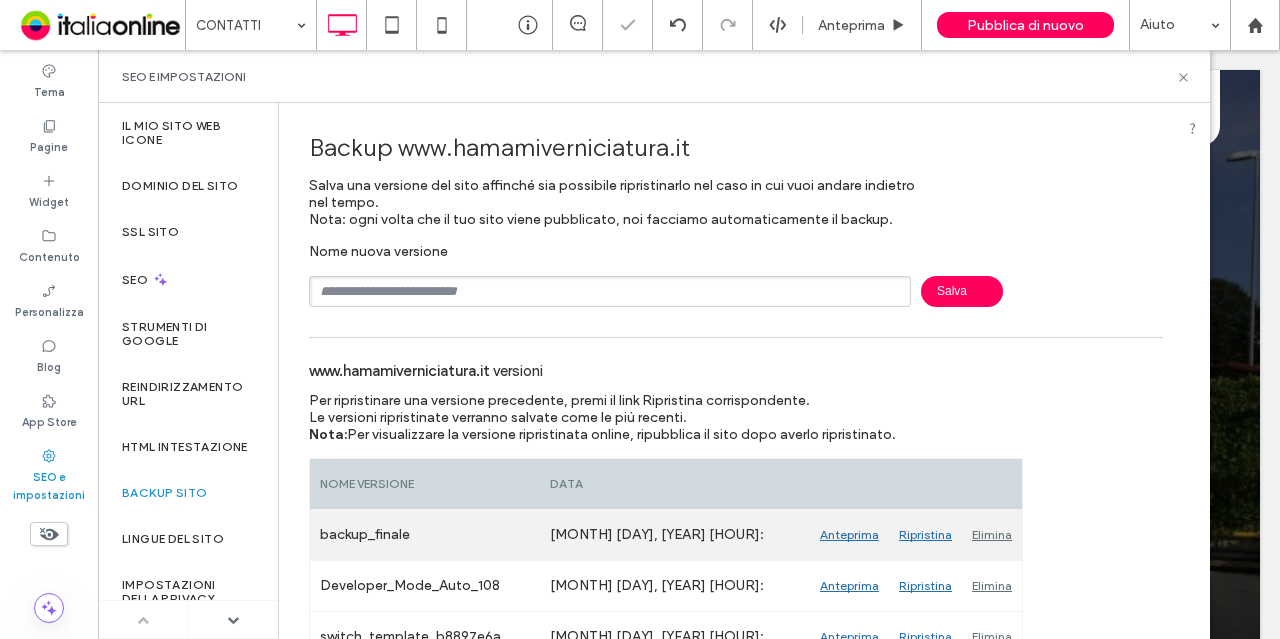 click on "Elimina" at bounding box center (992, 535) 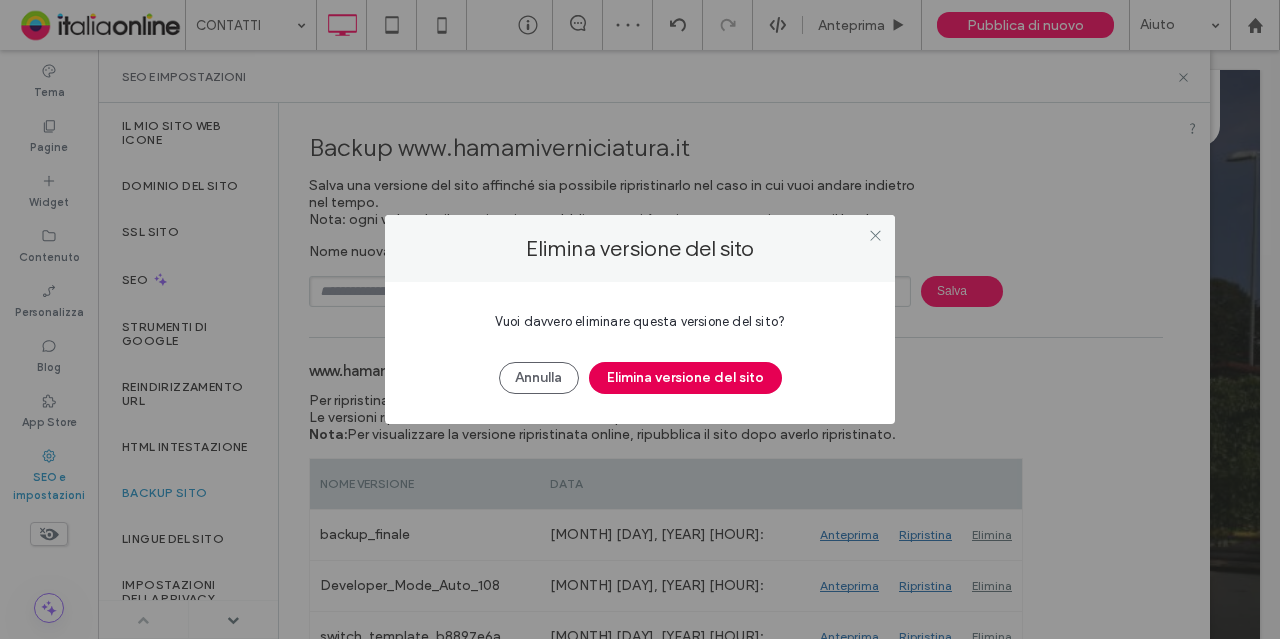 click on "Elimina versione del sito" at bounding box center (685, 378) 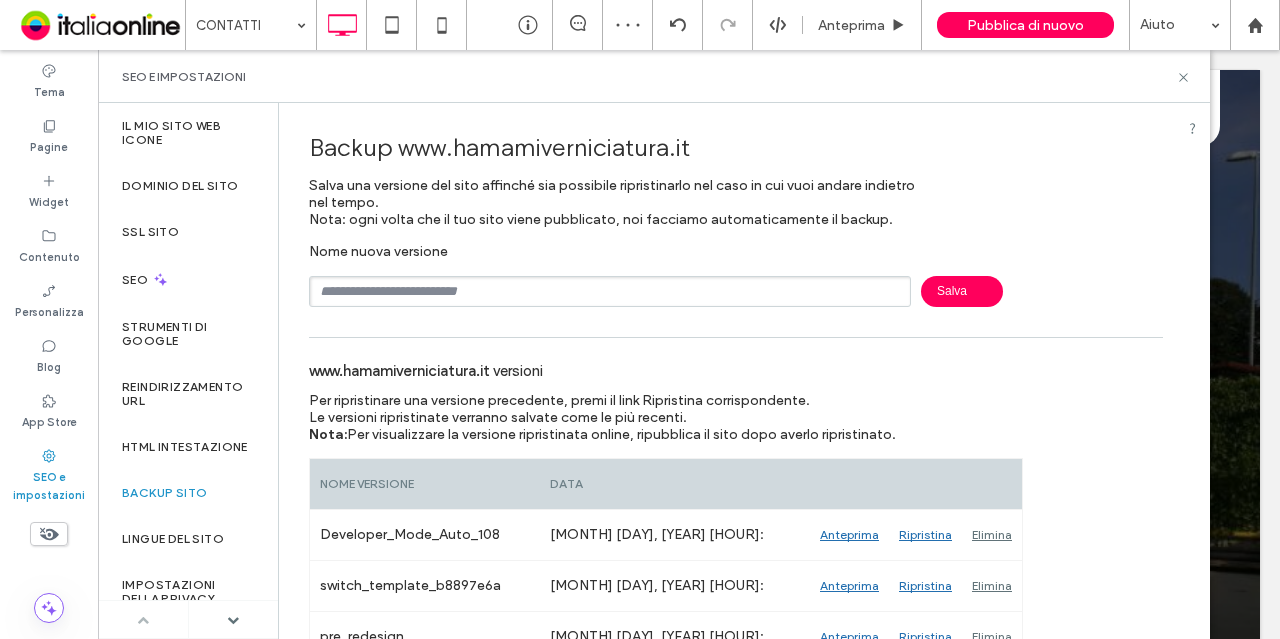 click on "Nome nuova versione
Salva" at bounding box center [736, 275] 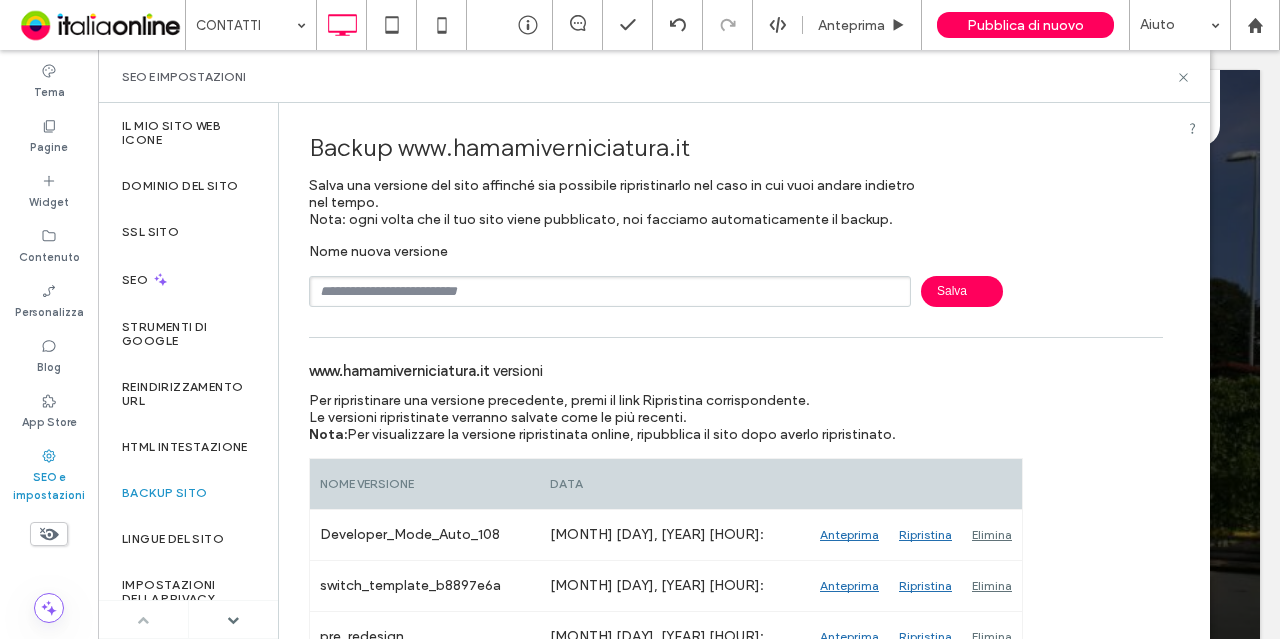 type on "**********" 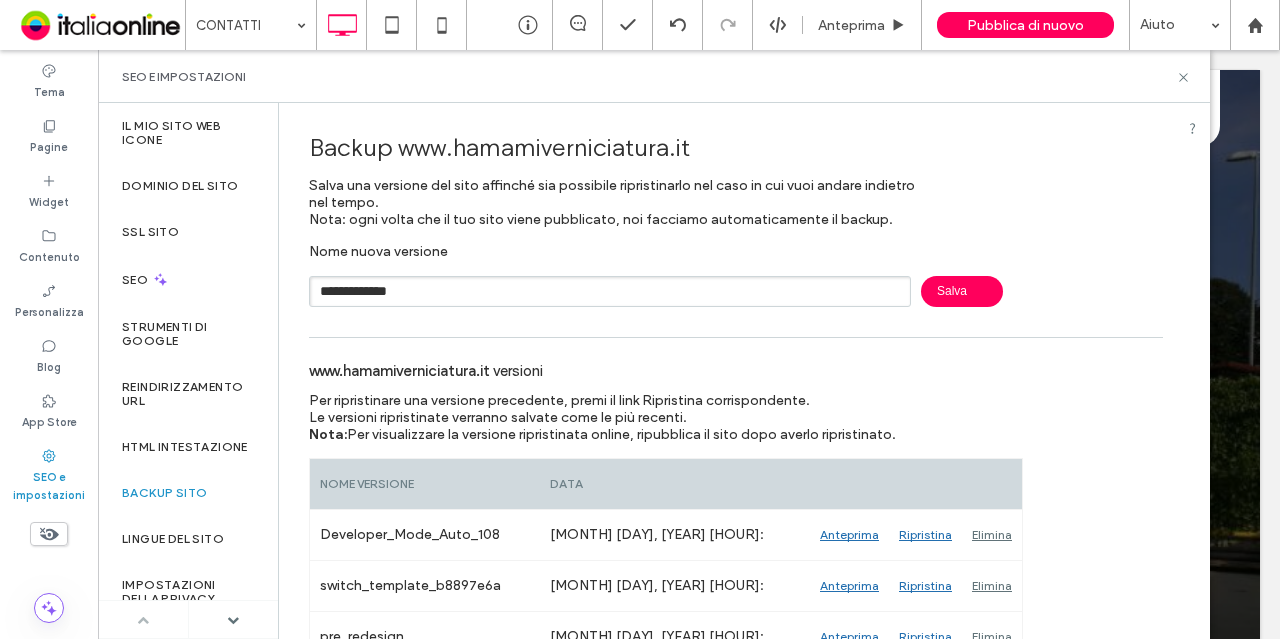 click on "Salva" at bounding box center [962, 291] 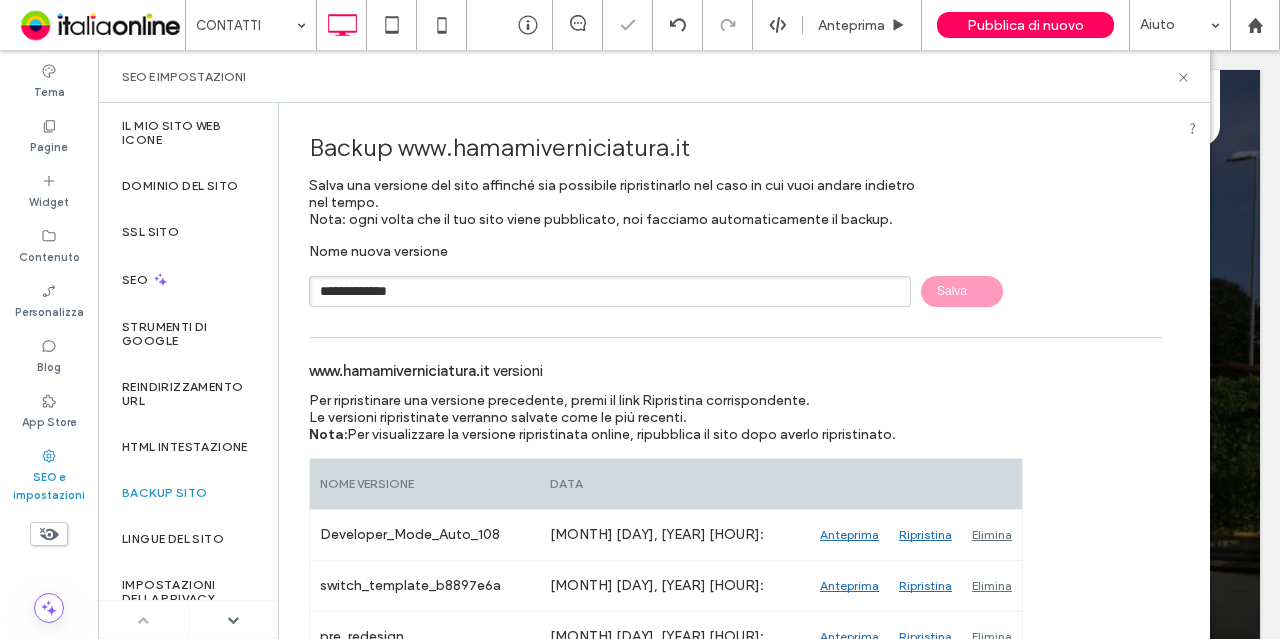 type 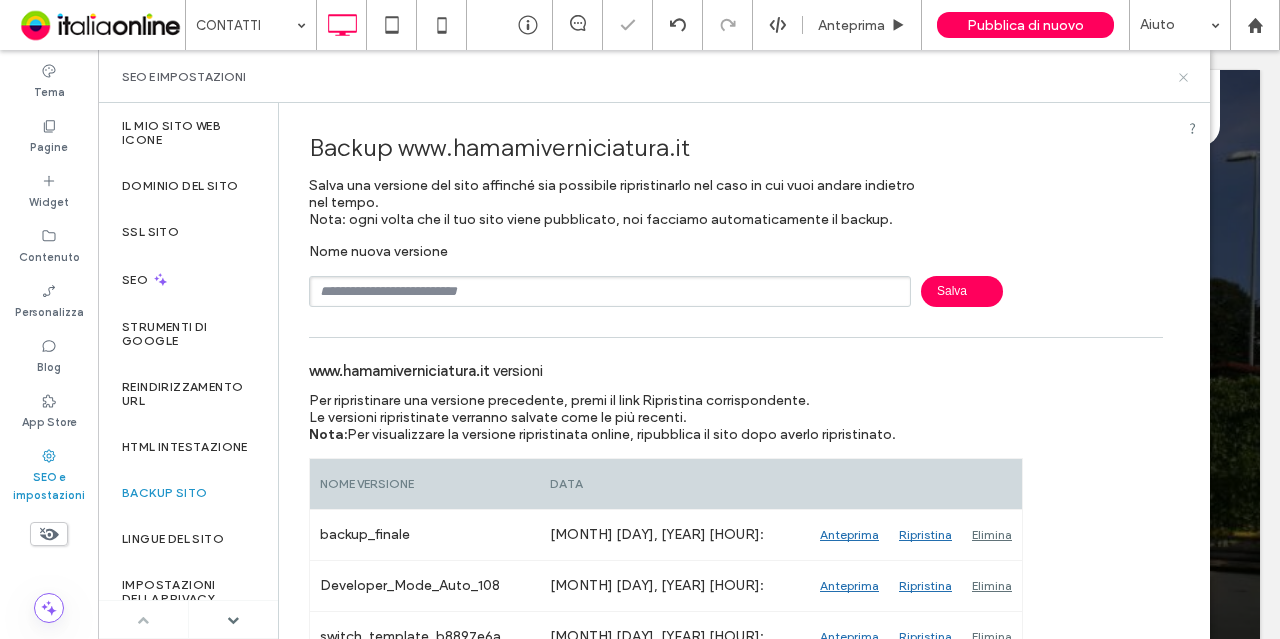 click 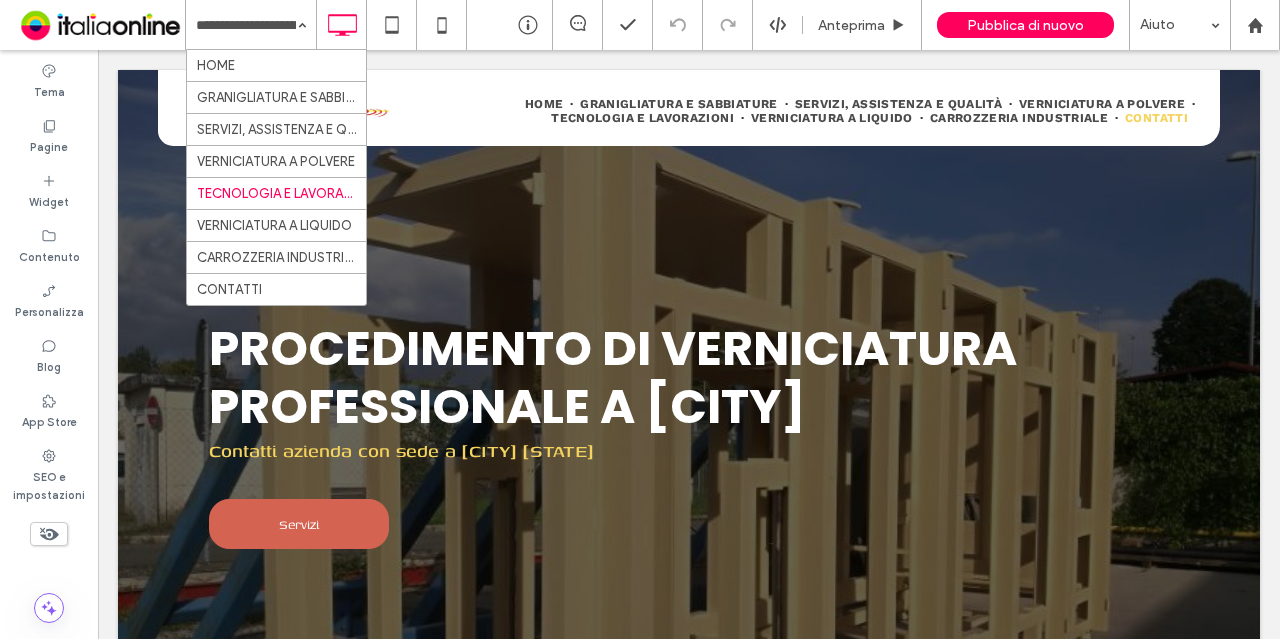 click on "HOME GRANIGLIATURA E SABBIATURE SERVIZI, ASSISTENZA E QUALITÀ VERNICIATURA A POLVERE TECNOLOGIA E LAVORAZIONI VERNICIATURA A LIQUIDO CARROZZERIA INDUSTRIALE CONTATTI" at bounding box center (251, 25) 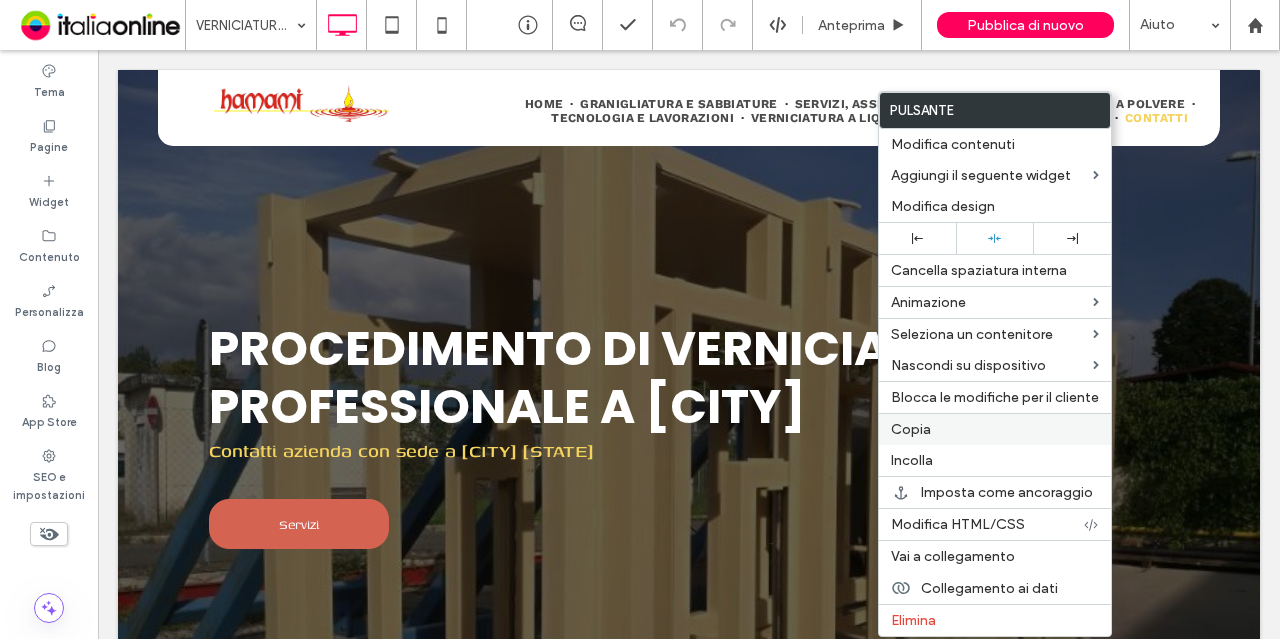 click on "Copia" at bounding box center (995, 429) 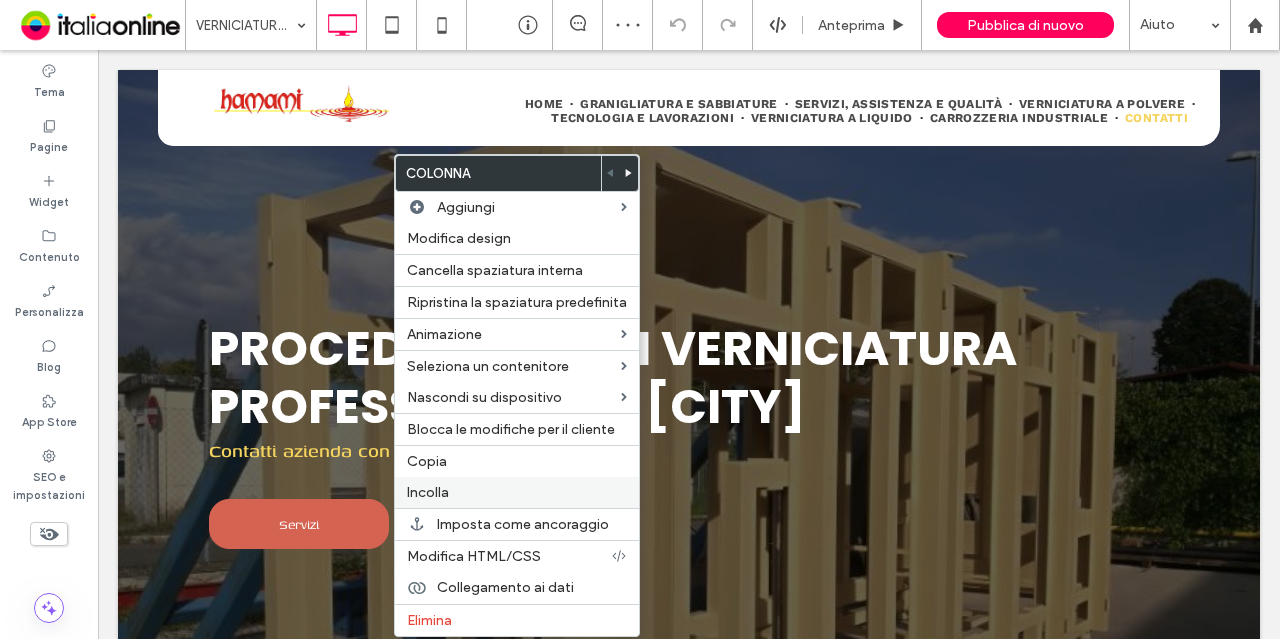 click on "Incolla" at bounding box center (517, 492) 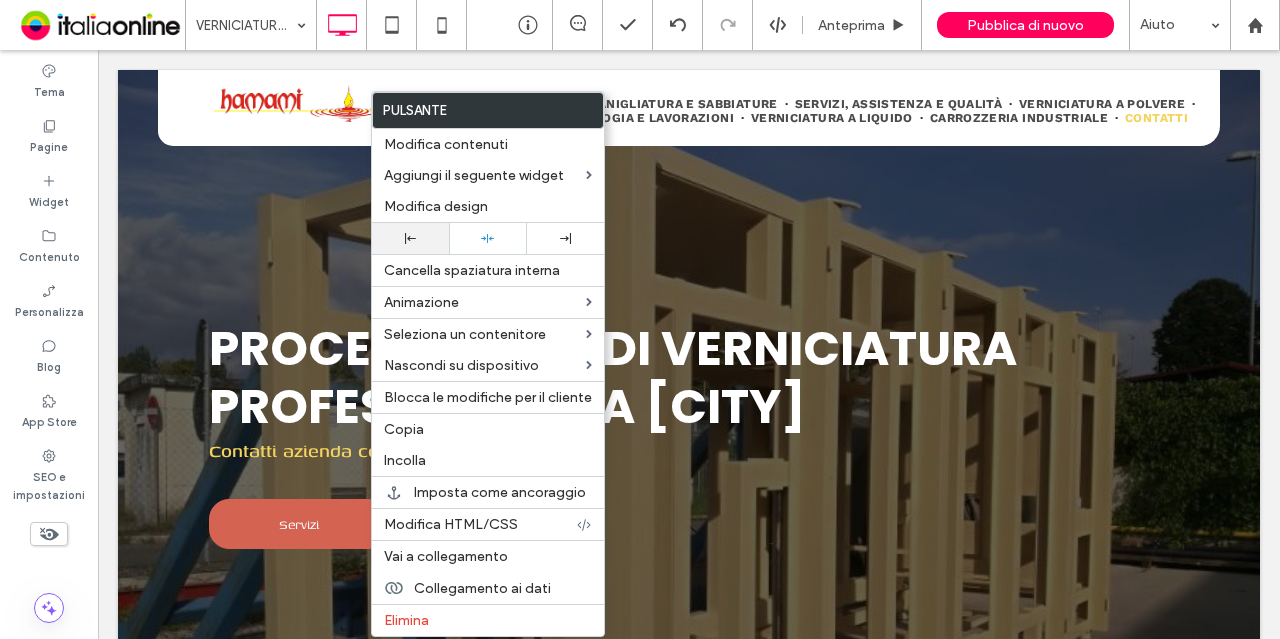 click 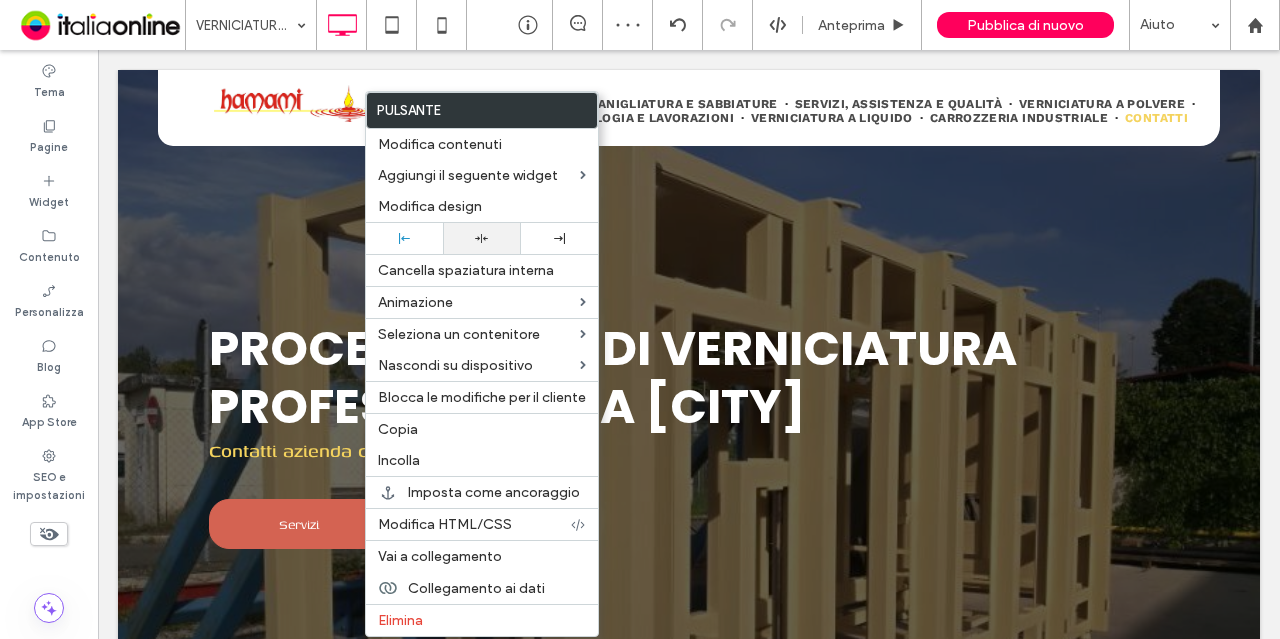 click at bounding box center [481, 238] 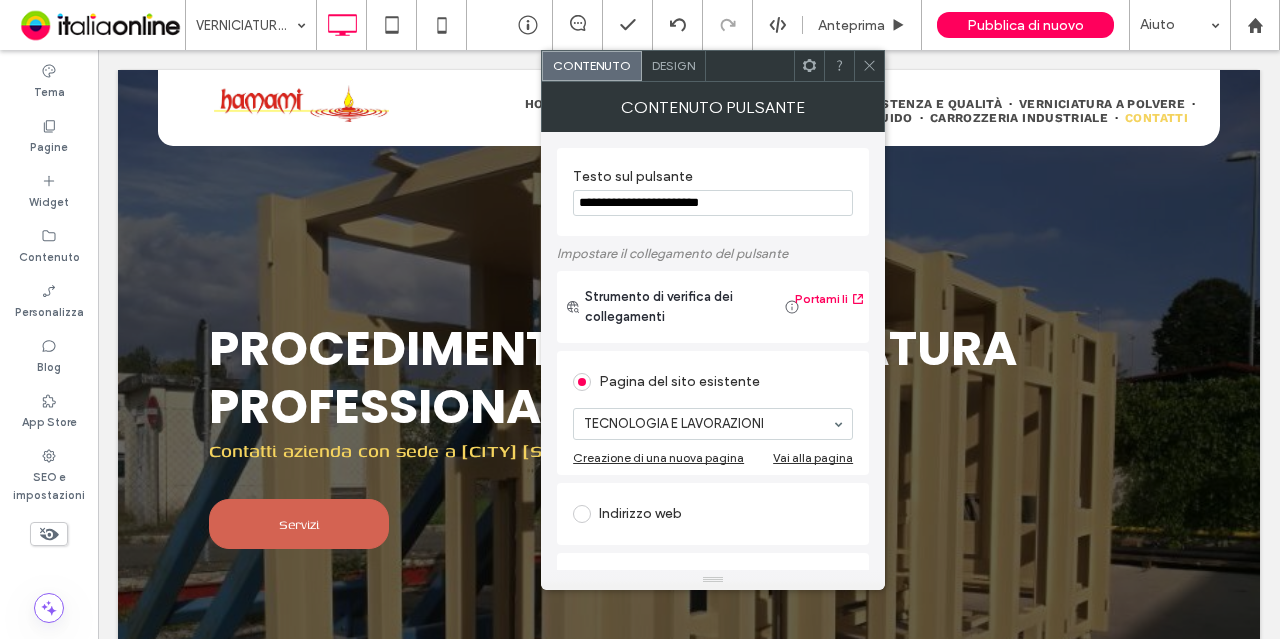 click on "**********" at bounding box center (713, 203) 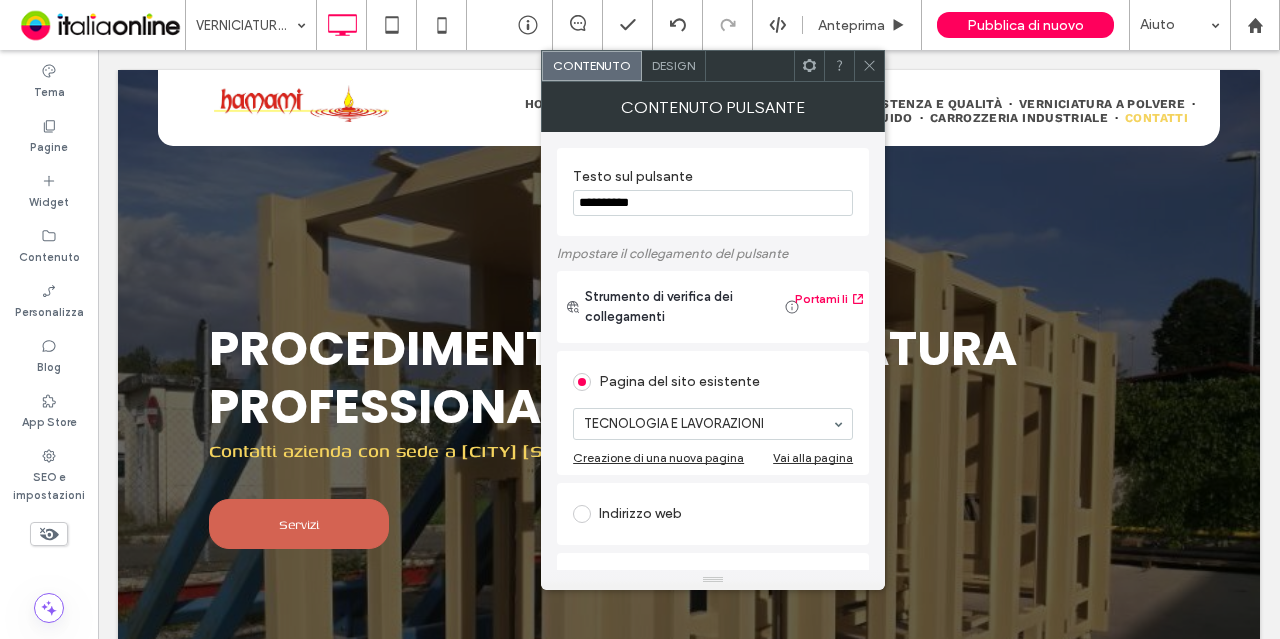 type on "**********" 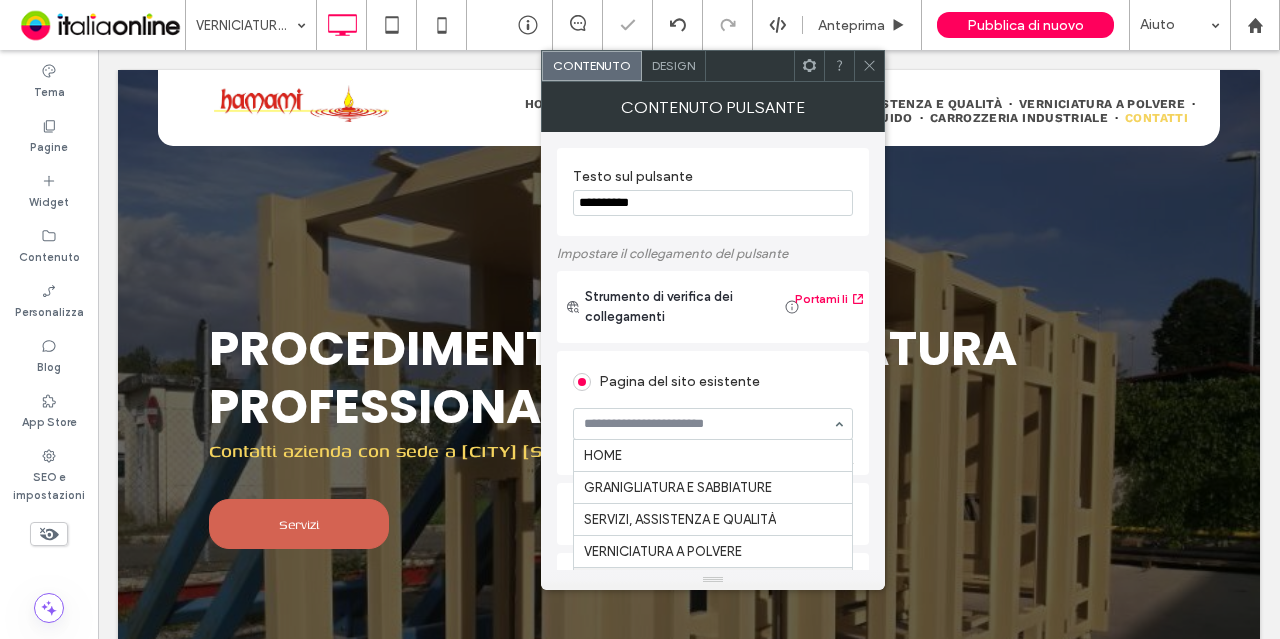 scroll, scrollTop: 62, scrollLeft: 0, axis: vertical 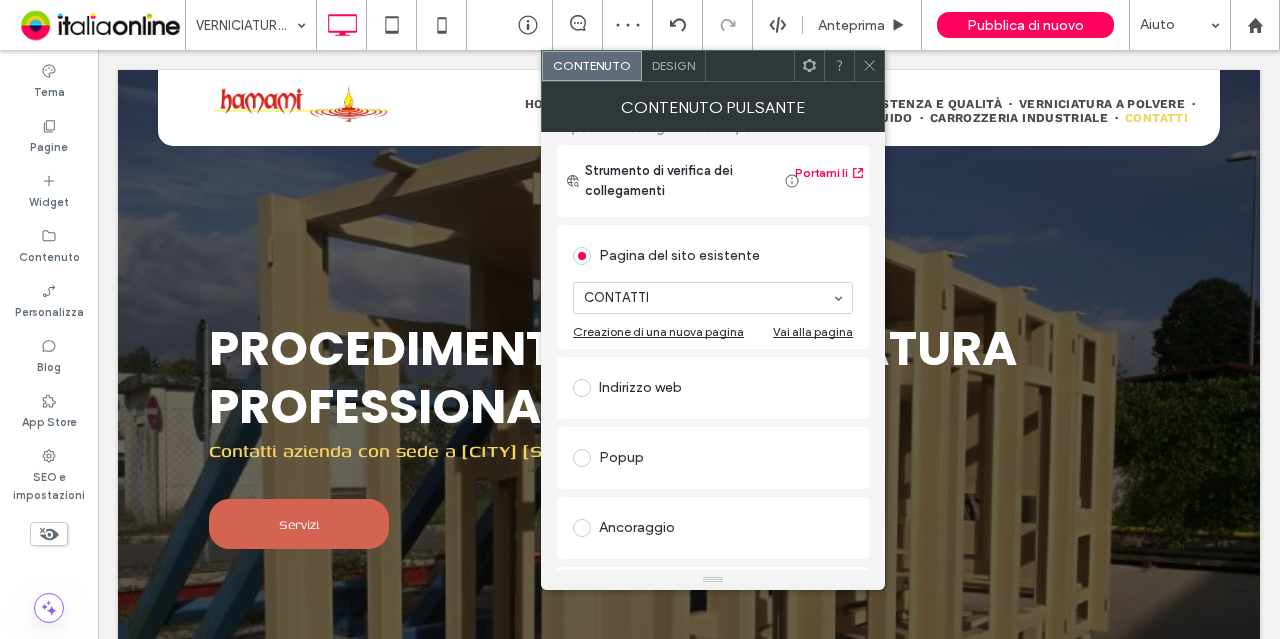 click 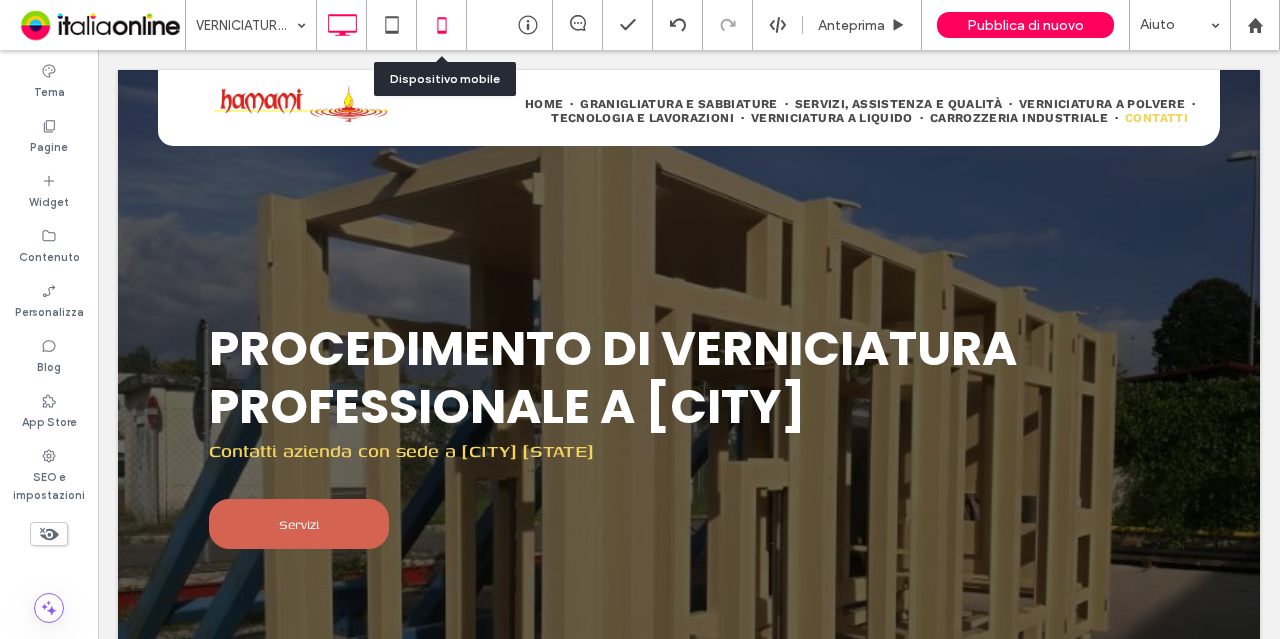 click 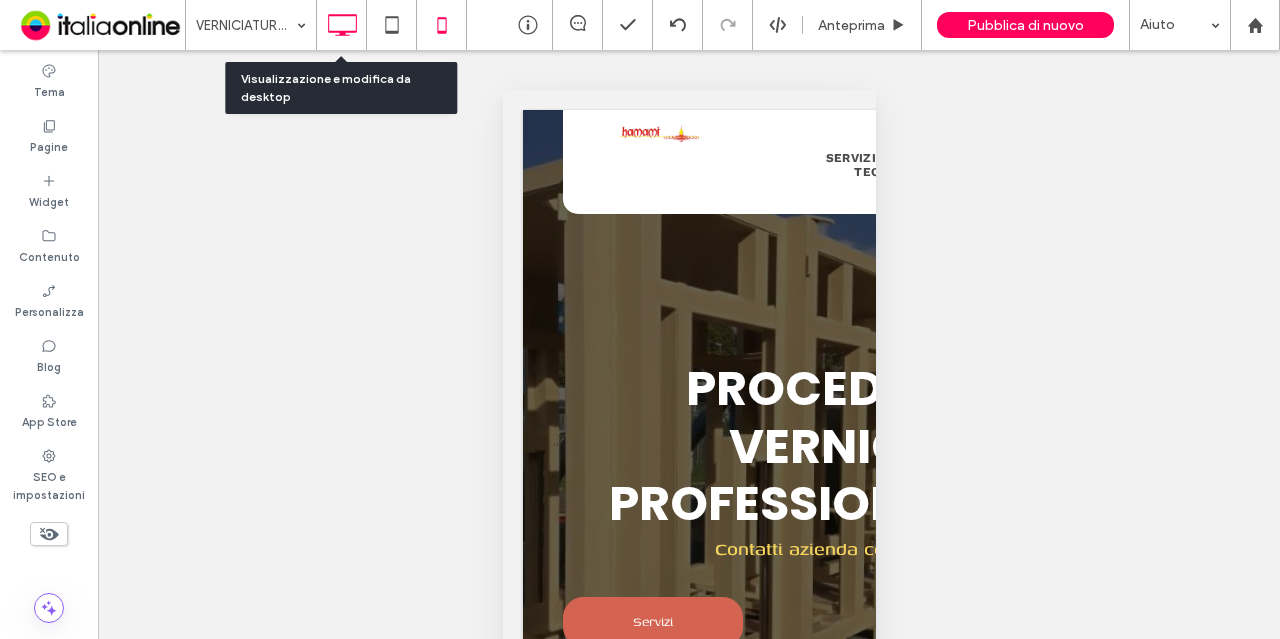 click 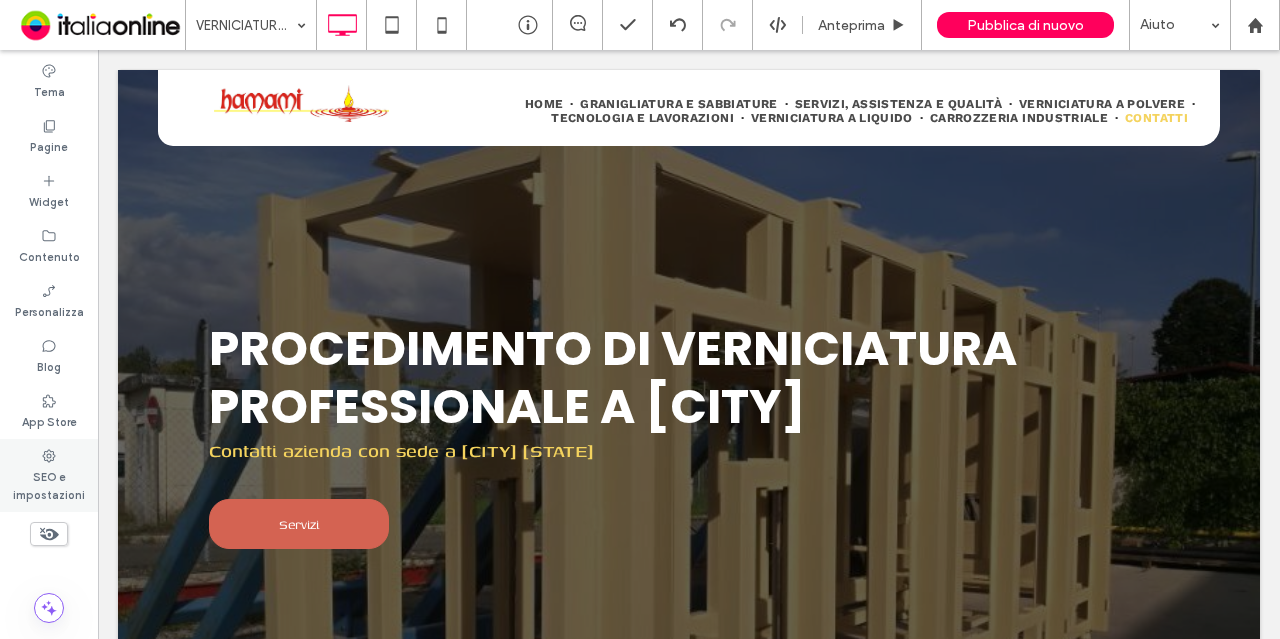 click on "SEO e impostazioni" at bounding box center [49, 484] 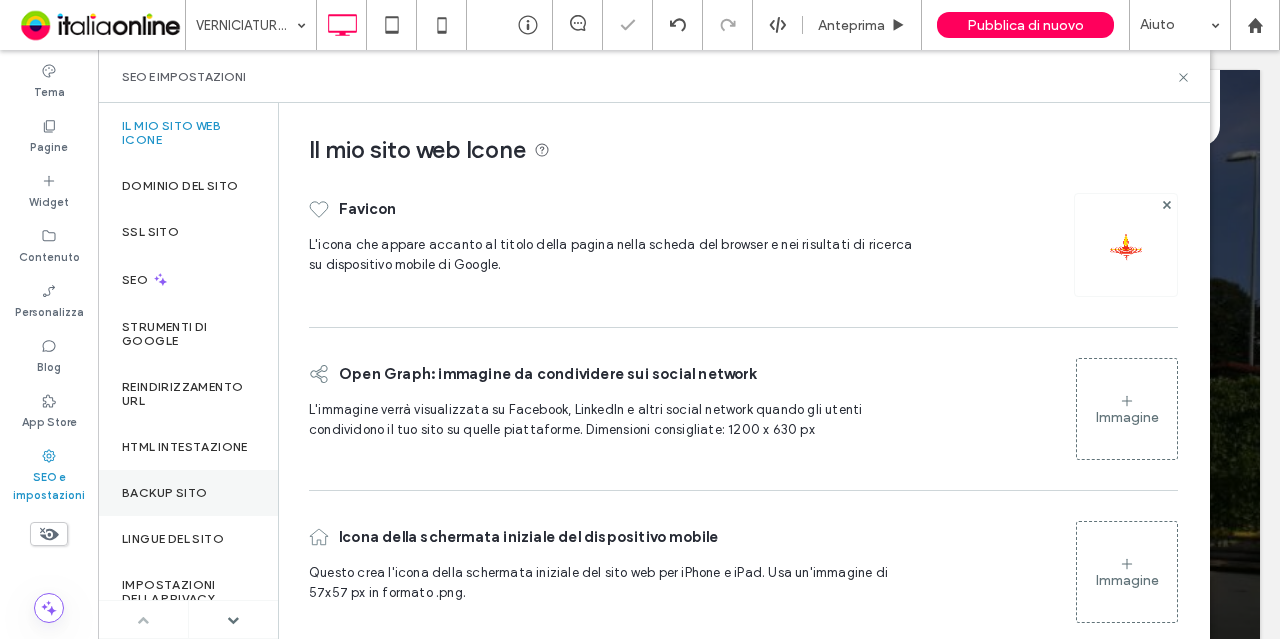 click on "Backup sito" at bounding box center [164, 493] 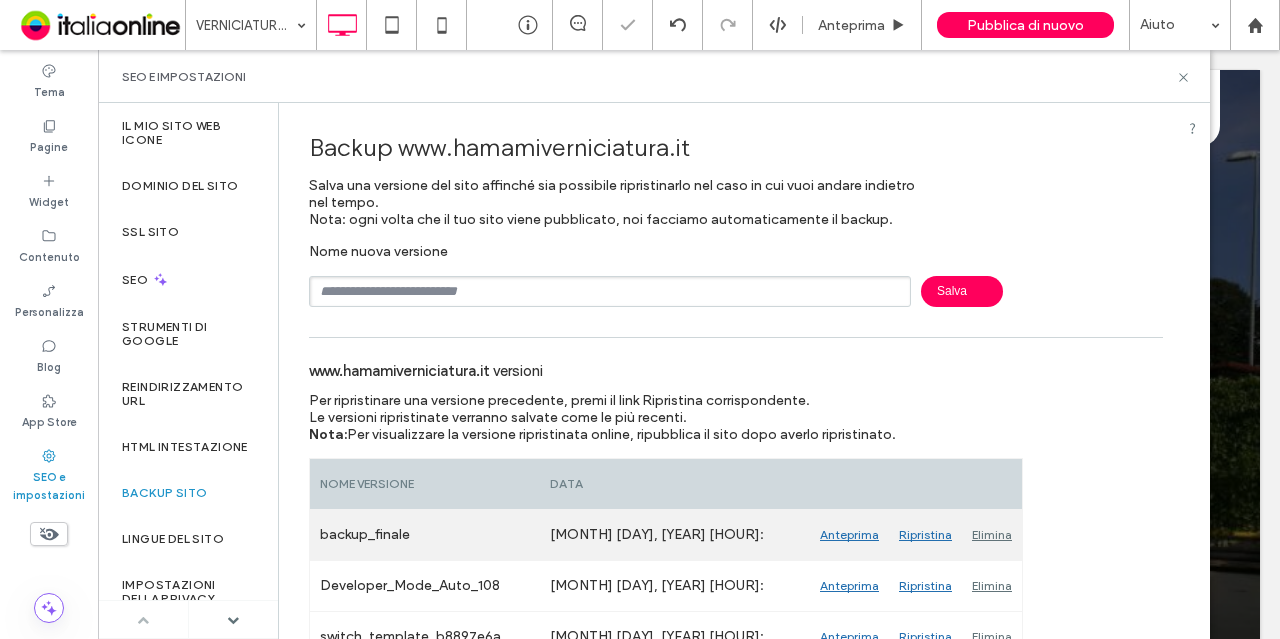 click on "Elimina" at bounding box center (992, 535) 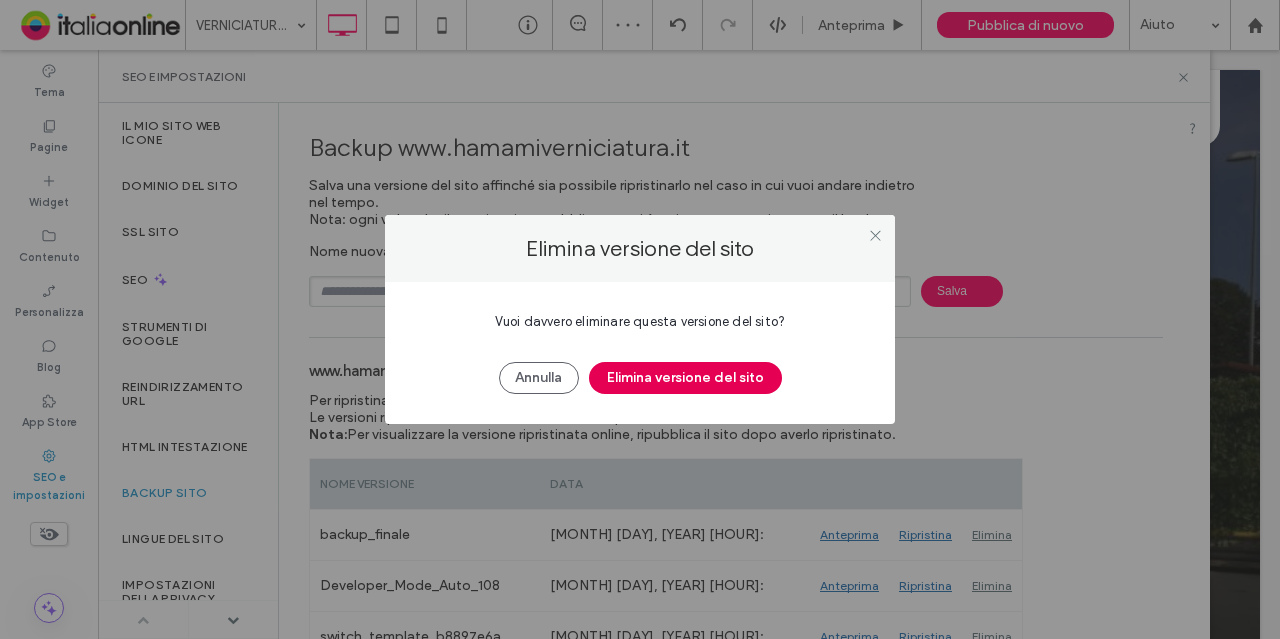 click on "Elimina versione del sito" at bounding box center (685, 378) 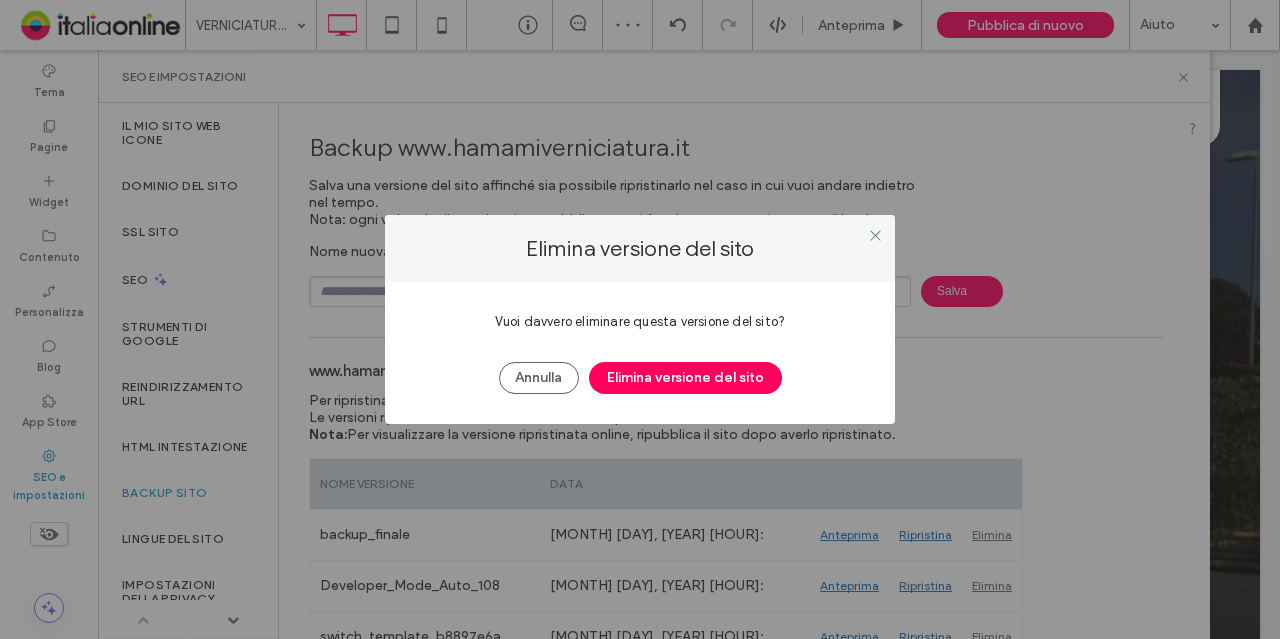 drag, startPoint x: 724, startPoint y: 373, endPoint x: 698, endPoint y: 325, distance: 54.589375 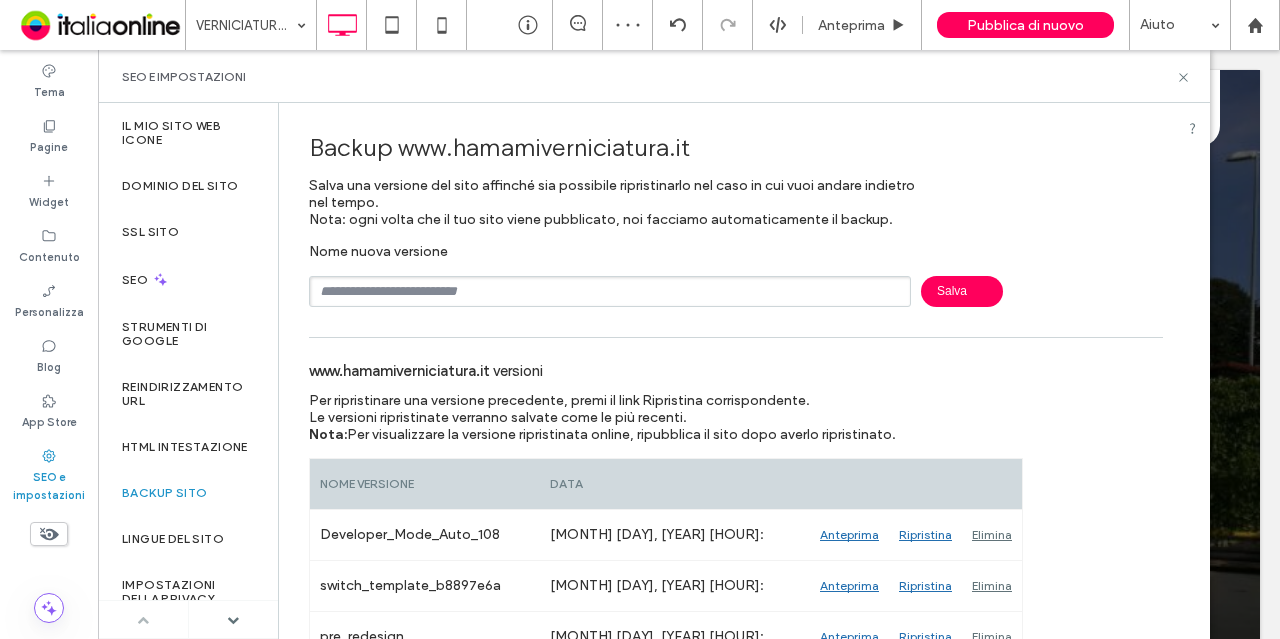 click at bounding box center [610, 291] 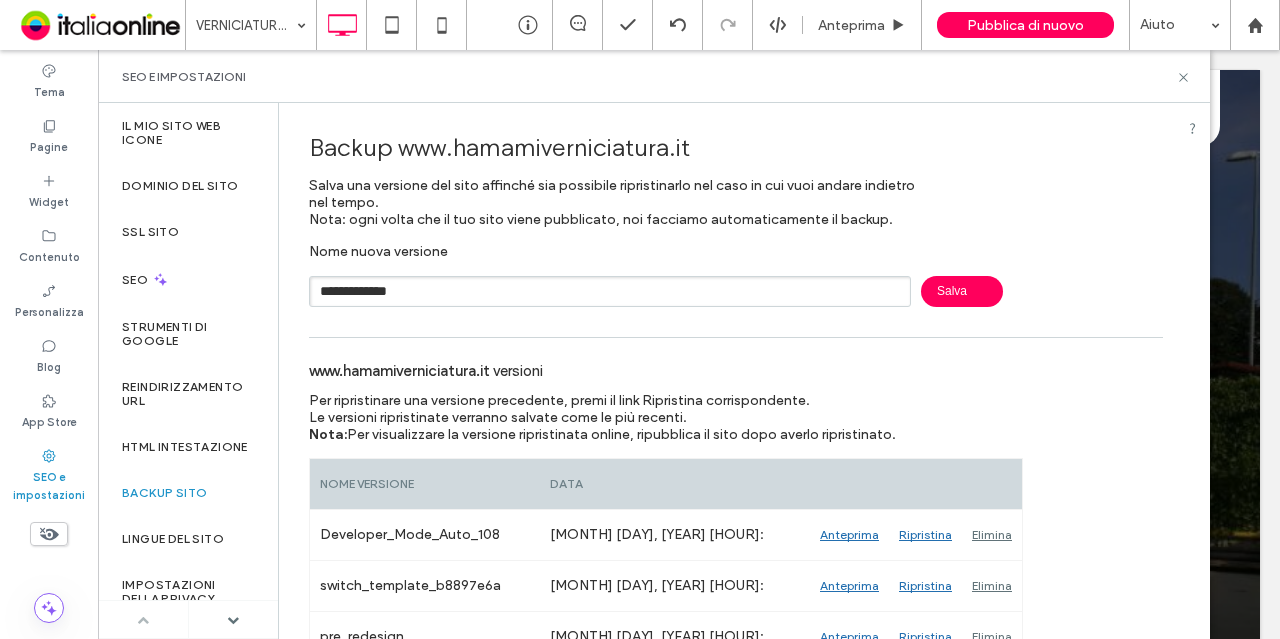 click on "Salva" at bounding box center [962, 291] 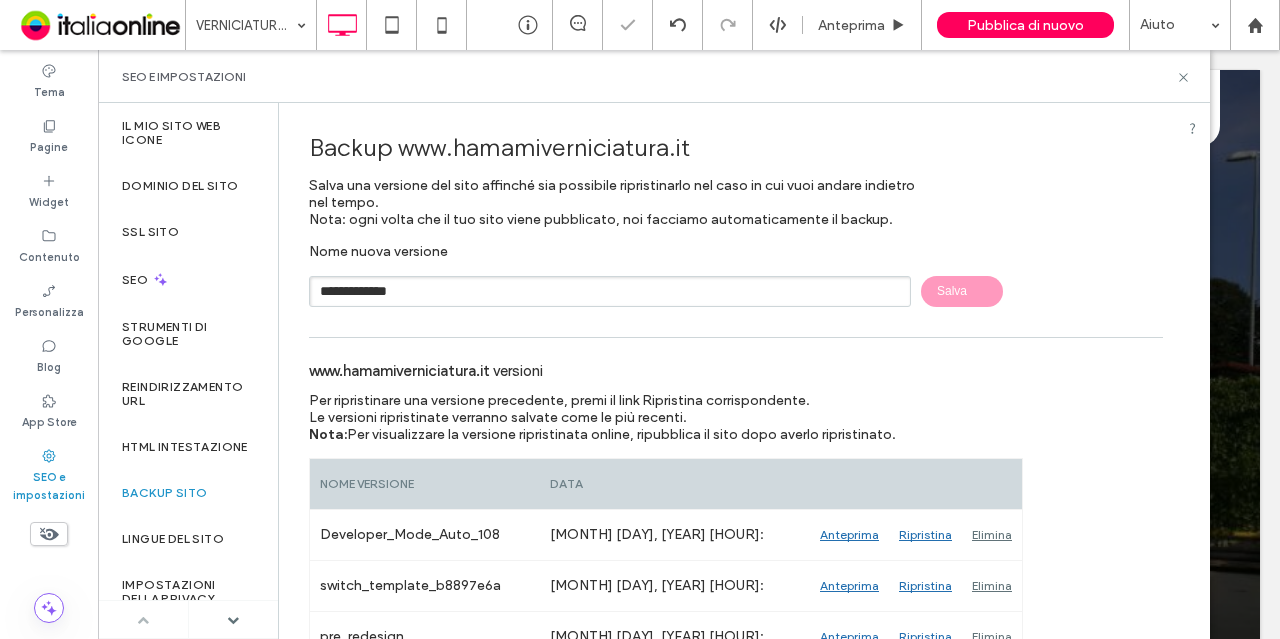 type 